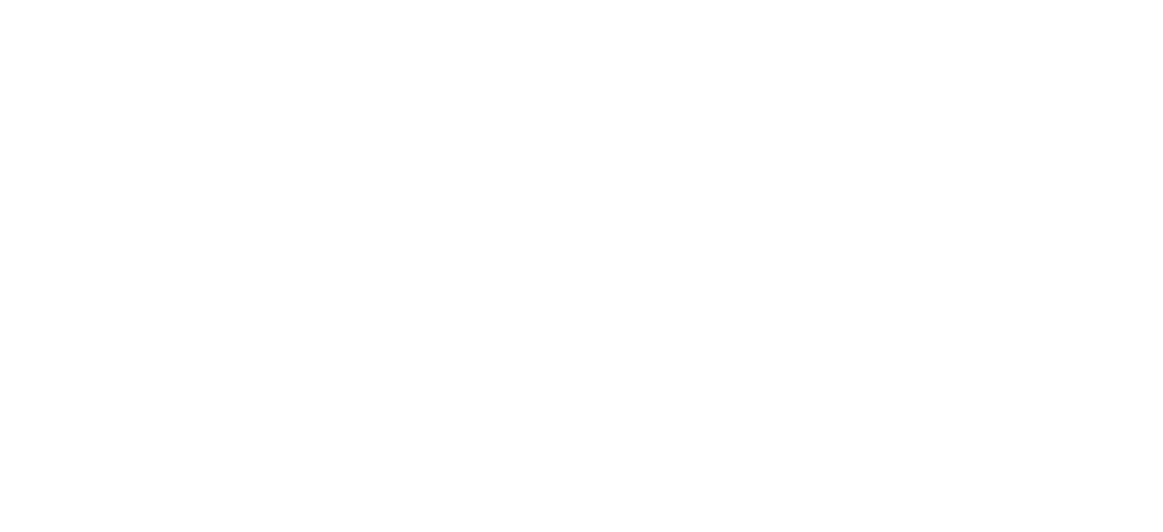 scroll, scrollTop: 0, scrollLeft: 0, axis: both 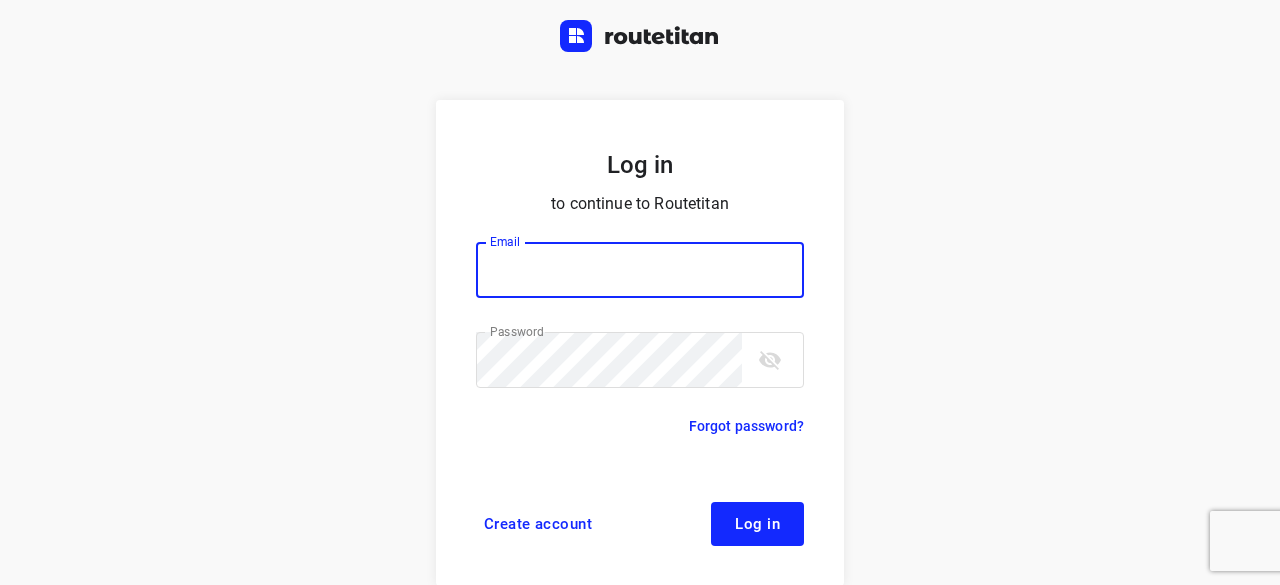type on "[EMAIL_ADDRESS][DOMAIN_NAME]" 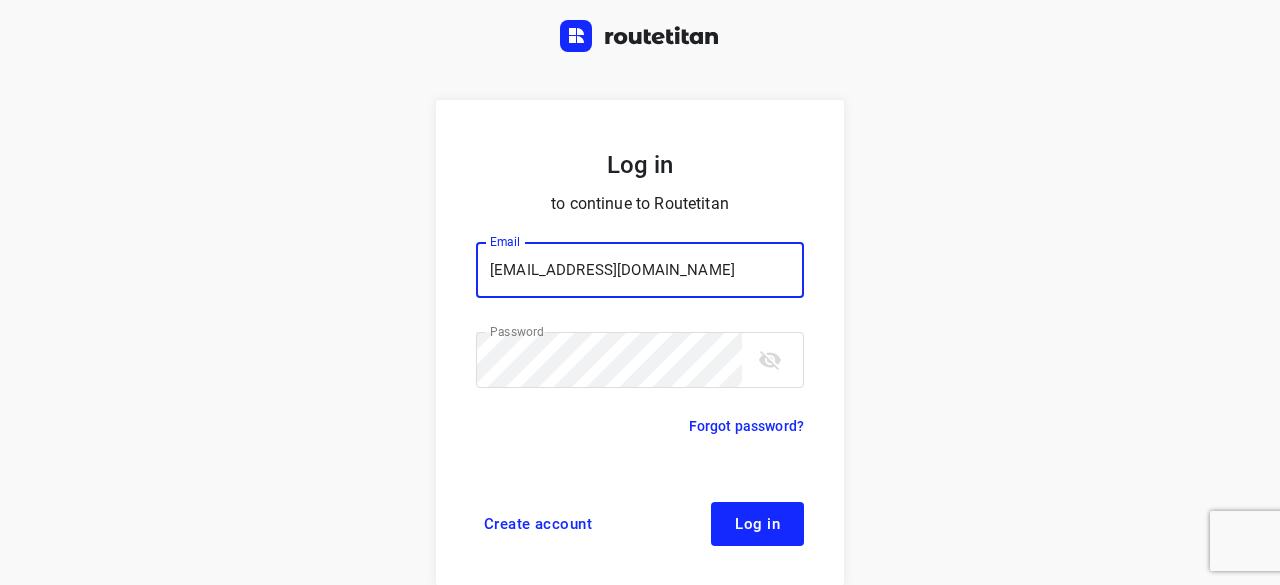 click on "Log in" at bounding box center (757, 524) 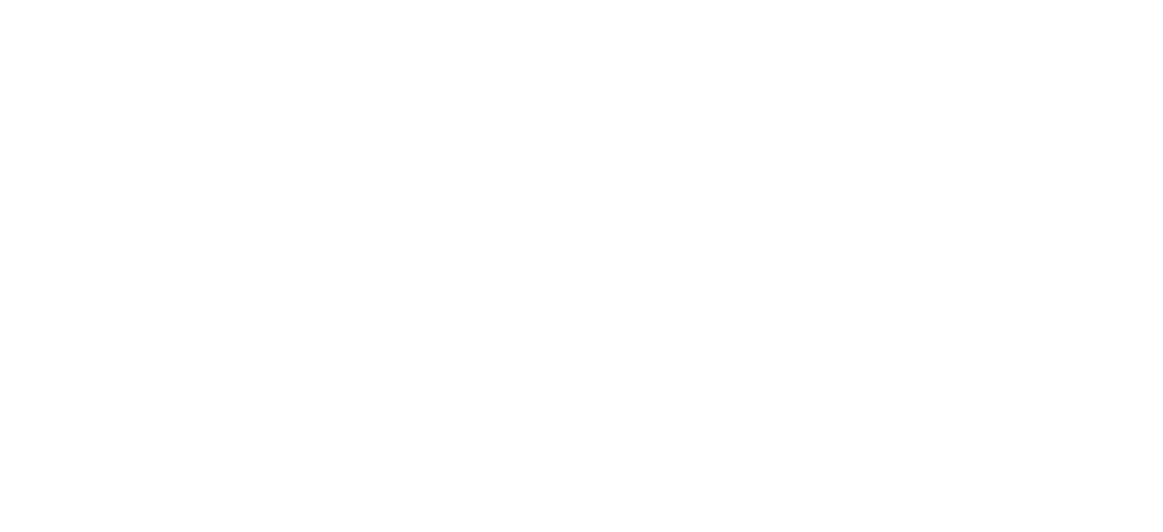 scroll, scrollTop: 0, scrollLeft: 0, axis: both 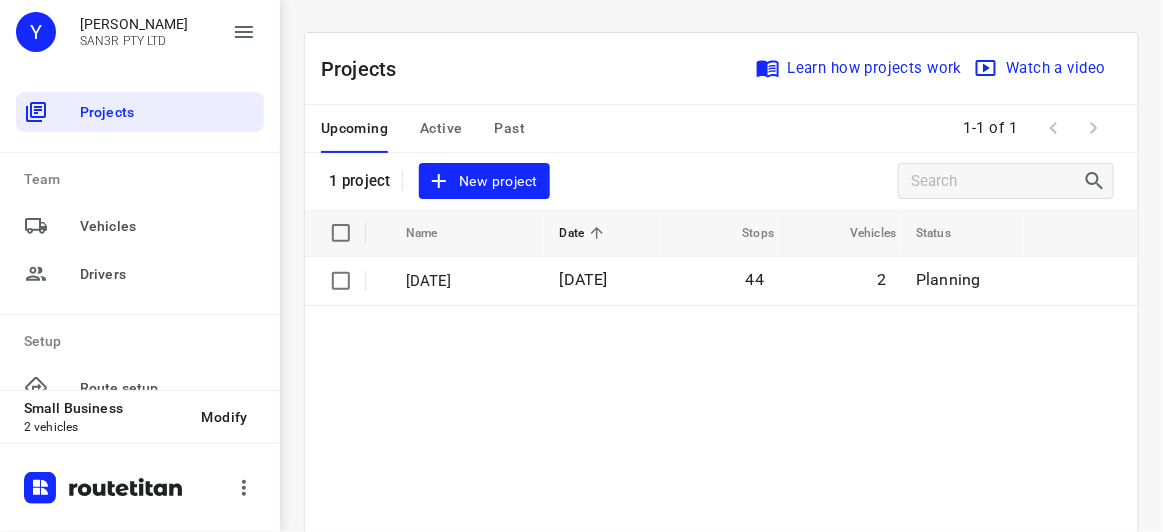 click on "New project" at bounding box center [484, 181] 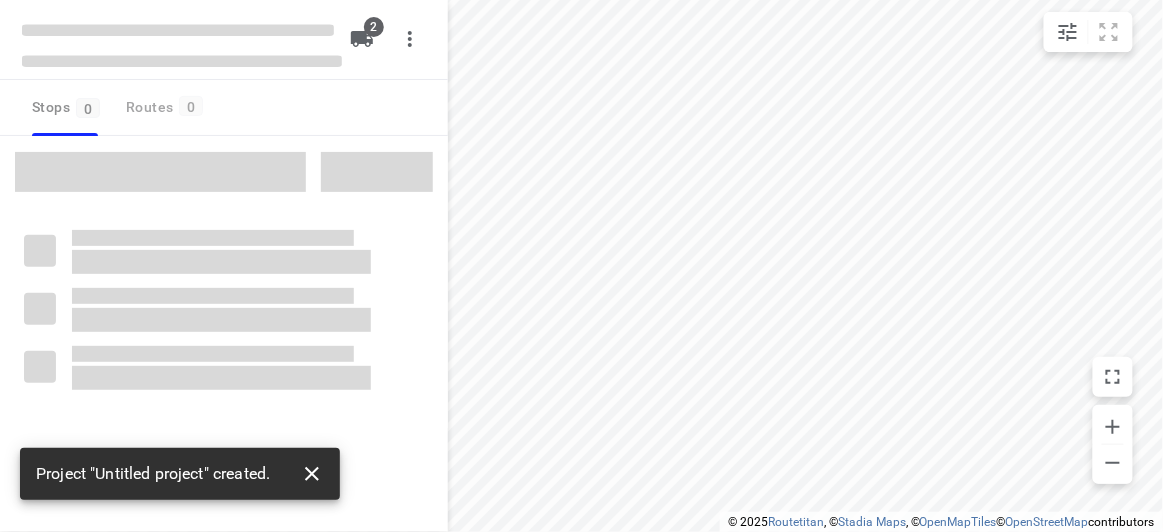 click 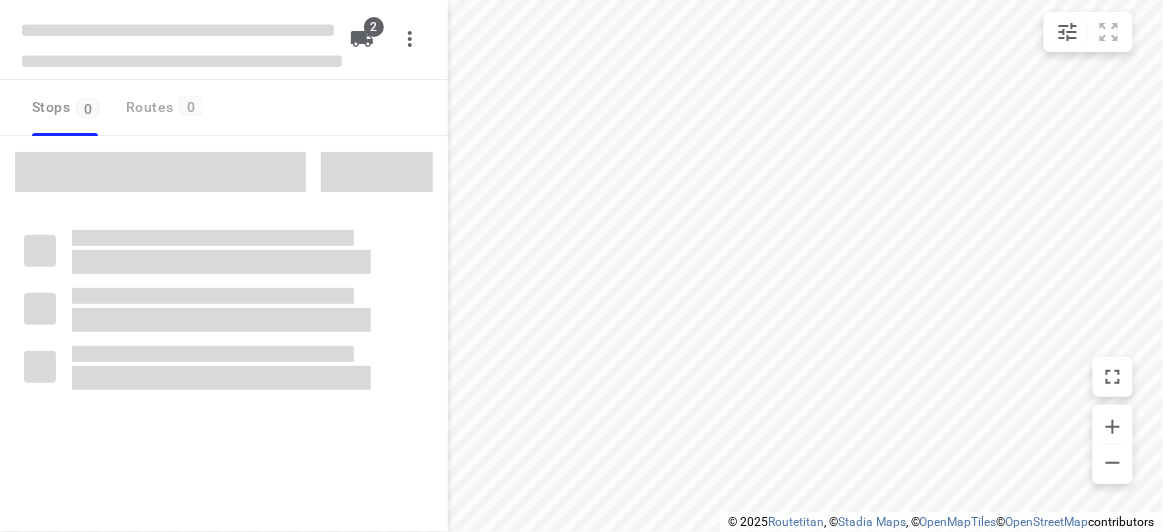 type on "distance" 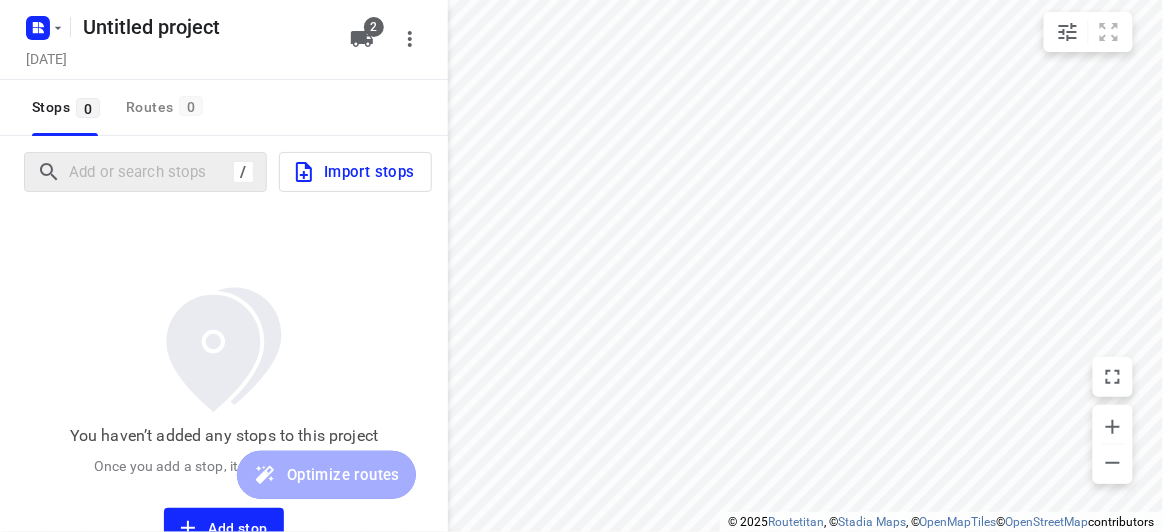 click 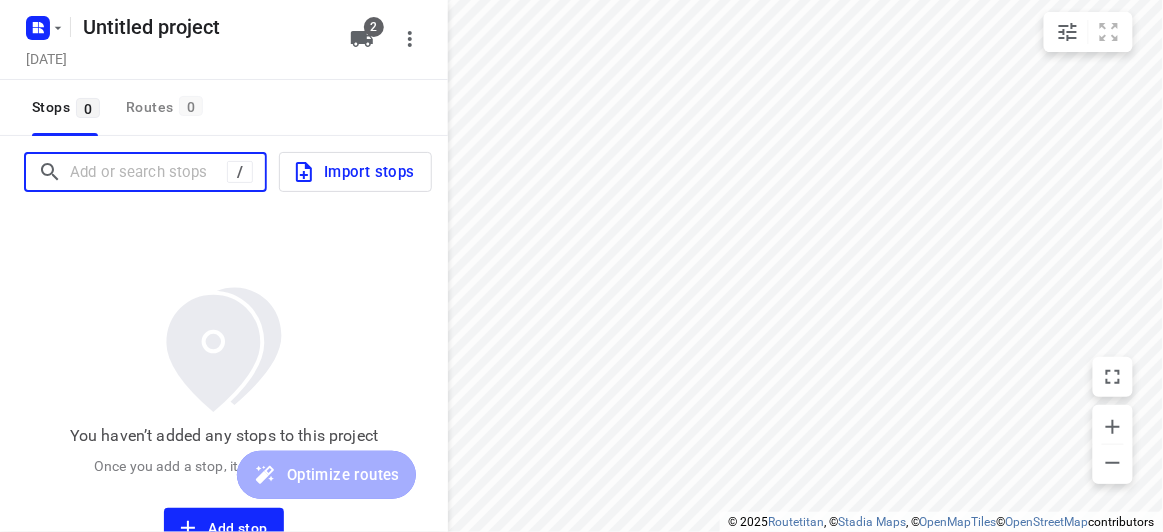 click at bounding box center [148, 172] 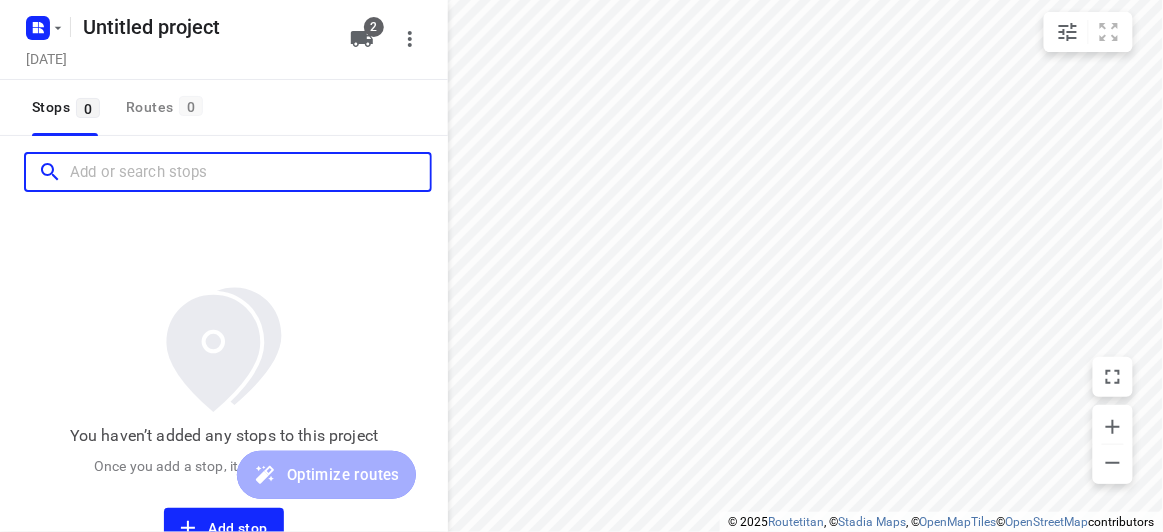 paste on "[STREET_ADDRESS]" 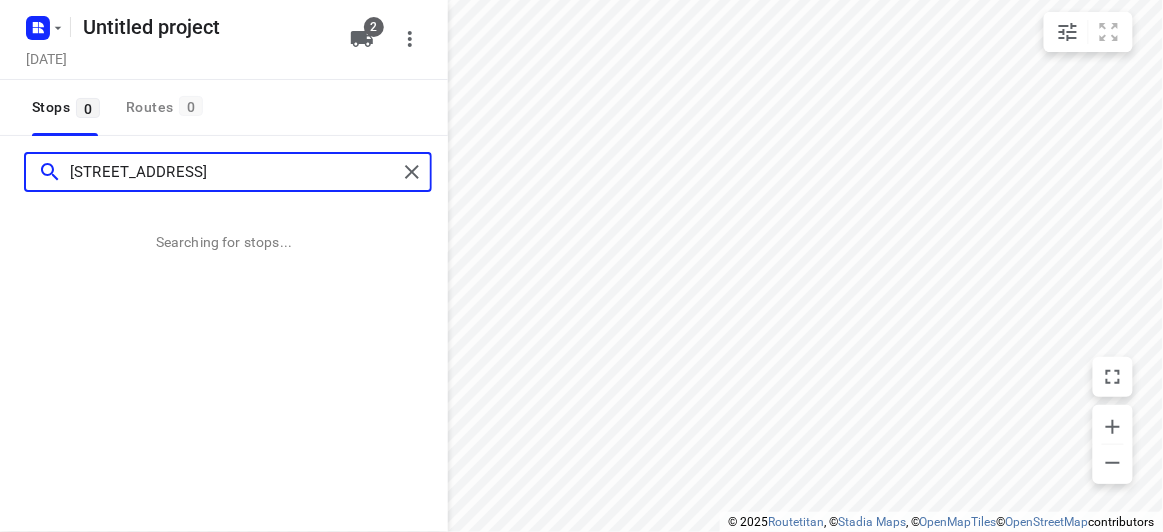 type on "[STREET_ADDRESS]" 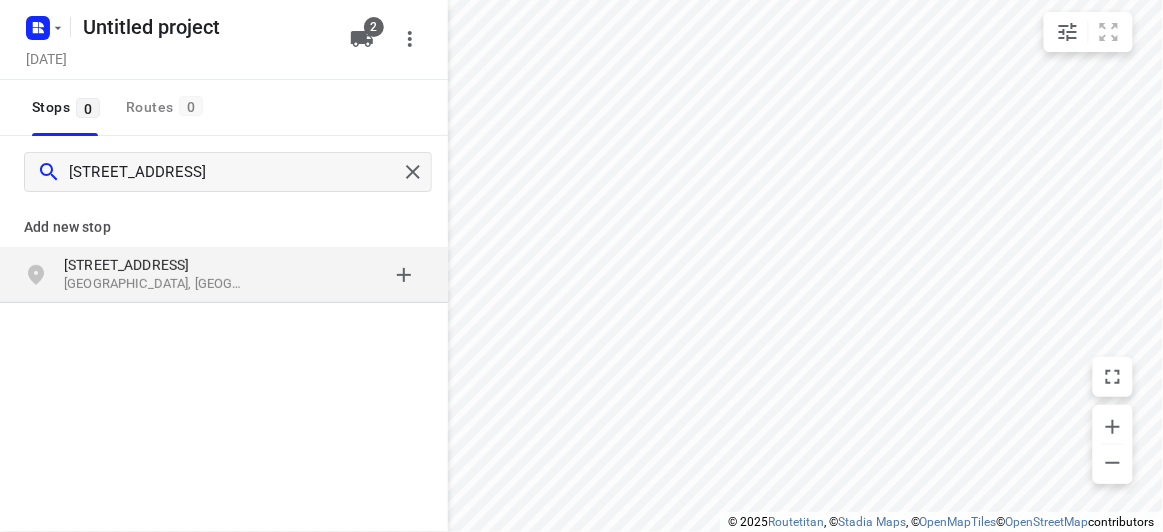 click on "[STREET_ADDRESS]" at bounding box center (156, 265) 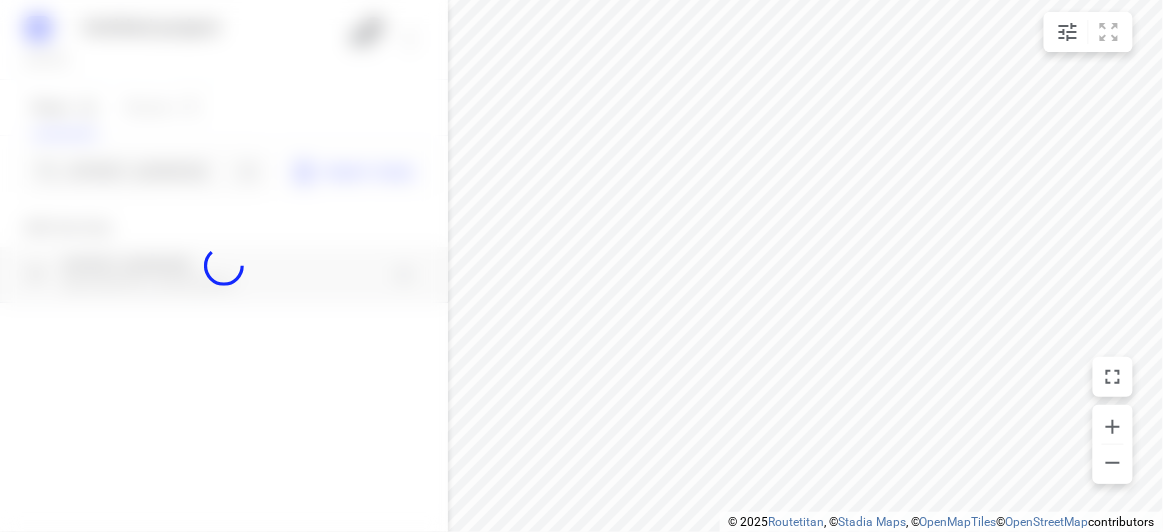 click at bounding box center [224, 266] 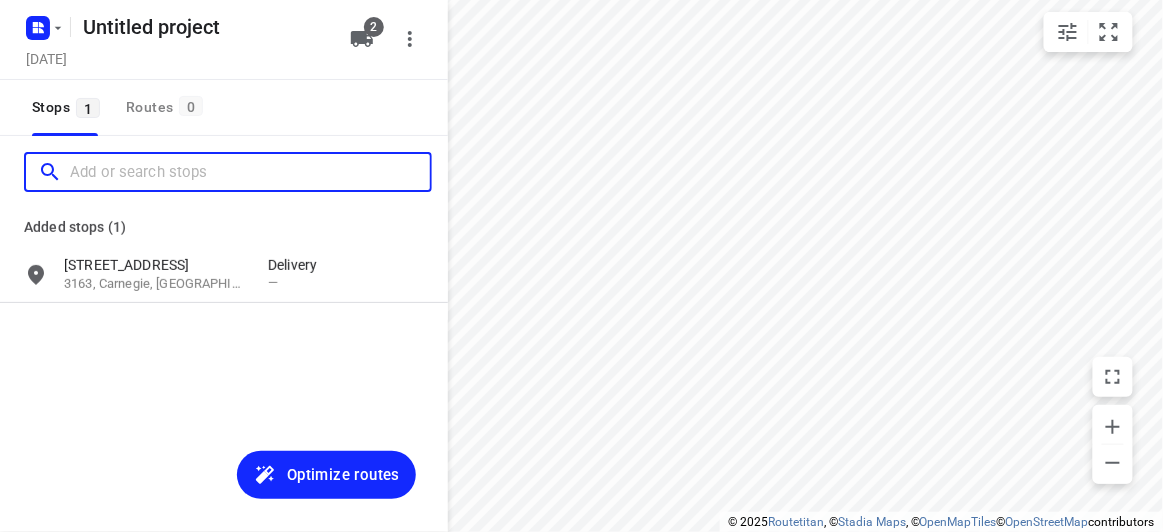 click at bounding box center [250, 172] 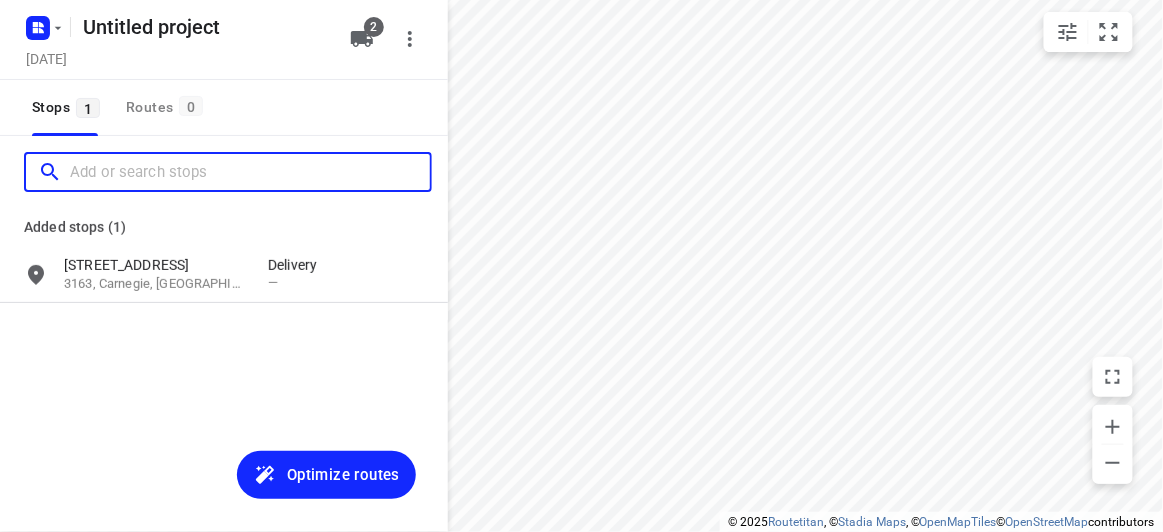 scroll, scrollTop: 0, scrollLeft: 0, axis: both 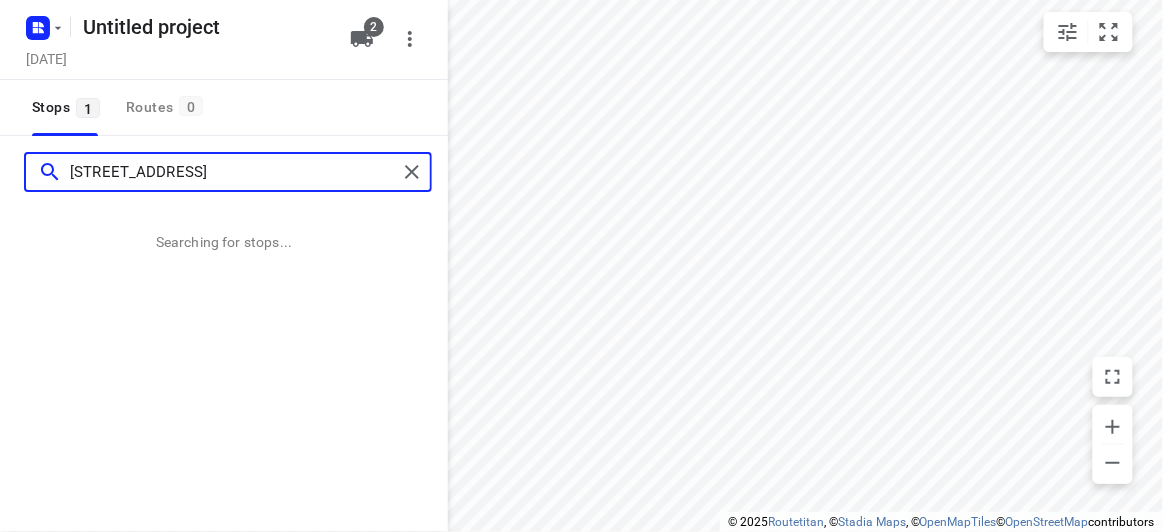 type on "[STREET_ADDRESS]" 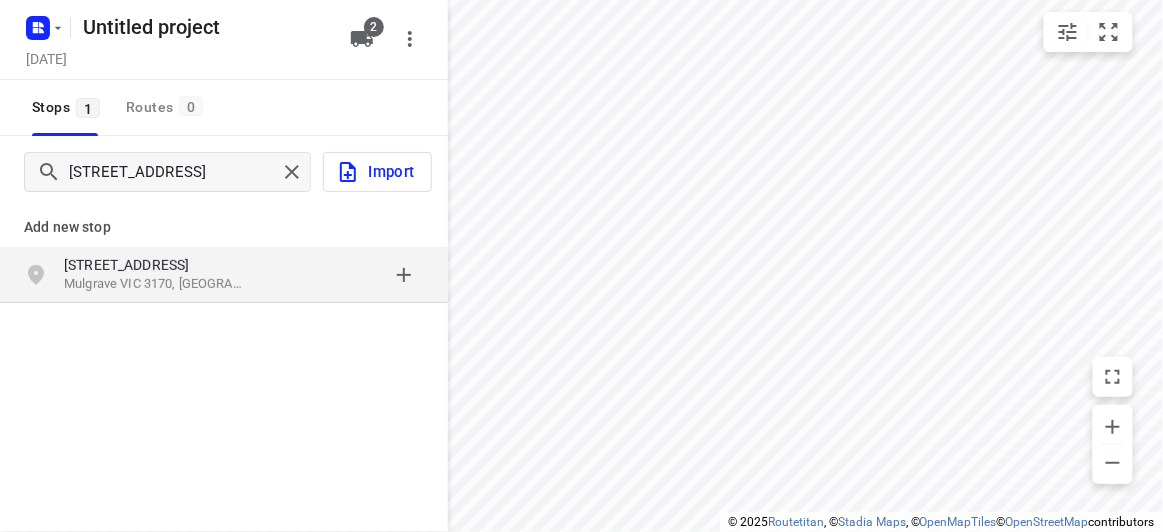 click on "Add new stop" at bounding box center (224, 219) 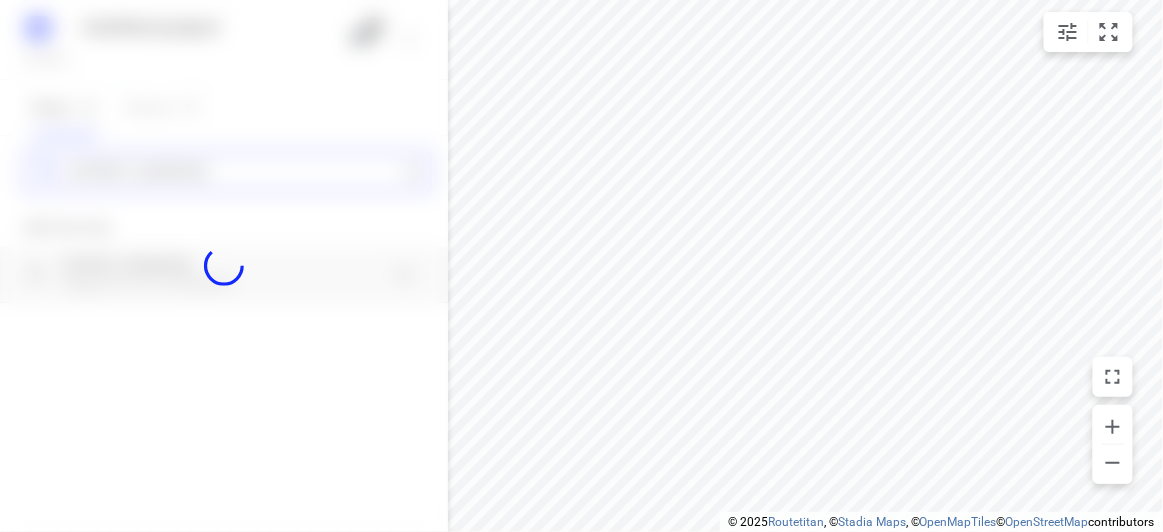 click on "Untitled project [DATE] 2 Stops 1 Routes 0 [STREET_ADDRESS][GEOGRAPHIC_DATA] 3170 Add new stop [STREET_ADDRESS] Routing Settings Optimization preference Shortest distance distance Optimization preference Distance Format KM km Distance Format Default stop duration 5 minutes Default stop duration Default stop load 1 units Default stop load Allow late stops   Maximum amount of time drivers may be late at a stop Allow reloads BETA   Vehicles may return to the depot to load more stops. Fixed departure time   Vehicles must depart at the start of their working hours Cancel Save" at bounding box center [224, 266] 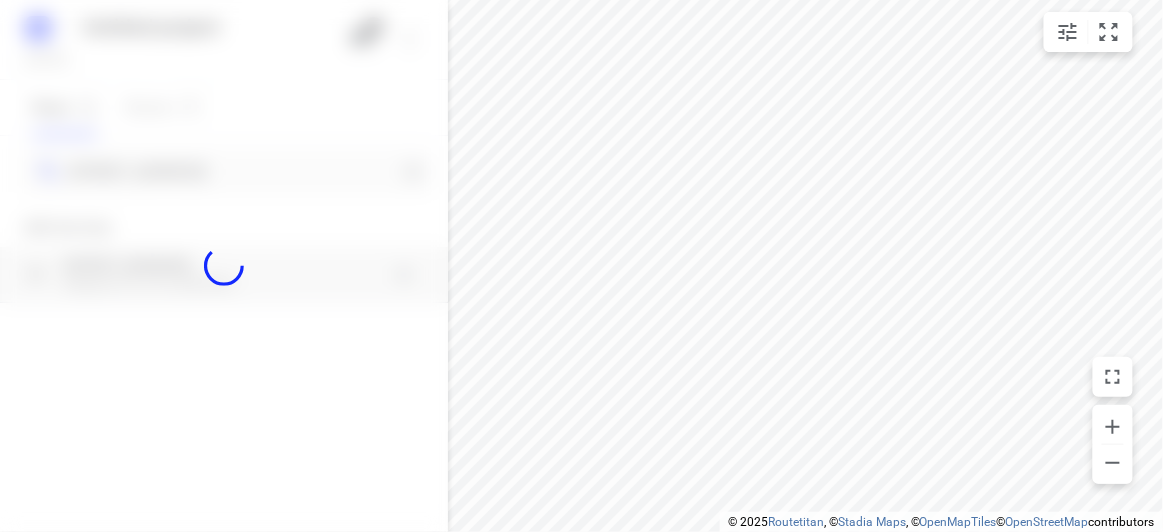 click at bounding box center (224, 266) 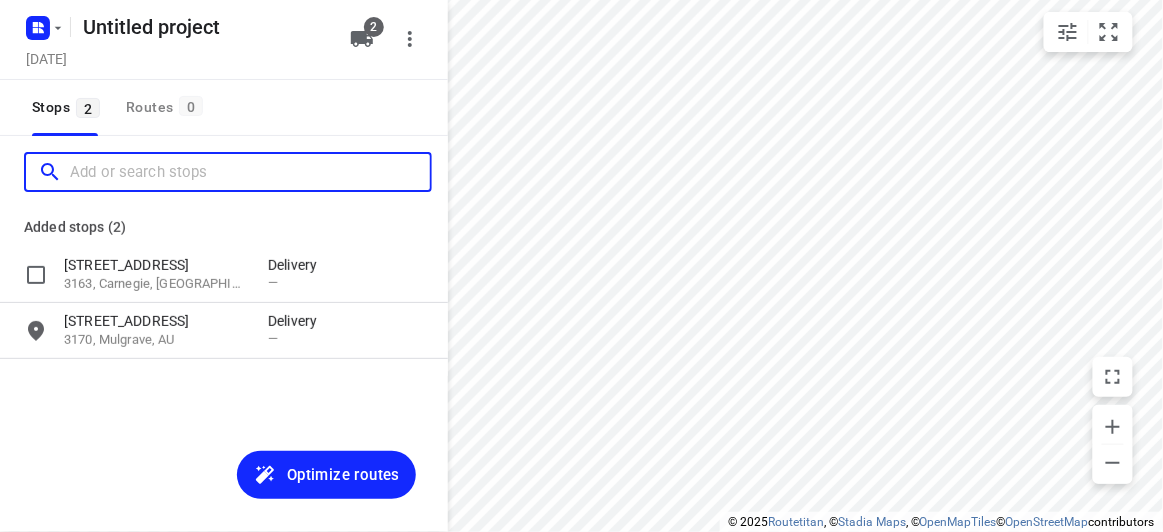 paste on "[STREET_ADDRESS]" 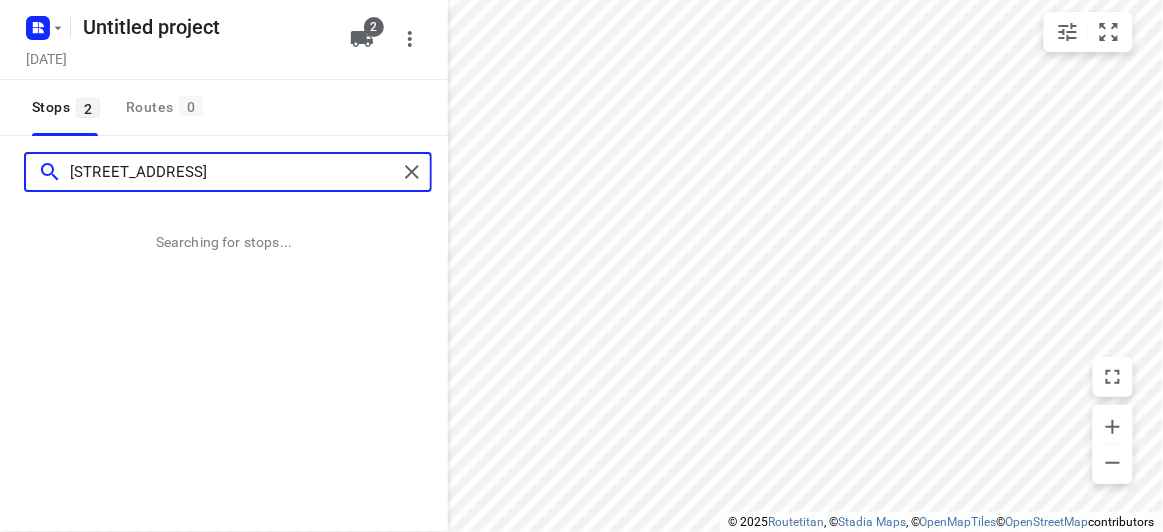 type on "[STREET_ADDRESS]" 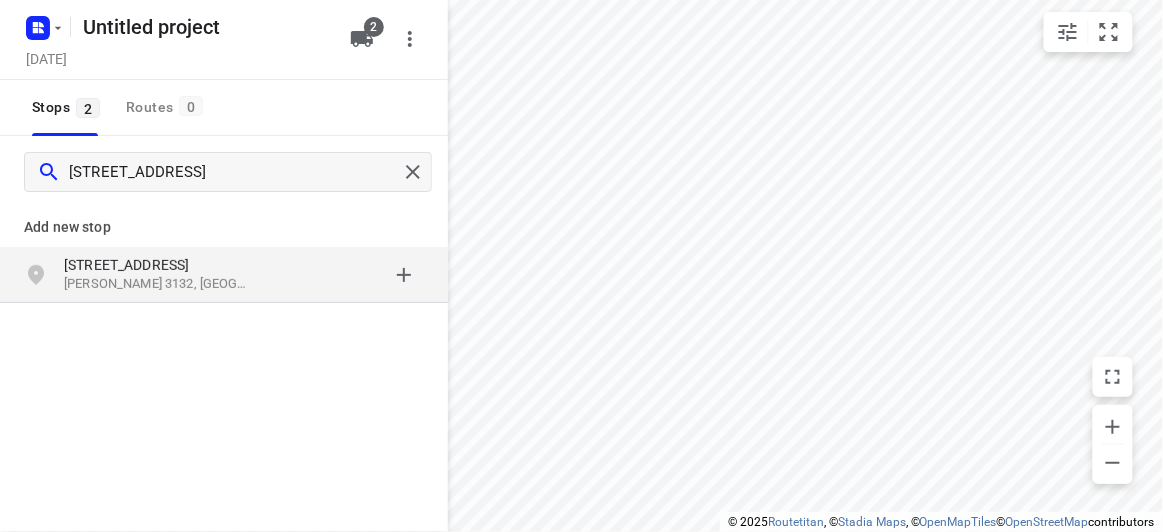 click on "[STREET_ADDRESS]" at bounding box center [156, 265] 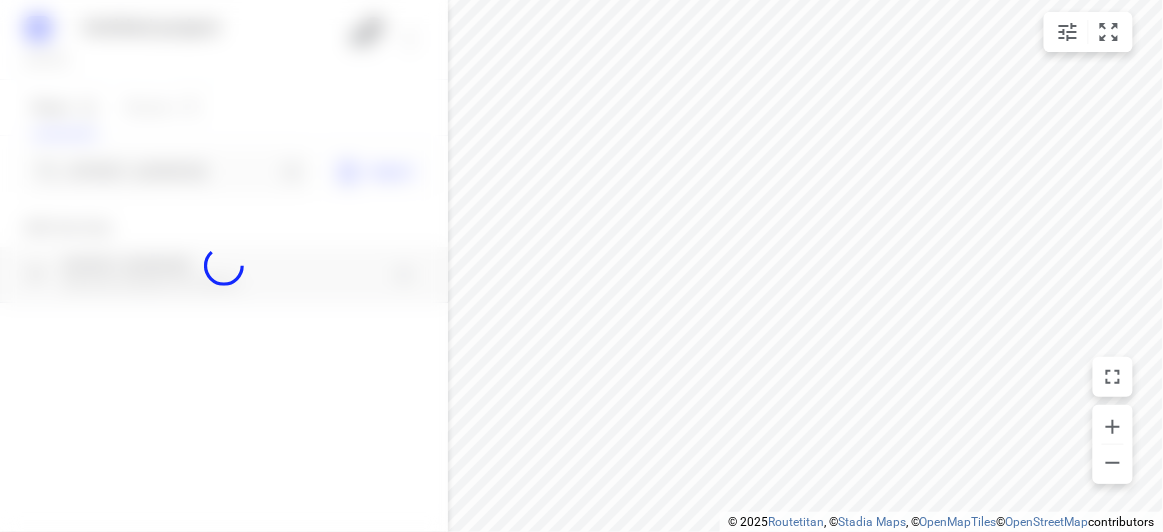 click at bounding box center [224, 266] 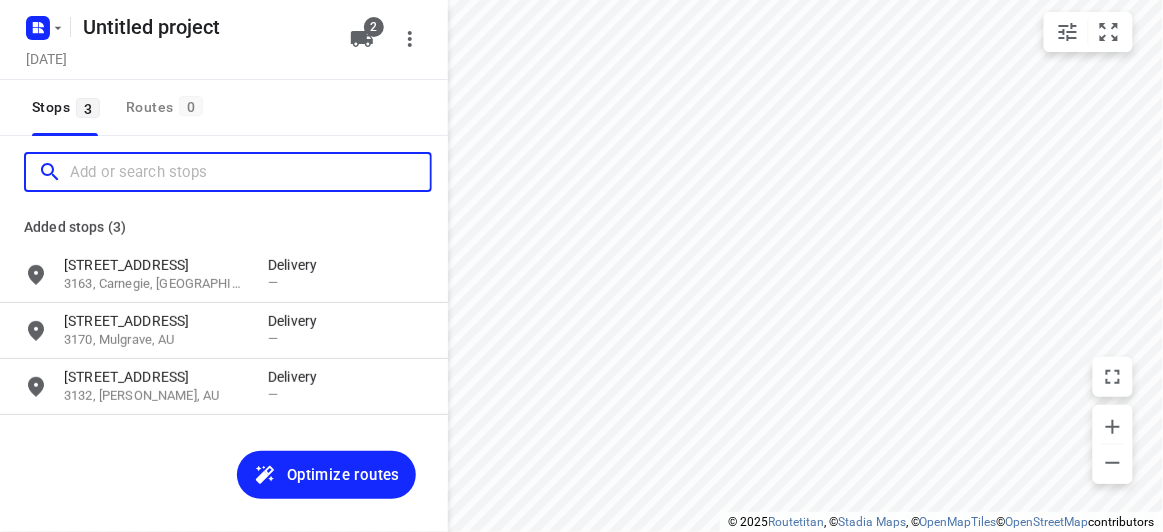 scroll, scrollTop: 0, scrollLeft: 0, axis: both 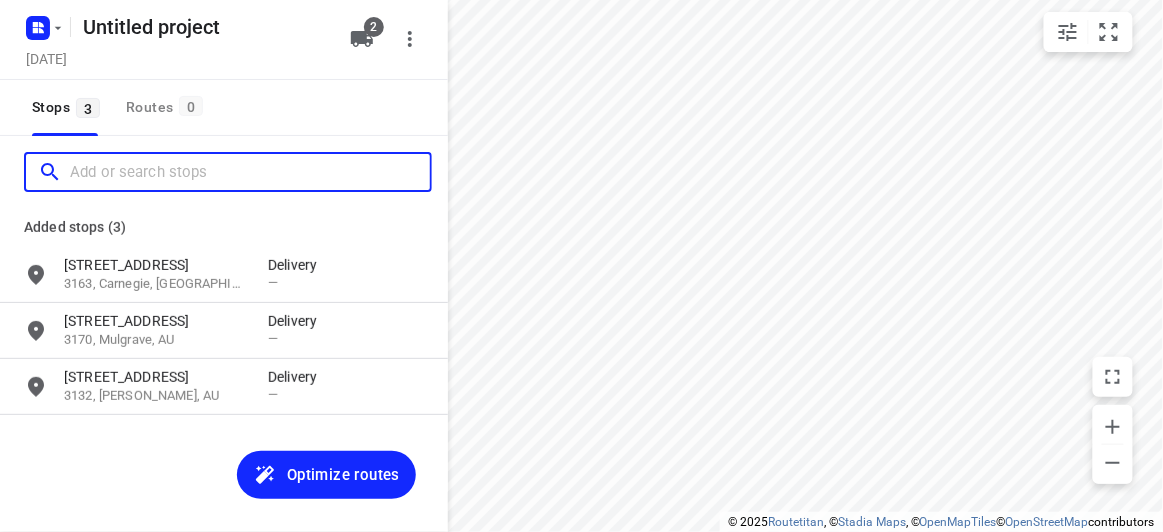 paste on "[STREET_ADDRESS][PERSON_NAME]" 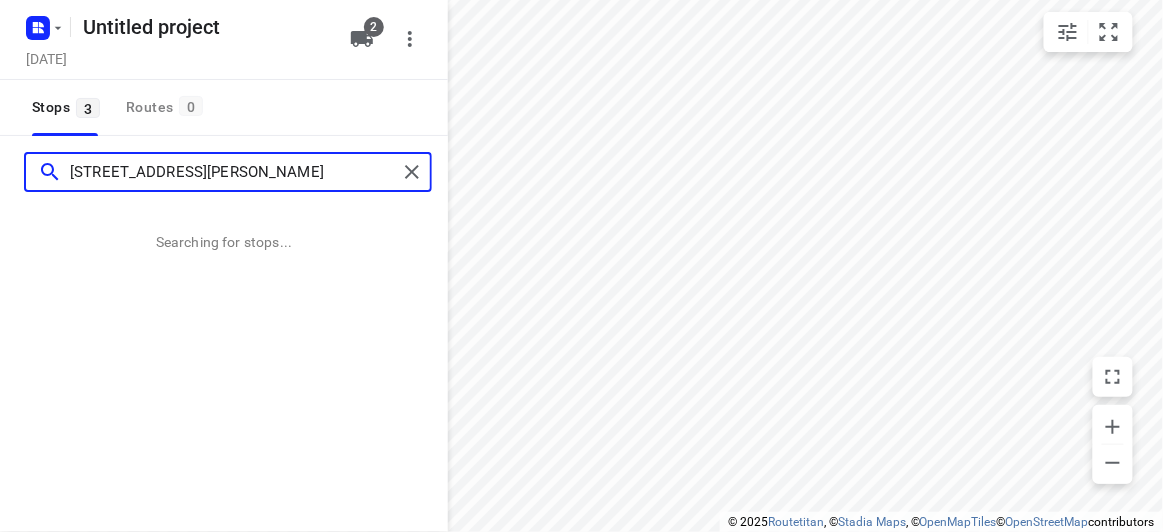 type on "[STREET_ADDRESS][PERSON_NAME]" 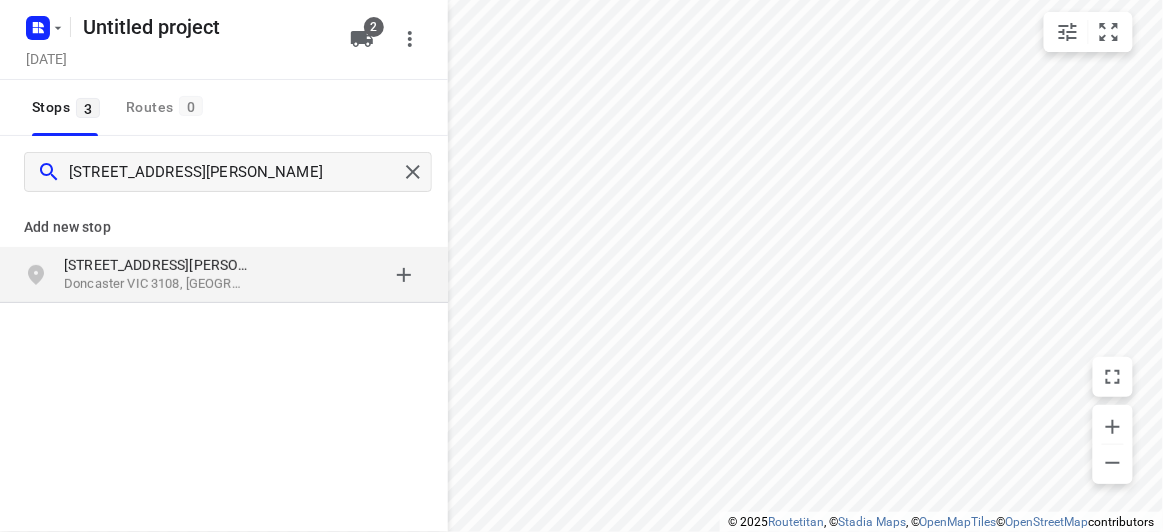 click at bounding box center [346, 275] 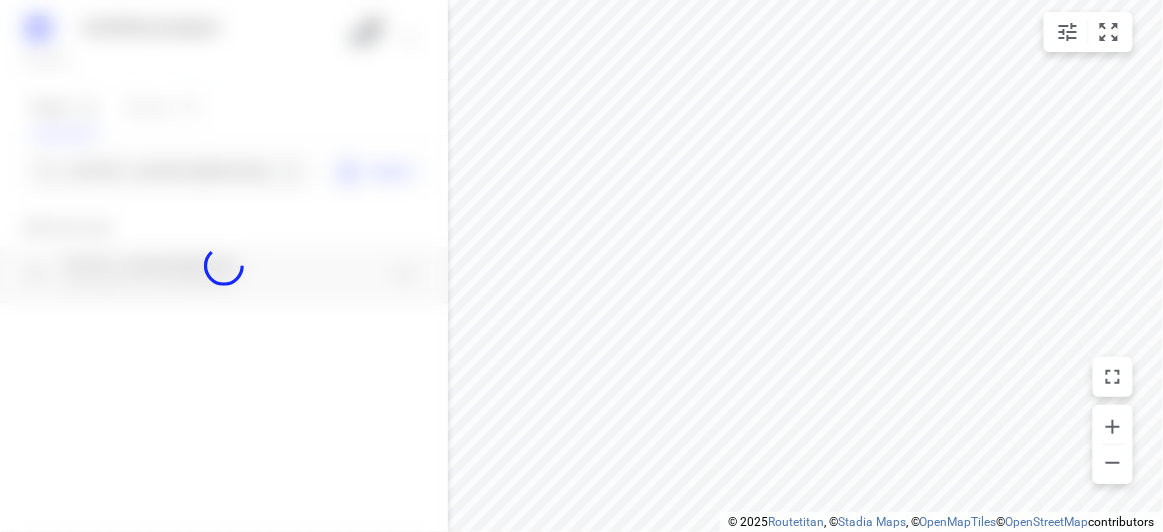 click at bounding box center [224, 266] 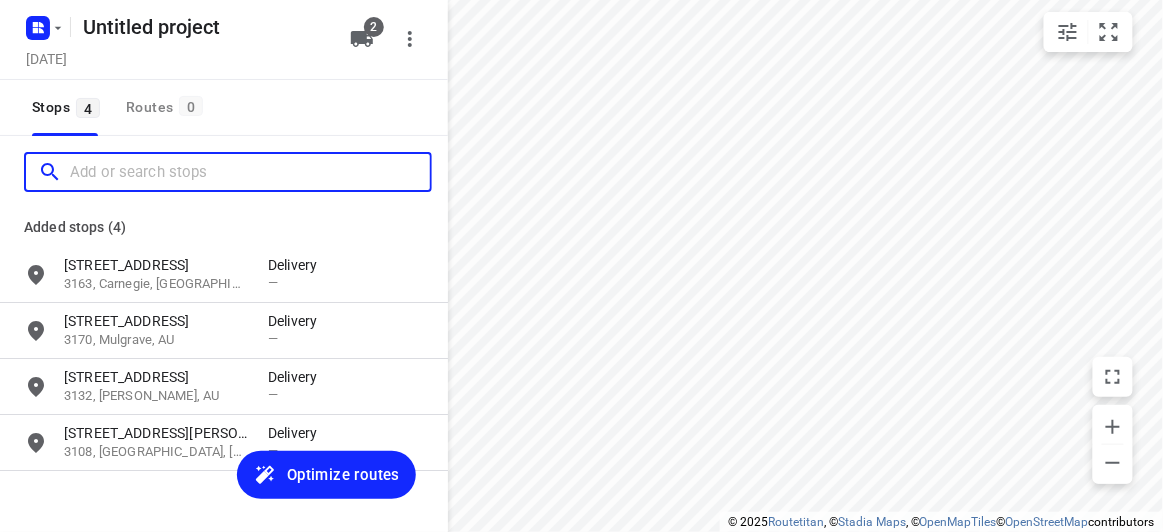 paste on "[STREET_ADDRESS]" 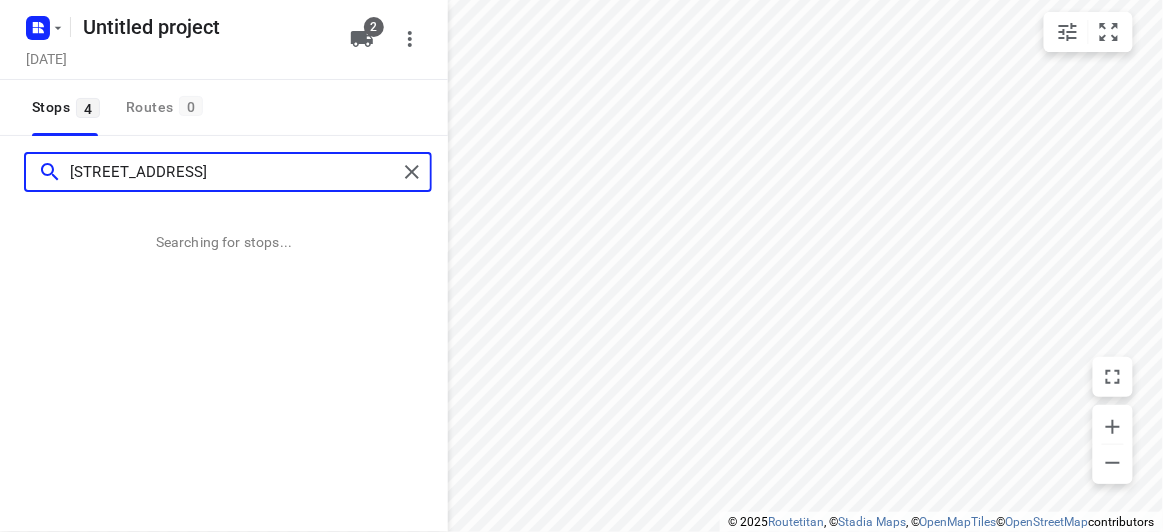 type on "[STREET_ADDRESS]" 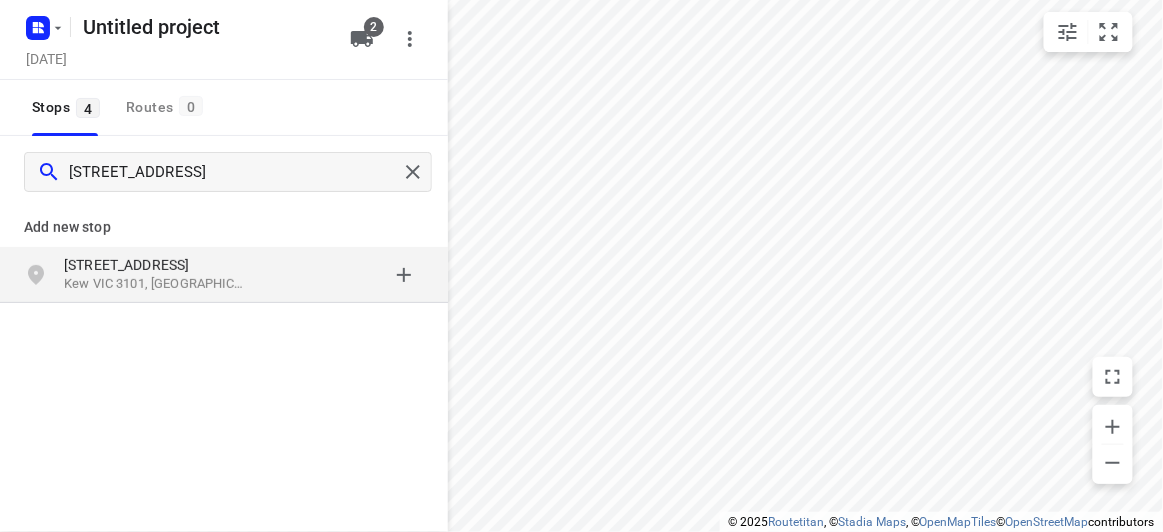 click on "[STREET_ADDRESS]" at bounding box center (224, 275) 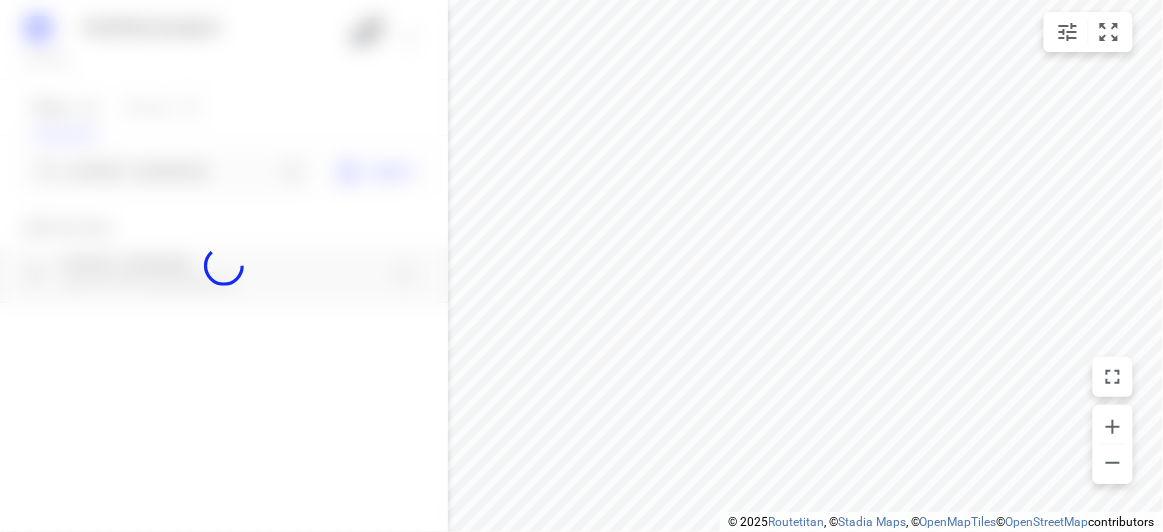 click at bounding box center [224, 266] 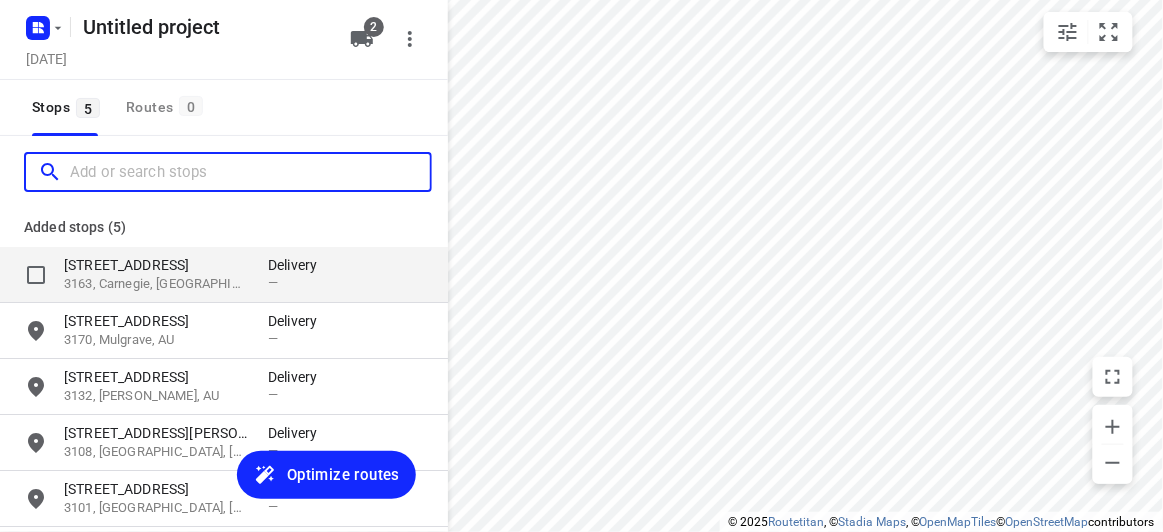 paste on "[STREET_ADDRESS][PERSON_NAME]" 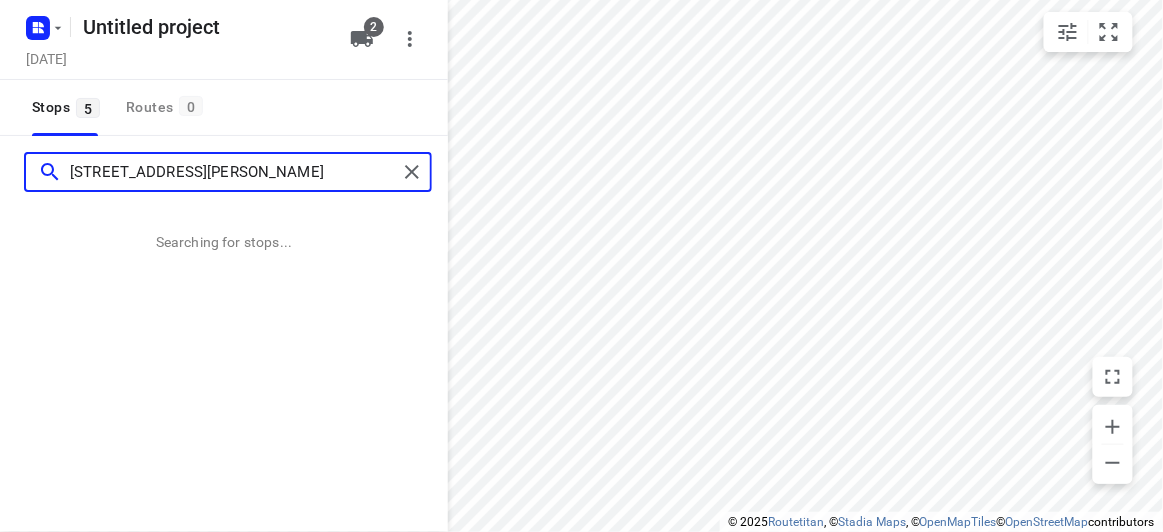 type on "[STREET_ADDRESS][PERSON_NAME]" 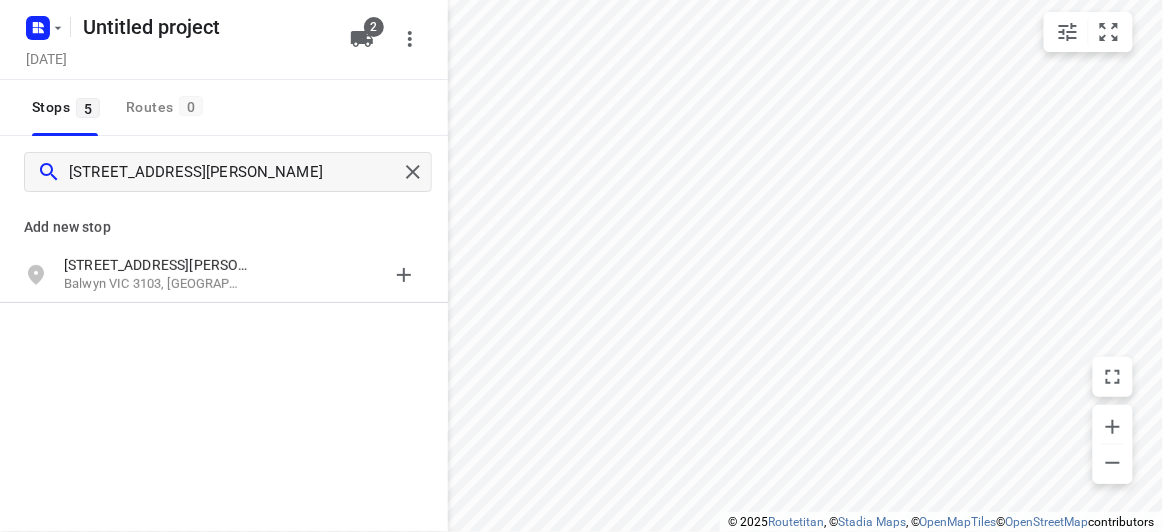 click on "Add new stop" at bounding box center (224, 219) 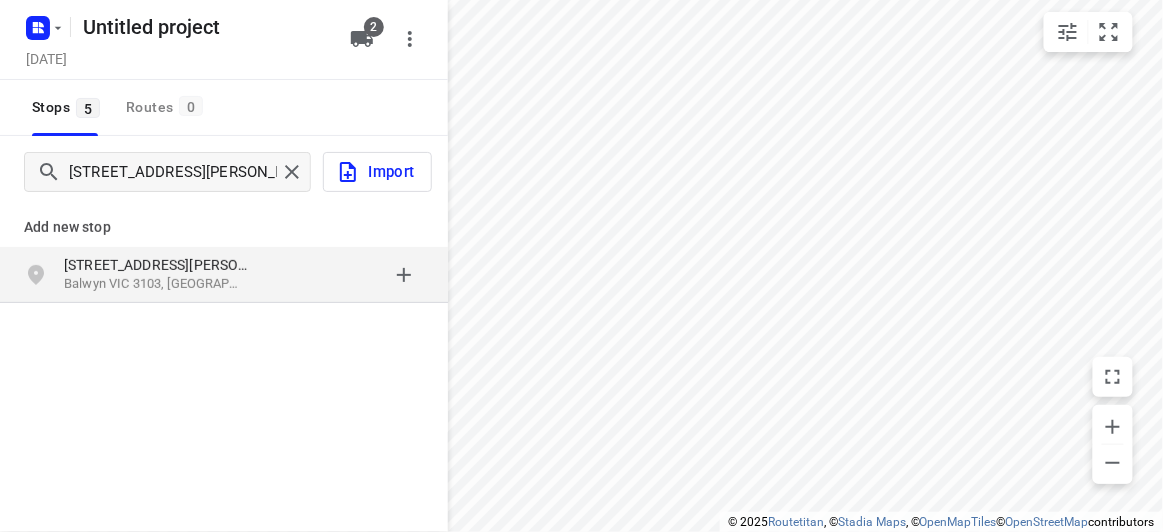 click on "[STREET_ADDRESS][PERSON_NAME]" at bounding box center (224, 275) 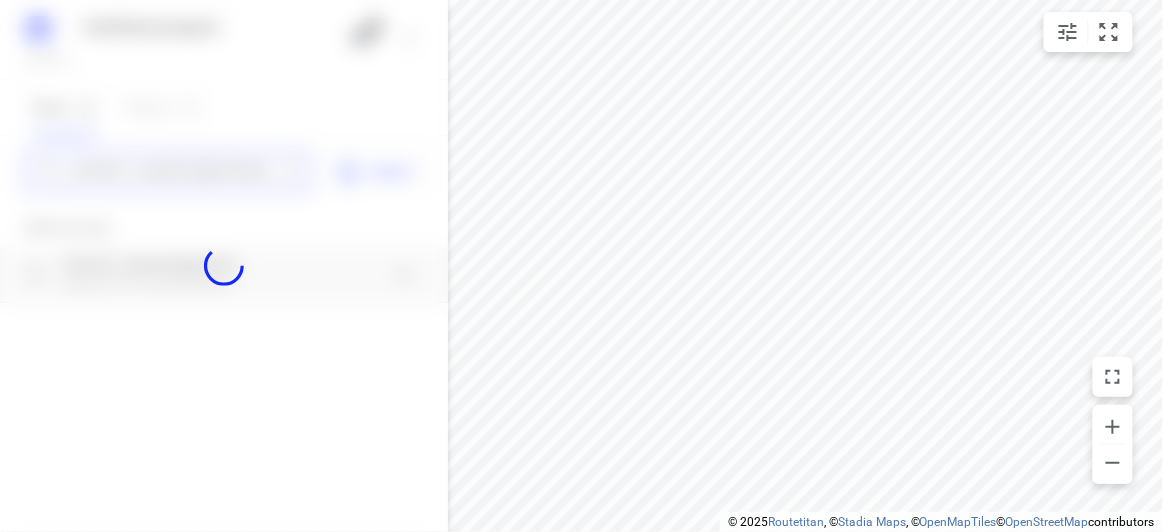 click on "Untitled project [DATE] 2 Stops 5 Routes 0 [STREET_ADDRESS][PERSON_NAME] Import Add new stop [STREET_ADDRESS][PERSON_NAME] Routing Settings Optimization preference Shortest distance distance Optimization preference Distance Format KM km Distance Format Default stop duration 5 minutes Default stop duration Default stop load 1 units Default stop load Allow late stops   Maximum amount of time drivers may be late at a stop Allow reloads BETA   Vehicles may return to the depot to load more stops. Fixed departure time   Vehicles must depart at the start of their working hours Cancel Save" at bounding box center [224, 266] 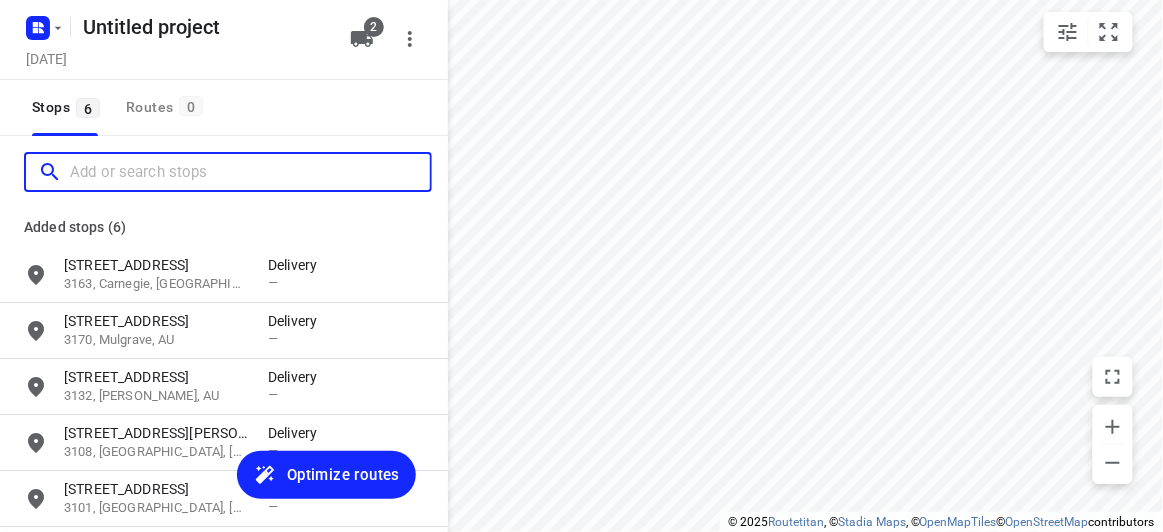 paste on "[STREET_ADDRESS]" 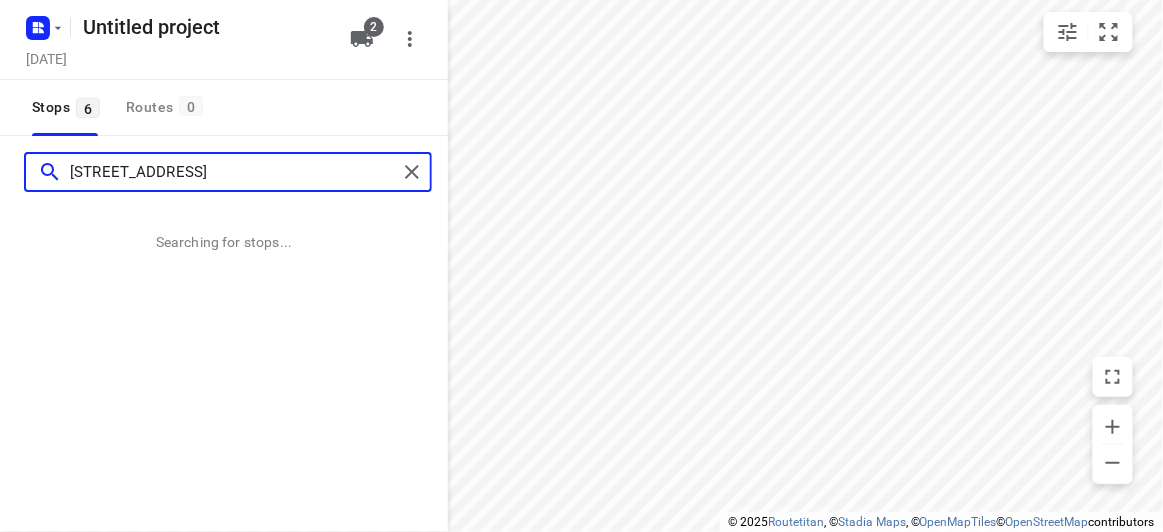 type on "[STREET_ADDRESS]" 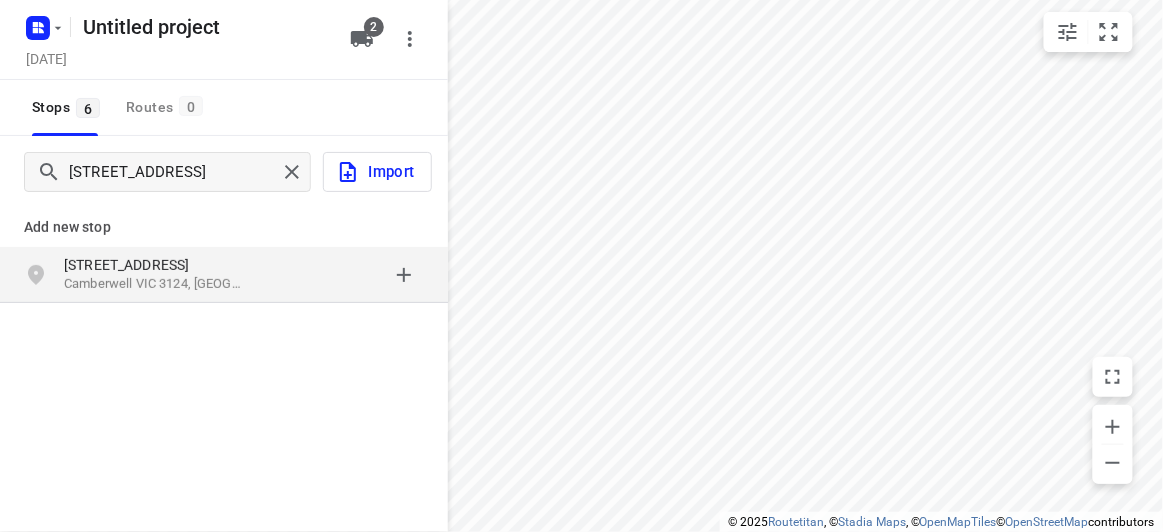 click on "Add new stop" at bounding box center [224, 219] 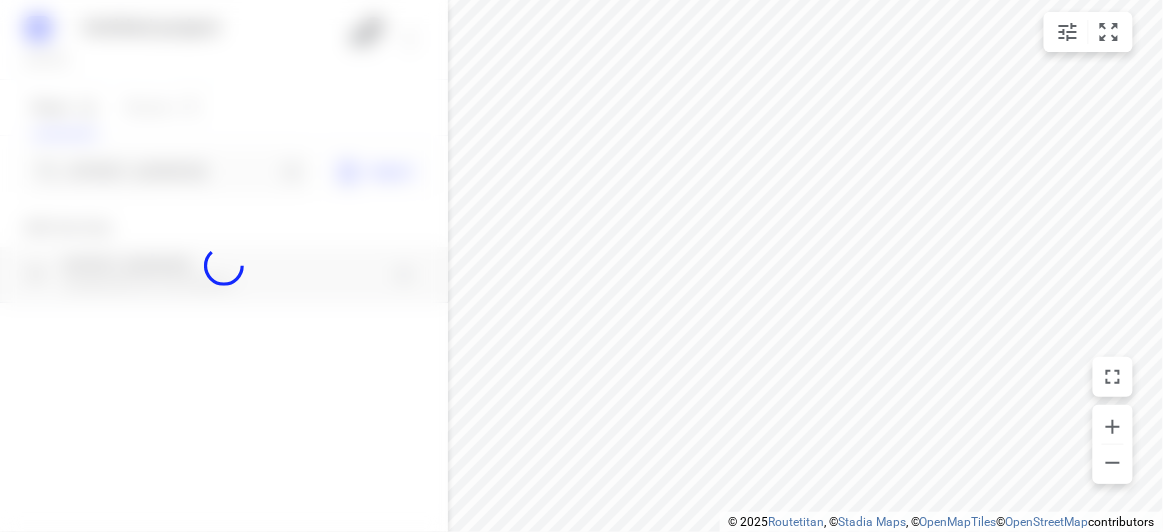 click at bounding box center [224, 266] 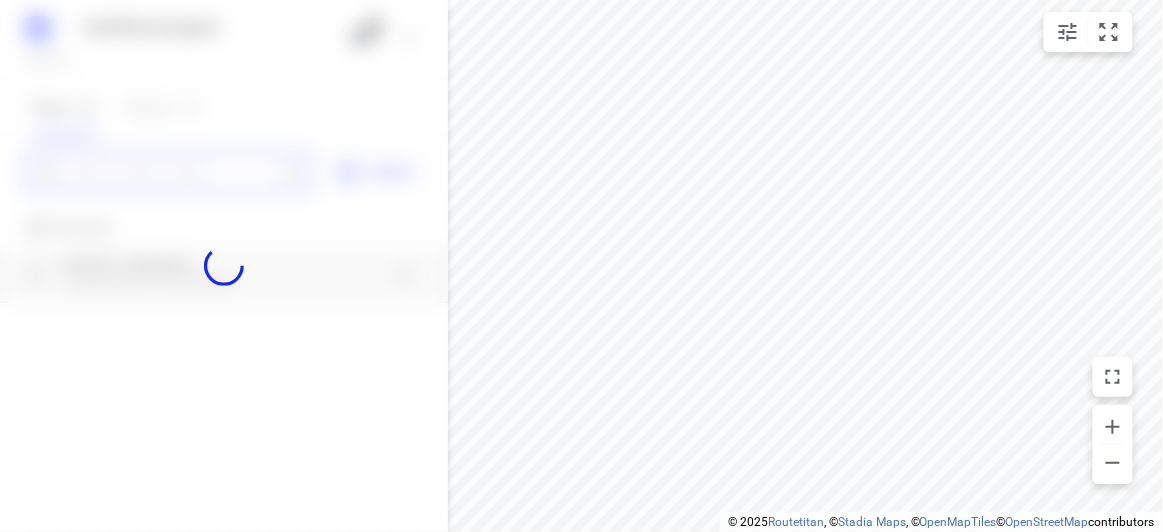 paste on "[STREET_ADDRESS][PERSON_NAME]" 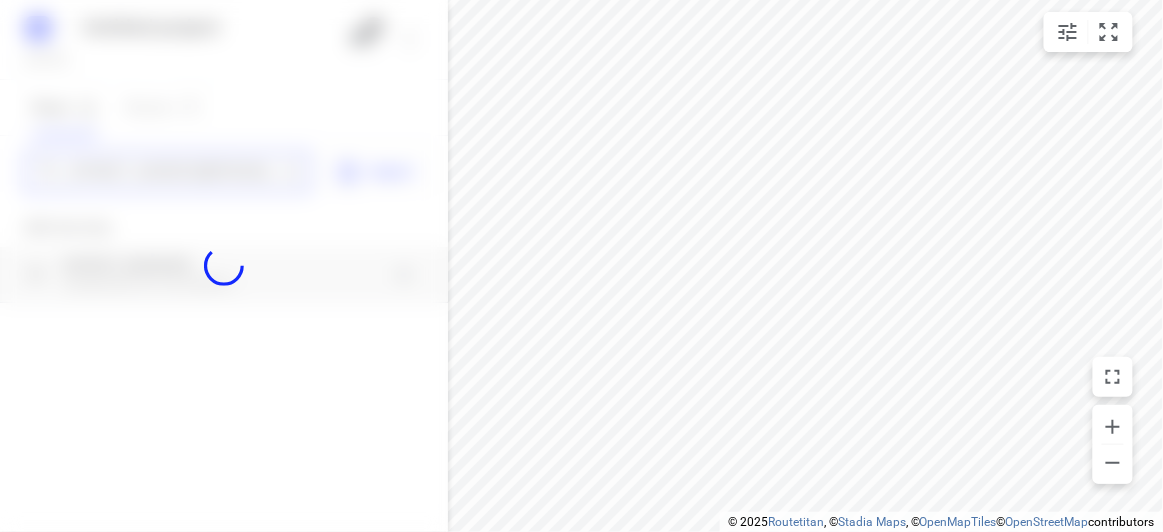 scroll, scrollTop: 0, scrollLeft: 0, axis: both 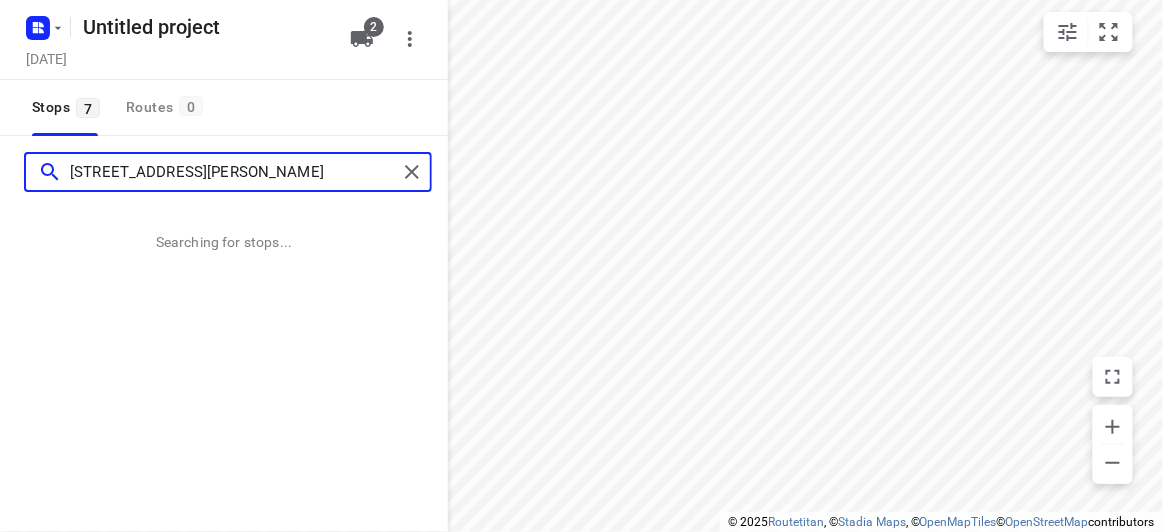type on "[STREET_ADDRESS][PERSON_NAME]" 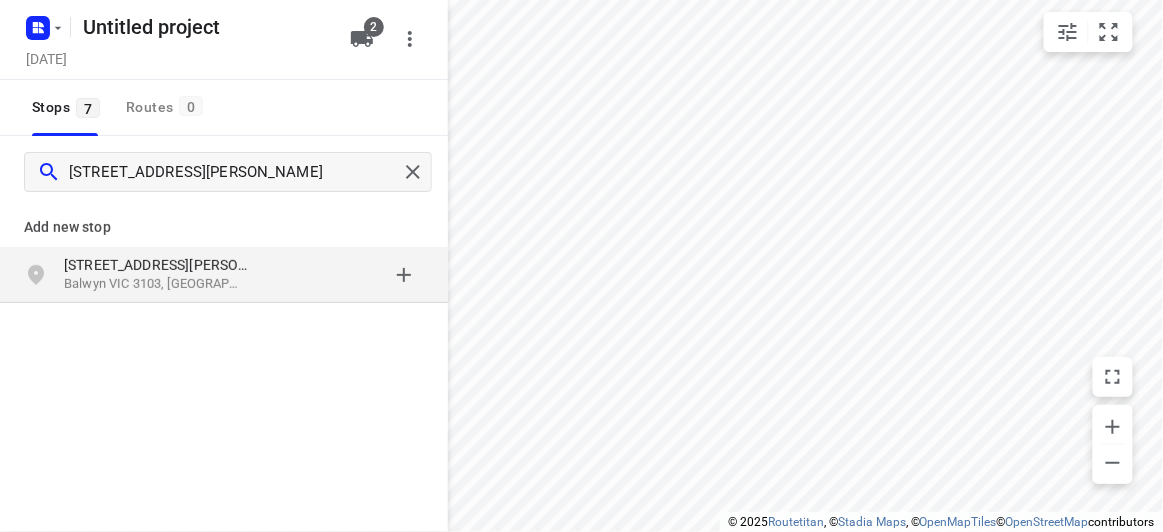 click on "[STREET_ADDRESS][PERSON_NAME]" at bounding box center [156, 265] 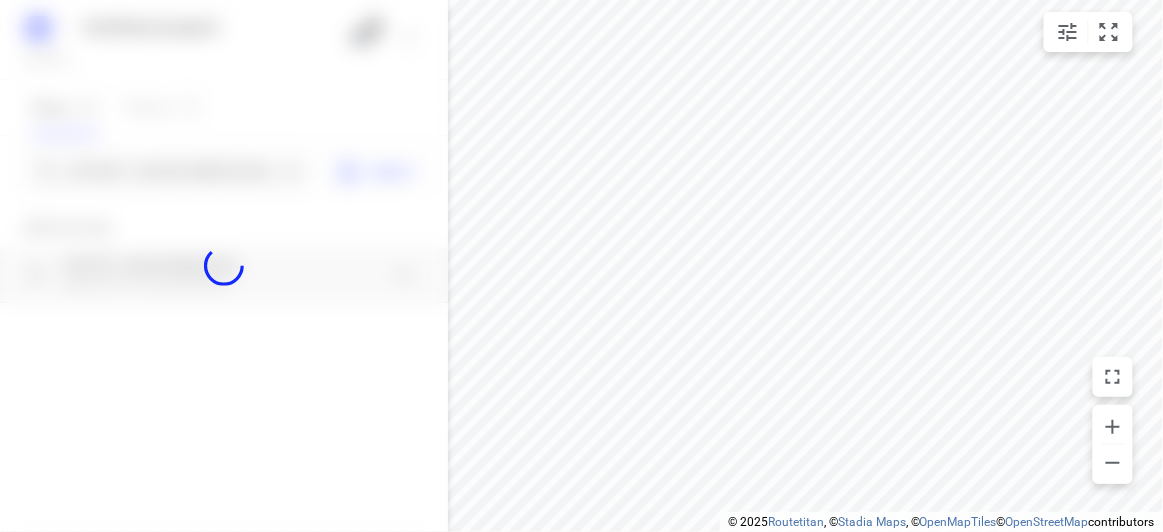 click at bounding box center [224, 266] 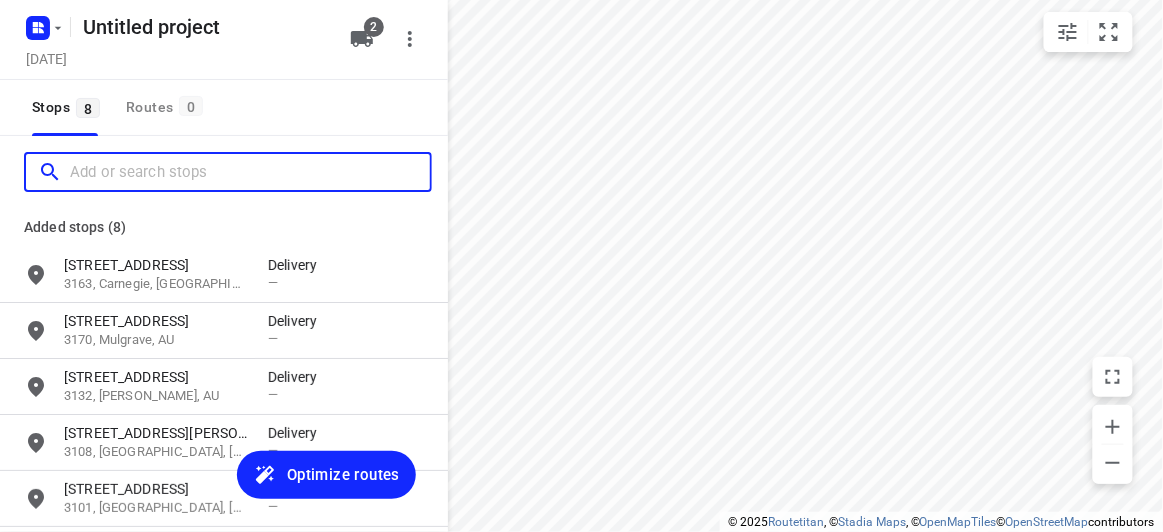 paste on "[STREET_ADDRESS]" 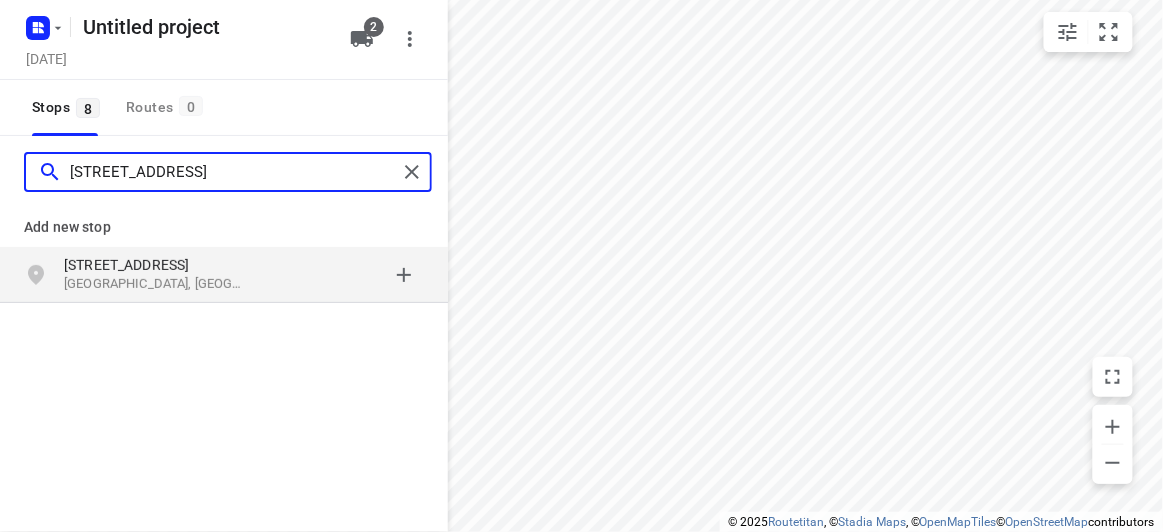 type on "[STREET_ADDRESS]" 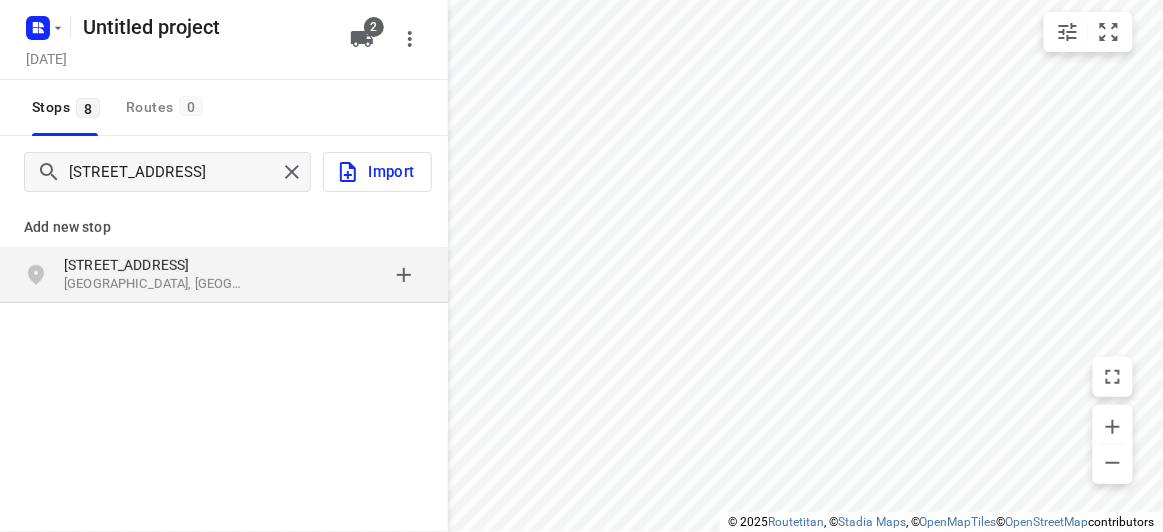 click on "Add new stop" at bounding box center [224, 227] 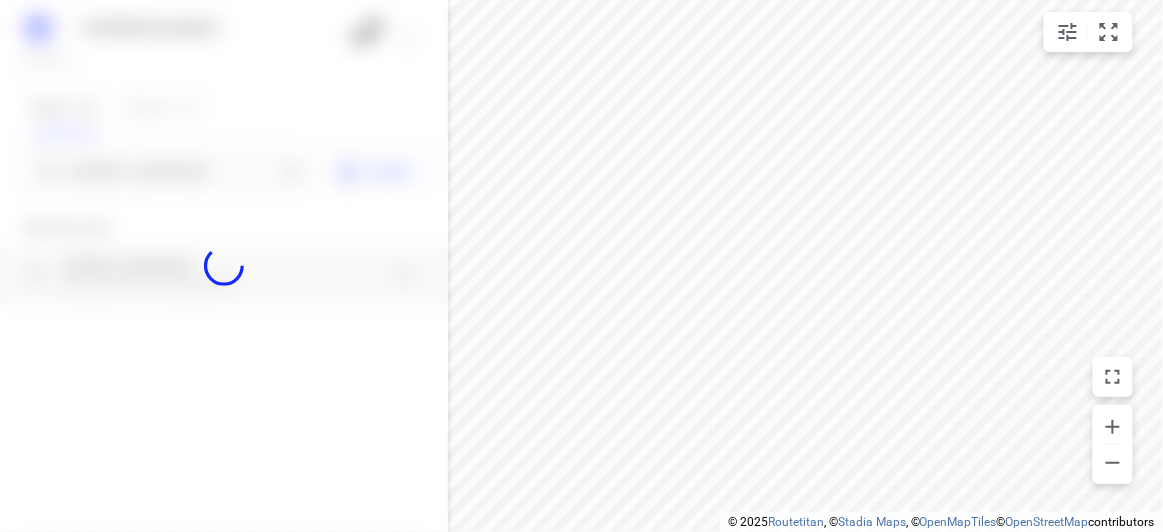 click at bounding box center (224, 266) 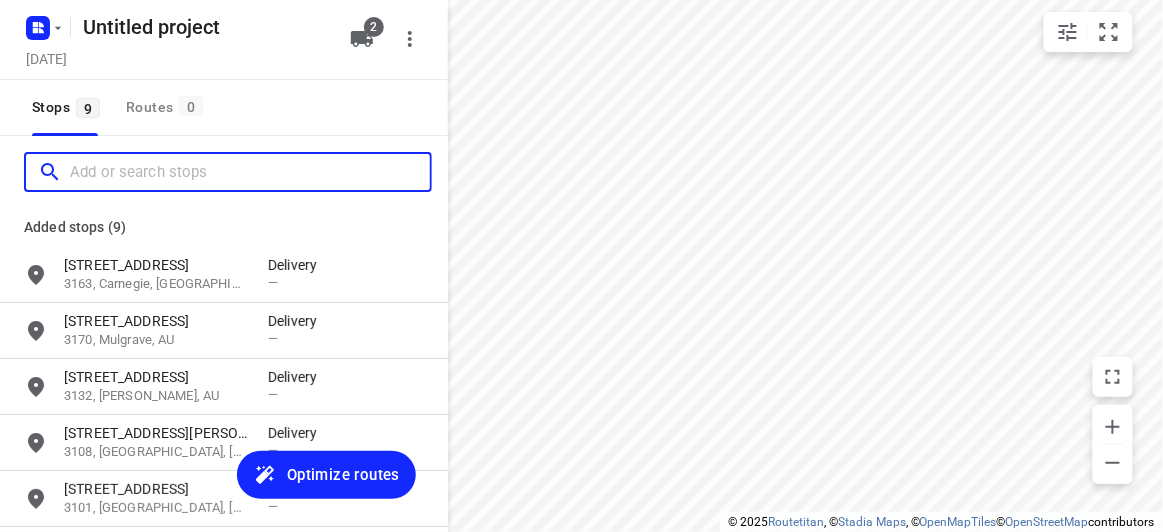 scroll, scrollTop: 0, scrollLeft: 0, axis: both 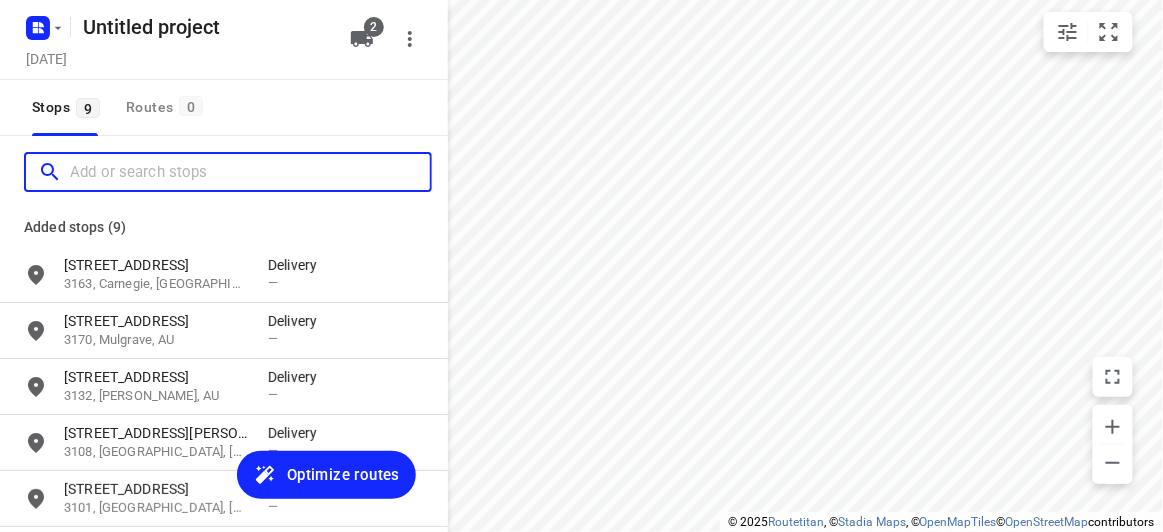 paste on "[STREET_ADDRESS]" 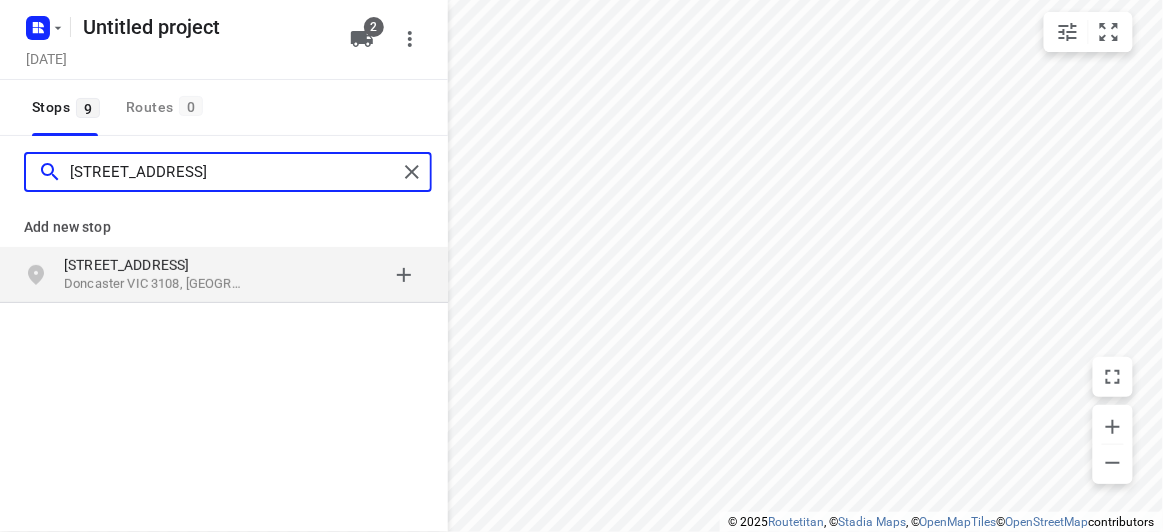 type on "[STREET_ADDRESS]" 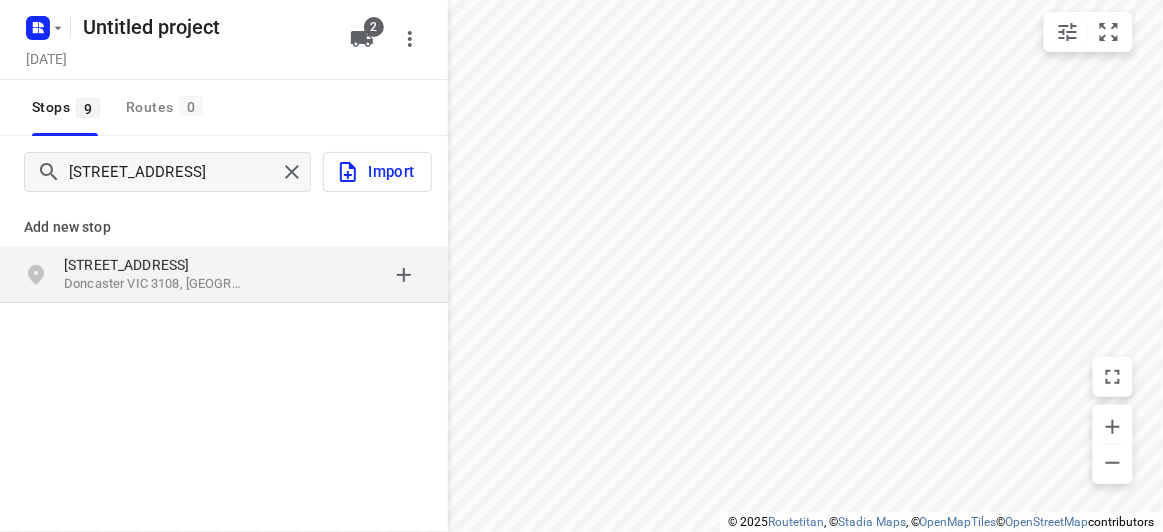 click on "[STREET_ADDRESS]" at bounding box center (166, 265) 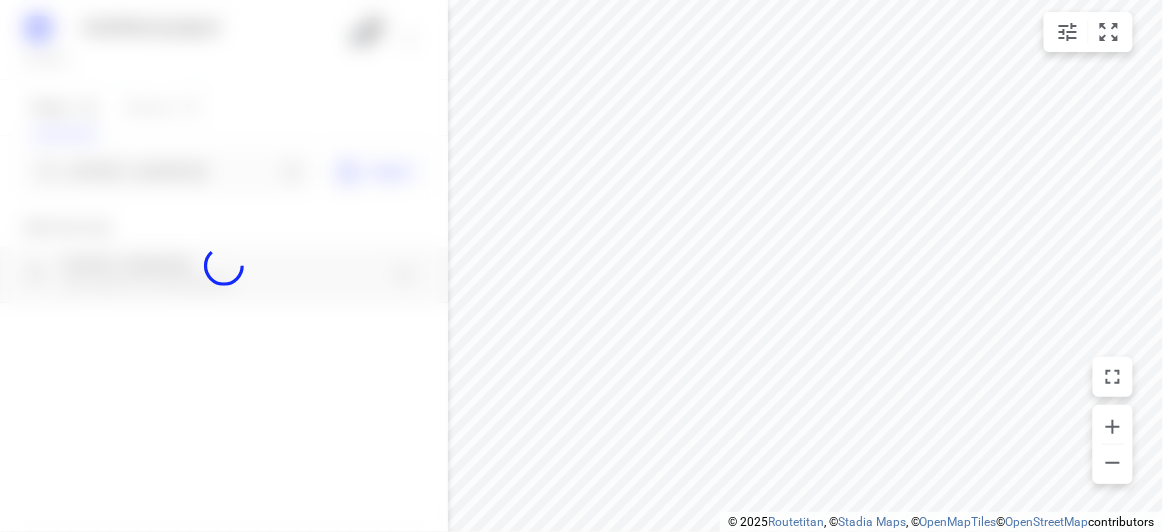 click at bounding box center [224, 266] 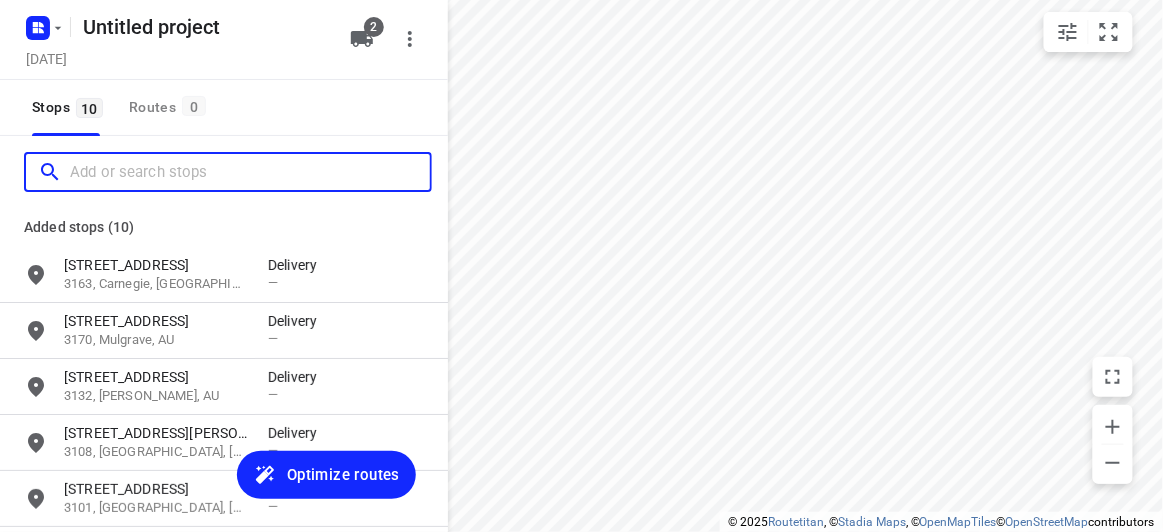scroll, scrollTop: 0, scrollLeft: 0, axis: both 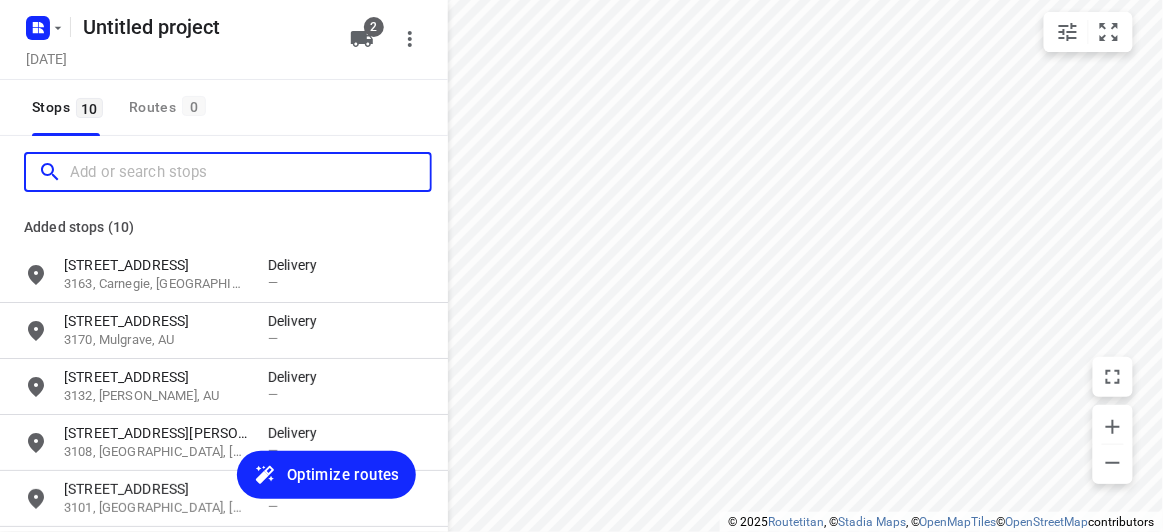 paste on "[STREET_ADDRESS]" 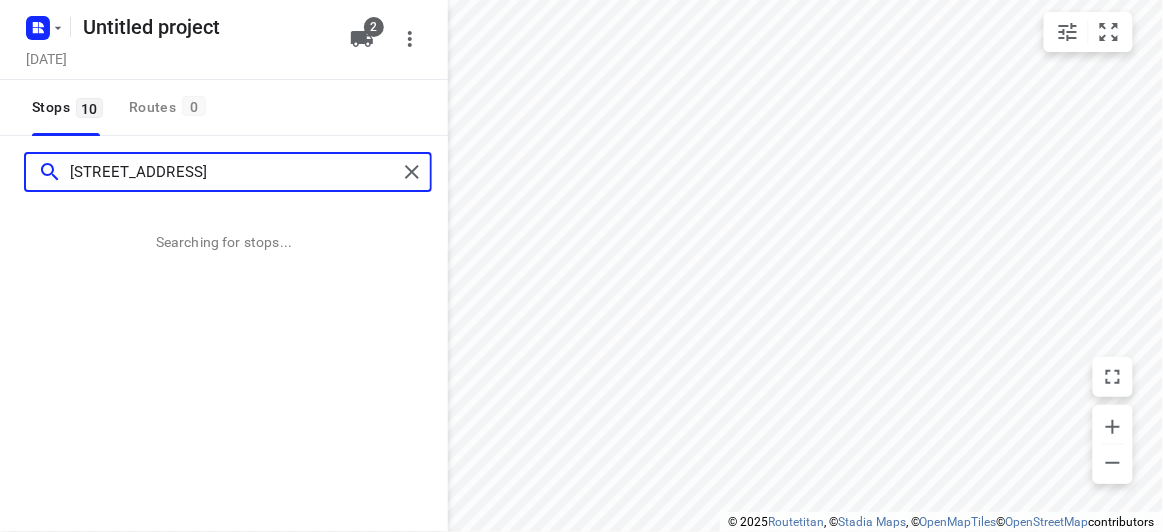 type on "[STREET_ADDRESS]" 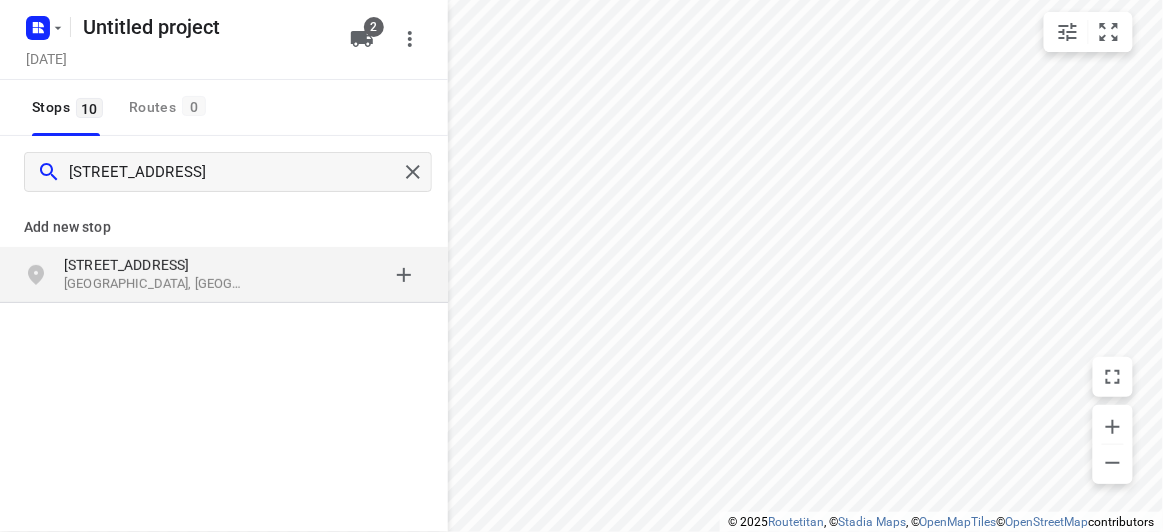 click on "[STREET_ADDRESS]" at bounding box center [156, 265] 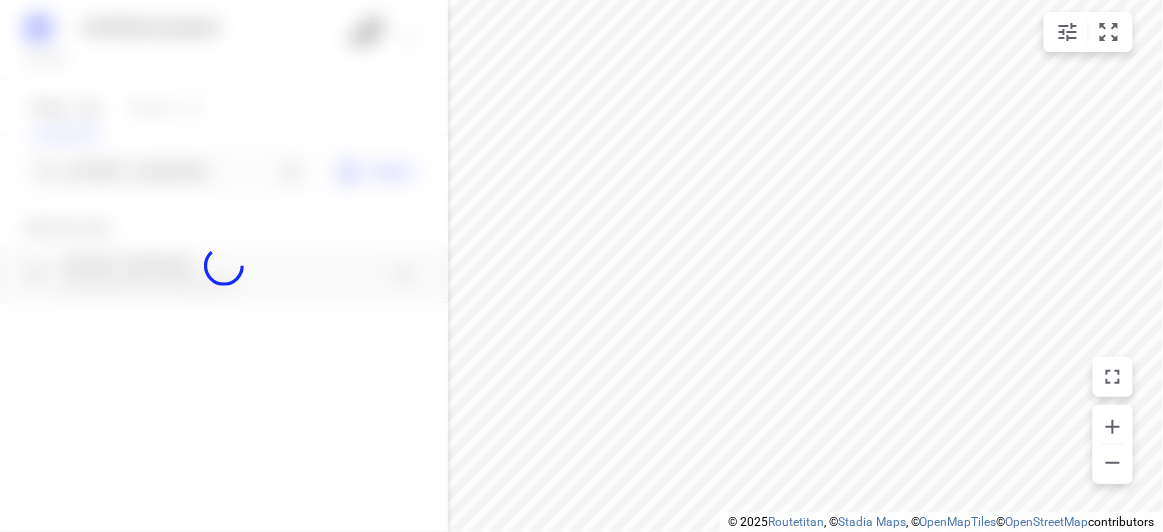 click at bounding box center (224, 266) 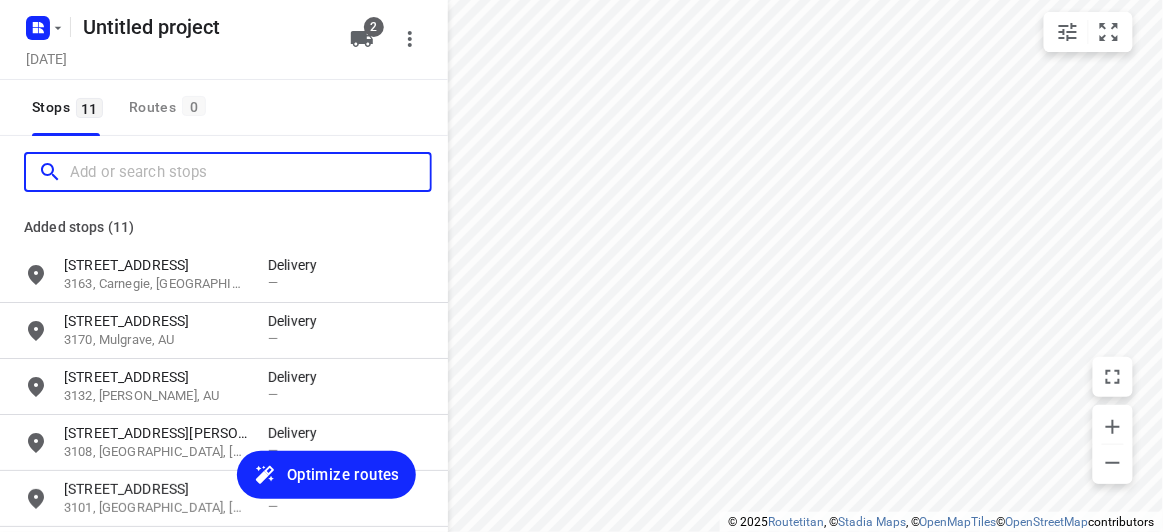 scroll, scrollTop: 0, scrollLeft: 0, axis: both 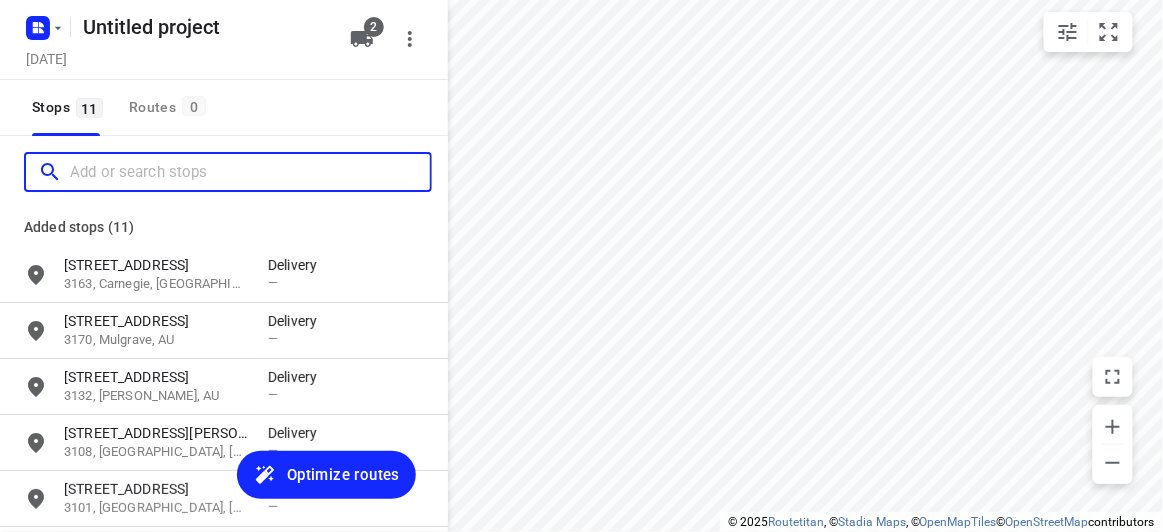paste on "[STREET_ADDRESS][PERSON_NAME]" 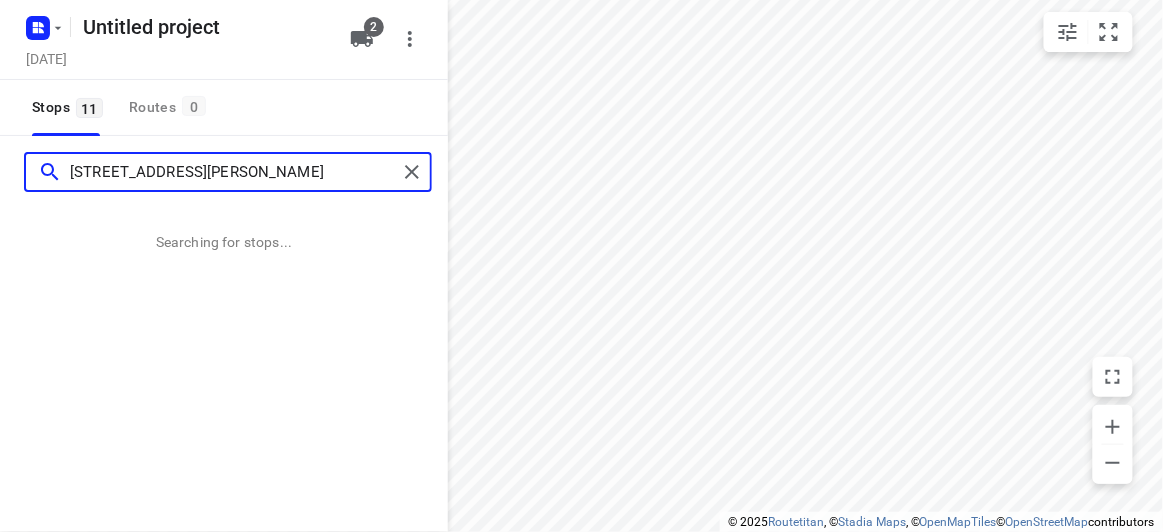 type on "[STREET_ADDRESS][PERSON_NAME]" 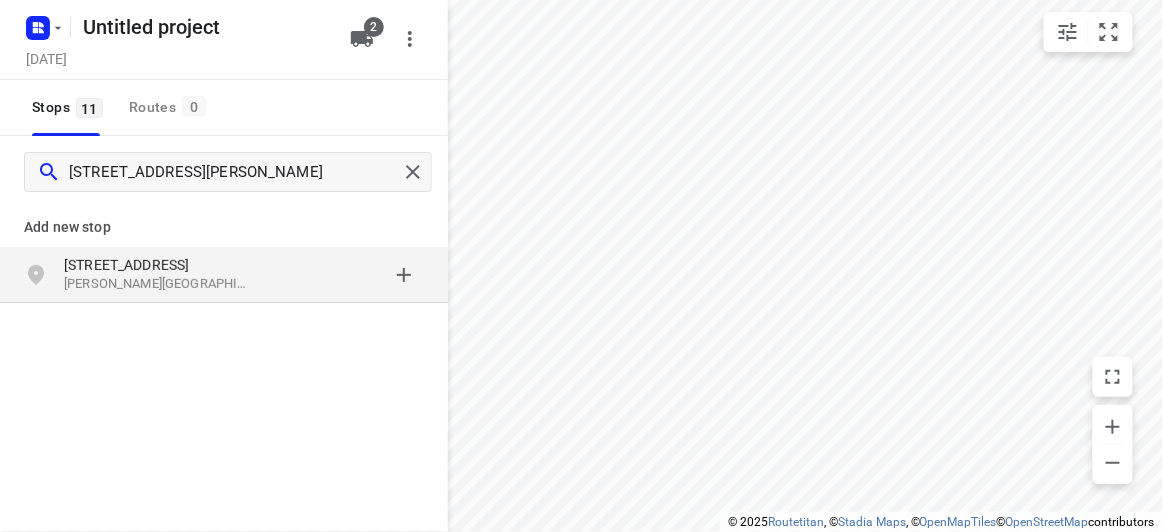 click on "[STREET_ADDRESS]" at bounding box center (156, 265) 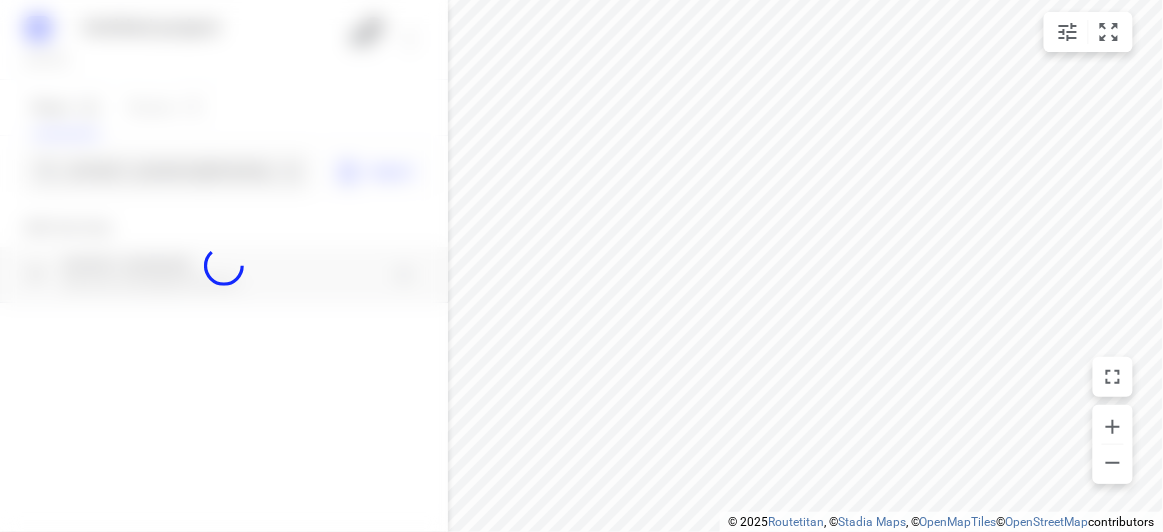 click at bounding box center [224, 266] 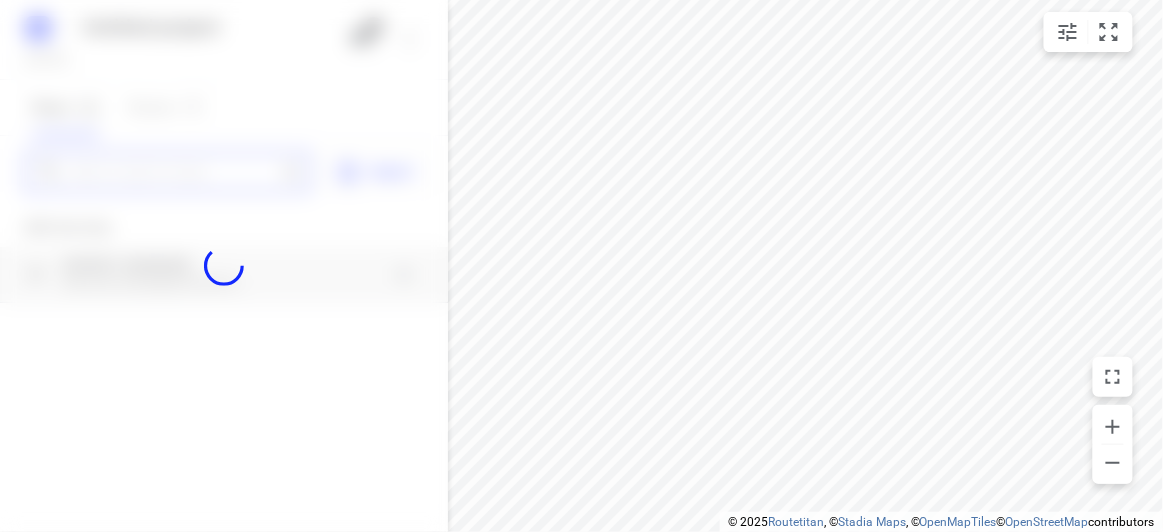 paste on "[STREET_ADDRESS][PERSON_NAME]" 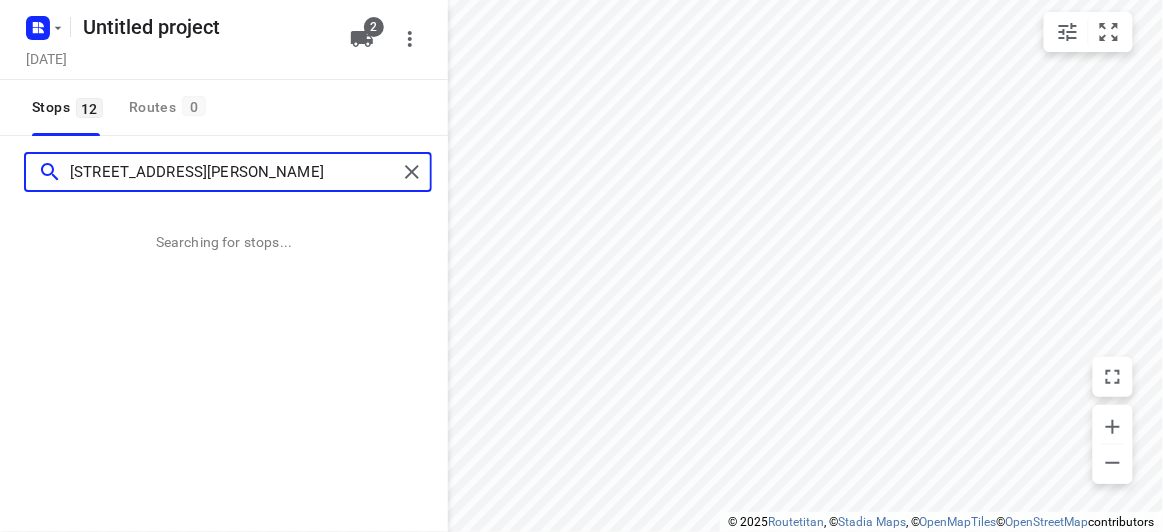 scroll, scrollTop: 0, scrollLeft: 0, axis: both 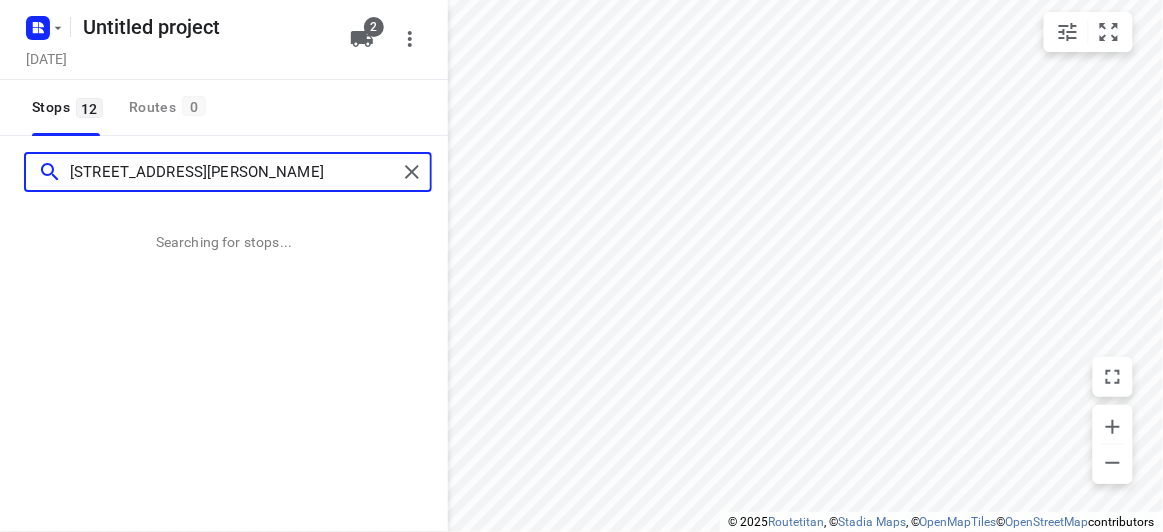 type on "[STREET_ADDRESS][PERSON_NAME]" 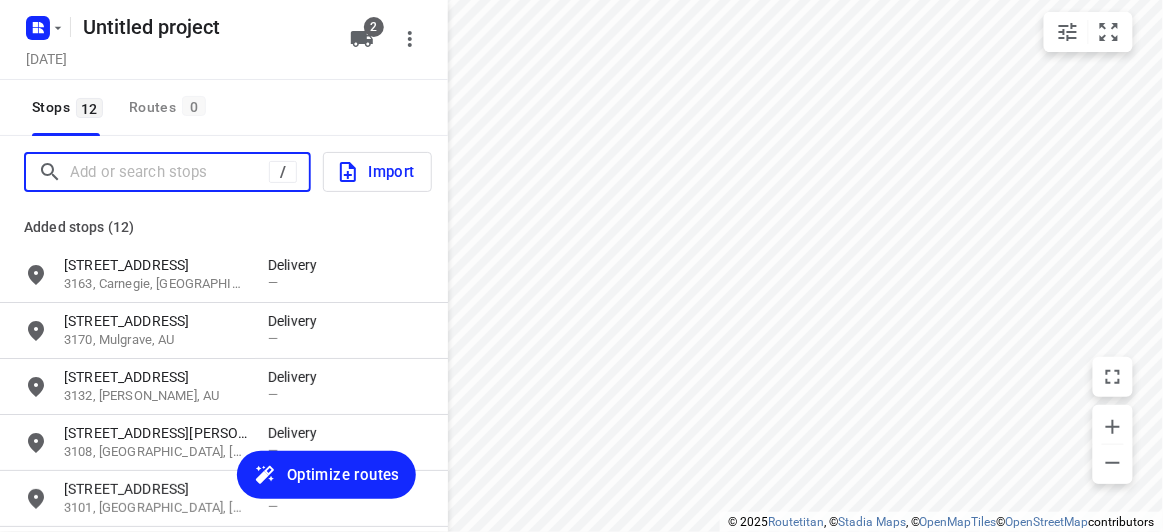 click at bounding box center (169, 172) 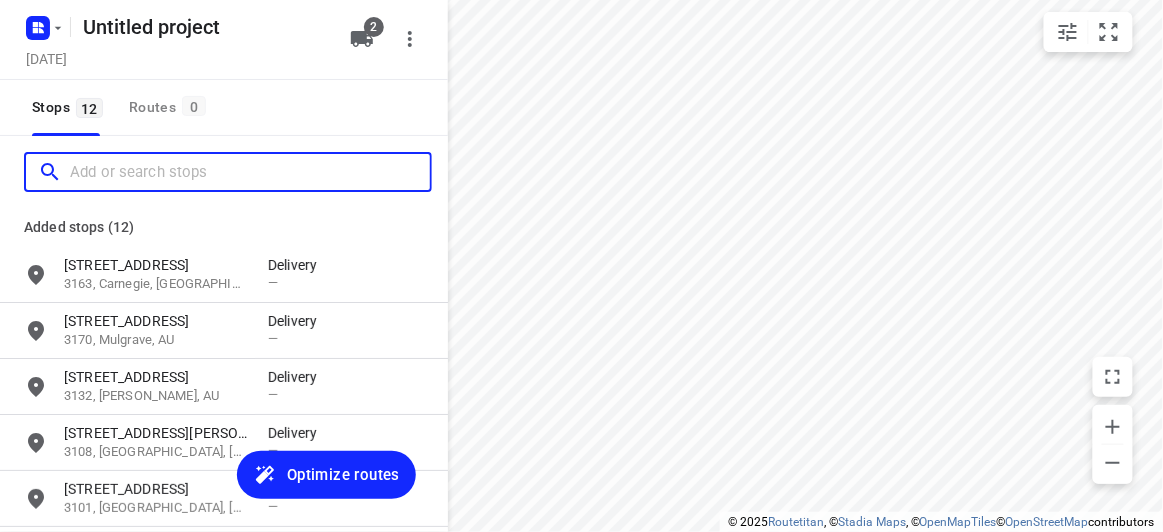 paste on "[STREET_ADDRESS]" 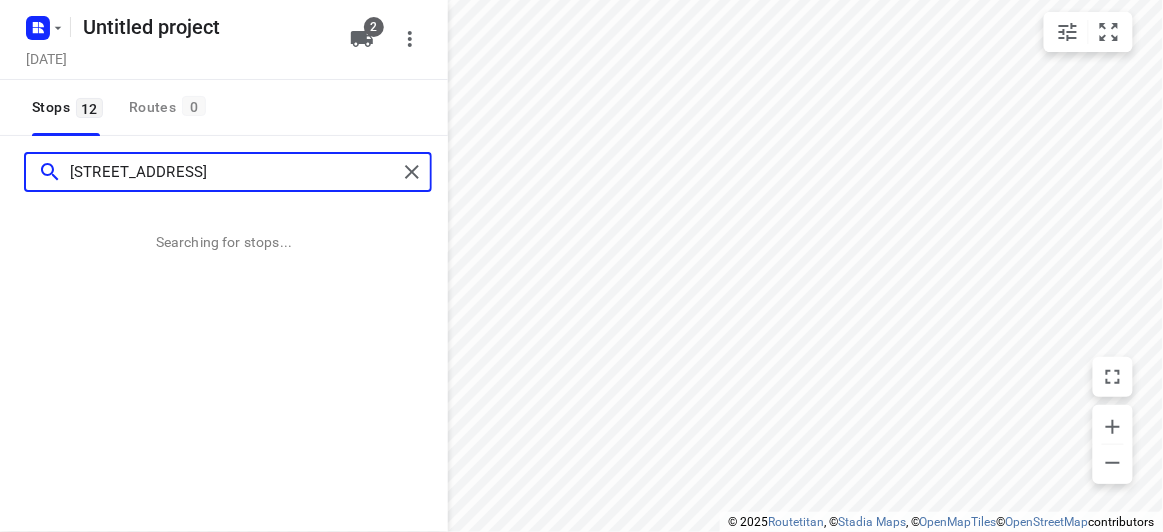 type on "[STREET_ADDRESS]" 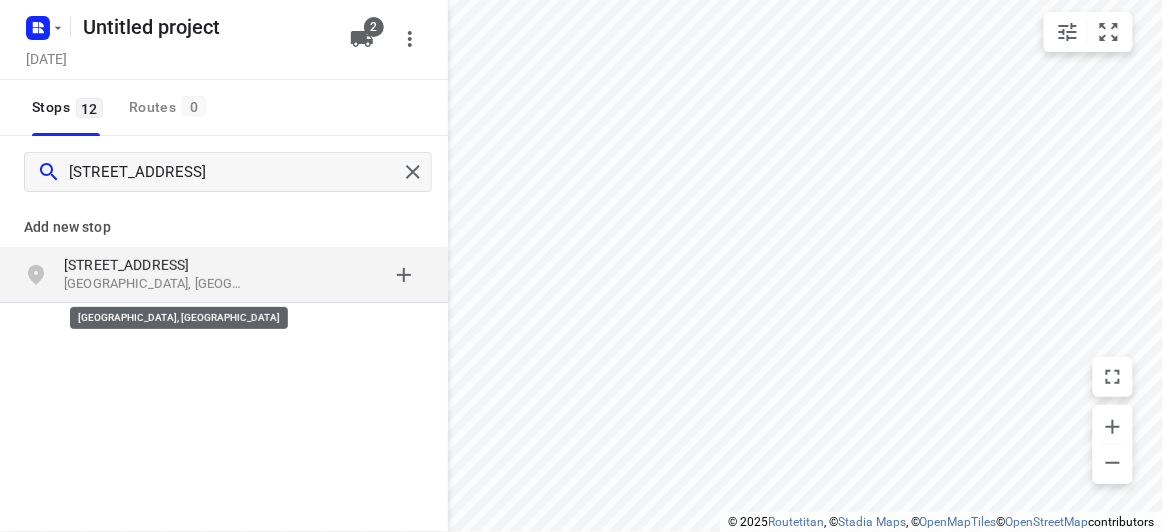 click on "[GEOGRAPHIC_DATA], [GEOGRAPHIC_DATA]" at bounding box center [156, 284] 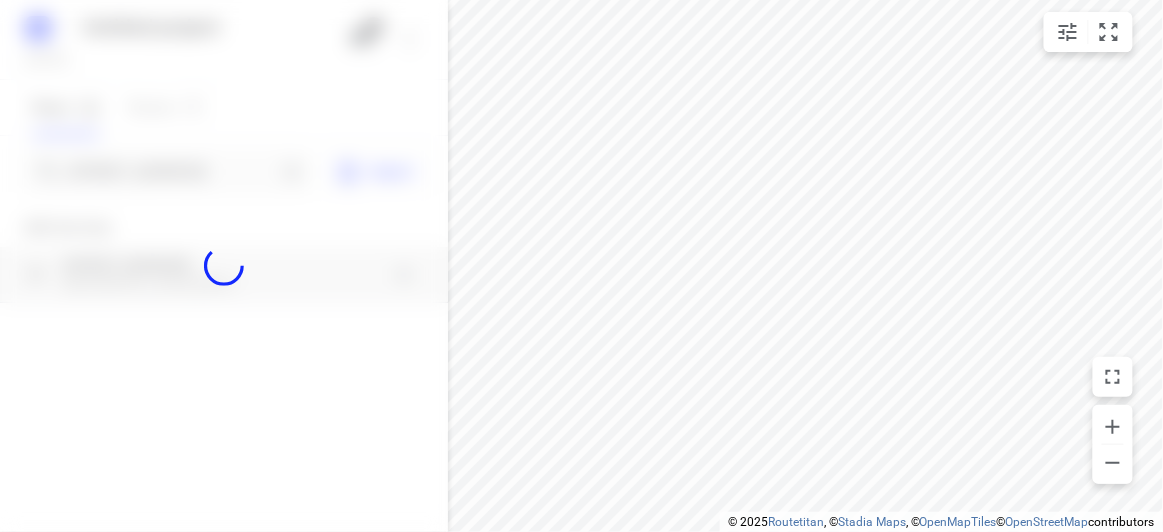 click at bounding box center [224, 266] 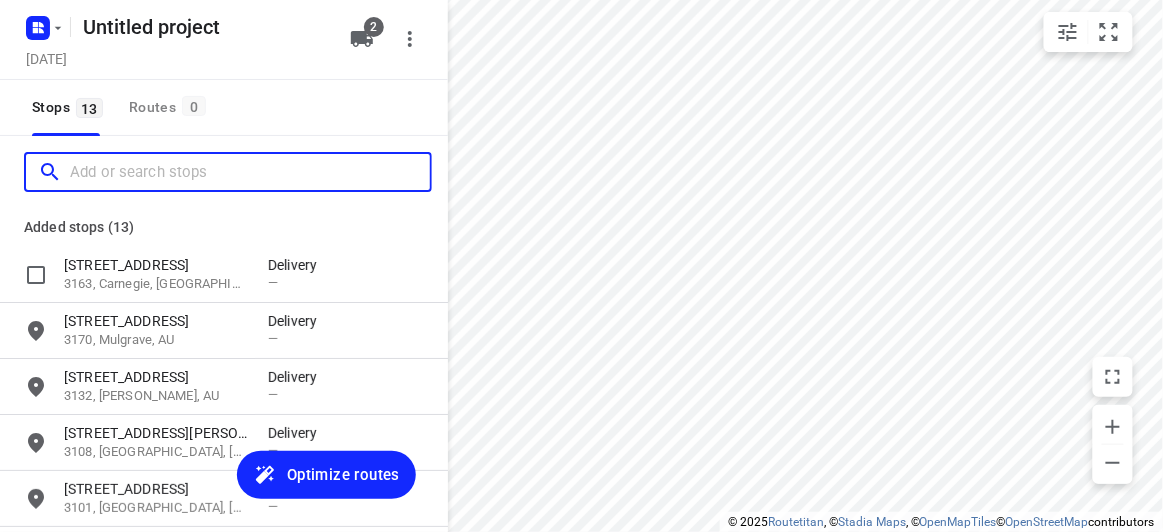 scroll, scrollTop: 0, scrollLeft: 0, axis: both 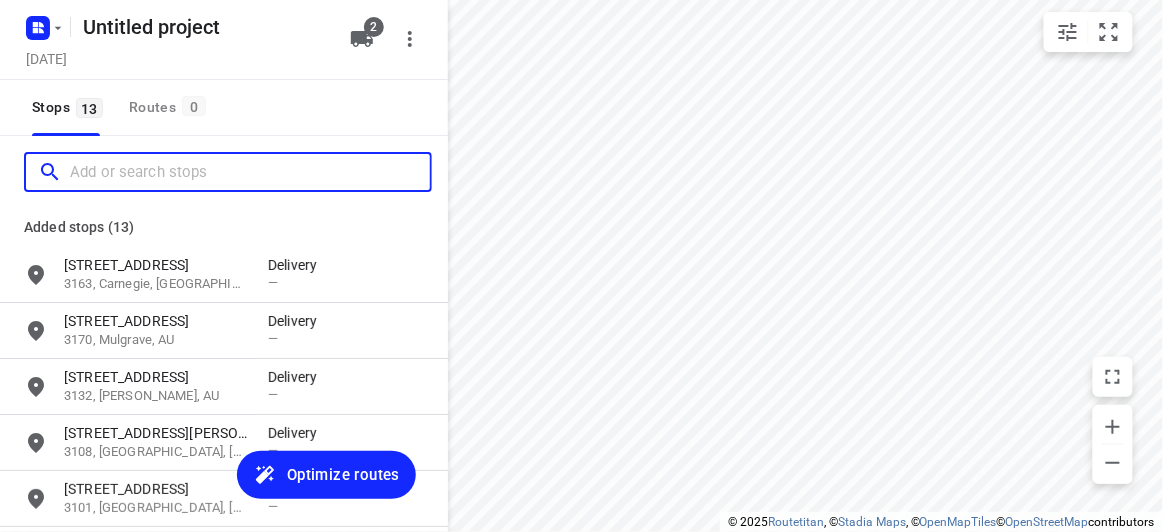 paste on "[STREET_ADDRESS]" 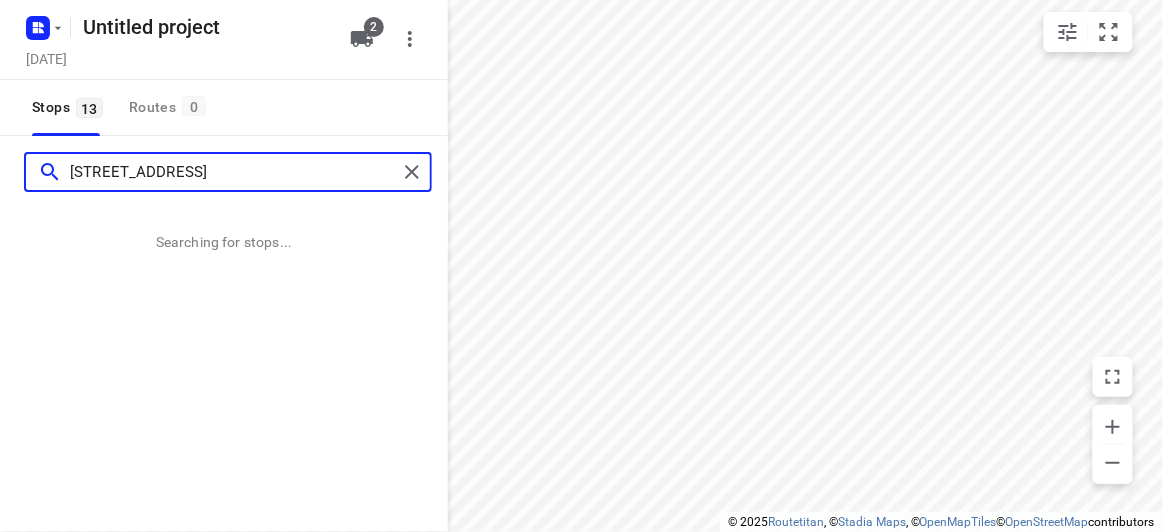 type on "[STREET_ADDRESS]" 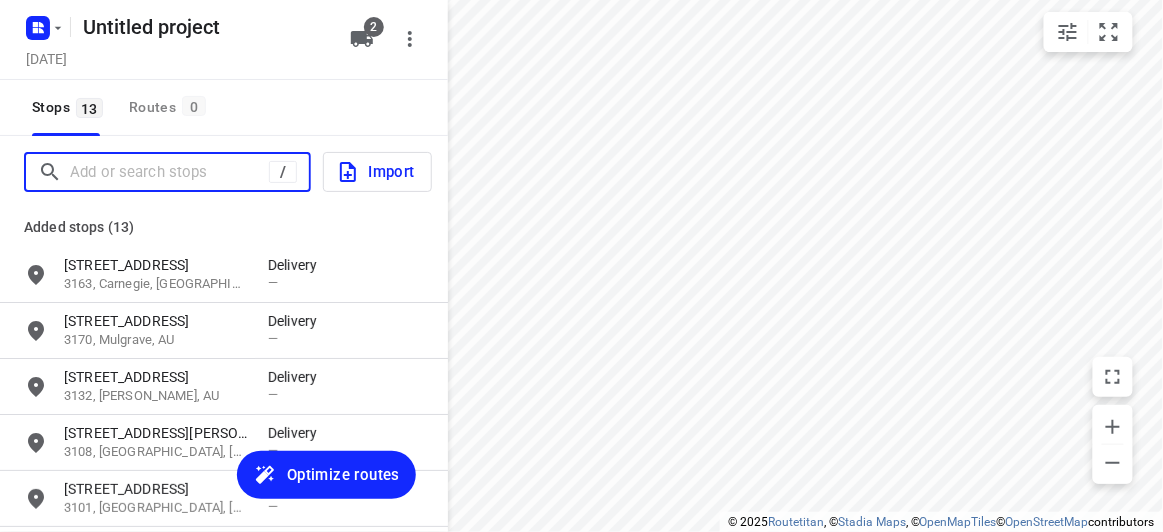 drag, startPoint x: 253, startPoint y: 168, endPoint x: 231, endPoint y: 168, distance: 22 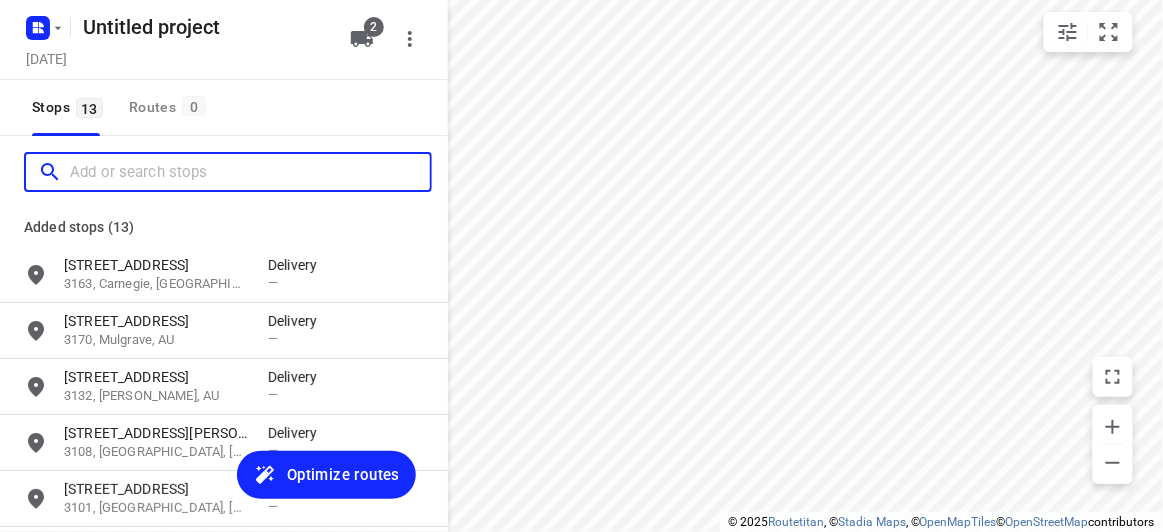 paste on "[STREET_ADDRESS][PERSON_NAME]" 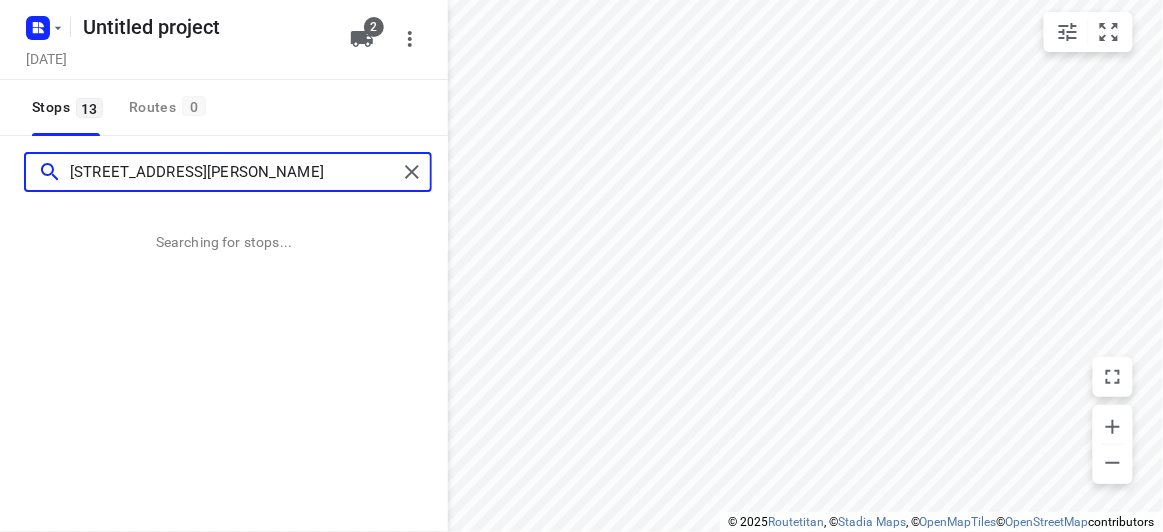 type on "[STREET_ADDRESS][PERSON_NAME]" 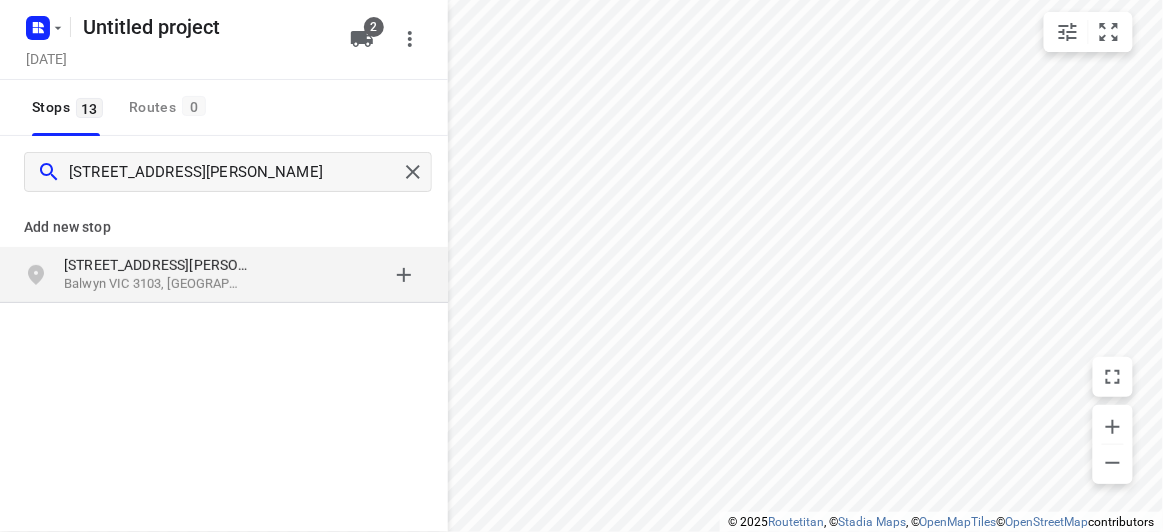 click on "[STREET_ADDRESS][PERSON_NAME]" at bounding box center (156, 265) 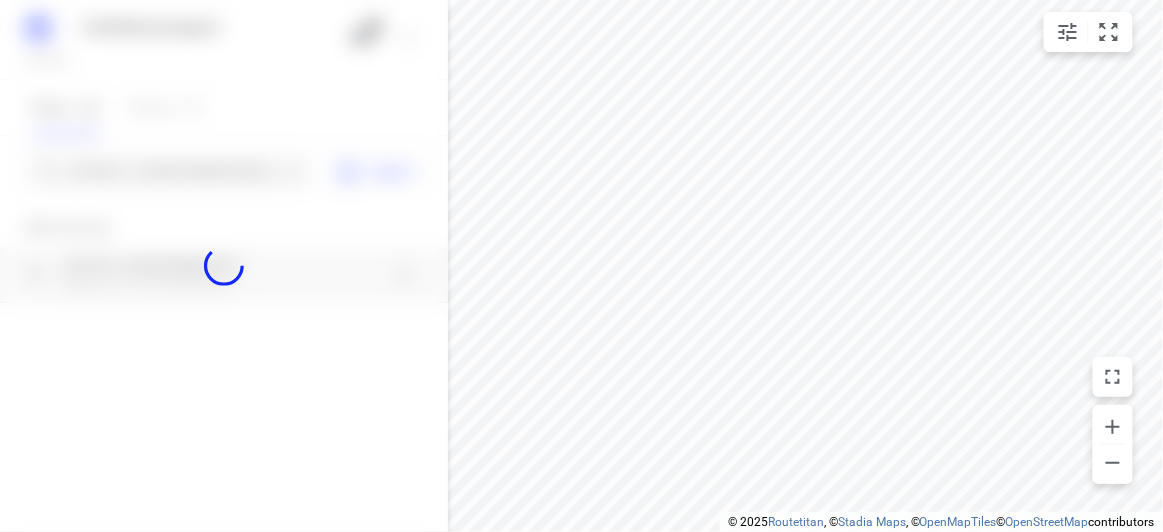 click at bounding box center (224, 266) 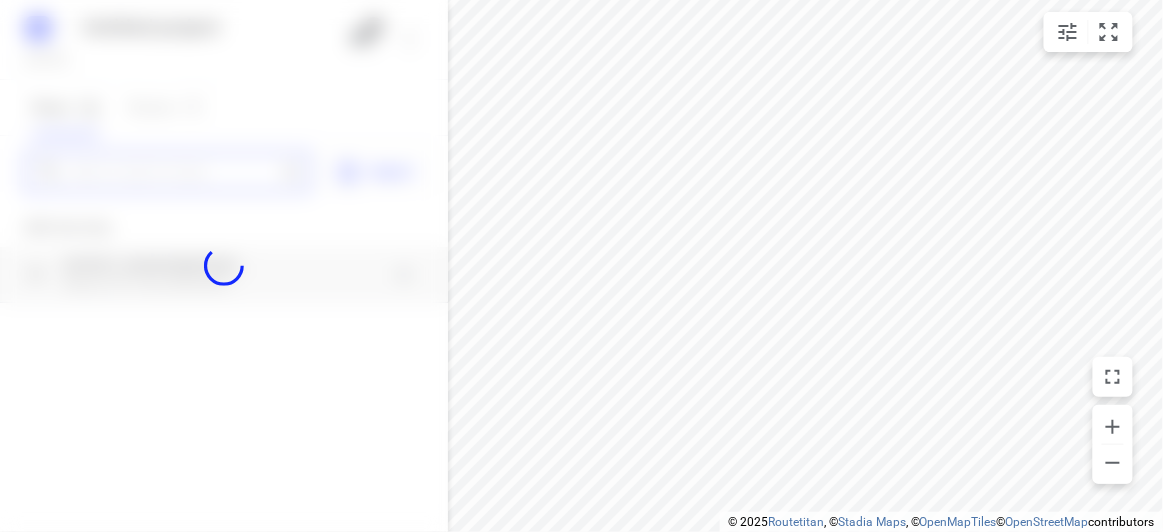 paste on "[STREET_ADDRESS]" 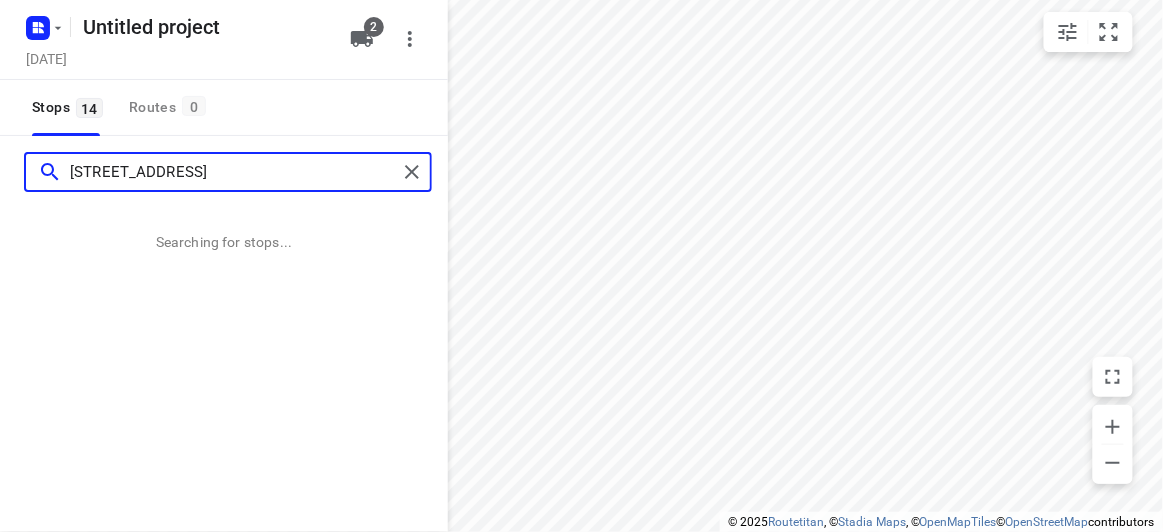 type on "[STREET_ADDRESS]" 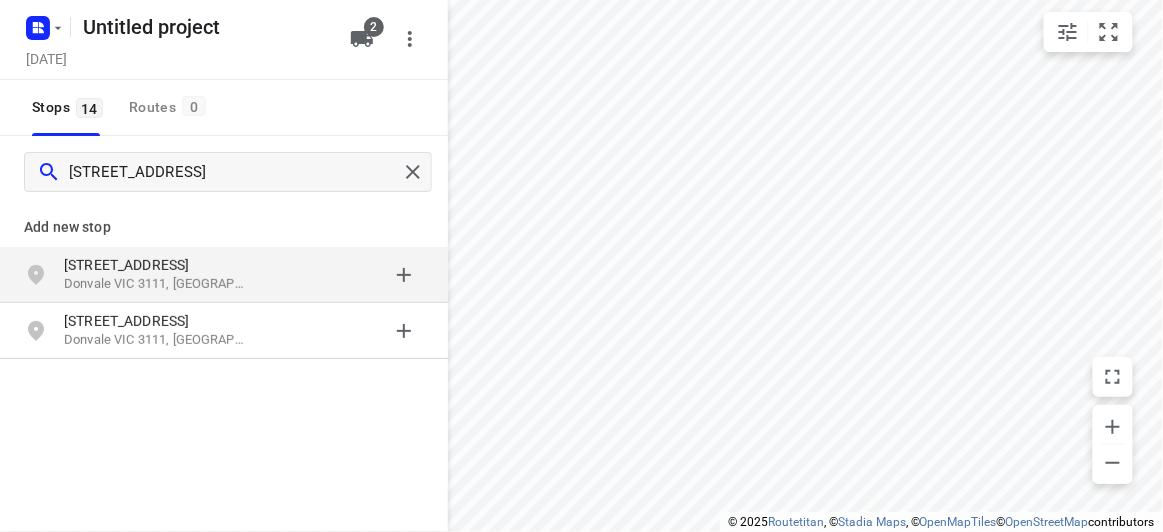 click on "Add new stop" at bounding box center (224, 227) 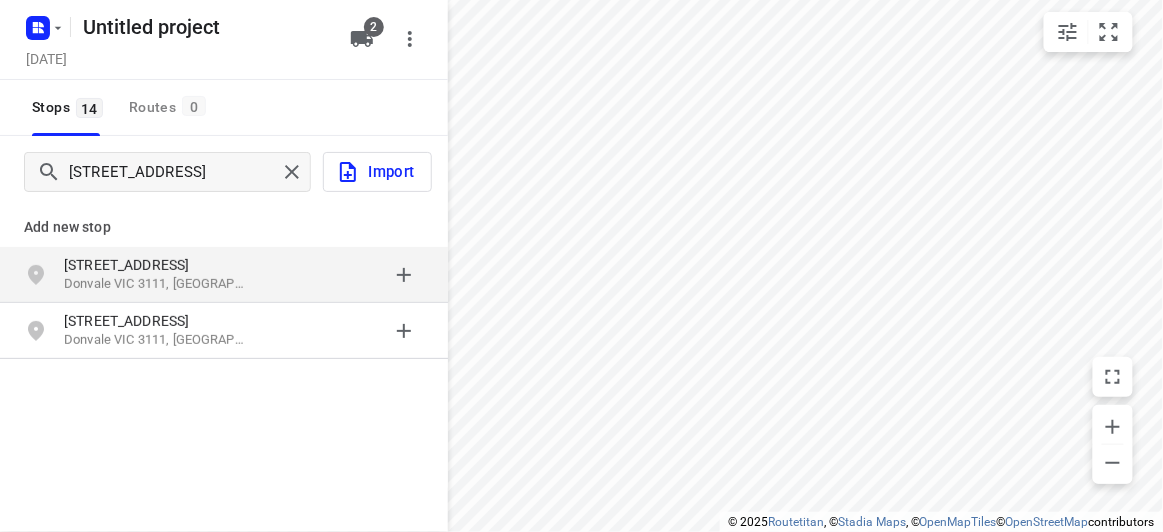click on "[STREET_ADDRESS]" at bounding box center [156, 265] 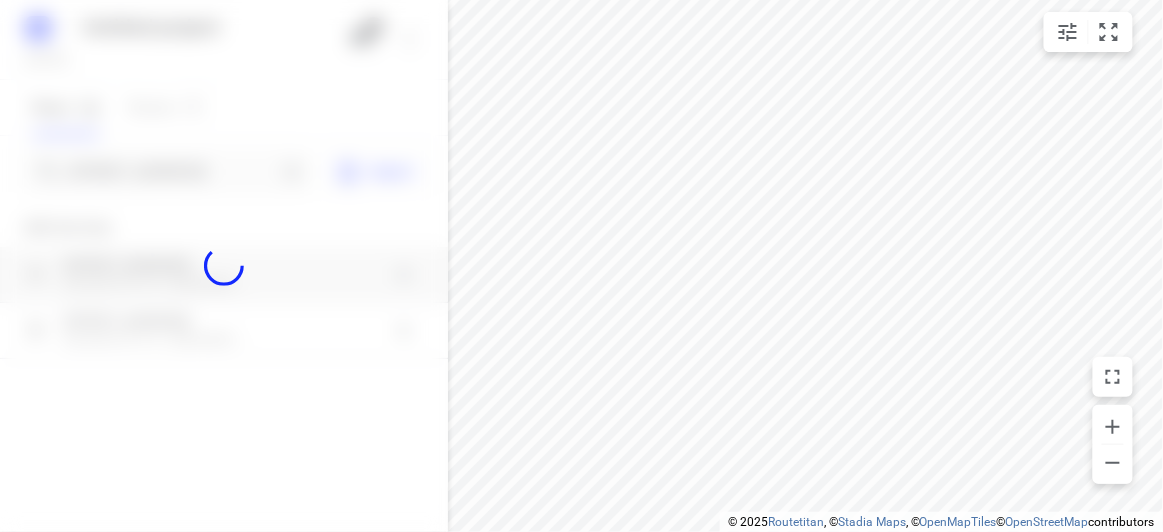 click at bounding box center [224, 266] 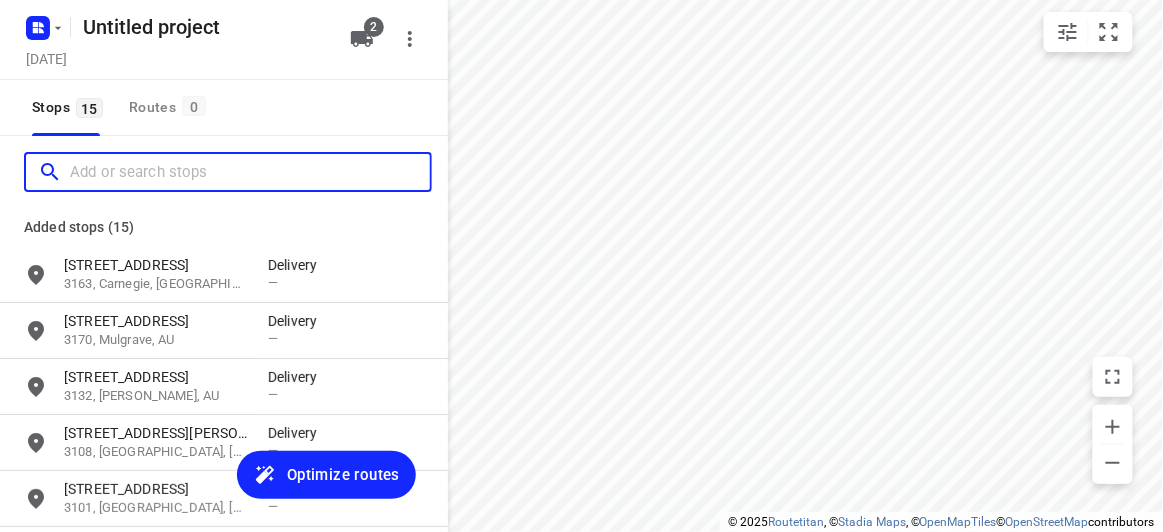scroll, scrollTop: 0, scrollLeft: 0, axis: both 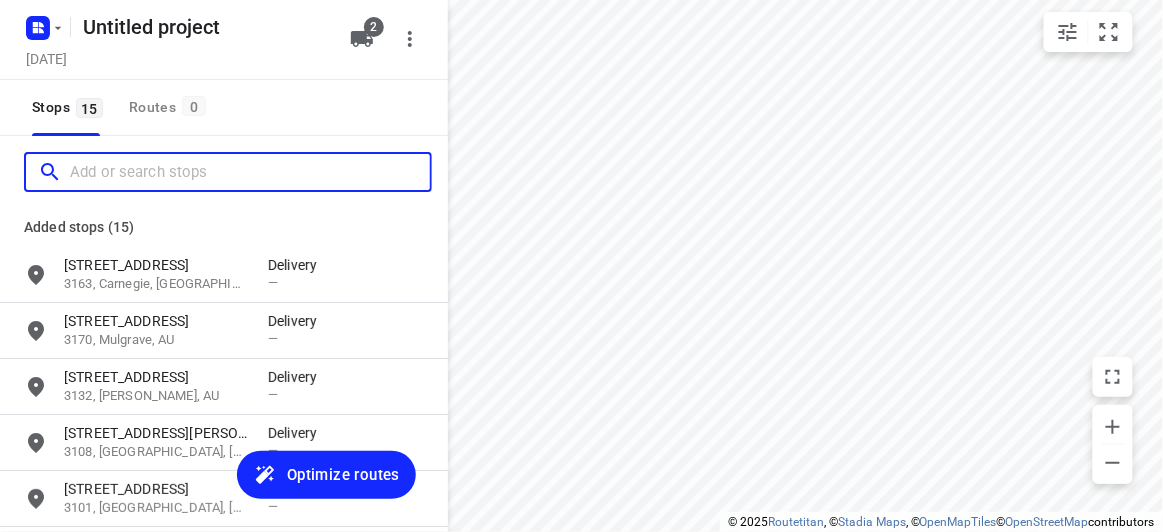 paste on "[STREET_ADDRESS][DEMOGRAPHIC_DATA][DEMOGRAPHIC_DATA]" 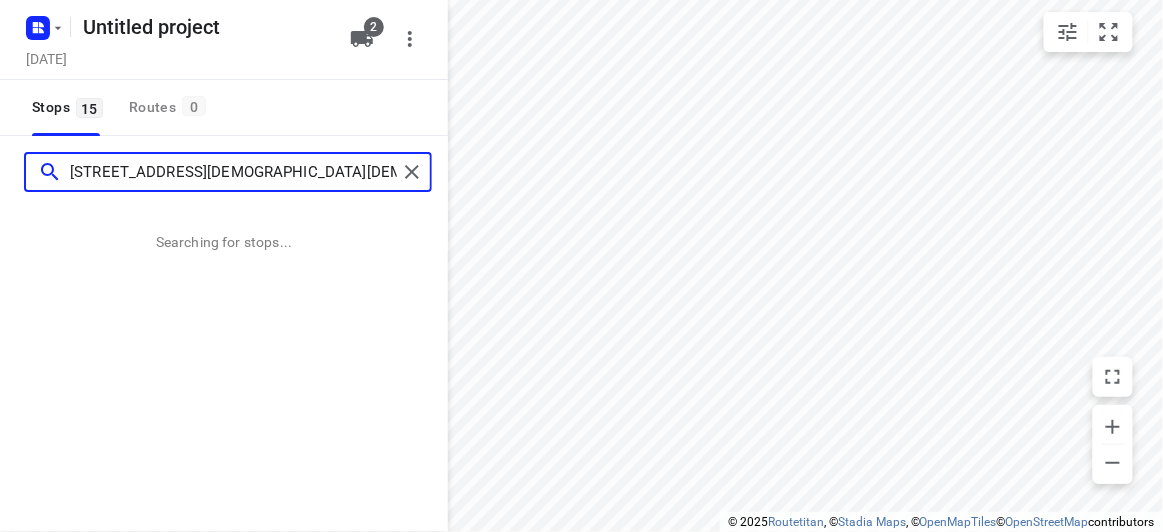 type on "[STREET_ADDRESS][DEMOGRAPHIC_DATA][DEMOGRAPHIC_DATA]" 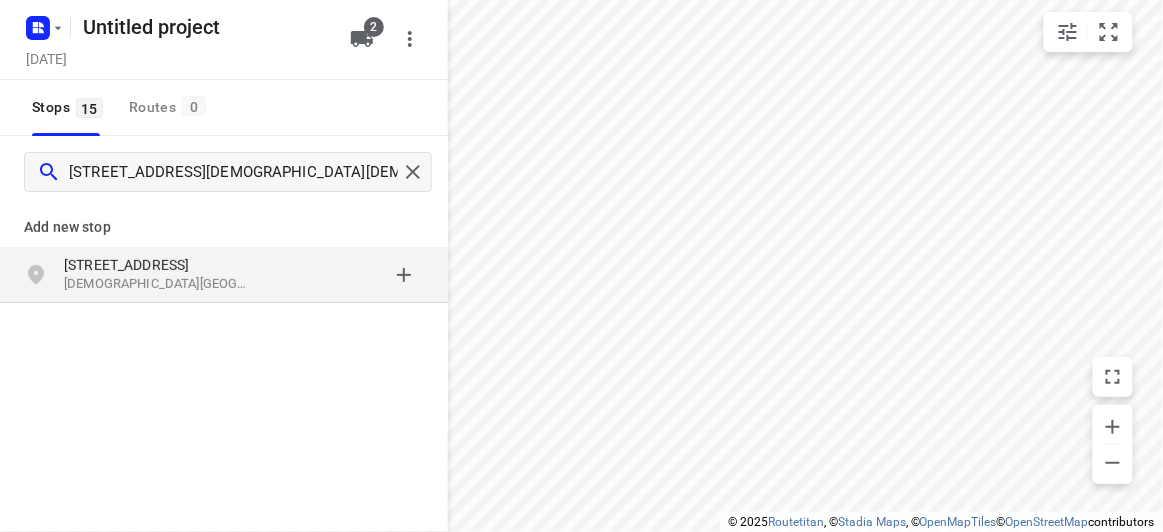 click on "[DEMOGRAPHIC_DATA][GEOGRAPHIC_DATA], [GEOGRAPHIC_DATA]" at bounding box center (156, 284) 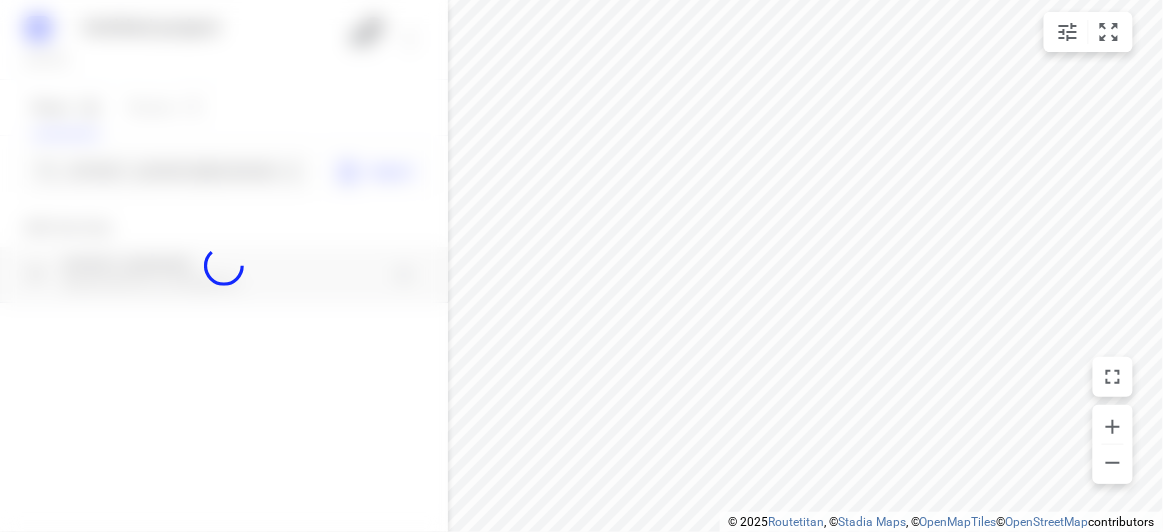 drag, startPoint x: 162, startPoint y: 185, endPoint x: 162, endPoint y: 172, distance: 13 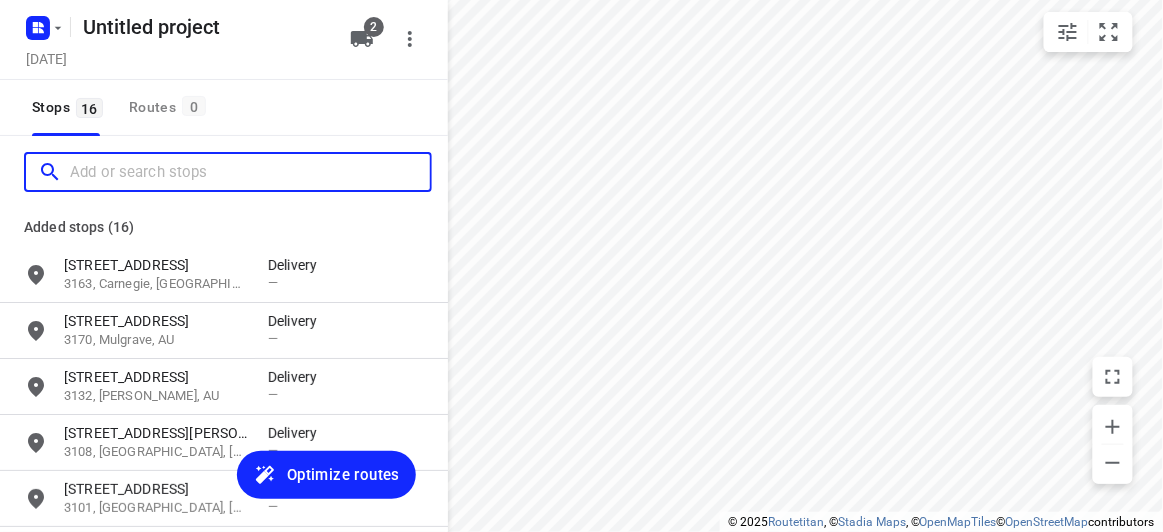 scroll, scrollTop: 0, scrollLeft: 0, axis: both 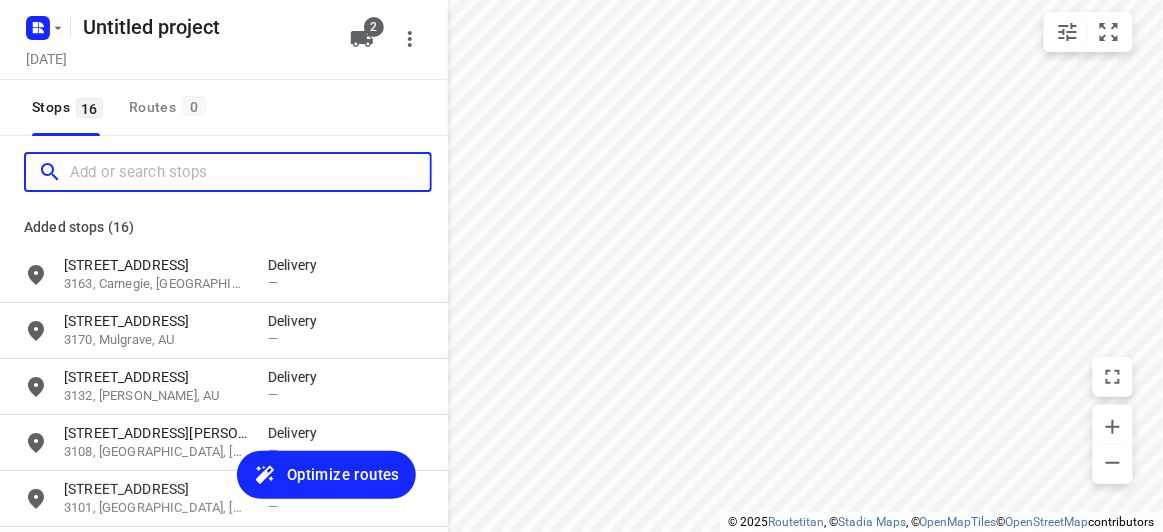 paste on "[STREET_ADDRESS][PERSON_NAME][PERSON_NAME]" 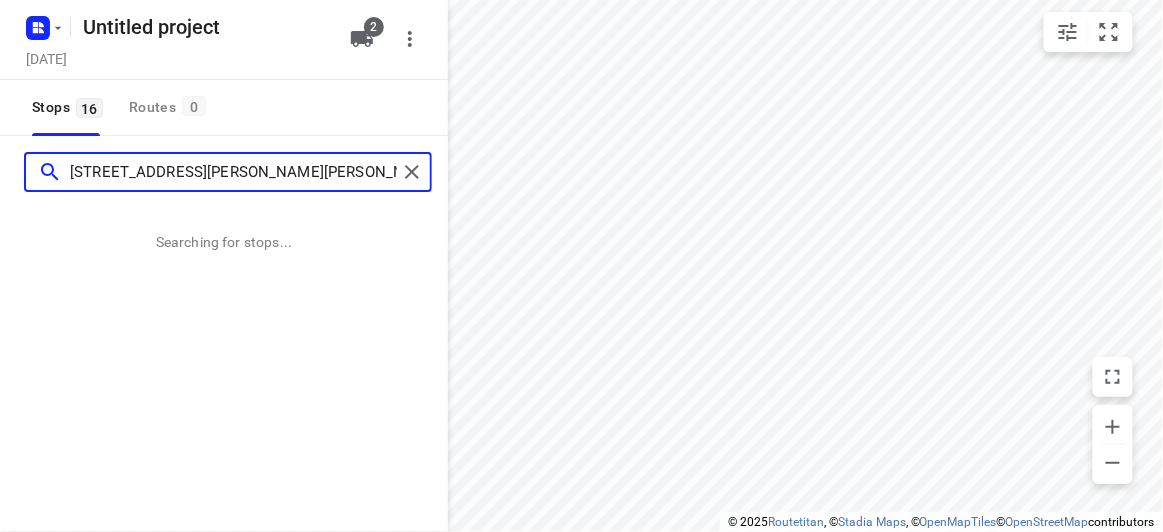 type on "[STREET_ADDRESS][PERSON_NAME][PERSON_NAME]" 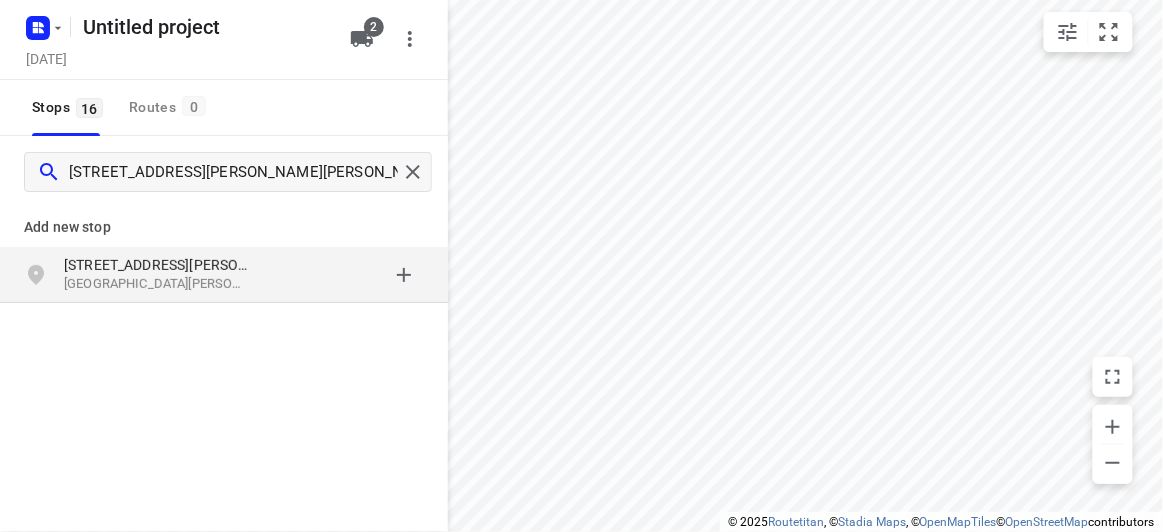click on "Add new stop [STREET_ADDRESS][PERSON_NAME][PERSON_NAME]" at bounding box center [224, 320] 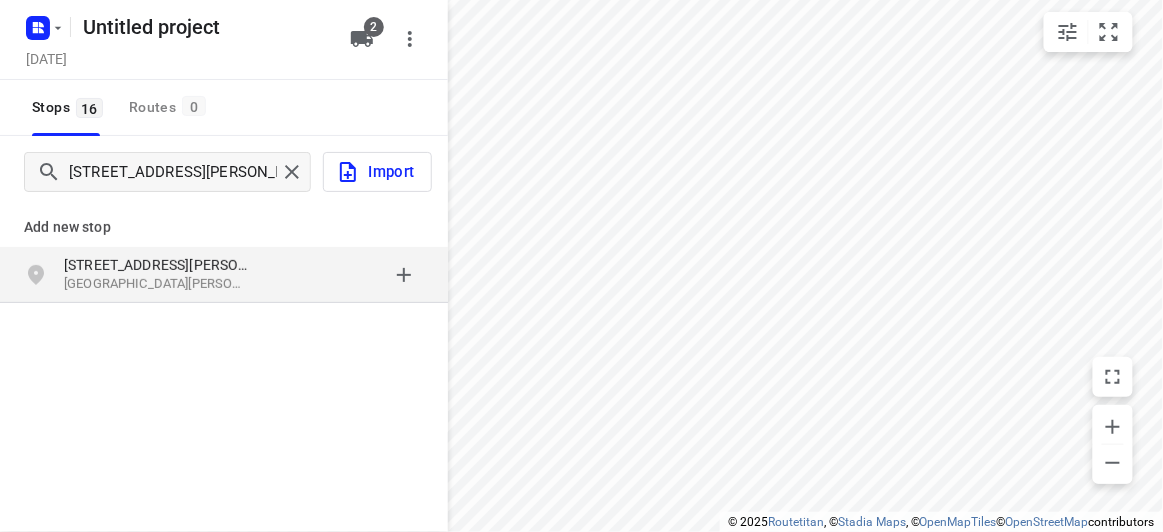 click on "[STREET_ADDRESS][PERSON_NAME]" at bounding box center [156, 265] 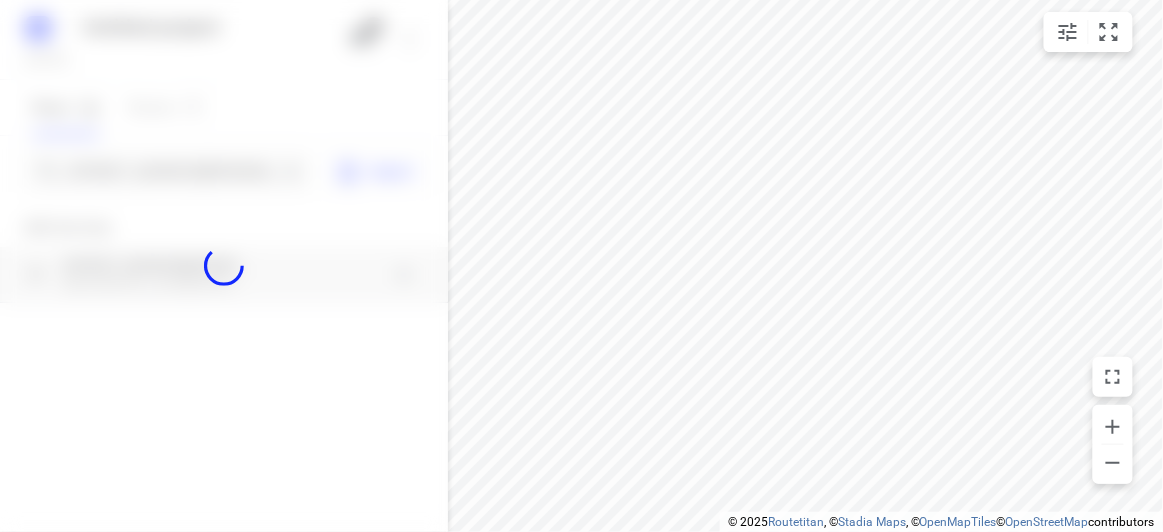 click at bounding box center [224, 266] 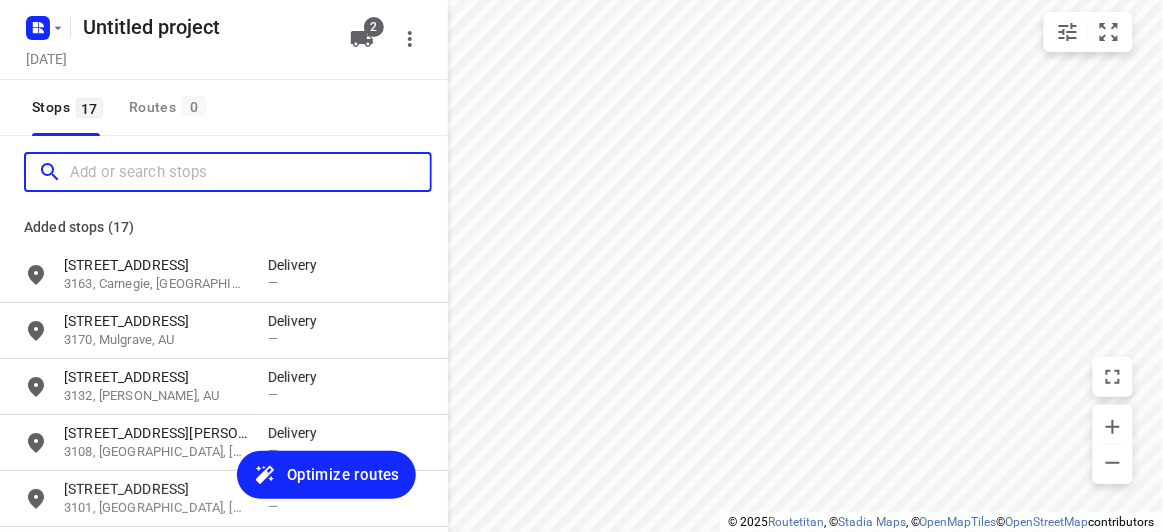 paste on "[STREET_ADDRESS]" 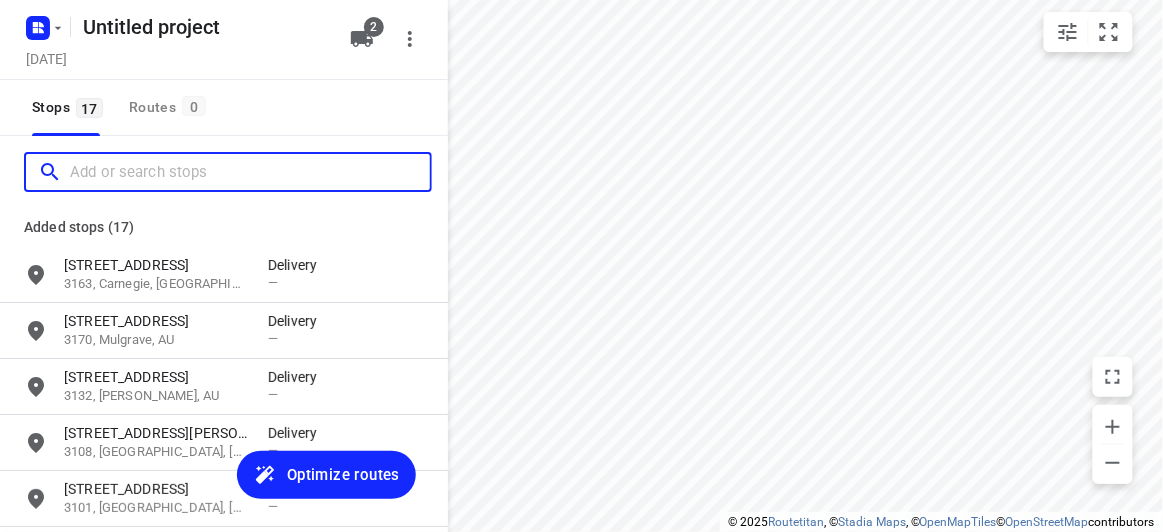 scroll, scrollTop: 0, scrollLeft: 0, axis: both 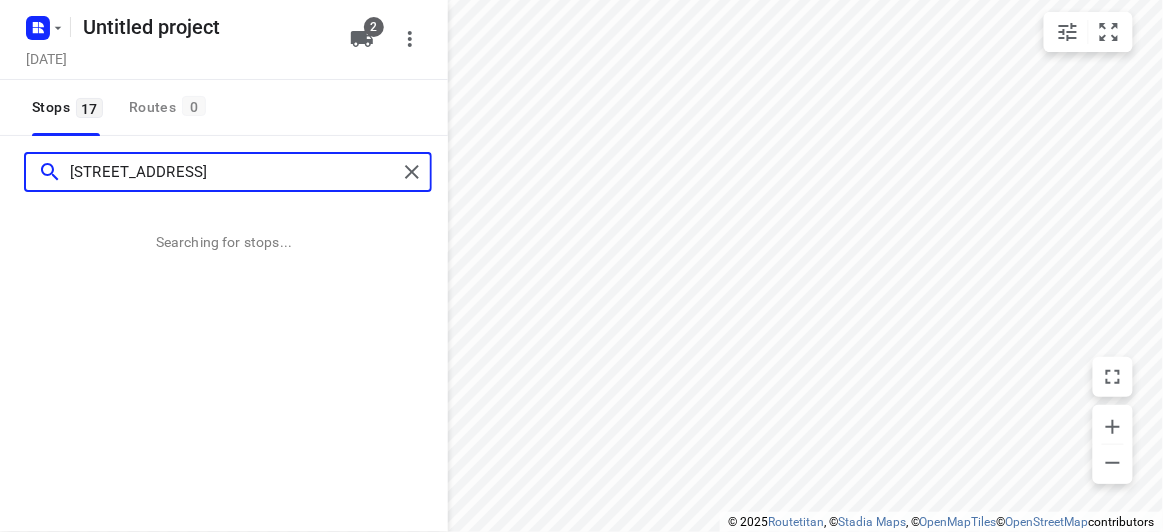 type on "[STREET_ADDRESS]" 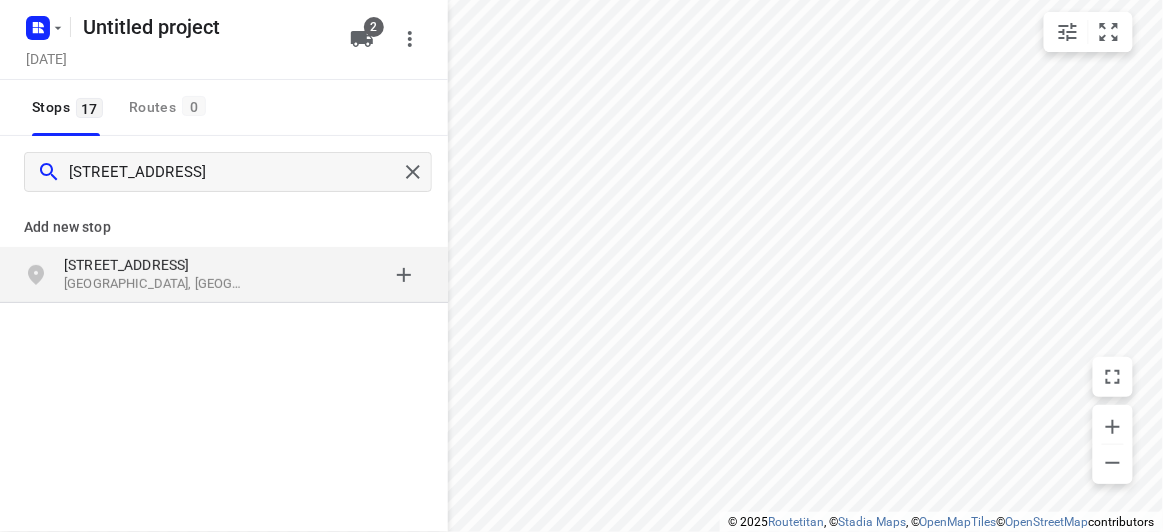 click on "Add new stop [STREET_ADDRESS]" at bounding box center (224, 320) 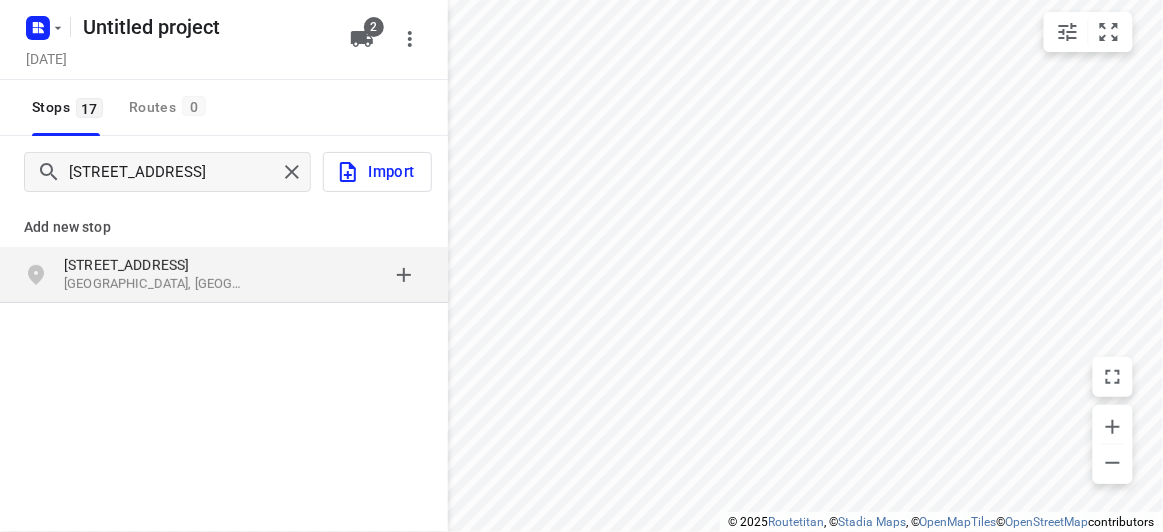 click on "[GEOGRAPHIC_DATA], [GEOGRAPHIC_DATA]" at bounding box center [156, 284] 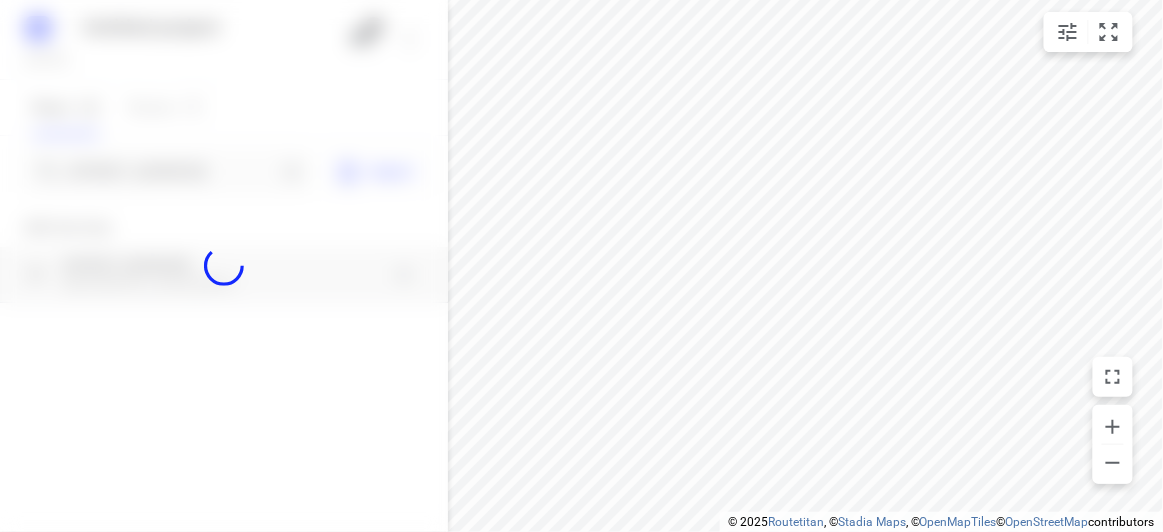 click at bounding box center [224, 266] 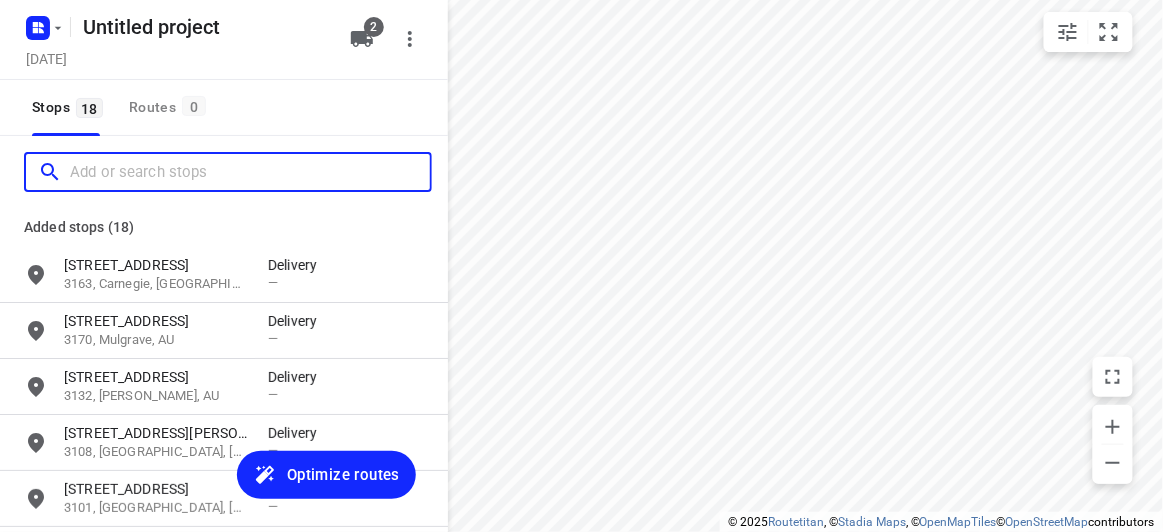 paste on "[STREET_ADDRESS][PERSON_NAME]" 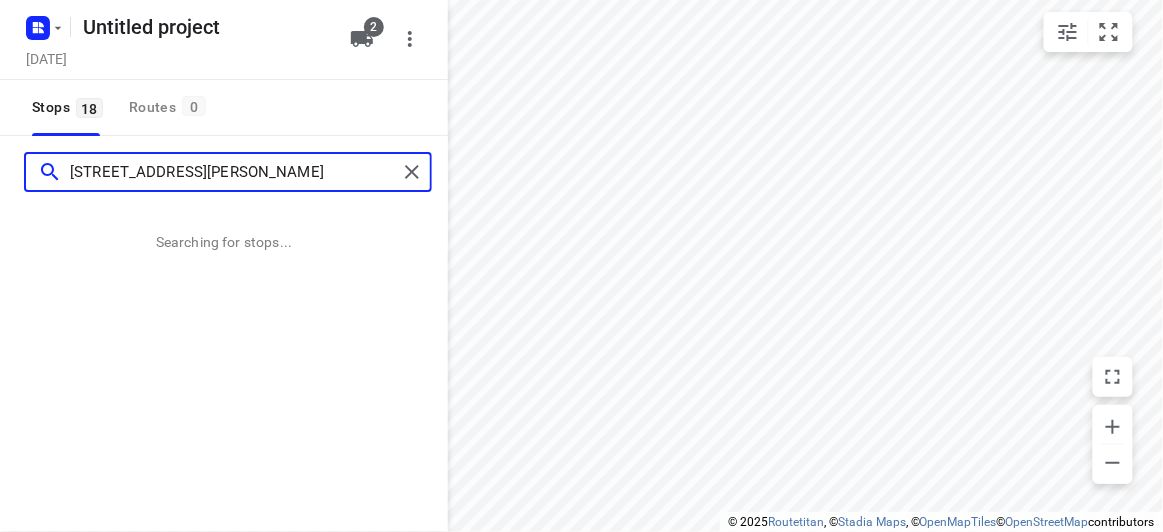 type on "[STREET_ADDRESS][PERSON_NAME]" 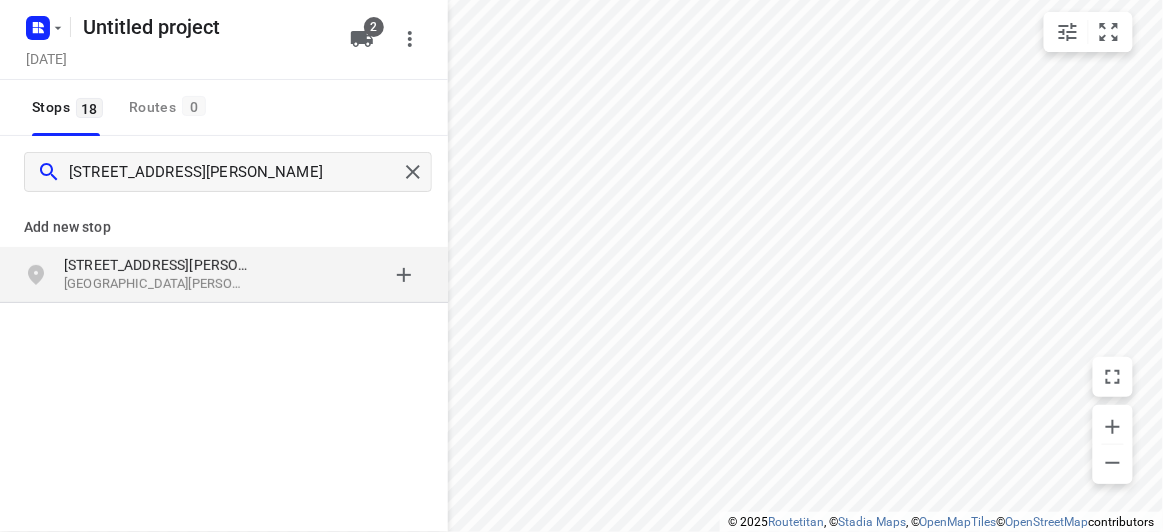 click on "[STREET_ADDRESS][PERSON_NAME]" at bounding box center [166, 265] 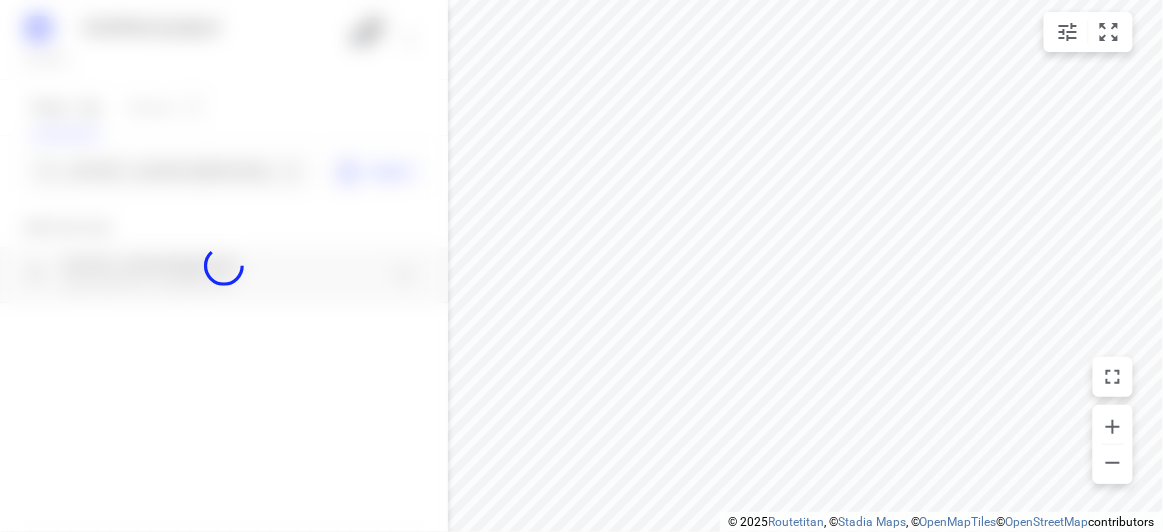 click at bounding box center [224, 266] 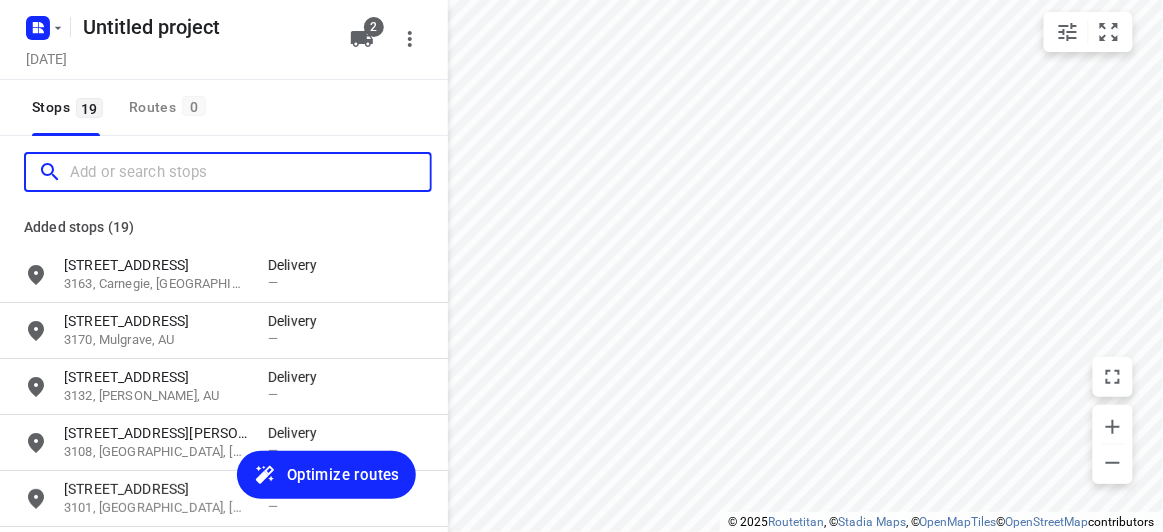 scroll, scrollTop: 0, scrollLeft: 0, axis: both 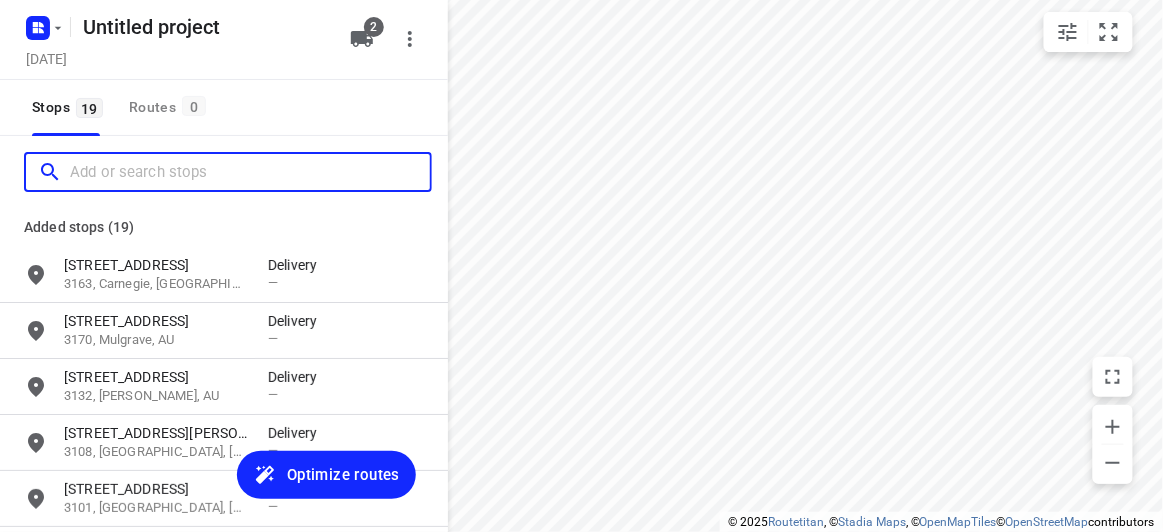 paste on "[STREET_ADDRESS][PERSON_NAME]" 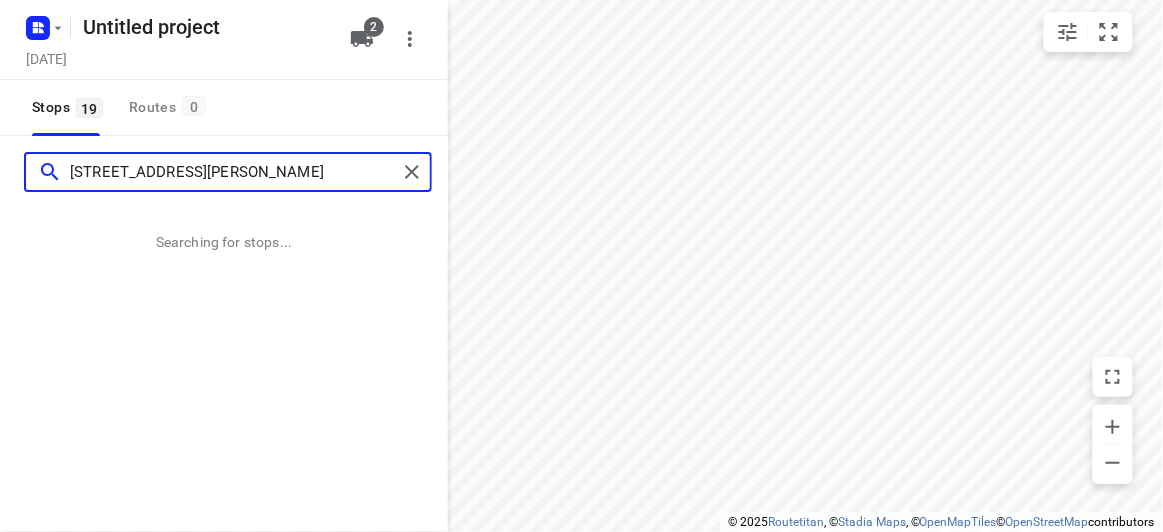 type on "[STREET_ADDRESS][PERSON_NAME]" 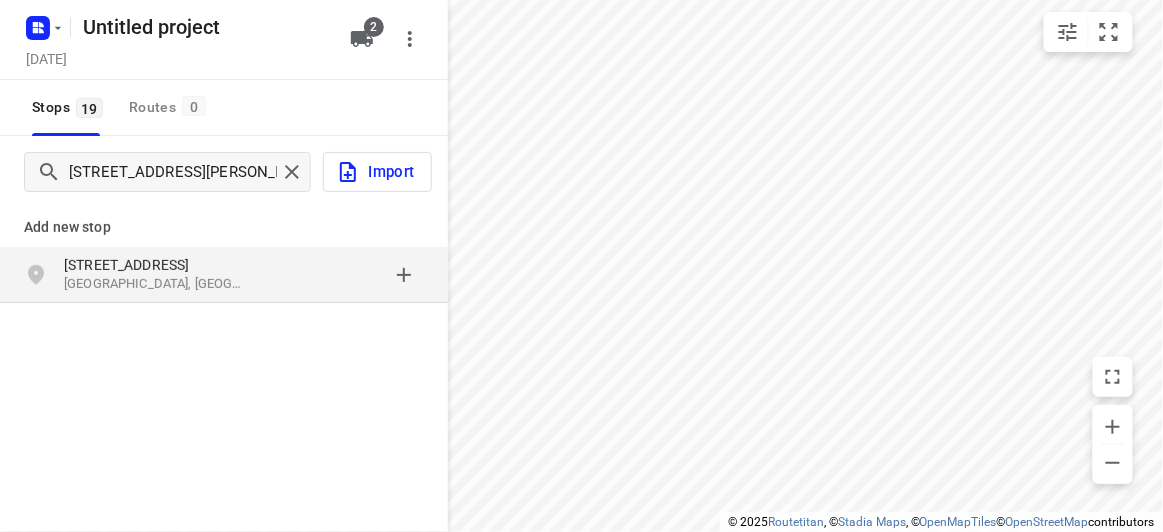 click on "[STREET_ADDRESS]" at bounding box center (224, 275) 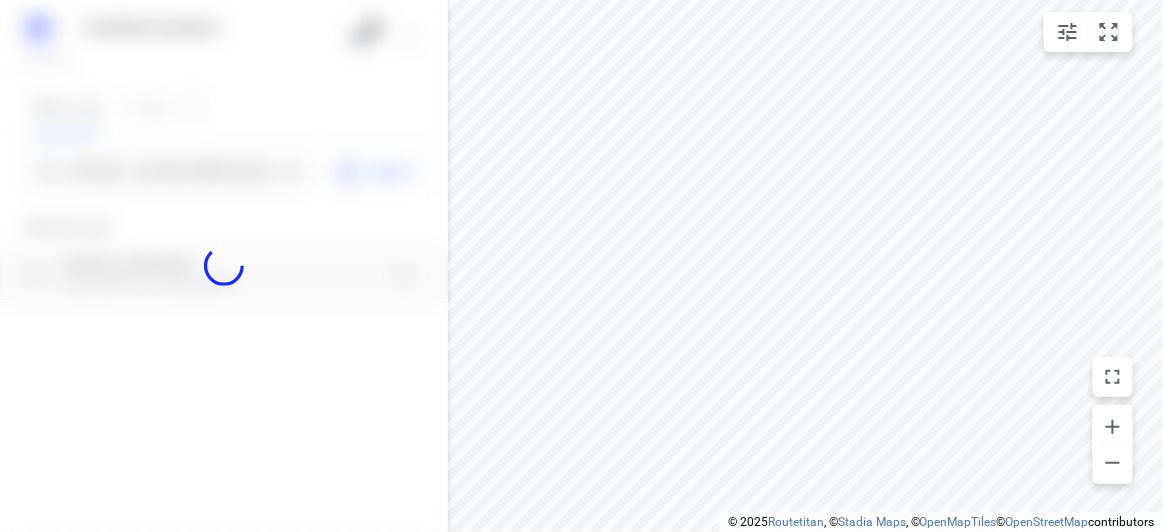 click at bounding box center [224, 266] 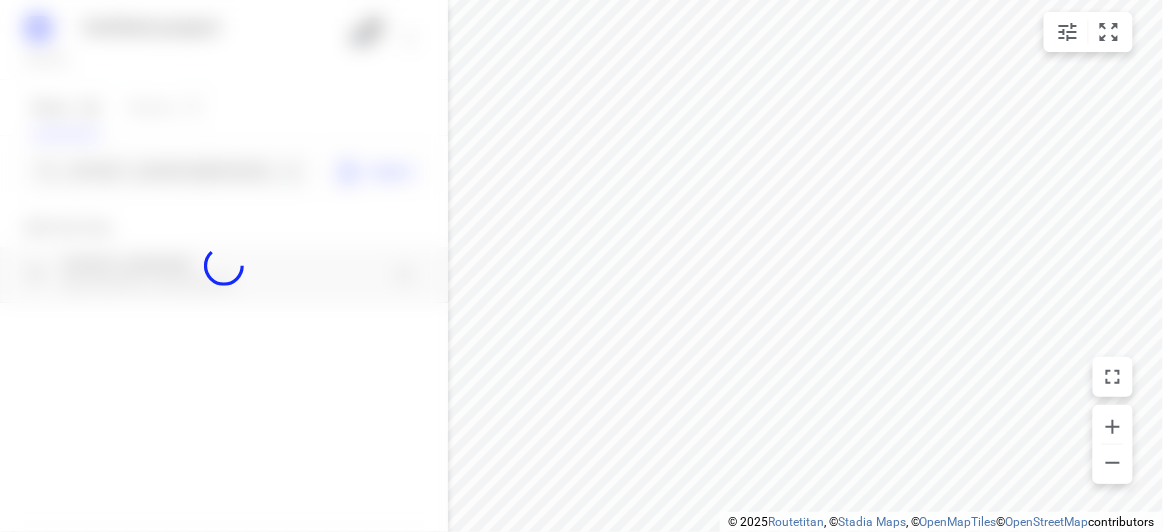 click at bounding box center (224, 266) 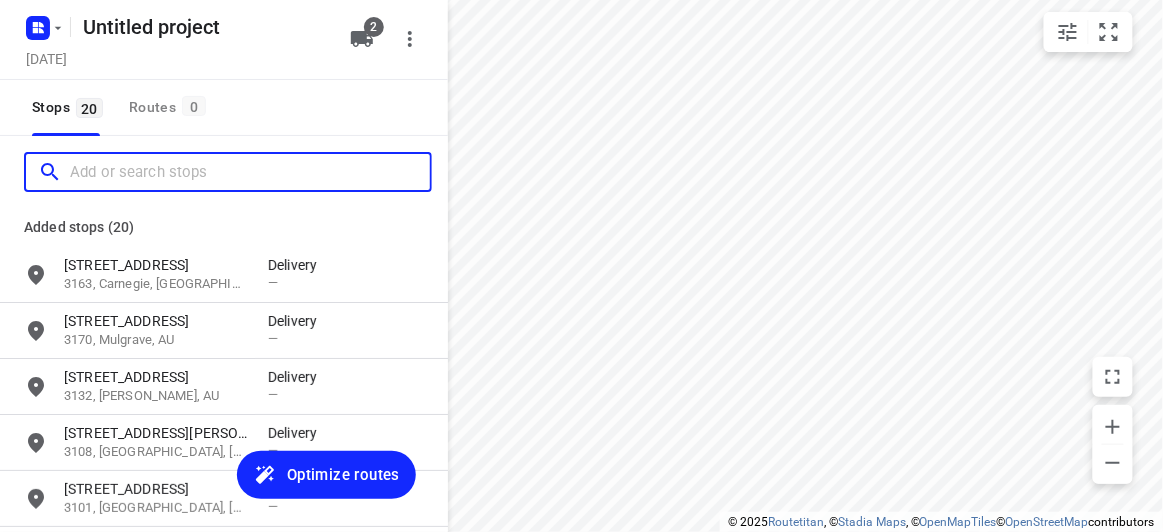 scroll, scrollTop: 0, scrollLeft: 0, axis: both 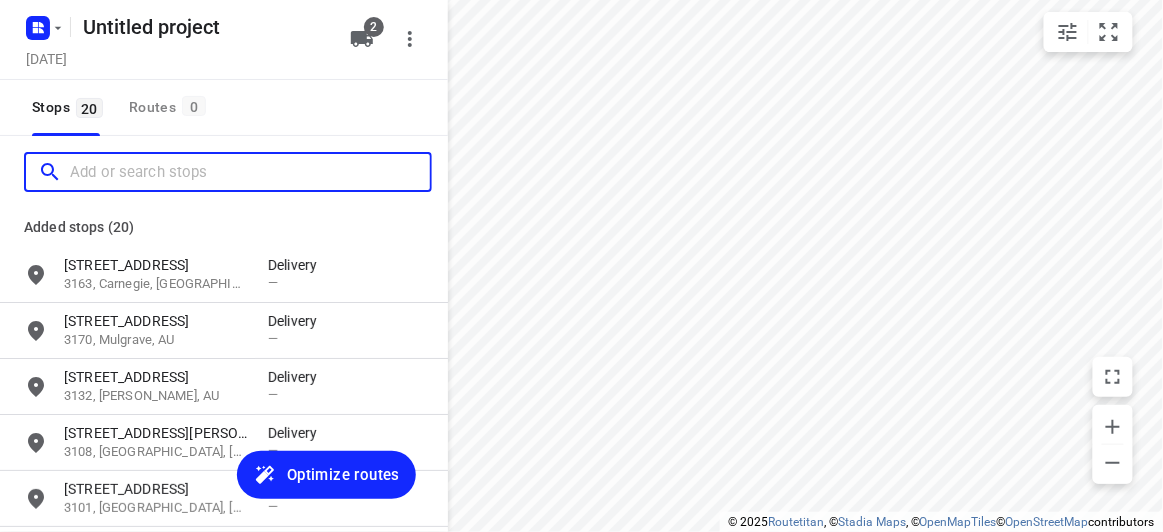 paste on "[STREET_ADDRESS][PERSON_NAME]" 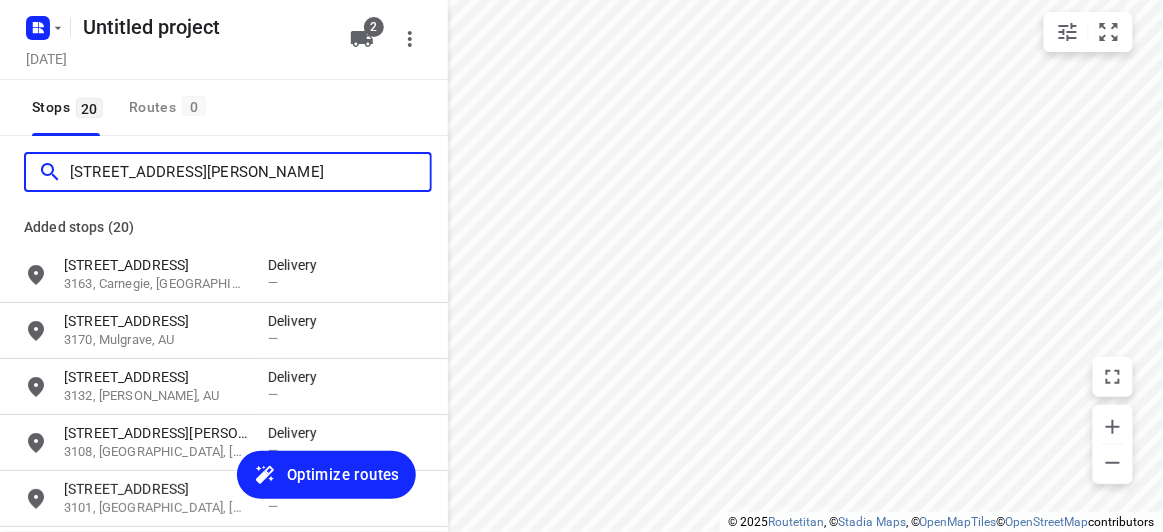scroll, scrollTop: 0, scrollLeft: 68, axis: horizontal 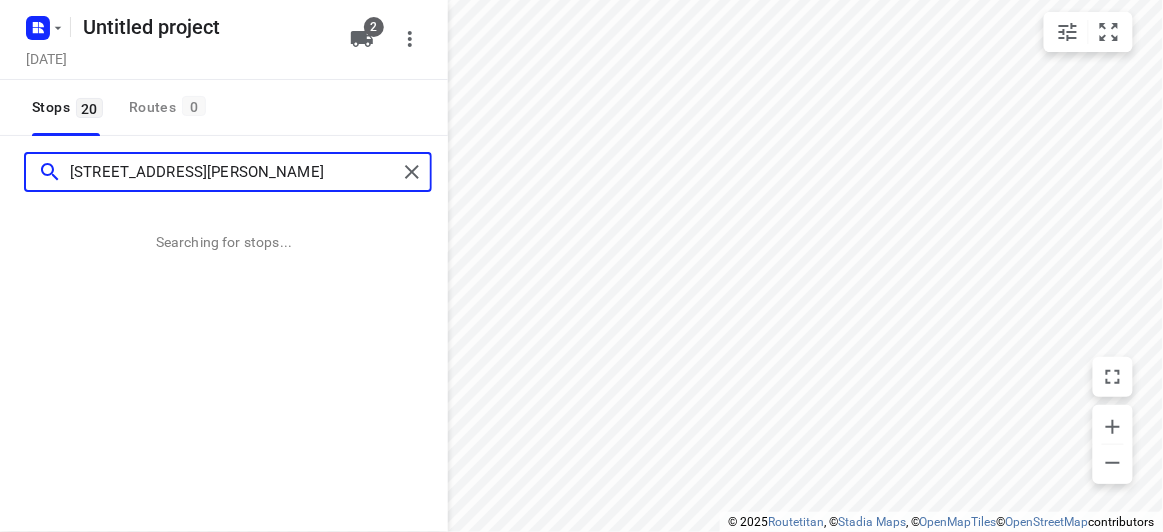 type on "[STREET_ADDRESS][PERSON_NAME]" 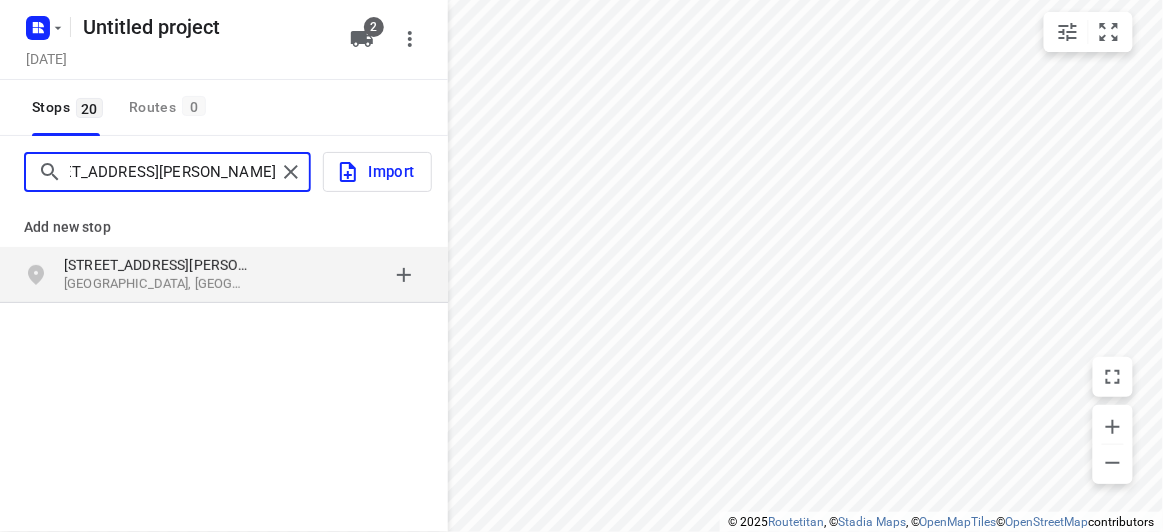 scroll, scrollTop: 0, scrollLeft: 0, axis: both 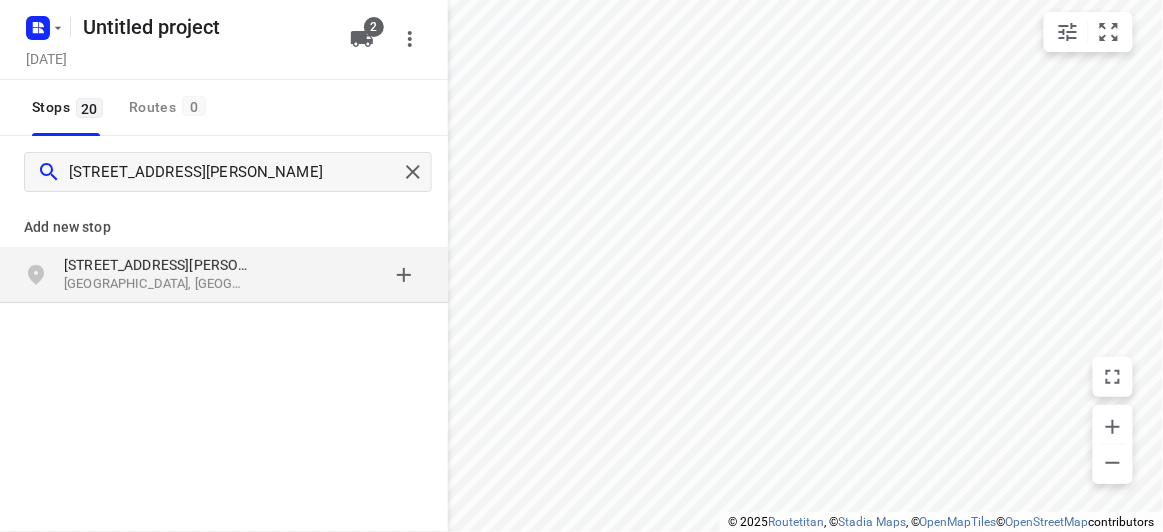 click on "[STREET_ADDRESS][PERSON_NAME]" at bounding box center (224, 275) 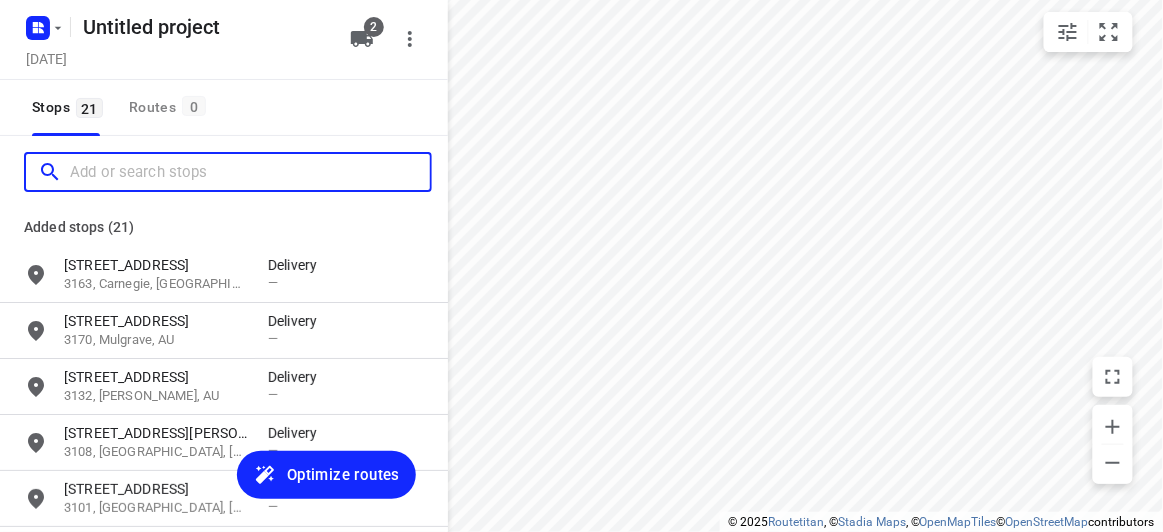 scroll, scrollTop: 0, scrollLeft: 0, axis: both 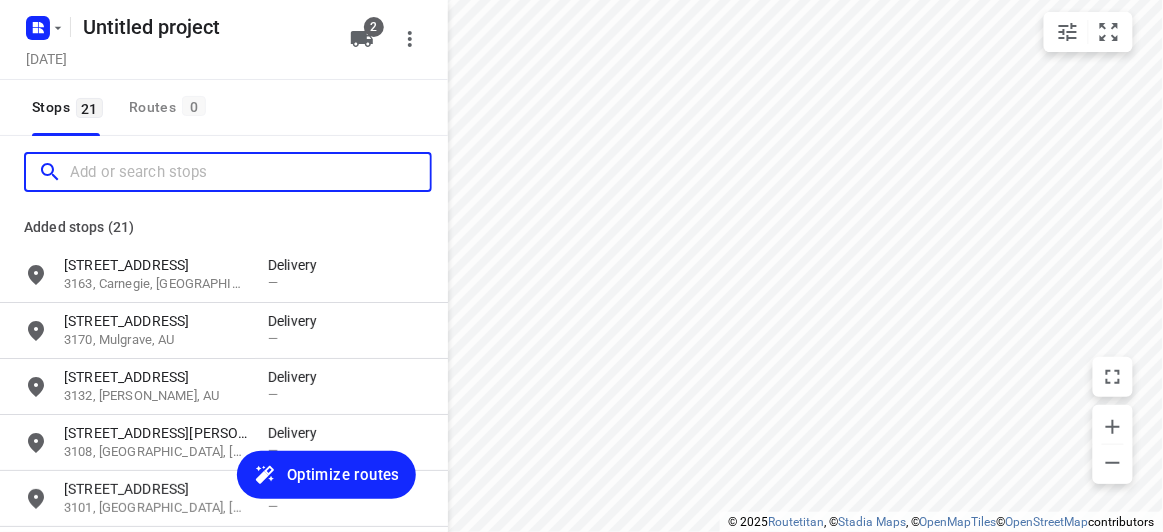 paste on "[STREET_ADDRESS]" 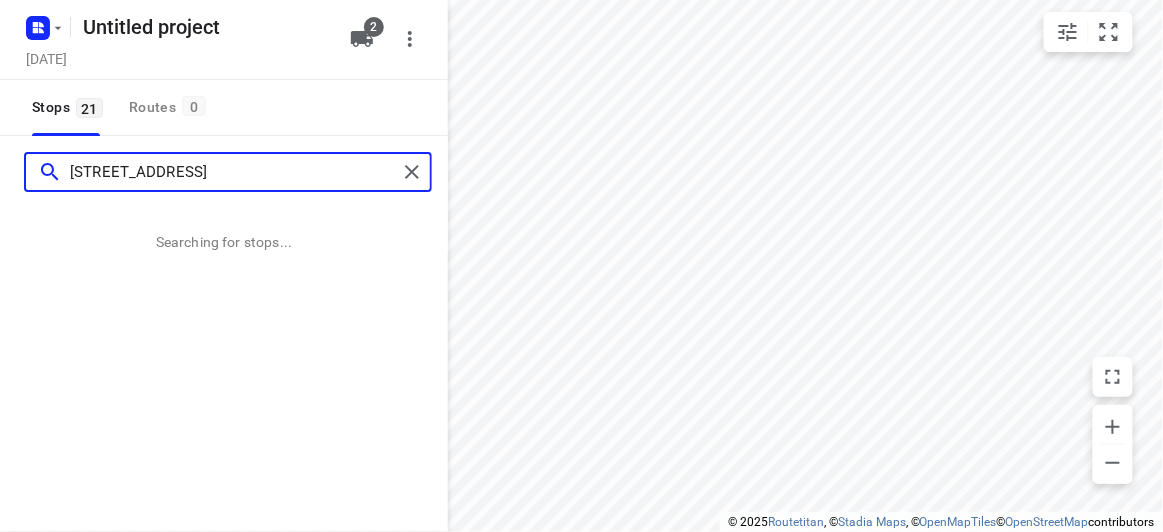 type on "[STREET_ADDRESS]" 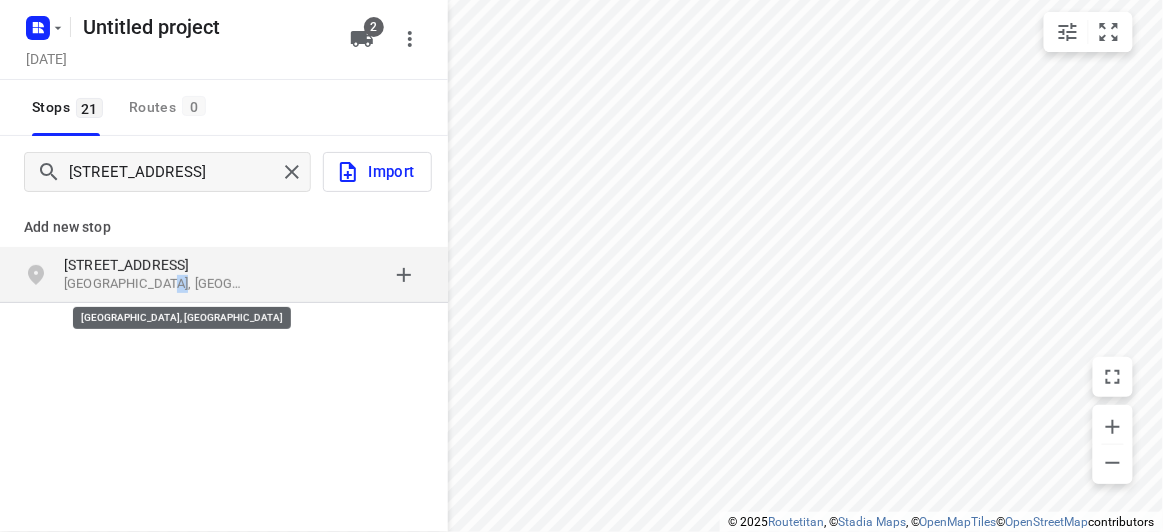 drag, startPoint x: 167, startPoint y: 276, endPoint x: 155, endPoint y: 274, distance: 12.165525 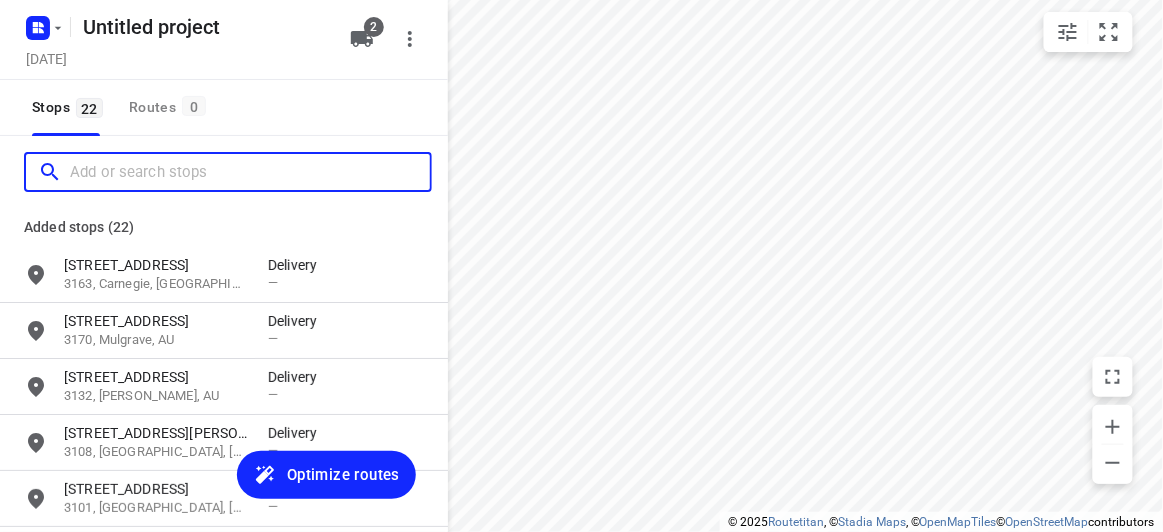 scroll, scrollTop: 0, scrollLeft: 0, axis: both 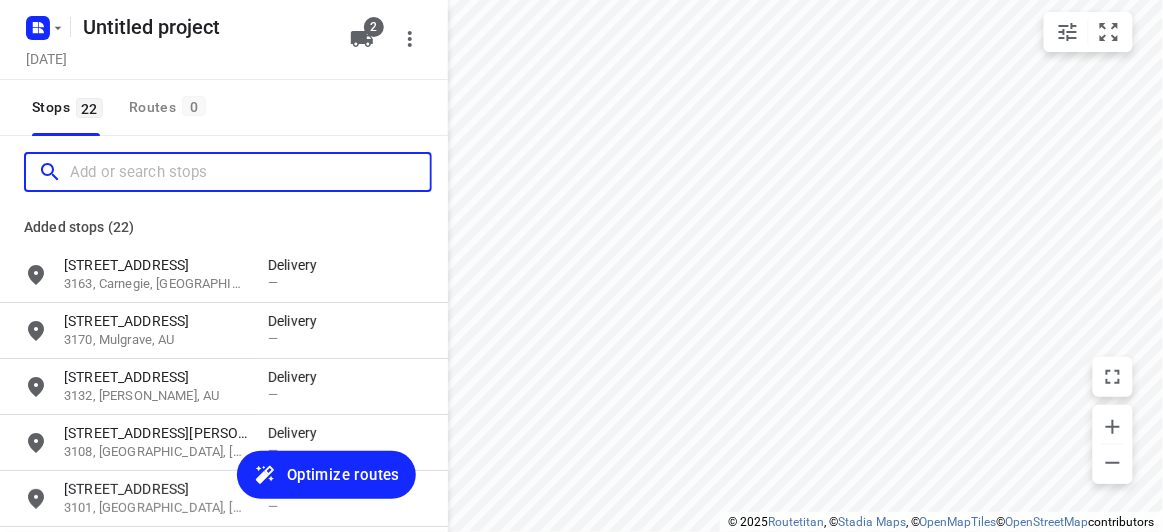 paste on "[STREET_ADDRESS][PERSON_NAME]" 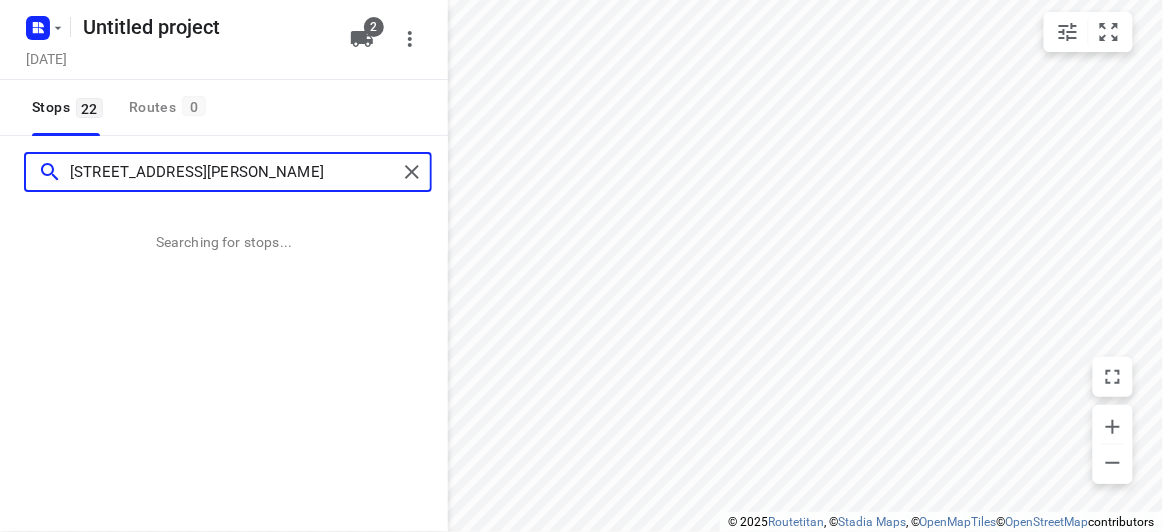 type on "[STREET_ADDRESS][PERSON_NAME]" 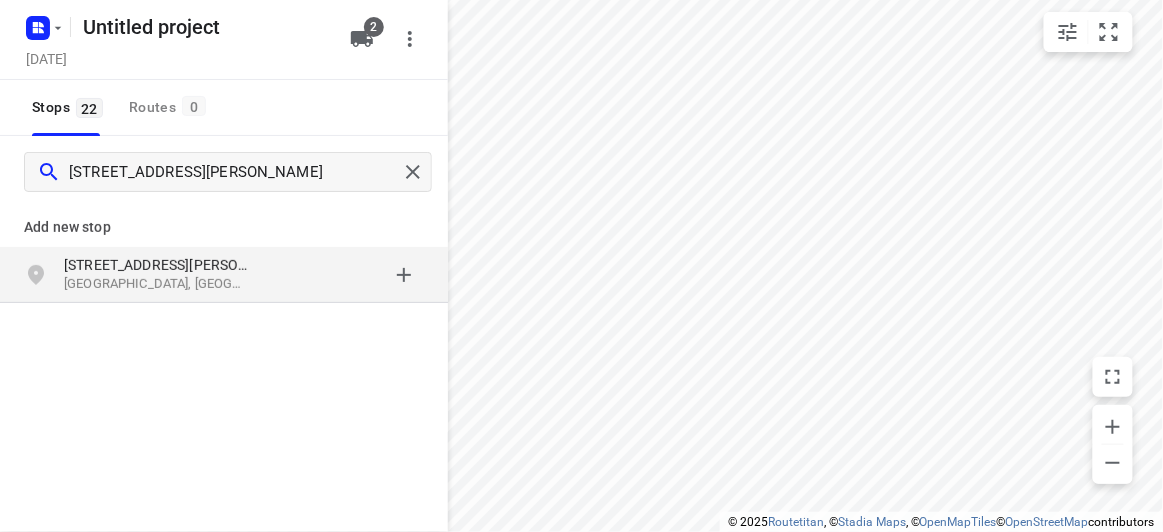 click on "Add new stop [STREET_ADDRESS][PERSON_NAME]" at bounding box center [224, 248] 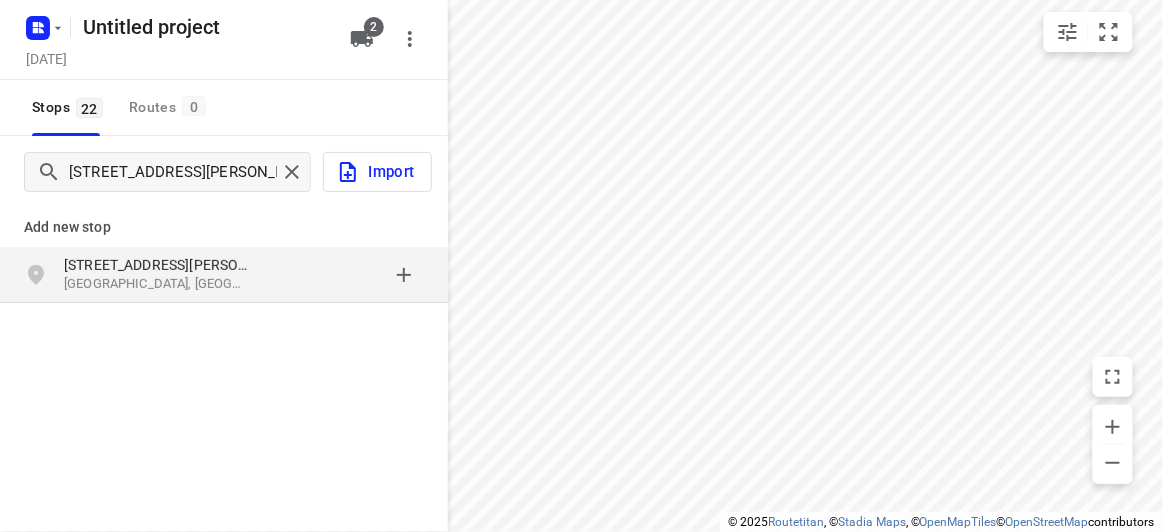 click on "[STREET_ADDRESS][PERSON_NAME]" at bounding box center (224, 275) 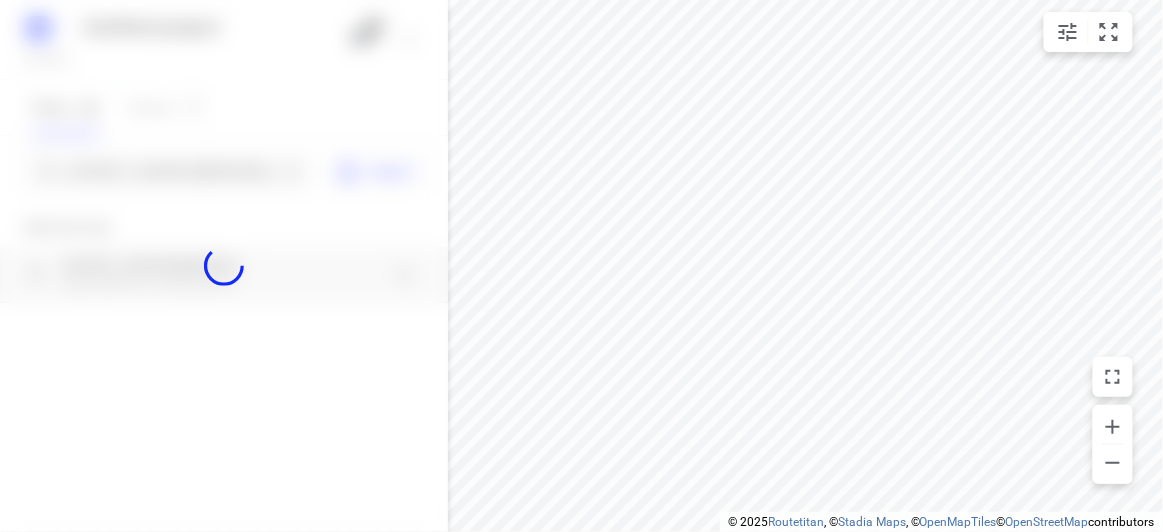 click at bounding box center [224, 266] 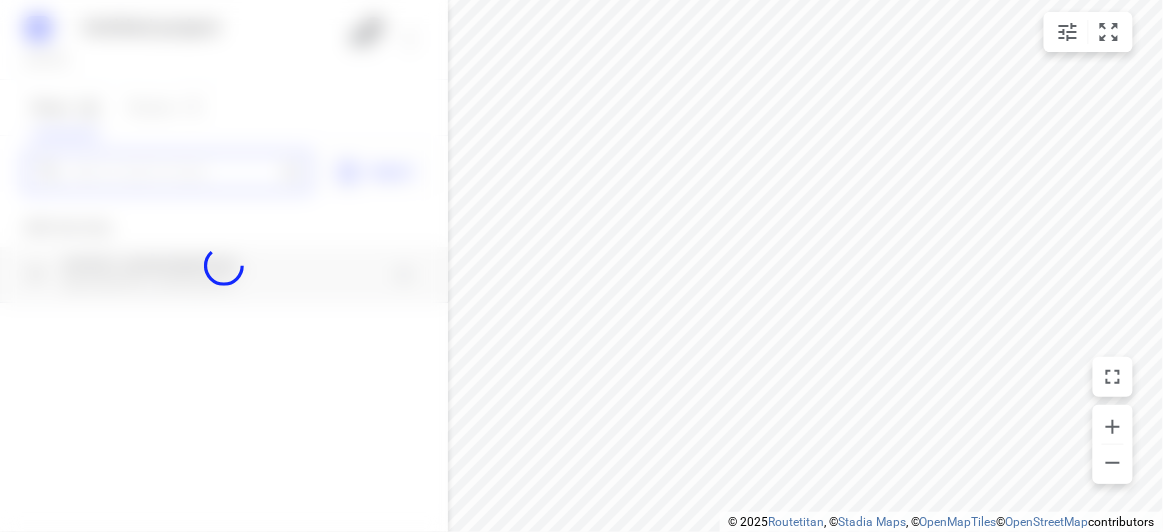 scroll, scrollTop: 0, scrollLeft: 0, axis: both 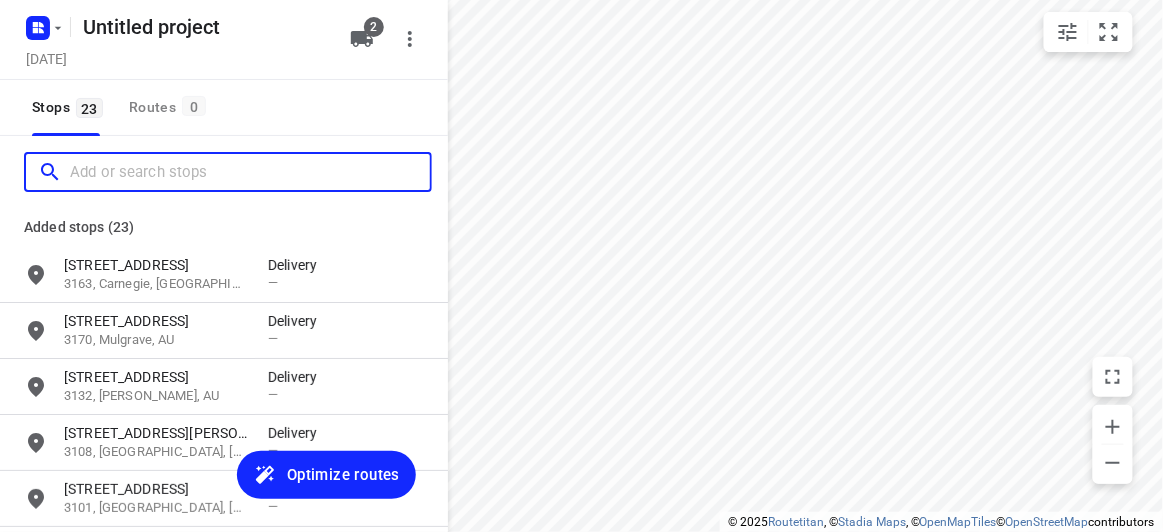 paste on "[STREET_ADDRESS]" 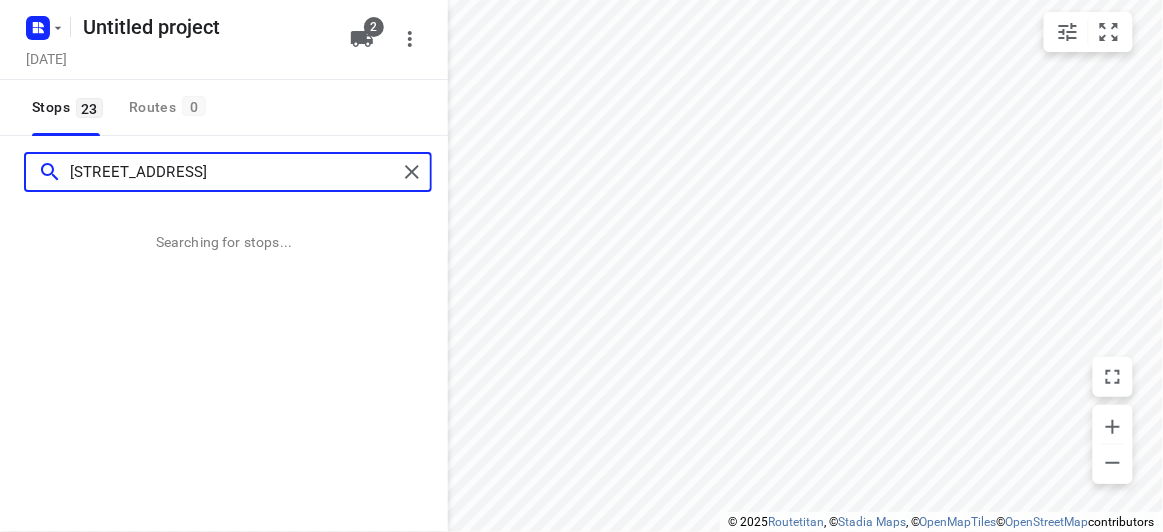 type on "[STREET_ADDRESS]" 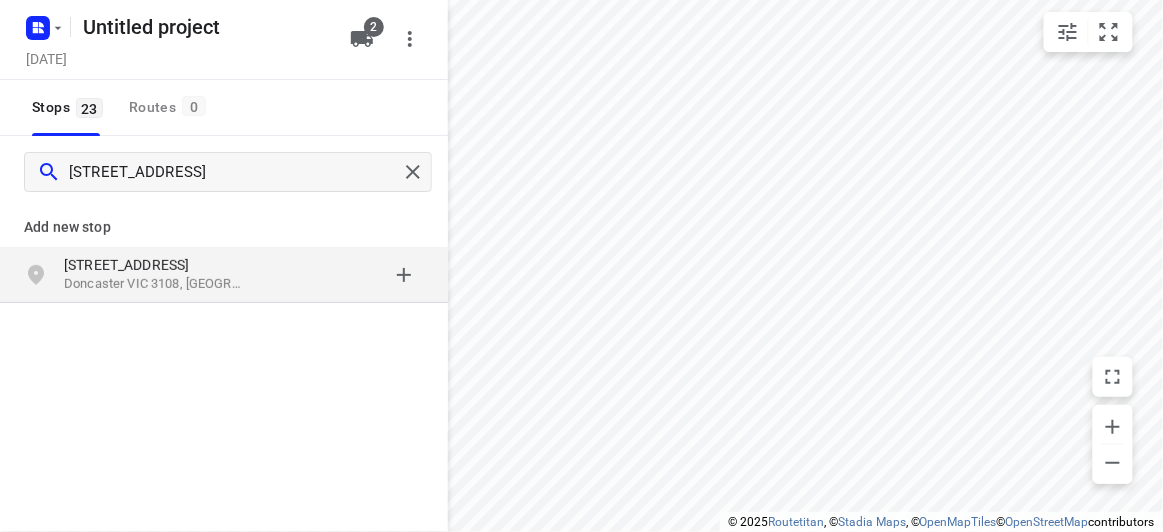 click on "[STREET_ADDRESS]" at bounding box center (224, 275) 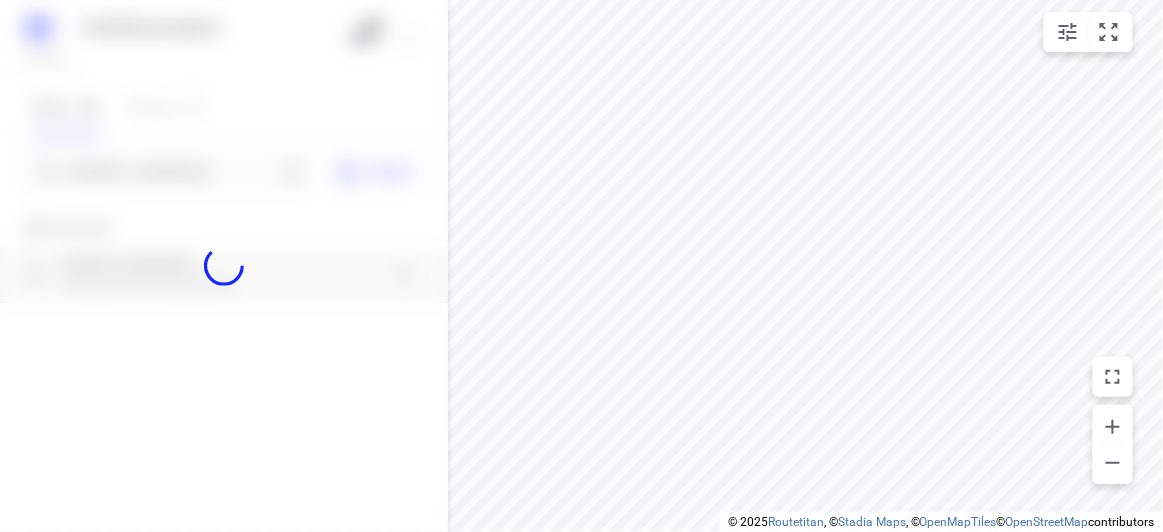 click at bounding box center [224, 266] 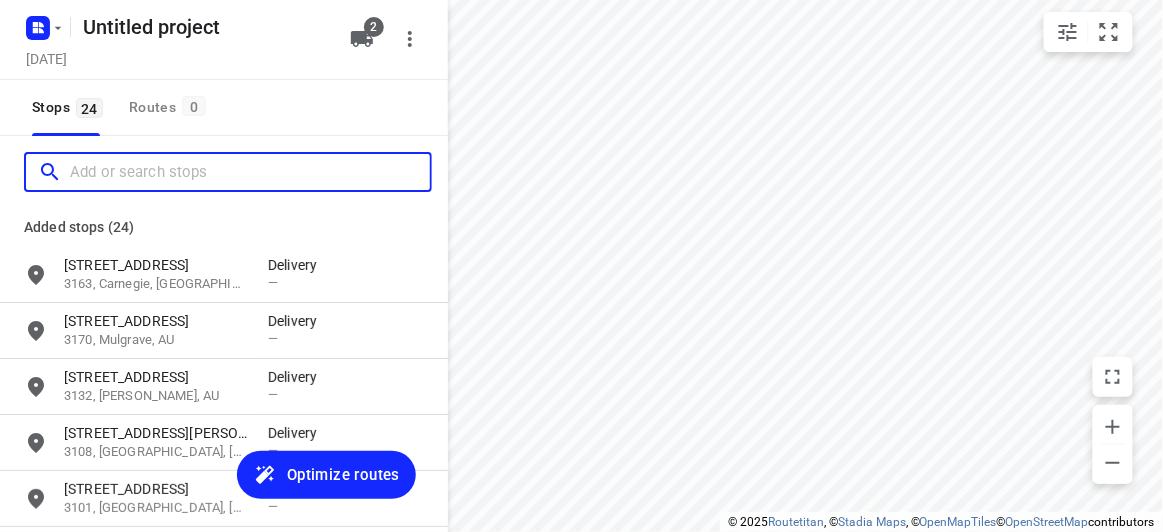 scroll, scrollTop: 0, scrollLeft: 0, axis: both 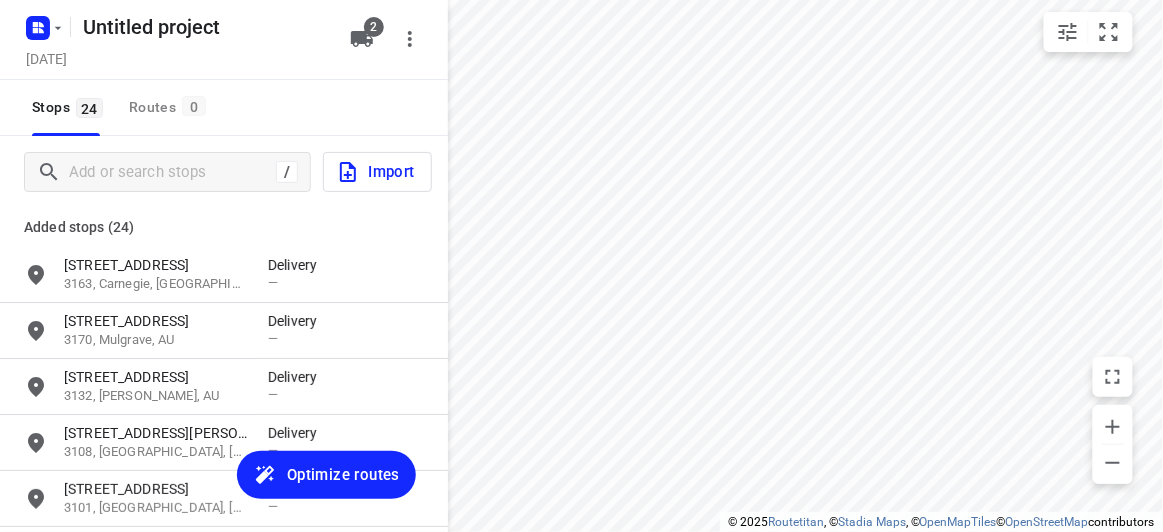 click on "/ Import" at bounding box center [224, 172] 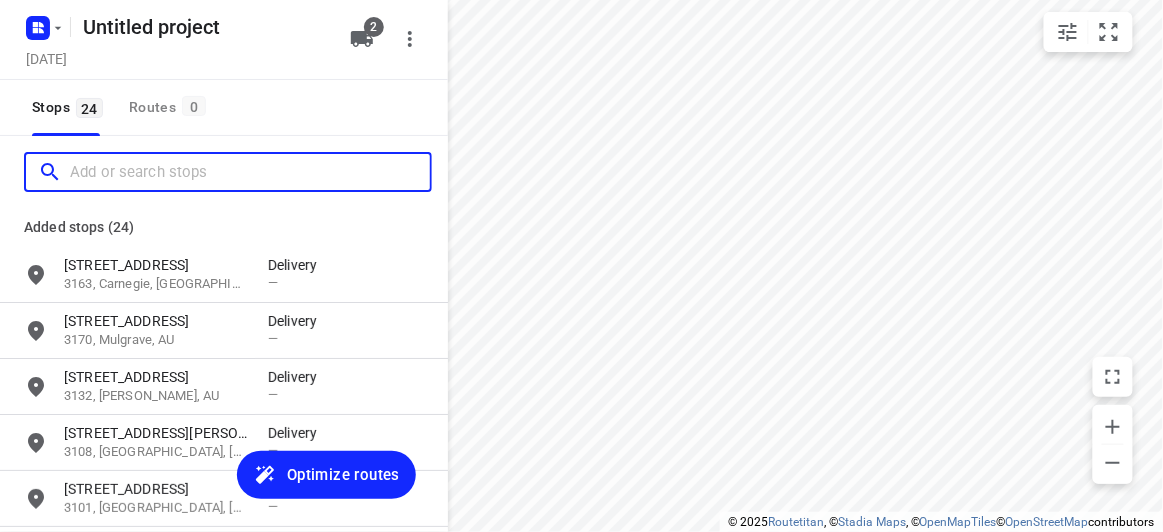 click at bounding box center [250, 172] 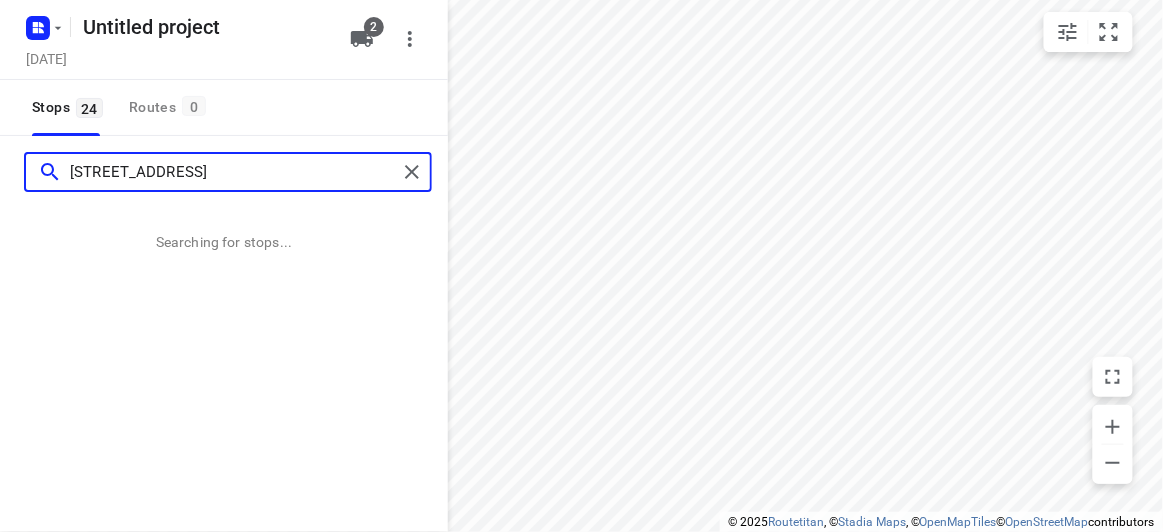type on "[STREET_ADDRESS]" 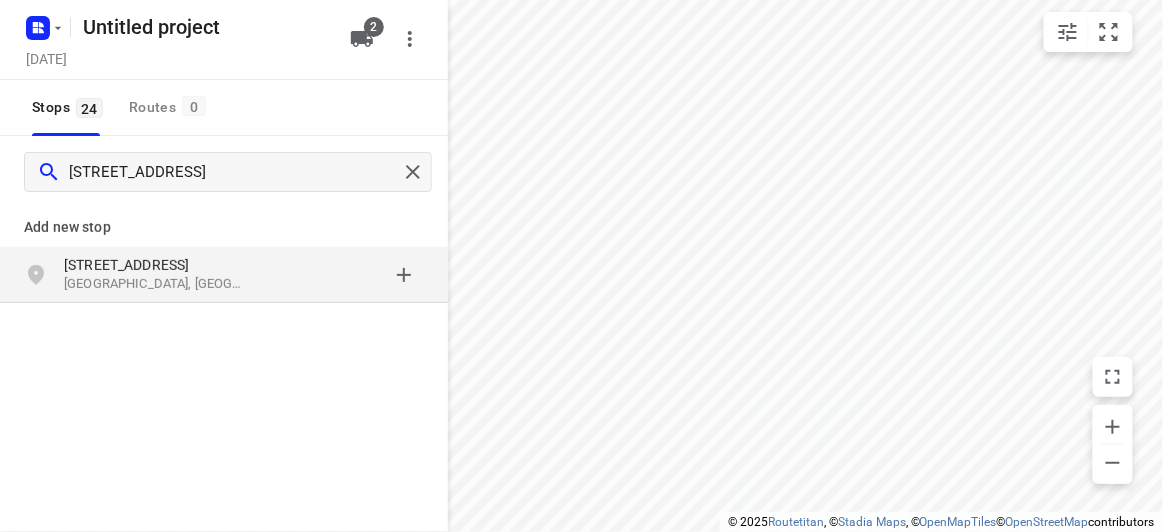 click on "[GEOGRAPHIC_DATA], [GEOGRAPHIC_DATA]" at bounding box center [156, 284] 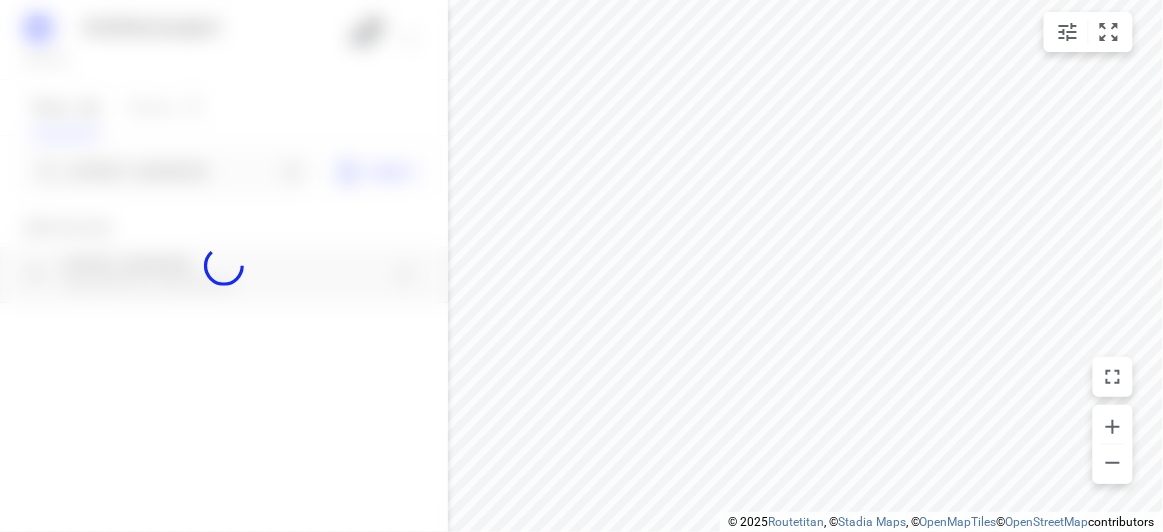 click at bounding box center [224, 266] 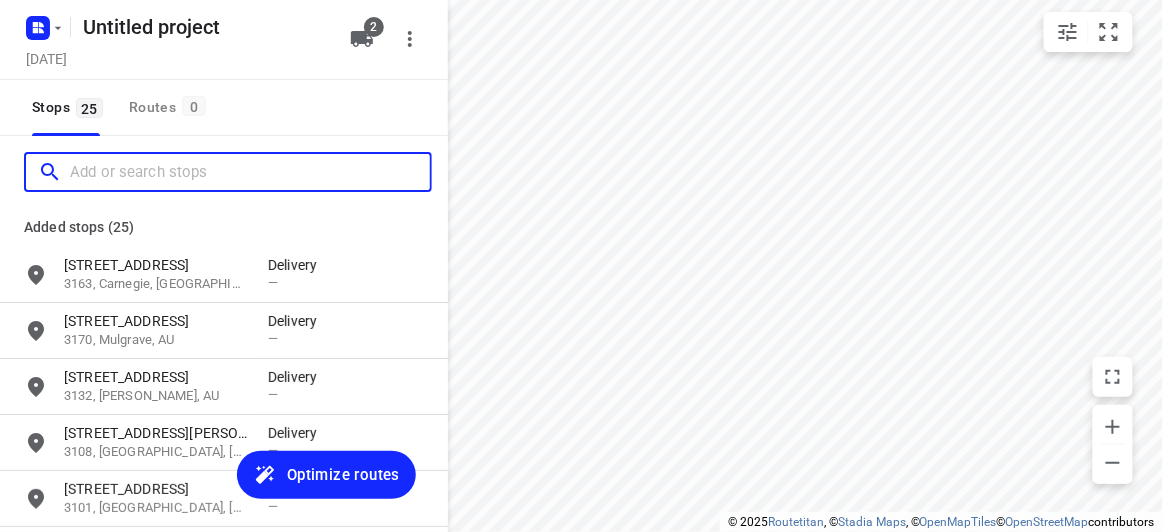 scroll, scrollTop: 0, scrollLeft: 0, axis: both 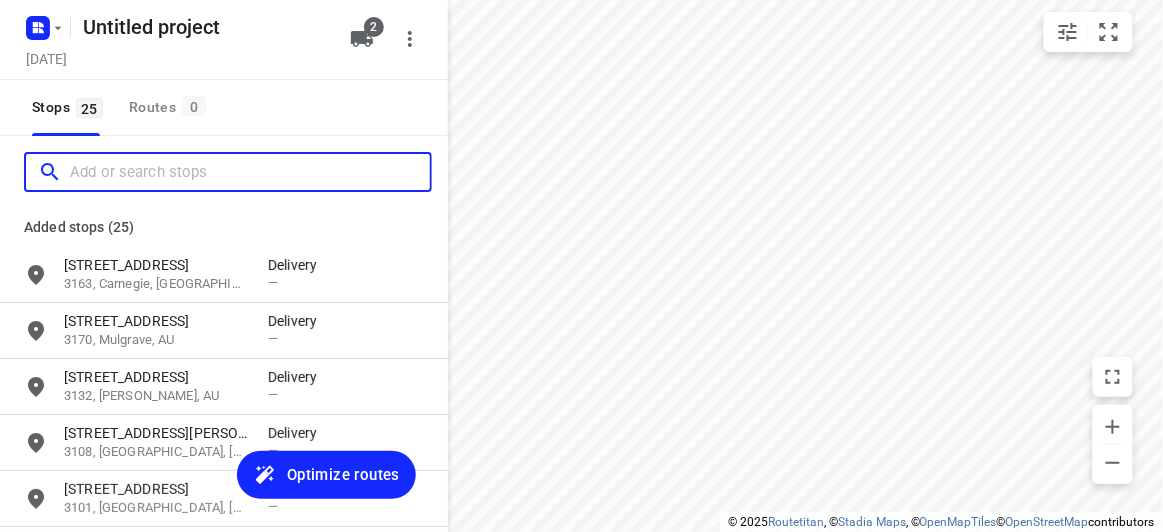 paste on "[STREET_ADDRESS][PERSON_NAME][PERSON_NAME][PERSON_NAME]" 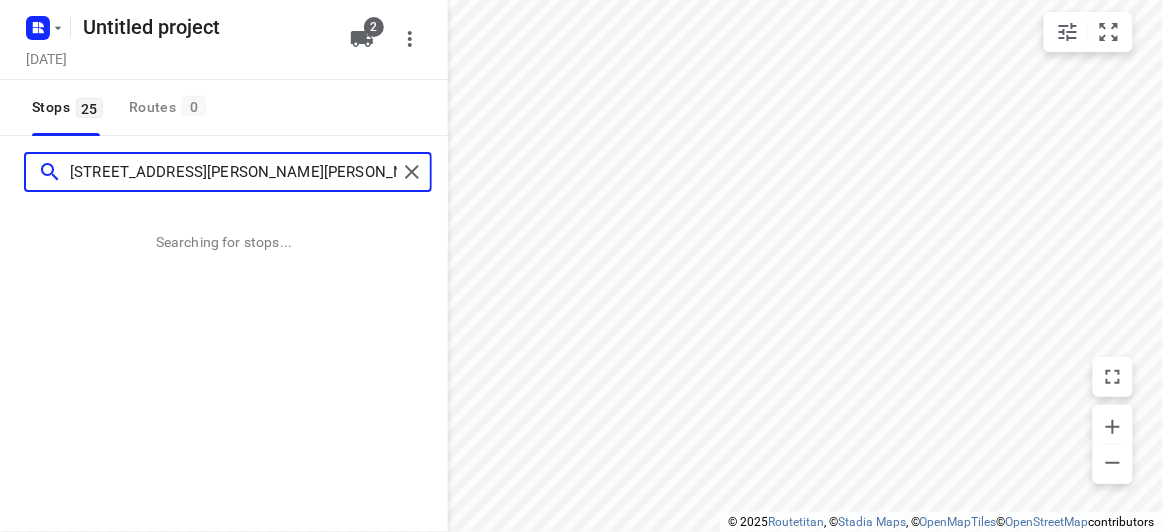 type on "[STREET_ADDRESS][PERSON_NAME][PERSON_NAME][PERSON_NAME]" 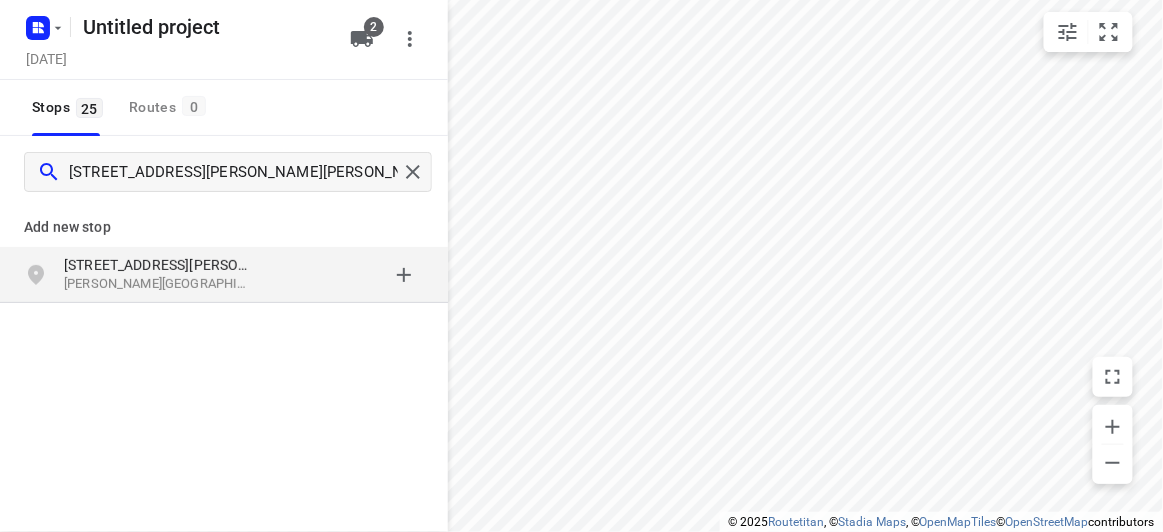 click on "Add new stop [STREET_ADDRESS][PERSON_NAME][PERSON_NAME][PERSON_NAME]" at bounding box center [224, 320] 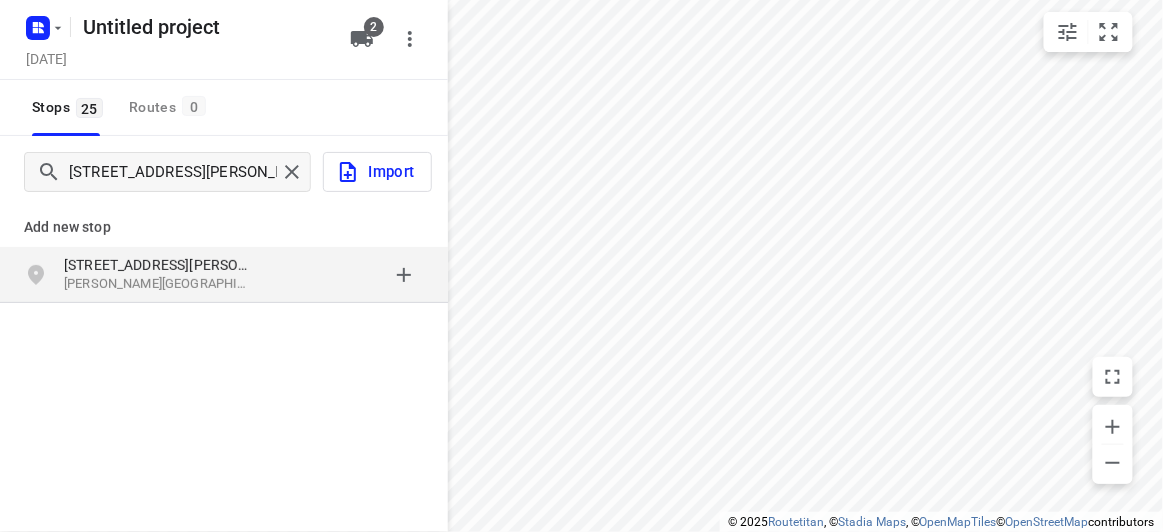 click on "[STREET_ADDRESS][PERSON_NAME]" at bounding box center (156, 265) 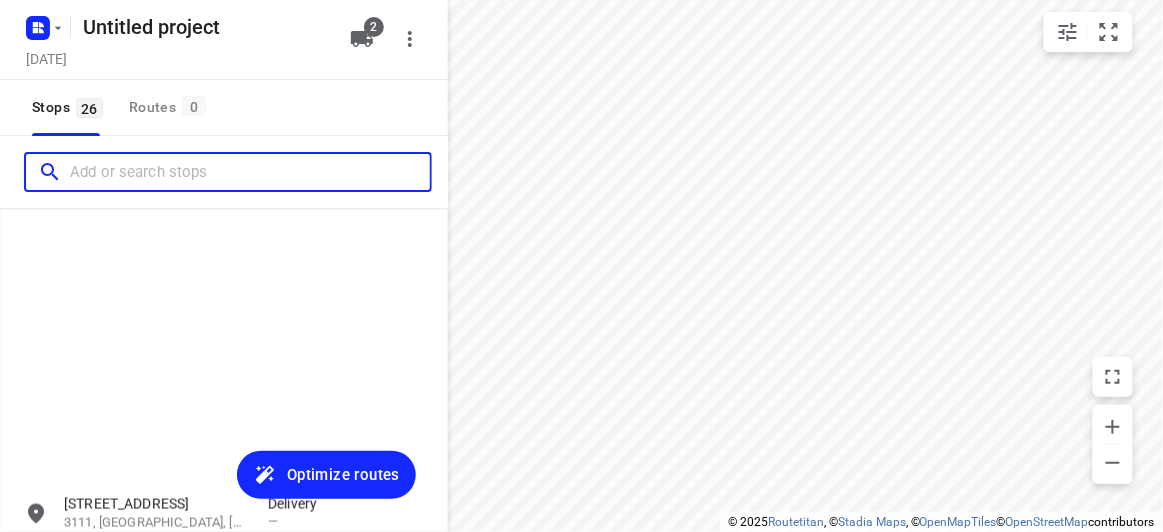 scroll, scrollTop: 1263, scrollLeft: 0, axis: vertical 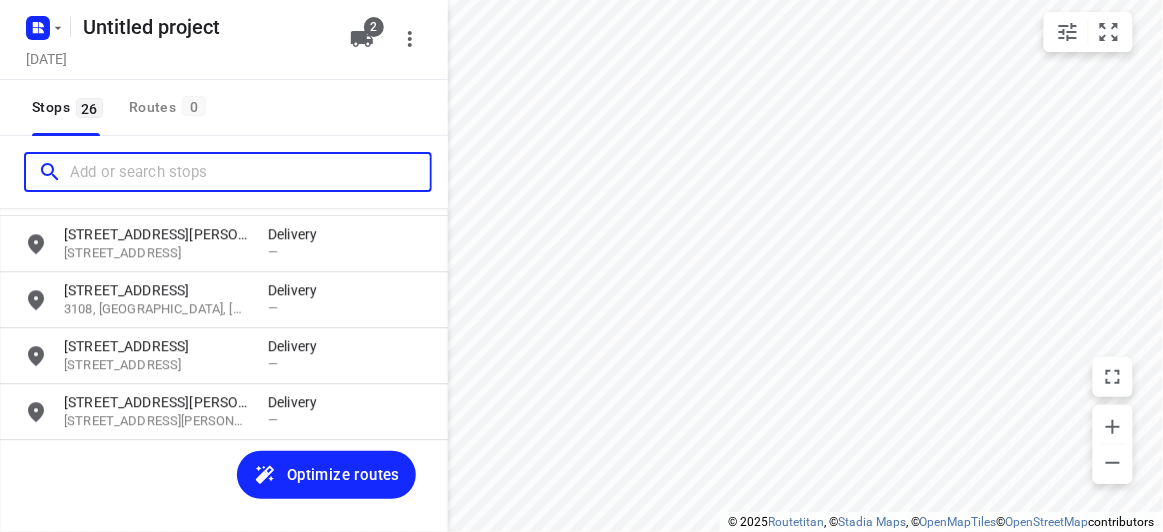 click at bounding box center [250, 172] 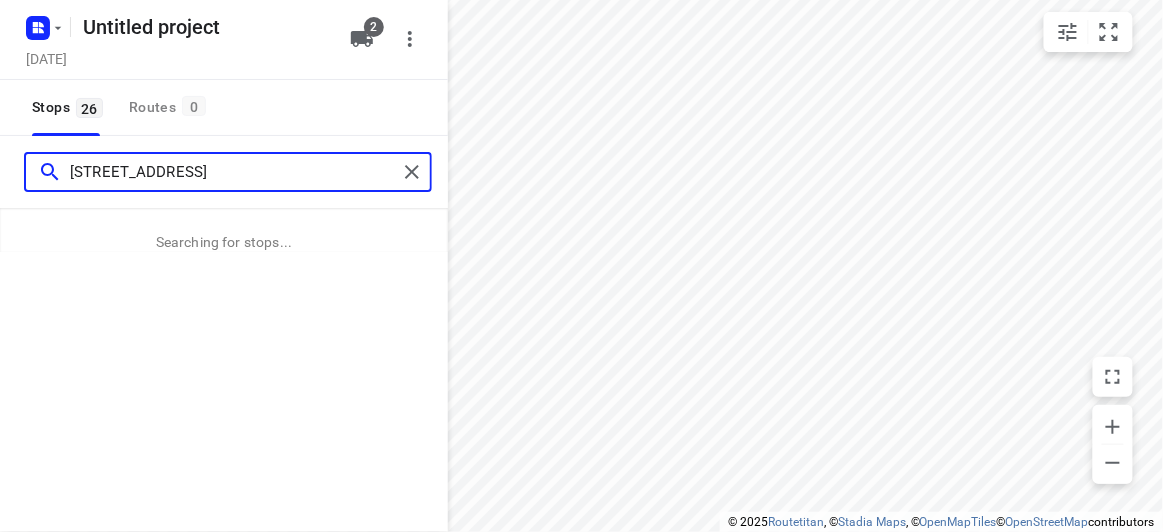type on "[STREET_ADDRESS]" 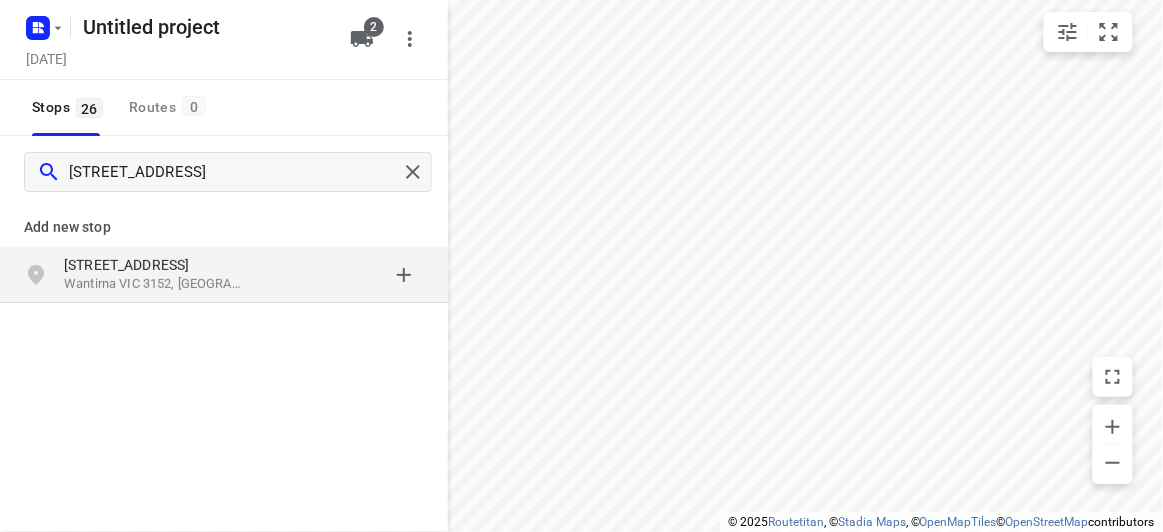 click on "[STREET_ADDRESS]" at bounding box center [156, 265] 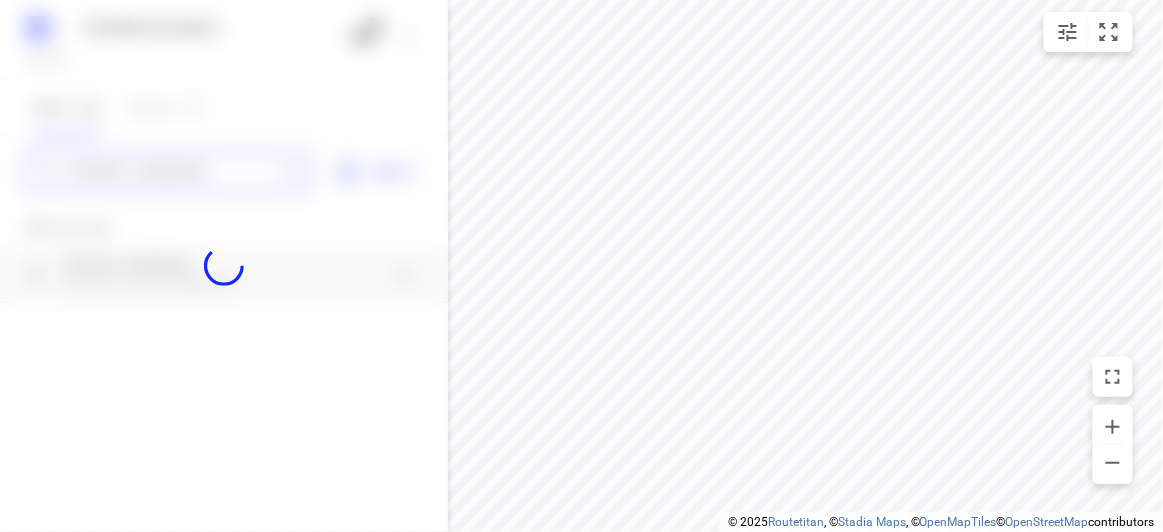 click on "Untitled project [DATE] 2 Stops 26 Routes 0 [STREET_ADDRESS] Import Add new stop [STREET_ADDRESS] Routing Settings Optimization preference Shortest distance distance Optimization preference Distance Format KM km Distance Format Default stop duration 5 minutes Default stop duration Default stop load 1 units Default stop load Allow late stops   Maximum amount of time drivers may be late at a stop Allow reloads BETA   Vehicles may return to the depot to load more stops. Fixed departure time   Vehicles must depart at the start of their working hours Cancel Save" at bounding box center (224, 266) 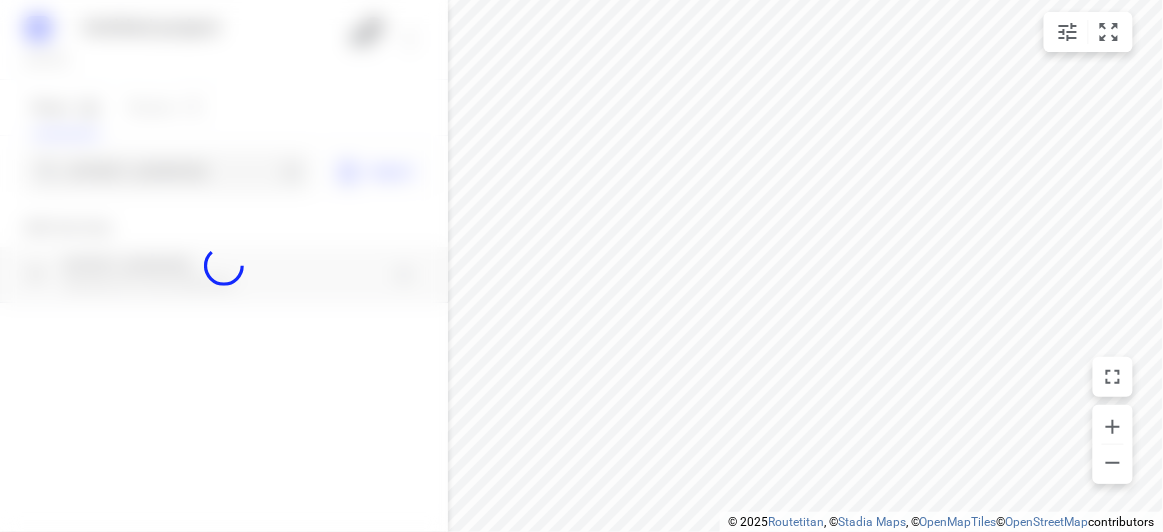 click at bounding box center (224, 266) 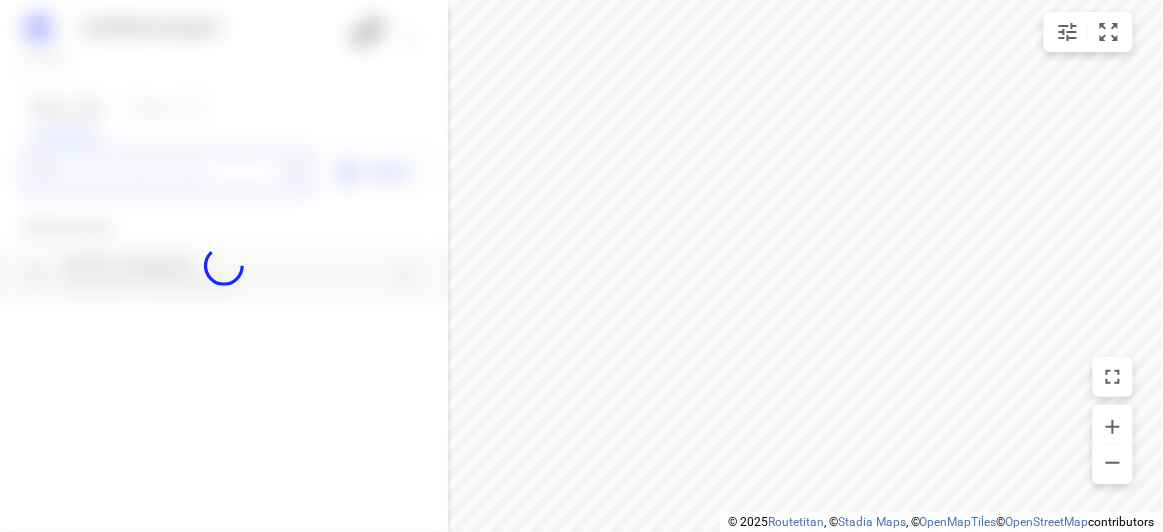 paste on "[STREET_ADDRESS]" 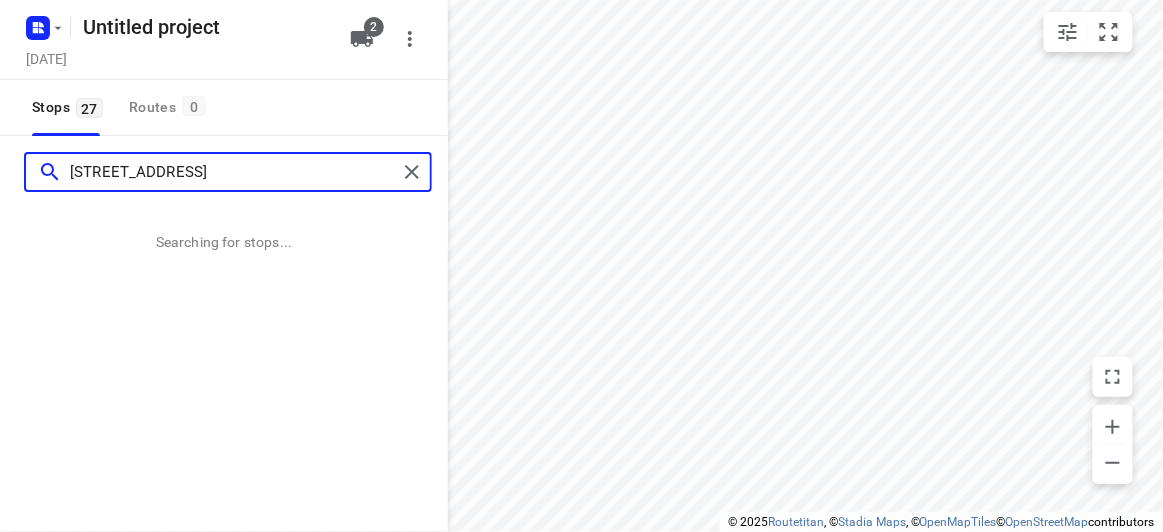 type on "[STREET_ADDRESS]" 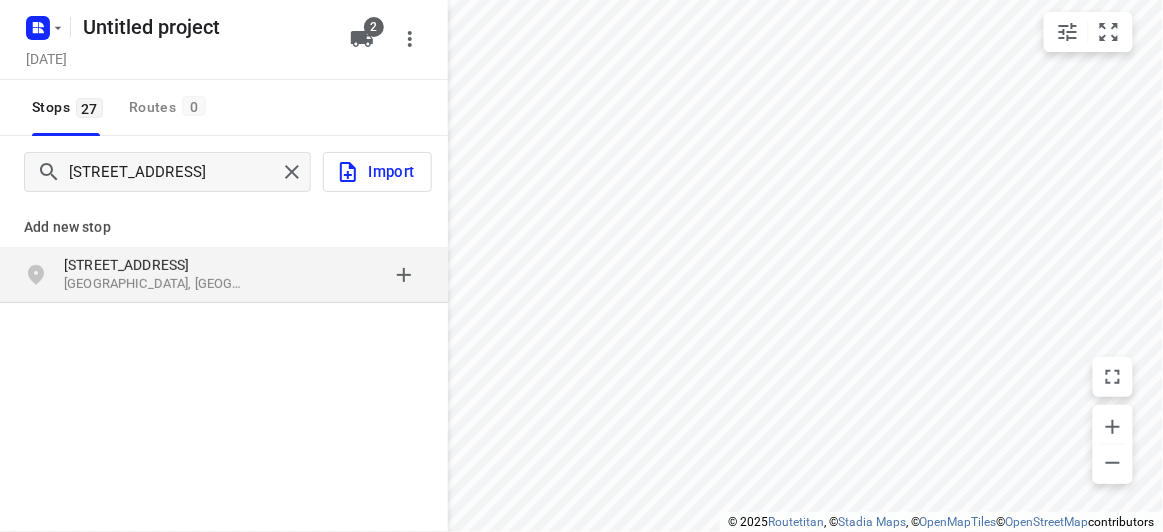 click at bounding box center [346, 275] 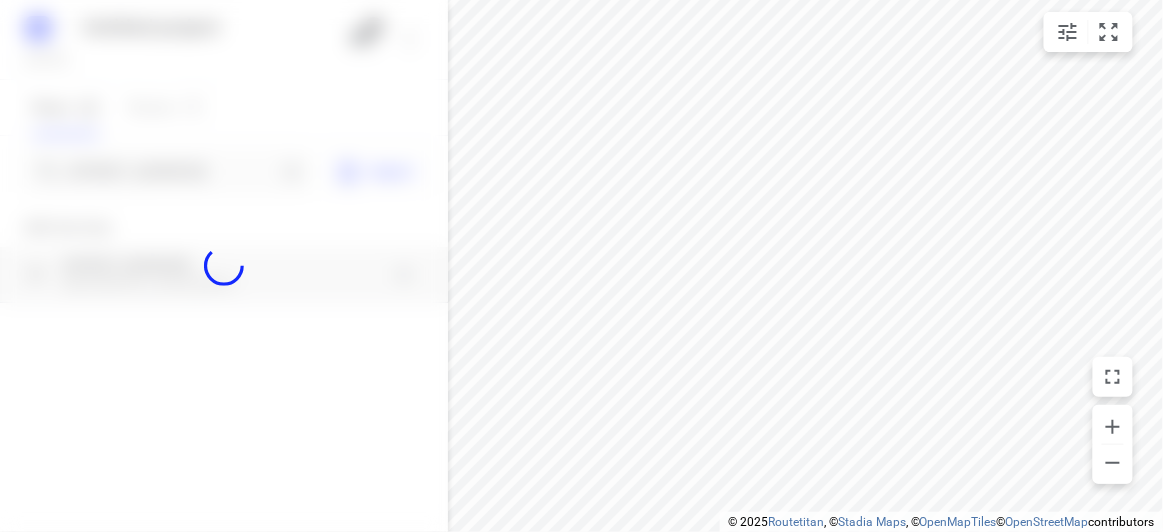 click at bounding box center [224, 266] 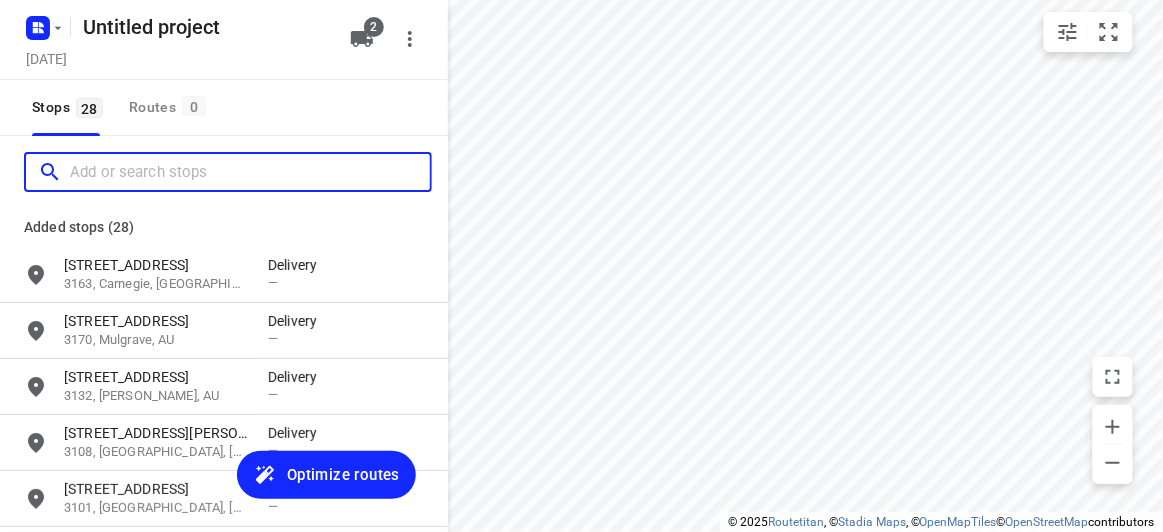 scroll, scrollTop: 0, scrollLeft: 0, axis: both 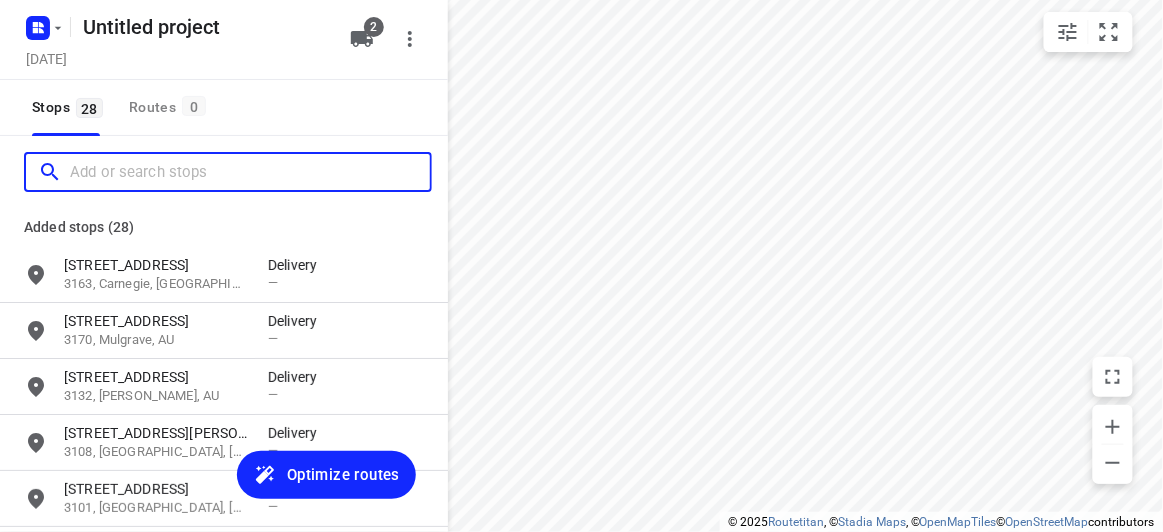 click at bounding box center (250, 172) 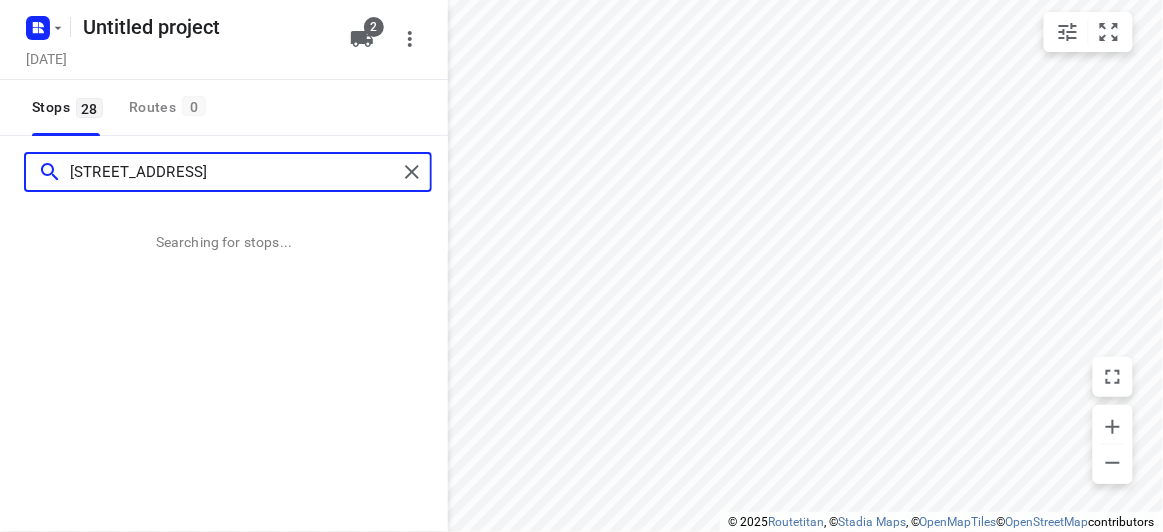 type on "[STREET_ADDRESS]" 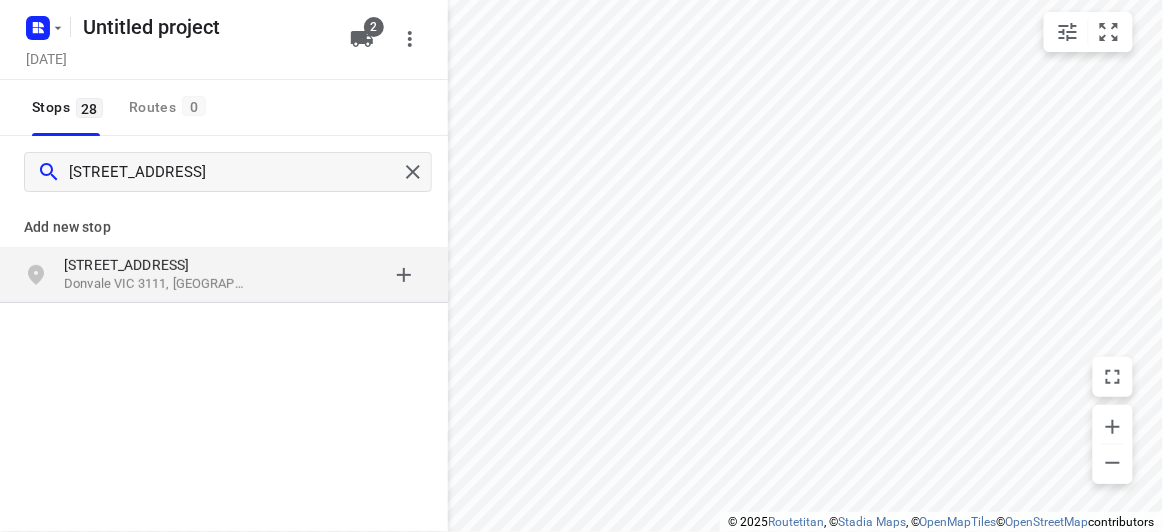 click on "Donvale VIC 3111, [GEOGRAPHIC_DATA]" at bounding box center [156, 284] 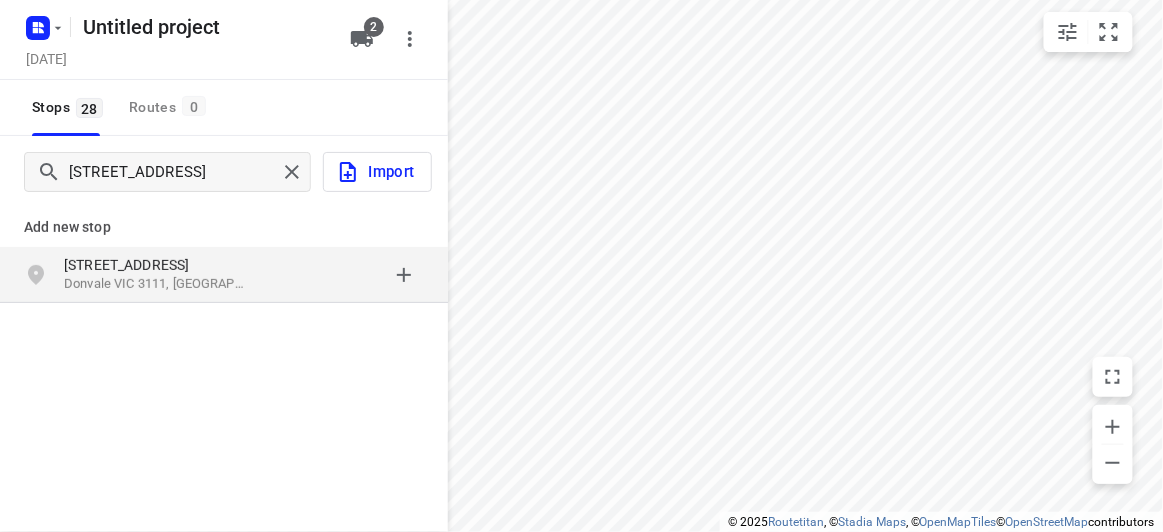 click on "Donvale VIC 3111, [GEOGRAPHIC_DATA]" at bounding box center (156, 284) 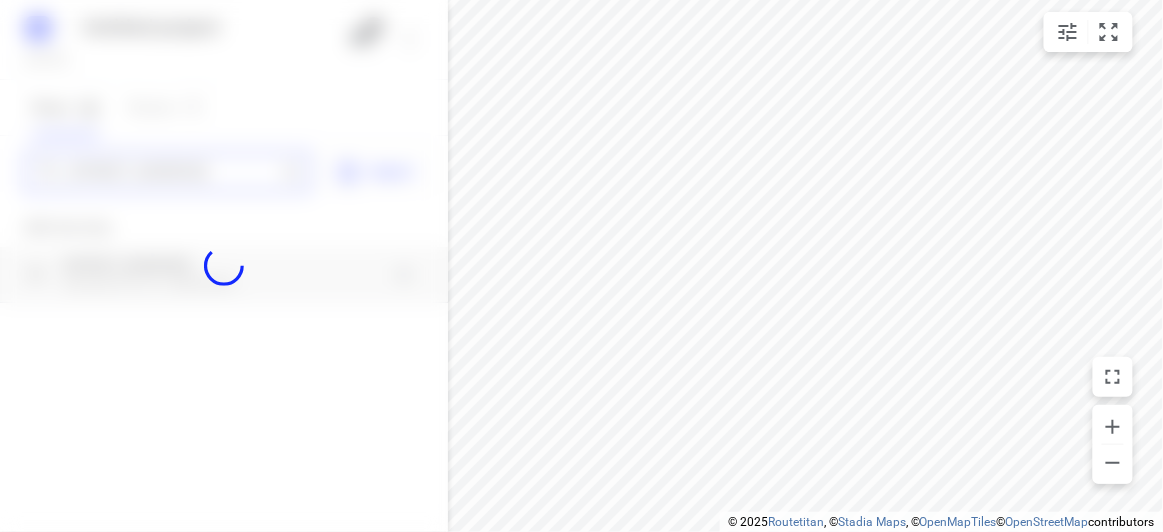 type 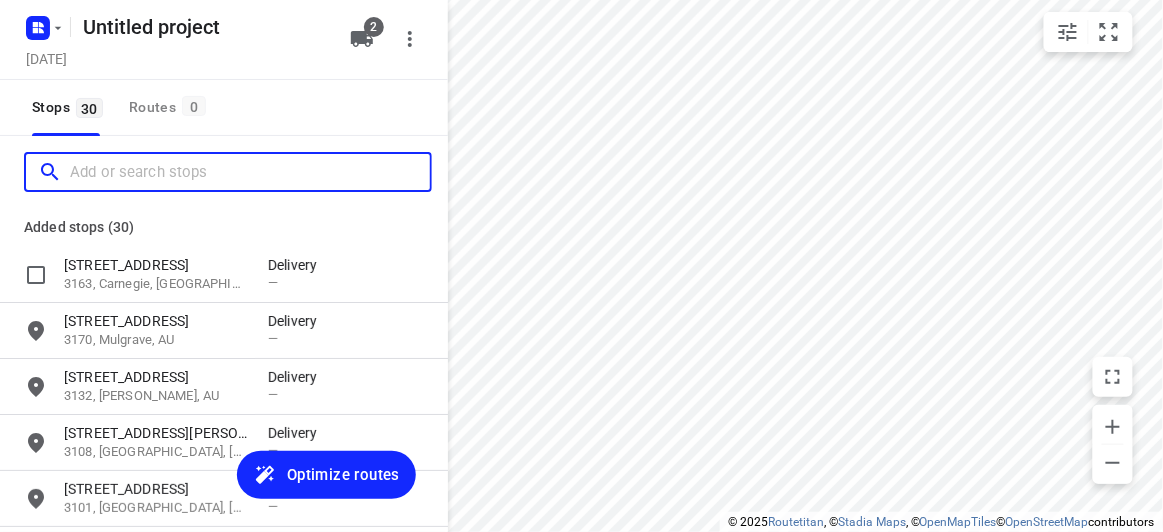 scroll, scrollTop: 0, scrollLeft: 0, axis: both 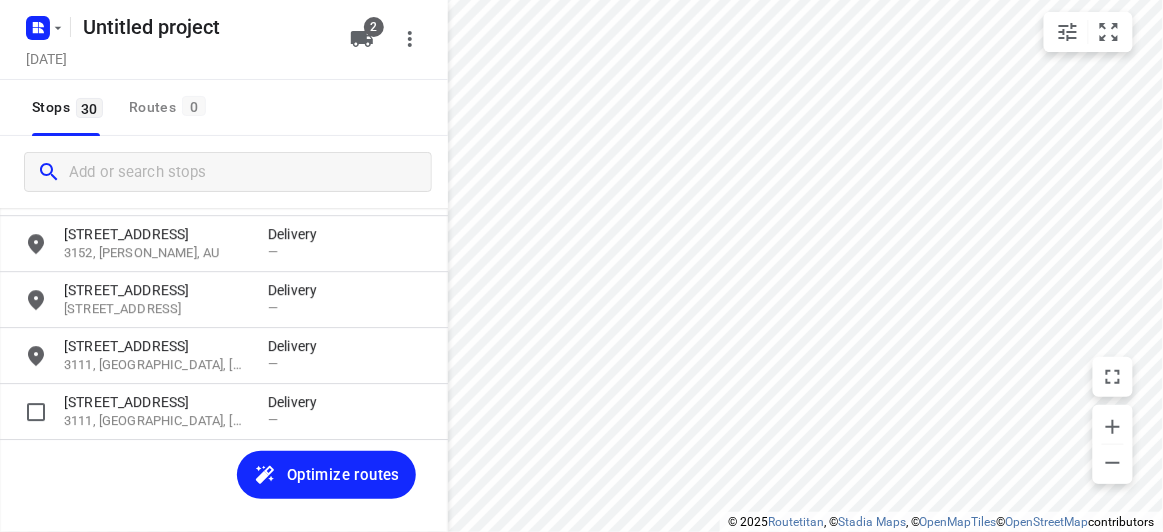 click at bounding box center [36, 412] 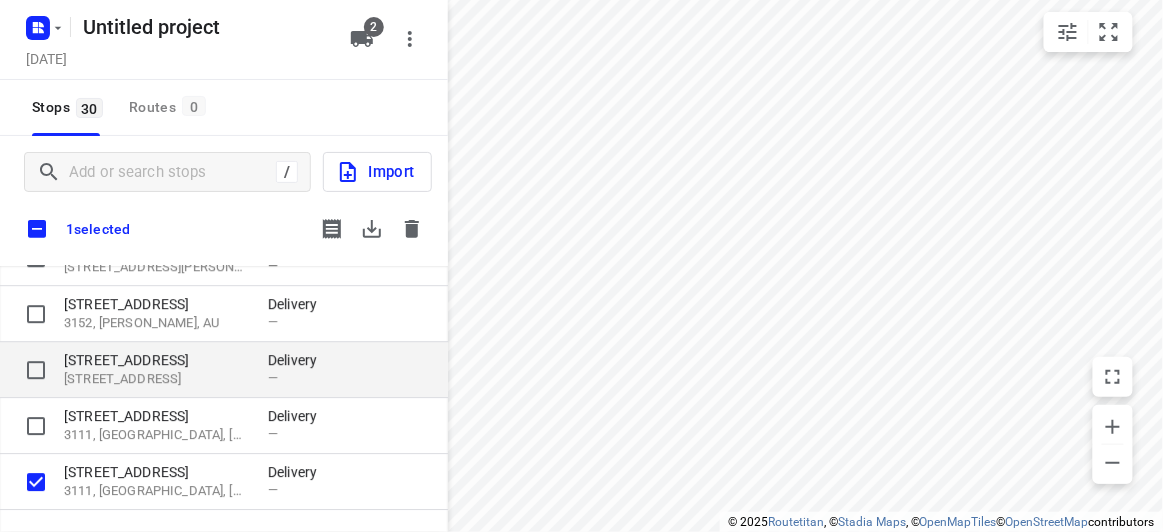 scroll, scrollTop: 1474, scrollLeft: 0, axis: vertical 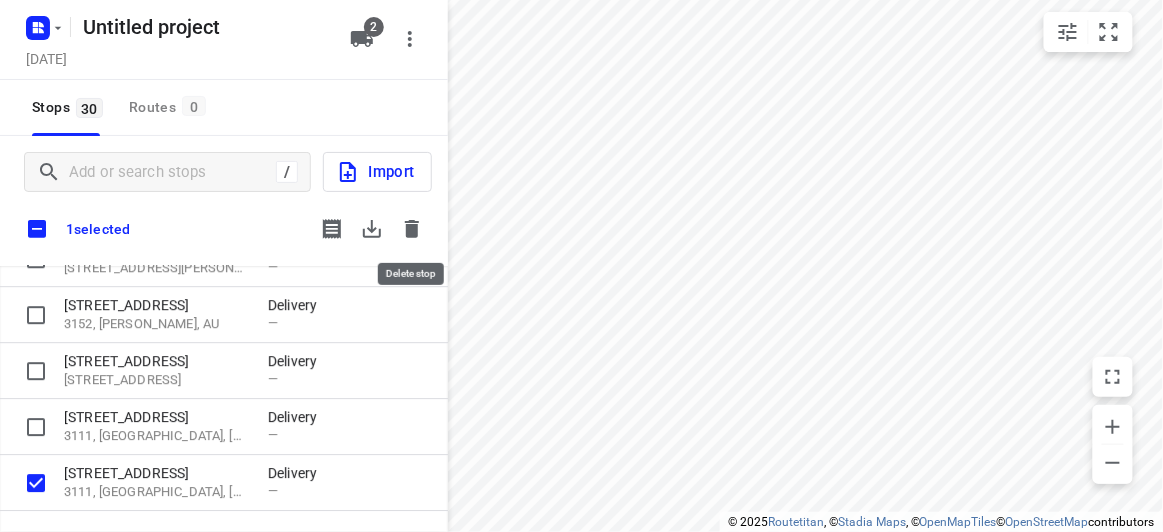 click 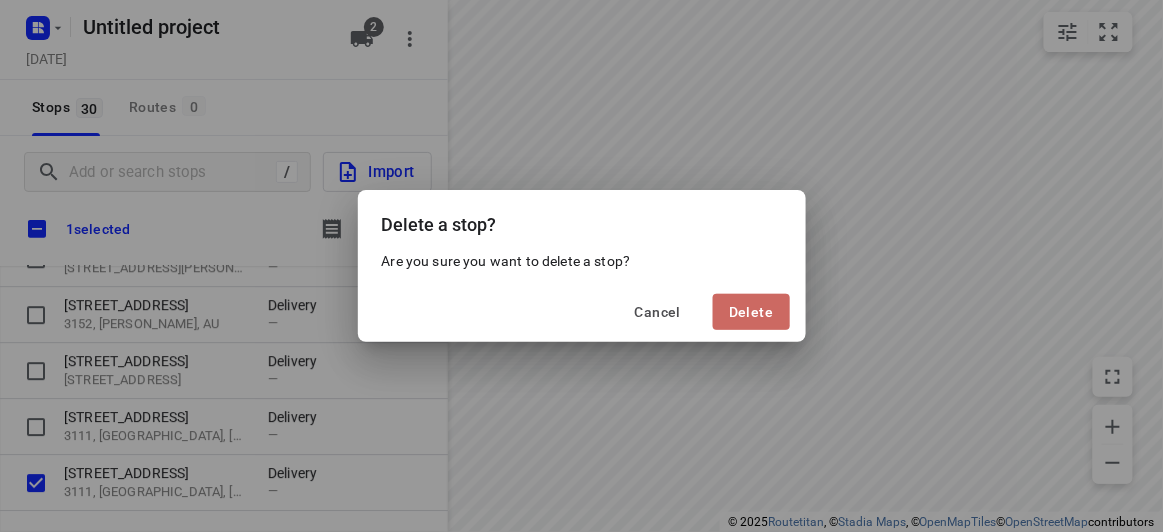 click on "Delete" at bounding box center [751, 312] 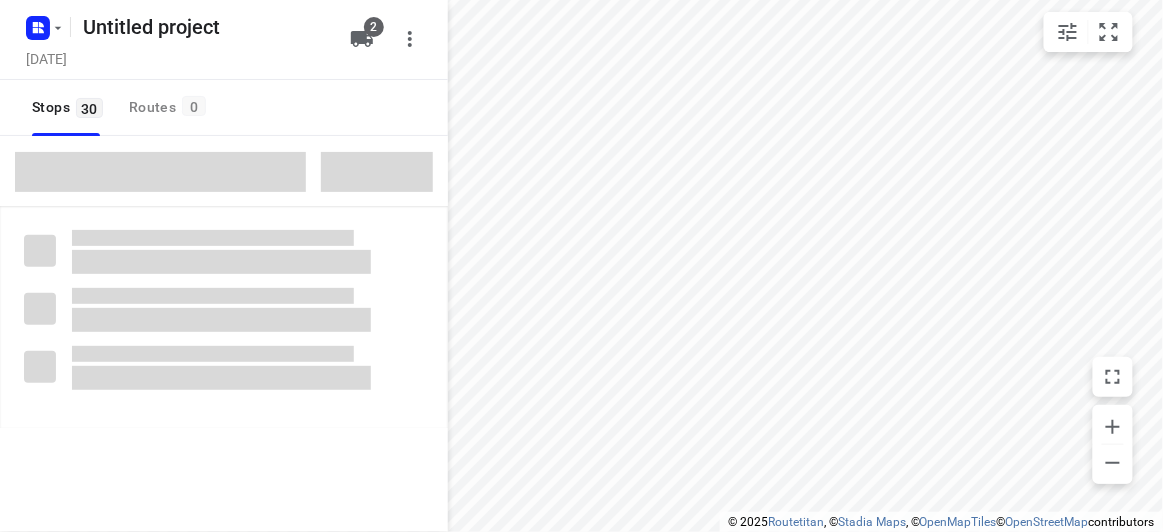 click at bounding box center [160, 172] 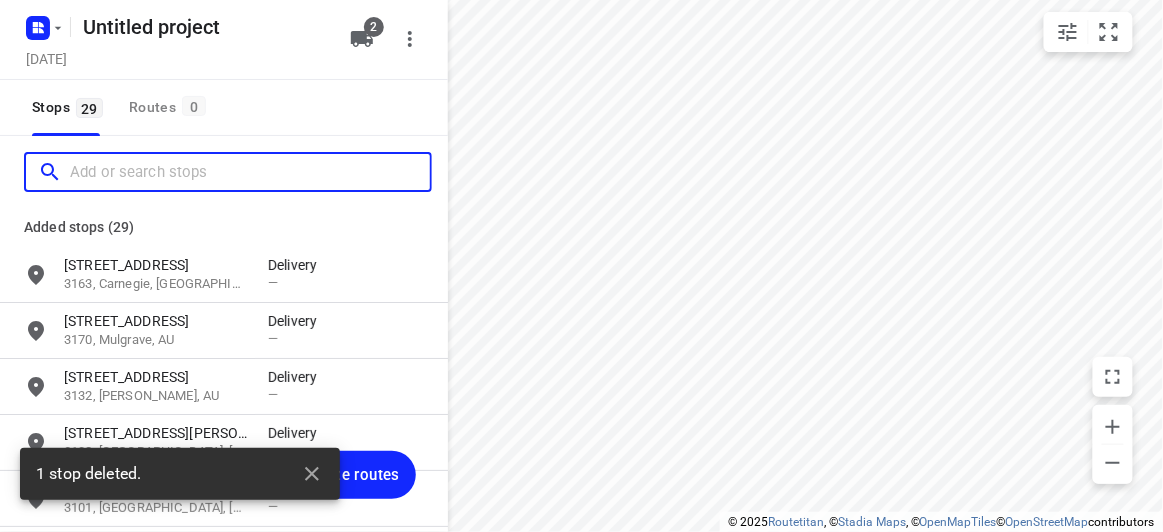 click at bounding box center [250, 172] 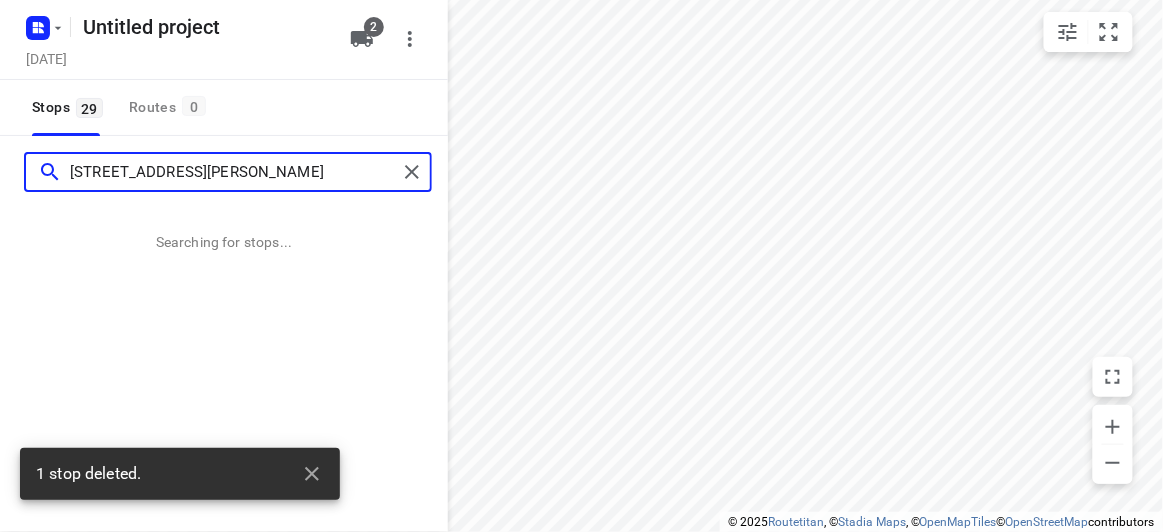 type on "[STREET_ADDRESS][PERSON_NAME]" 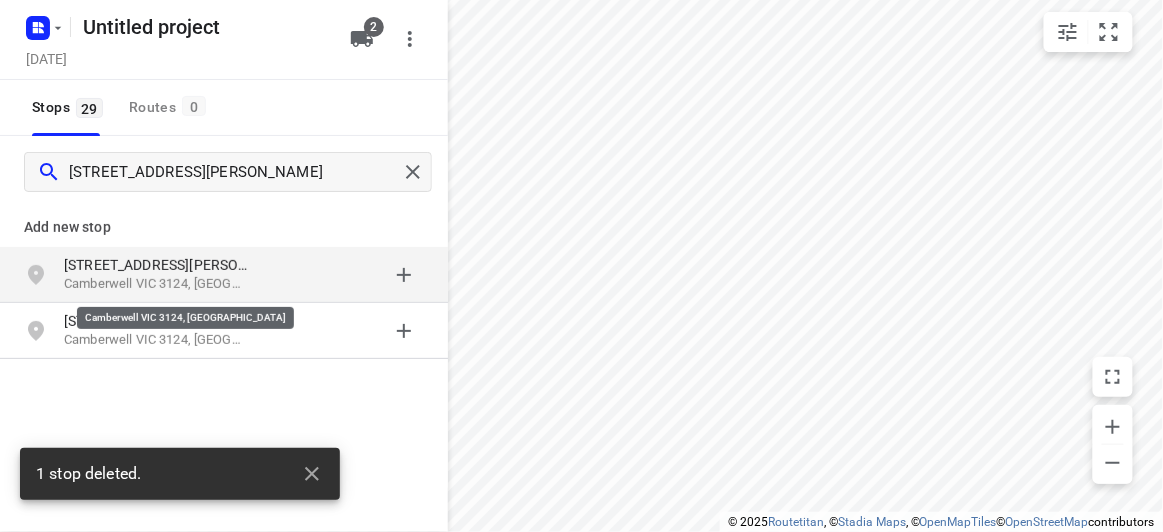 click on "Camberwell VIC 3124, [GEOGRAPHIC_DATA]" at bounding box center (156, 284) 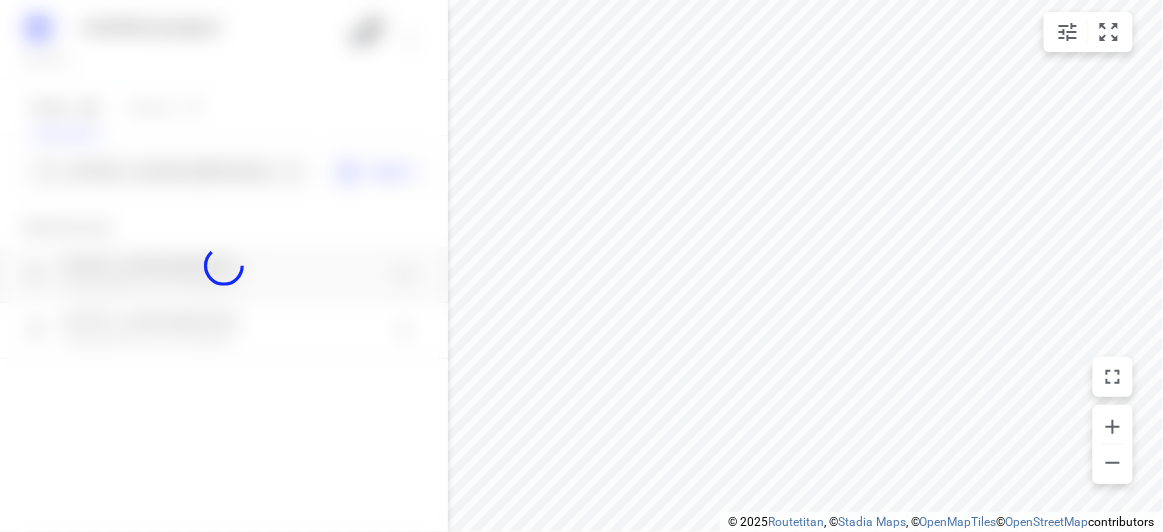 click at bounding box center (224, 266) 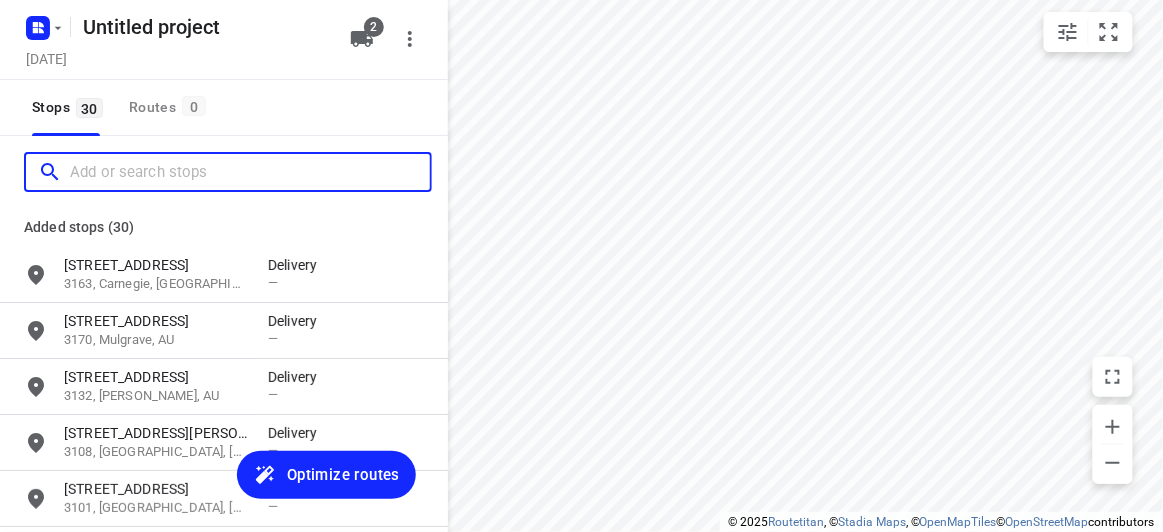 scroll, scrollTop: 0, scrollLeft: 0, axis: both 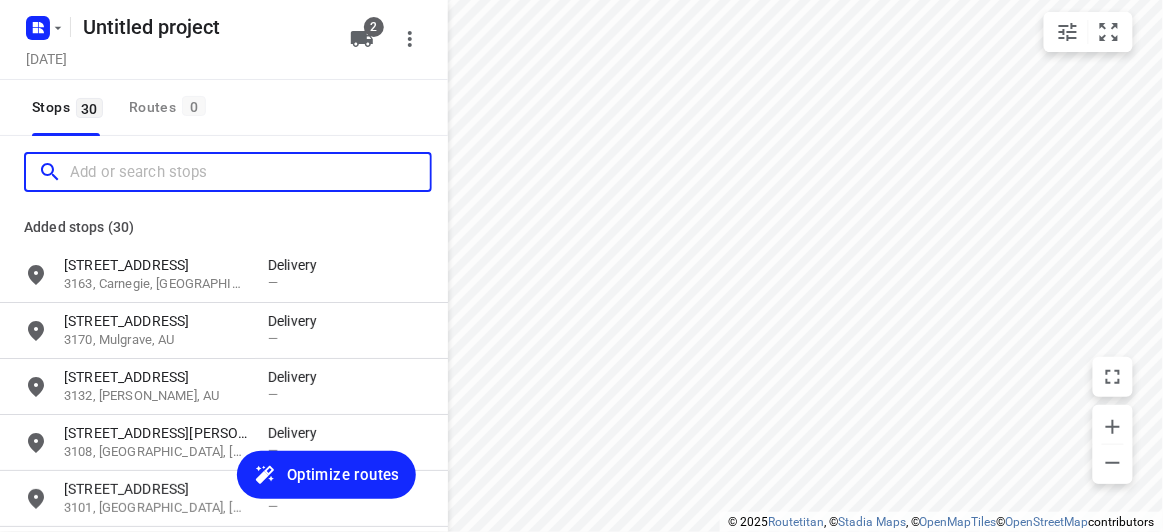 click at bounding box center (250, 172) 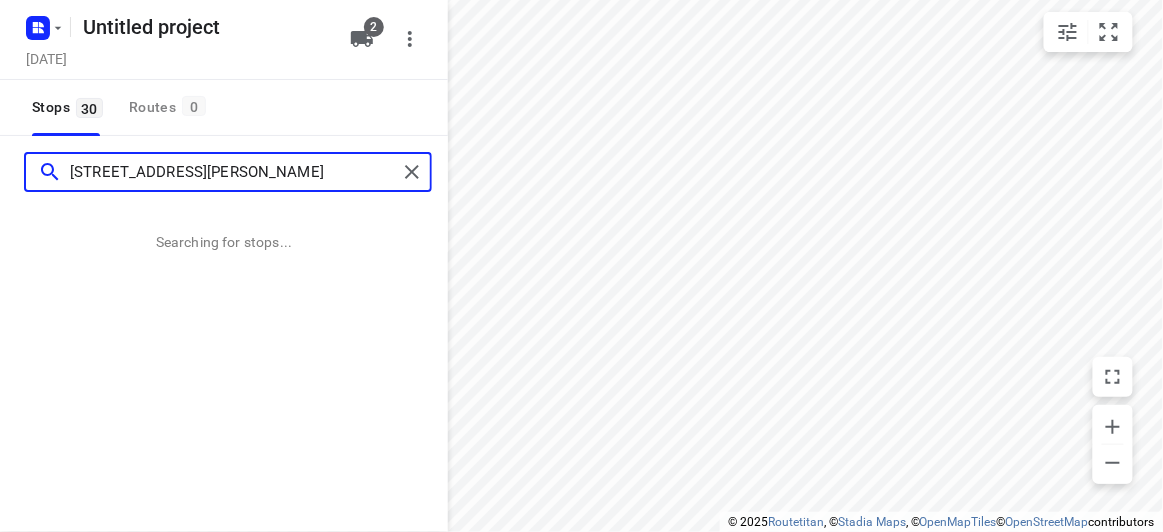 type on "[STREET_ADDRESS][PERSON_NAME]" 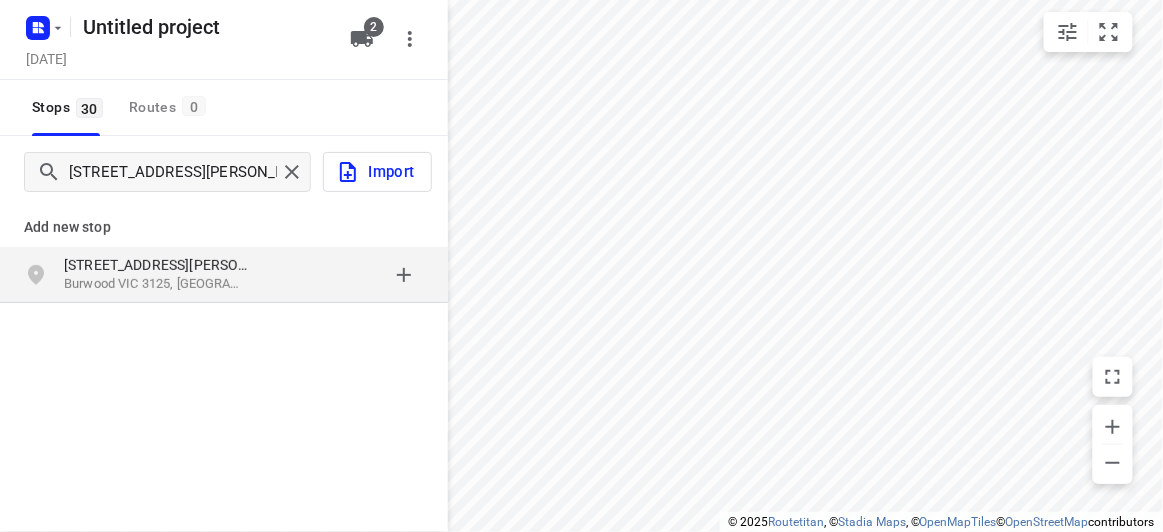 click on "Burwood VIC 3125, [GEOGRAPHIC_DATA]" at bounding box center [156, 284] 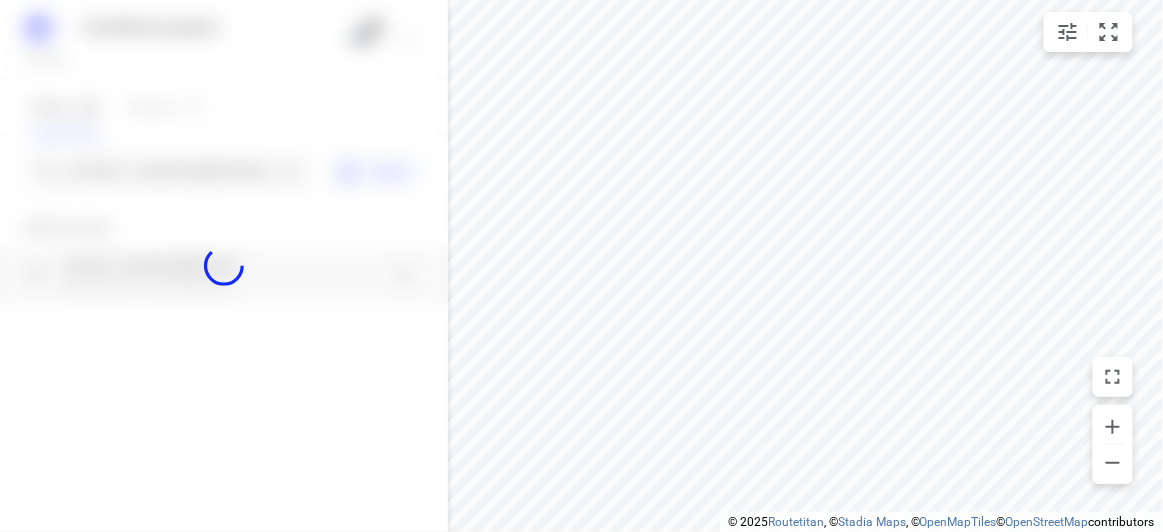 click at bounding box center [224, 266] 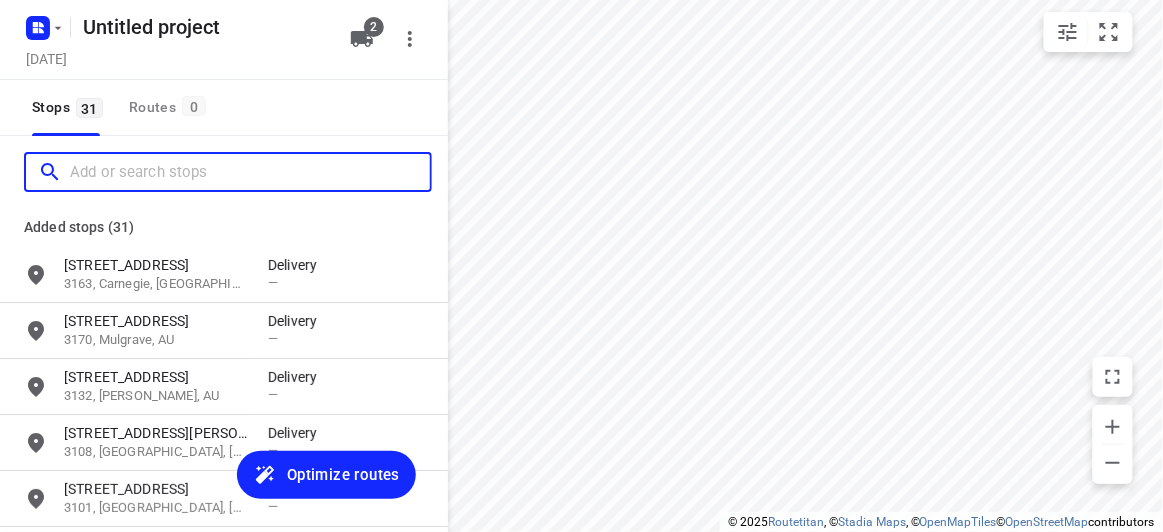 scroll, scrollTop: 0, scrollLeft: 0, axis: both 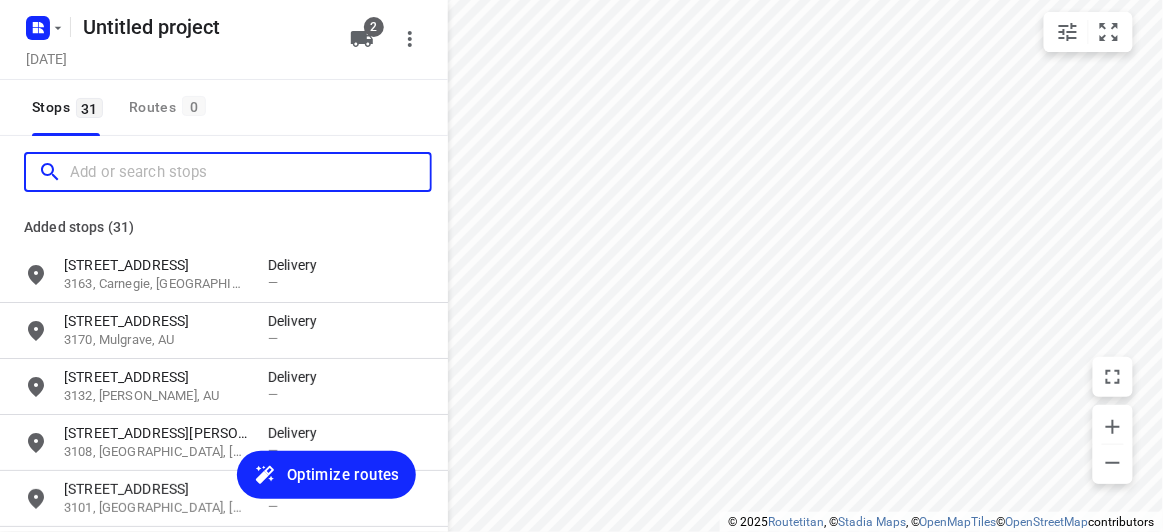 click at bounding box center [250, 172] 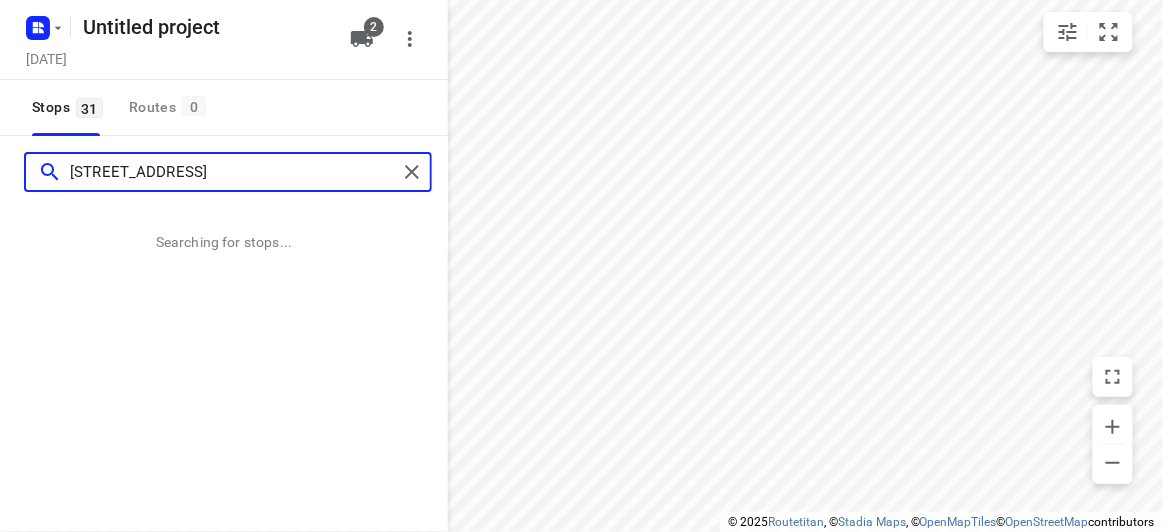 type on "[STREET_ADDRESS]" 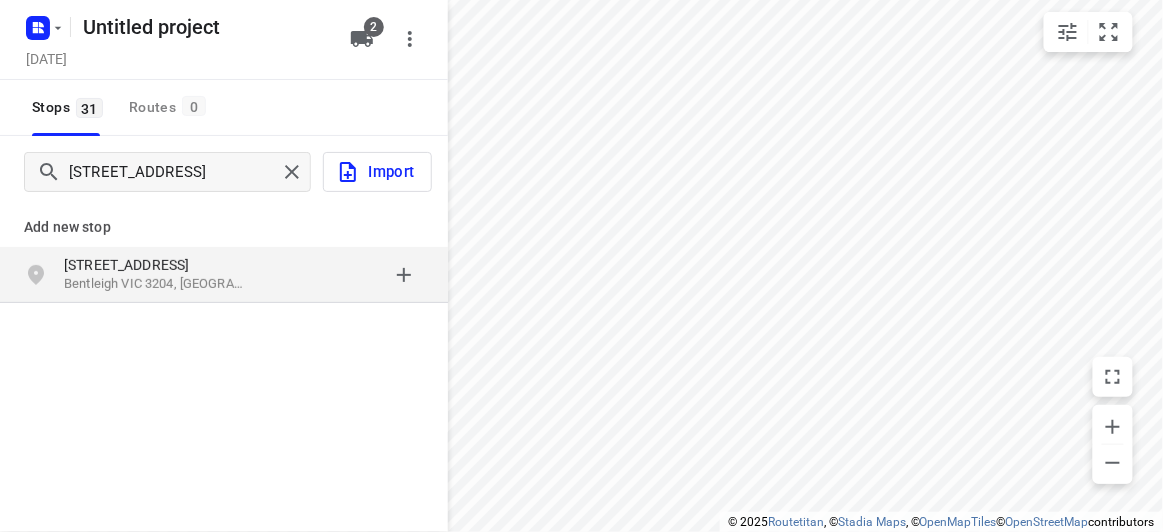 click on "Add new stop" at bounding box center (224, 227) 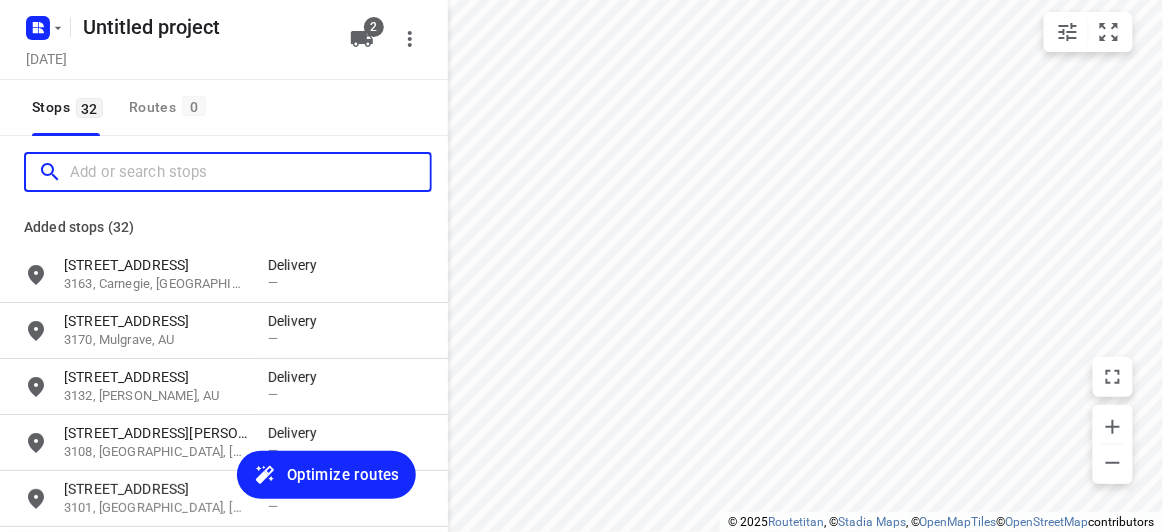 scroll, scrollTop: 0, scrollLeft: 0, axis: both 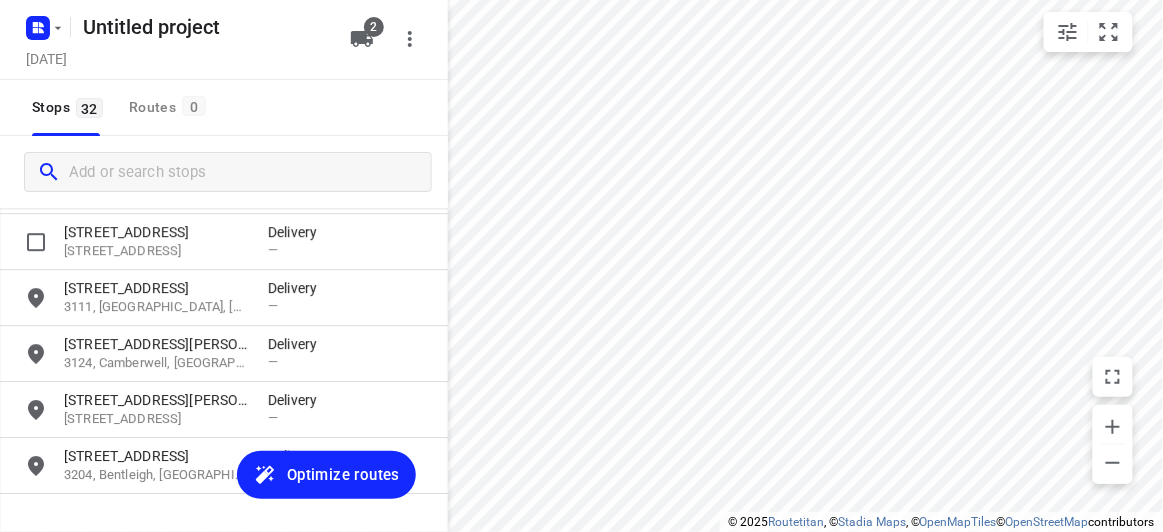 click at bounding box center (224, 172) 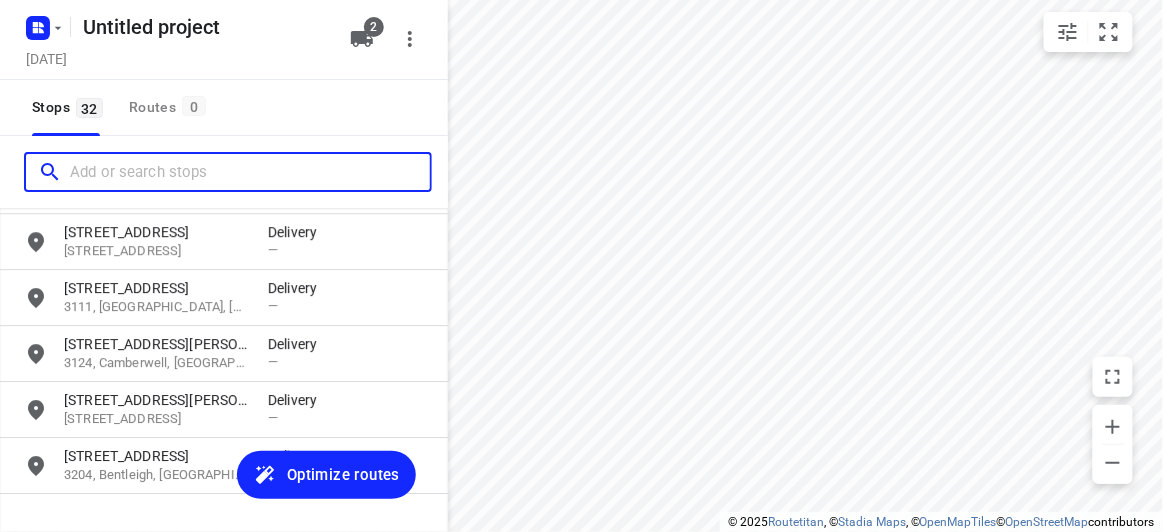 click at bounding box center [250, 172] 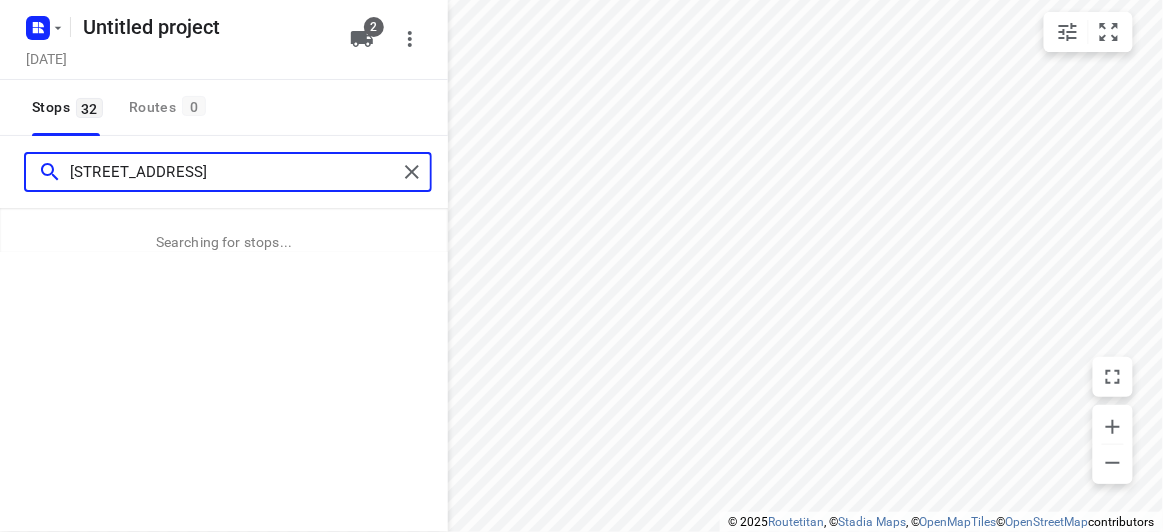 type on "[STREET_ADDRESS]" 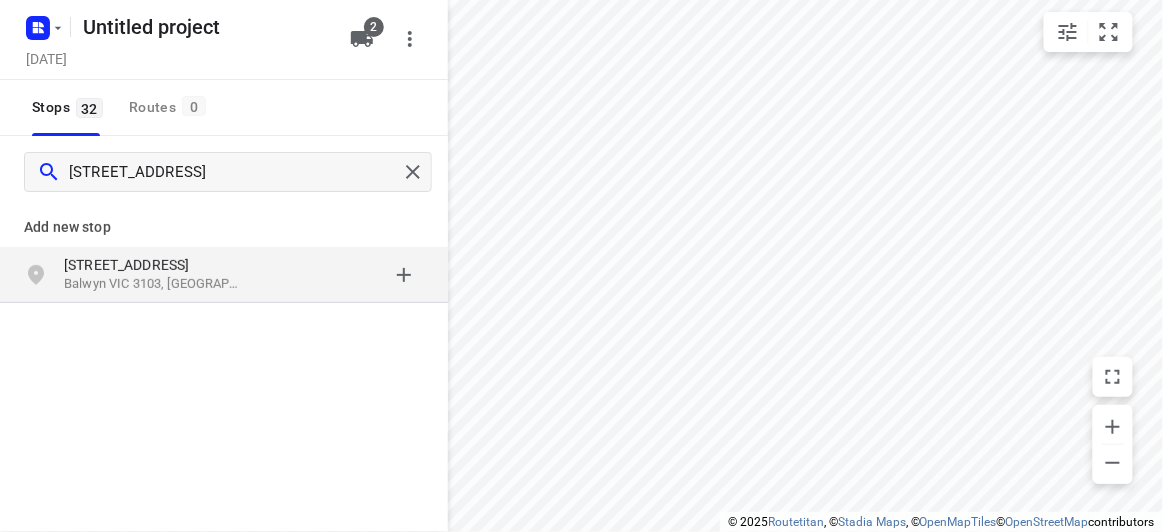 click on "[STREET_ADDRESS]" at bounding box center [156, 265] 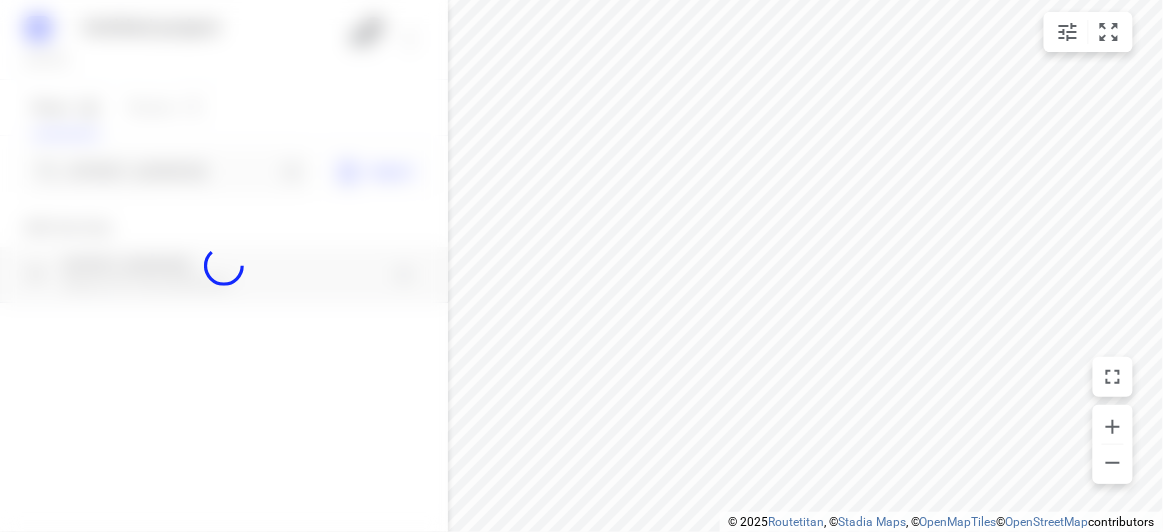 click at bounding box center (224, 266) 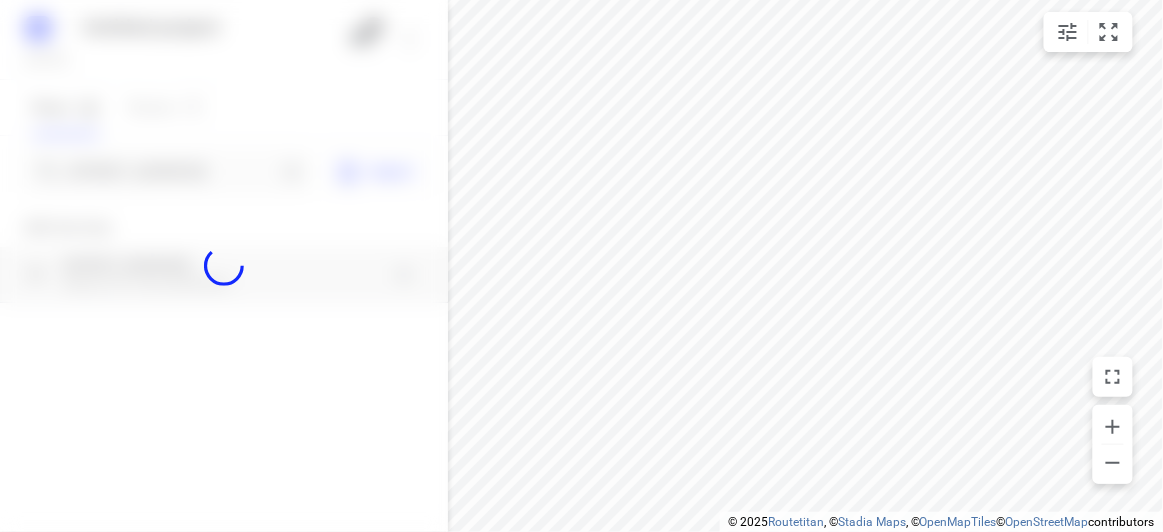 click at bounding box center [224, 266] 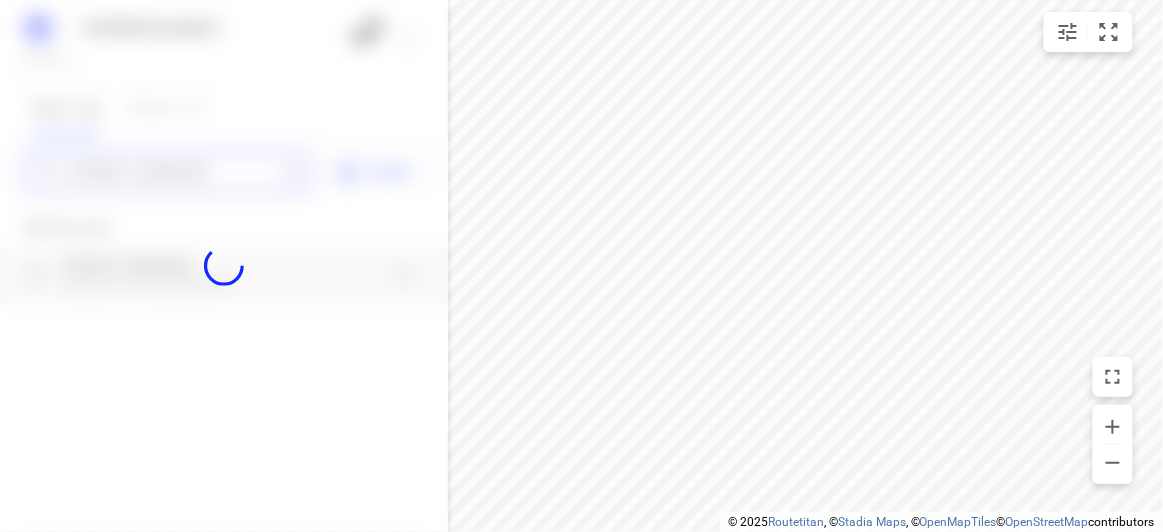 click on "Untitled project [DATE] 2 Stops 32 Routes 0 [STREET_ADDRESS] Import Add new stop [STREET_ADDRESS] Routing Settings Optimization preference Shortest distance distance Optimization preference Distance Format KM km Distance Format Default stop duration 5 minutes Default stop duration Default stop load 1 units Default stop load Allow late stops   Maximum amount of time drivers may be late at a stop Allow reloads BETA   Vehicles may return to the depot to load more stops. Fixed departure time   Vehicles must depart at the start of their working hours Cancel Save" at bounding box center [224, 266] 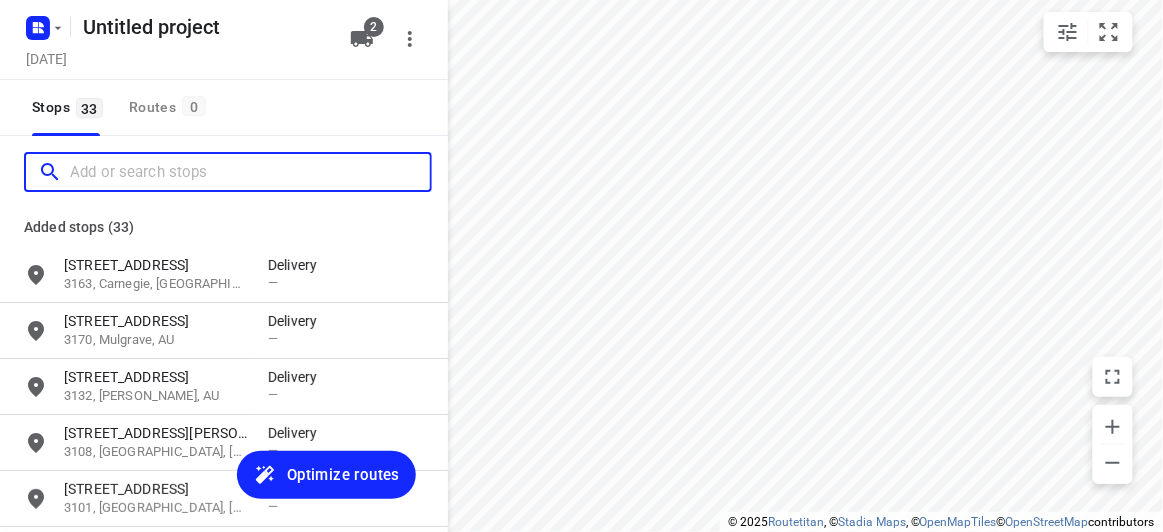 scroll, scrollTop: 0, scrollLeft: 0, axis: both 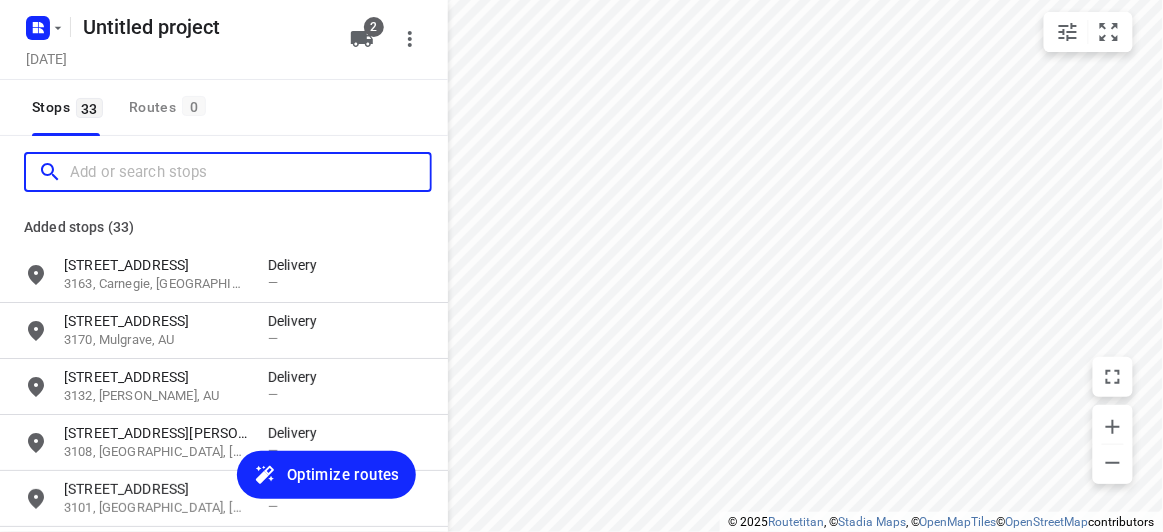 paste on "[STREET_ADDRESS]" 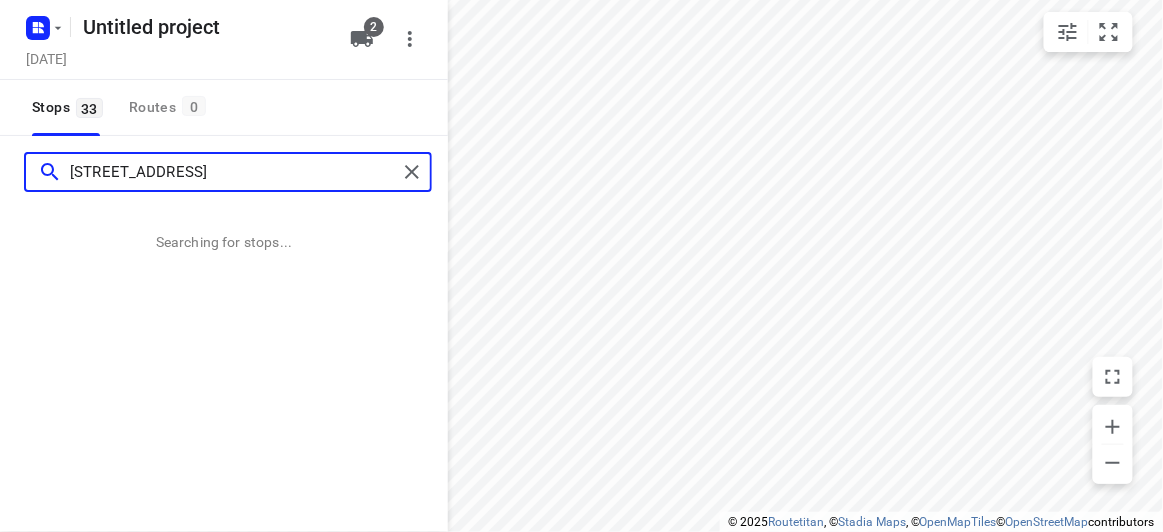 type on "[STREET_ADDRESS]" 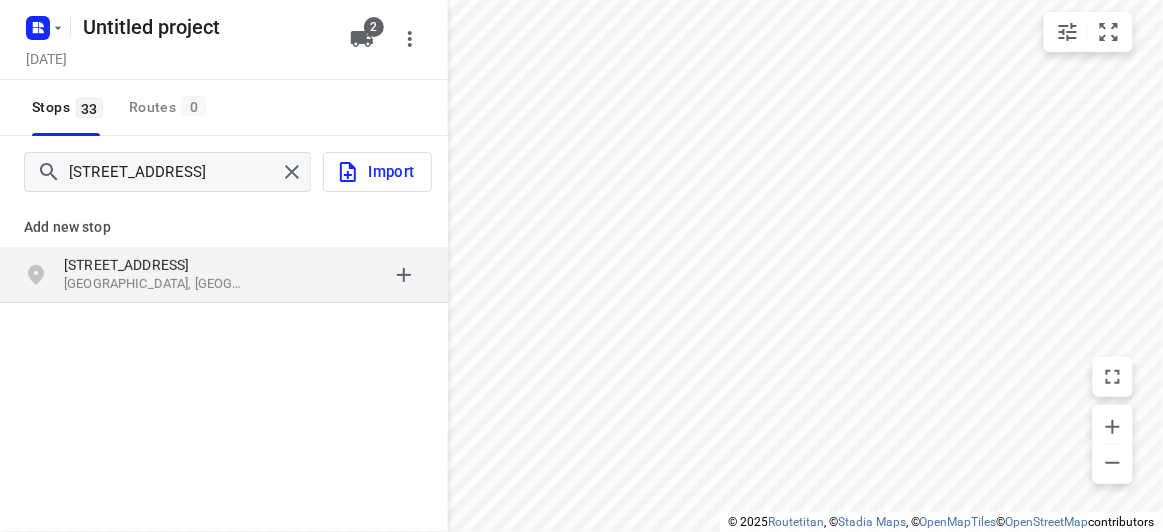 click on "[STREET_ADDRESS]" at bounding box center [224, 275] 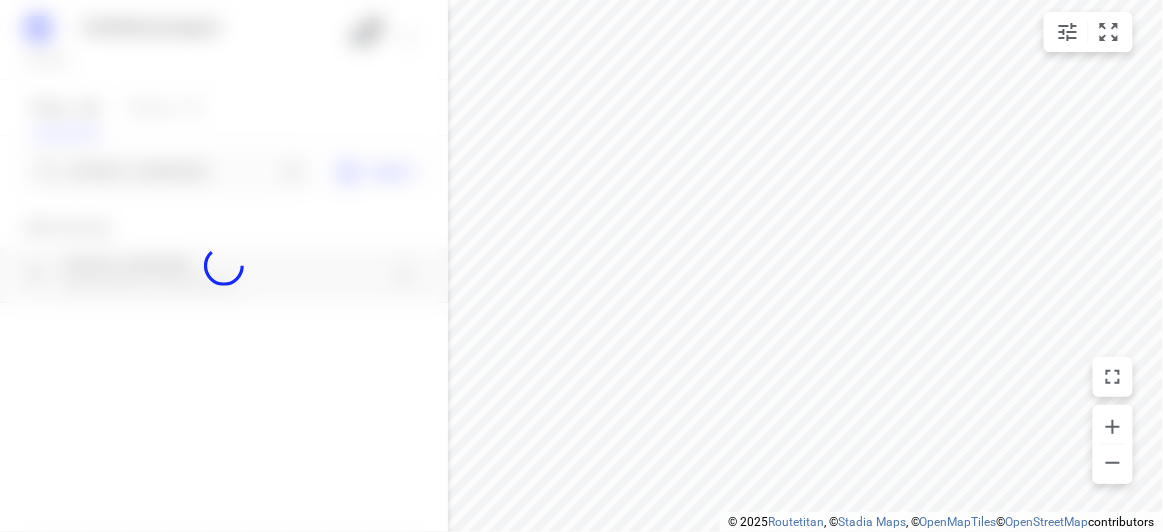 click at bounding box center (224, 266) 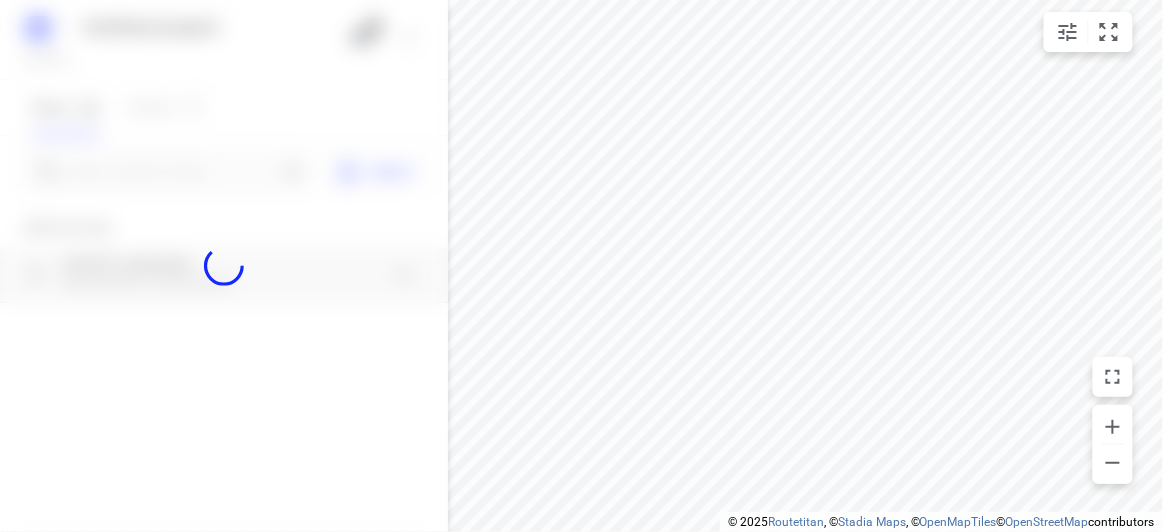 click on "Import" at bounding box center [224, 172] 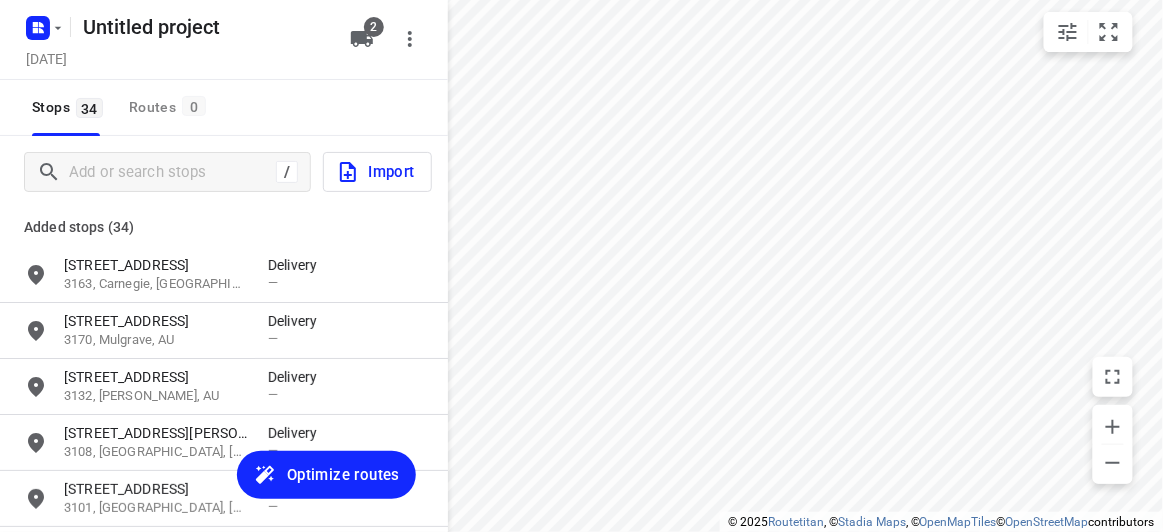 scroll, scrollTop: 0, scrollLeft: 0, axis: both 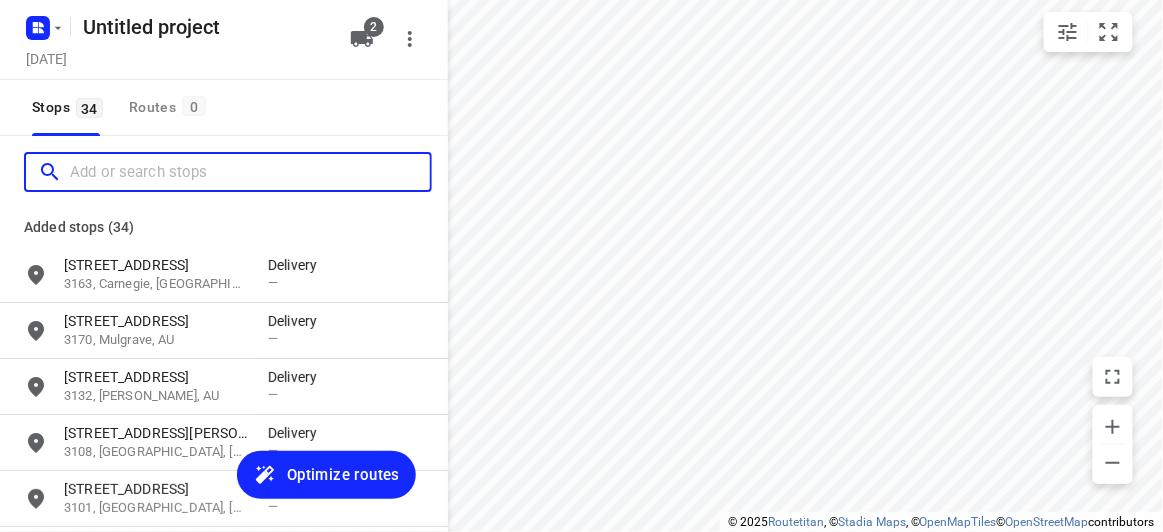 click at bounding box center (250, 172) 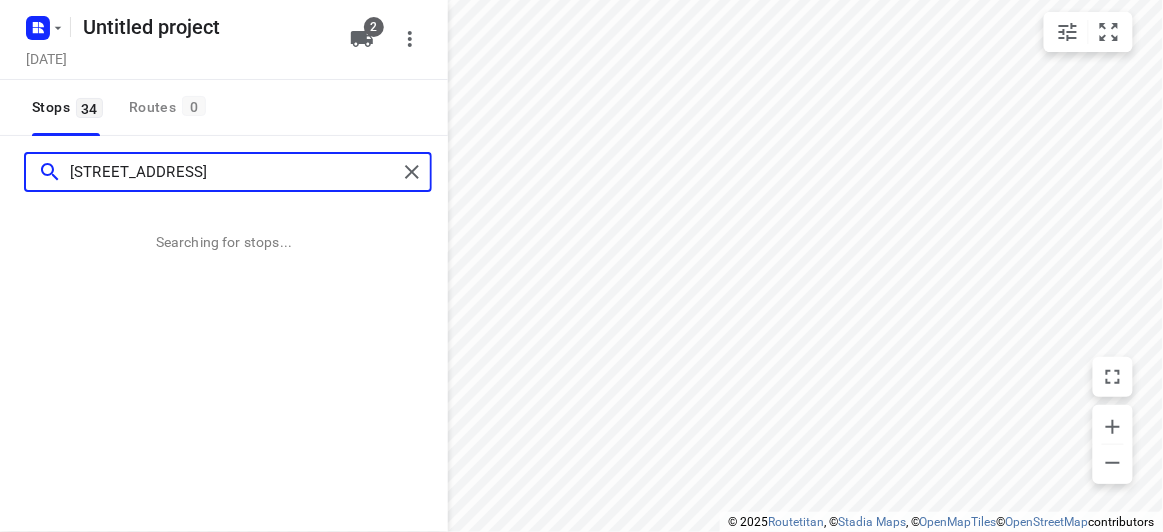type on "[STREET_ADDRESS]" 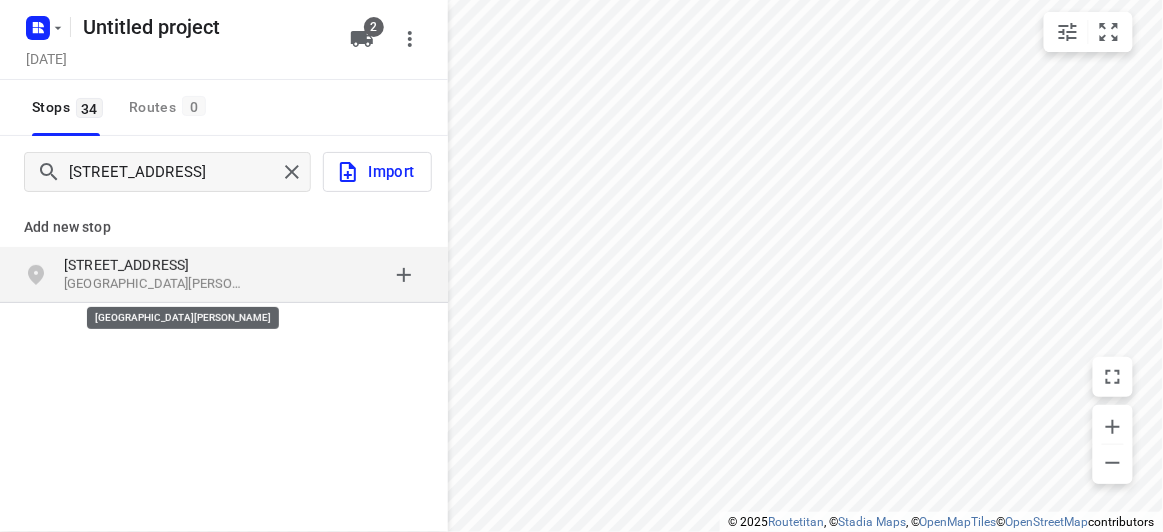 click on "[GEOGRAPHIC_DATA][PERSON_NAME]" at bounding box center (156, 284) 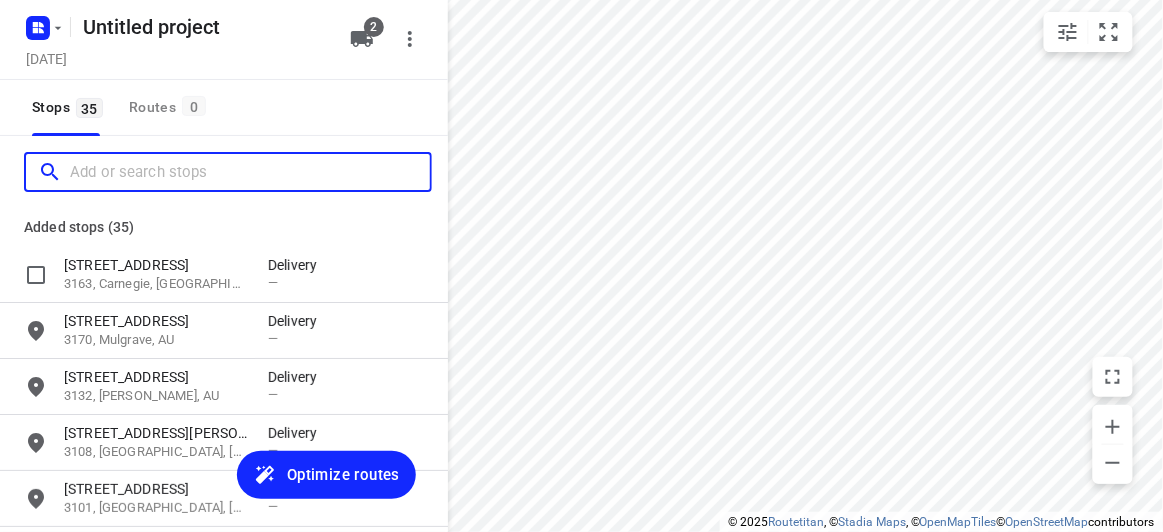 scroll, scrollTop: 0, scrollLeft: 0, axis: both 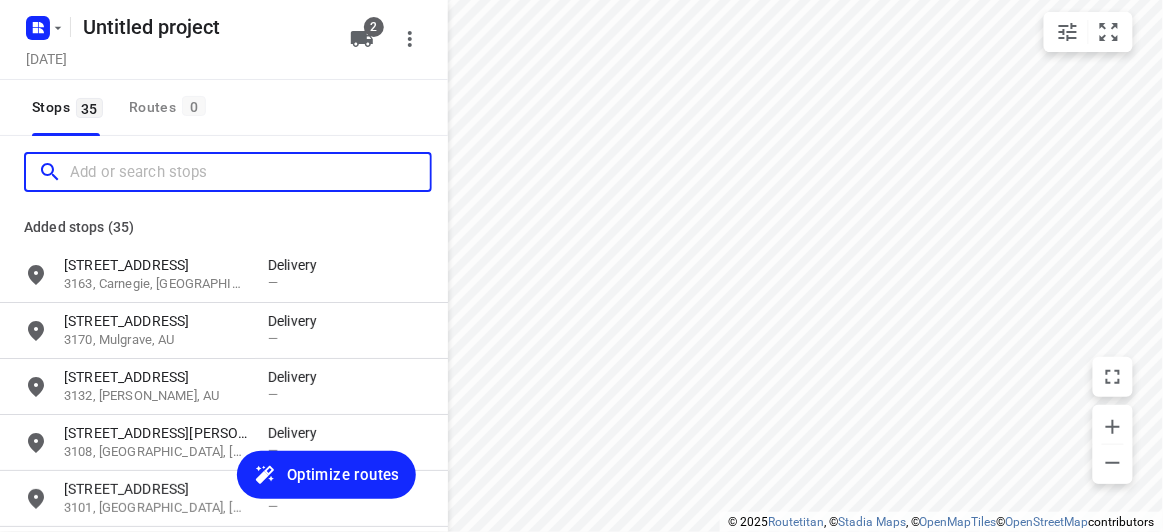 paste on "[STREET_ADDRESS]" 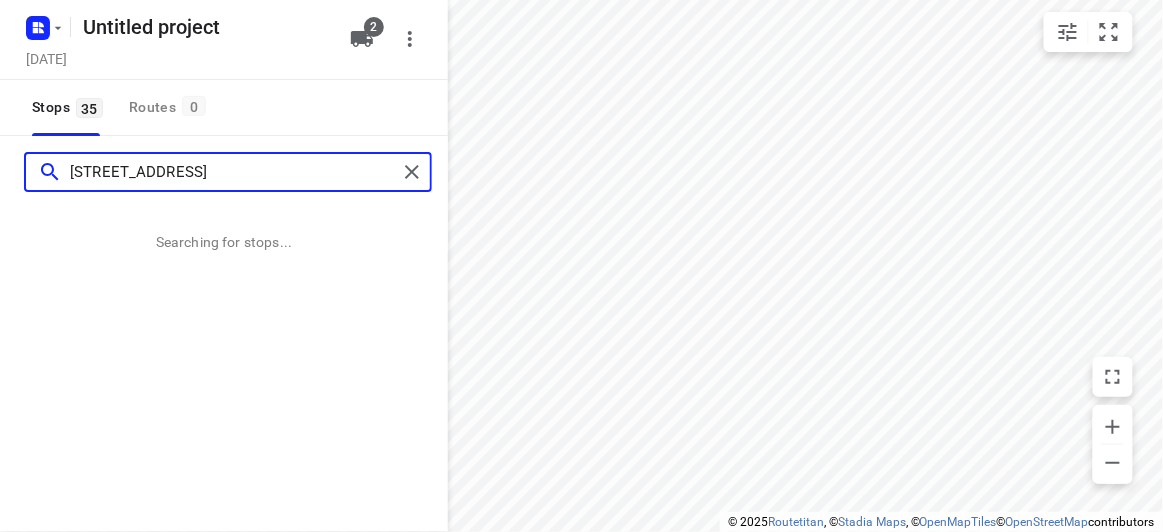 type on "[STREET_ADDRESS]" 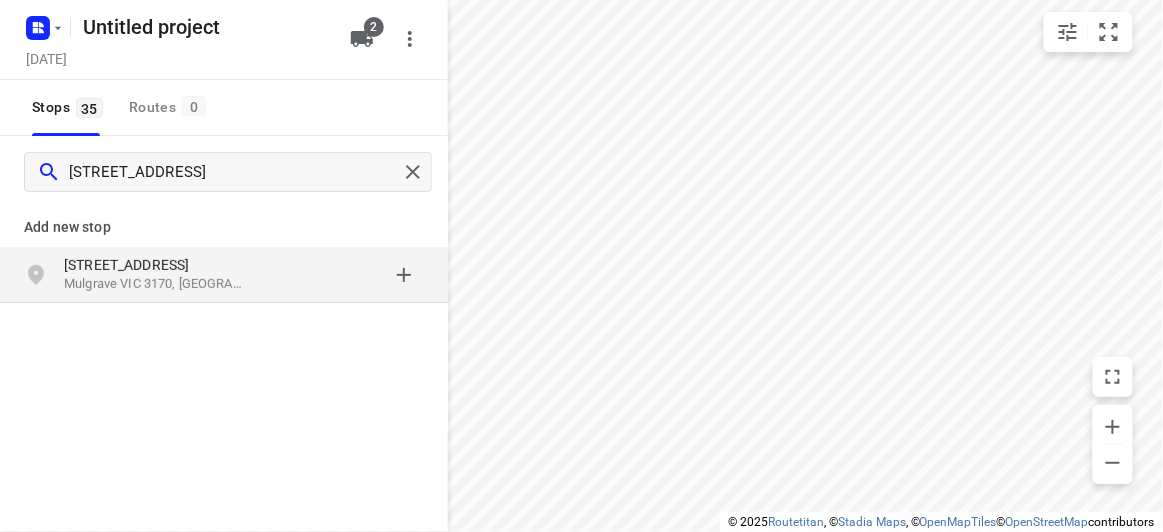 click on "Add new stop" at bounding box center (224, 227) 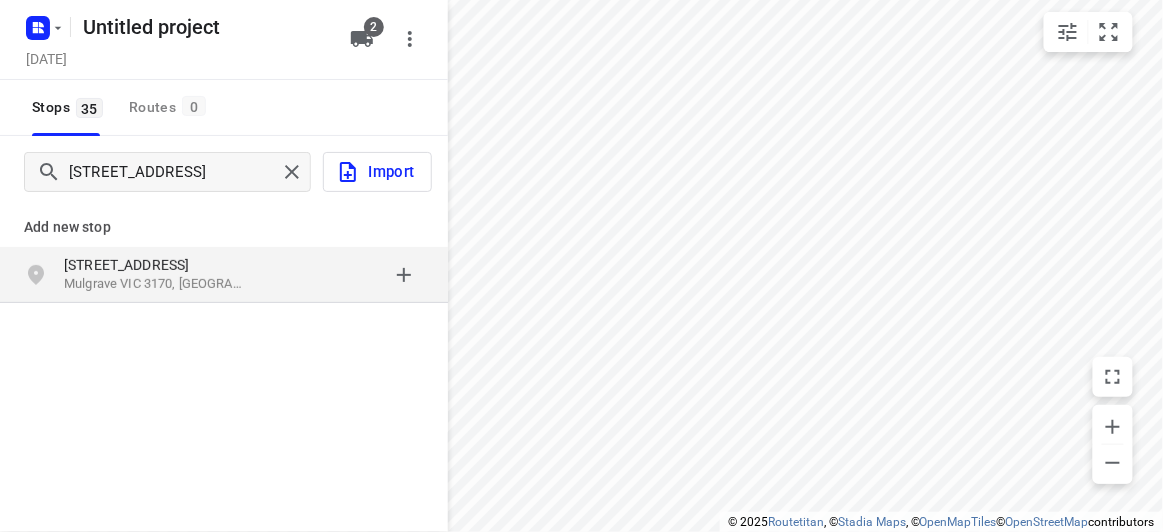 click on "[STREET_ADDRESS]" at bounding box center [156, 265] 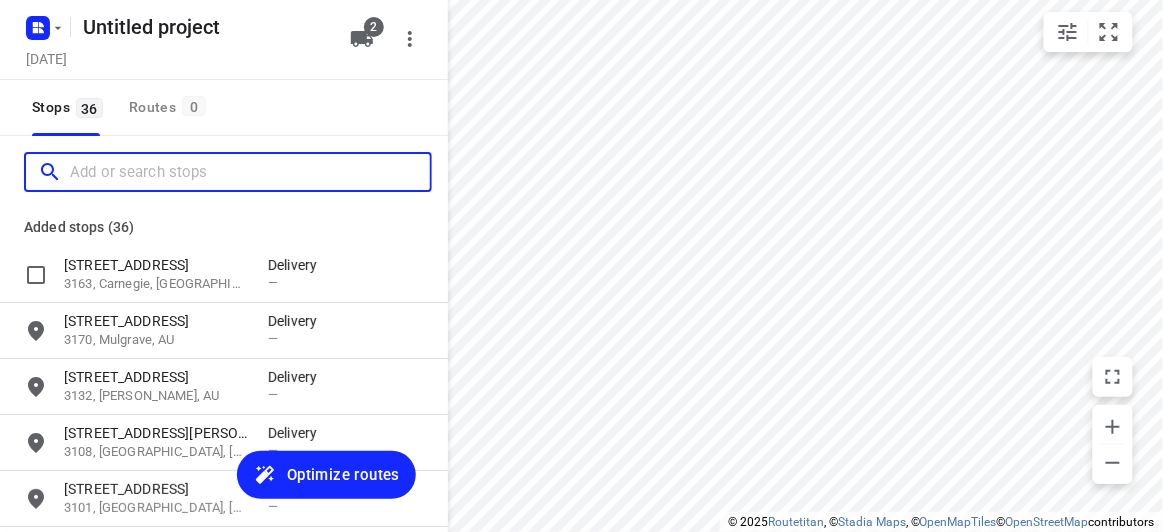 scroll, scrollTop: 0, scrollLeft: 0, axis: both 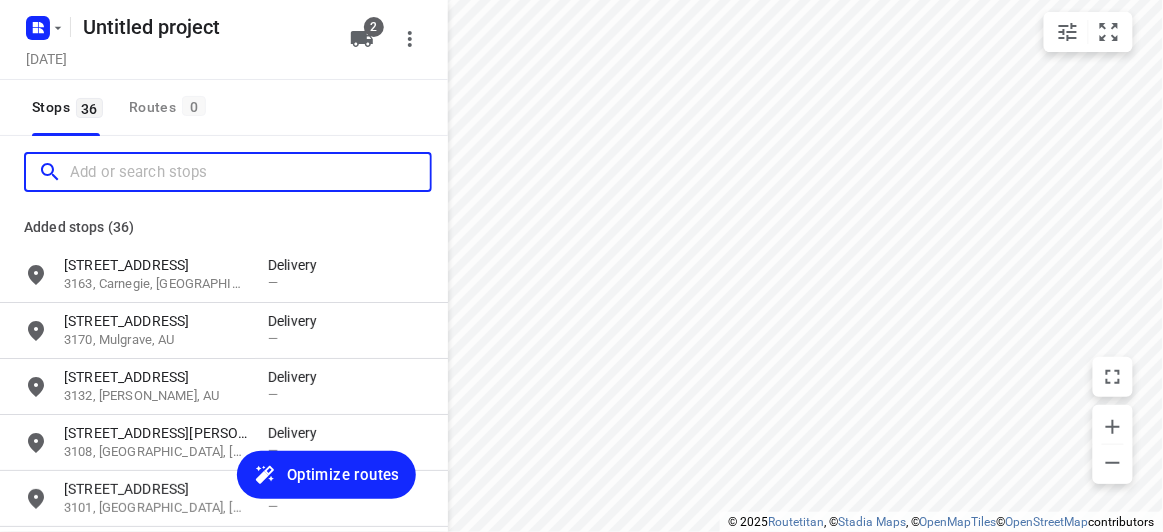 click at bounding box center (250, 172) 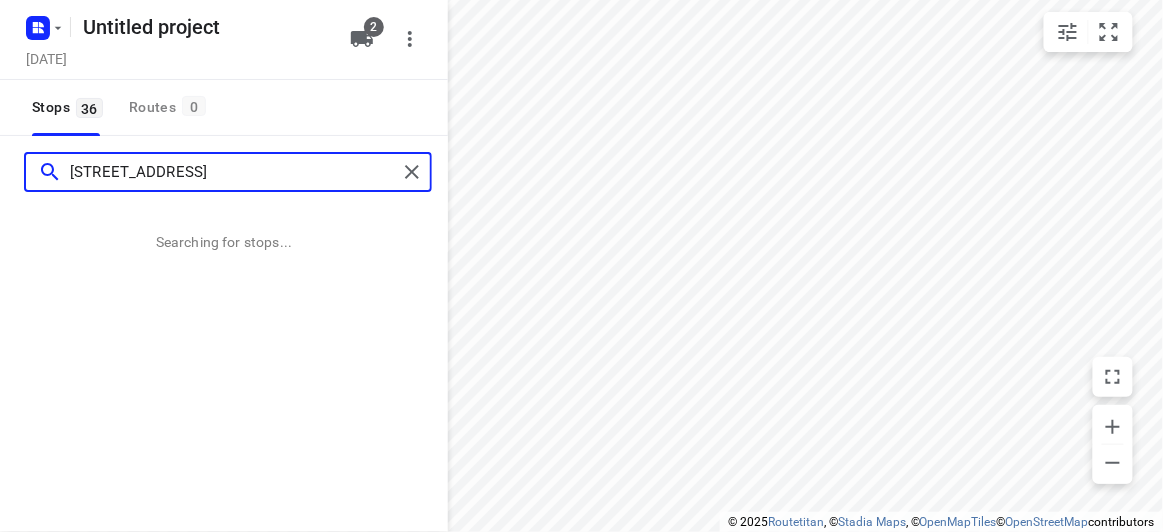 type on "[STREET_ADDRESS]" 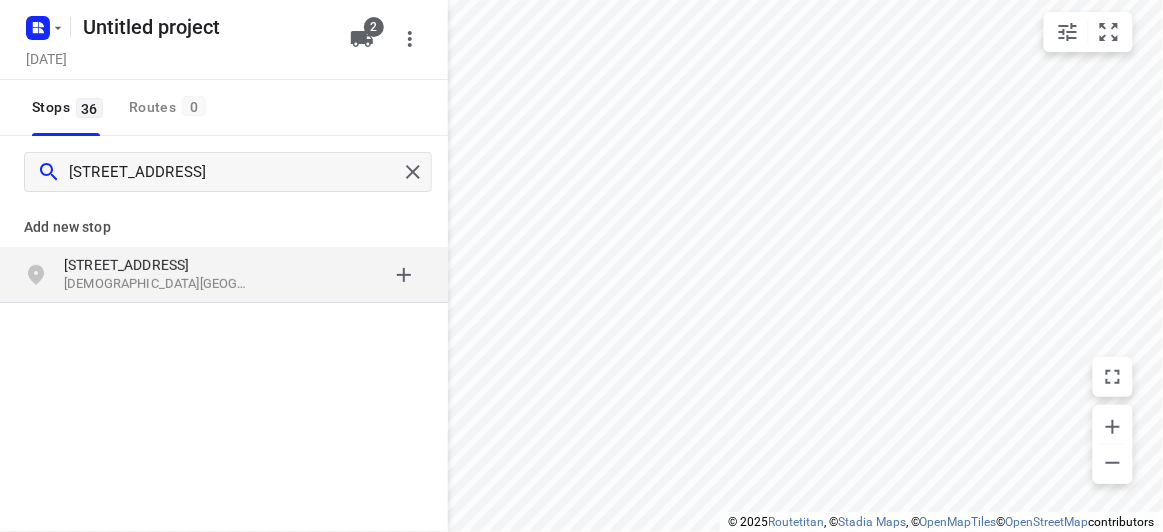 click on "Add new stop" at bounding box center [224, 227] 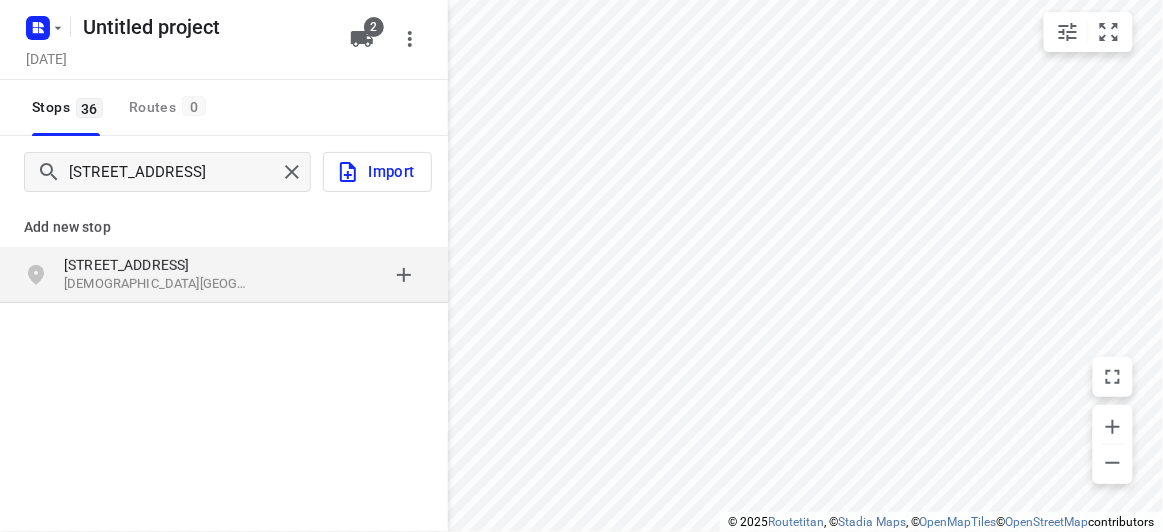 click on "[STREET_ADDRESS]" at bounding box center [156, 265] 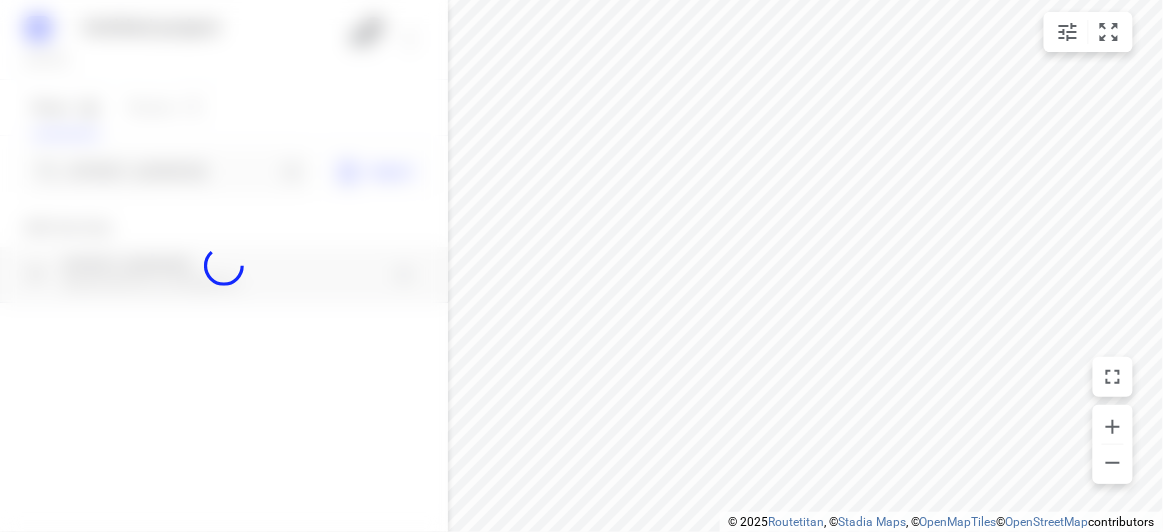 click at bounding box center [224, 266] 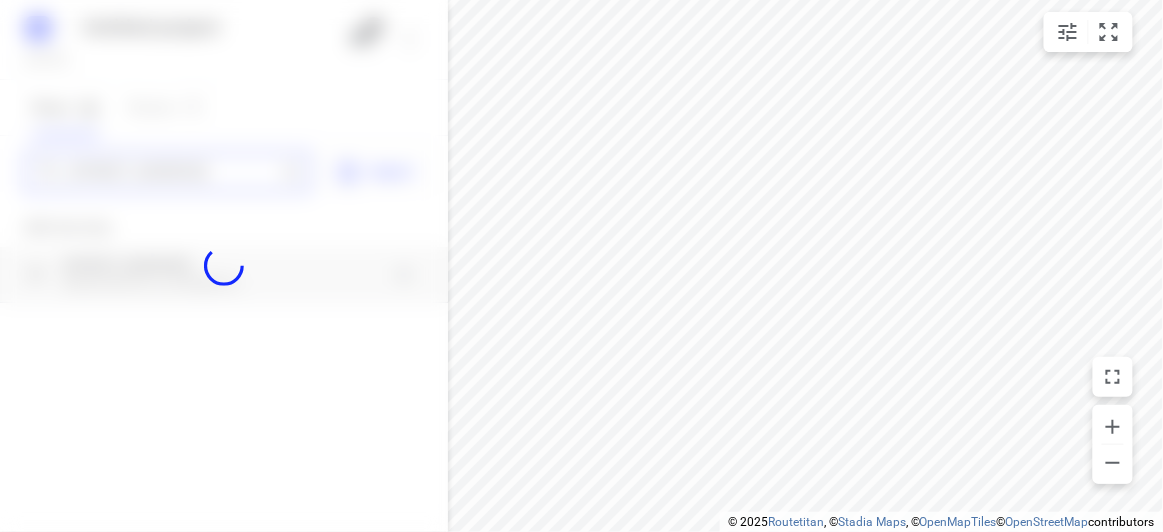 click on "Untitled project [DATE] 2 Stops 36 Routes 0 [STREET_ADDRESS] Import Add new stop [STREET_ADDRESS] Routing Settings Optimization preference Shortest distance distance Optimization preference Distance Format KM km Distance Format Default stop duration 5 minutes Default stop duration Default stop load 1 units Default stop load Allow late stops   Maximum amount of time drivers may be late at a stop Allow reloads BETA   Vehicles may return to the depot to load more stops. Fixed departure time   Vehicles must depart at the start of their working hours Cancel Save" at bounding box center (224, 266) 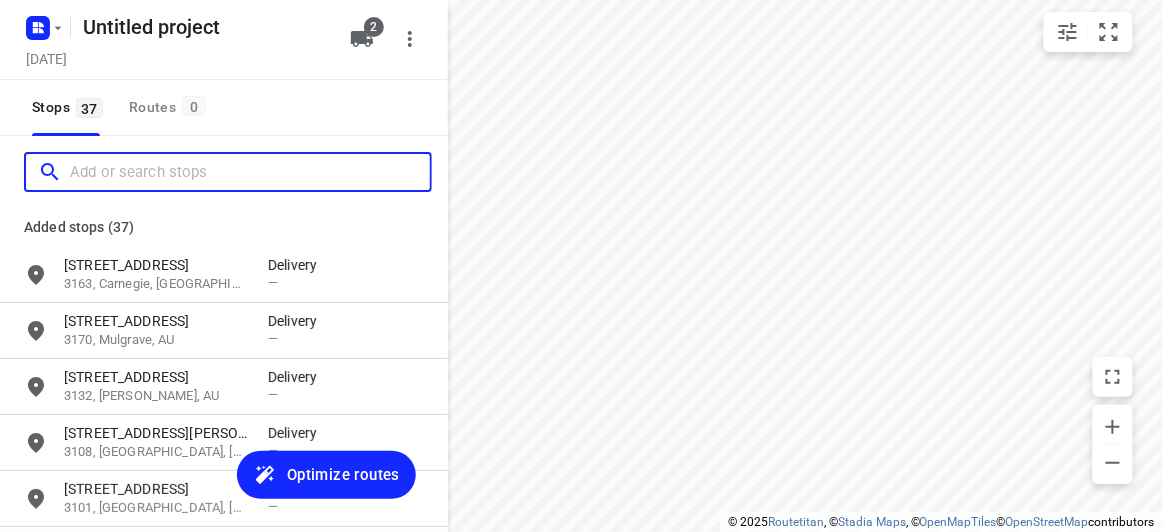scroll, scrollTop: 0, scrollLeft: 0, axis: both 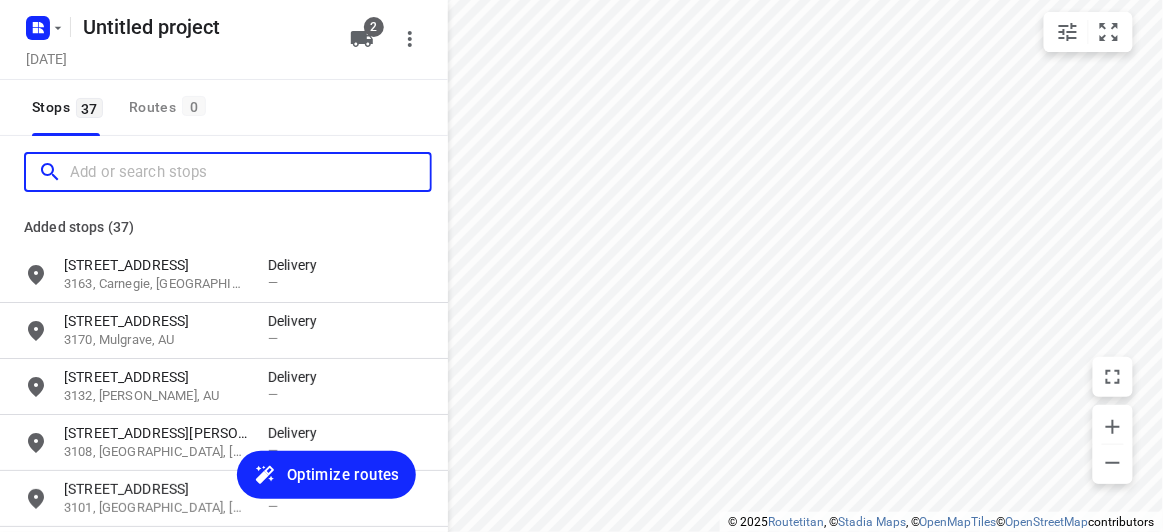 paste on "[STREET_ADDRESS]" 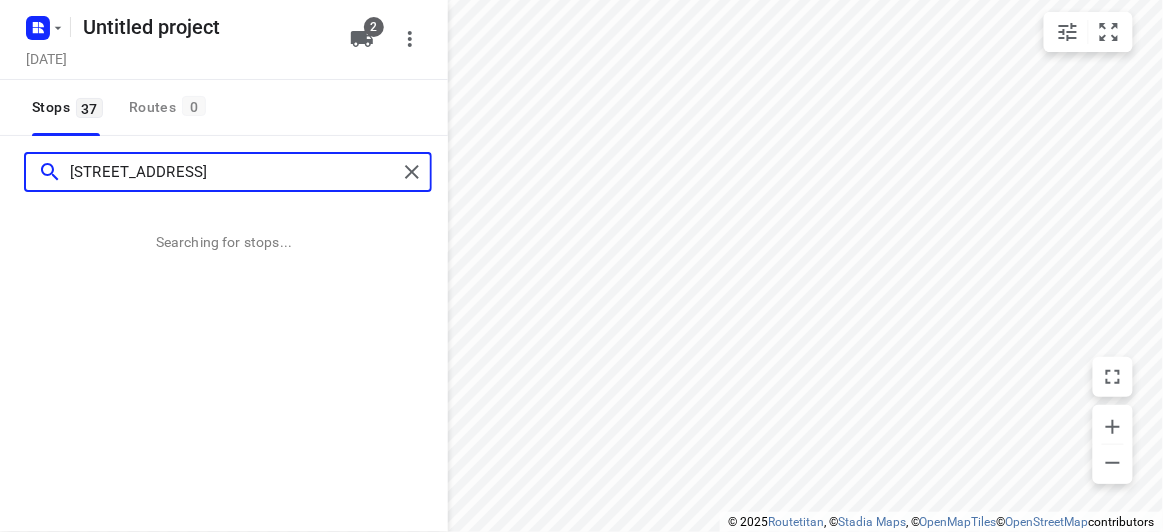 type on "[STREET_ADDRESS]" 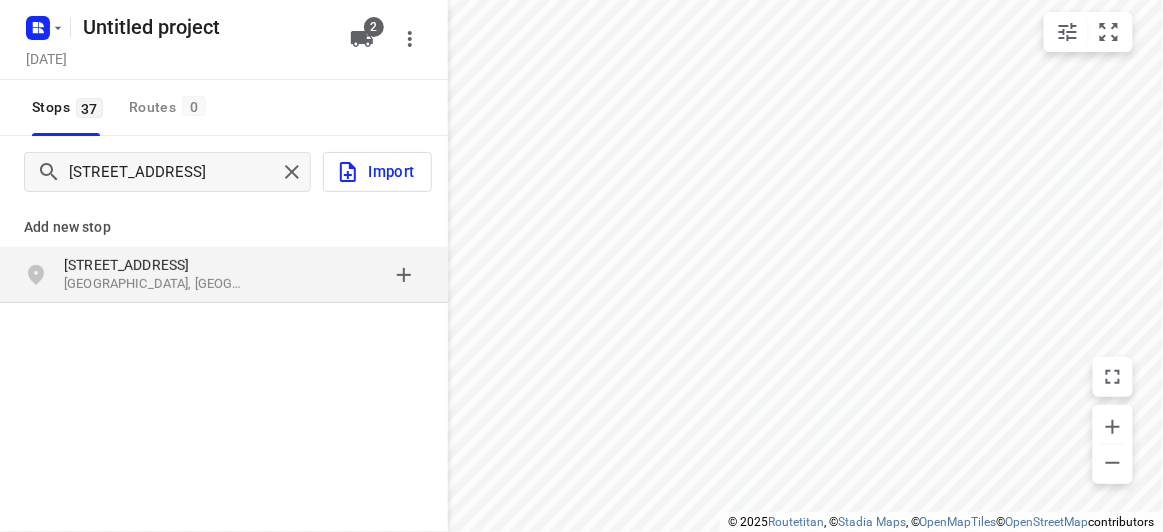 click on "[STREET_ADDRESS]" at bounding box center (224, 275) 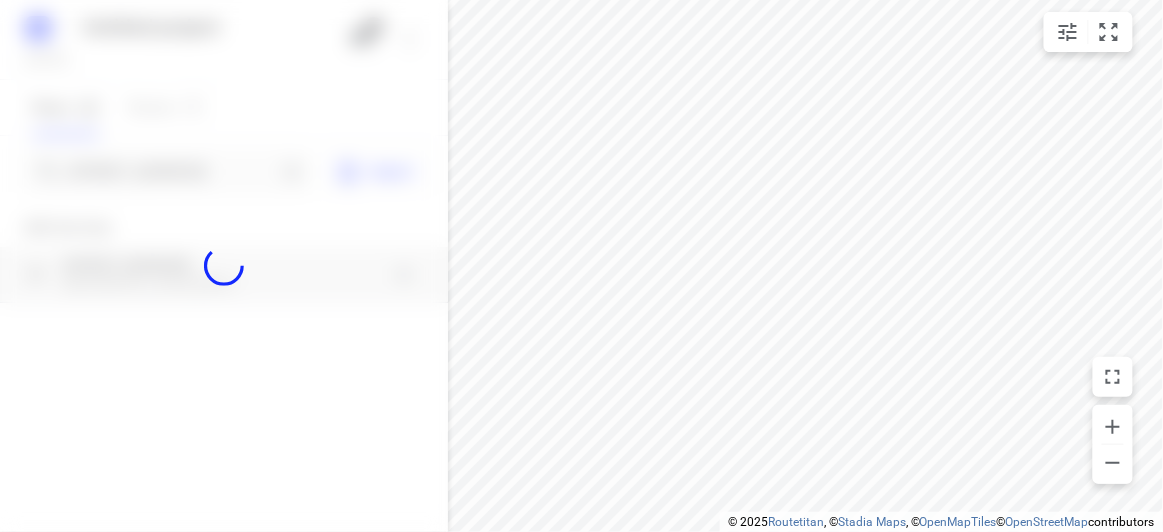 click at bounding box center (224, 266) 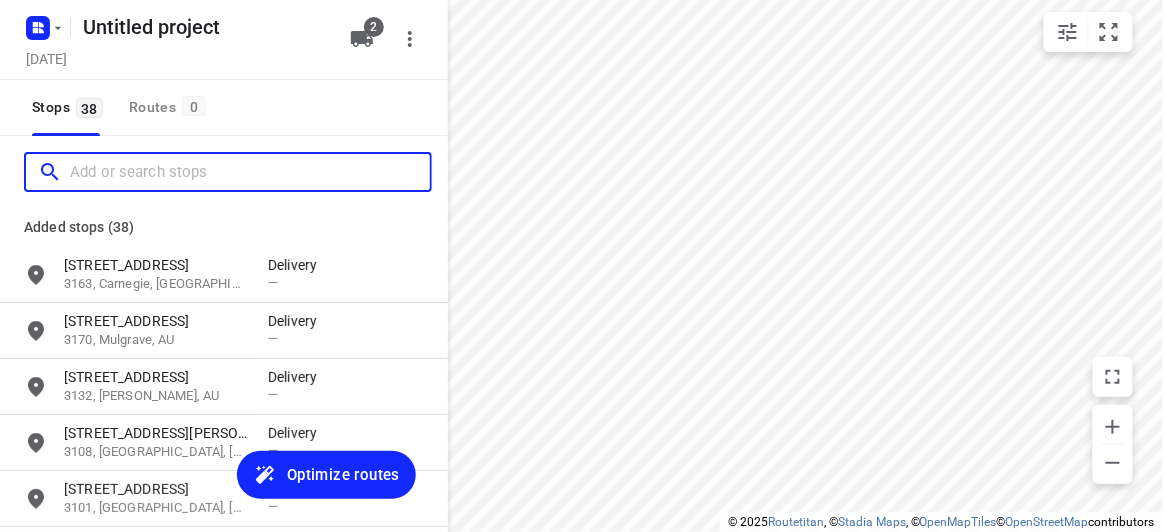 scroll, scrollTop: 0, scrollLeft: 0, axis: both 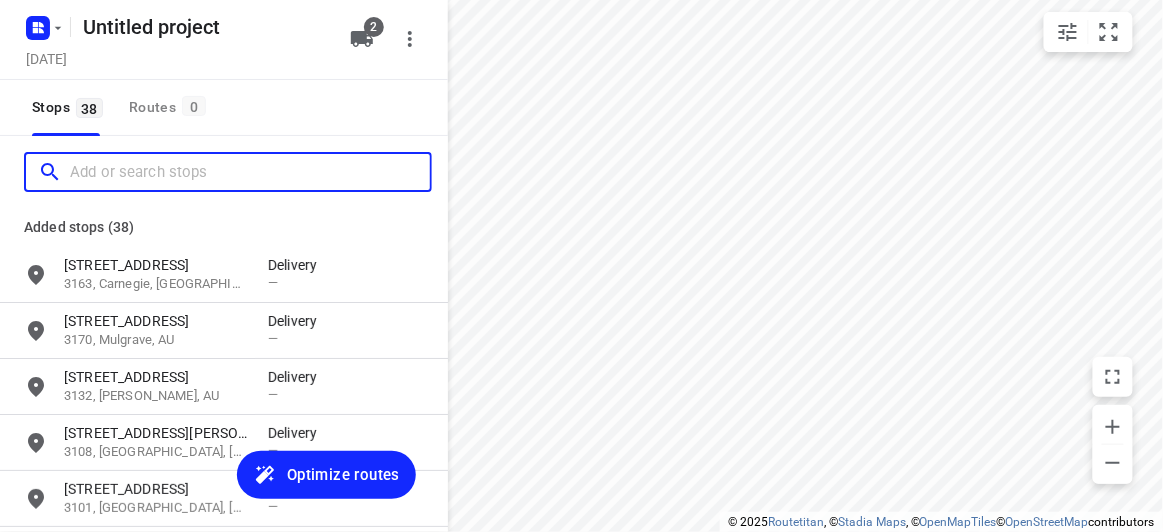 paste on "[STREET_ADDRESS][PERSON_NAME]" 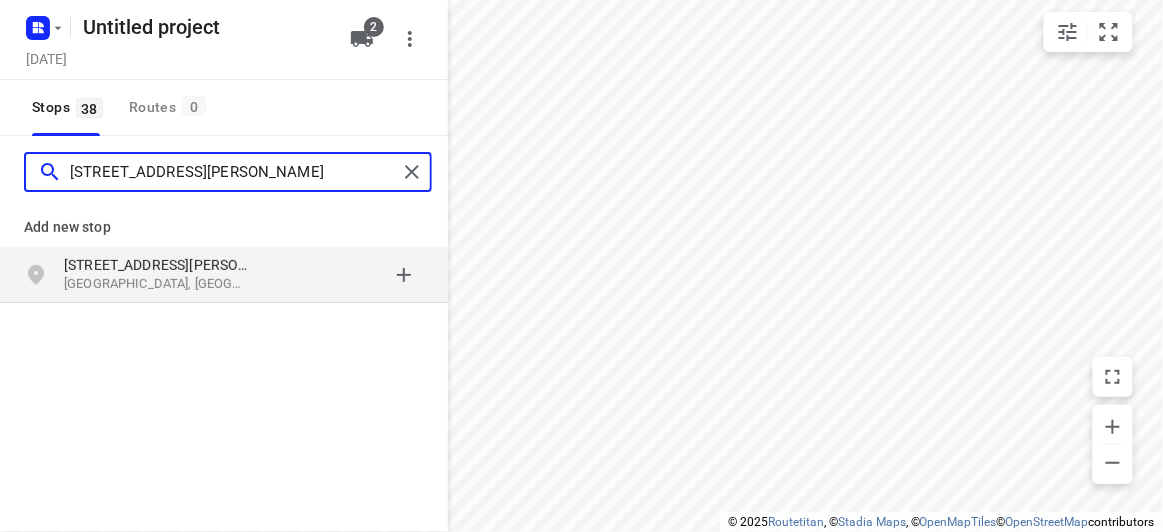 type on "[STREET_ADDRESS][PERSON_NAME]" 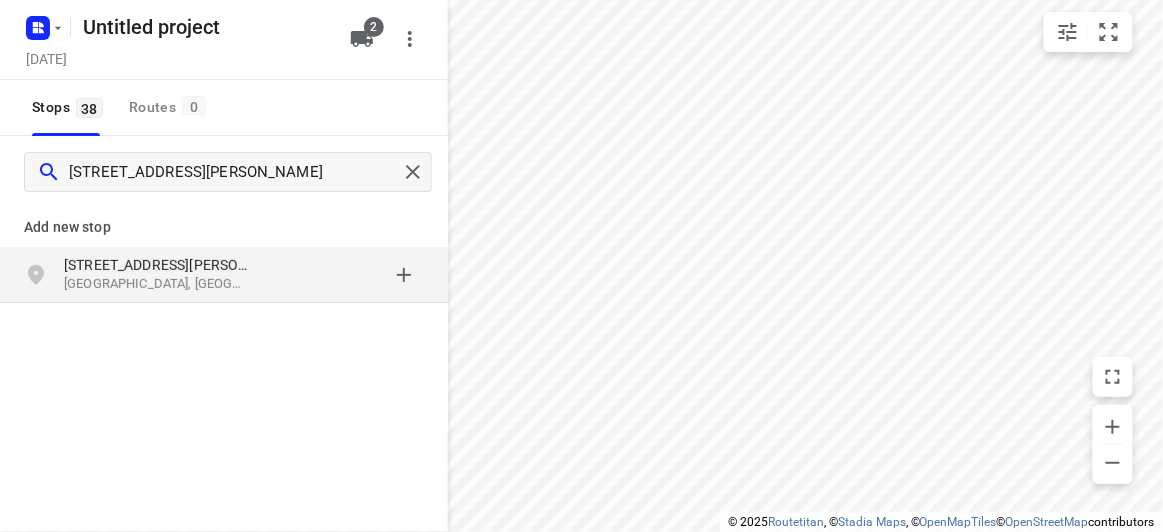 click on "[GEOGRAPHIC_DATA], [GEOGRAPHIC_DATA]" at bounding box center (156, 284) 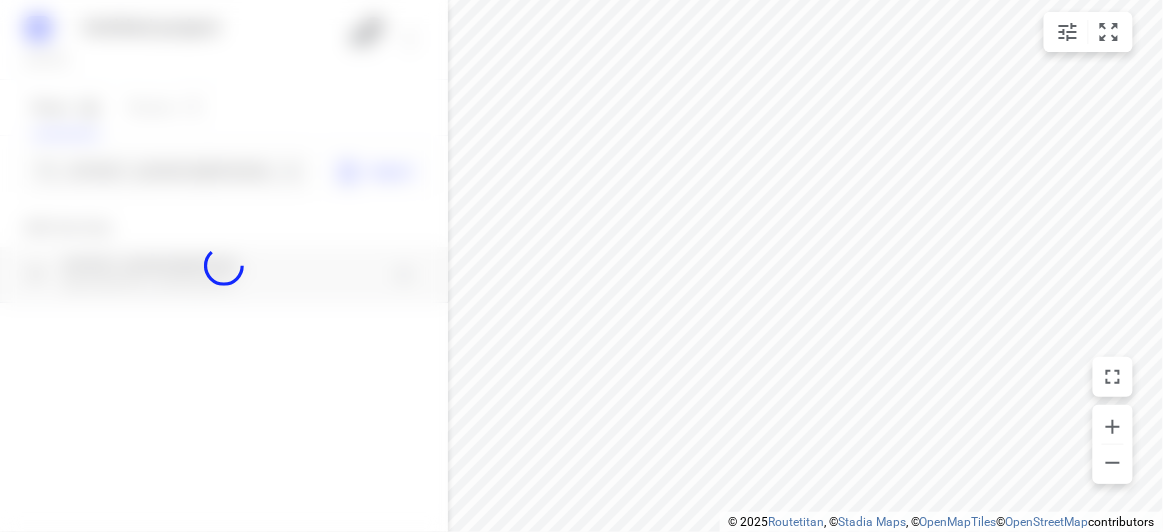 click on "© 2025  Routetitan , ©  Stadia Maps , ©  OpenMapTiles  ©  OpenStreetMap  contributors" at bounding box center (941, 522) 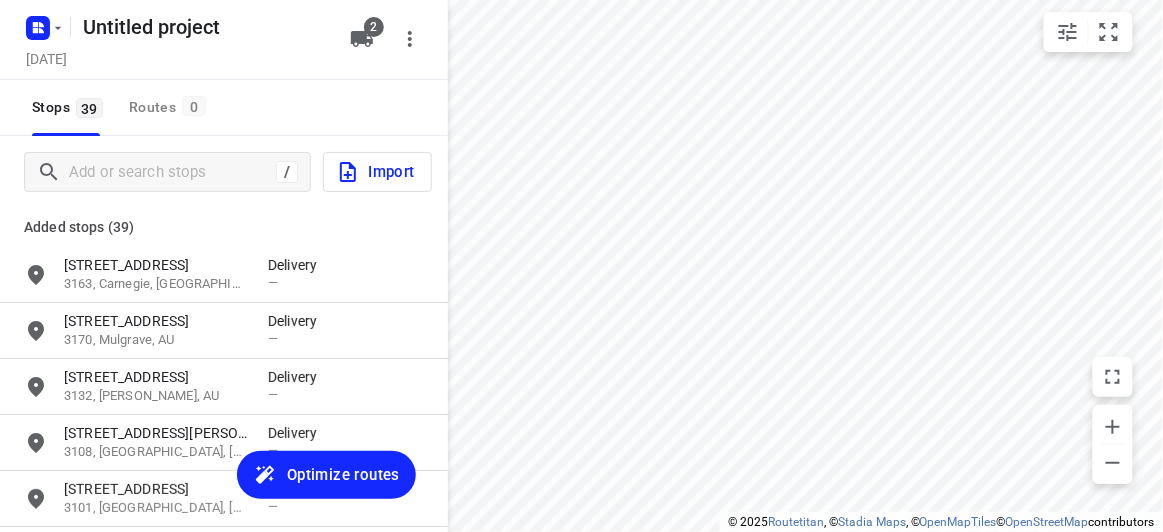scroll, scrollTop: 0, scrollLeft: 0, axis: both 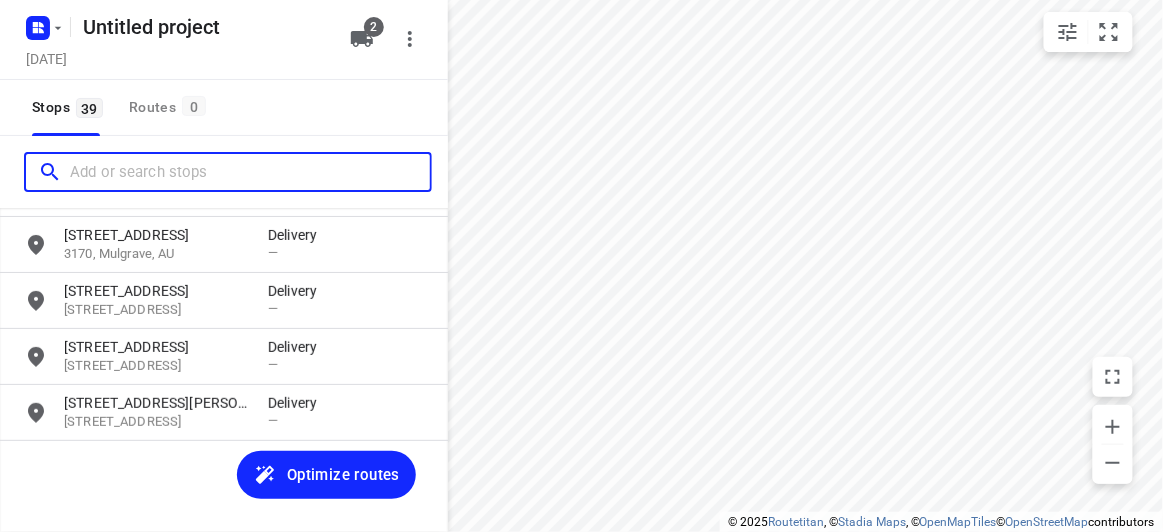 click at bounding box center [250, 172] 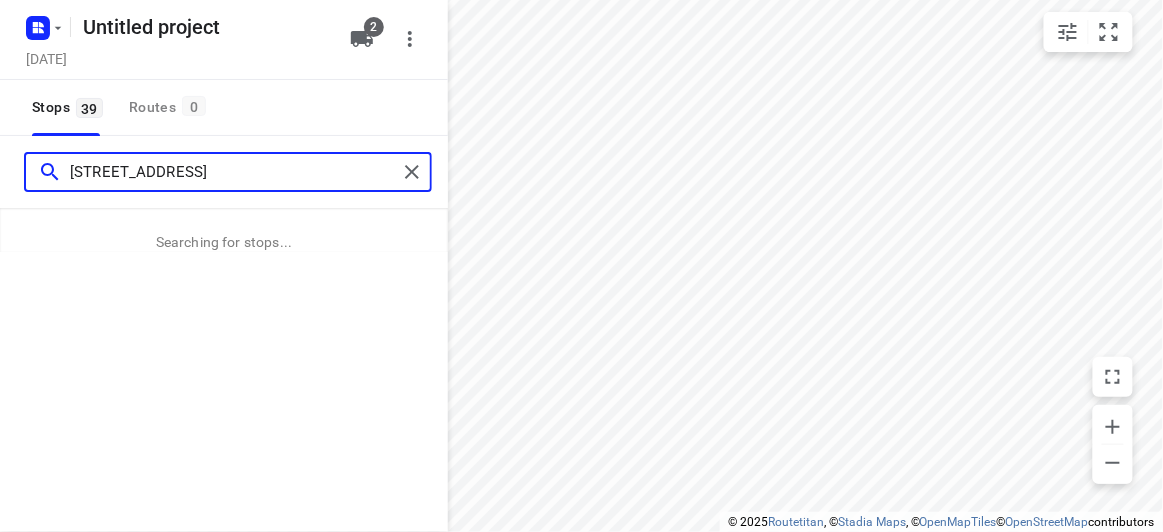 type on "[STREET_ADDRESS]" 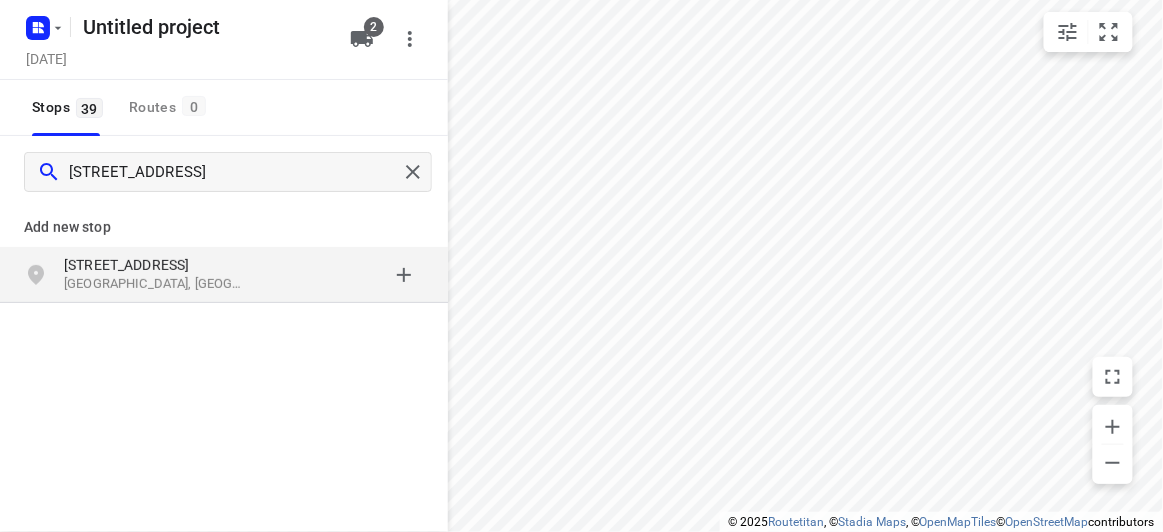 click on "Add new stop" at bounding box center [224, 227] 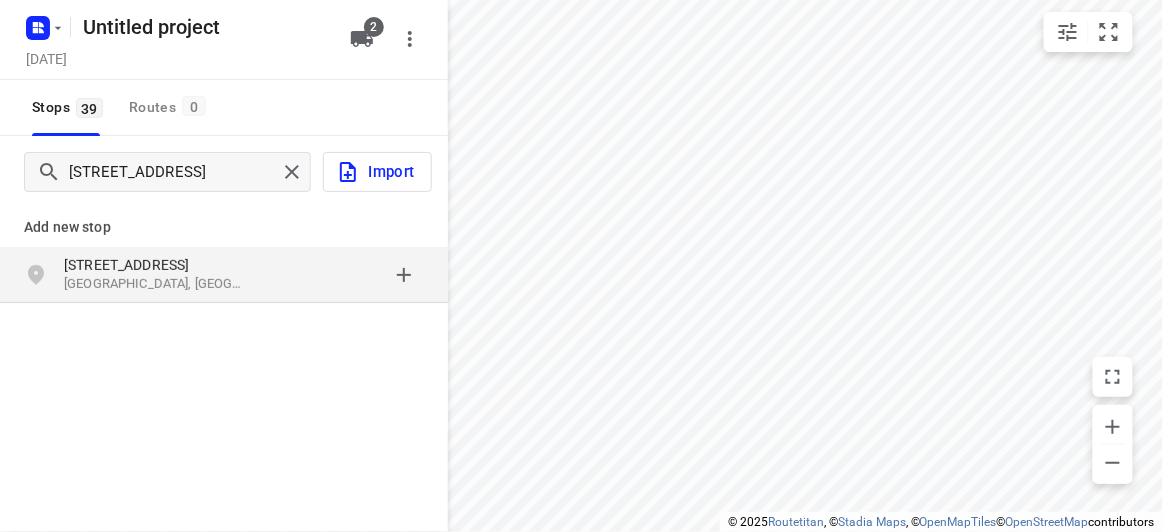 click on "[STREET_ADDRESS]" at bounding box center [224, 275] 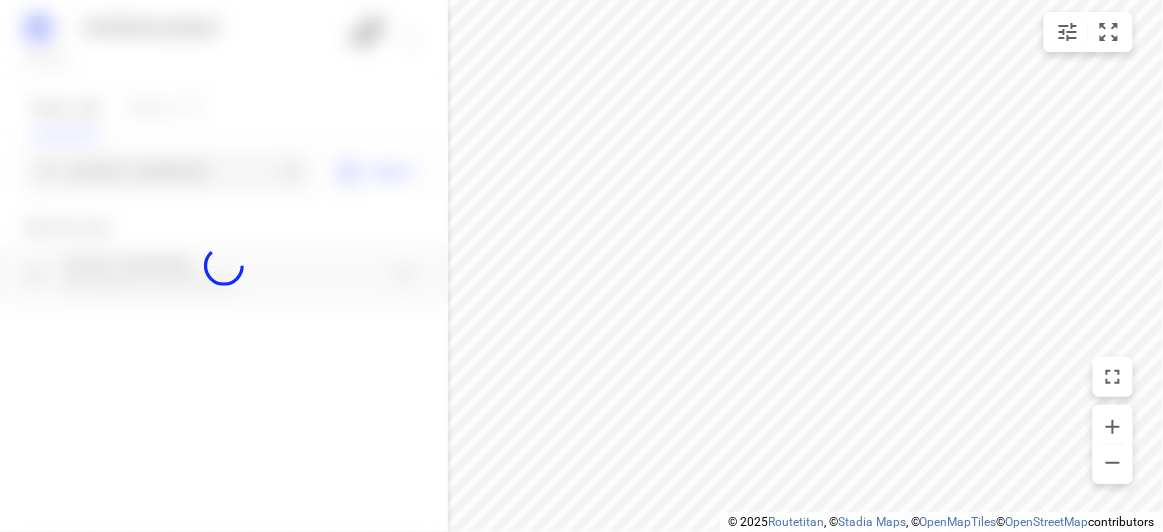 click at bounding box center (224, 266) 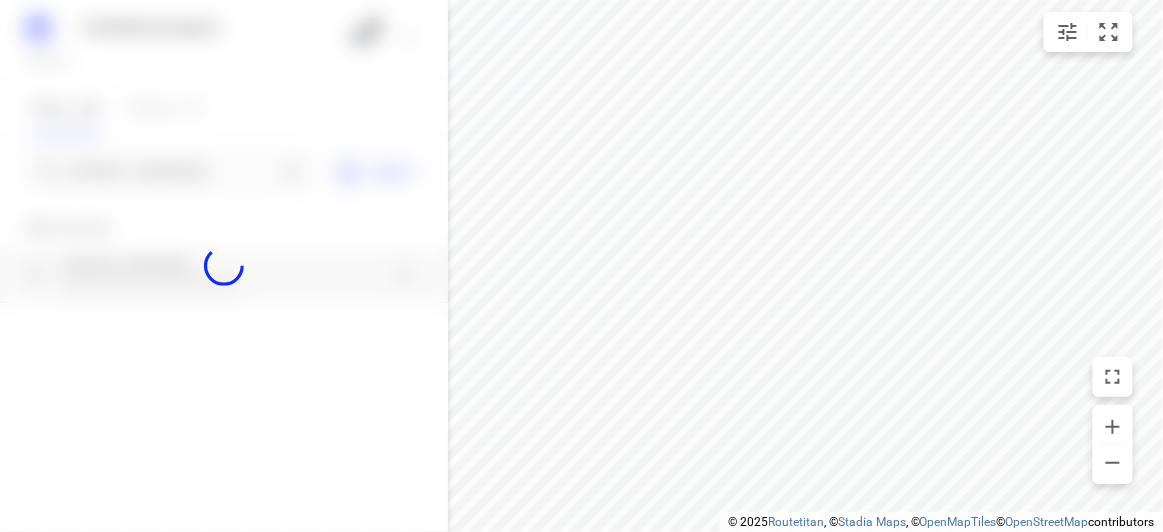 click at bounding box center (224, 266) 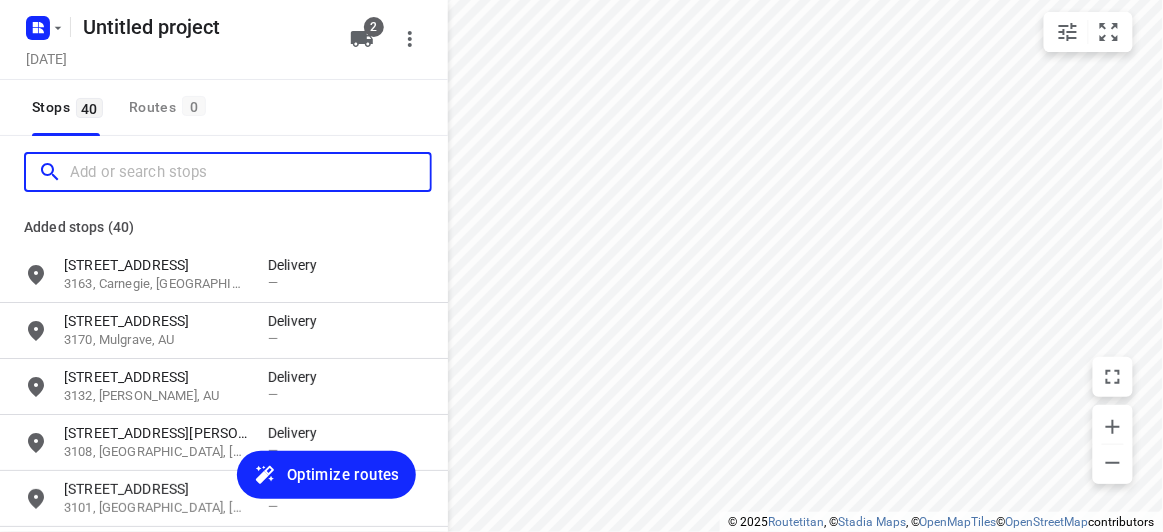 paste on "13 Emden Cres Mulgrave 3170" 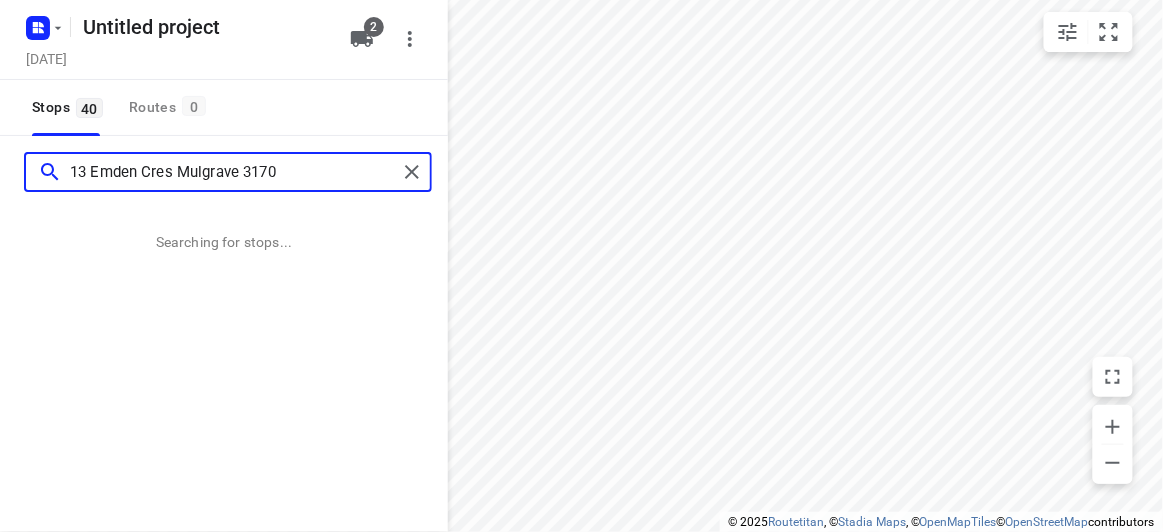 type on "13 Emden Cres Mulgrave 3170" 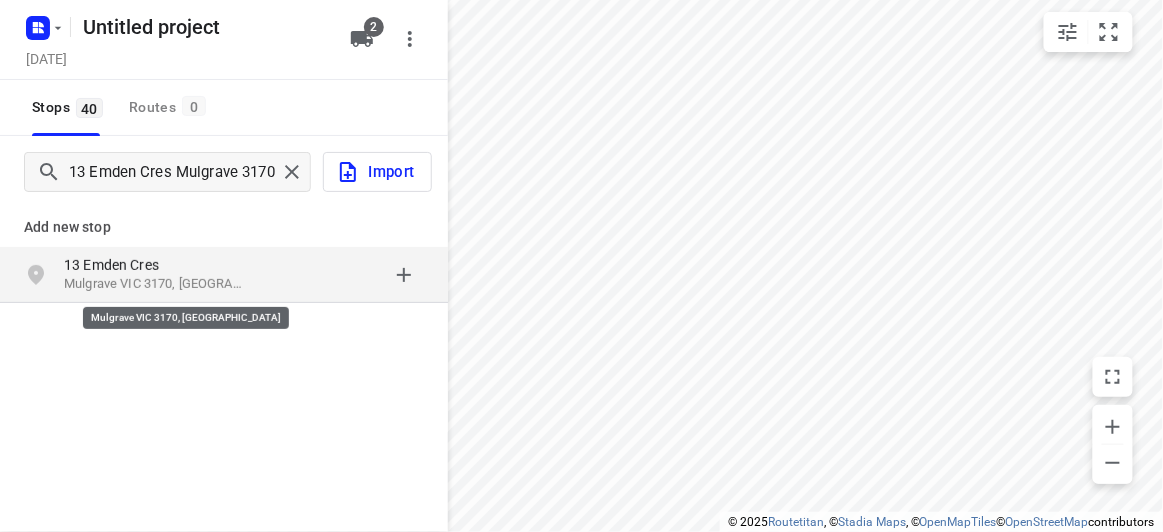 click on "Mulgrave VIC 3170, [GEOGRAPHIC_DATA]" at bounding box center [156, 284] 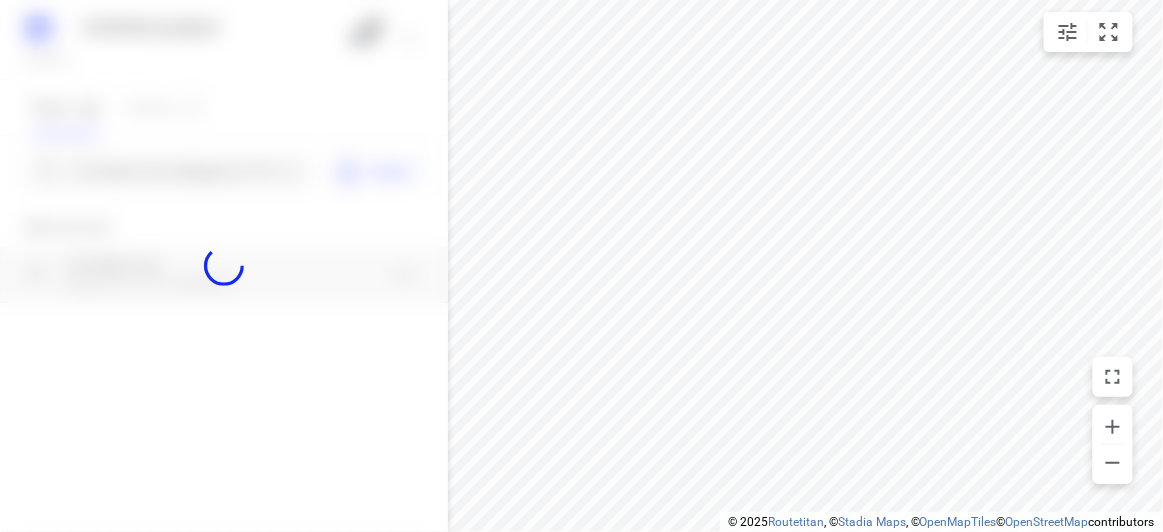 click at bounding box center [224, 266] 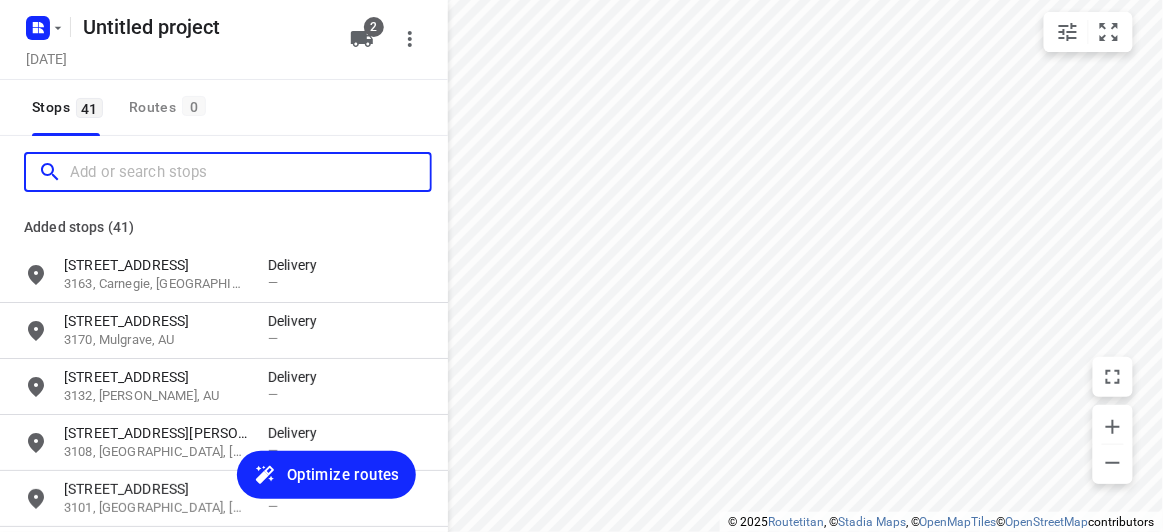 scroll, scrollTop: 0, scrollLeft: 0, axis: both 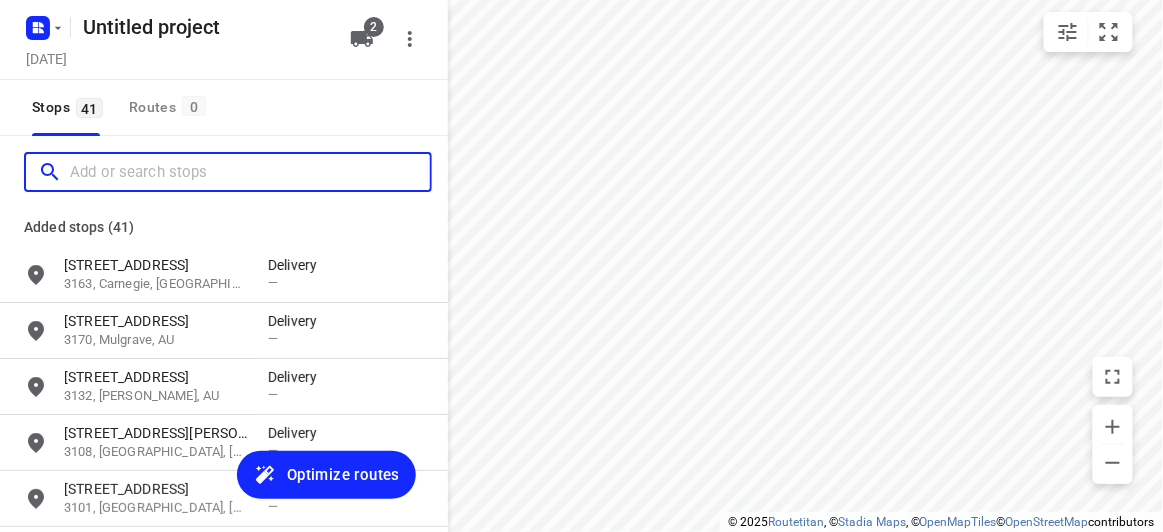 paste on "[STREET_ADDRESS]" 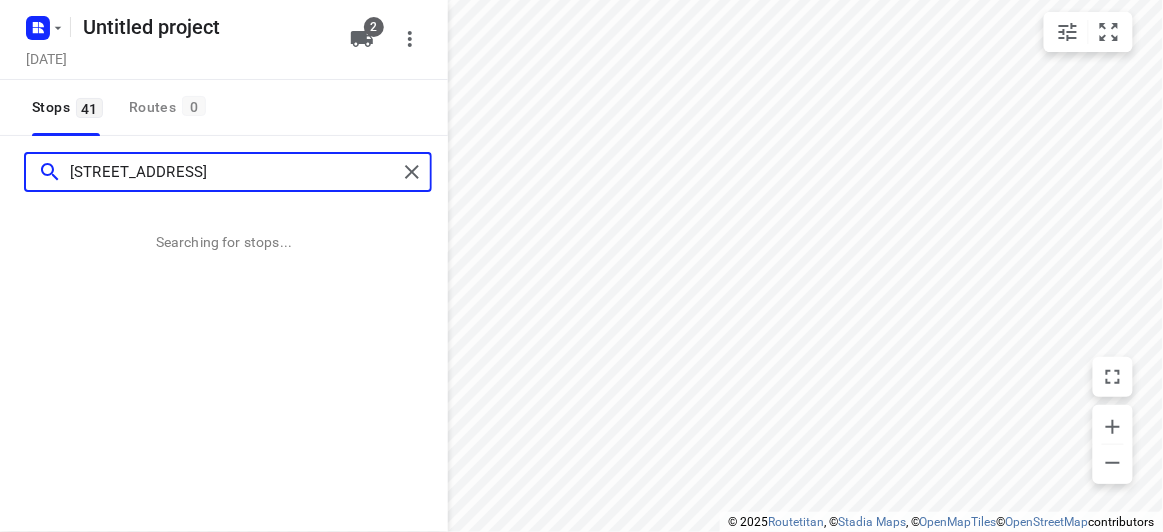 type on "[STREET_ADDRESS]" 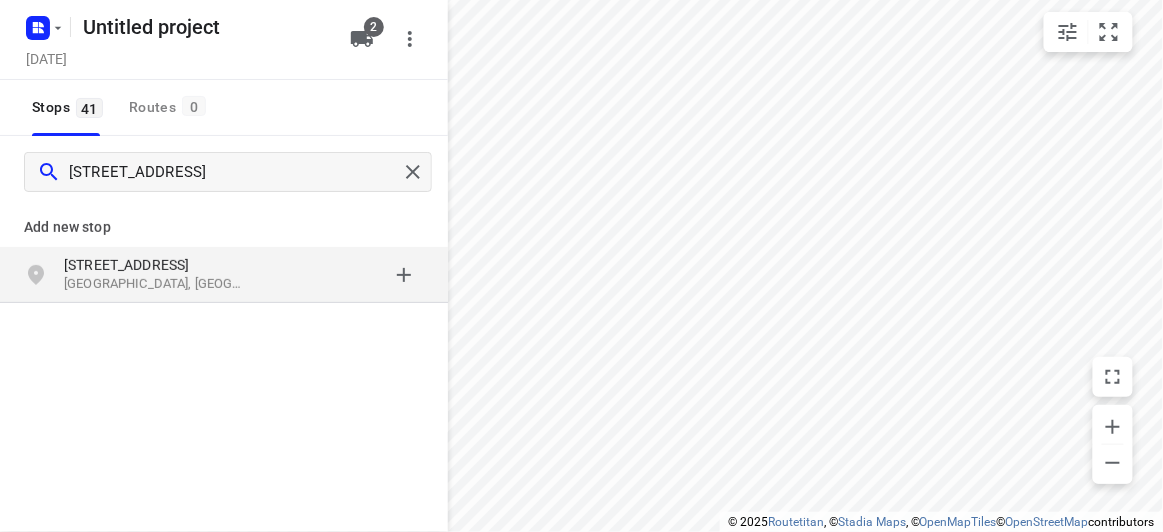 click on "[GEOGRAPHIC_DATA], [GEOGRAPHIC_DATA]" at bounding box center (156, 284) 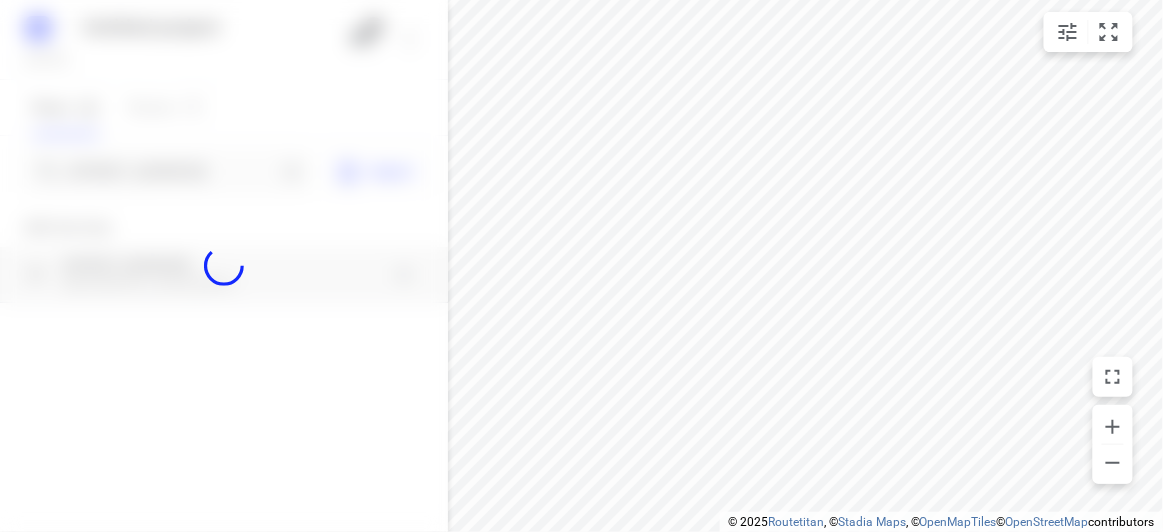 click at bounding box center [224, 266] 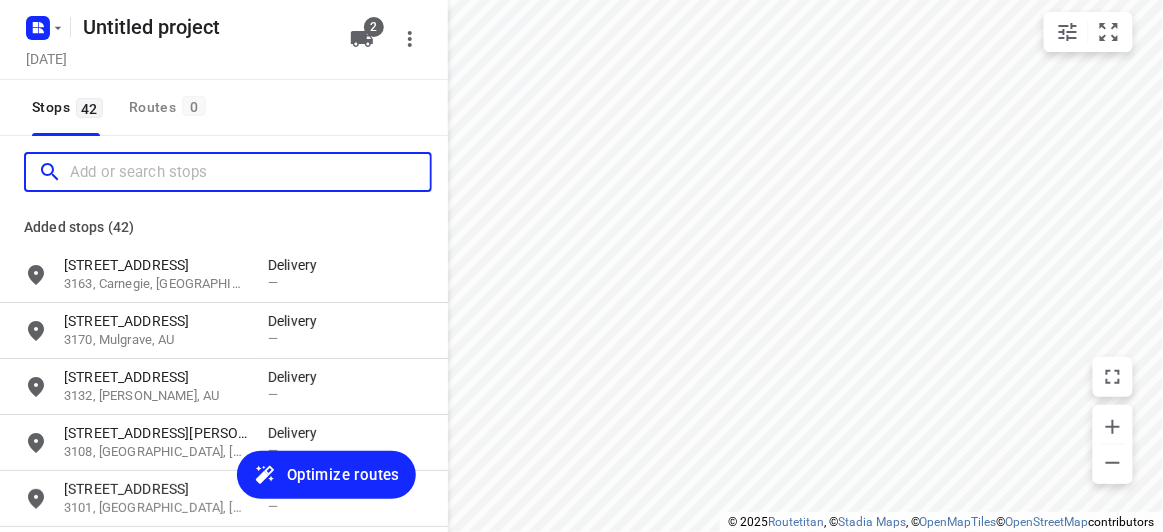 scroll, scrollTop: 0, scrollLeft: 0, axis: both 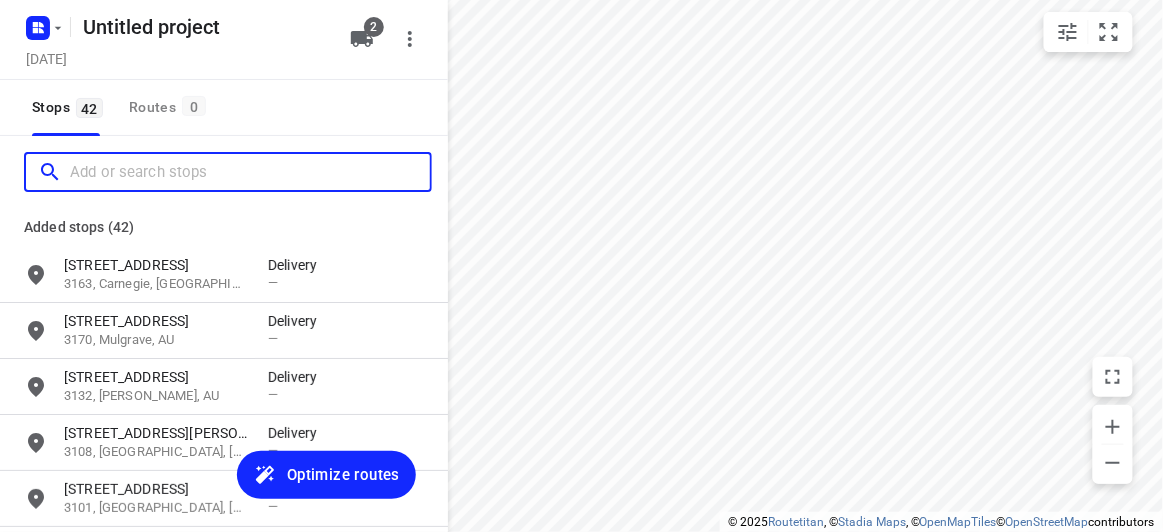 paste on "[STREET_ADDRESS]" 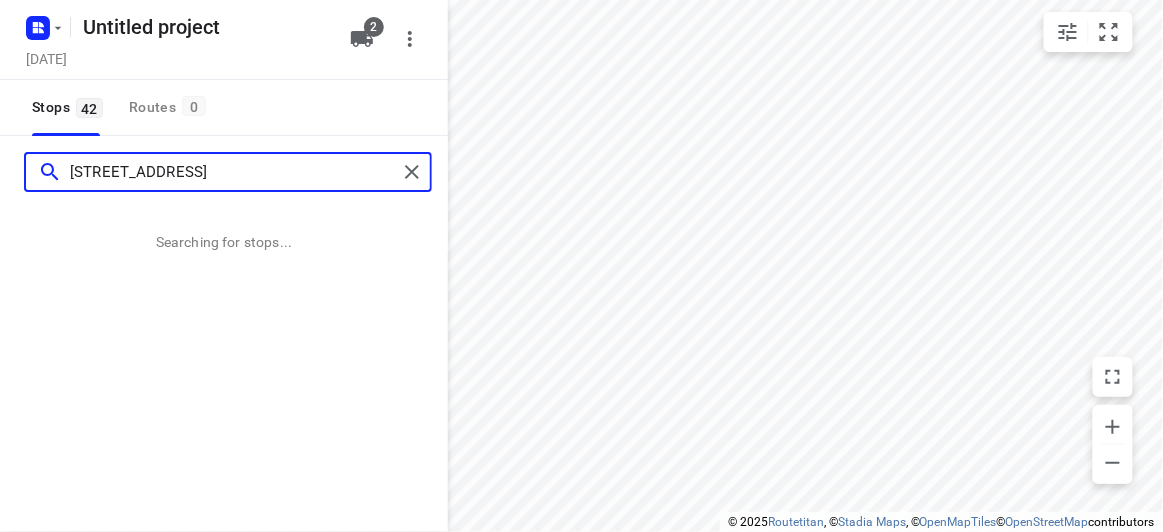 type on "[STREET_ADDRESS]" 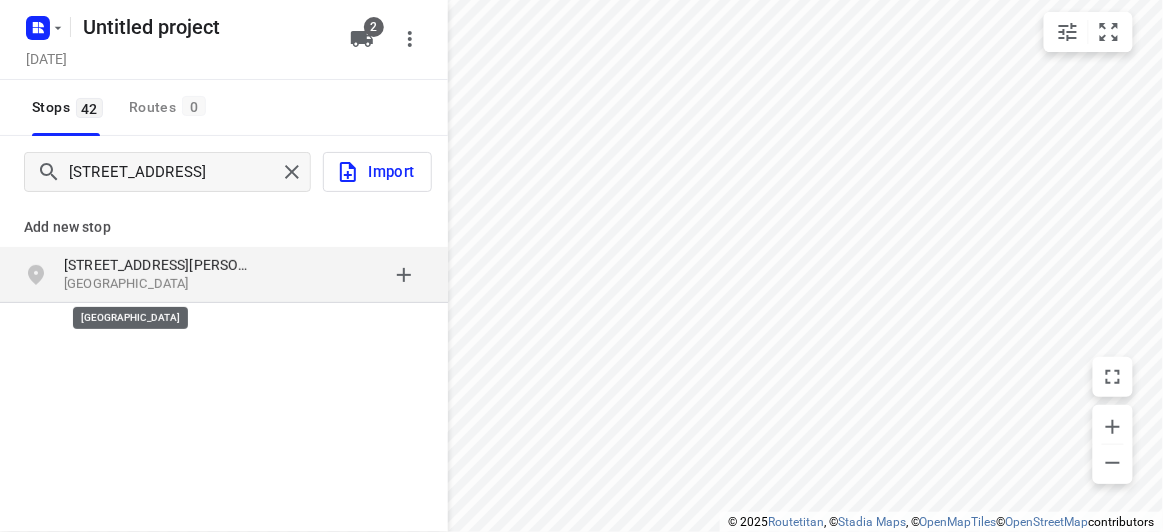 click on "[GEOGRAPHIC_DATA]" at bounding box center (156, 284) 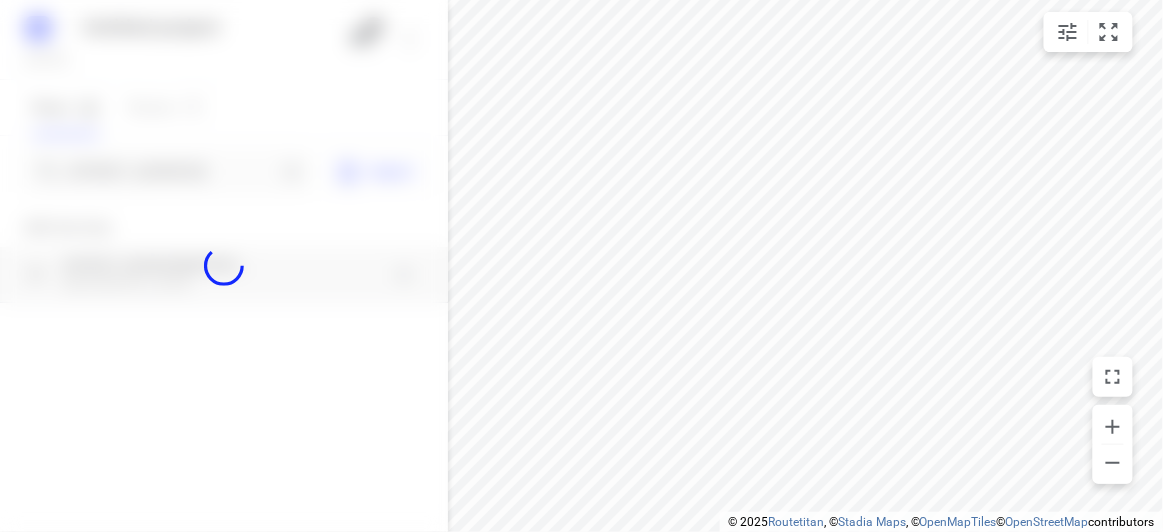 click at bounding box center [224, 266] 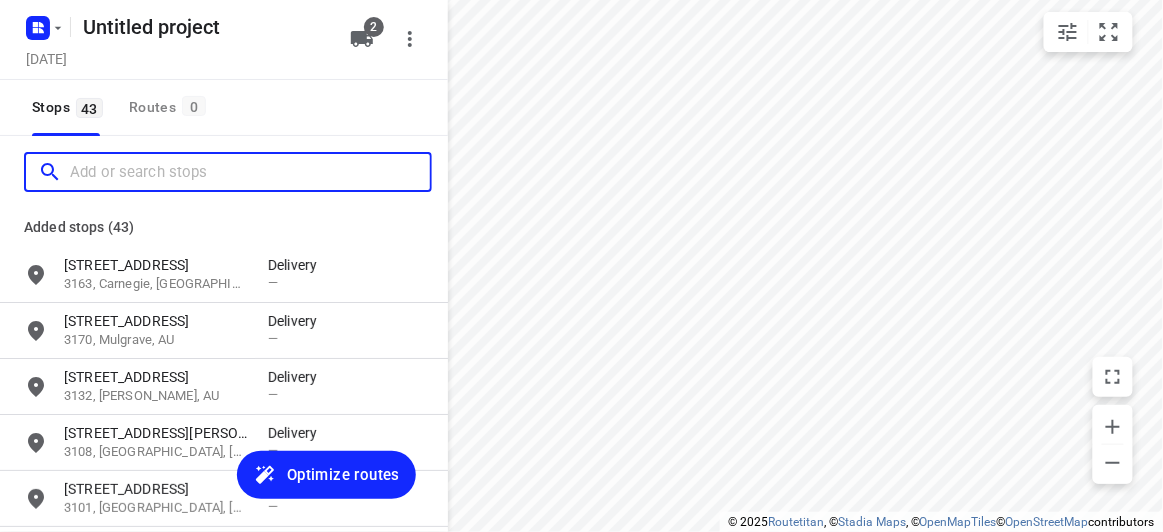 paste on "[STREET_ADDRESS]" 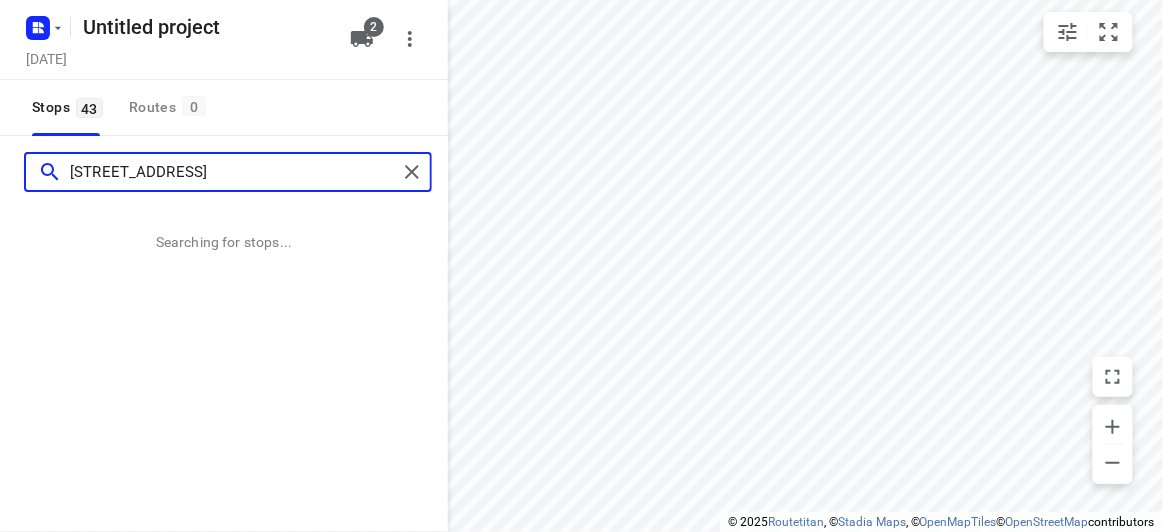type on "[STREET_ADDRESS]" 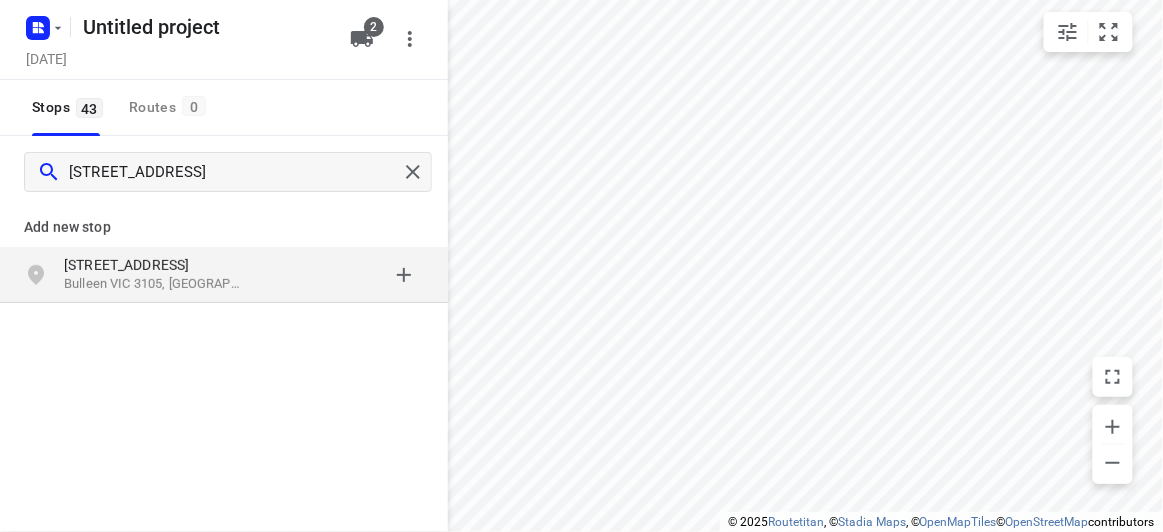 click on "Bulleen VIC 3105, [GEOGRAPHIC_DATA]" at bounding box center (156, 284) 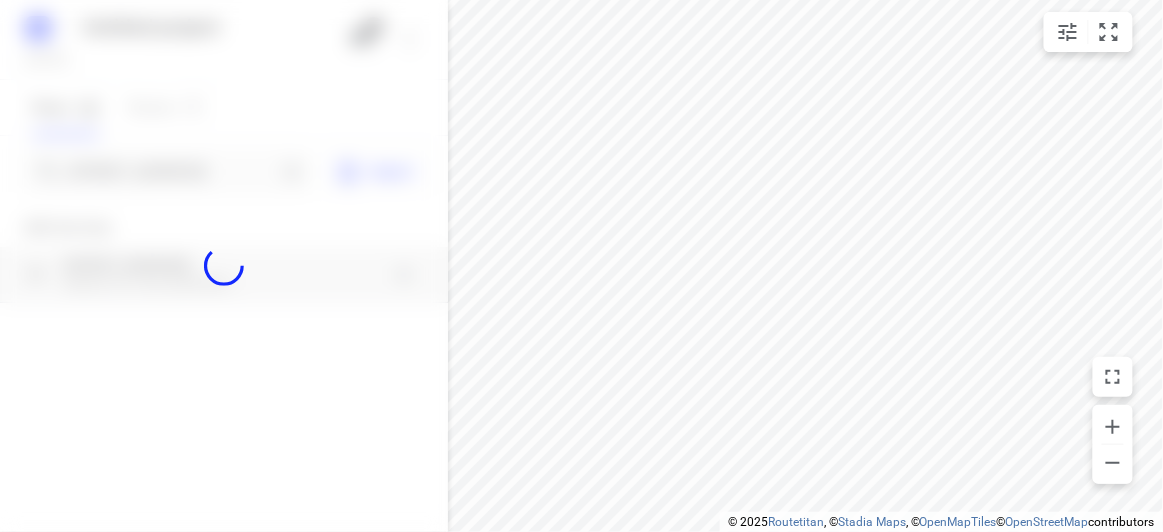 click at bounding box center [224, 266] 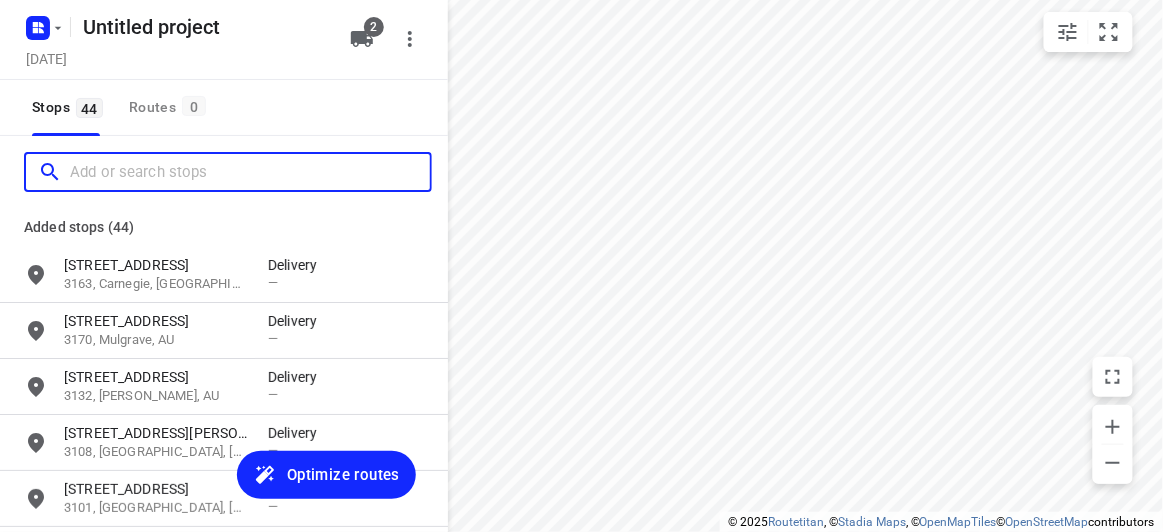 scroll, scrollTop: 0, scrollLeft: 0, axis: both 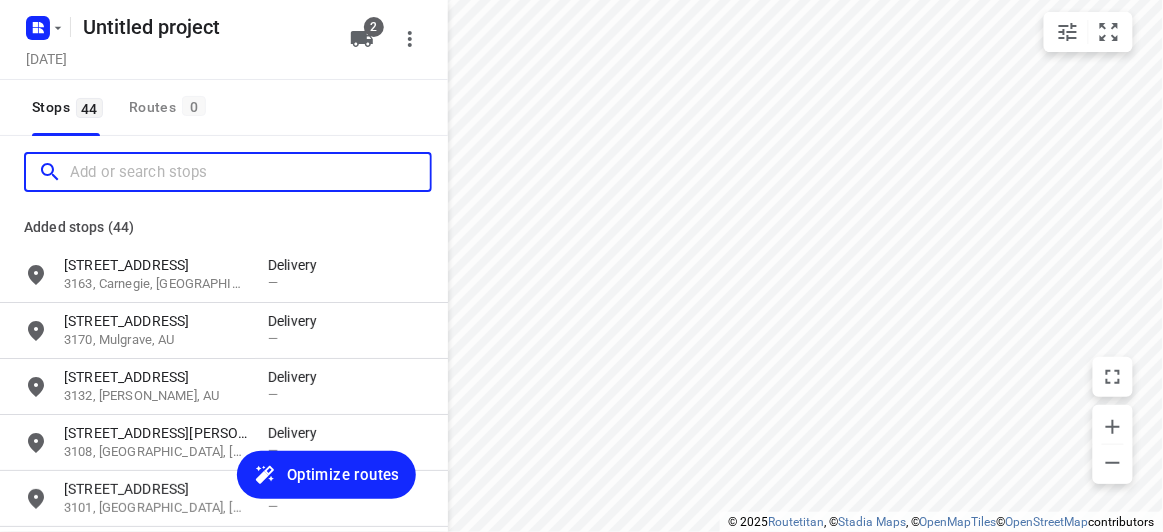 paste on "[STREET_ADDRESS]" 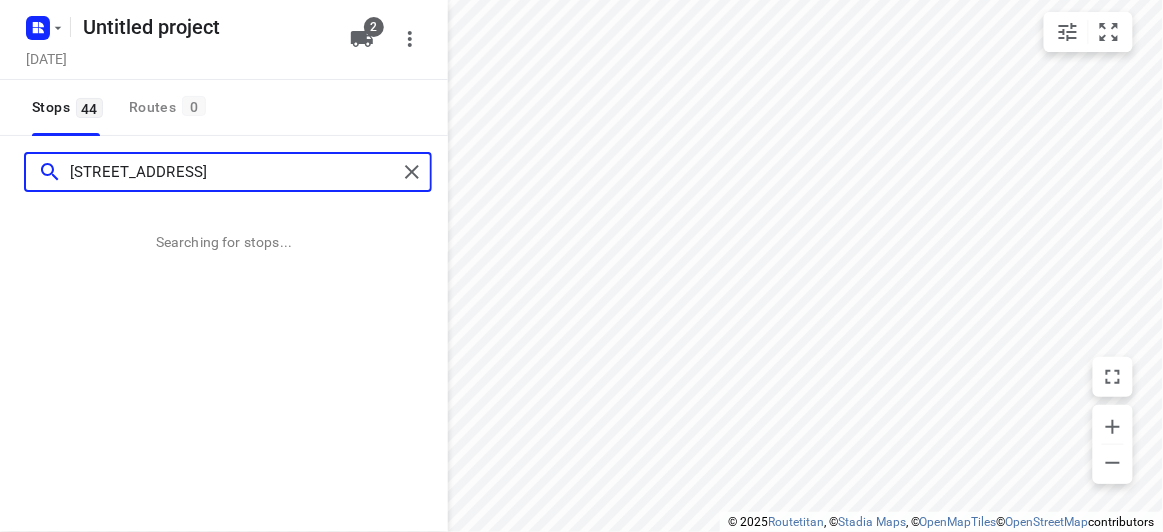 type on "[STREET_ADDRESS]" 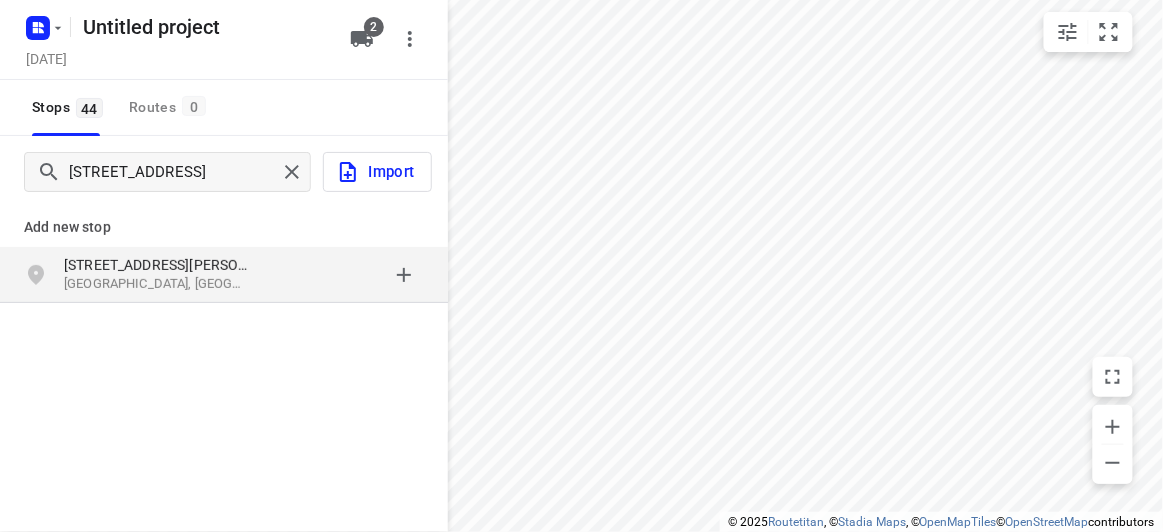 click on "[STREET_ADDRESS][PERSON_NAME]" at bounding box center [166, 265] 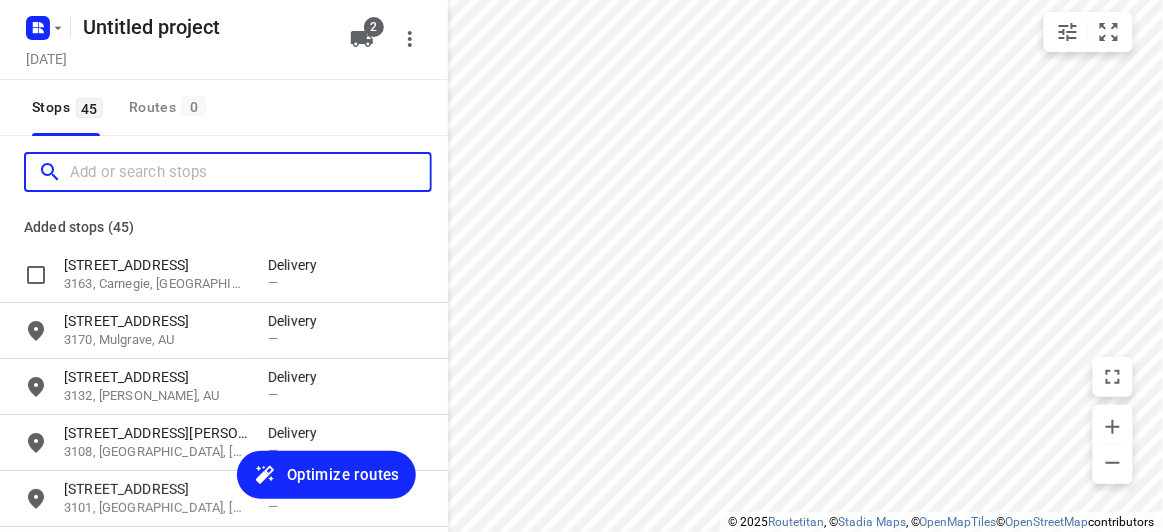 scroll, scrollTop: 0, scrollLeft: 0, axis: both 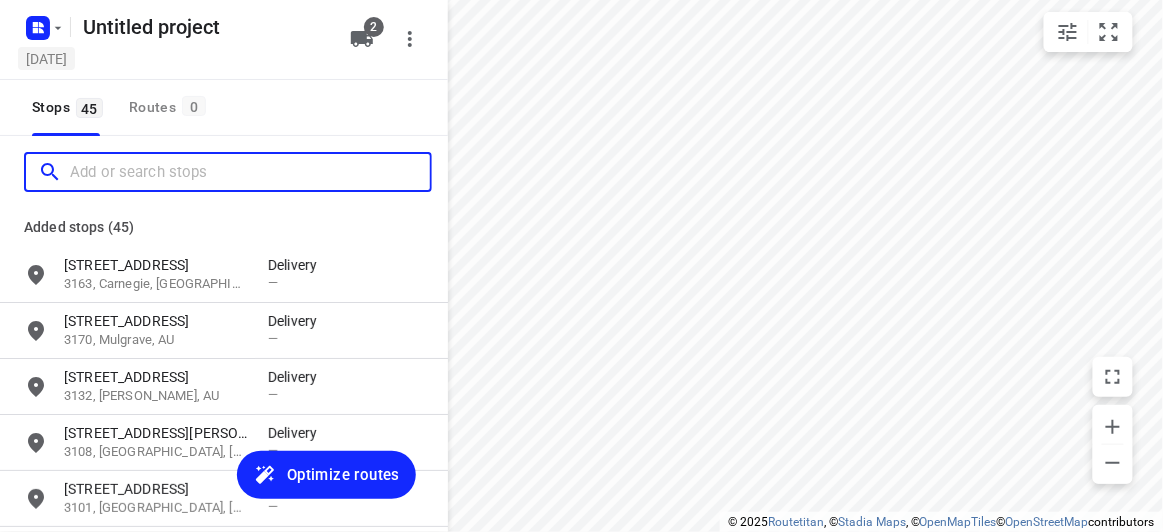 paste on "[STREET_ADDRESS][PERSON_NAME]" 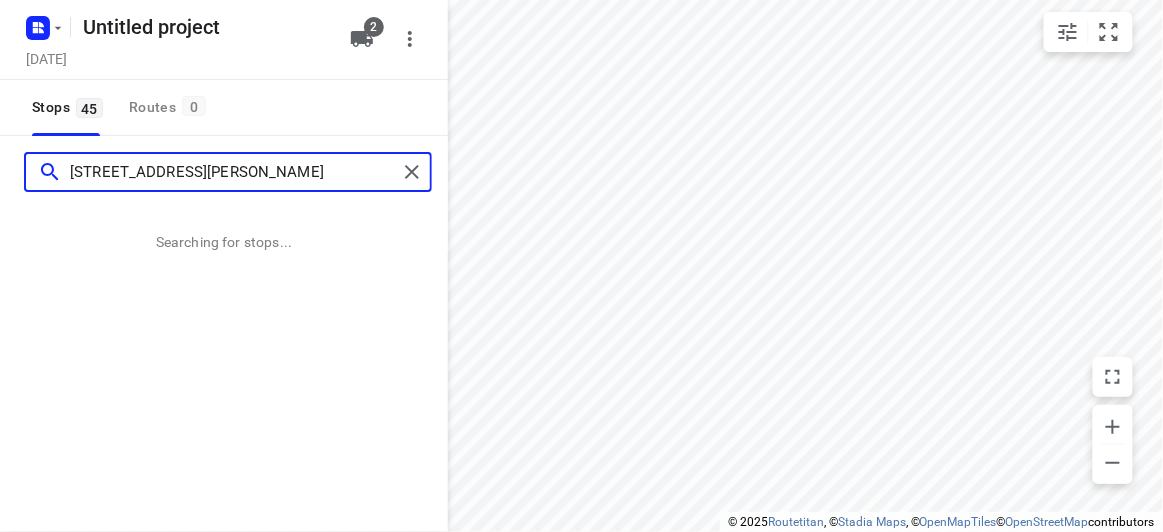 type on "[STREET_ADDRESS][PERSON_NAME]" 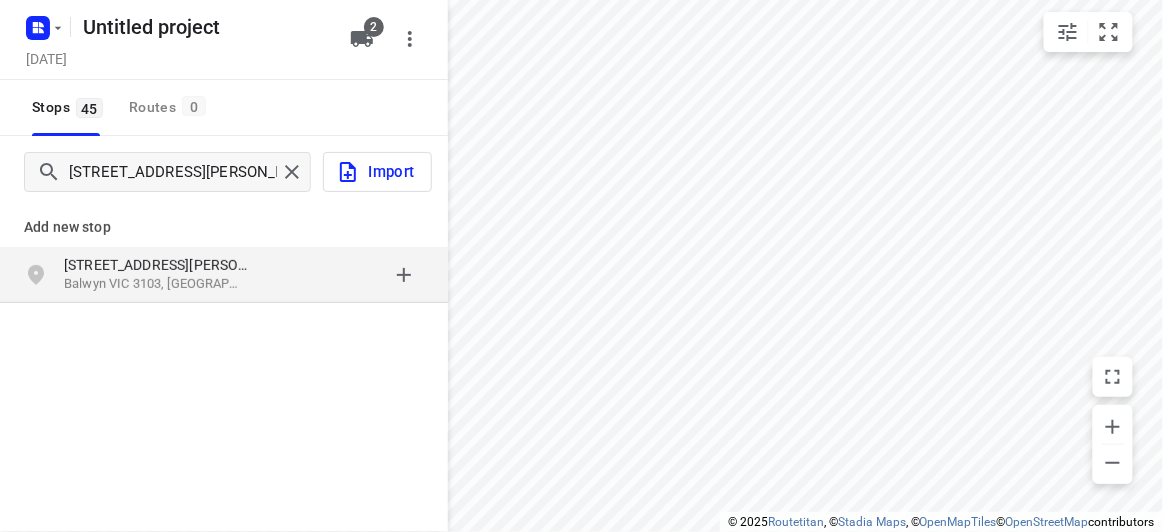 click on "[STREET_ADDRESS][PERSON_NAME]" at bounding box center (166, 265) 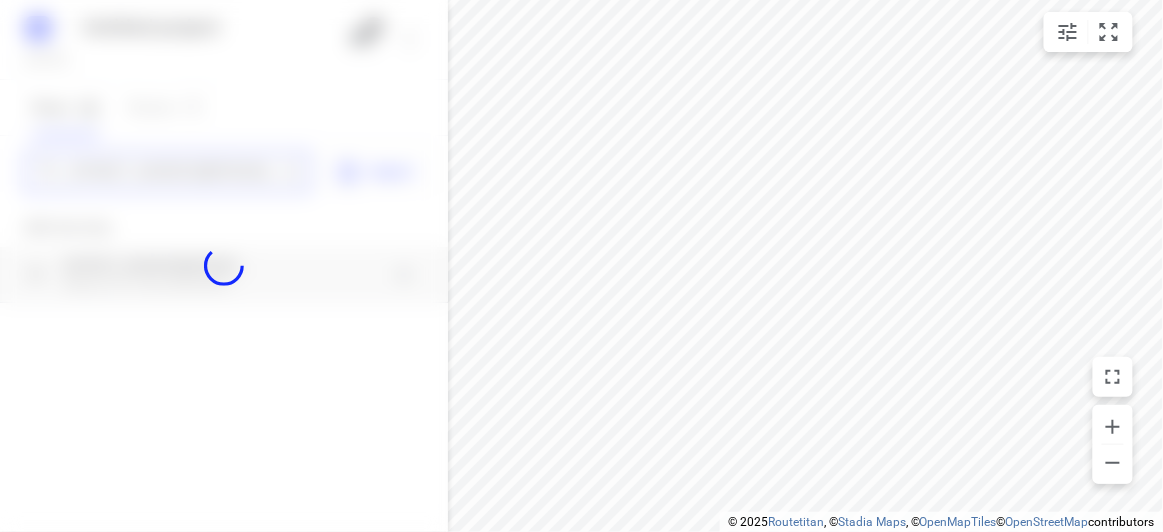 click on "[STREET_ADDRESS][PERSON_NAME]" at bounding box center [173, 172] 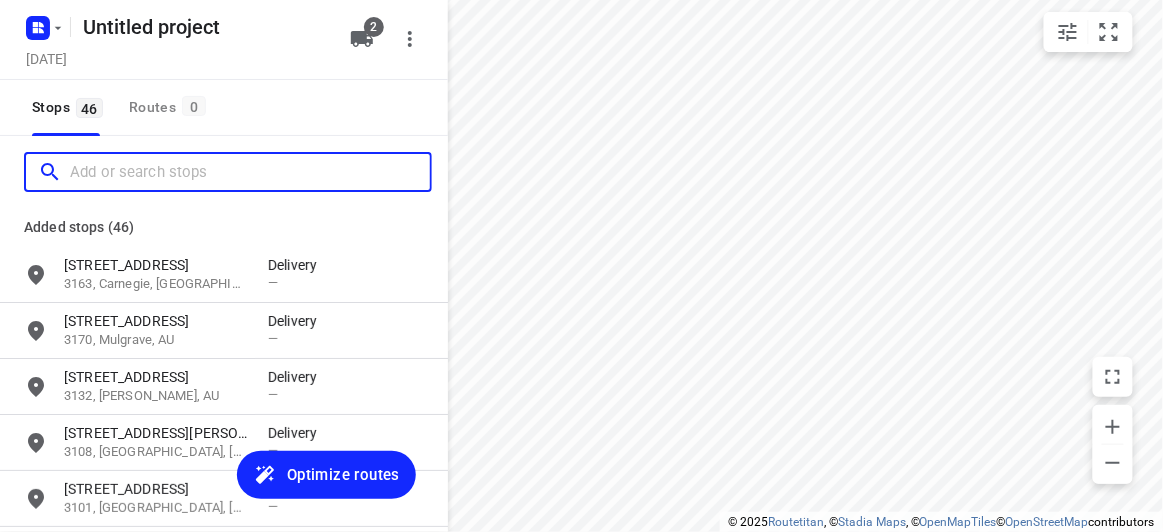 paste on "/[STREET_ADDRESS][PERSON_NAME]" 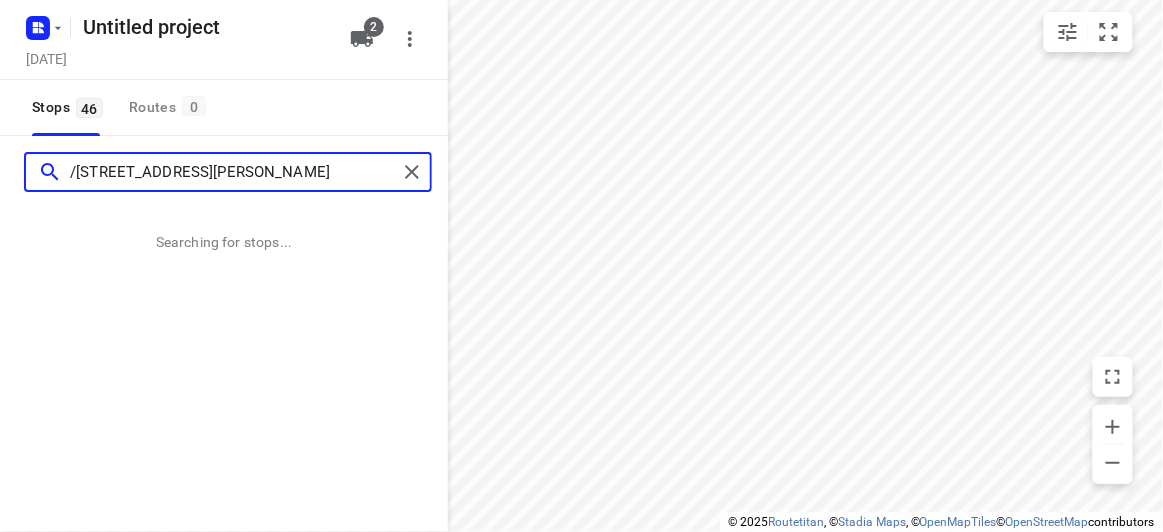 type on "/[STREET_ADDRESS][PERSON_NAME]" 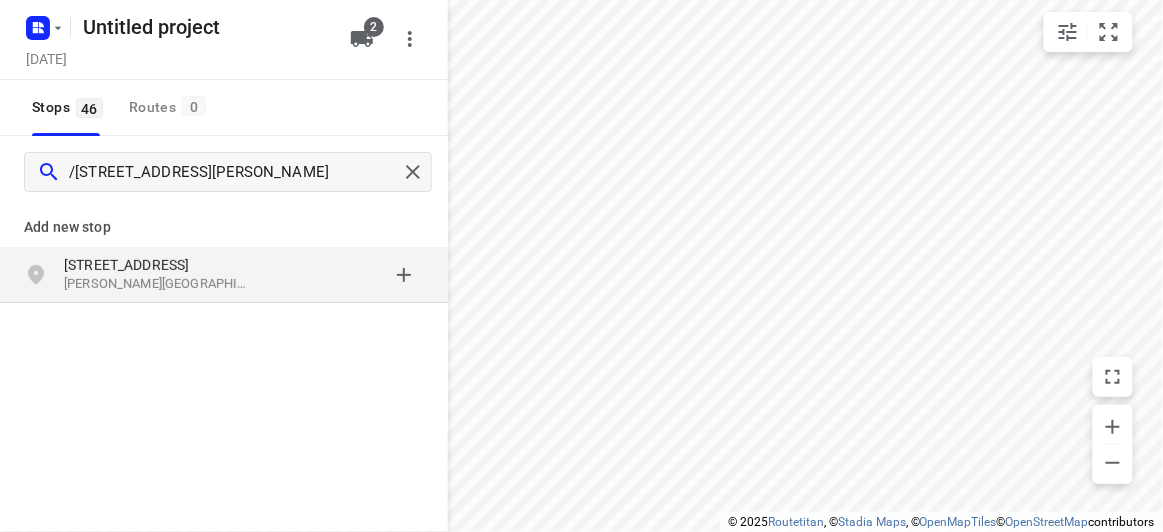 click on "/[STREET_ADDRESS][PERSON_NAME]" at bounding box center (224, 172) 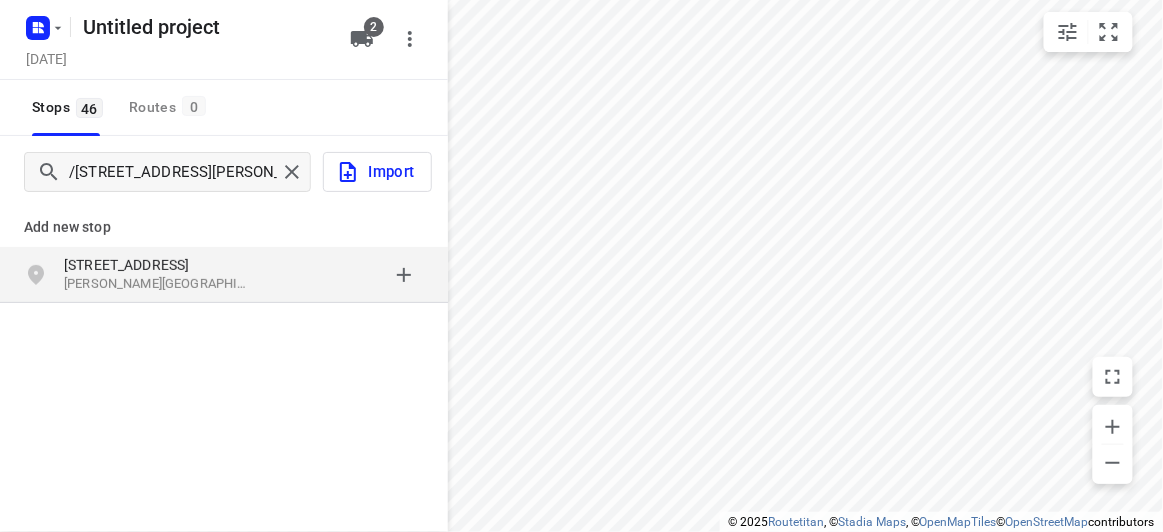 click on "[STREET_ADDRESS][PERSON_NAME]" at bounding box center [224, 275] 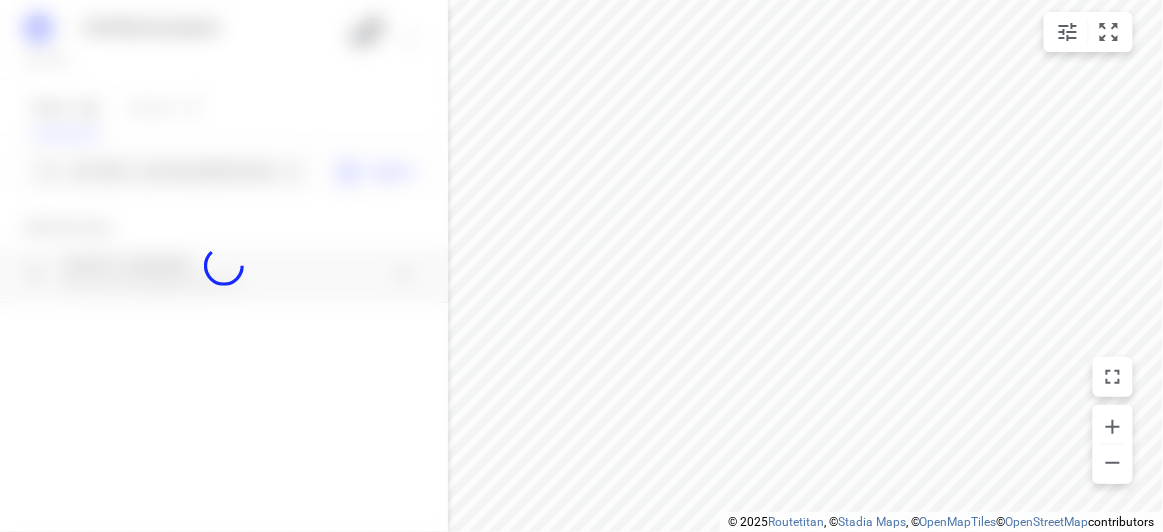 click at bounding box center (224, 266) 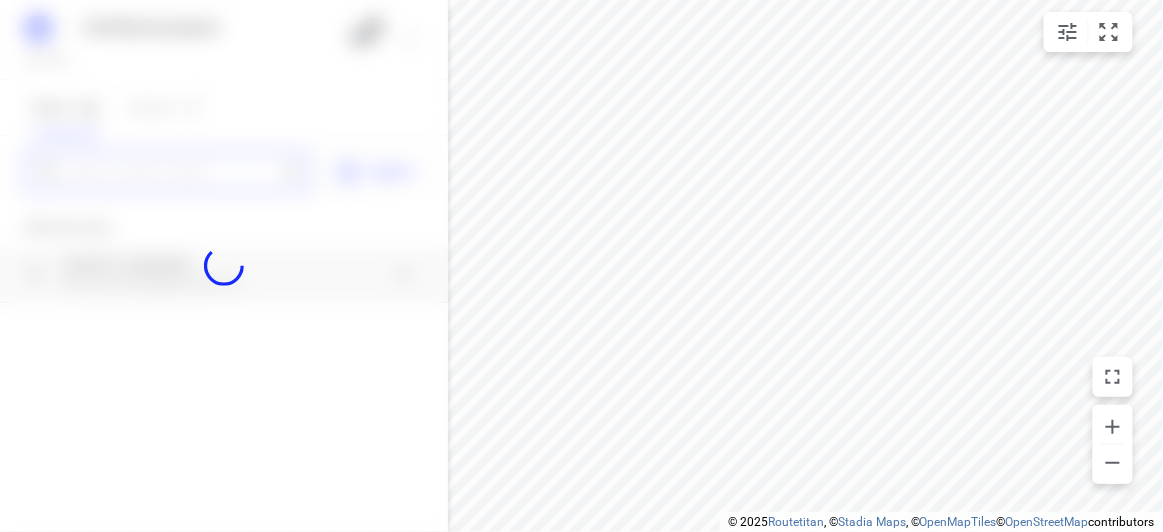 paste on "[STREET_ADDRESS]" 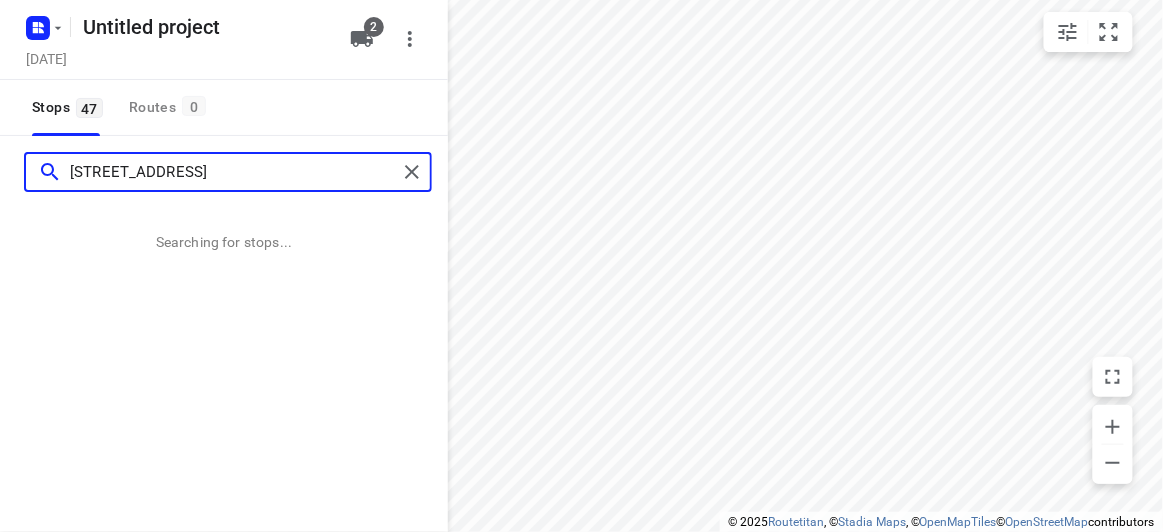 scroll, scrollTop: 0, scrollLeft: 0, axis: both 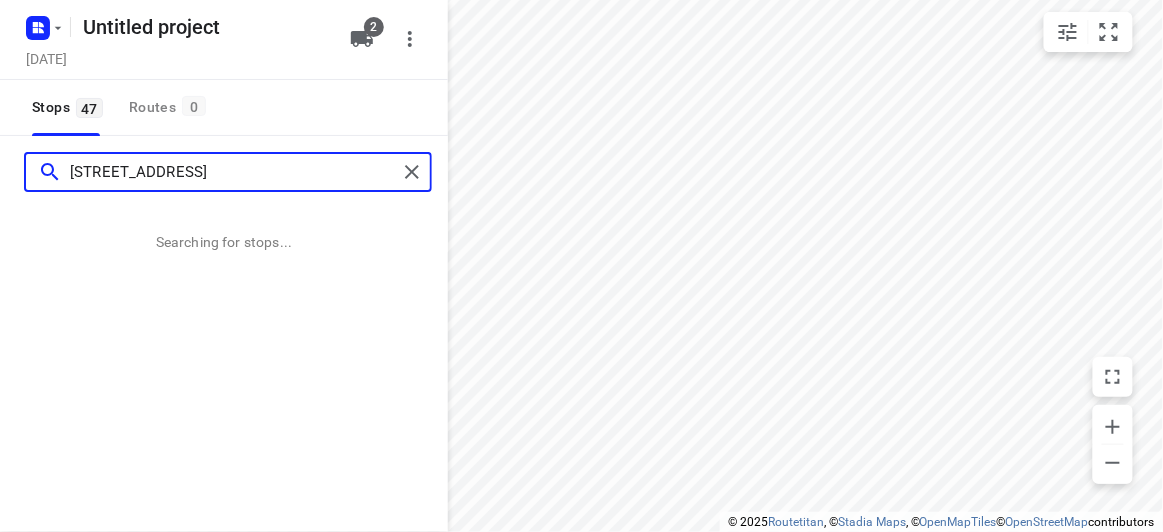 type on "[STREET_ADDRESS]" 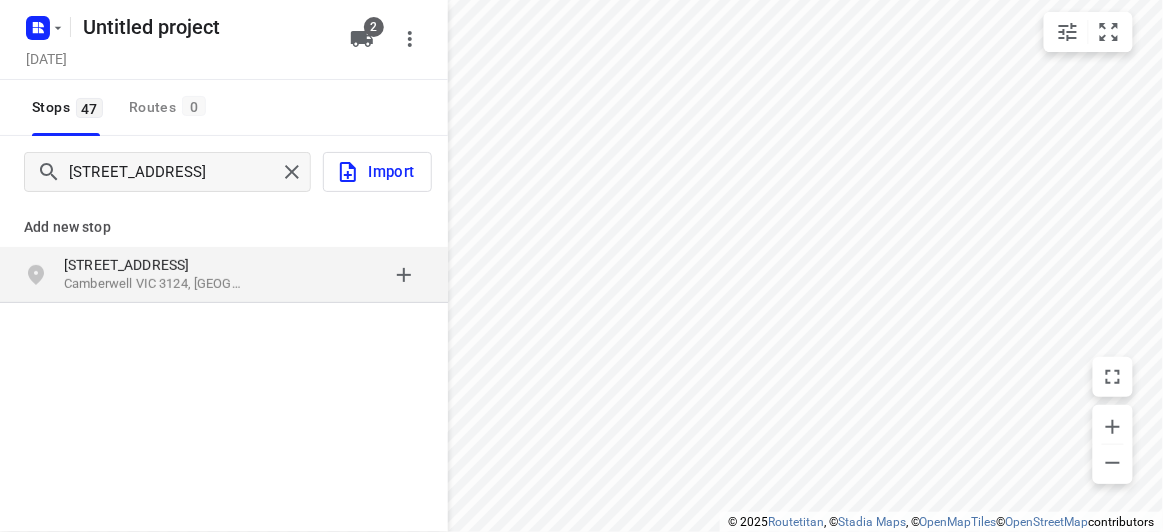 click on "[STREET_ADDRESS]" at bounding box center [224, 275] 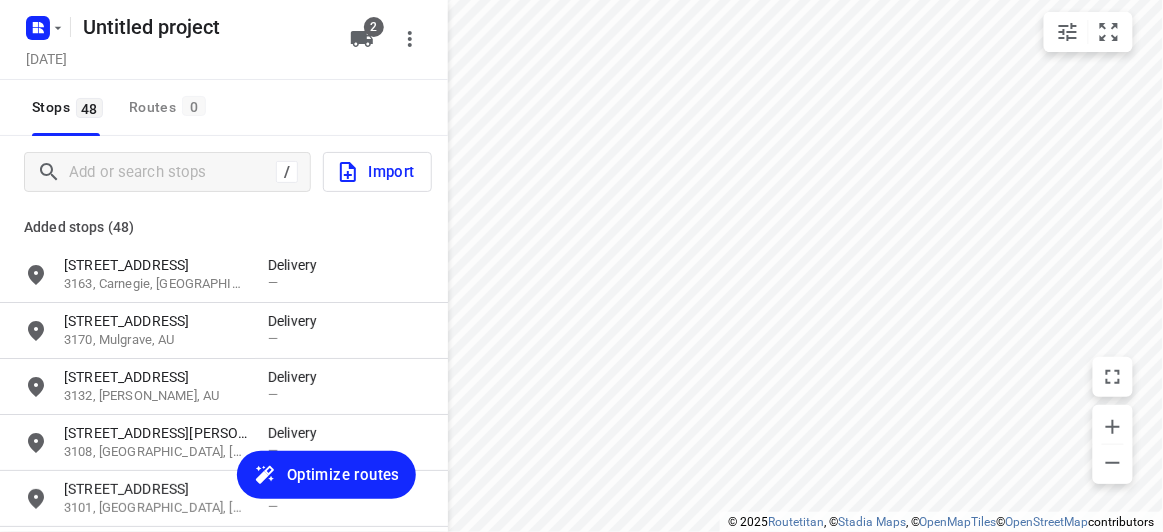 scroll, scrollTop: 0, scrollLeft: 0, axis: both 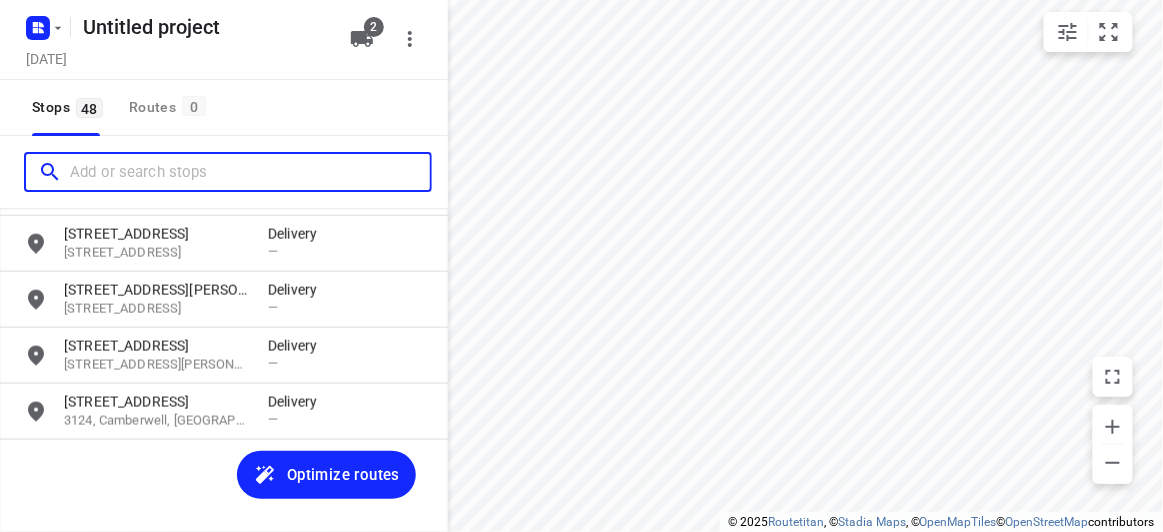 click at bounding box center [250, 172] 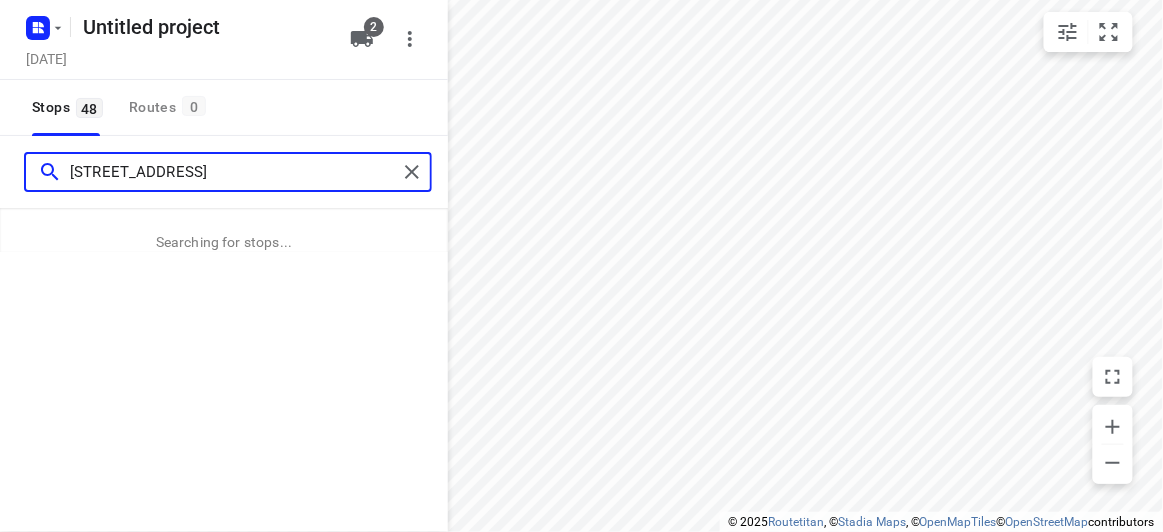type on "[STREET_ADDRESS]" 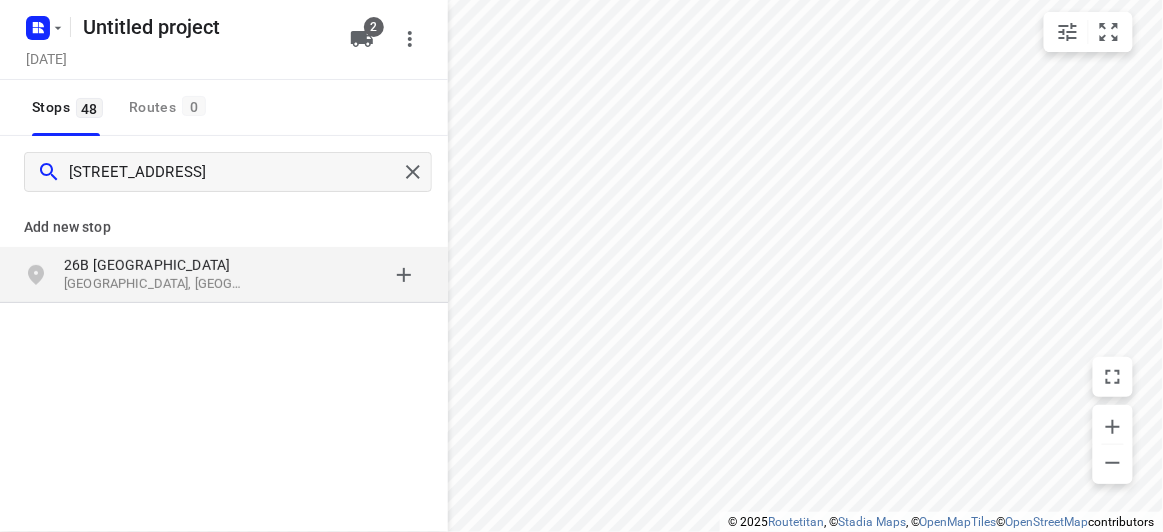 click on "[STREET_ADDRESS]" at bounding box center (224, 275) 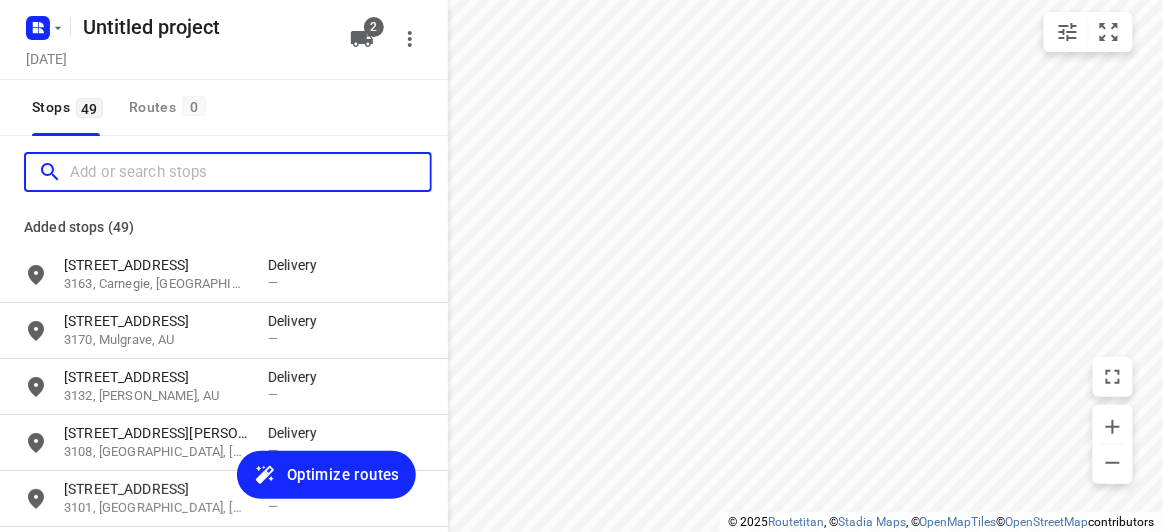 scroll, scrollTop: 0, scrollLeft: 0, axis: both 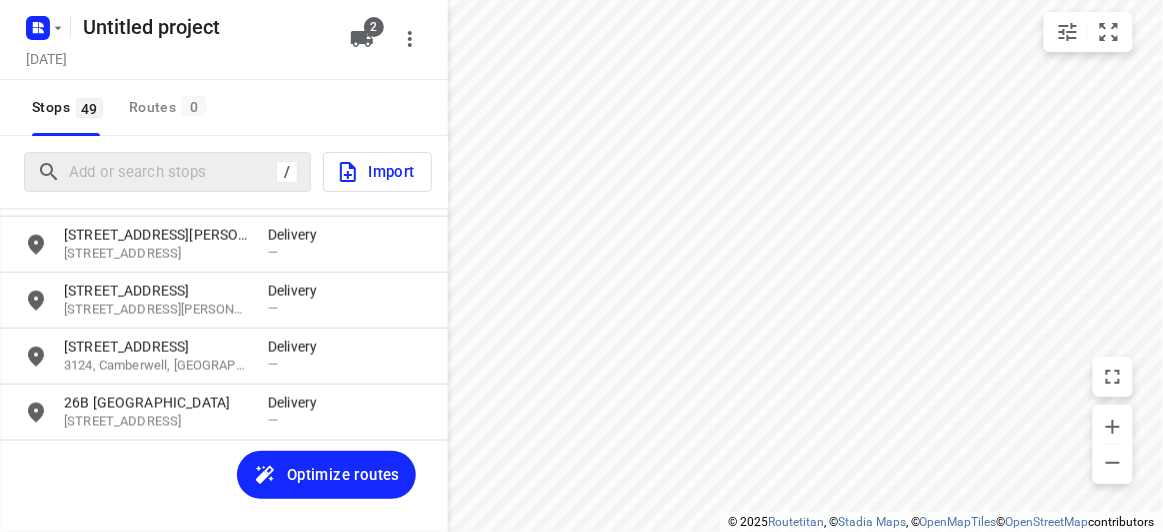 click on "/" at bounding box center (167, 172) 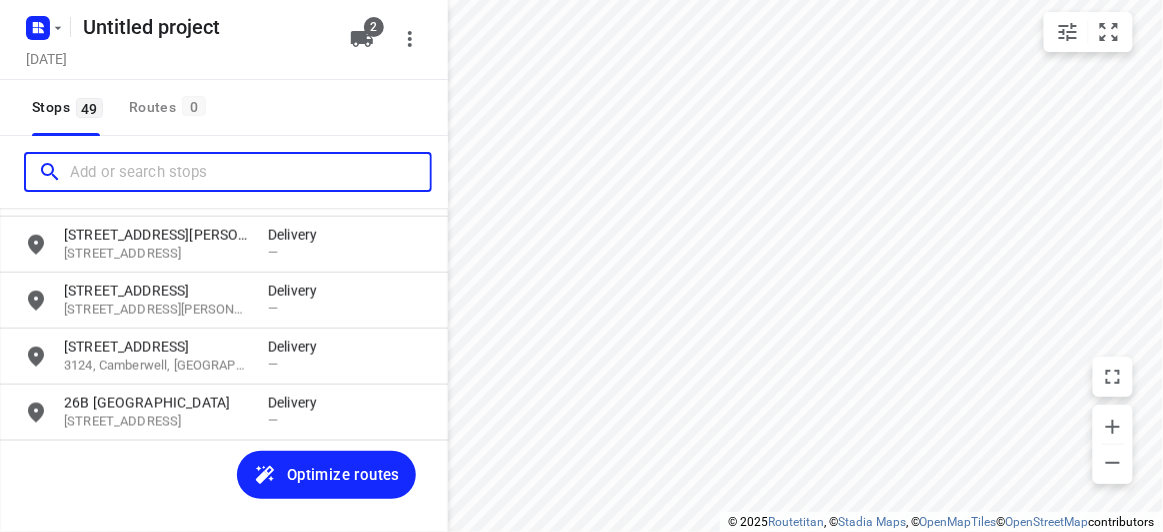 click at bounding box center (250, 172) 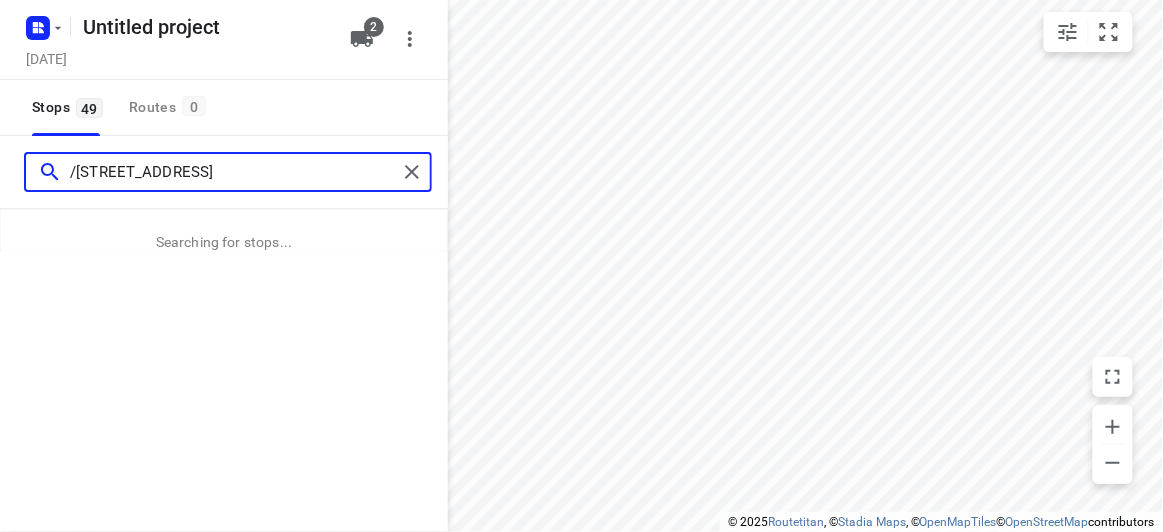 scroll, scrollTop: 0, scrollLeft: 15, axis: horizontal 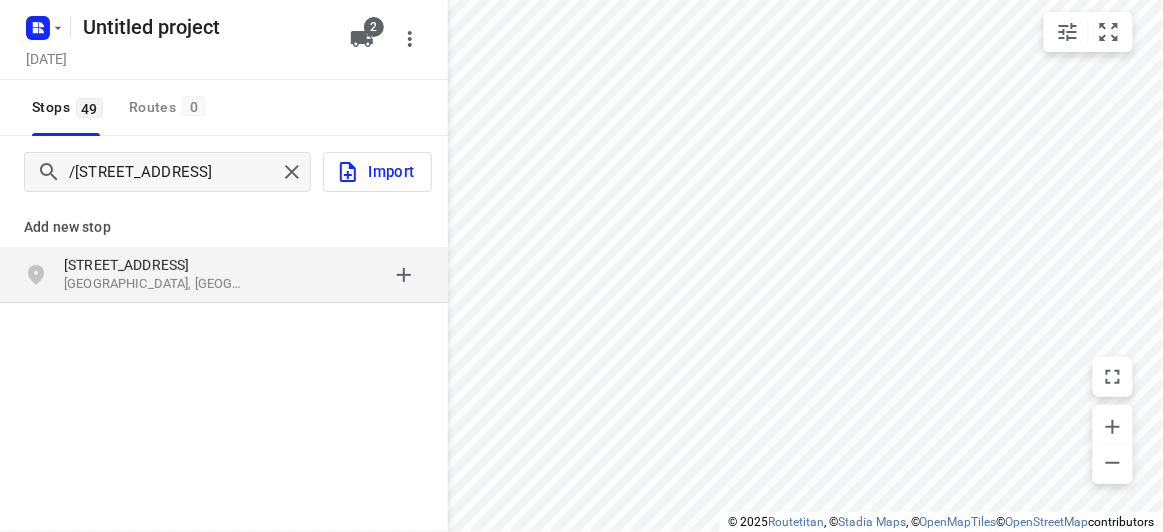 click on "[STREET_ADDRESS]" at bounding box center (224, 275) 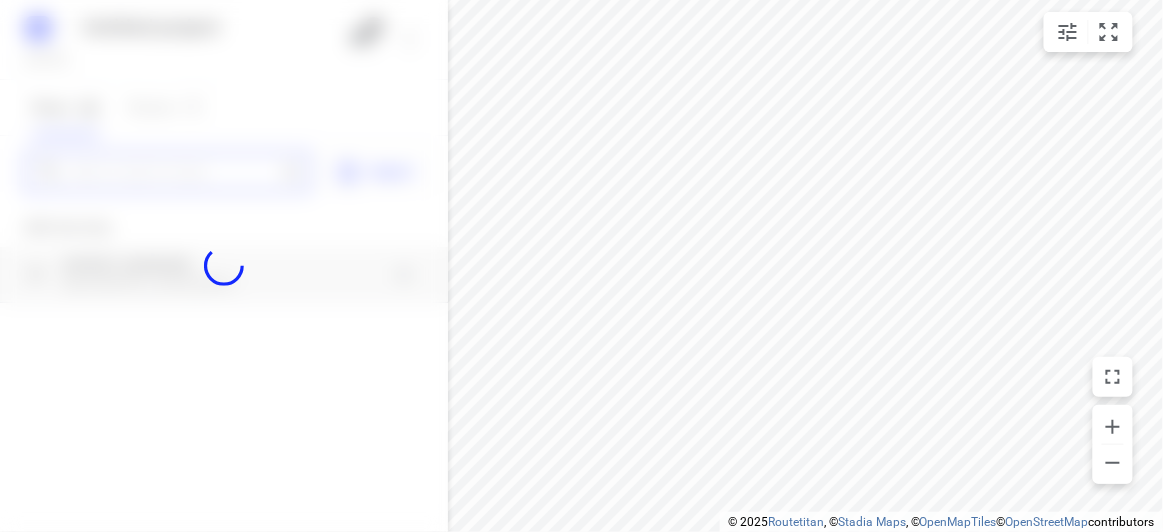 scroll, scrollTop: 0, scrollLeft: 0, axis: both 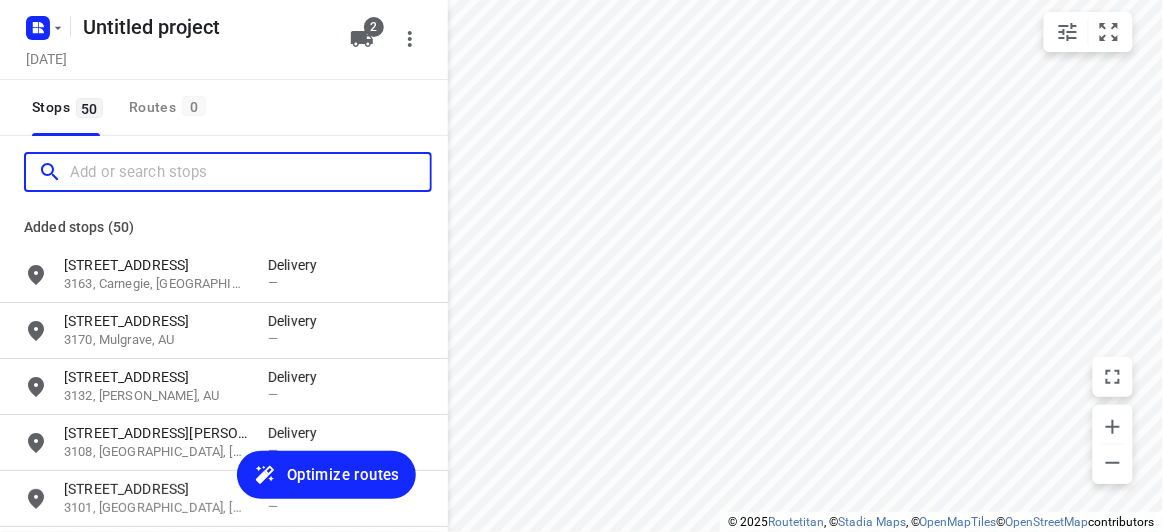 click at bounding box center [250, 172] 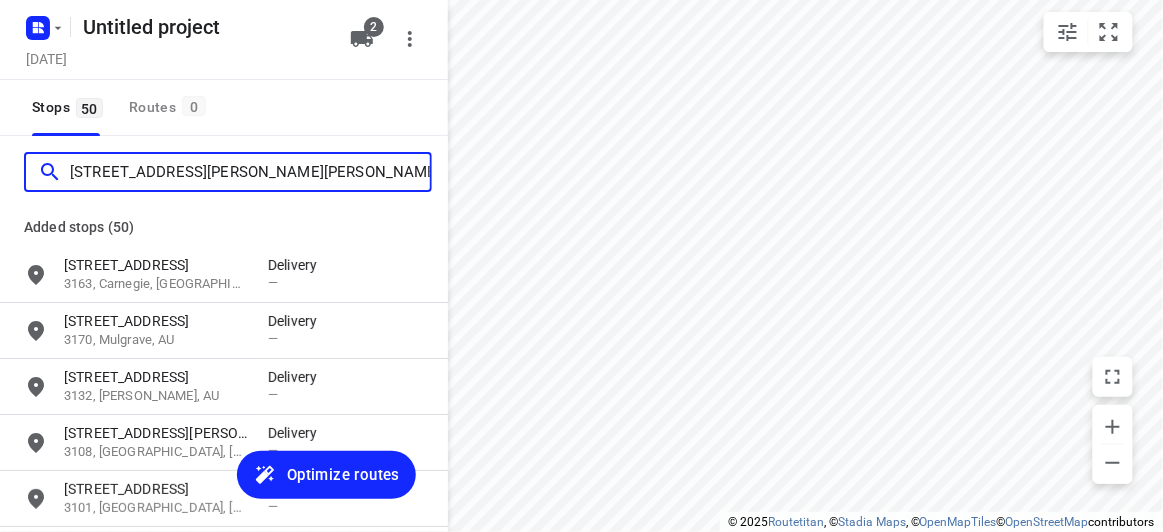 scroll, scrollTop: 0, scrollLeft: 32, axis: horizontal 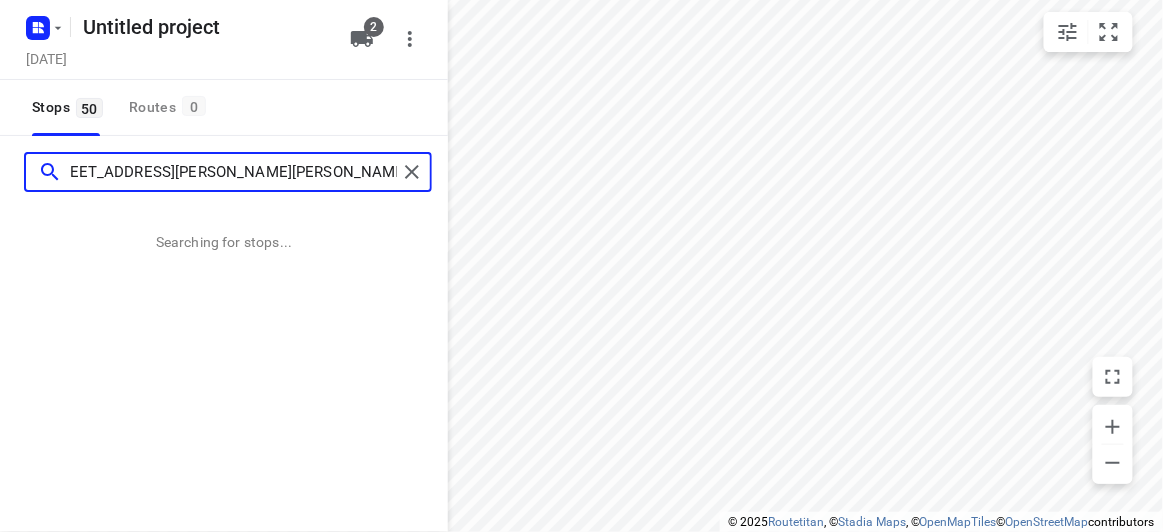 type on "[STREET_ADDRESS][PERSON_NAME][PERSON_NAME]" 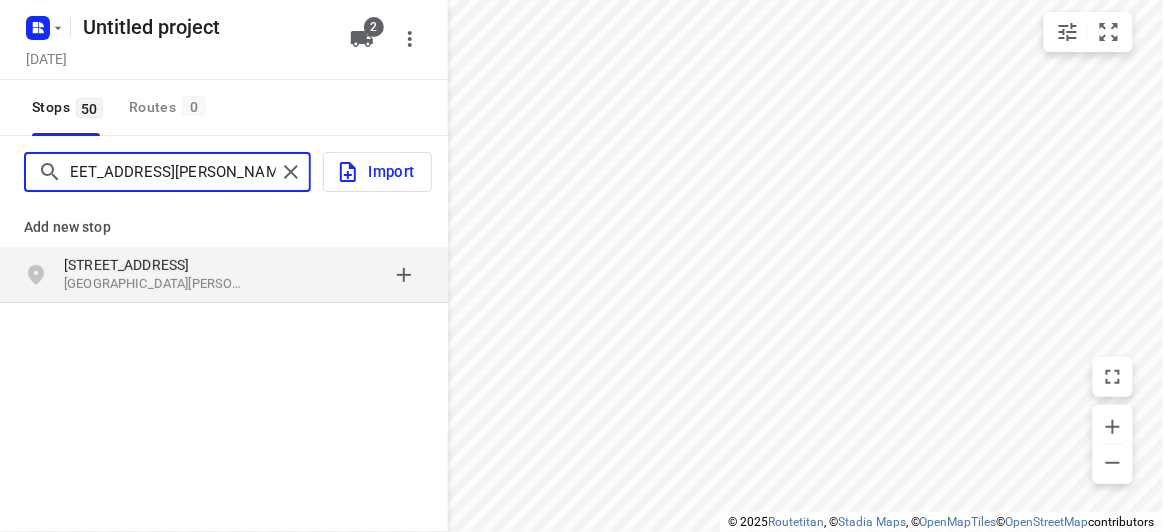 scroll, scrollTop: 0, scrollLeft: 0, axis: both 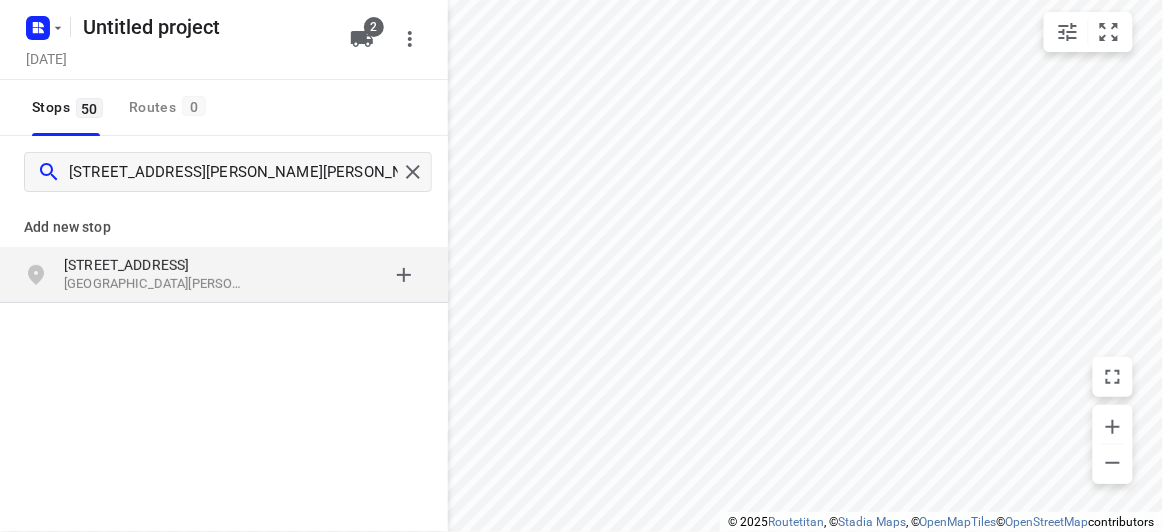 click at bounding box center (346, 275) 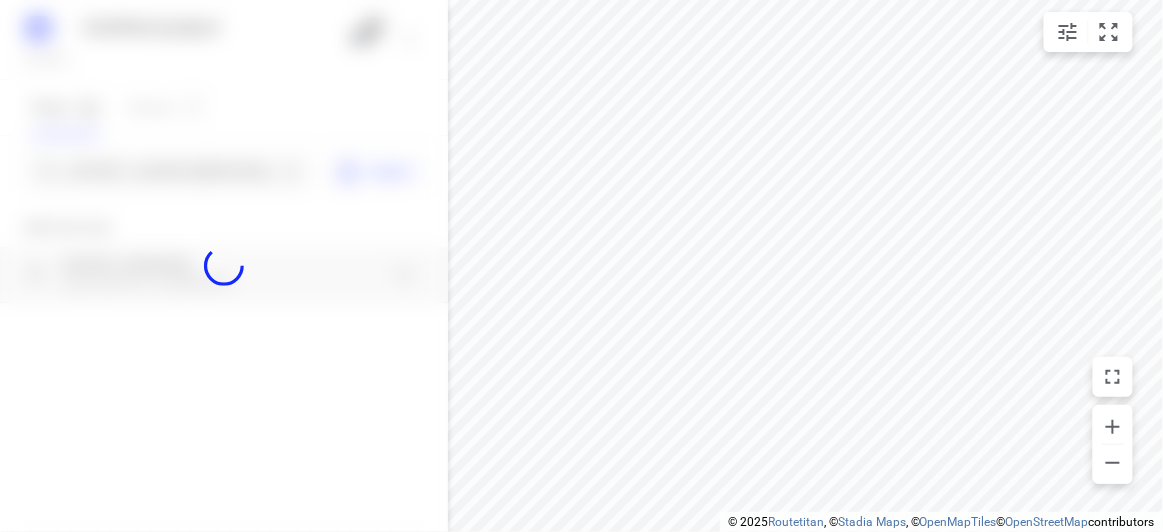 click at bounding box center [224, 266] 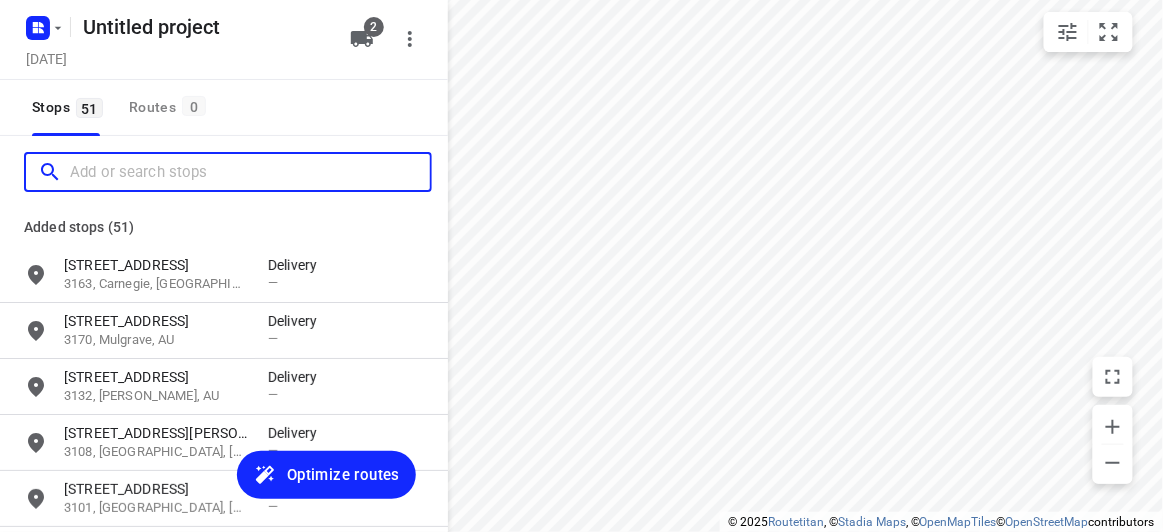 scroll, scrollTop: 0, scrollLeft: 0, axis: both 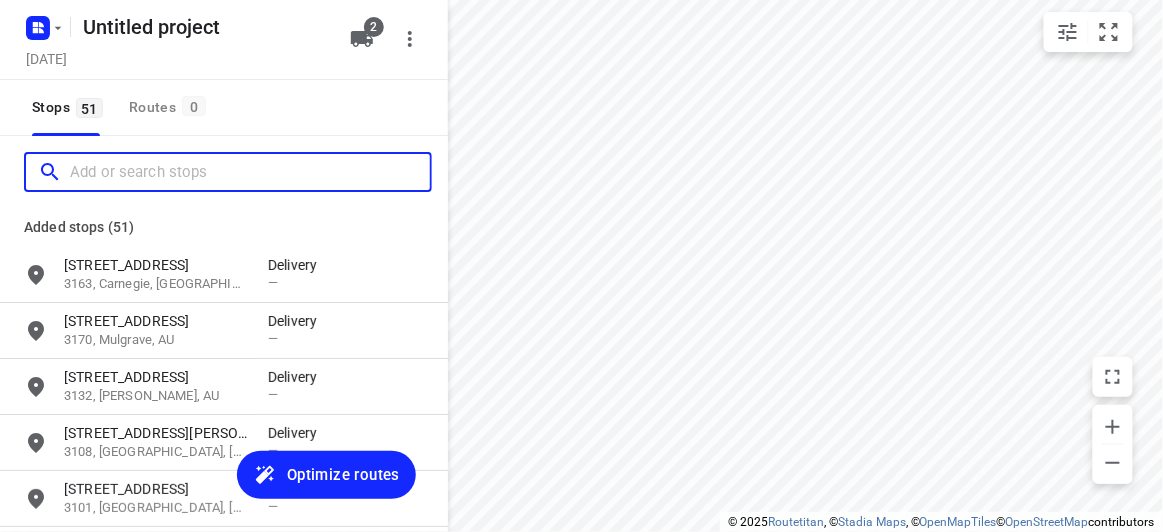 paste on "[STREET_ADDRESS][PERSON_NAME][PERSON_NAME]" 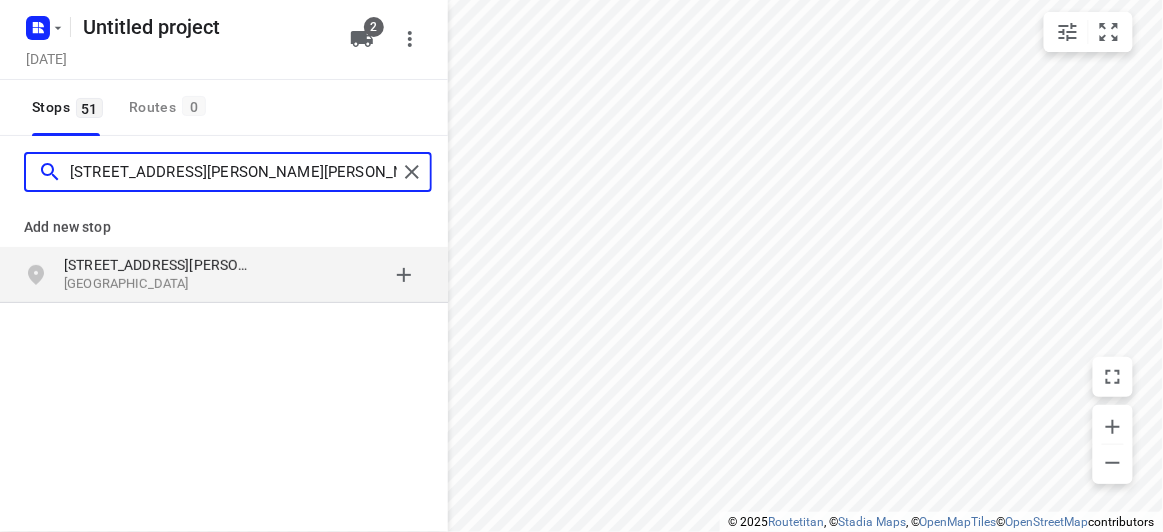 type on "[STREET_ADDRESS][PERSON_NAME][PERSON_NAME]" 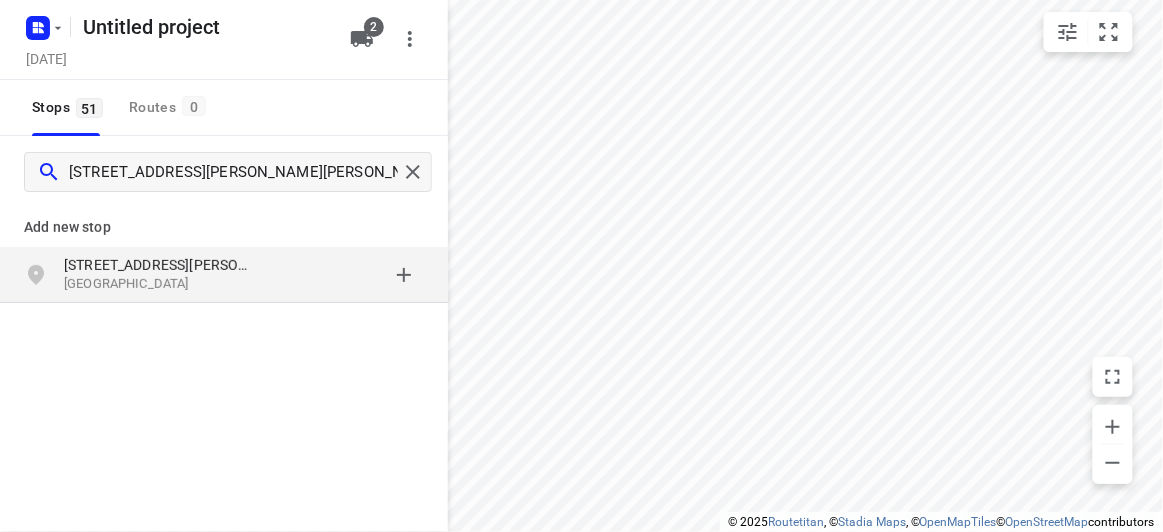 click on "[STREET_ADDRESS][PERSON_NAME][PERSON_NAME]" at bounding box center [224, 275] 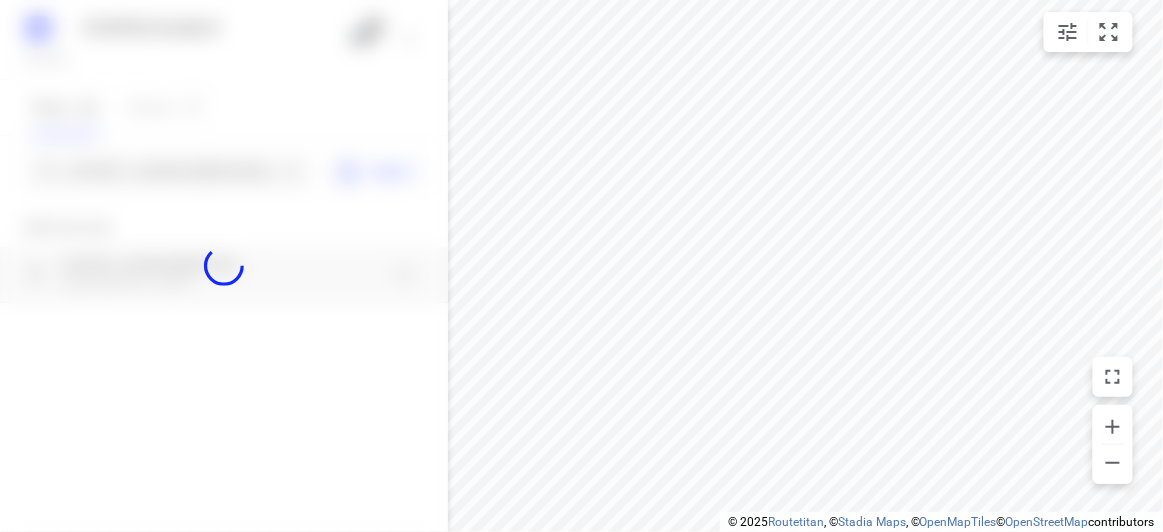 click at bounding box center (224, 266) 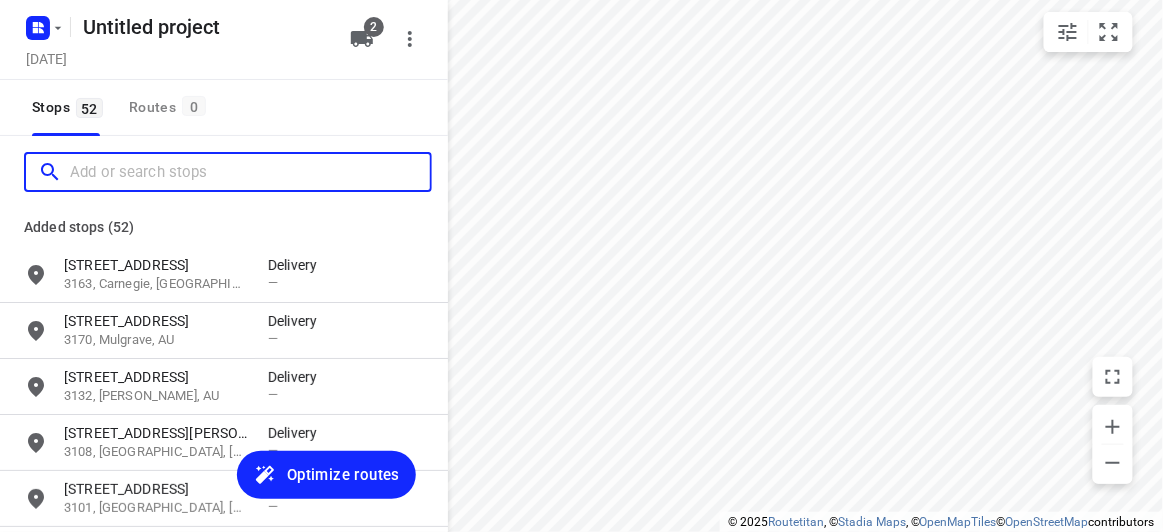 scroll, scrollTop: 0, scrollLeft: 0, axis: both 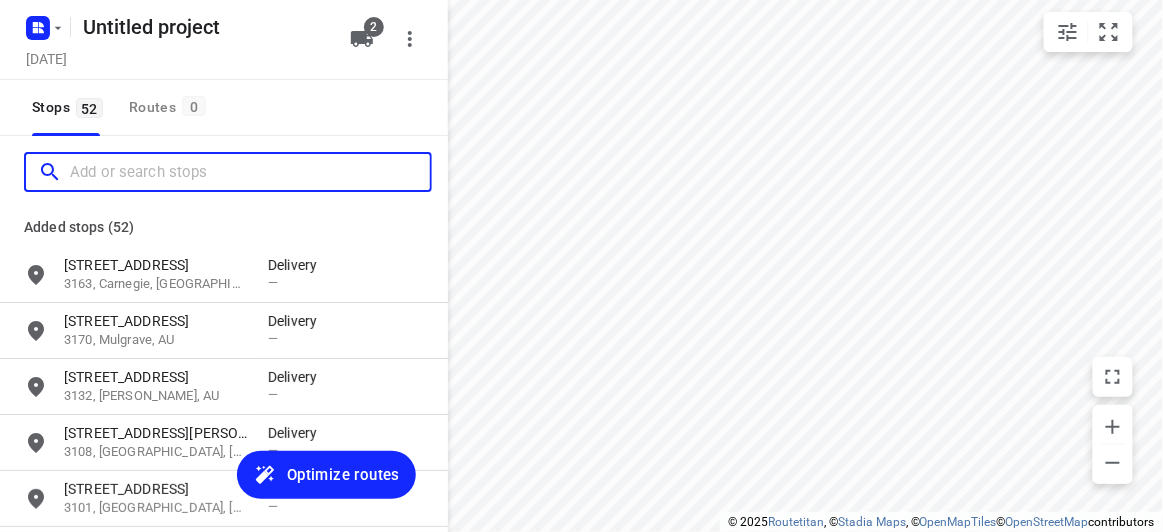click at bounding box center (250, 172) 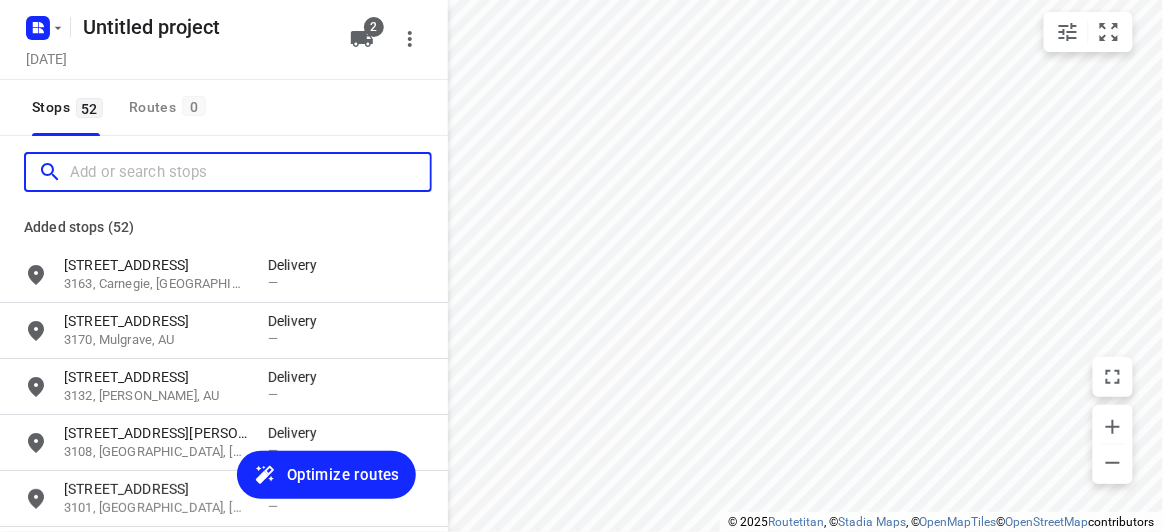 paste on "[STREET_ADDRESS][PERSON_NAME]" 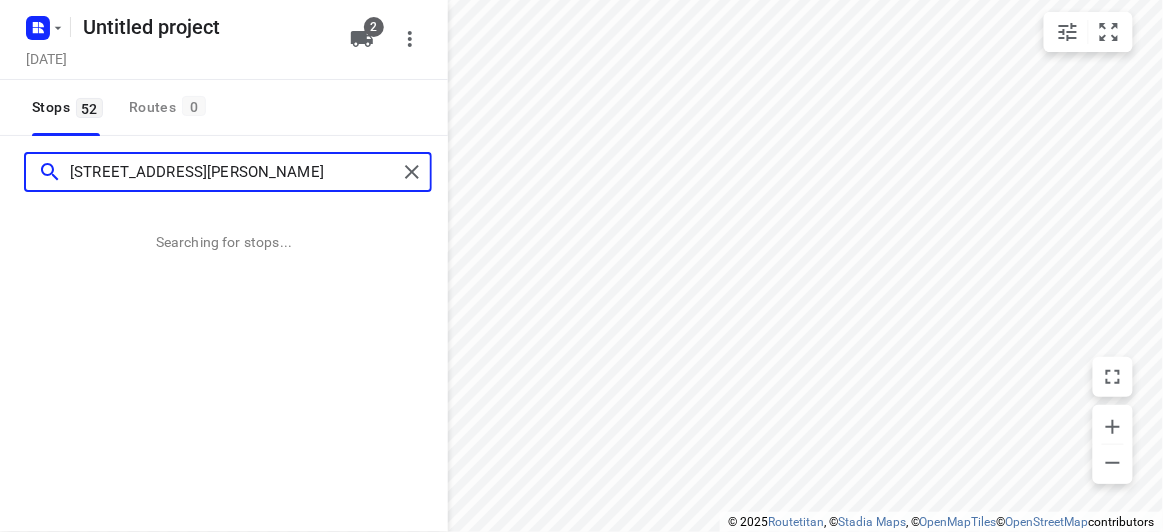 type on "[STREET_ADDRESS][PERSON_NAME]" 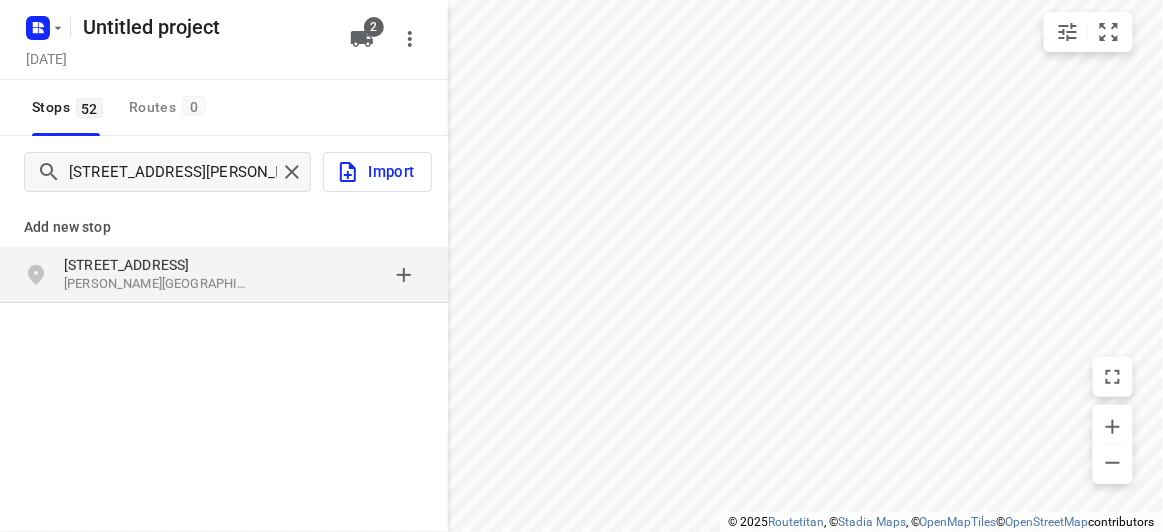 click on "[STREET_ADDRESS][PERSON_NAME]" at bounding box center [224, 275] 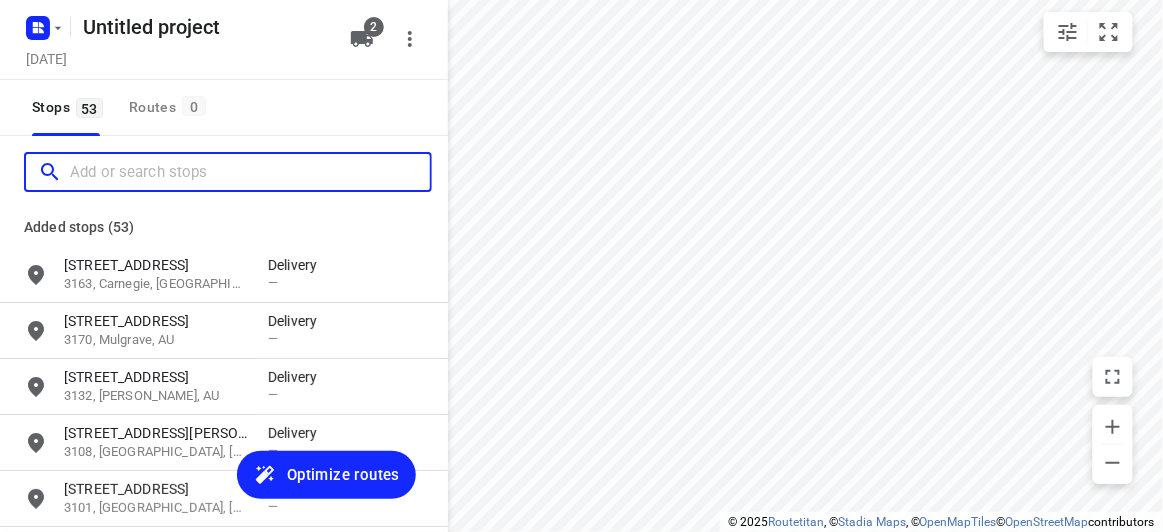 scroll, scrollTop: 0, scrollLeft: 0, axis: both 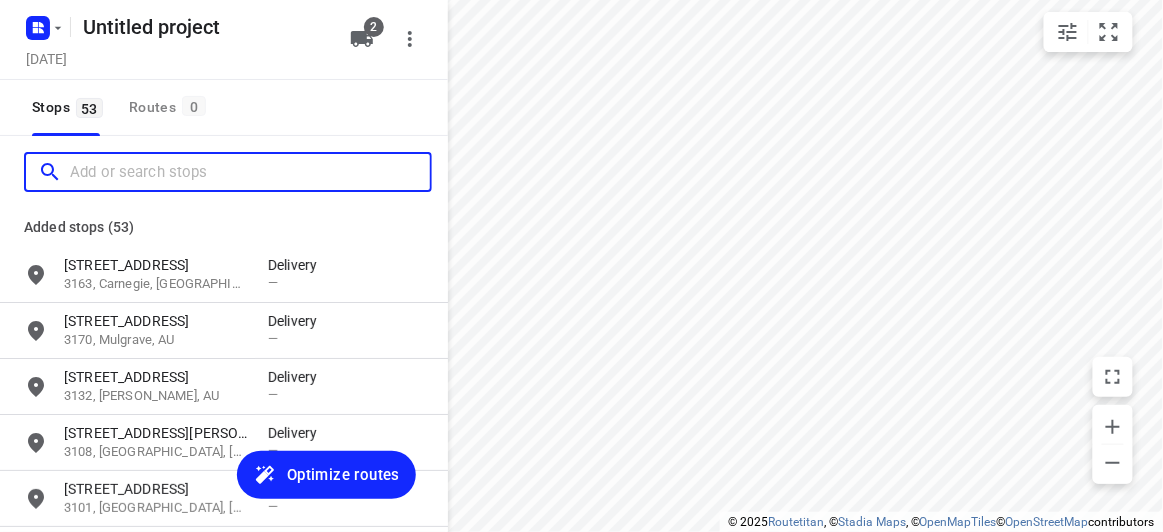 click at bounding box center [250, 172] 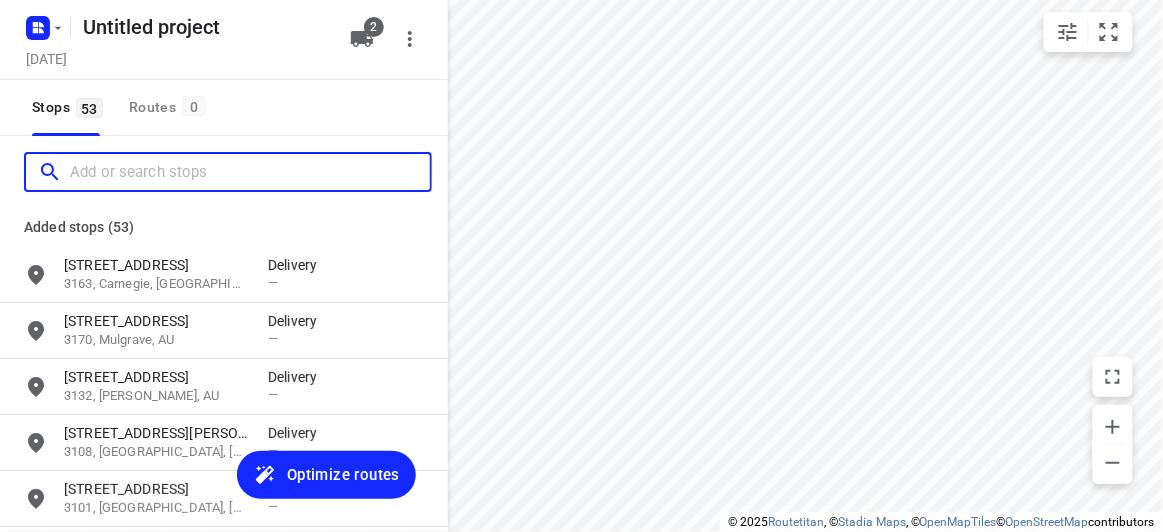 paste on "[STREET_ADDRESS][PERSON_NAME]" 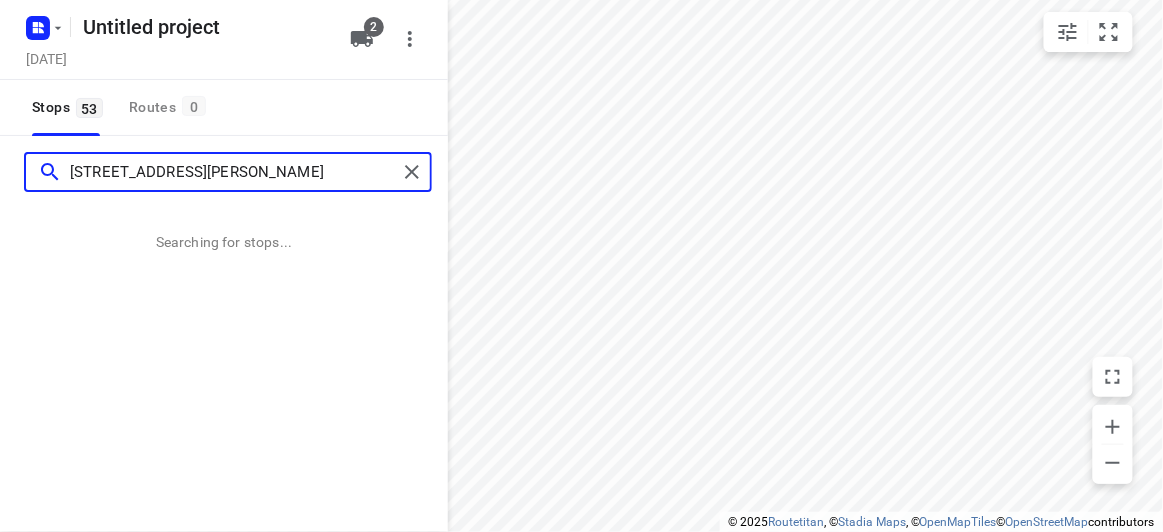 type on "[STREET_ADDRESS][PERSON_NAME]" 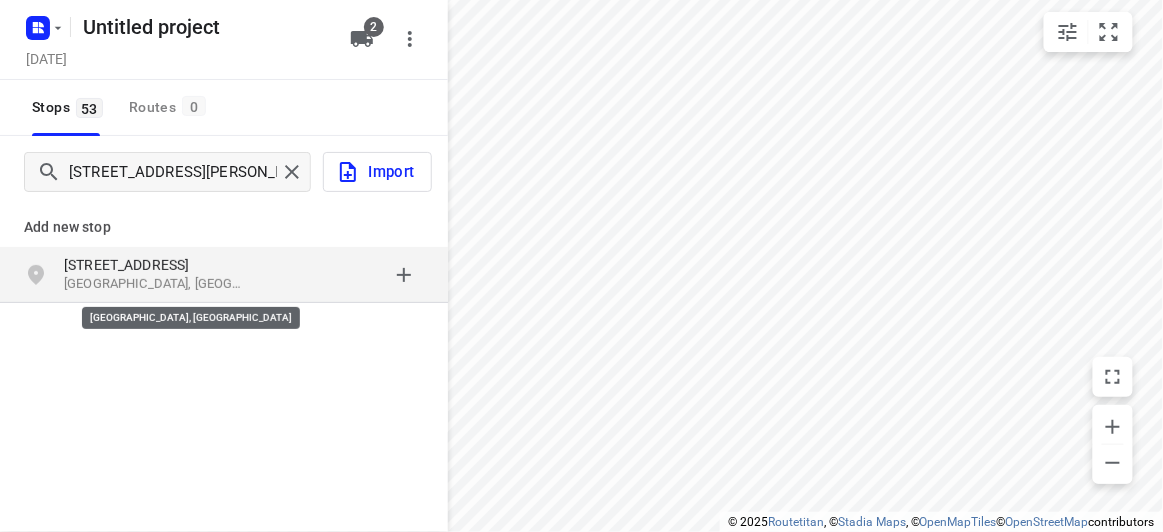 click on "[GEOGRAPHIC_DATA], [GEOGRAPHIC_DATA]" at bounding box center (156, 284) 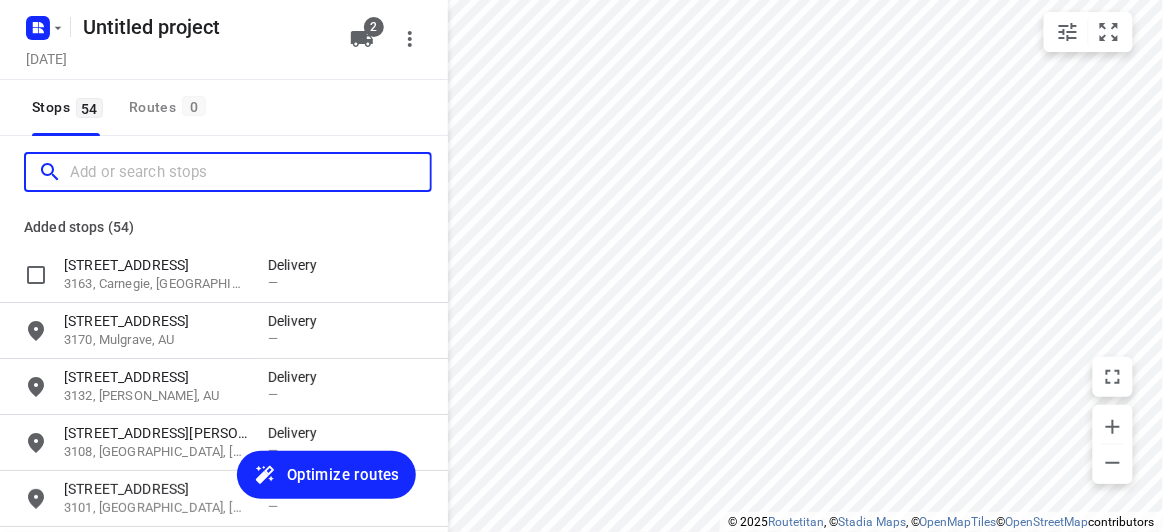 scroll, scrollTop: 0, scrollLeft: 0, axis: both 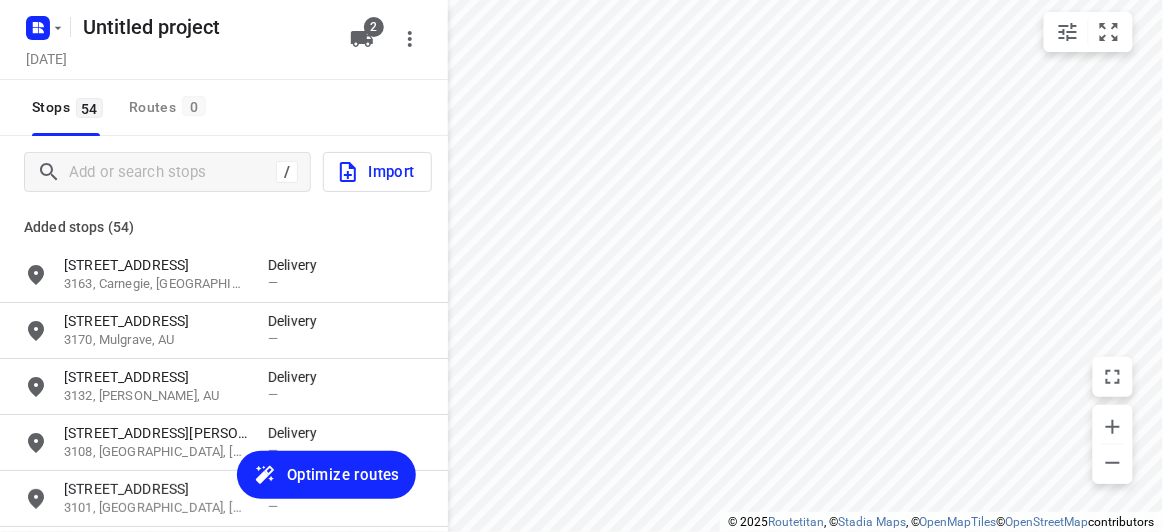 click on "/" at bounding box center (167, 172) 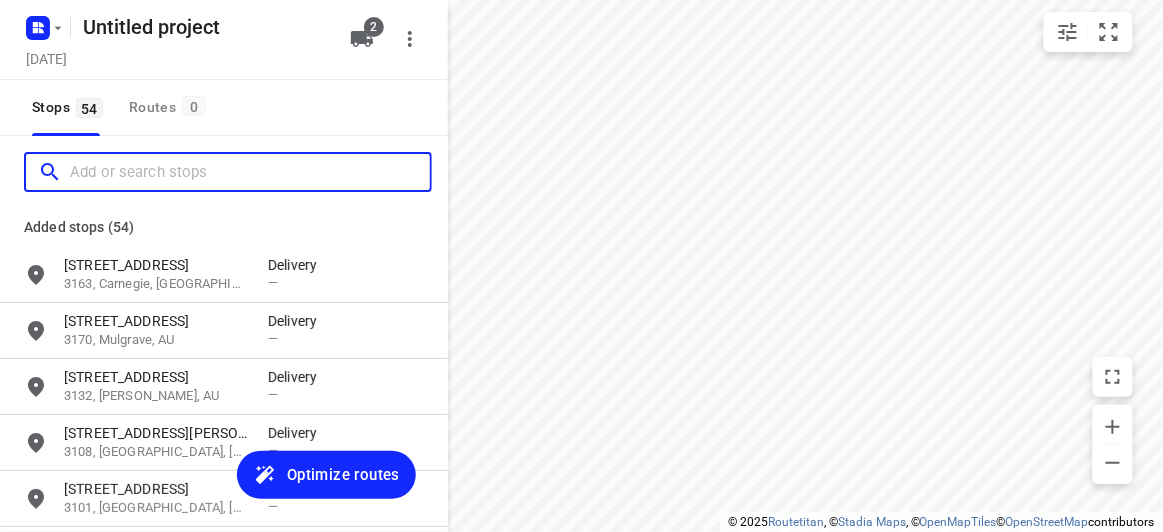 click at bounding box center (250, 172) 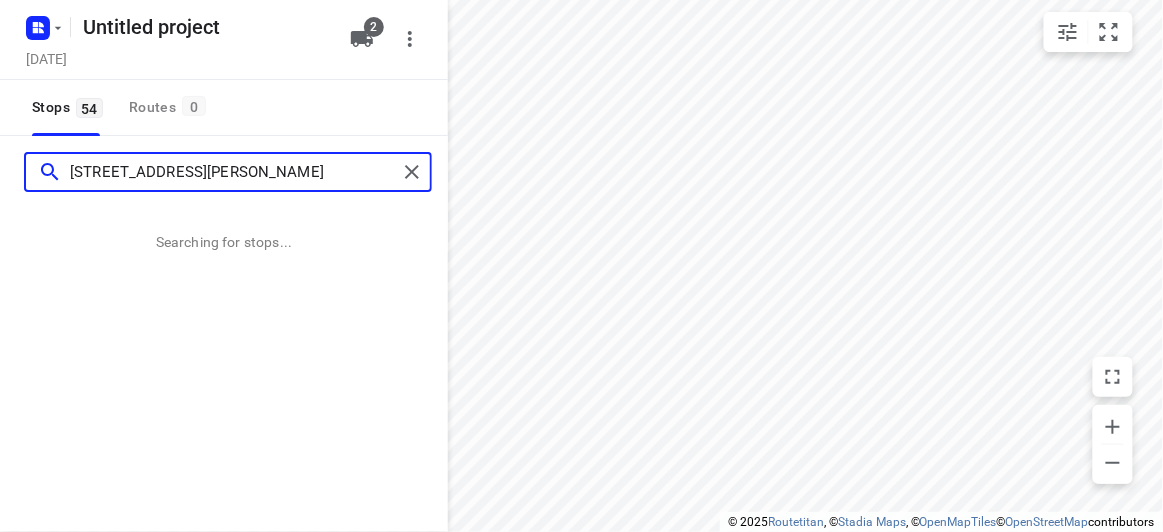 type on "[STREET_ADDRESS][PERSON_NAME]" 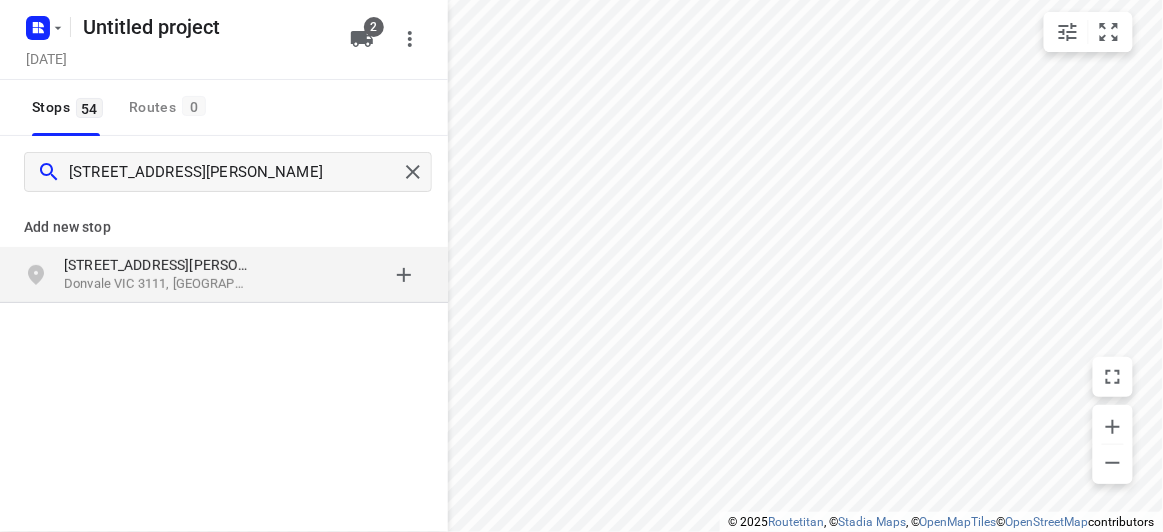 click on "[STREET_ADDRESS][PERSON_NAME]" at bounding box center [156, 265] 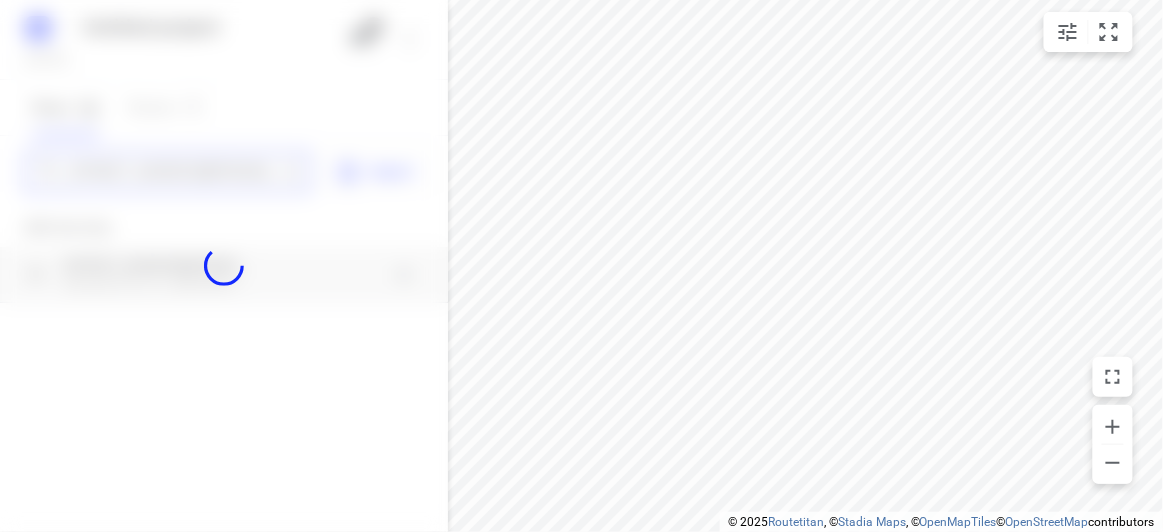 type 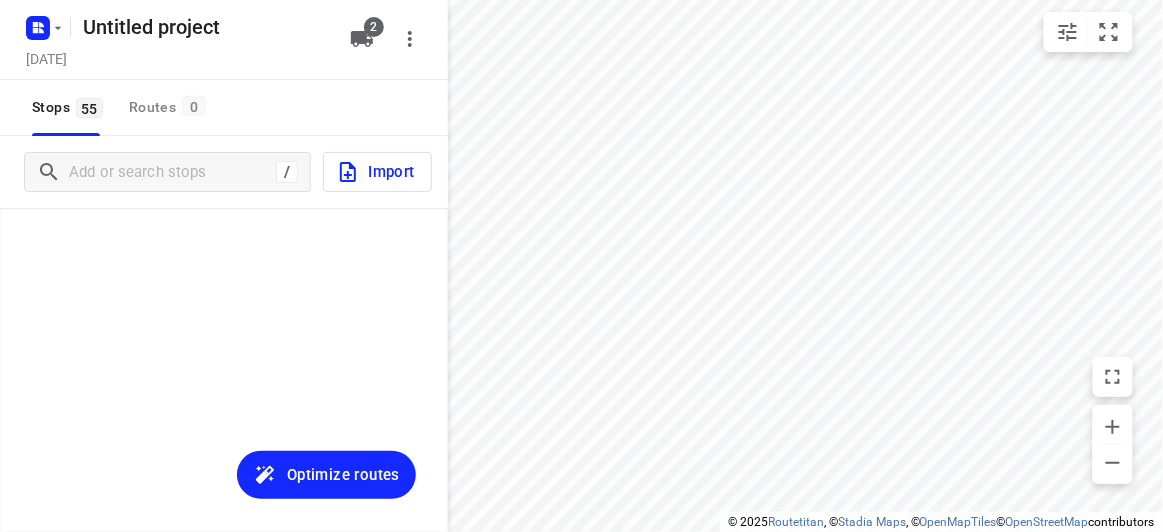 scroll, scrollTop: 2887, scrollLeft: 0, axis: vertical 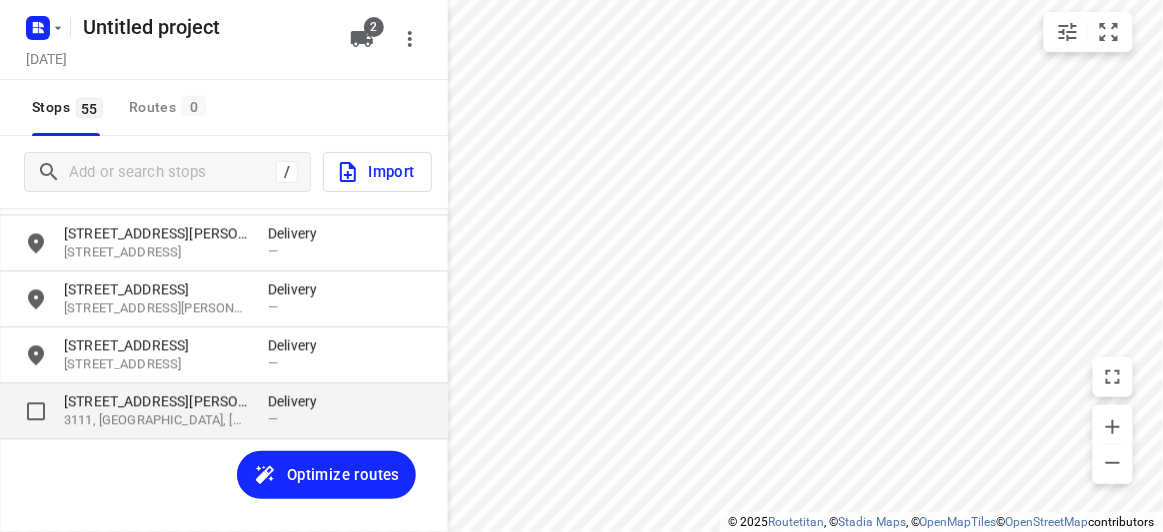 click on "[STREET_ADDRESS][PERSON_NAME]" at bounding box center (156, 402) 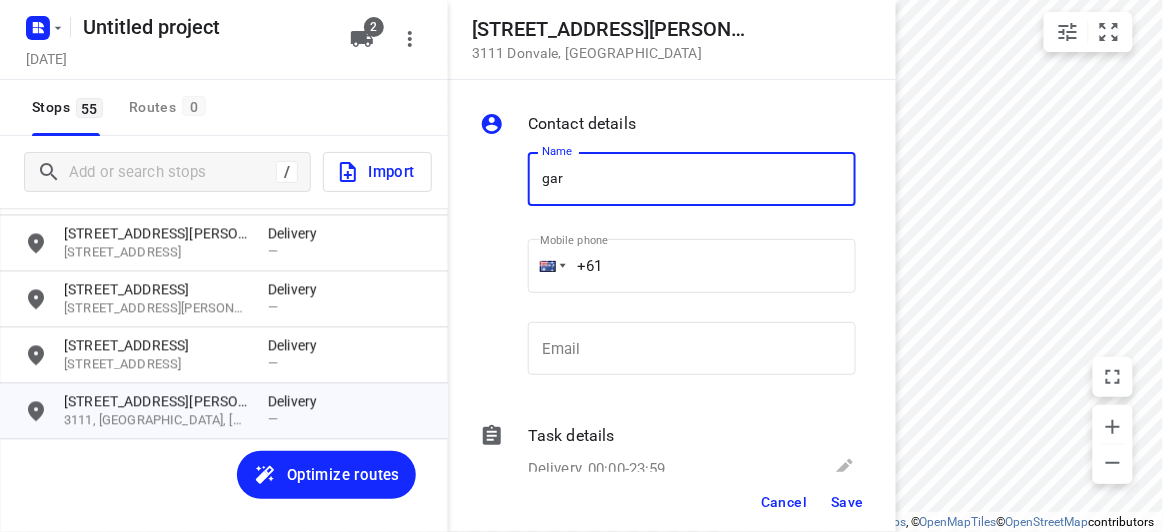 type on "[PERSON_NAME]" 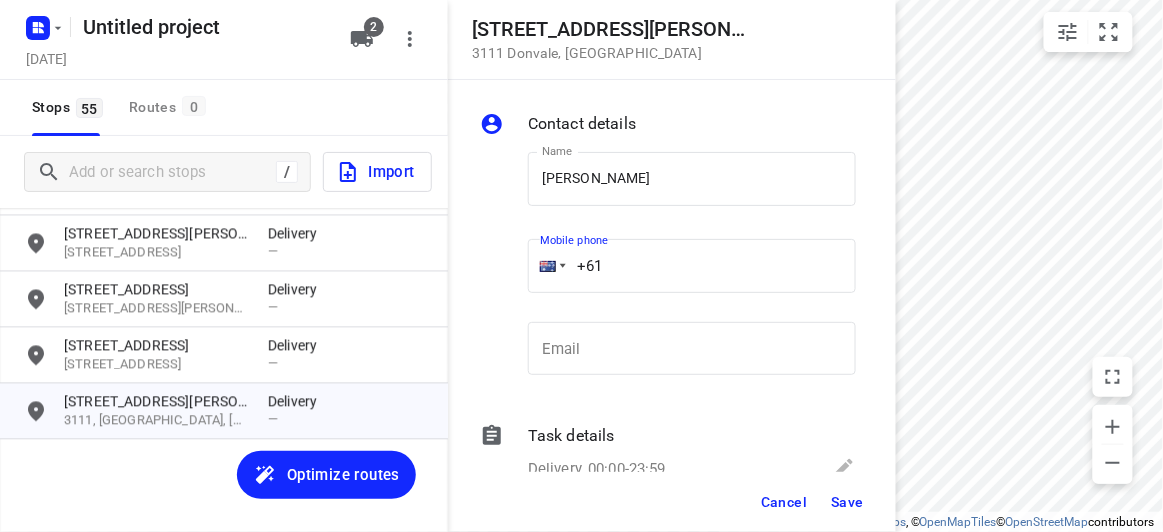 drag, startPoint x: 652, startPoint y: 276, endPoint x: 501, endPoint y: 277, distance: 151.00331 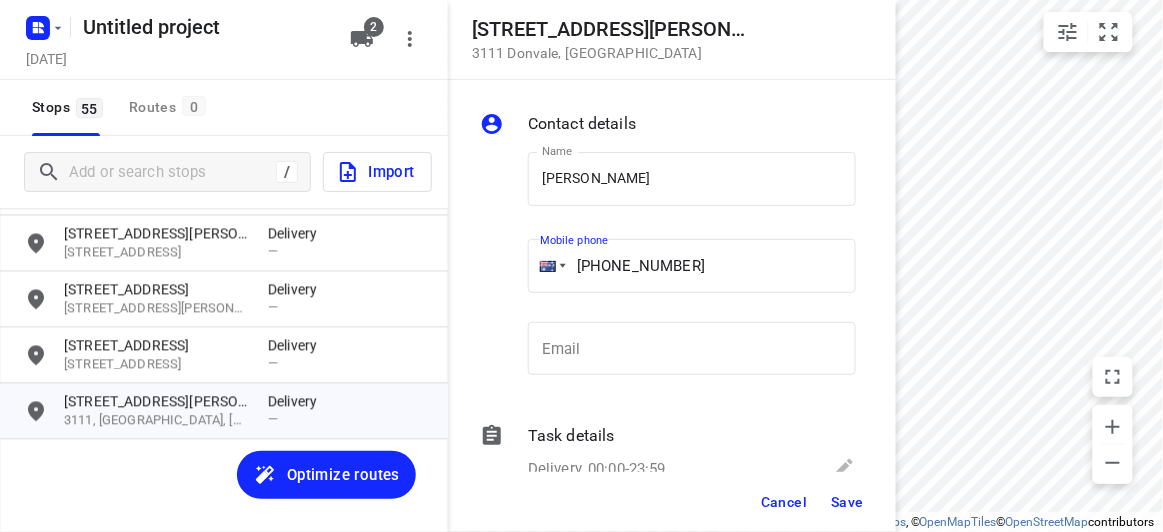 type on "[PHONE_NUMBER]" 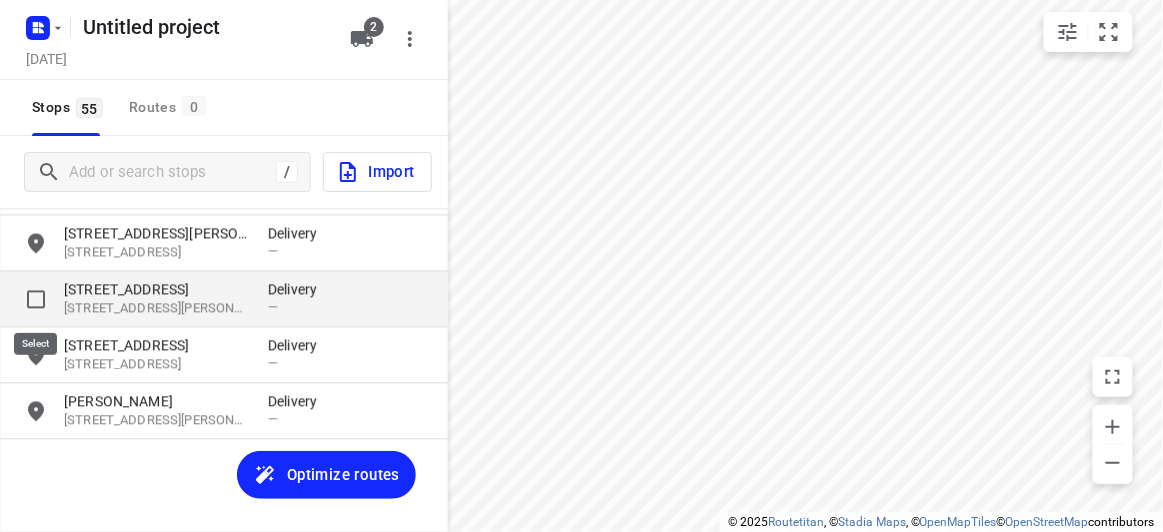 click at bounding box center (36, 300) 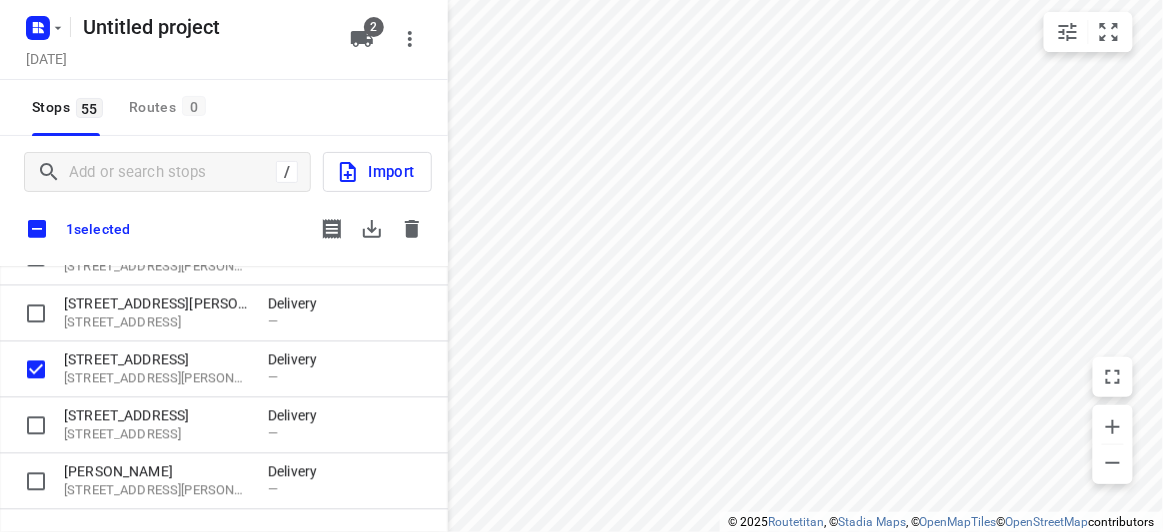 scroll, scrollTop: 2874, scrollLeft: 0, axis: vertical 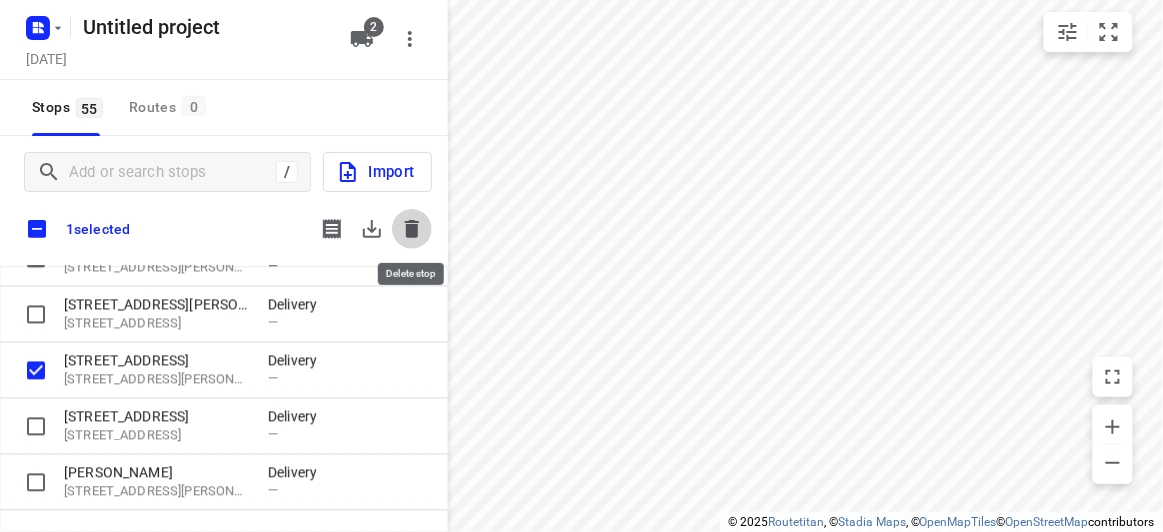 click 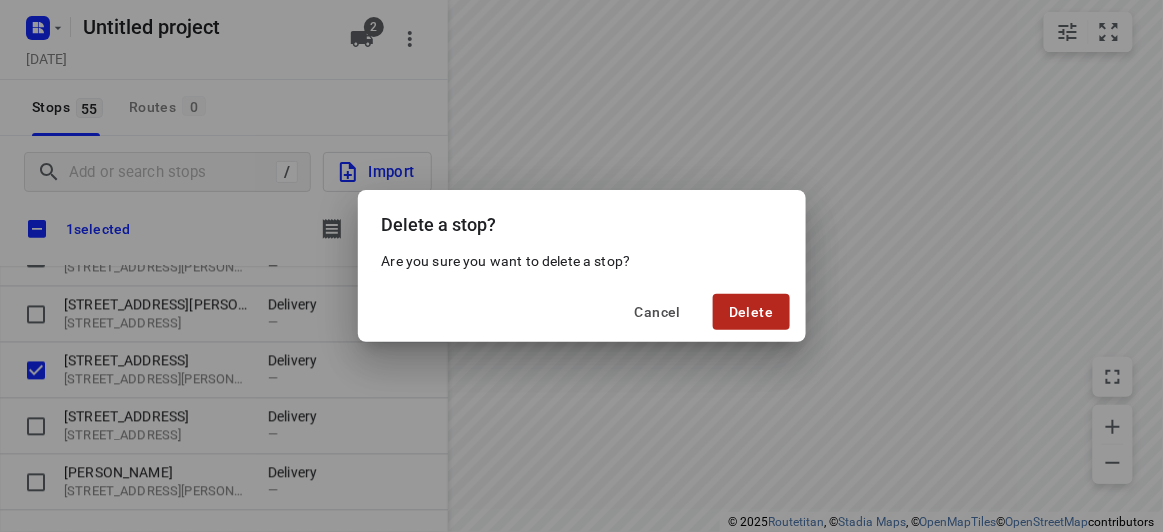 click on "Delete" at bounding box center [751, 312] 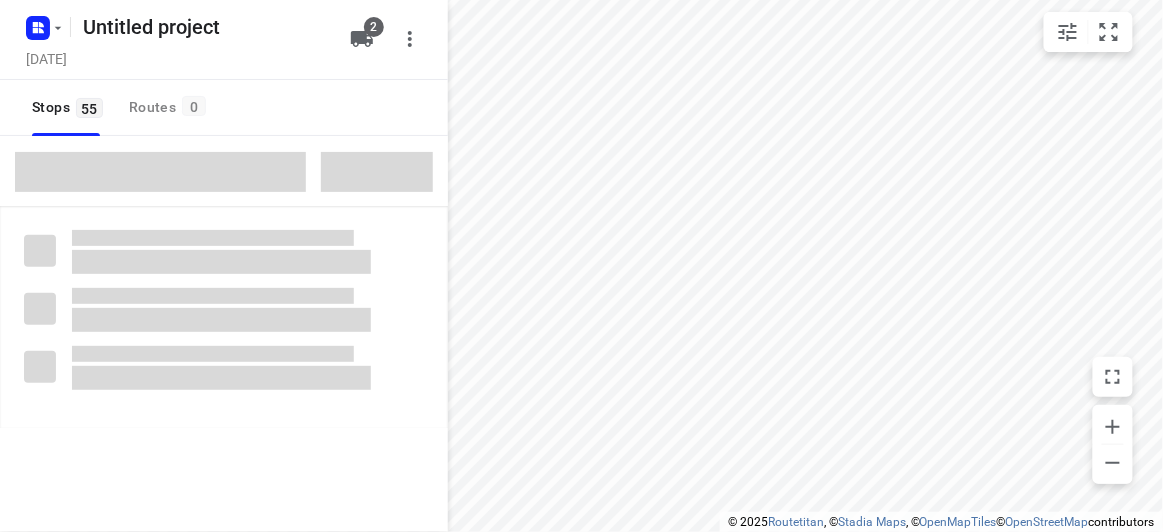 click at bounding box center [160, 172] 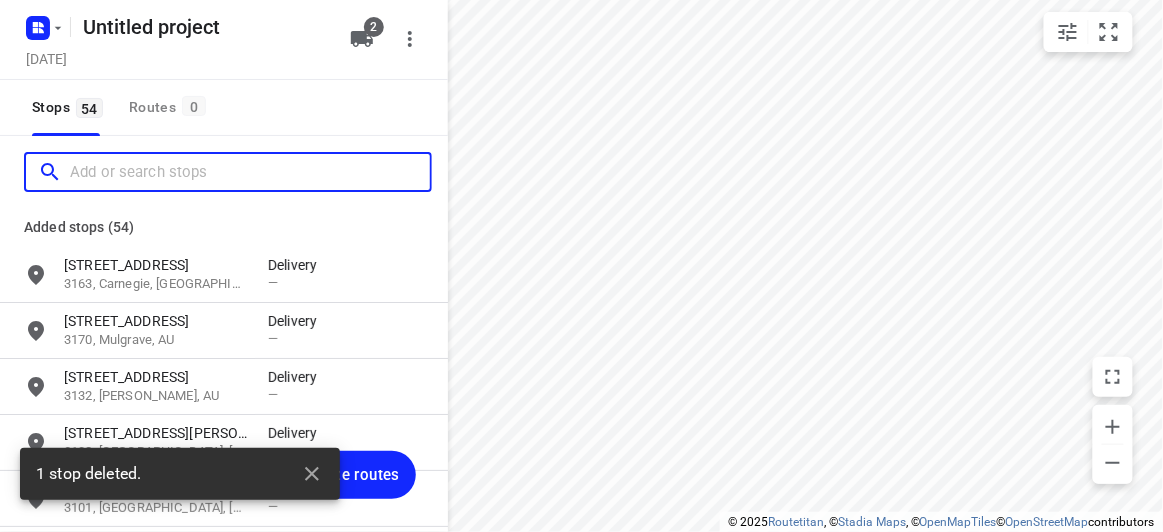 click at bounding box center (250, 172) 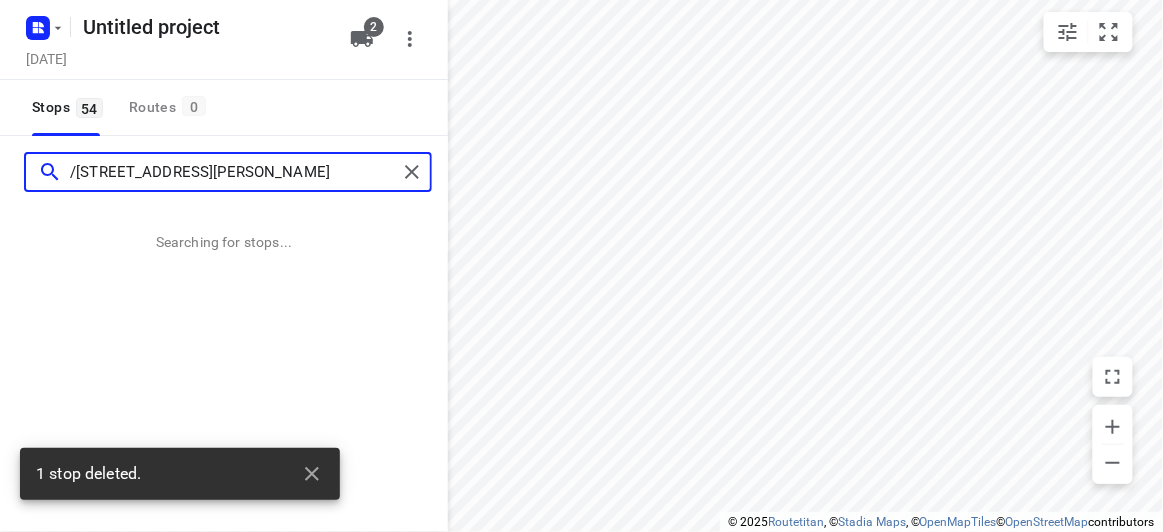 type on "/[STREET_ADDRESS][PERSON_NAME]" 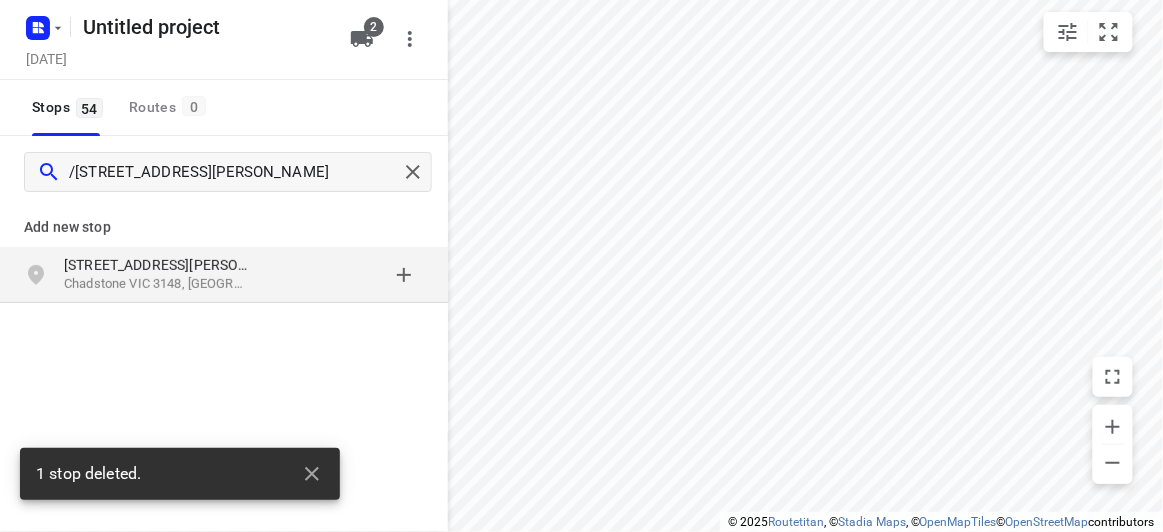 click on "Chadstone VIC 3148, [GEOGRAPHIC_DATA]" at bounding box center (156, 284) 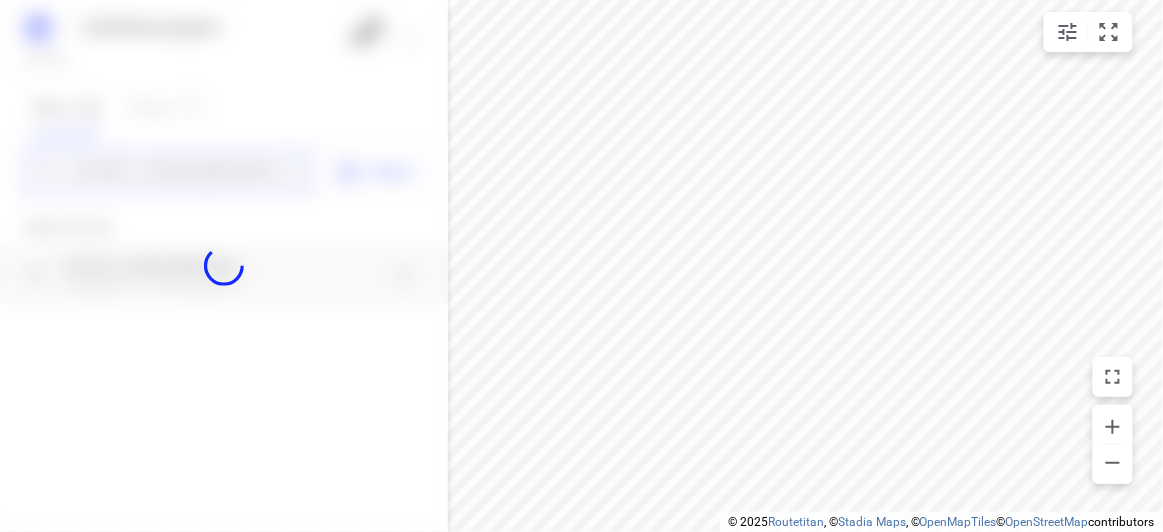 type 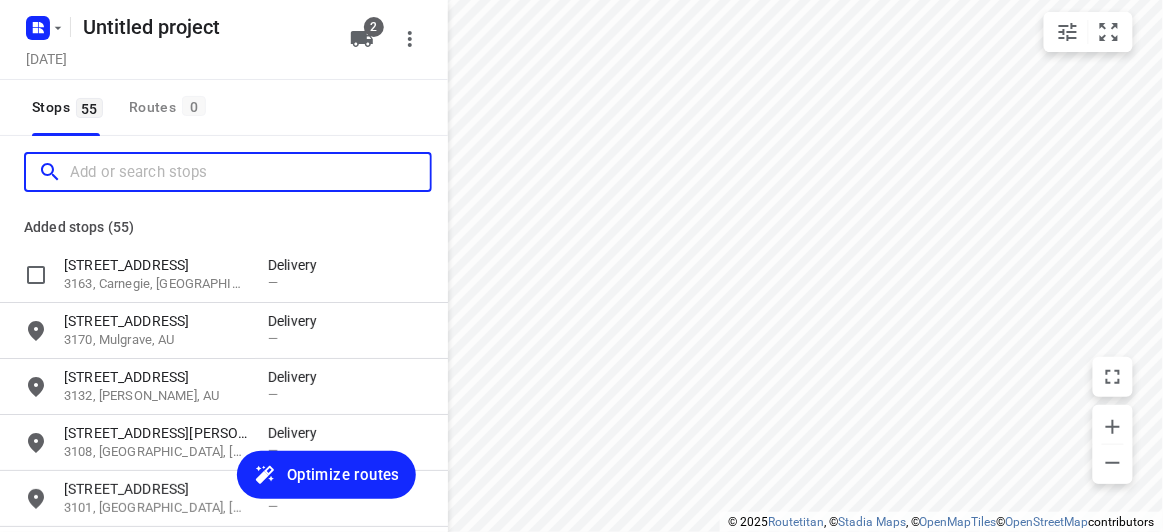 scroll, scrollTop: 0, scrollLeft: 0, axis: both 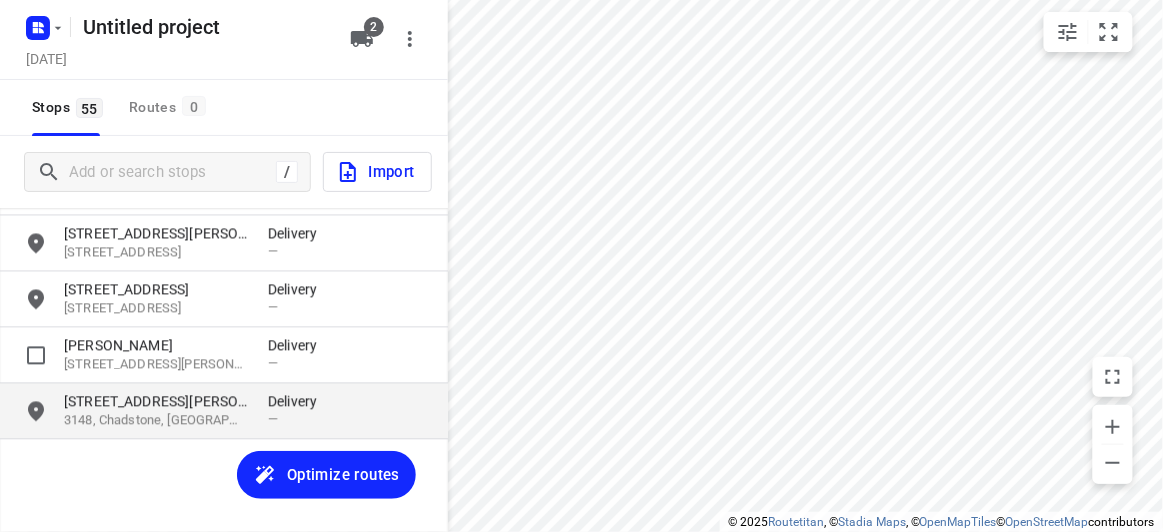click on "[STREET_ADDRESS][PERSON_NAME]" at bounding box center (156, 402) 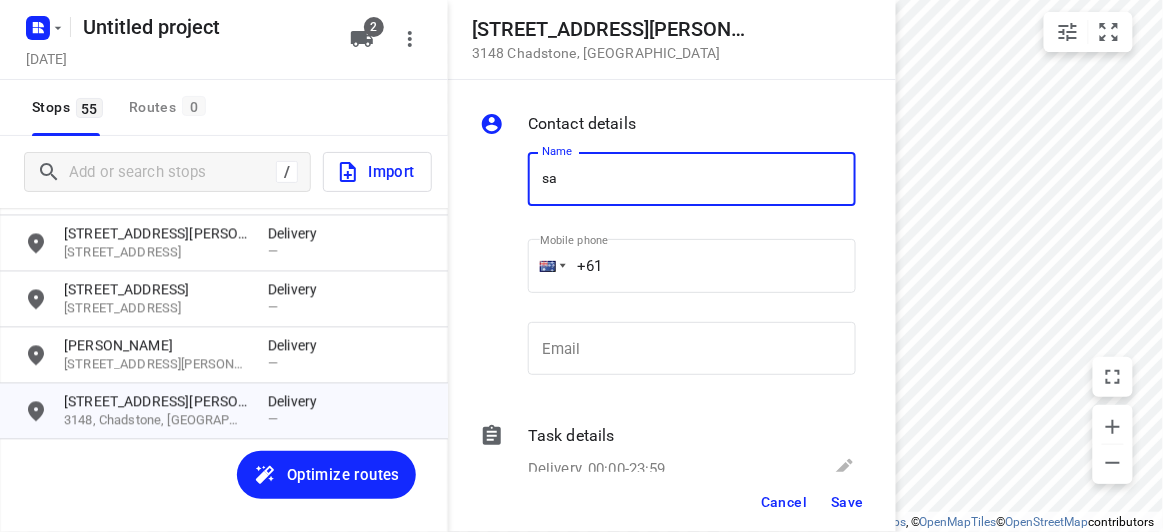 type on "[PERSON_NAME] 2/1" 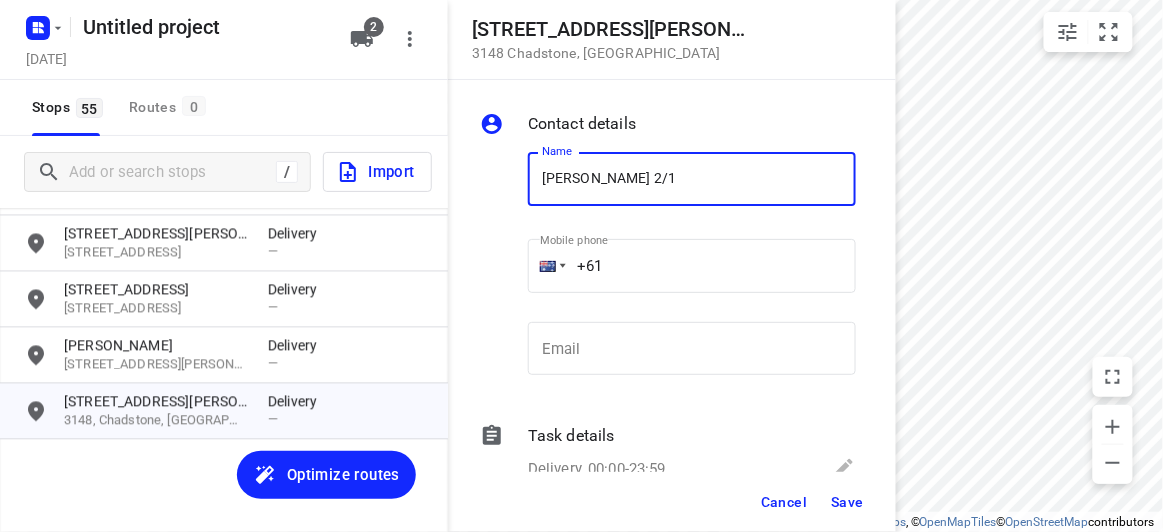 drag, startPoint x: 636, startPoint y: 275, endPoint x: 466, endPoint y: 286, distance: 170.35551 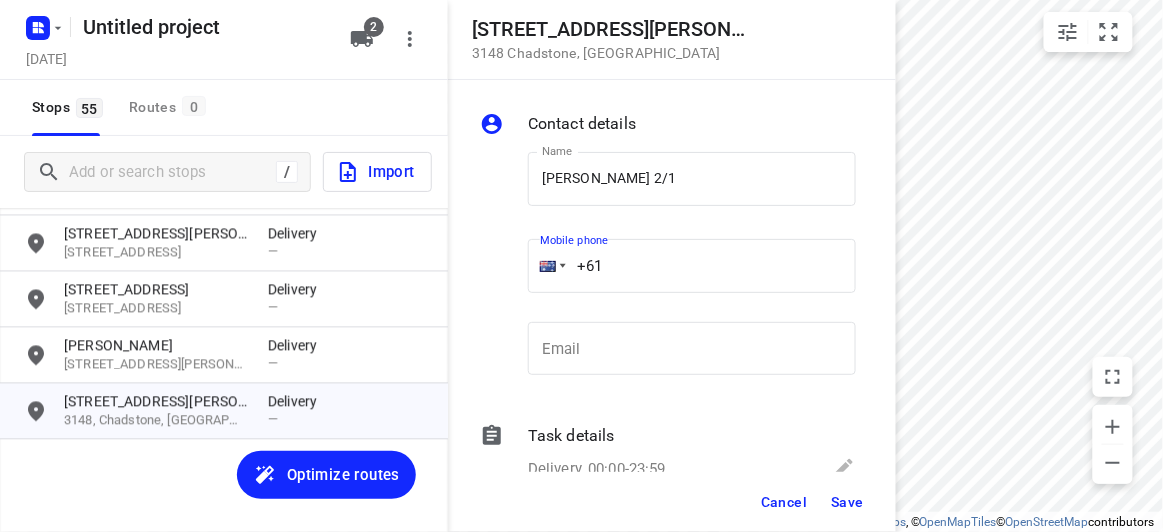 paste on "411959750" 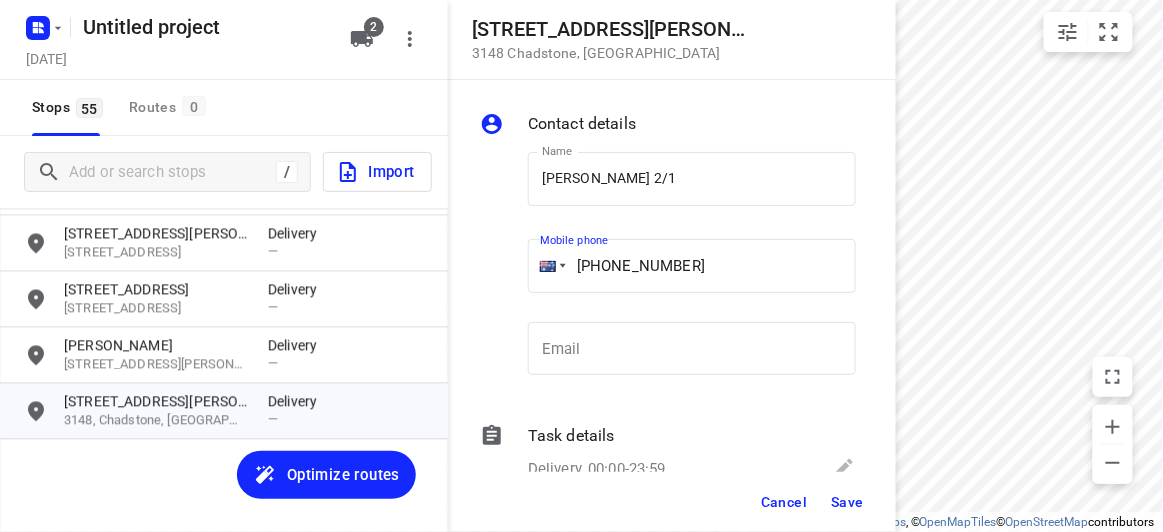 type on "[PHONE_NUMBER]" 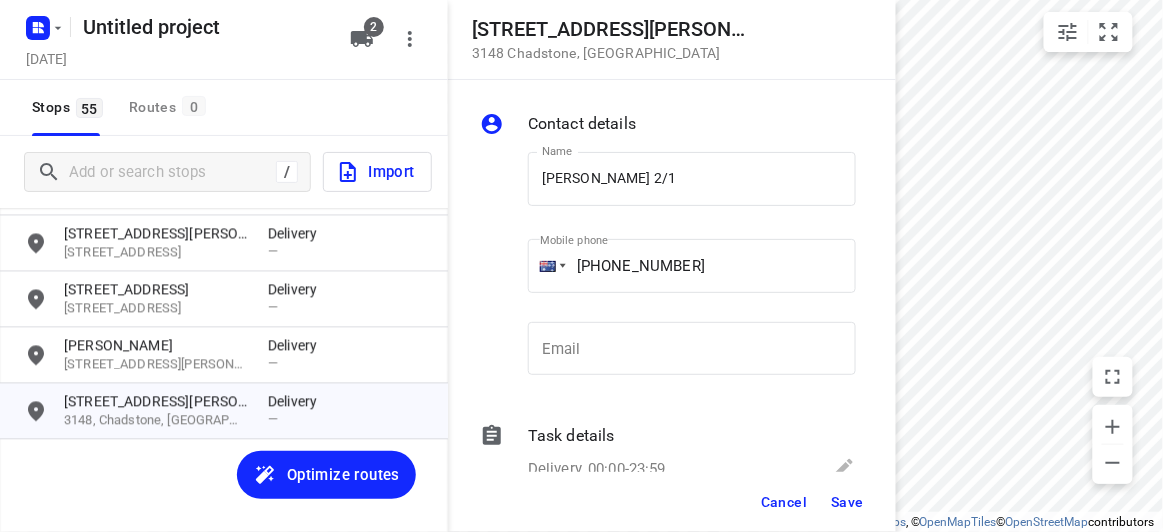 click on "Save" at bounding box center (847, 502) 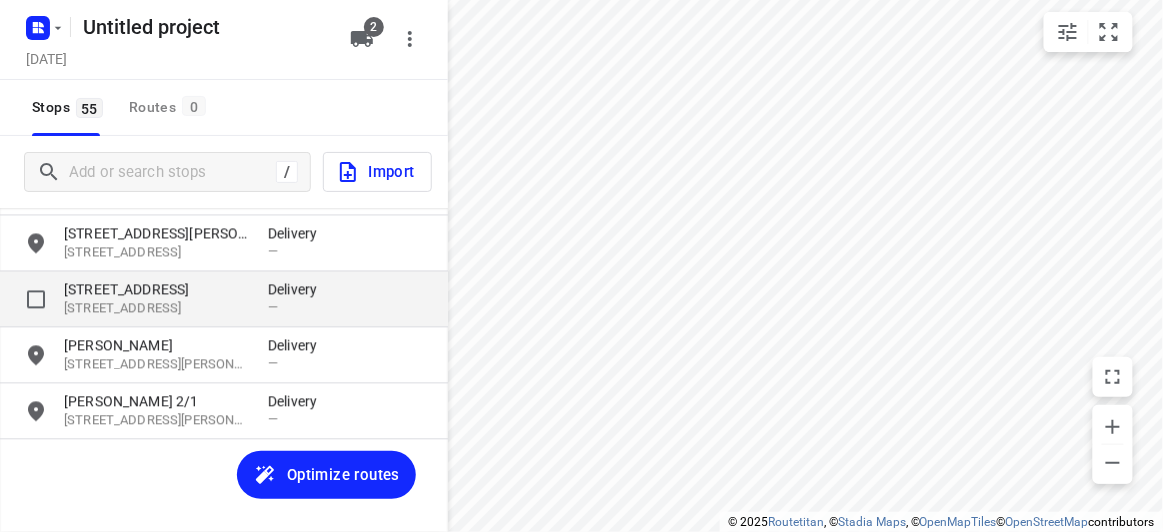 click on "[STREET_ADDRESS]" at bounding box center (156, 290) 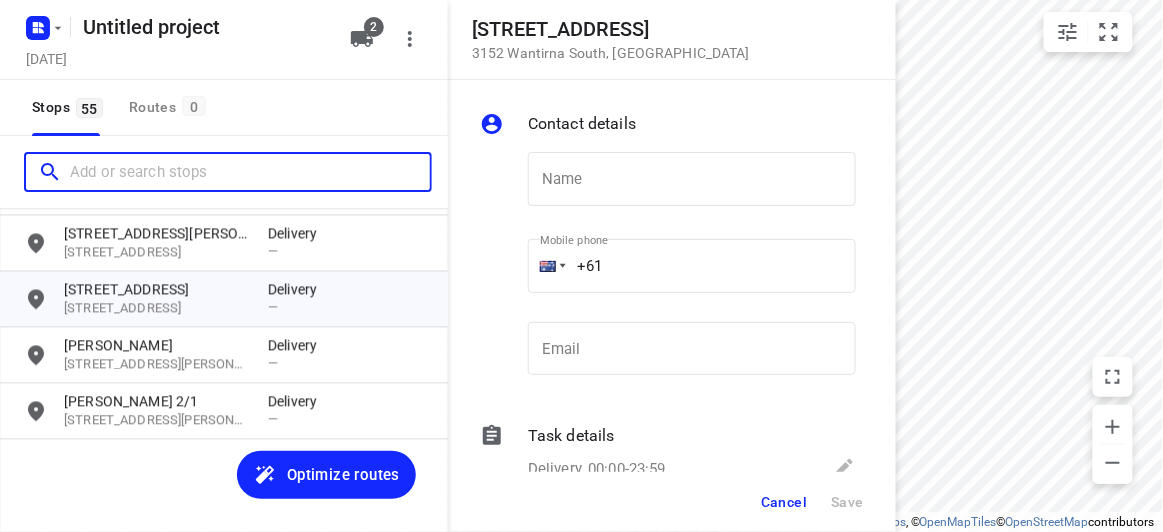 click at bounding box center (250, 172) 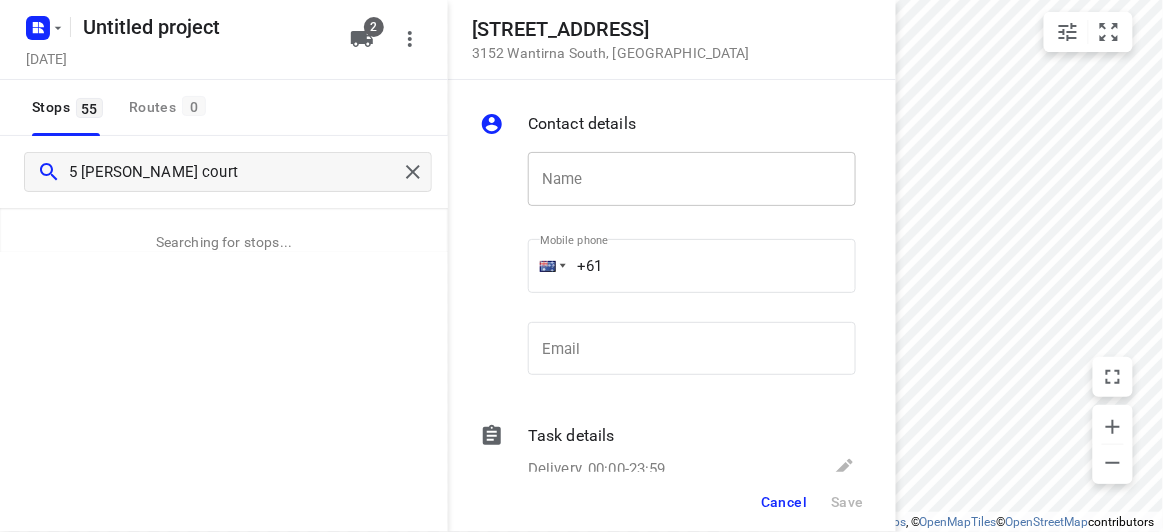 click at bounding box center (692, 179) 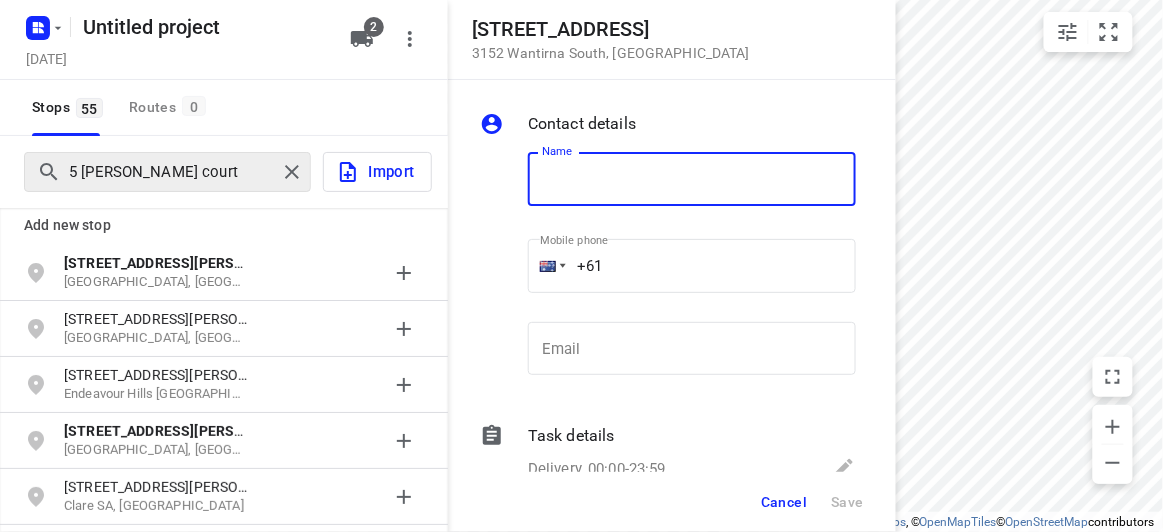 scroll, scrollTop: 0, scrollLeft: 0, axis: both 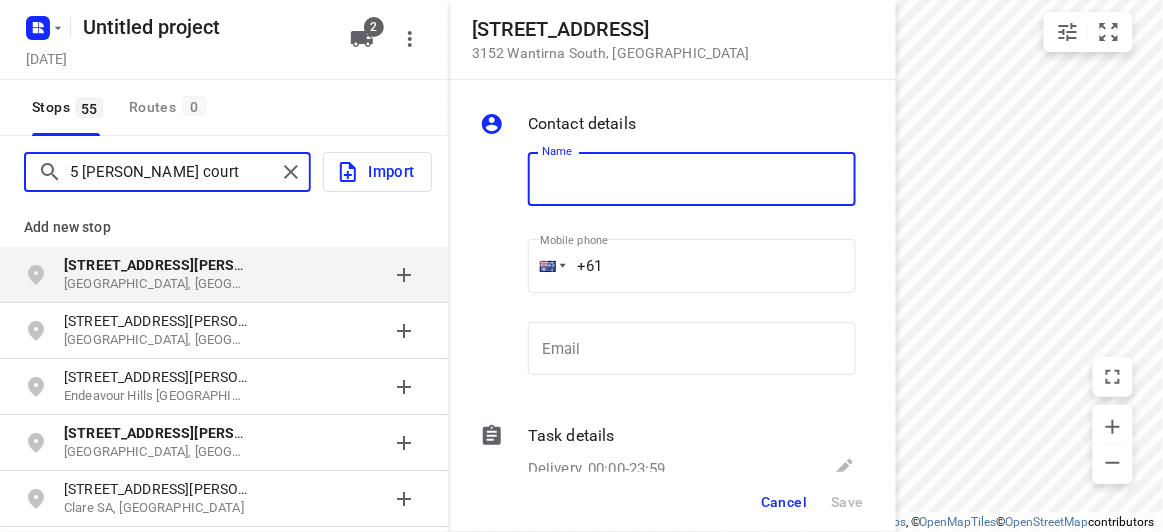 click on "5 [PERSON_NAME] court" at bounding box center [173, 172] 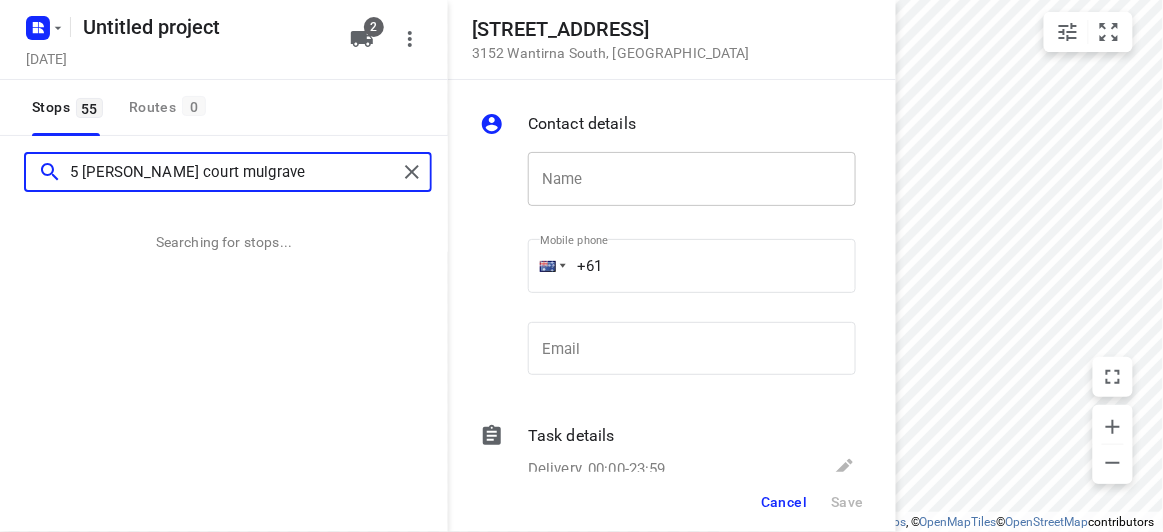 type on "5 [PERSON_NAME] court mulgrave" 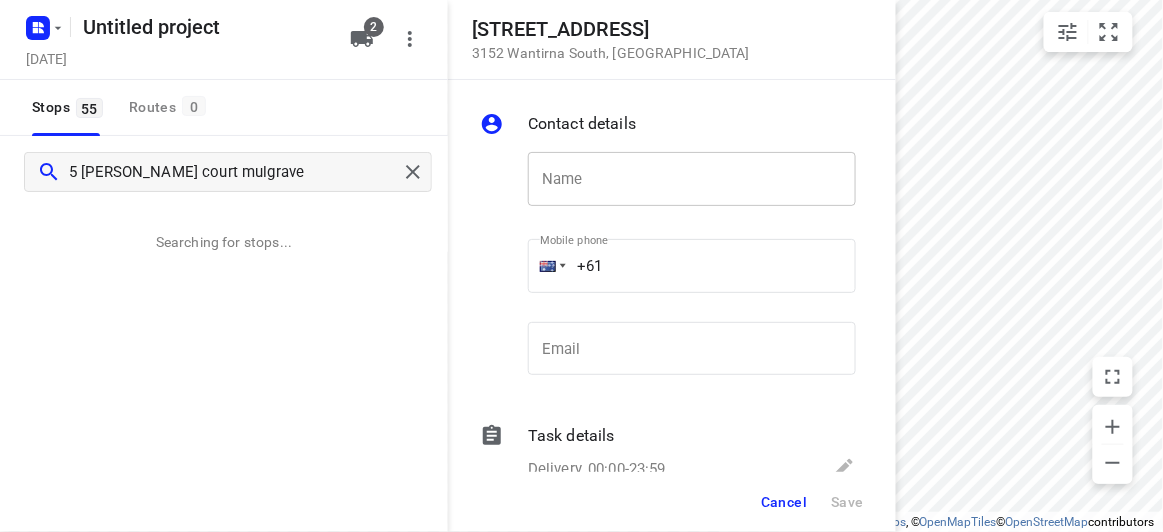 click at bounding box center [692, 179] 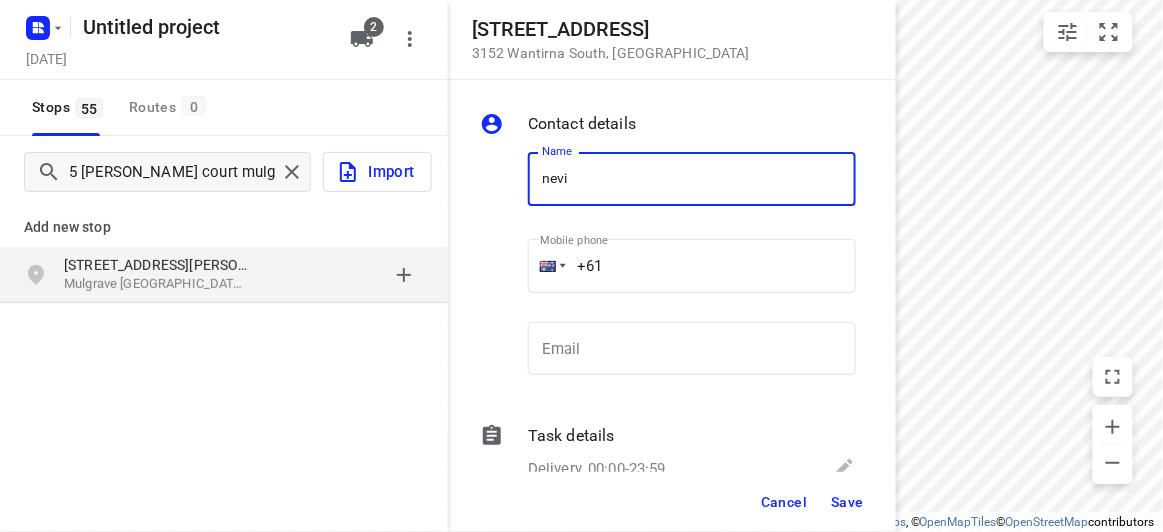 type on "[PERSON_NAME]" 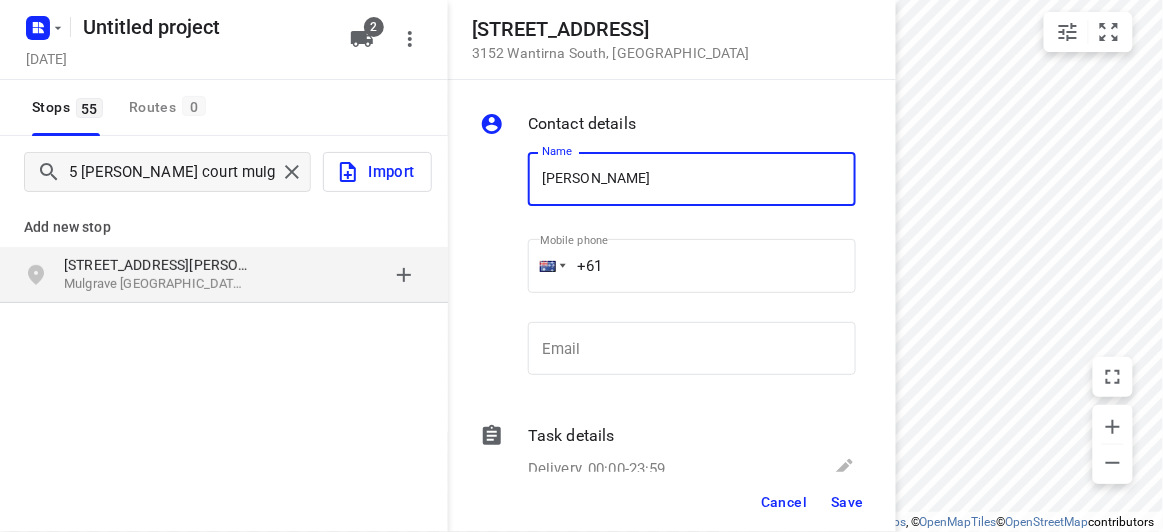 click on "Mulgrave [GEOGRAPHIC_DATA], [GEOGRAPHIC_DATA]" at bounding box center (156, 284) 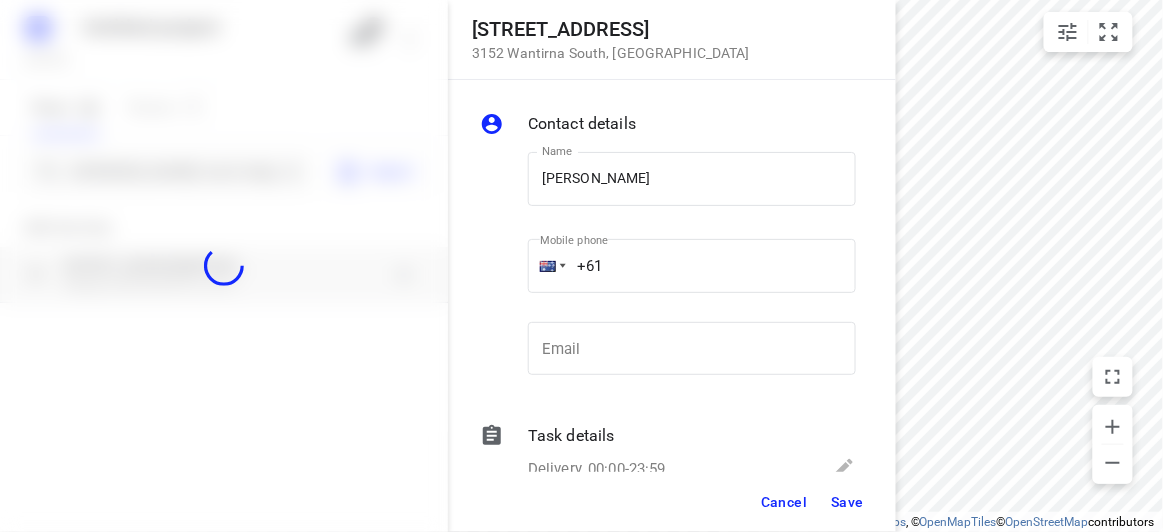 click on "+61" at bounding box center [692, 266] 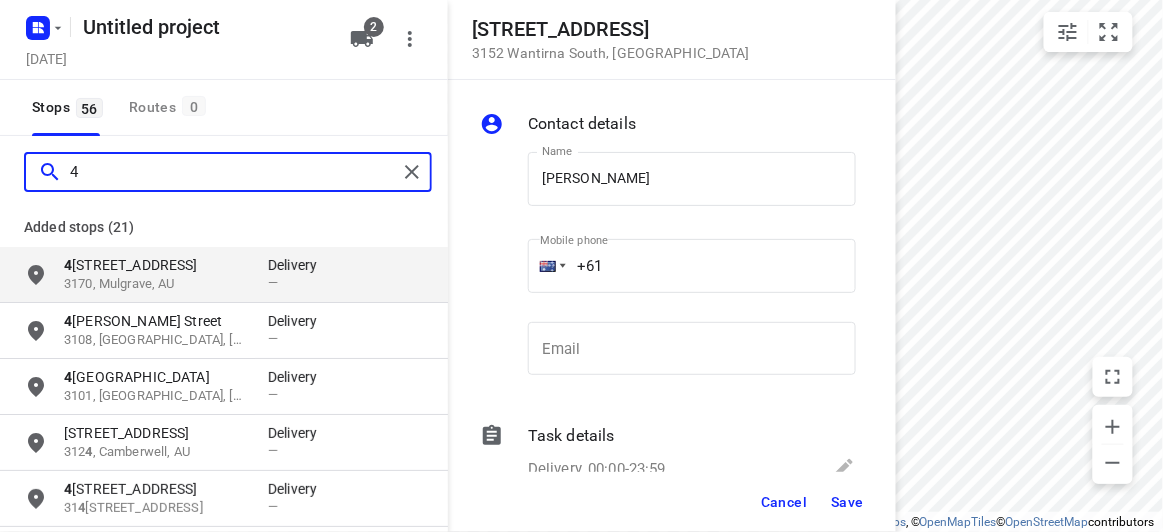 type on "4" 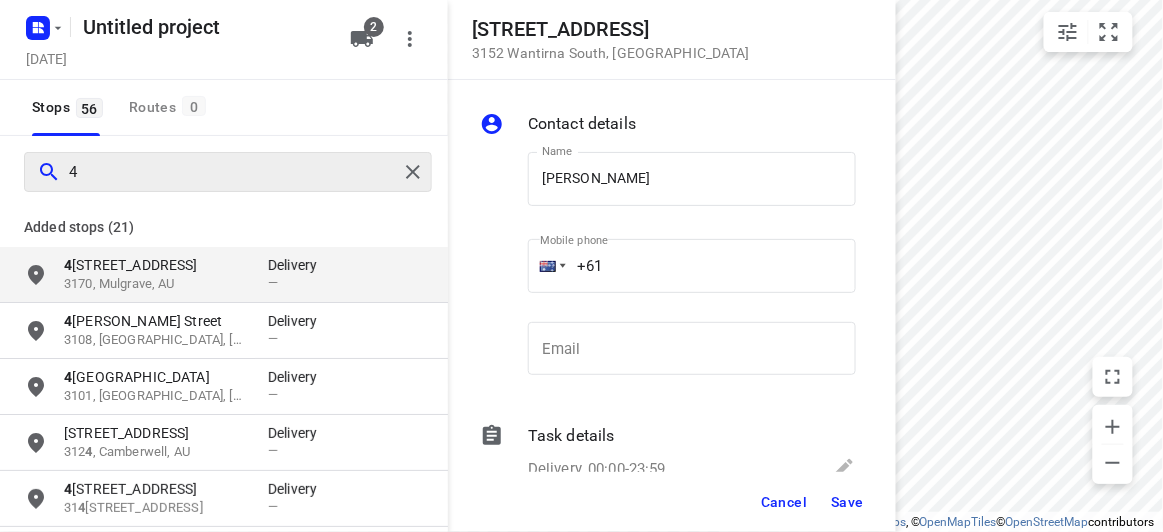 type 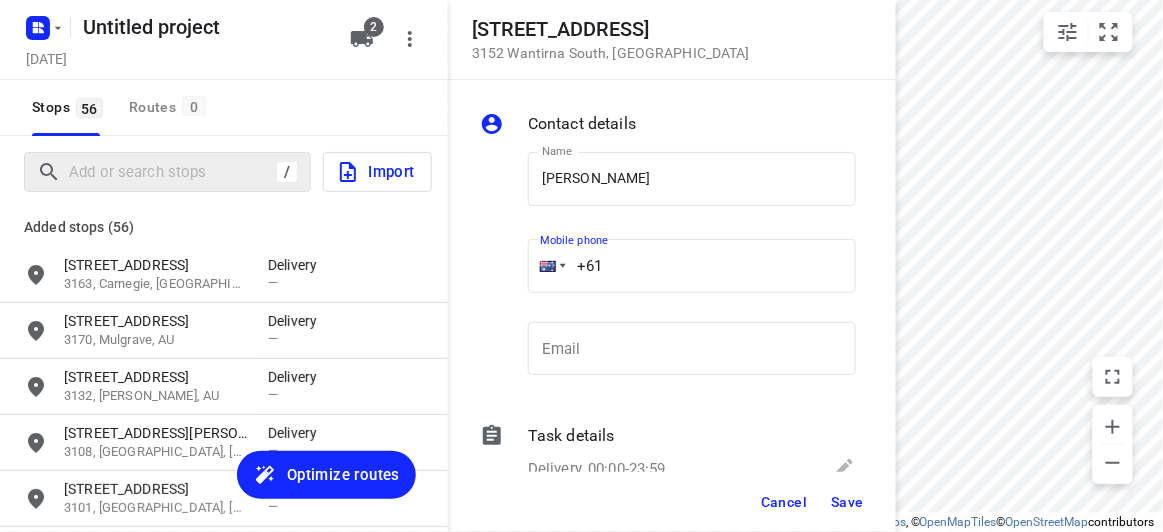 click on "+61" at bounding box center (692, 266) 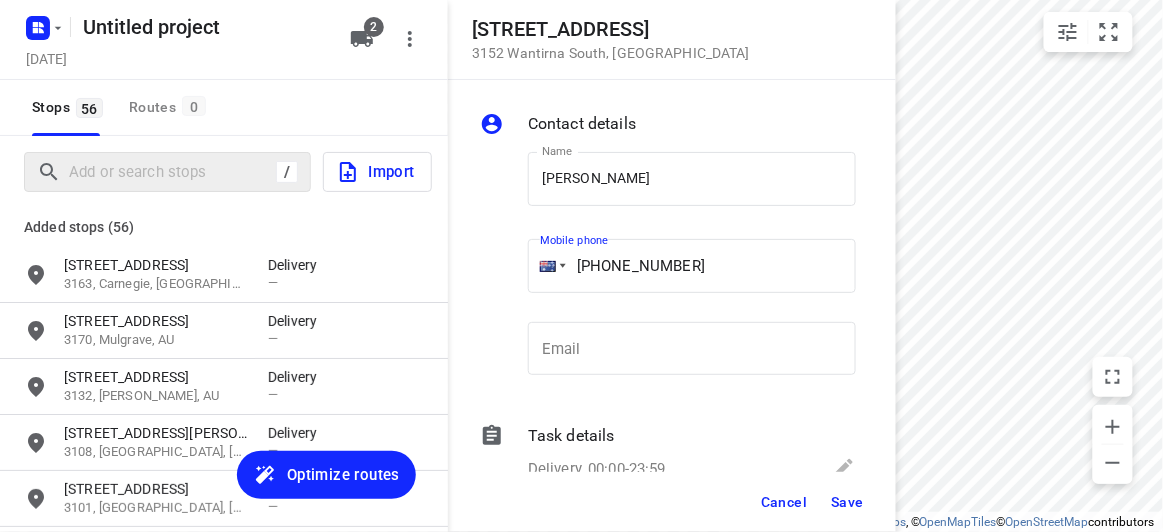 type on "[PHONE_NUMBER]" 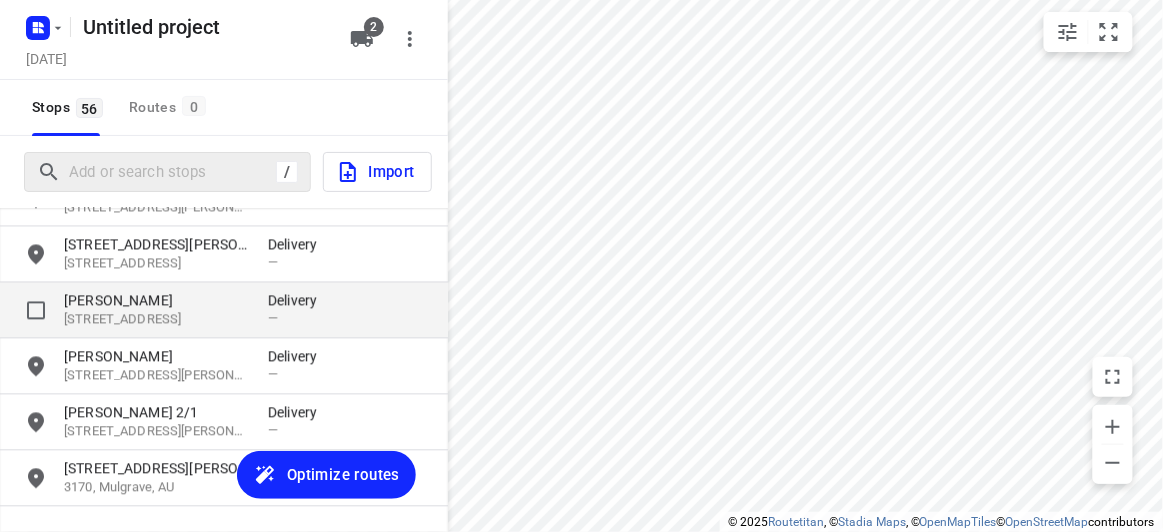 scroll, scrollTop: 2852, scrollLeft: 0, axis: vertical 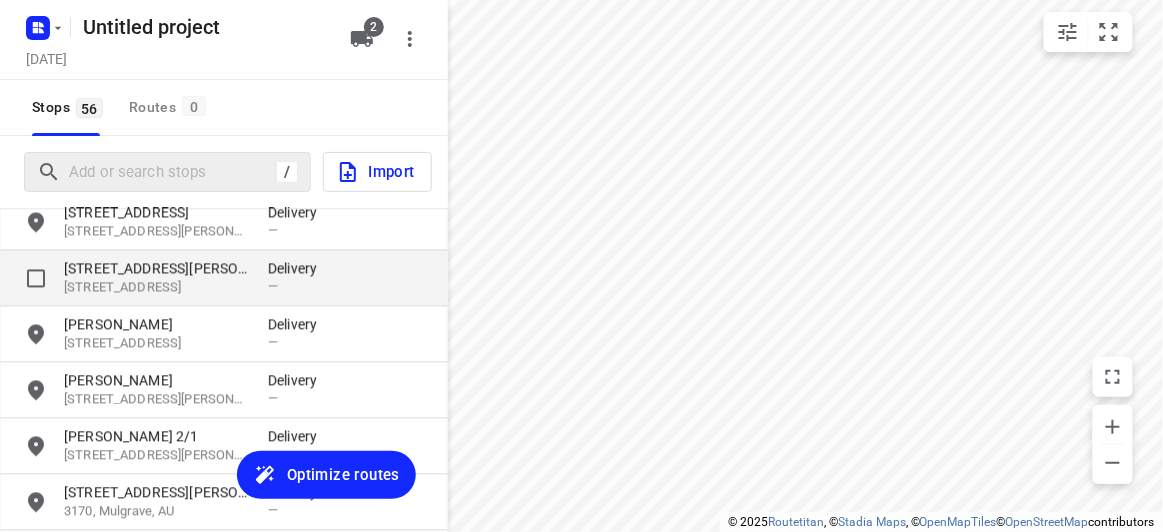 click on "[STREET_ADDRESS]" at bounding box center (156, 288) 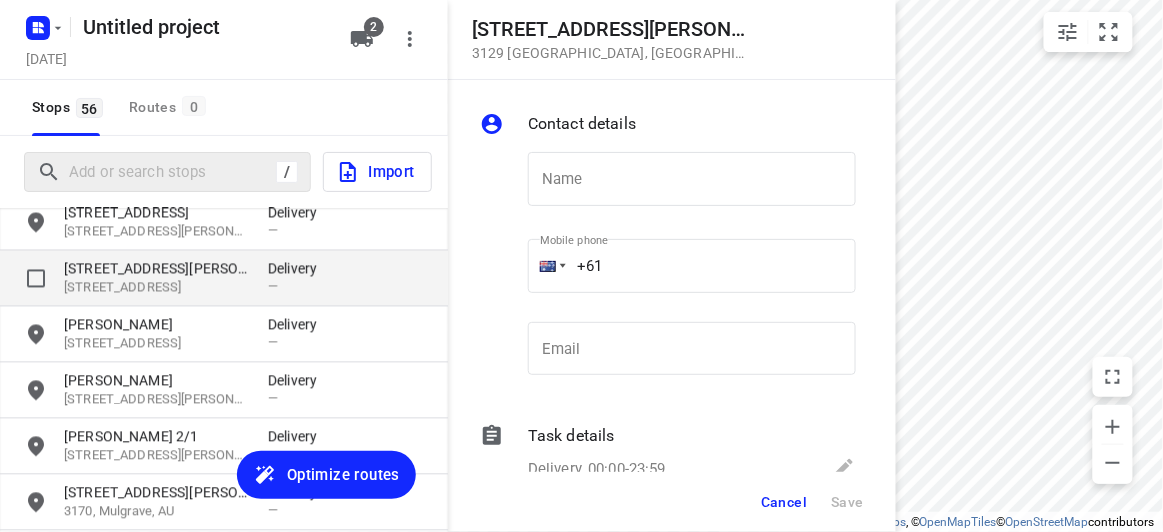 click on "[STREET_ADDRESS][PERSON_NAME]" at bounding box center [156, 269] 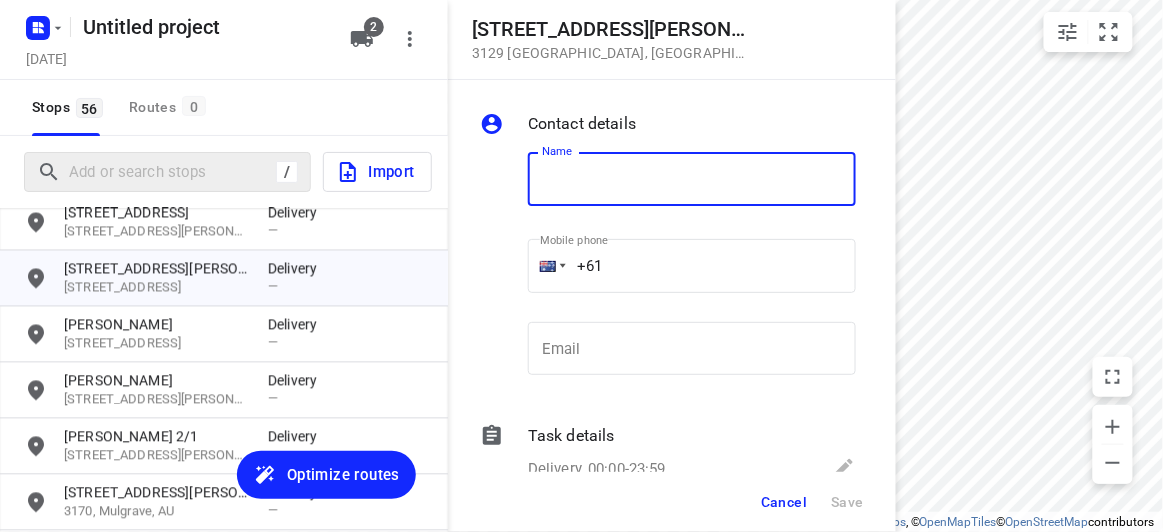 click at bounding box center (692, 179) 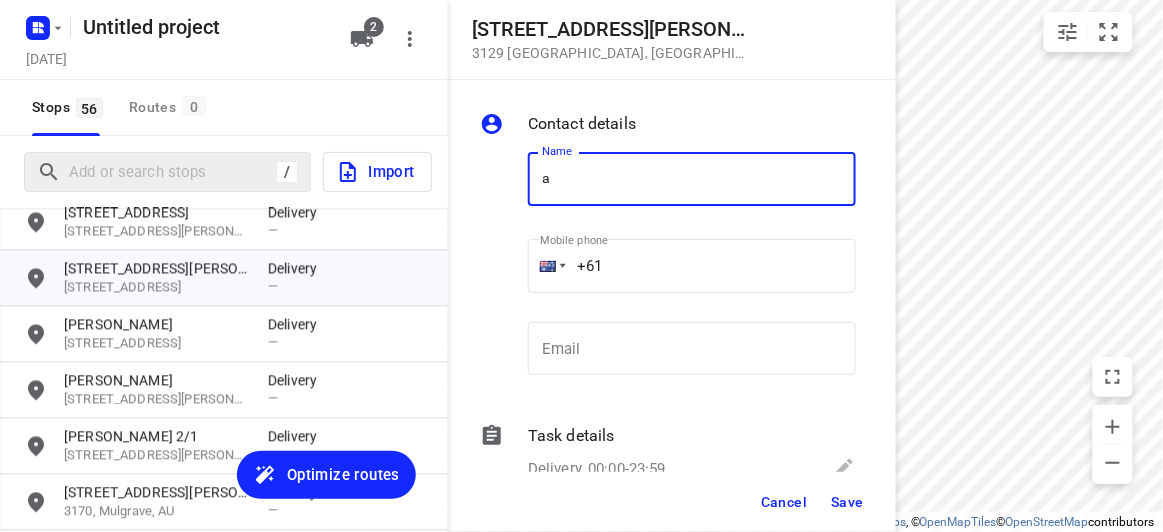 type on "[PERSON_NAME]" 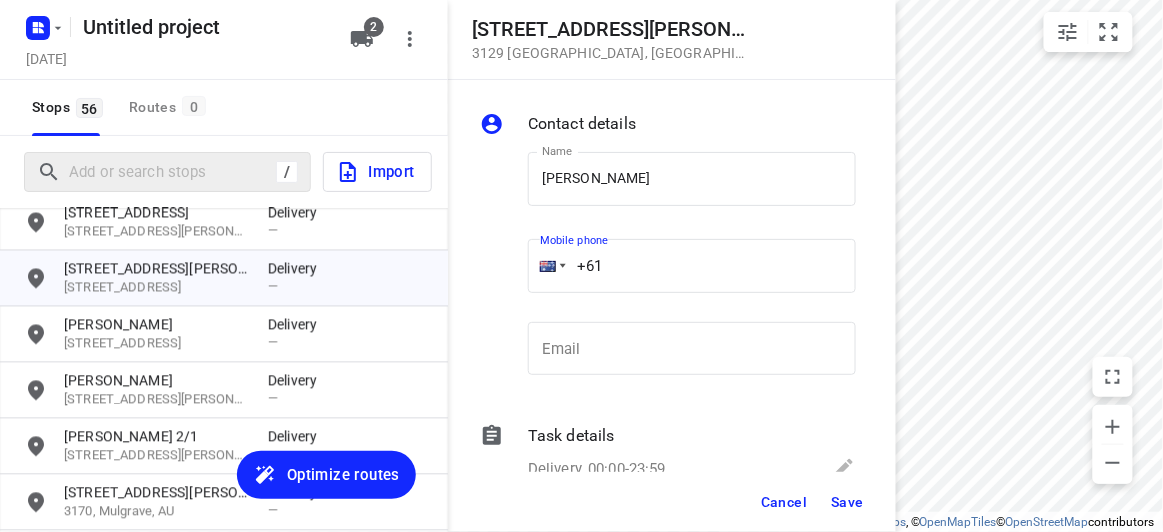 drag, startPoint x: 633, startPoint y: 271, endPoint x: 541, endPoint y: 273, distance: 92.021736 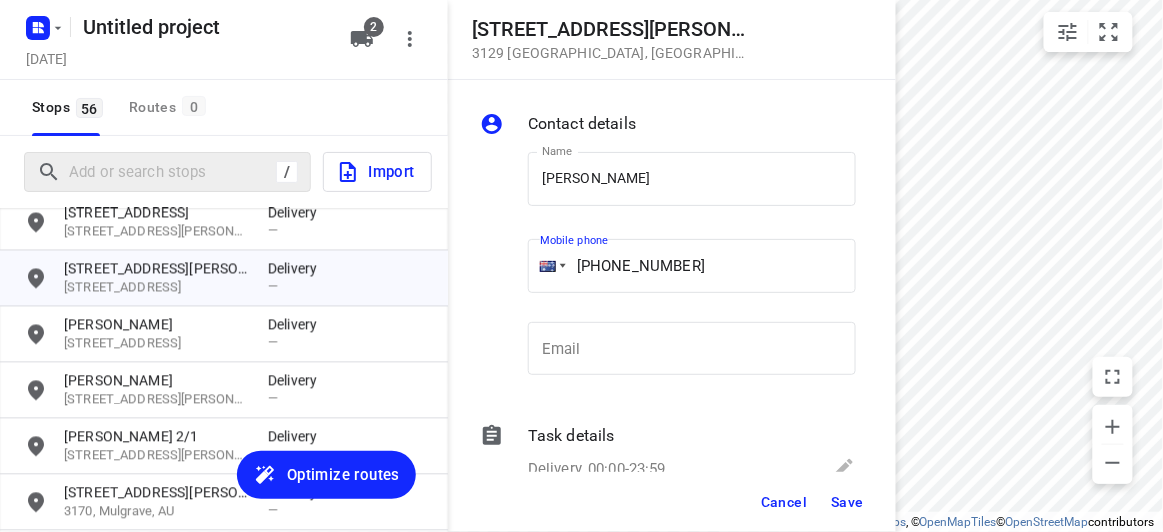 type on "[PHONE_NUMBER]" 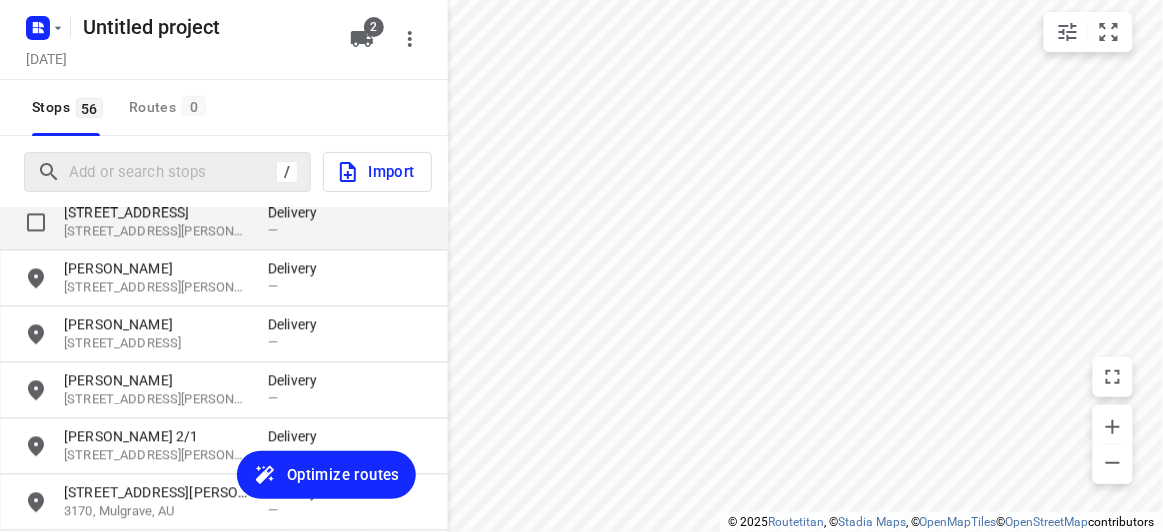 click on "[STREET_ADDRESS]" at bounding box center [156, 213] 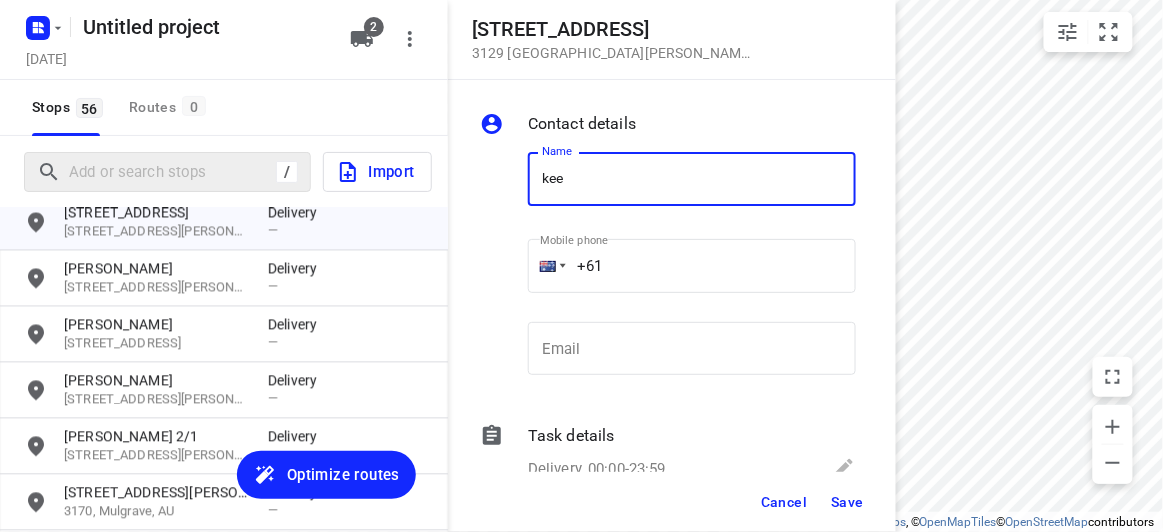 type on "KEE" 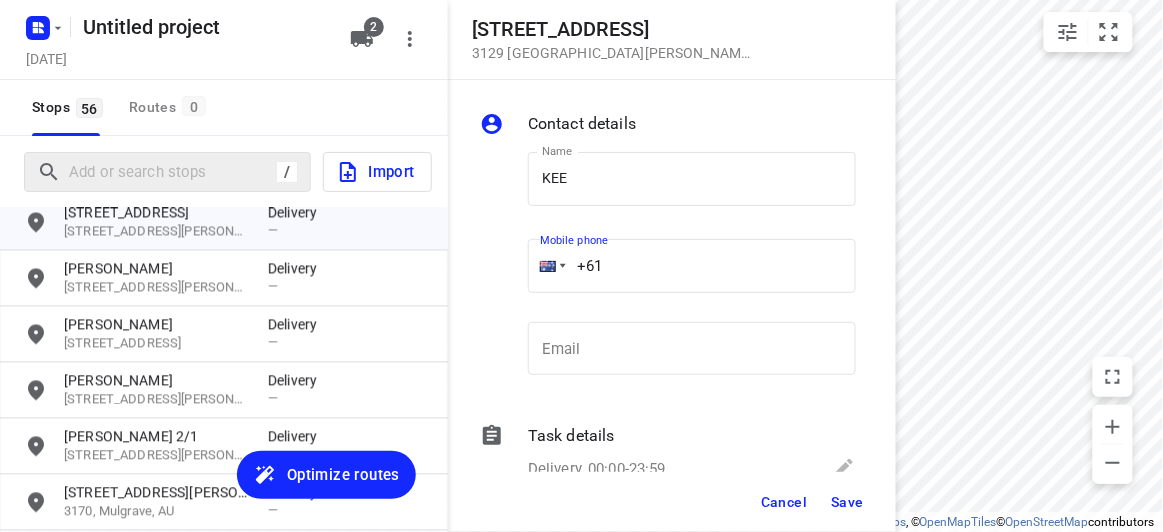 drag, startPoint x: 633, startPoint y: 260, endPoint x: 528, endPoint y: 269, distance: 105.38501 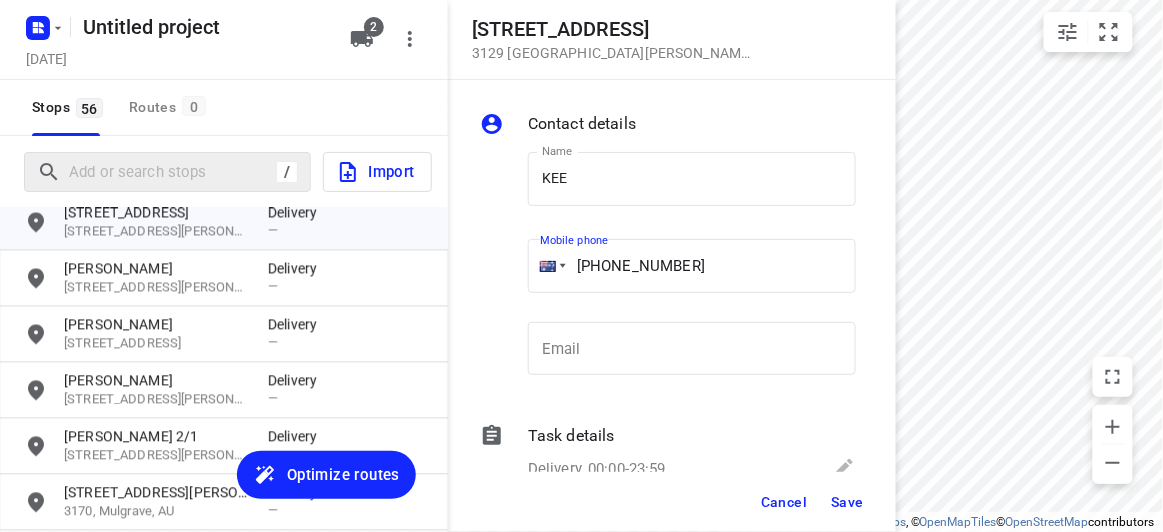 type on "[PHONE_NUMBER]" 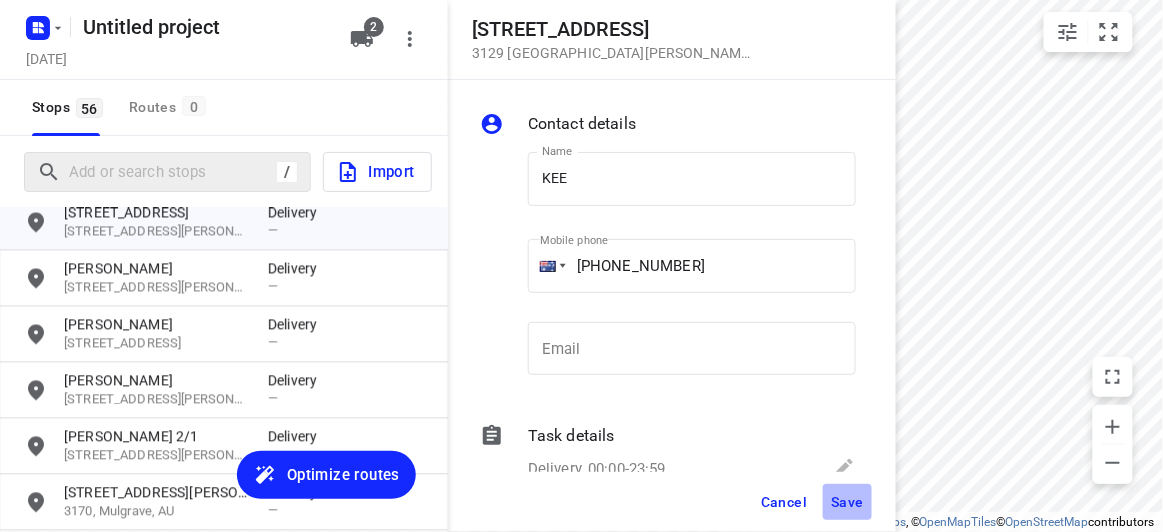 click on "Save" at bounding box center (847, 502) 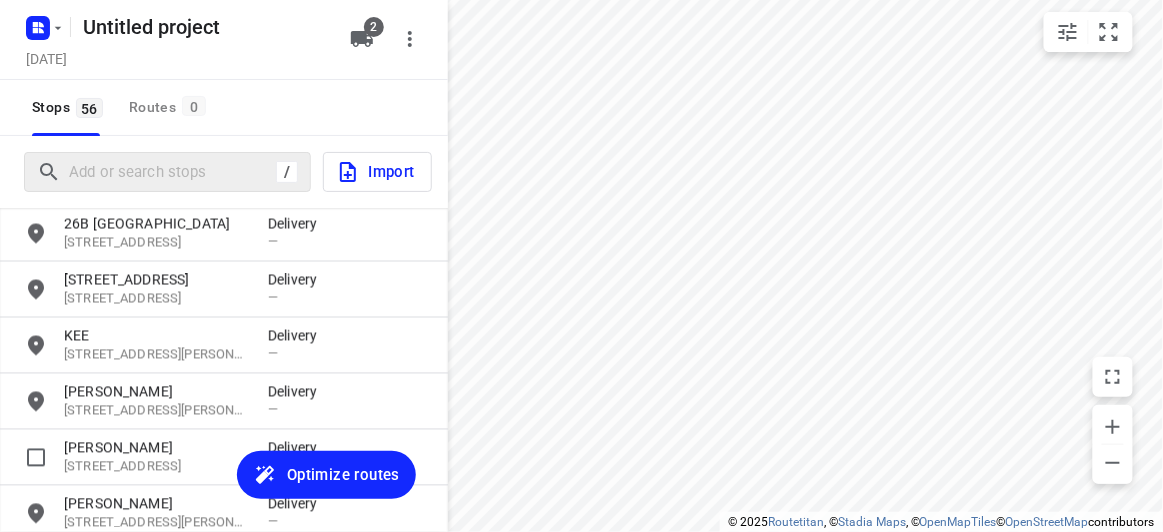 scroll, scrollTop: 2670, scrollLeft: 0, axis: vertical 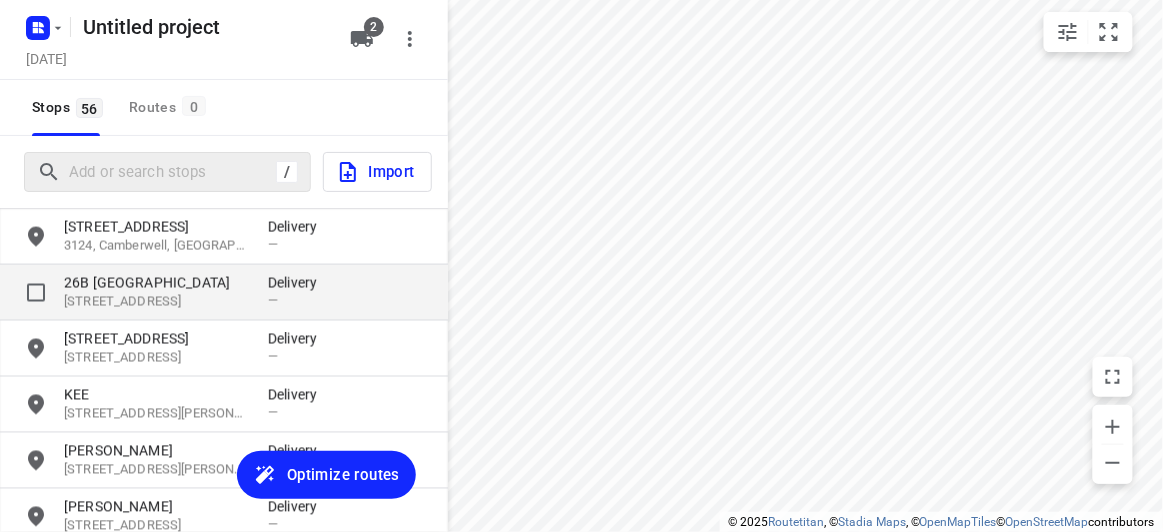 click on "26B [GEOGRAPHIC_DATA]" at bounding box center (156, 283) 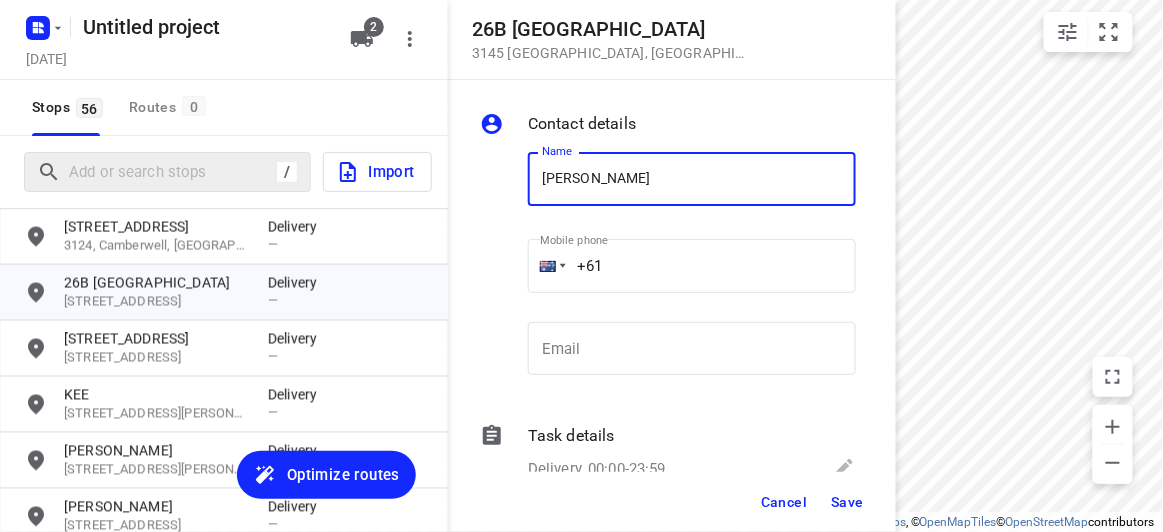 type on "[PERSON_NAME]" 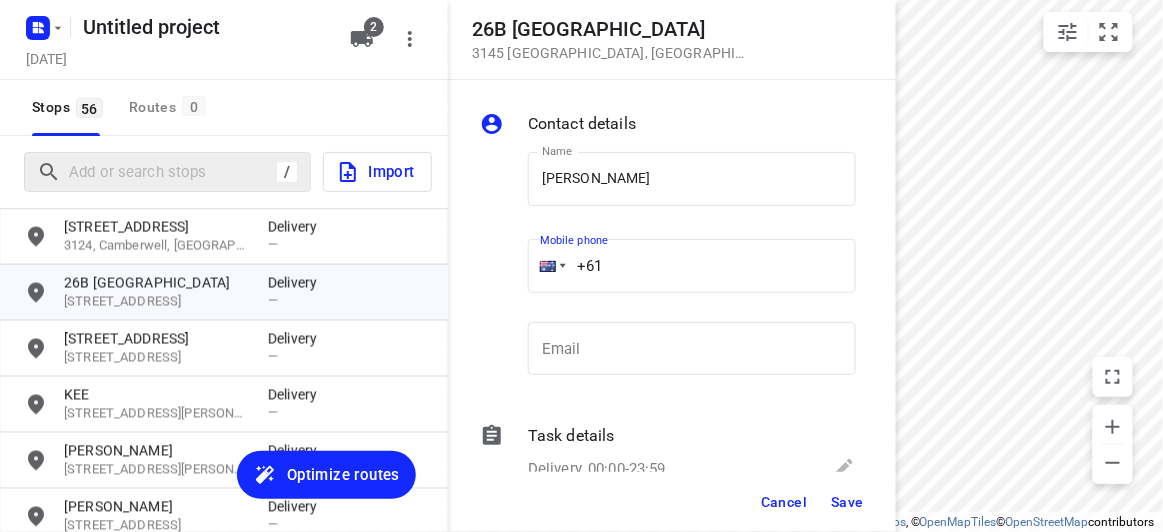drag, startPoint x: 610, startPoint y: 268, endPoint x: 521, endPoint y: 265, distance: 89.050545 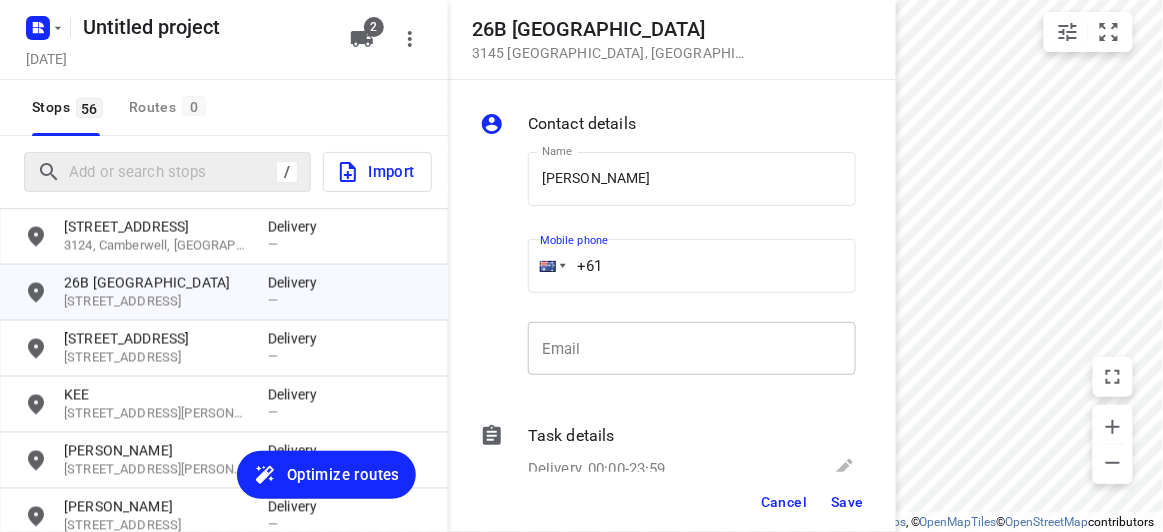 paste on "452194015" 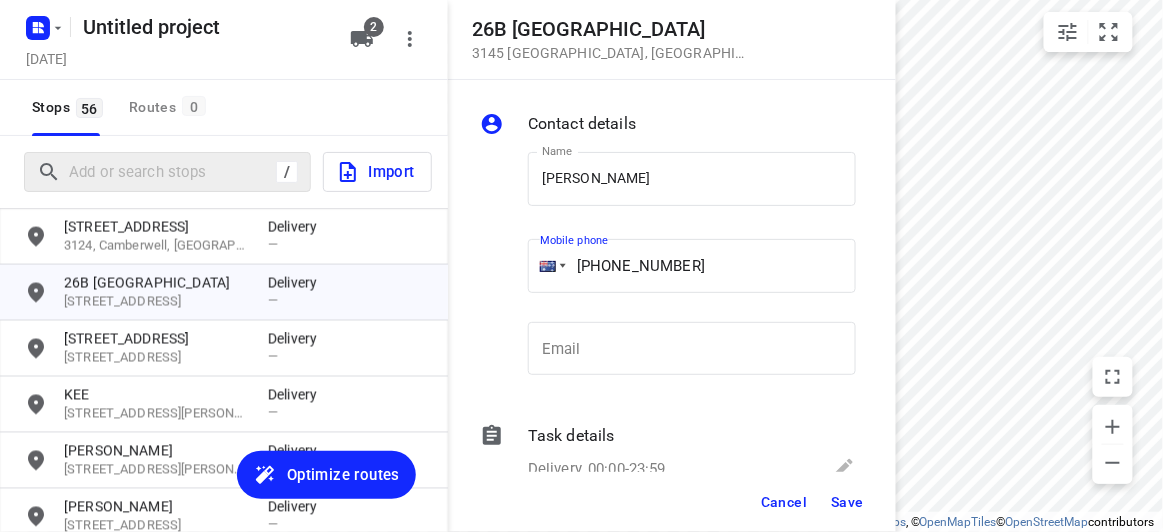 type on "[PHONE_NUMBER]" 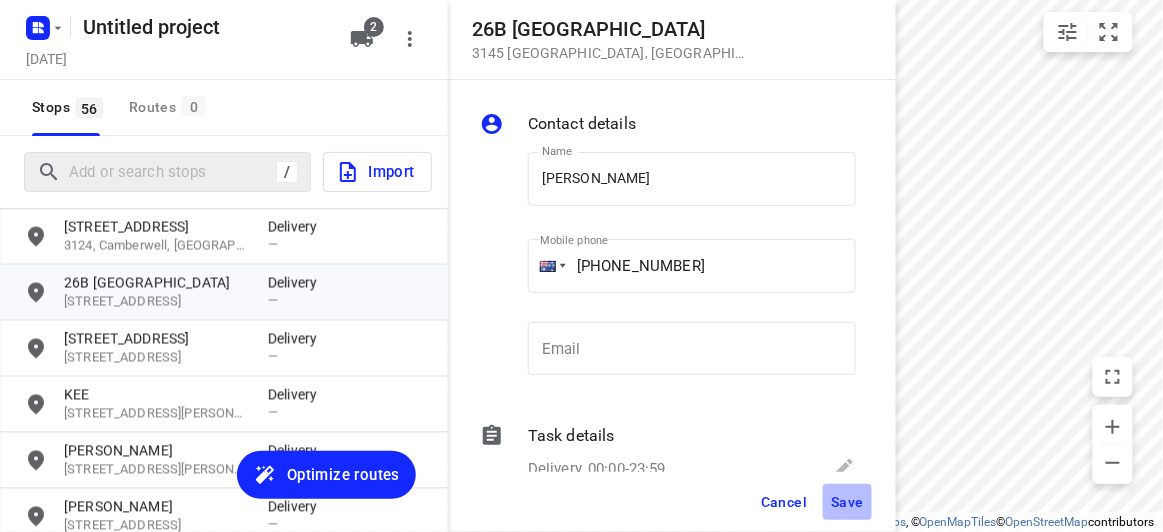 click on "Save" at bounding box center (847, 502) 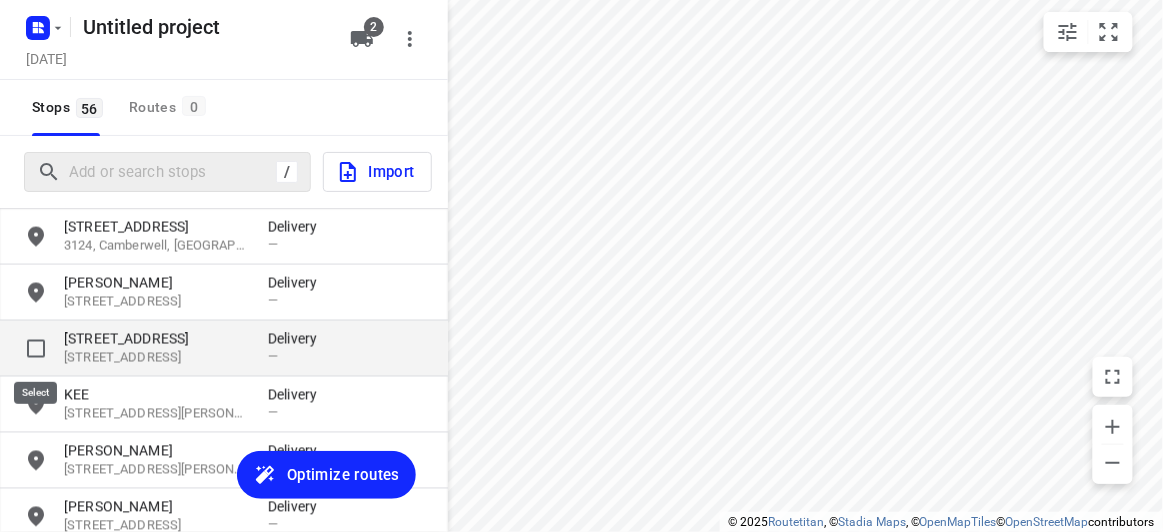 click on "[STREET_ADDRESS]" at bounding box center (156, 339) 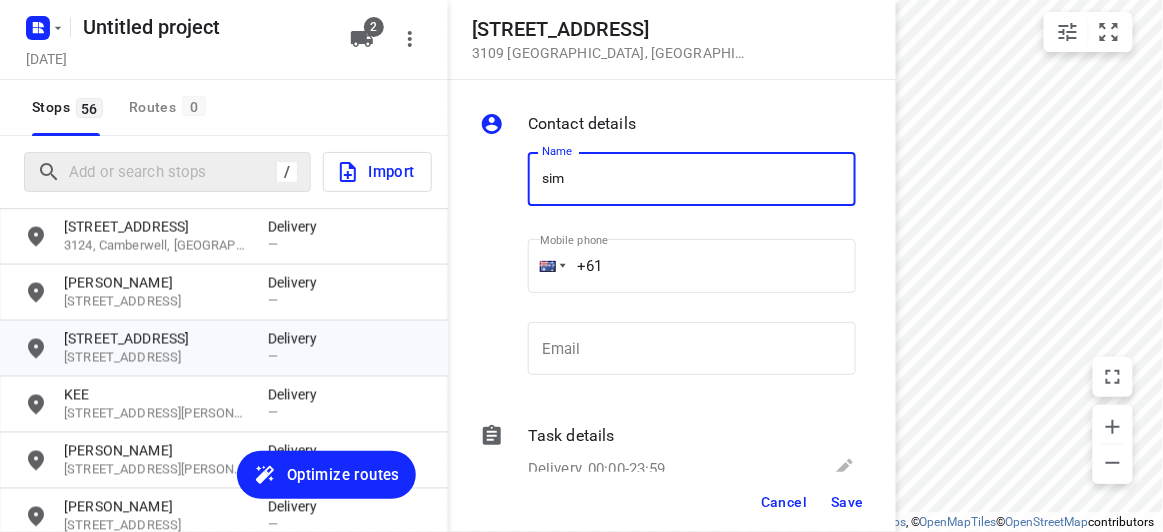 type on "[PERSON_NAME] 3/152" 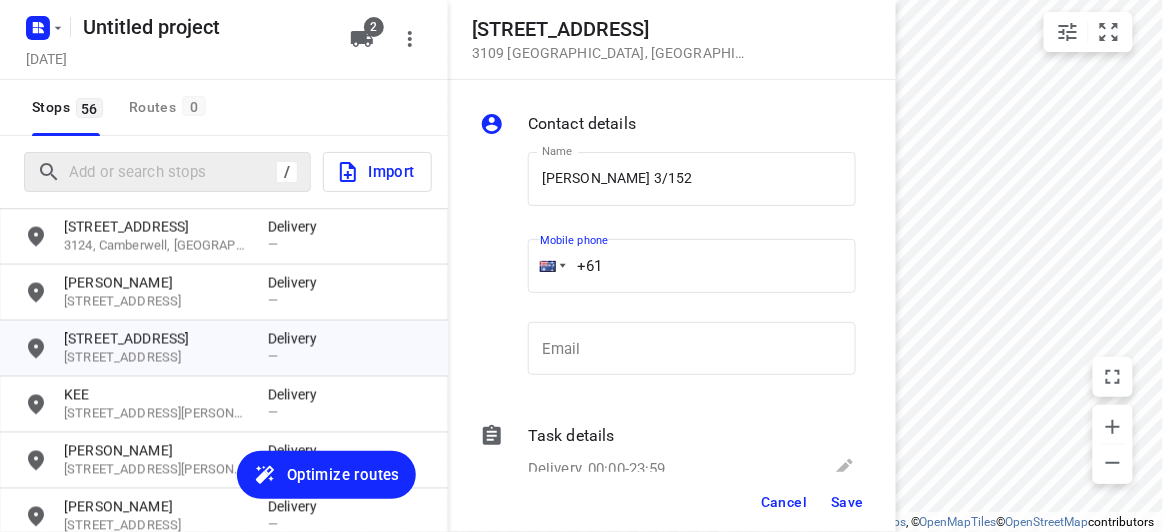 click on "+61" at bounding box center (692, 266) 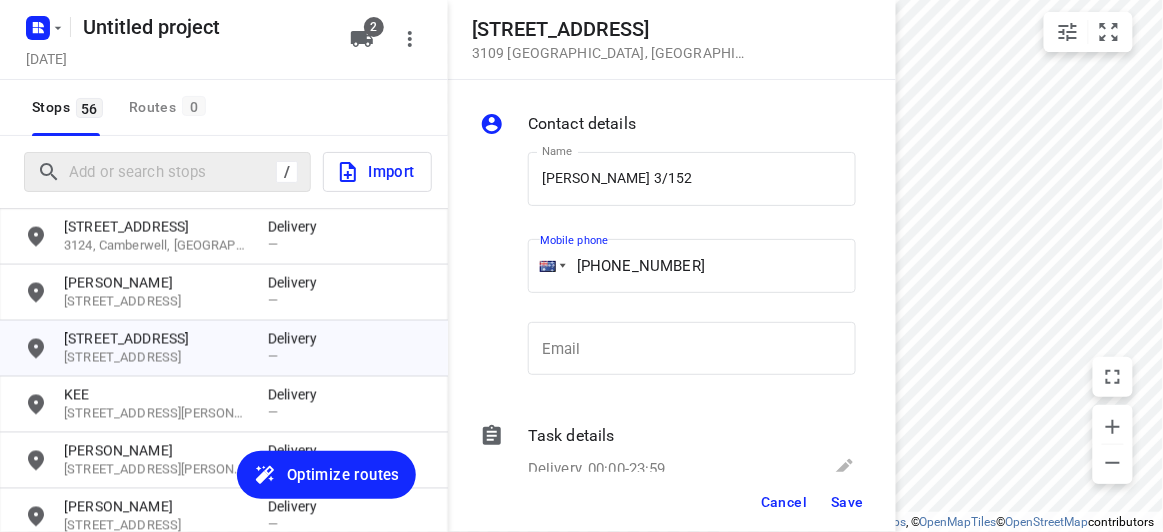 type on "[PHONE_NUMBER]" 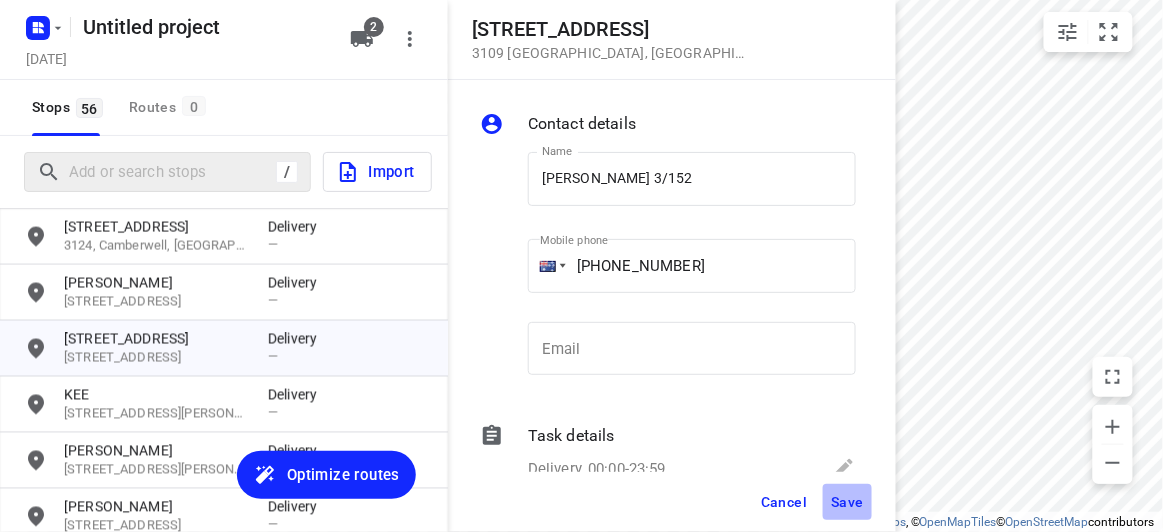 click on "Save" at bounding box center [847, 502] 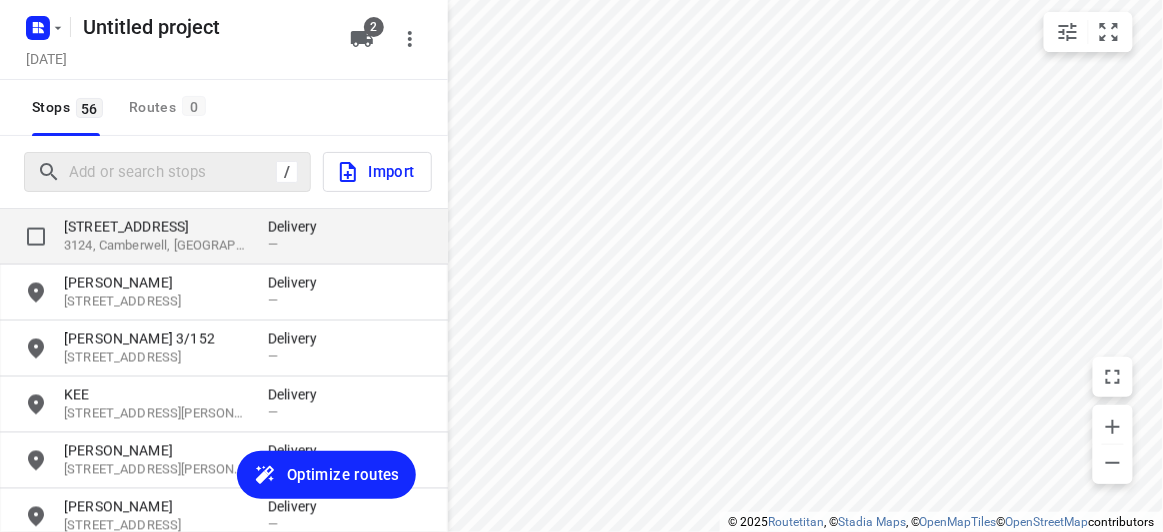 click on "[STREET_ADDRESS]" at bounding box center (156, 227) 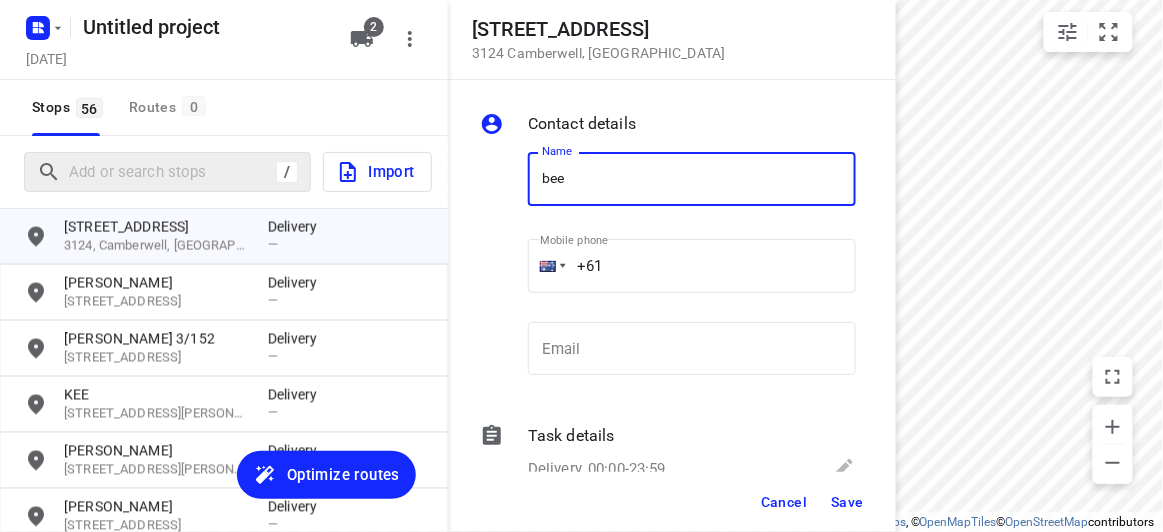 type on "BEE [PERSON_NAME]" 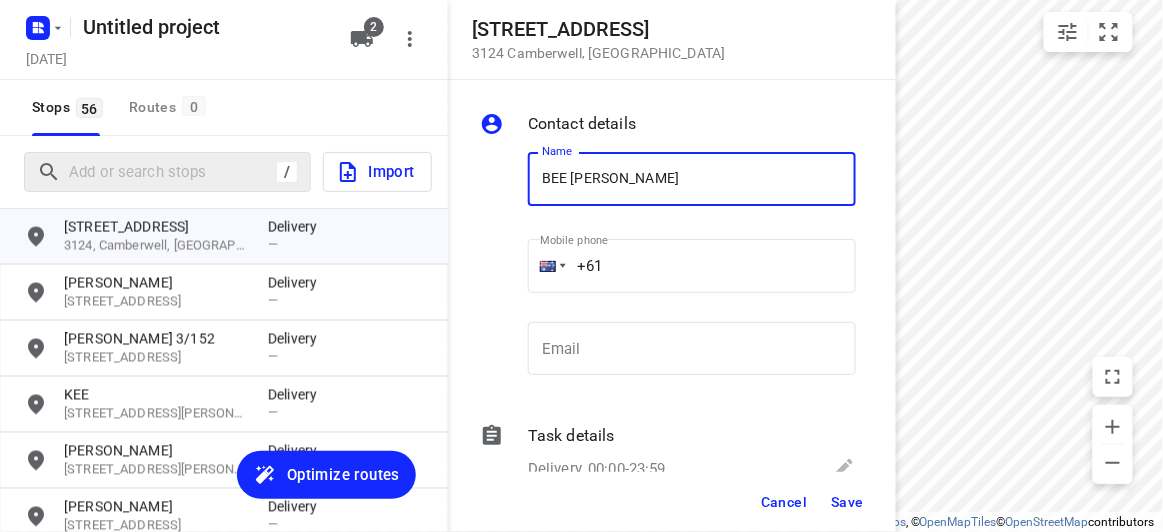 click on "+61" at bounding box center [692, 266] 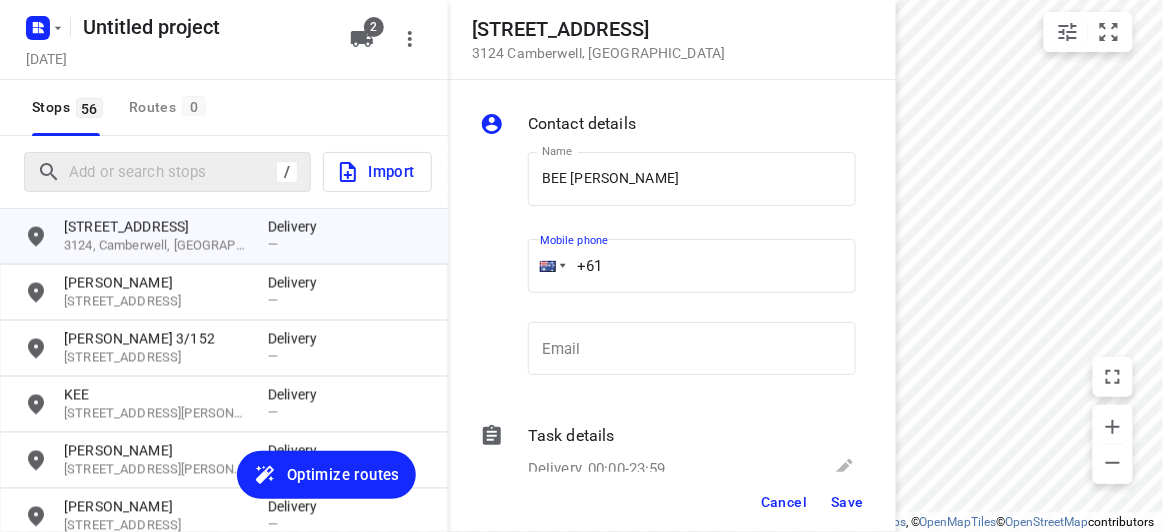 paste on "433117027" 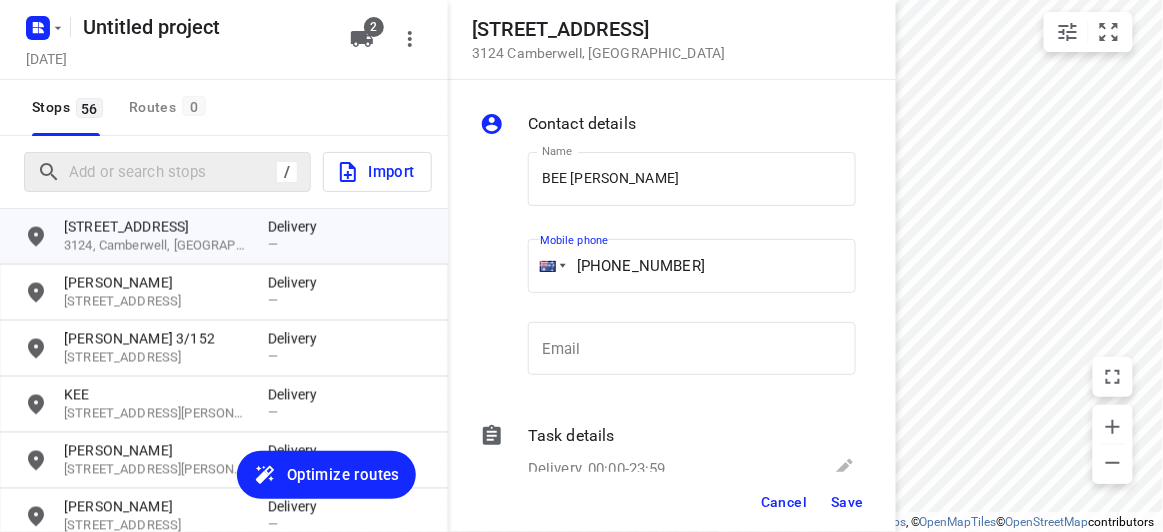 type on "[PHONE_NUMBER]" 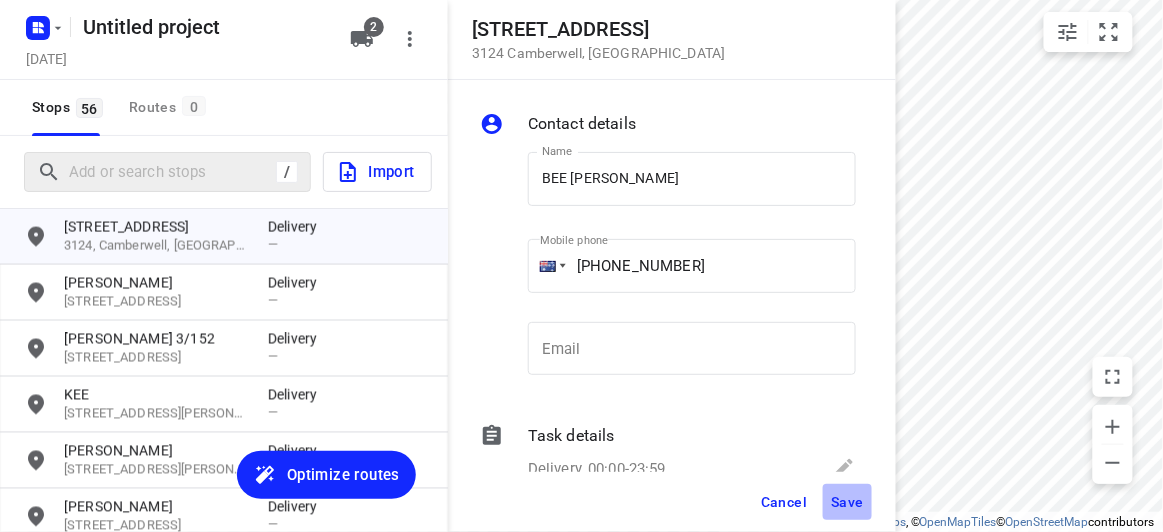 click on "Save" at bounding box center (847, 502) 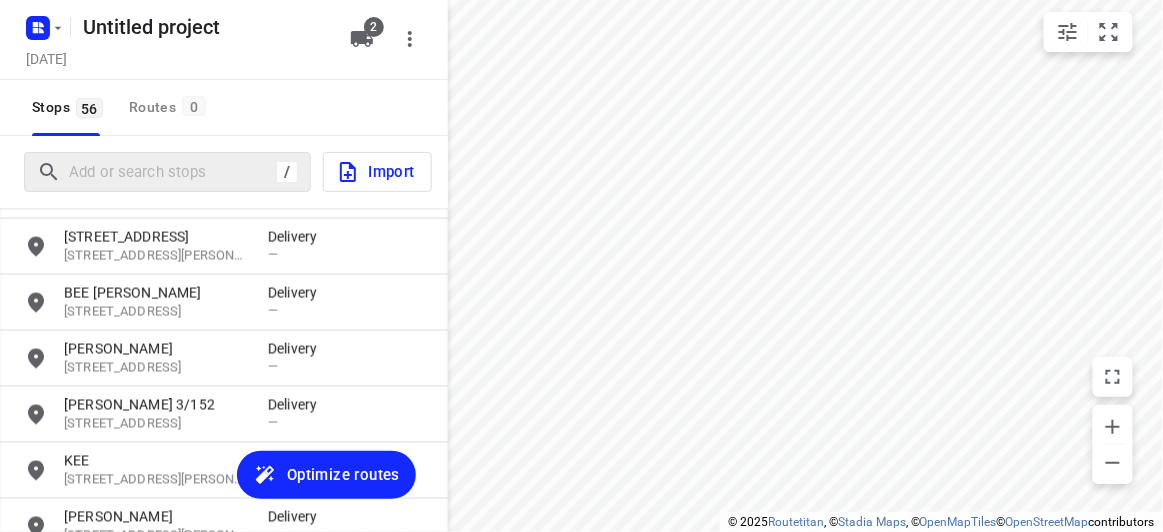 scroll, scrollTop: 2579, scrollLeft: 0, axis: vertical 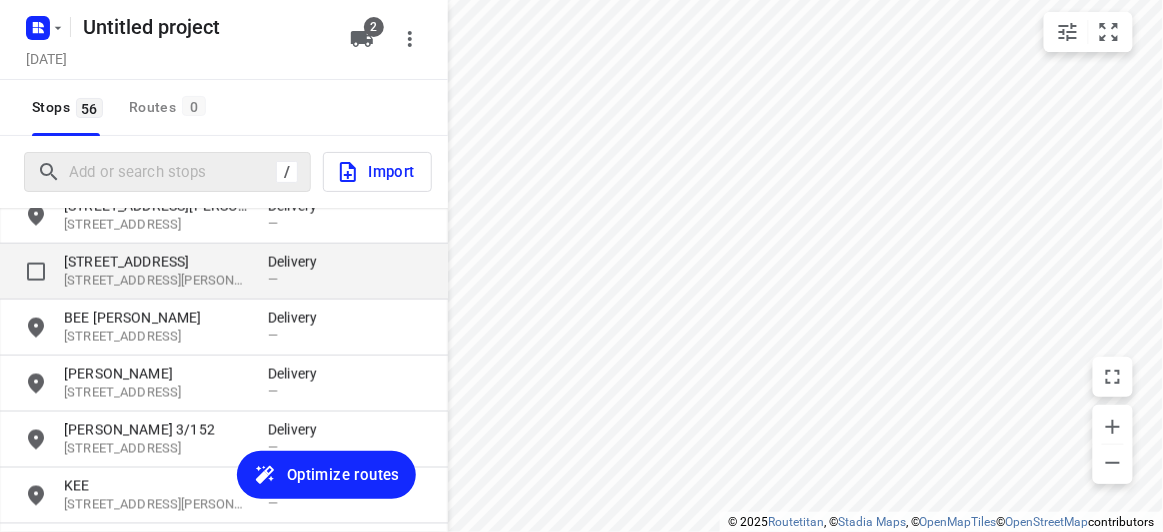 click on "[STREET_ADDRESS]" at bounding box center (156, 262) 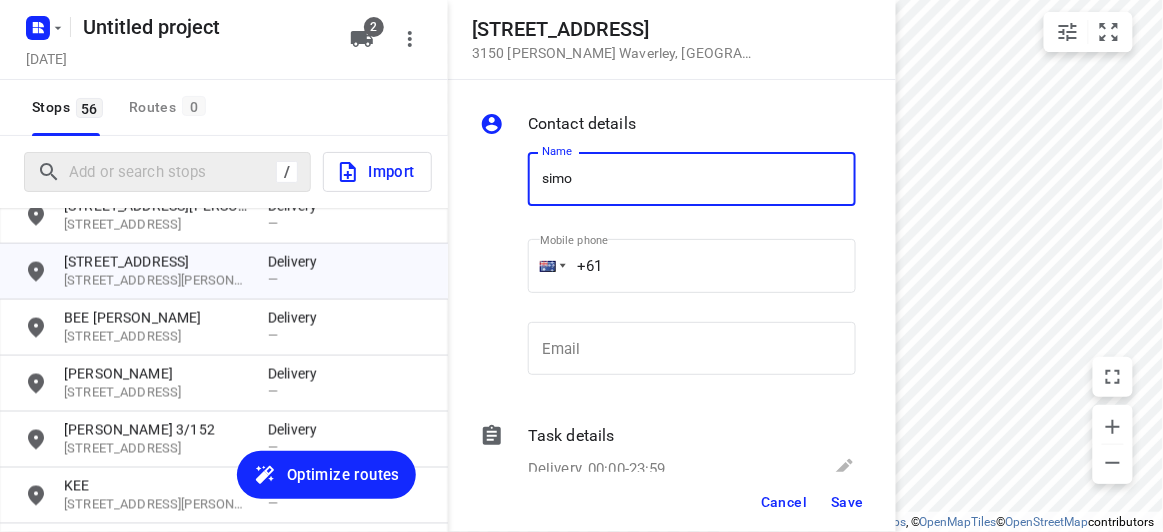 type on "[PERSON_NAME] 1/816" 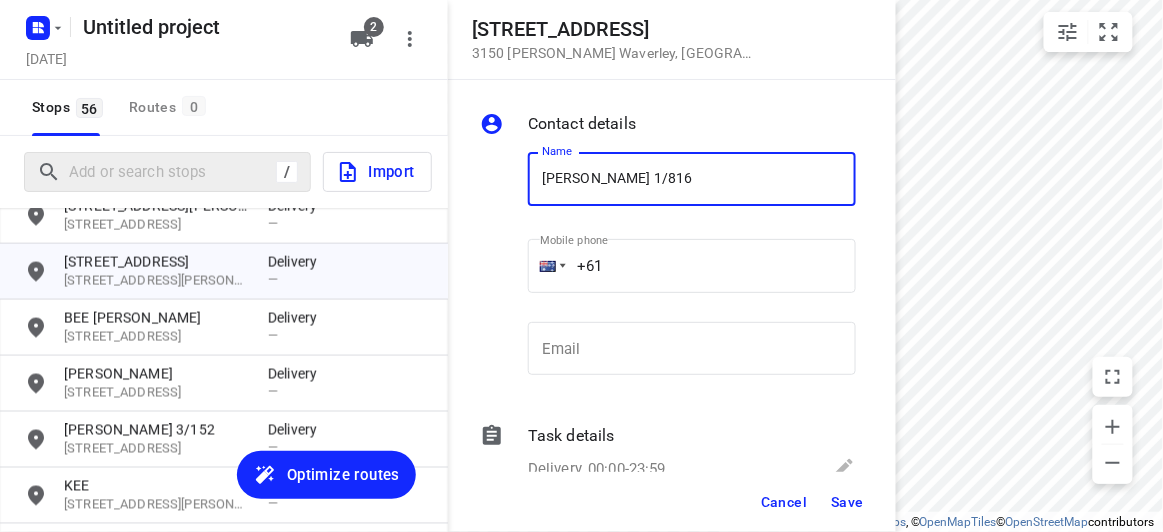 click on "+61" at bounding box center [692, 266] 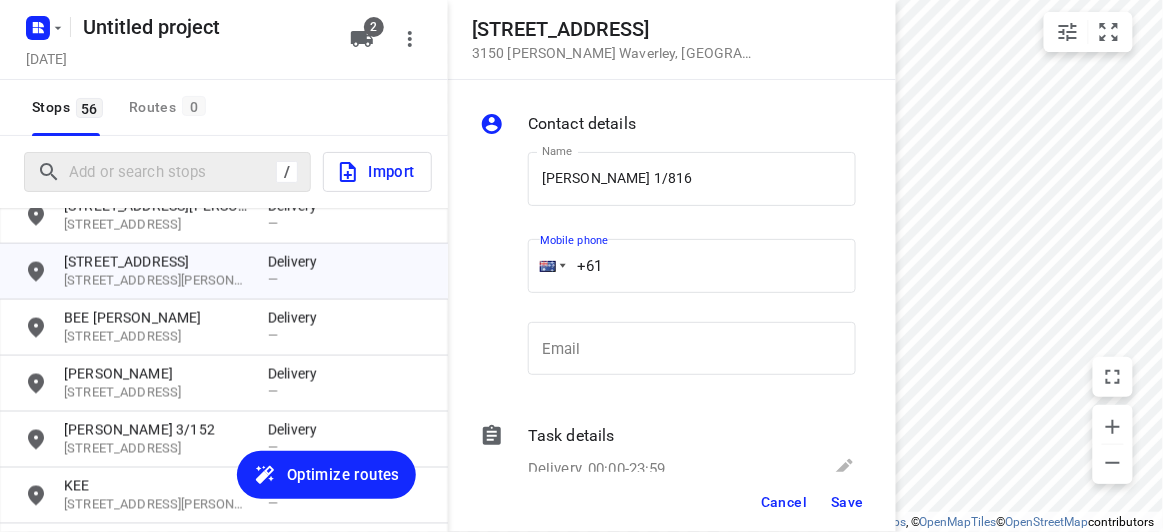 paste on "437353113" 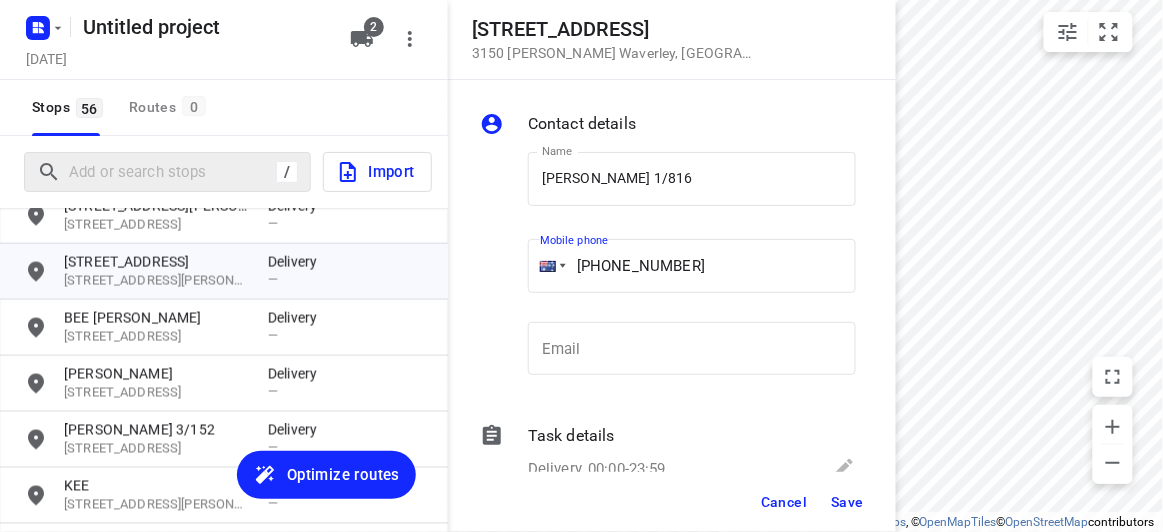 type on "[PHONE_NUMBER]" 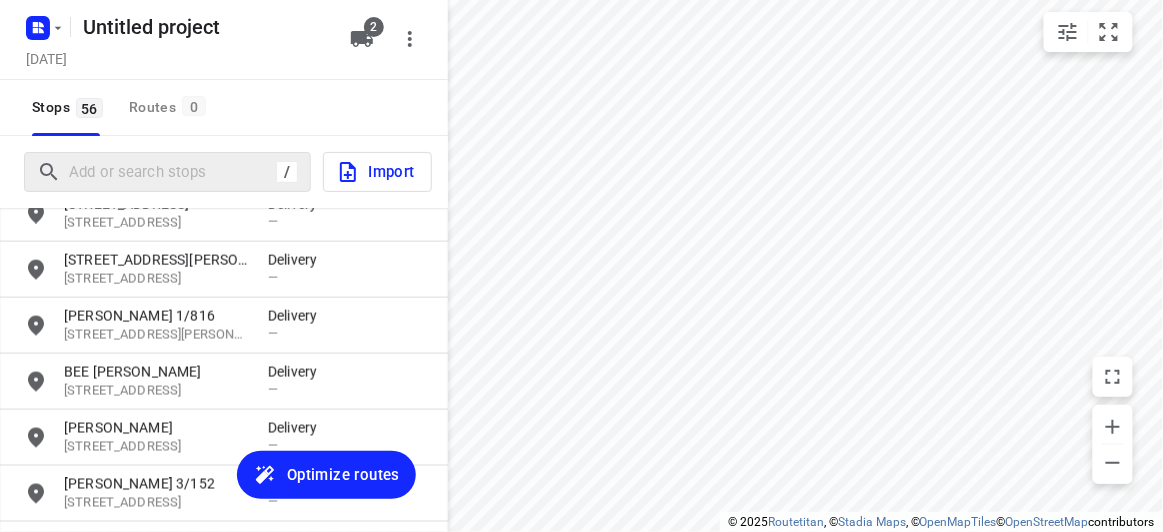 scroll, scrollTop: 2488, scrollLeft: 0, axis: vertical 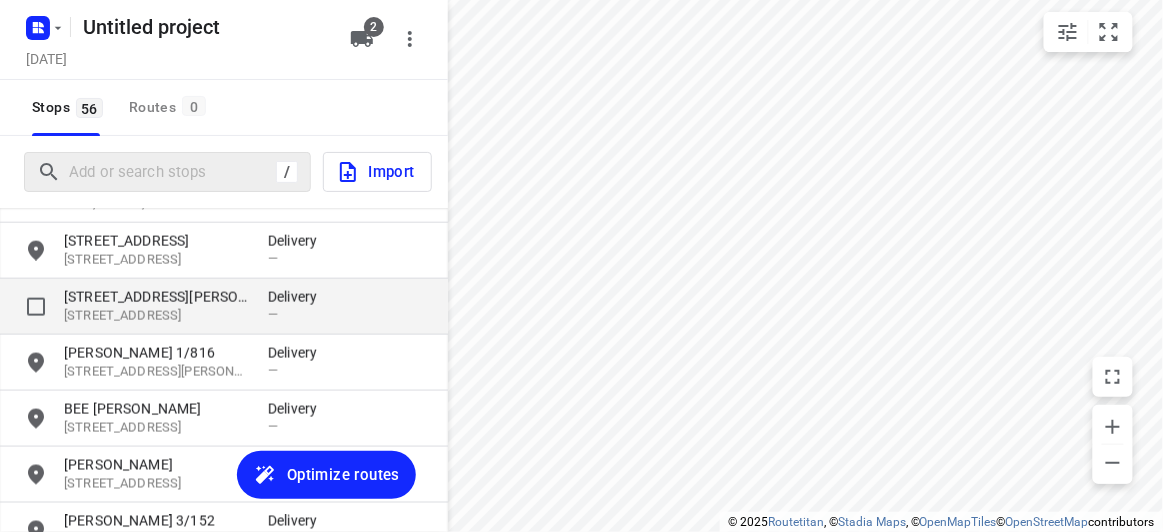 click on "[STREET_ADDRESS]" at bounding box center (156, 316) 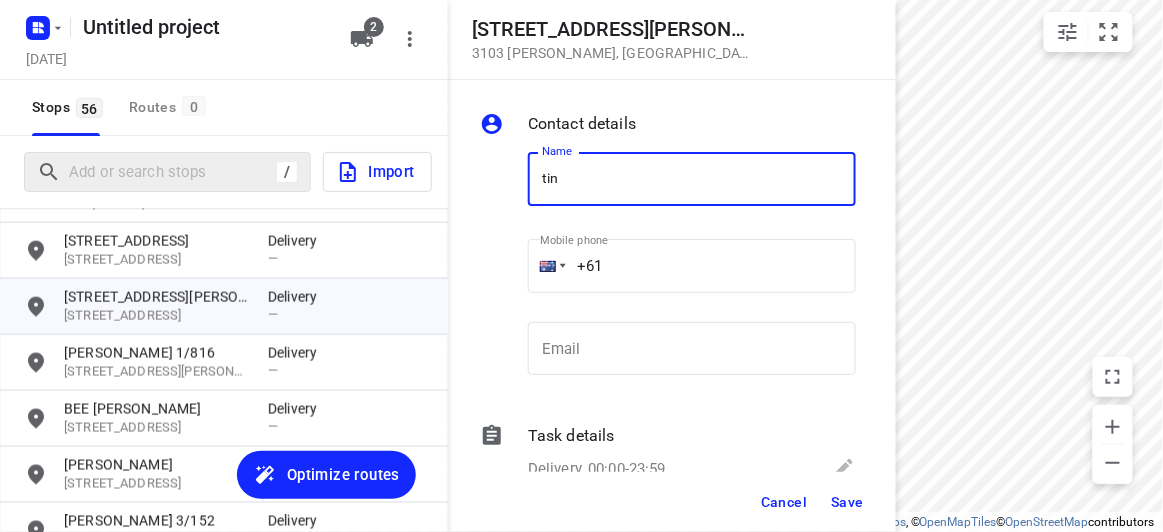 type on "[PERSON_NAME]" 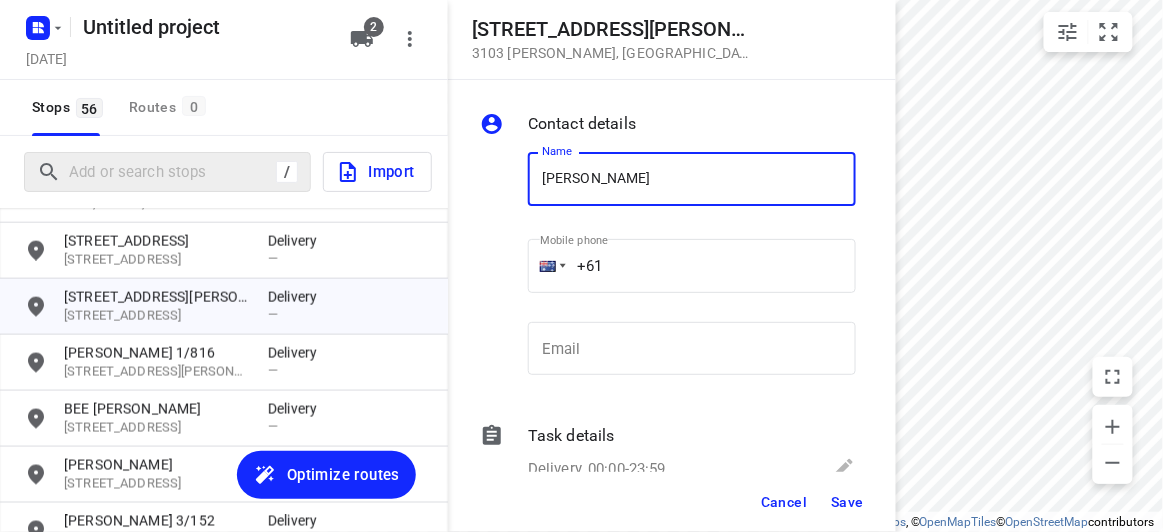 click on "+61" at bounding box center [692, 266] 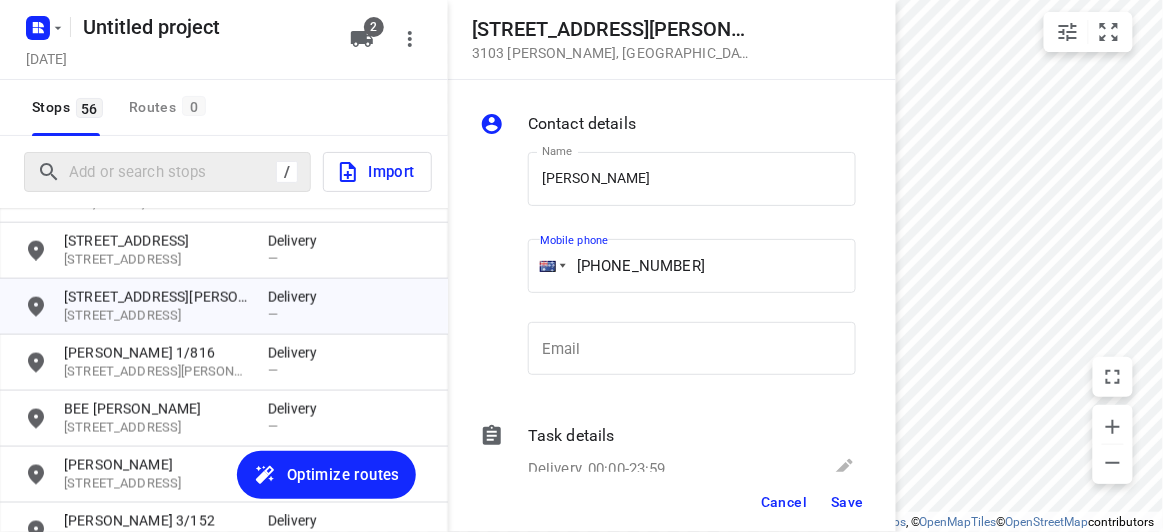 type on "[PHONE_NUMBER]" 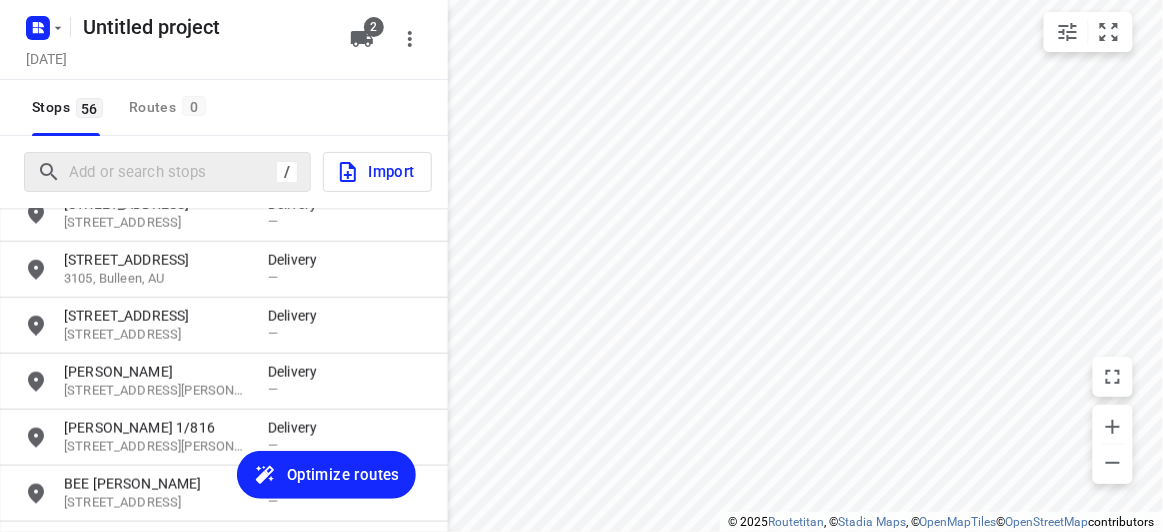 scroll, scrollTop: 2397, scrollLeft: 0, axis: vertical 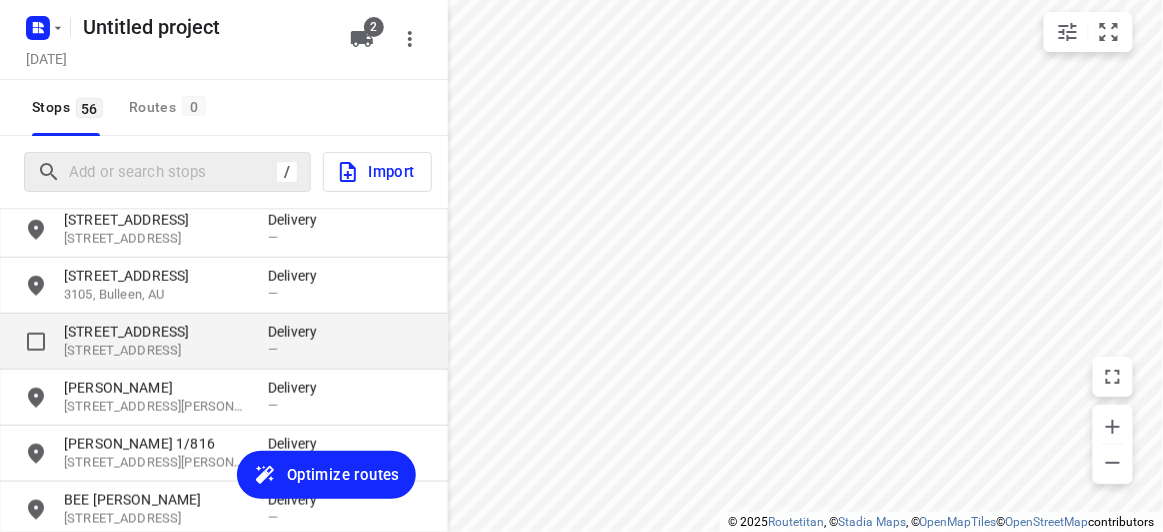 click on "[STREET_ADDRESS]" at bounding box center (156, 332) 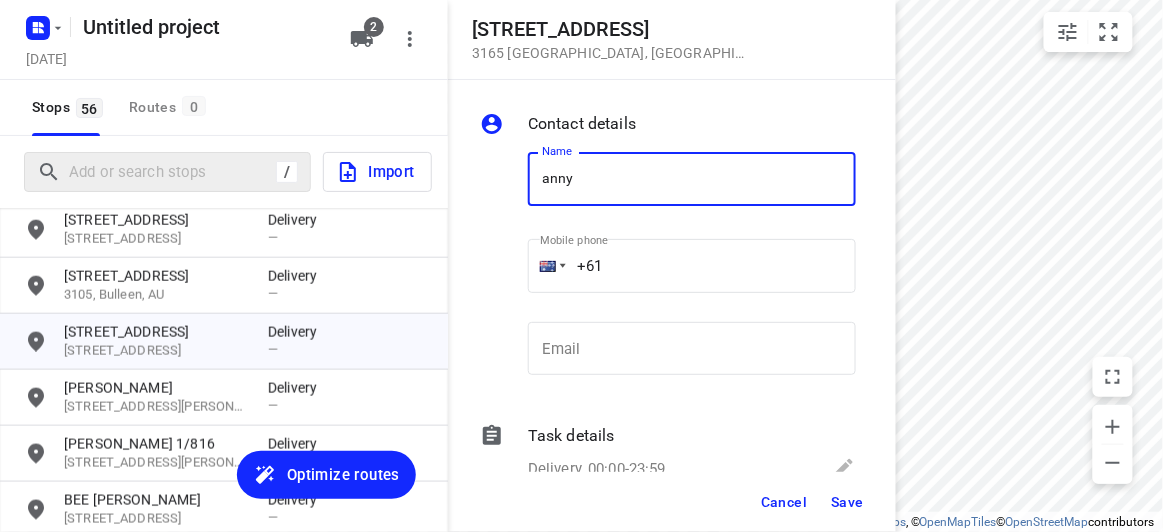 click on "anny" at bounding box center (692, 179) 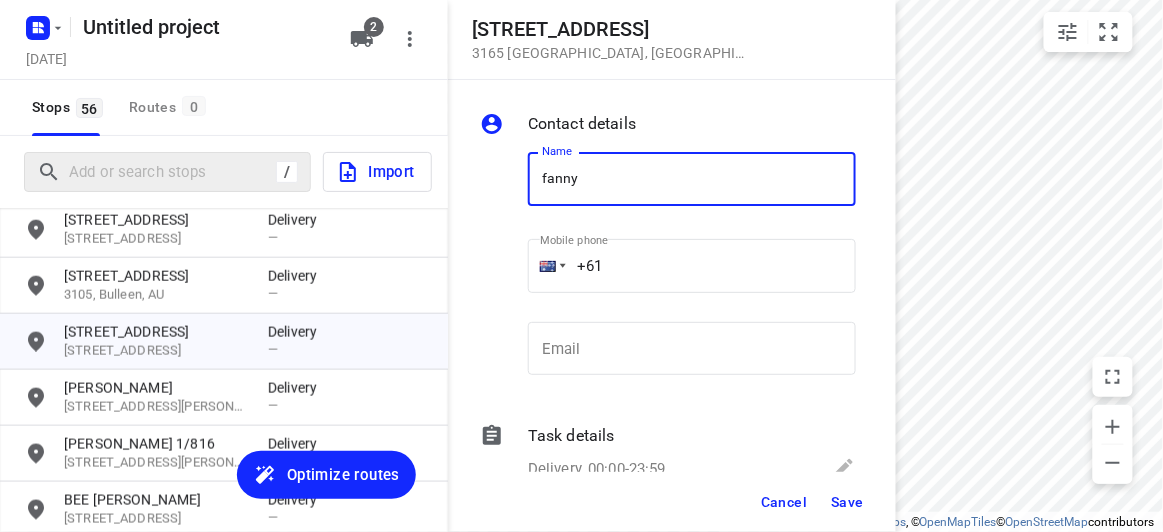 click on "fanny" at bounding box center (692, 179) 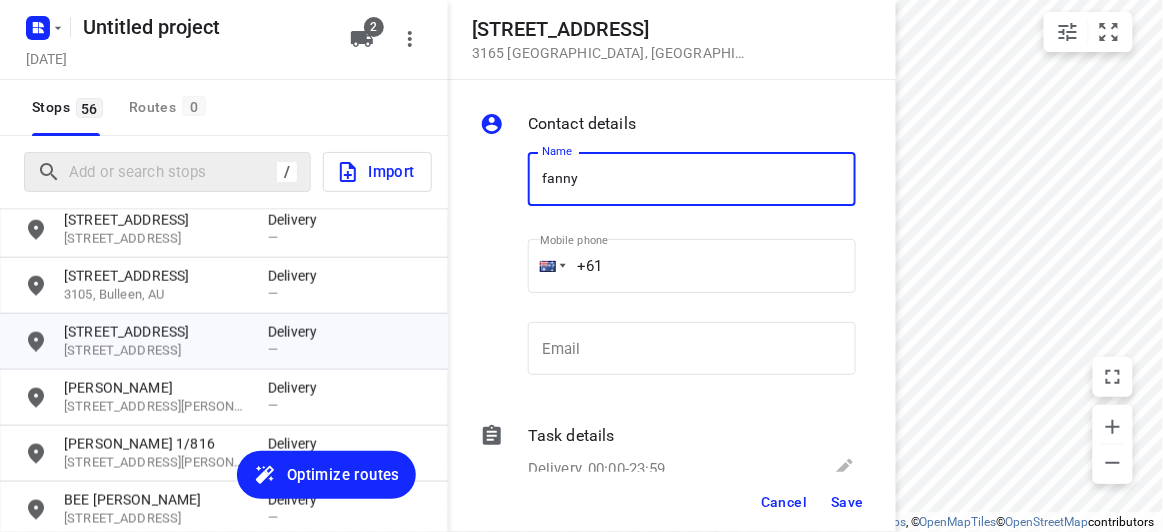 type on "[PERSON_NAME]" 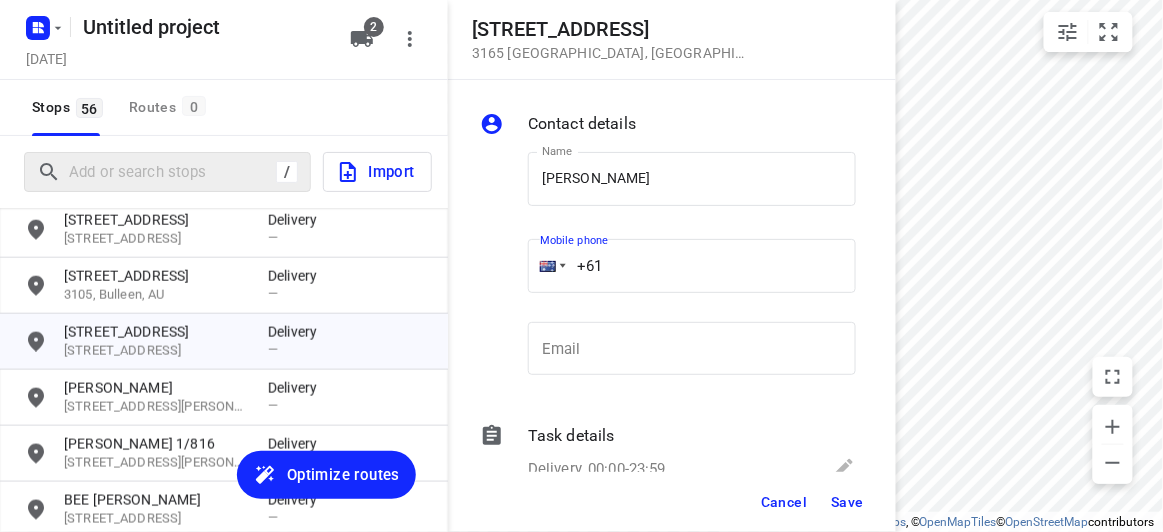 click on "+61" at bounding box center (692, 266) 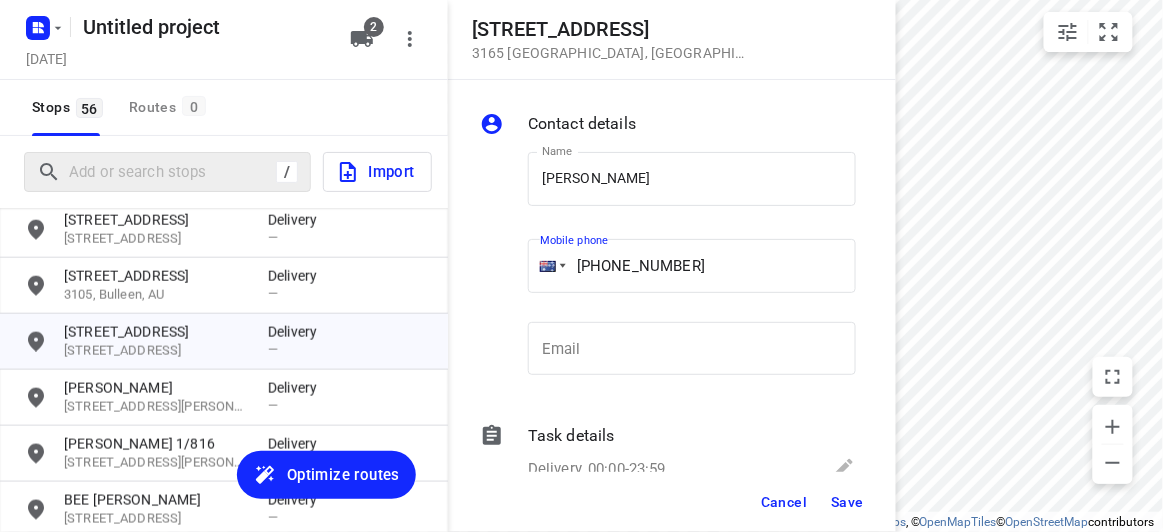 type on "[PHONE_NUMBER]" 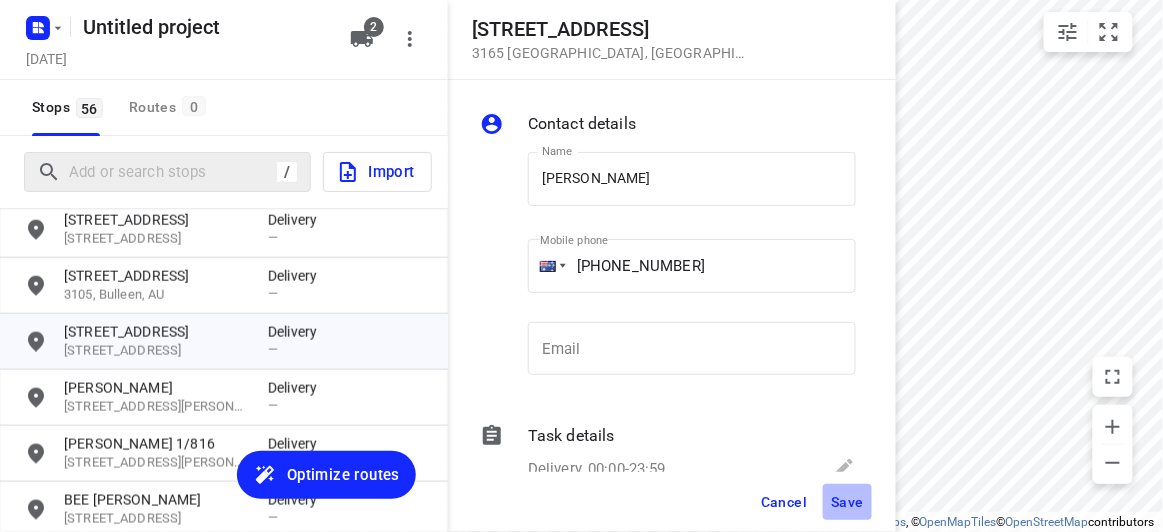click on "Save" at bounding box center (847, 502) 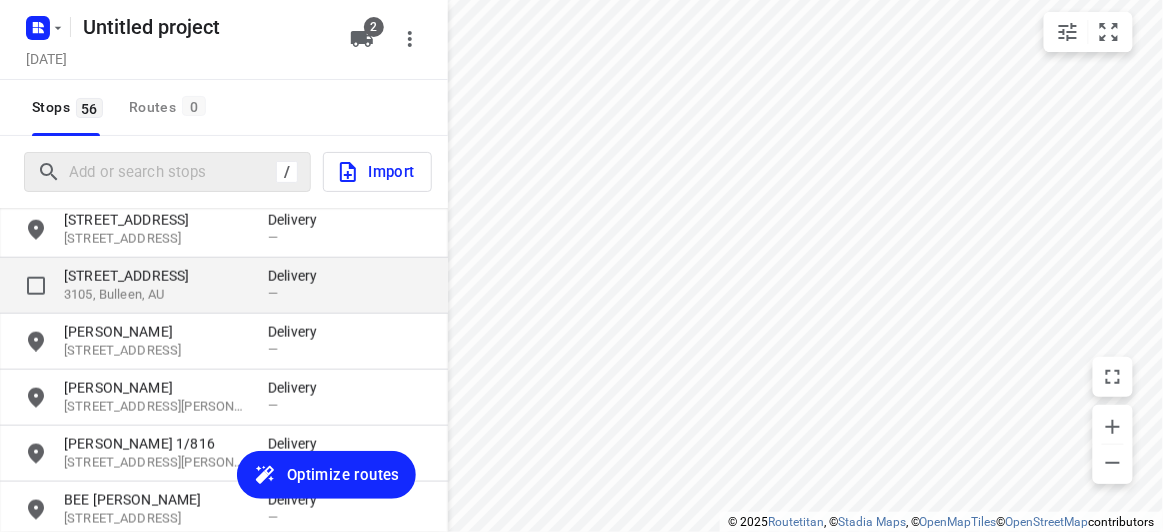 click on "[STREET_ADDRESS]" at bounding box center (156, 276) 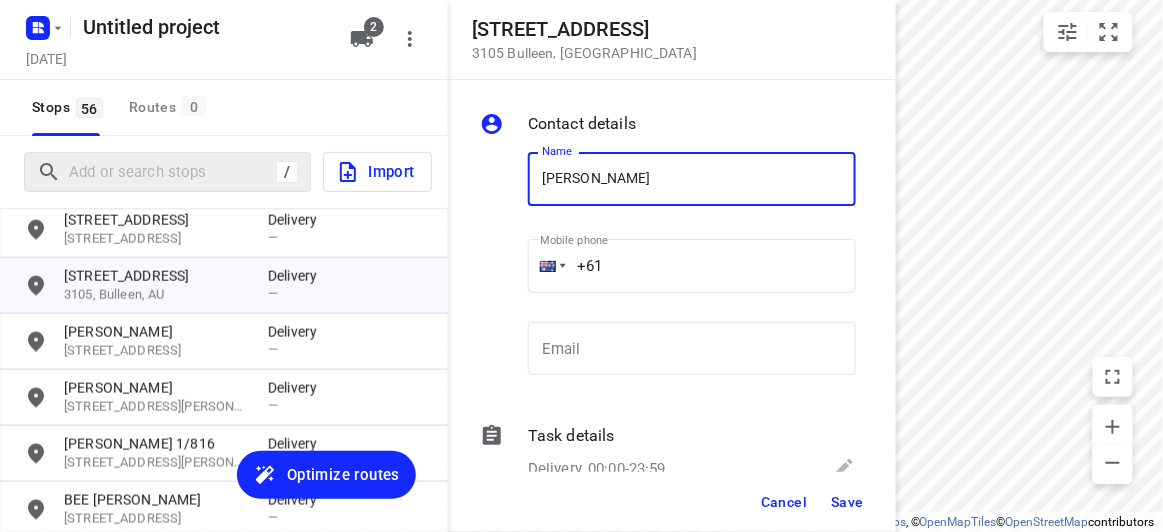 type on "[PERSON_NAME]" 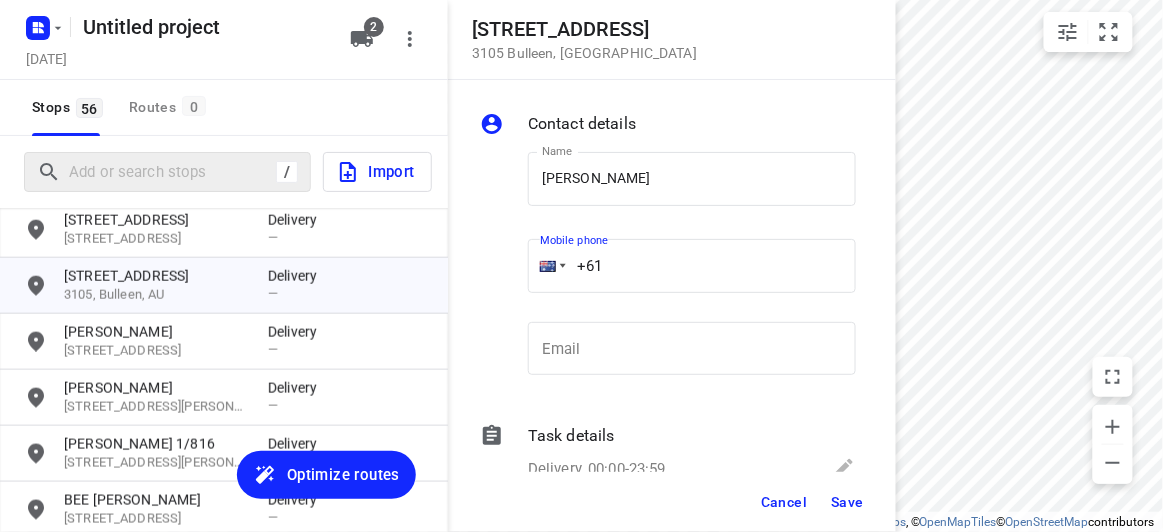 click on "+61" at bounding box center (692, 266) 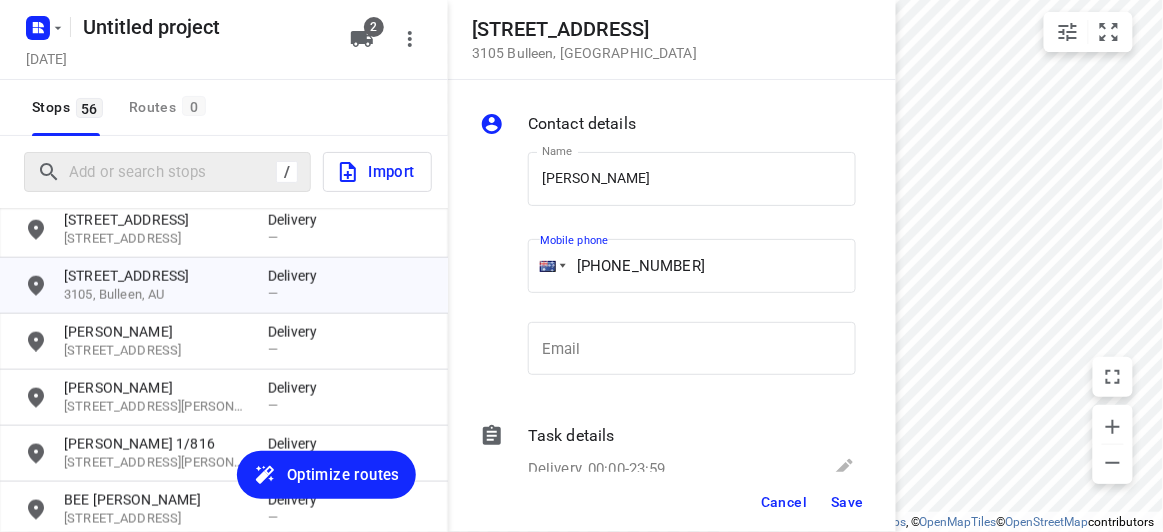 type on "[PHONE_NUMBER]" 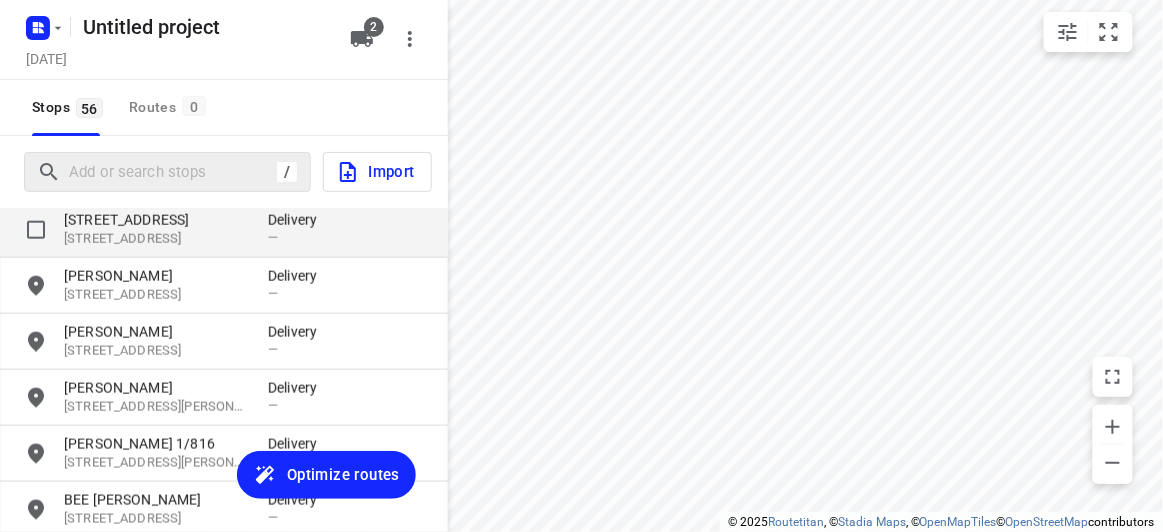 click on "[STREET_ADDRESS]" at bounding box center (156, 239) 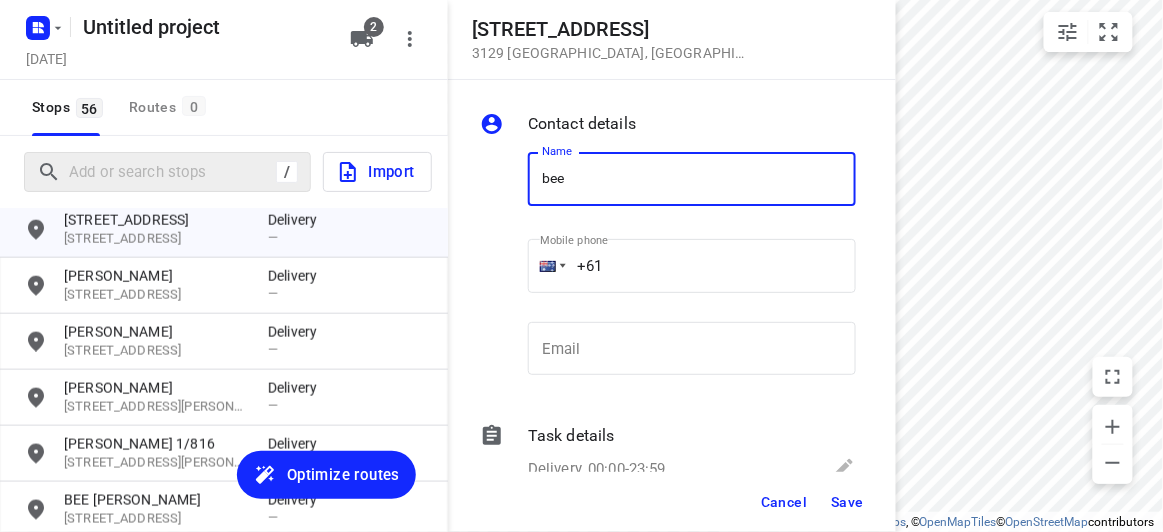 type on "BEE TIEW" 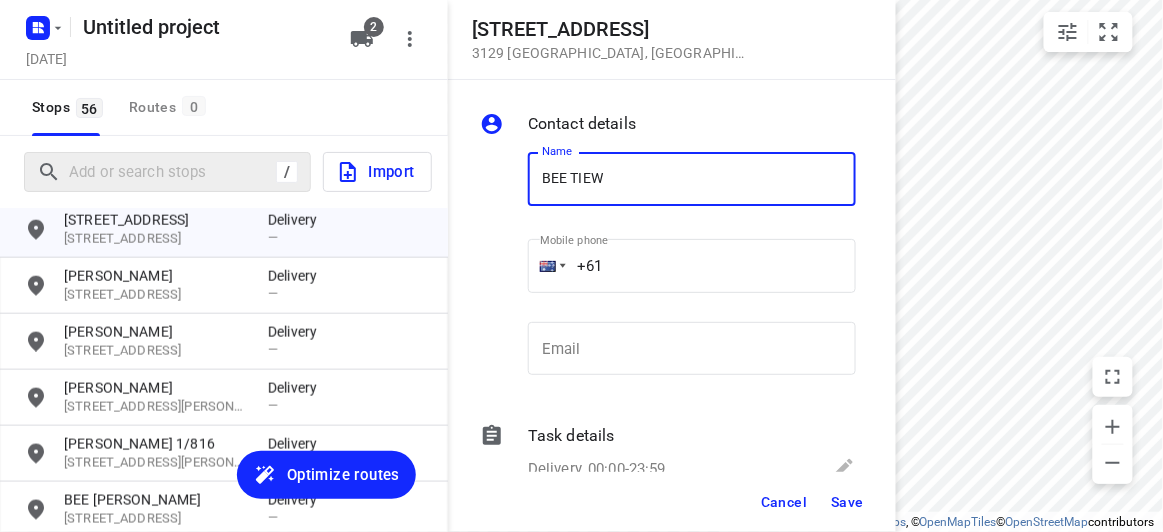 click on "+61" at bounding box center [692, 266] 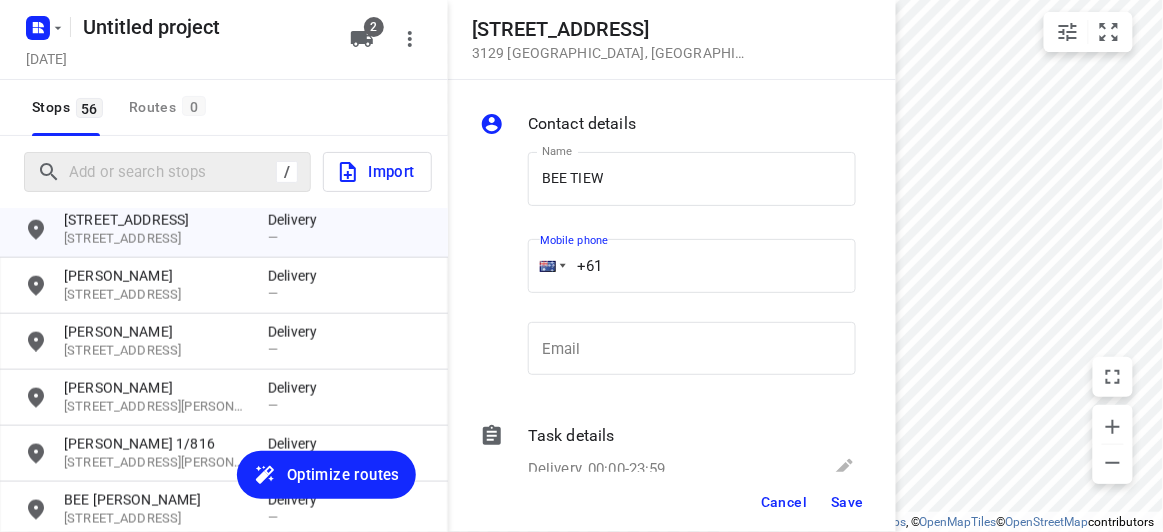 paste 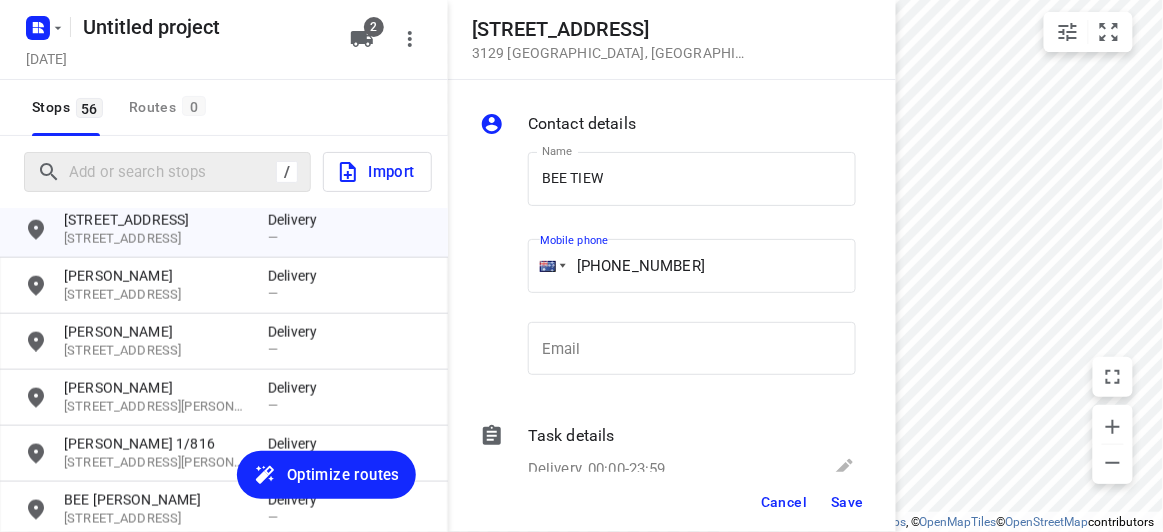 type on "[PHONE_NUMBER]" 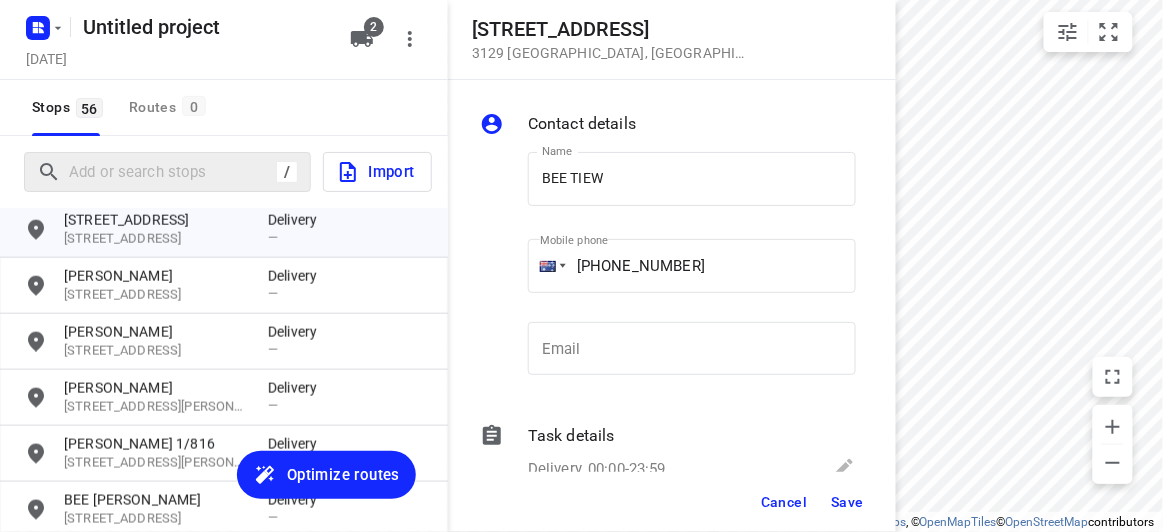 click on "Save" at bounding box center (847, 502) 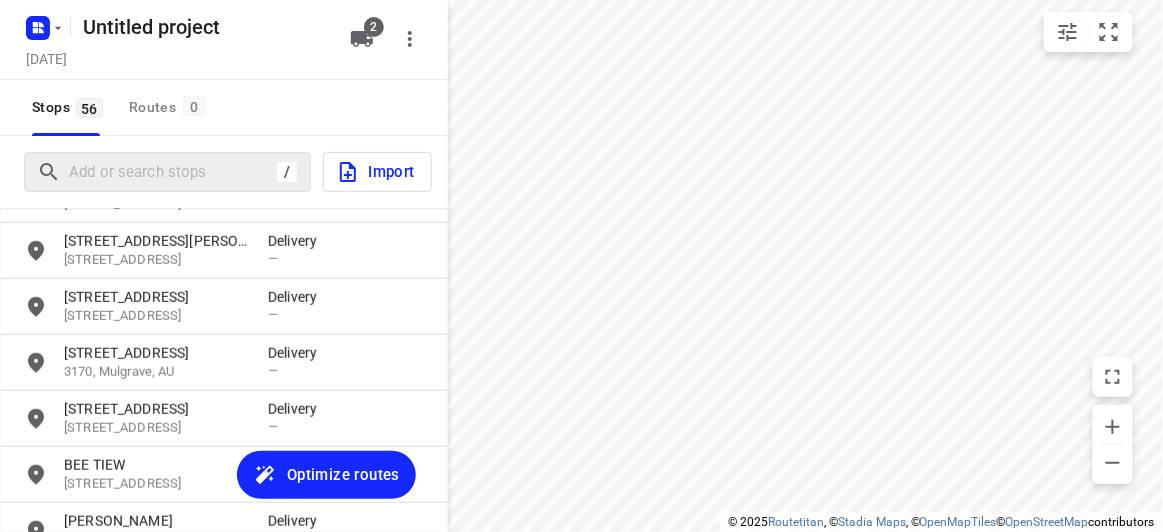 scroll, scrollTop: 2124, scrollLeft: 0, axis: vertical 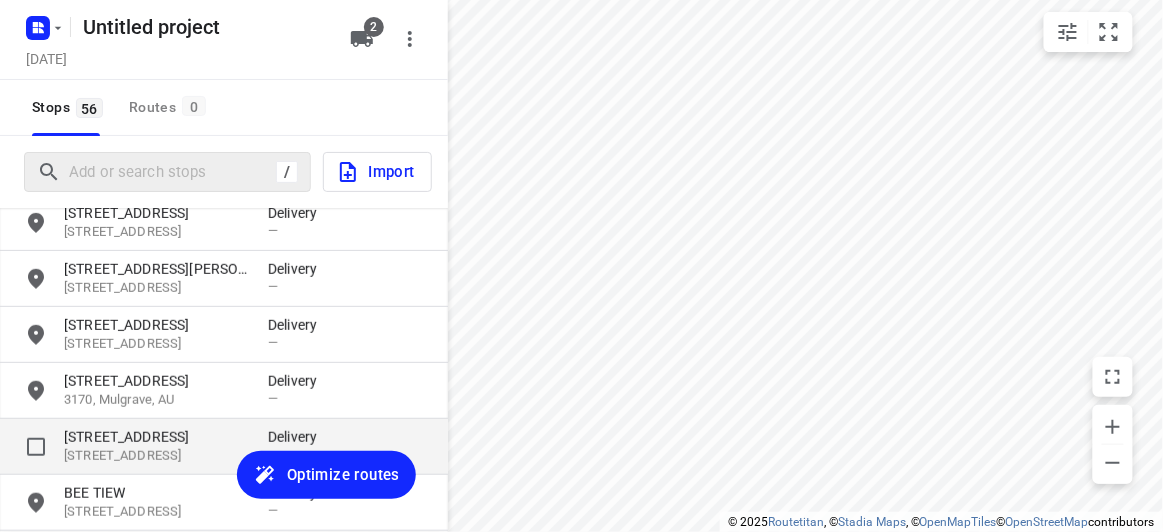click on "[STREET_ADDRESS]" at bounding box center [156, 437] 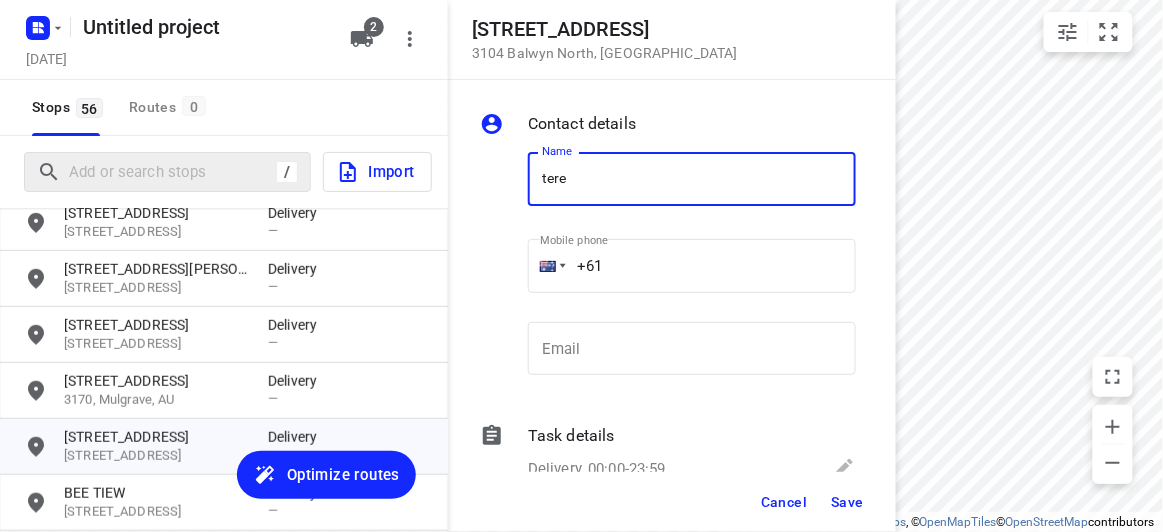 type on "[PERSON_NAME] 1/65" 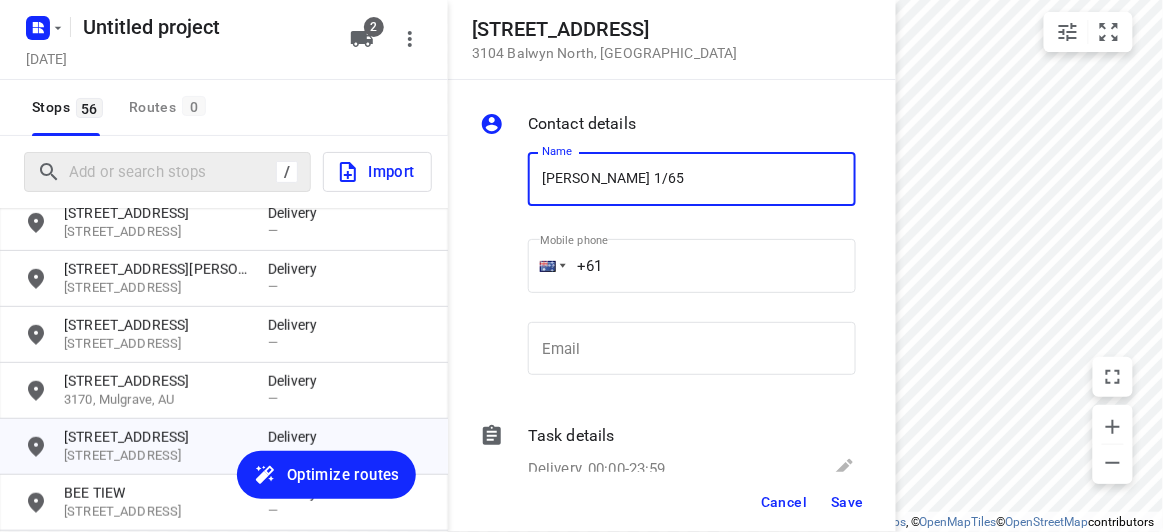 click on "+61" at bounding box center [692, 266] 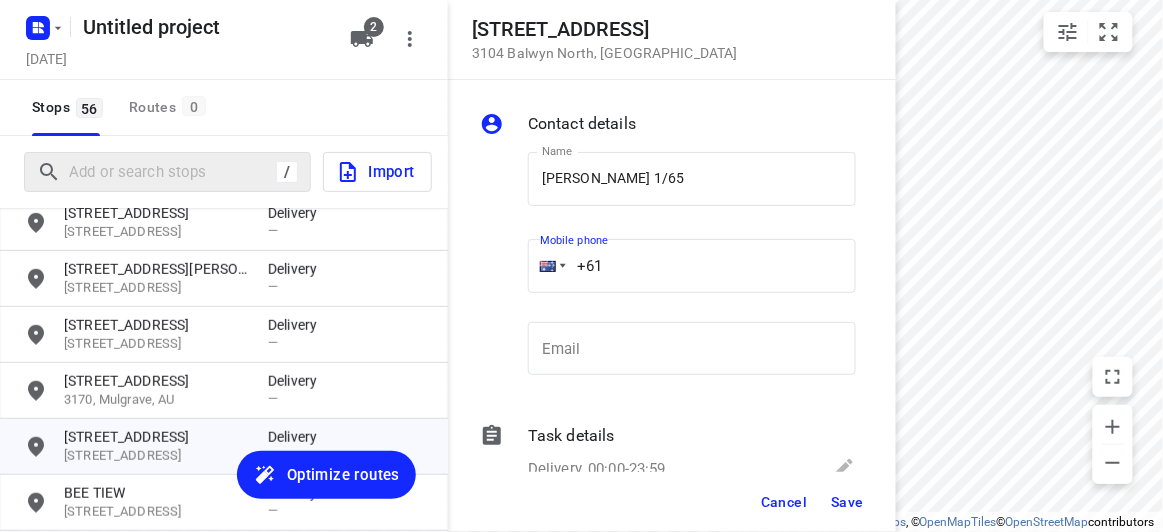 paste on "402905390" 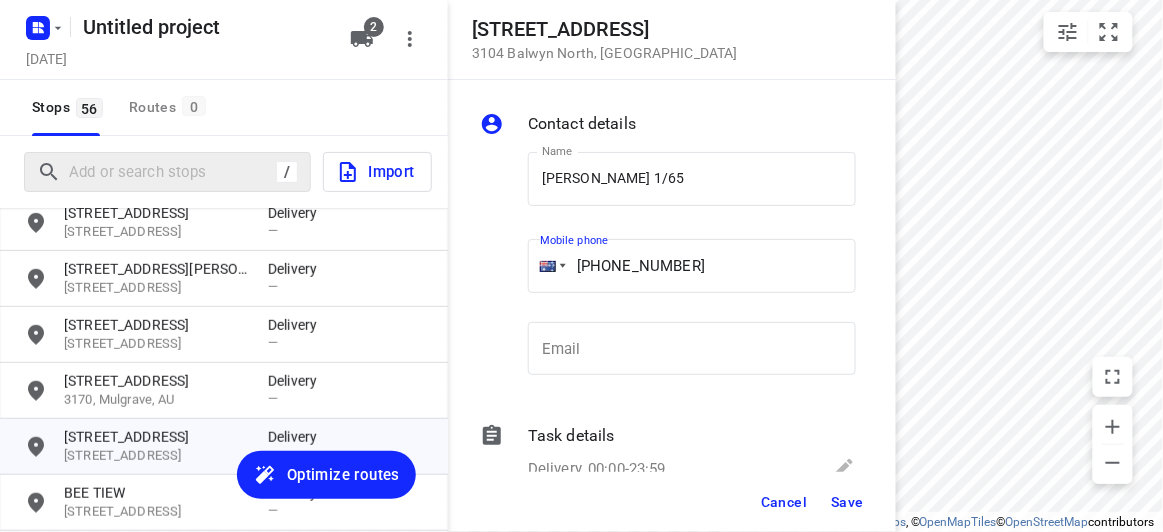 type on "[PHONE_NUMBER]" 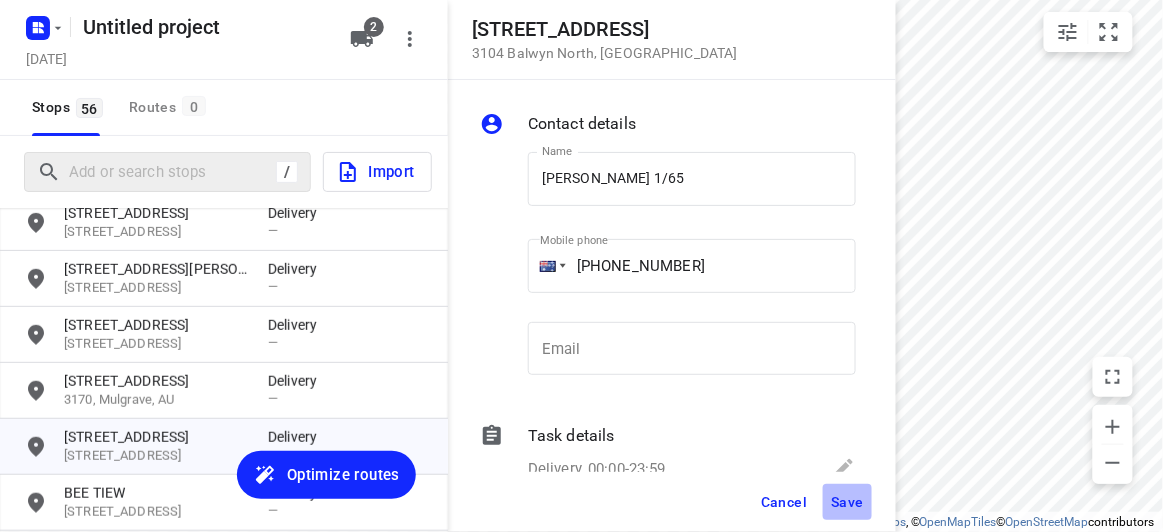 click on "Save" at bounding box center (847, 502) 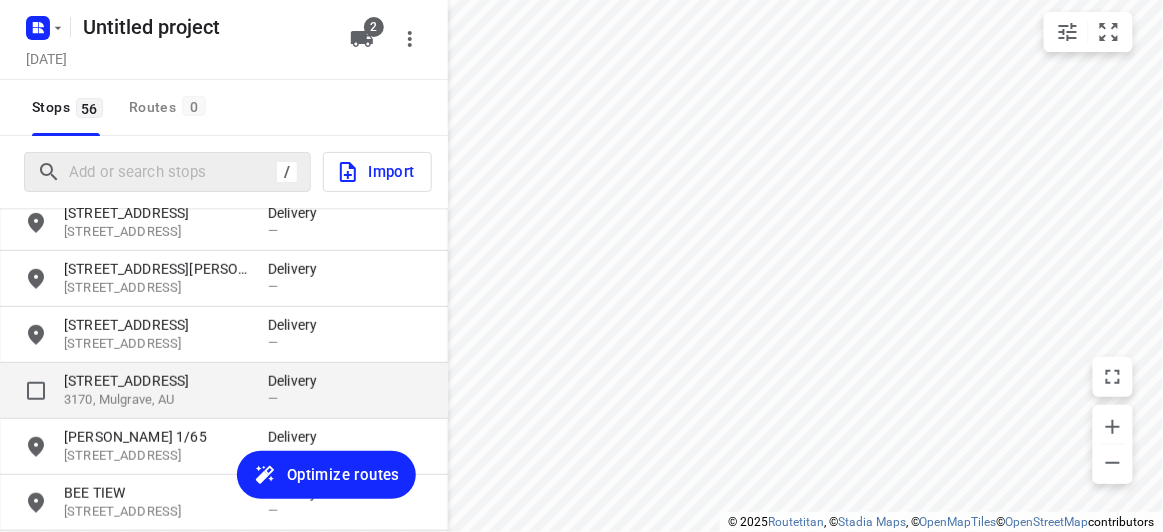 click on "[STREET_ADDRESS]" at bounding box center [156, 381] 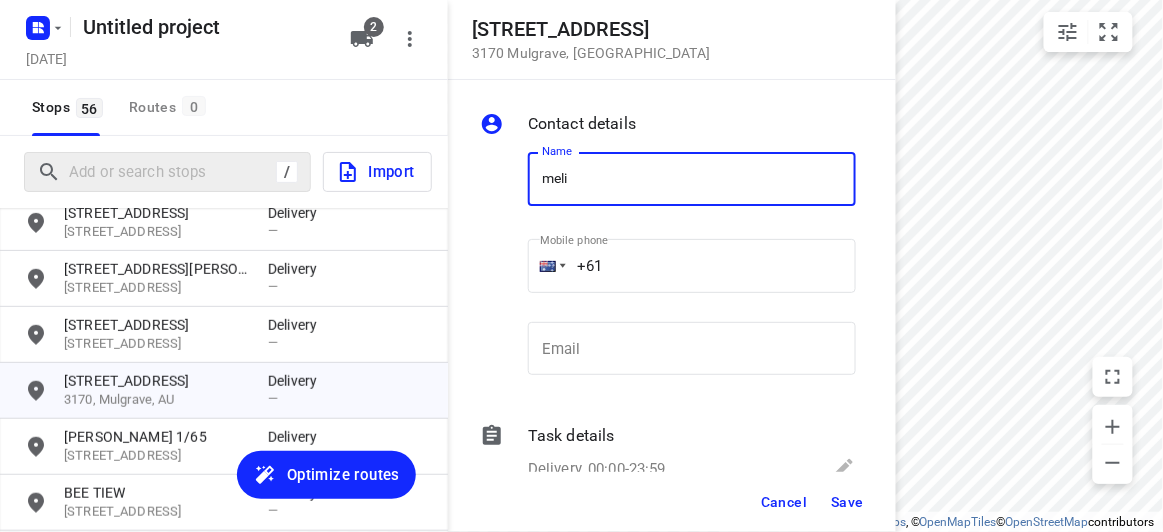 type on "[PERSON_NAME]" 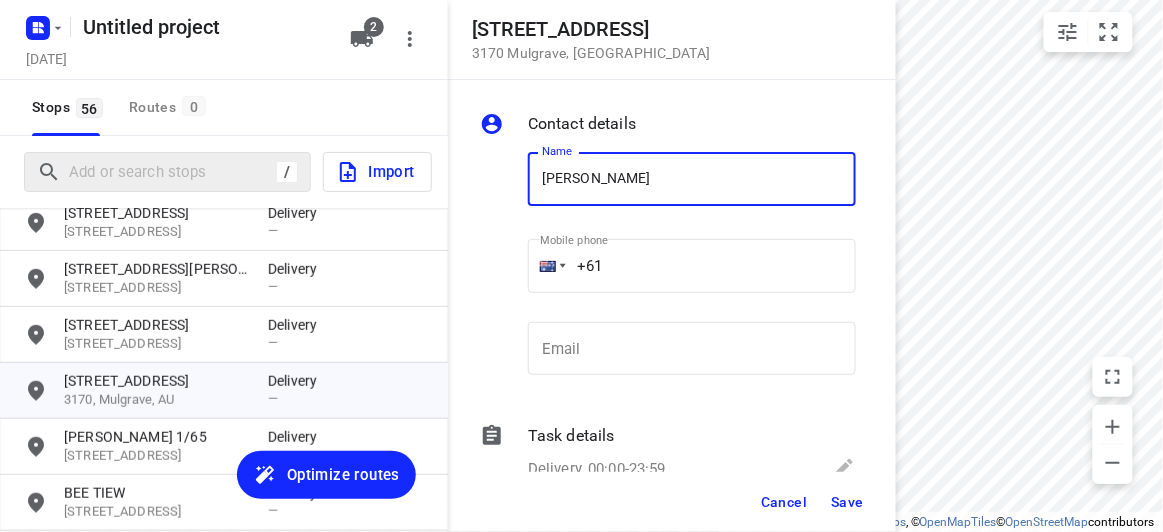 click on "+61" at bounding box center [692, 266] 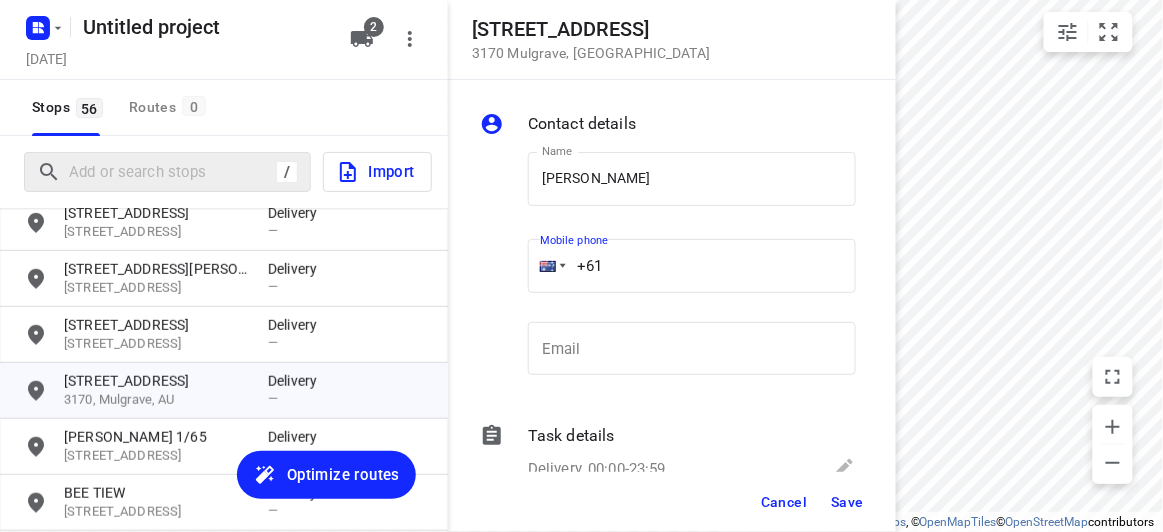 paste on "434851126" 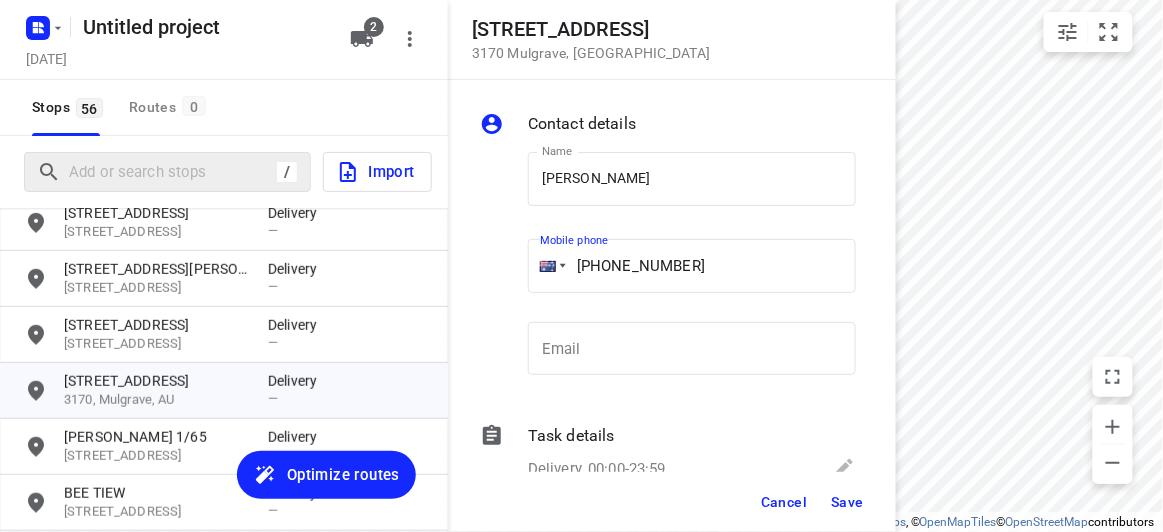 type on "[PHONE_NUMBER]" 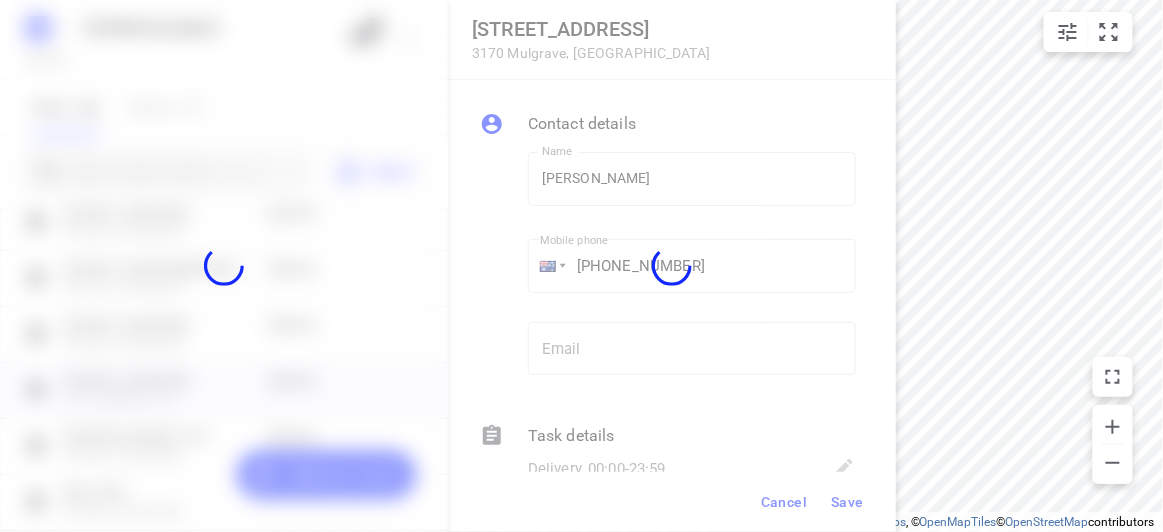 click at bounding box center (672, 266) 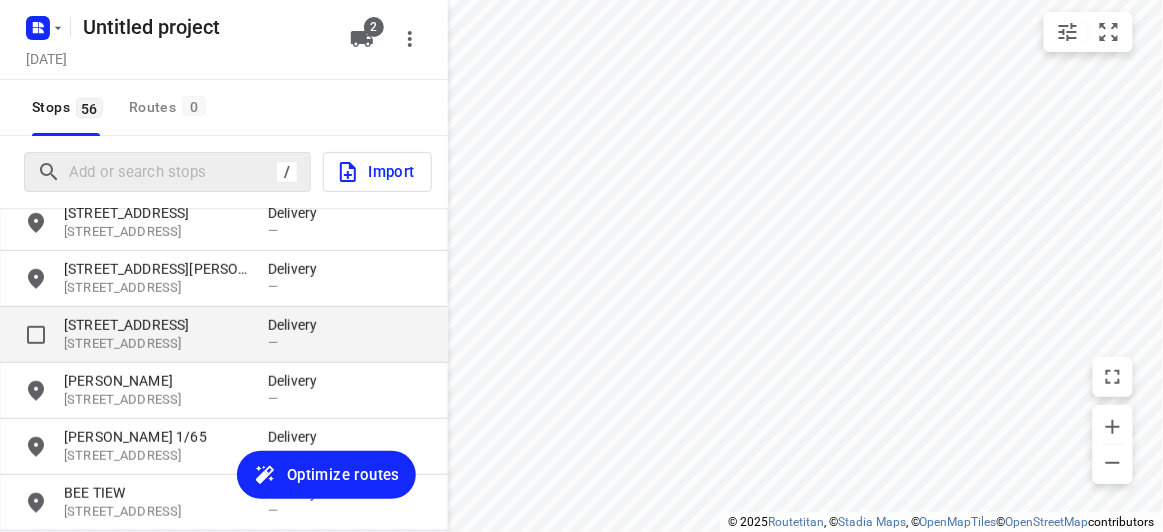 click on "[STREET_ADDRESS]" at bounding box center (156, 325) 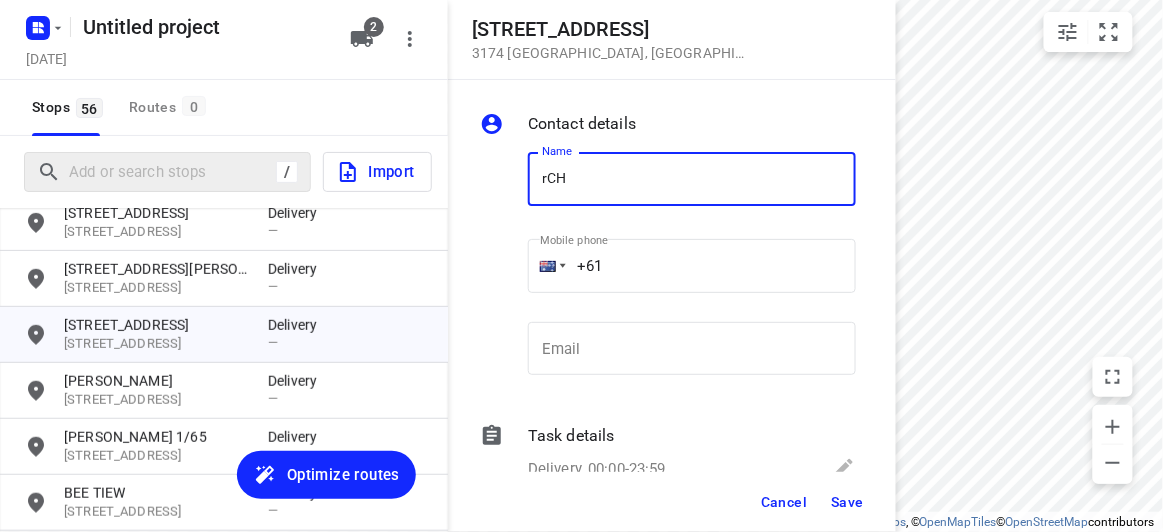 drag, startPoint x: 503, startPoint y: 176, endPoint x: 467, endPoint y: 174, distance: 36.05551 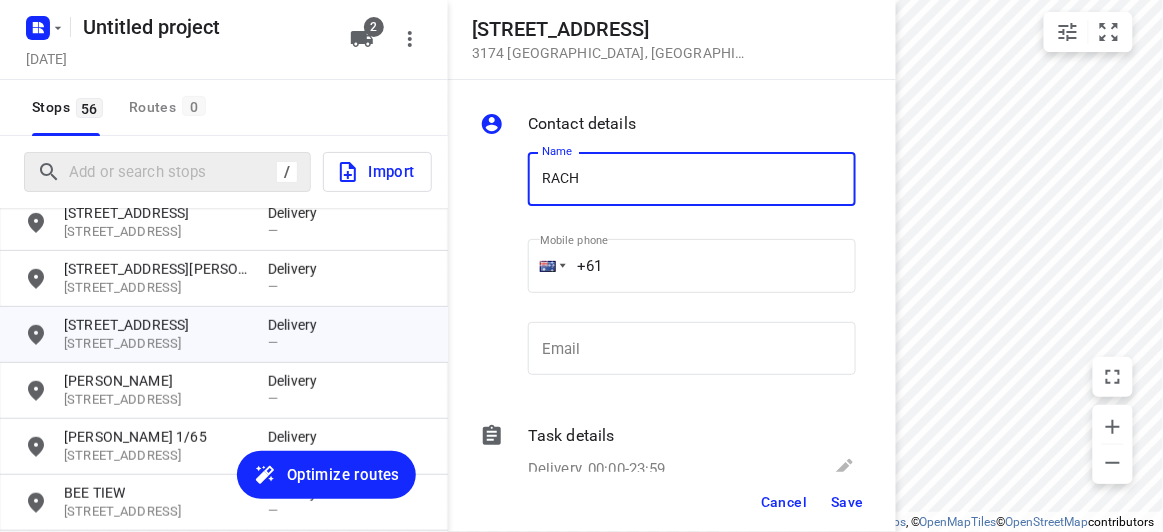 type on "[PERSON_NAME]" 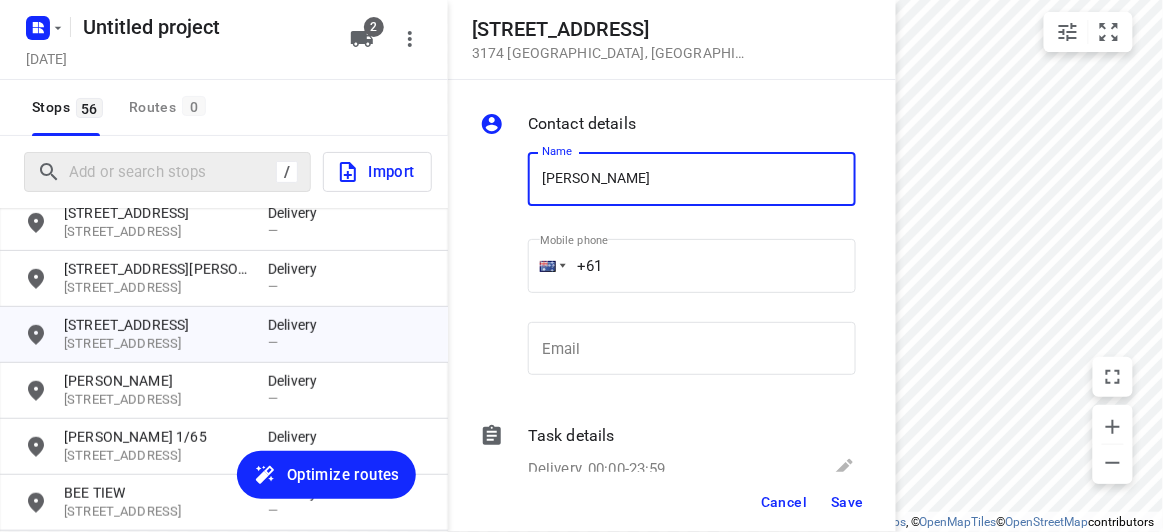 click on "+61" at bounding box center (692, 266) 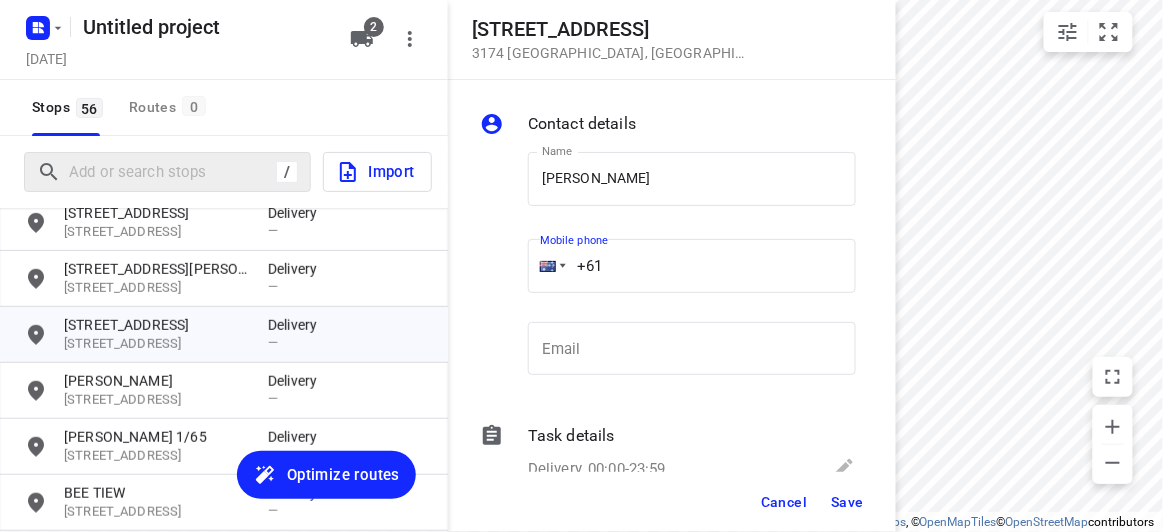 paste on "481741349" 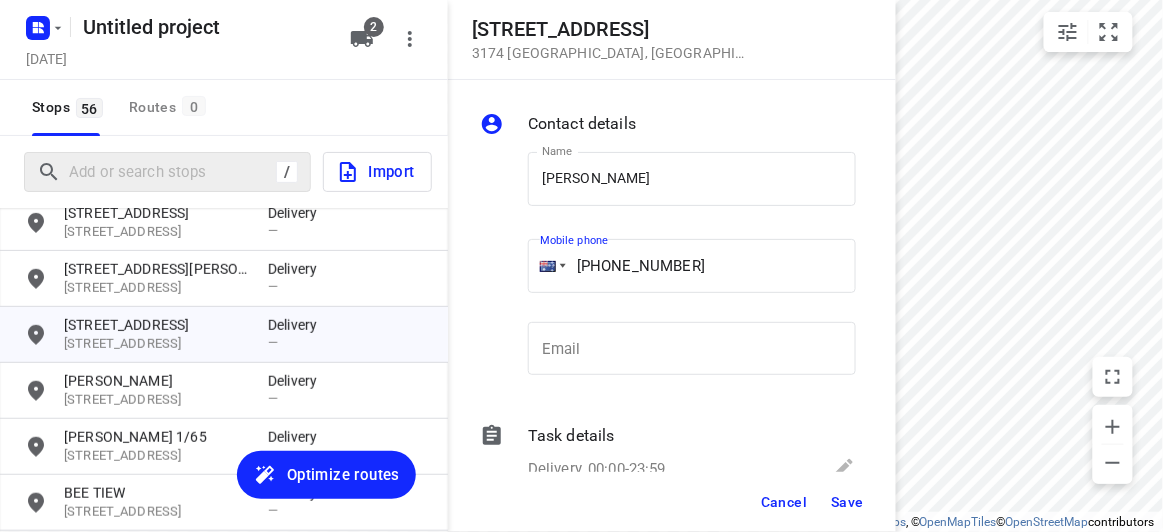 type on "[PHONE_NUMBER]" 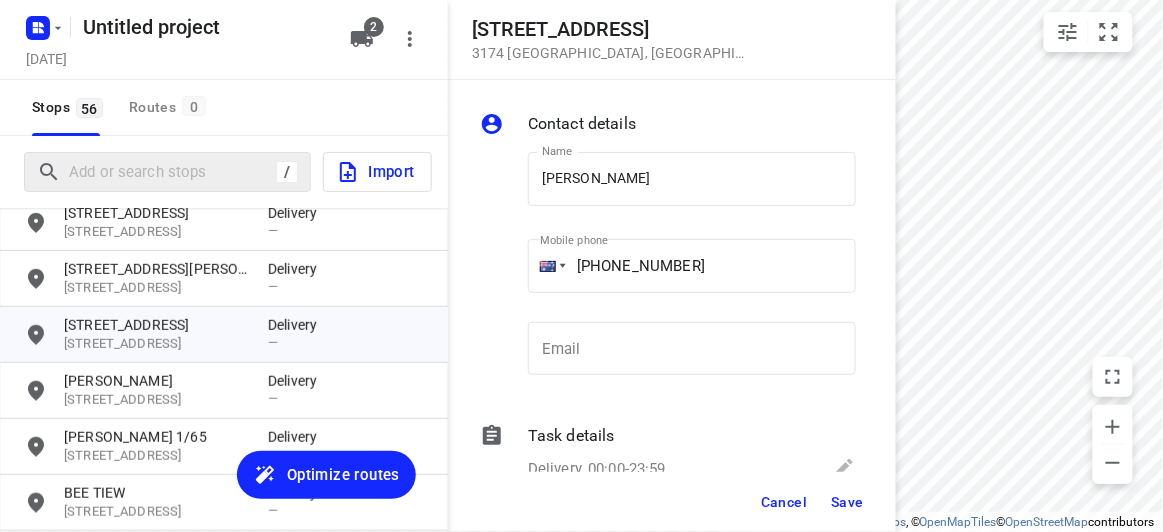 click on "Name [PERSON_NAME] Name" at bounding box center (692, 183) 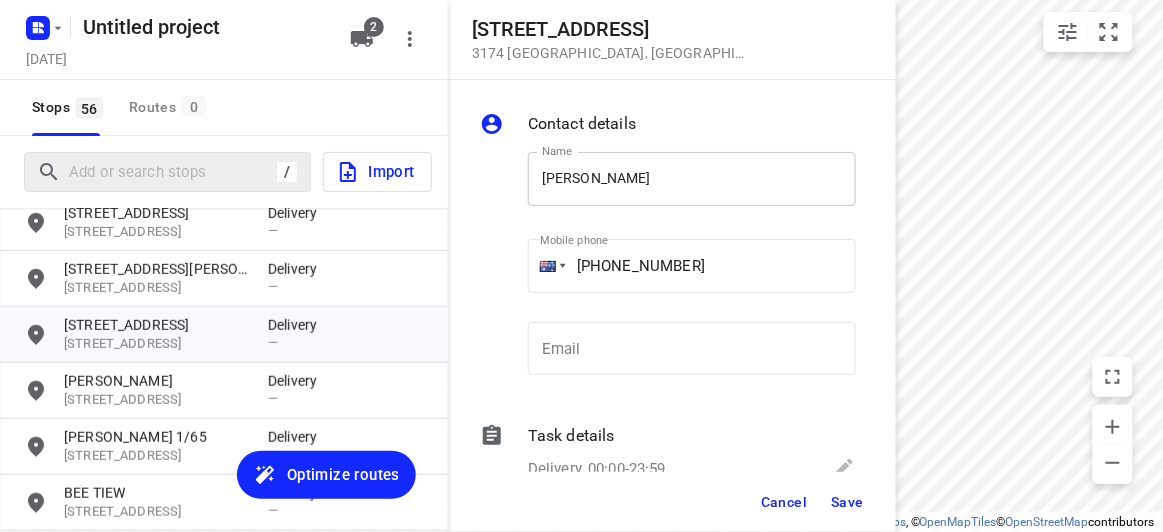 click on "[PERSON_NAME]" at bounding box center [692, 179] 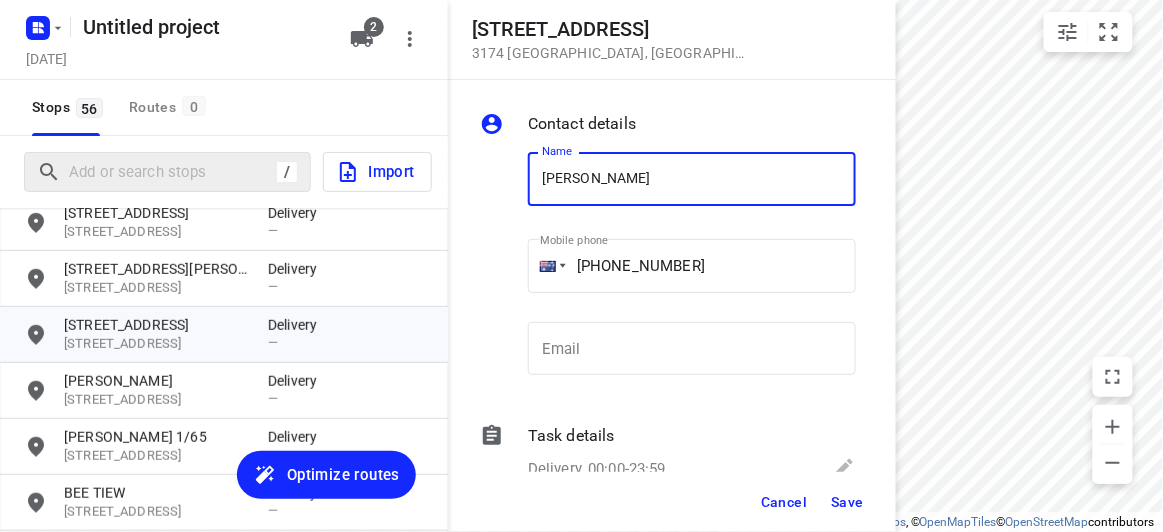 click on "[PERSON_NAME]" at bounding box center (692, 179) 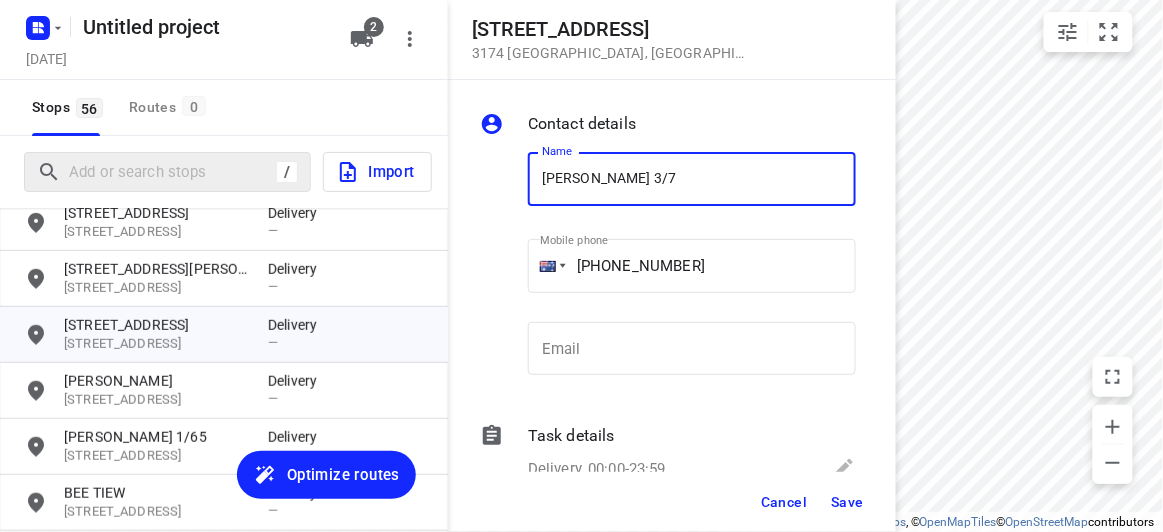 type on "[PERSON_NAME] 3/7" 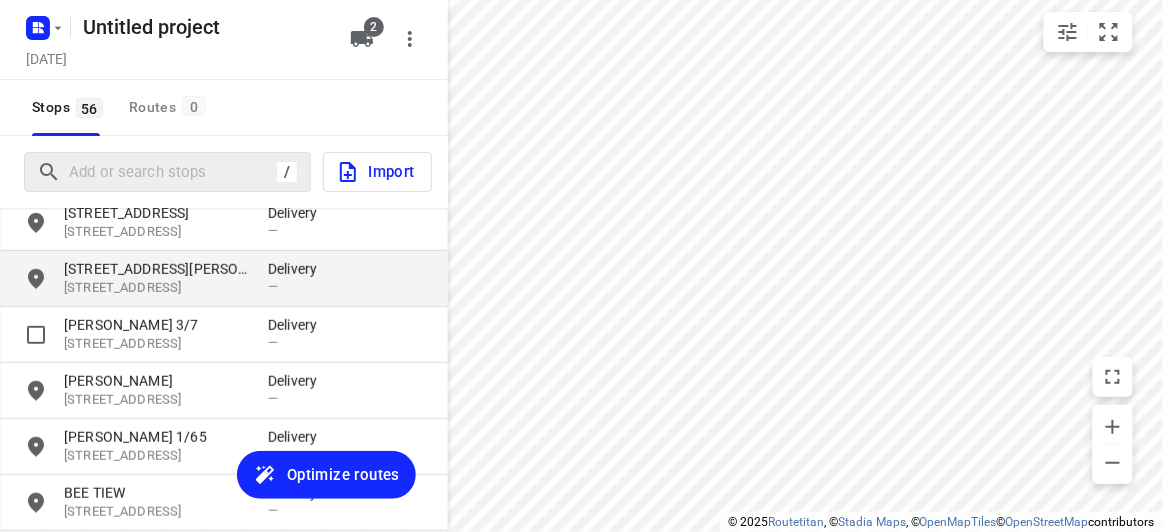 click on "[STREET_ADDRESS][PERSON_NAME]" at bounding box center (156, 269) 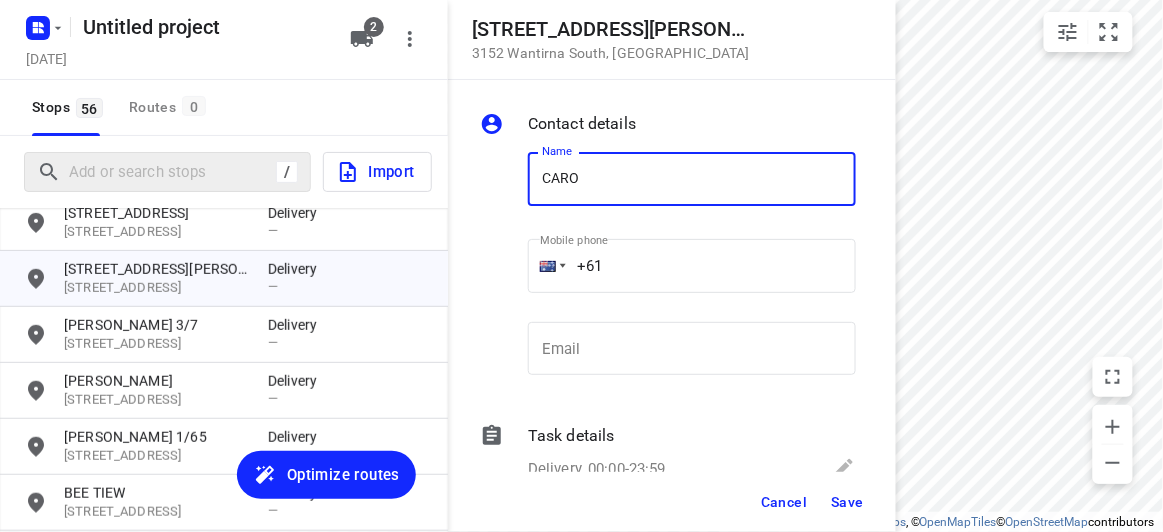 type on "[PERSON_NAME]" 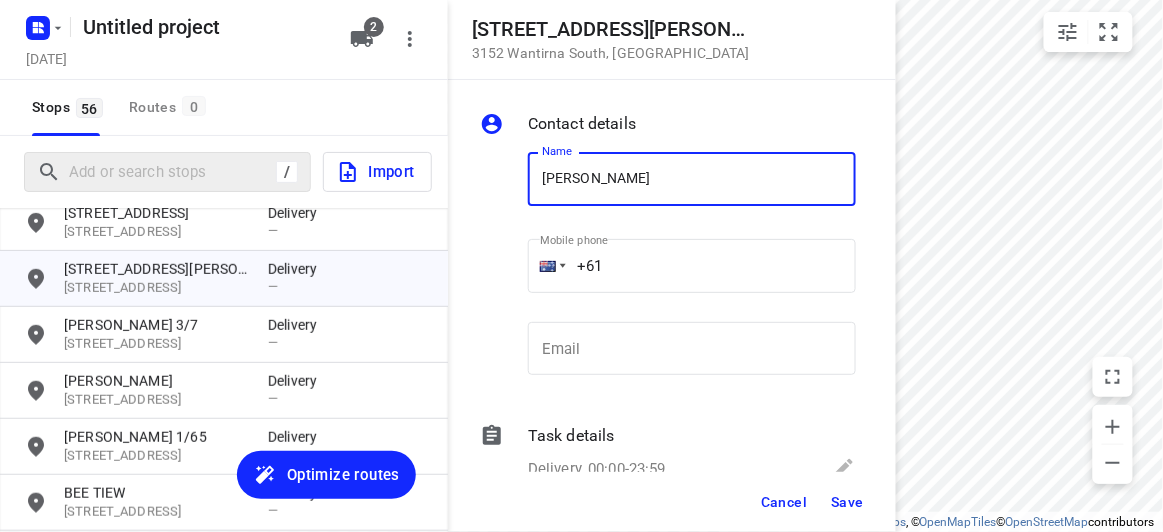 click on "+61" at bounding box center [692, 266] 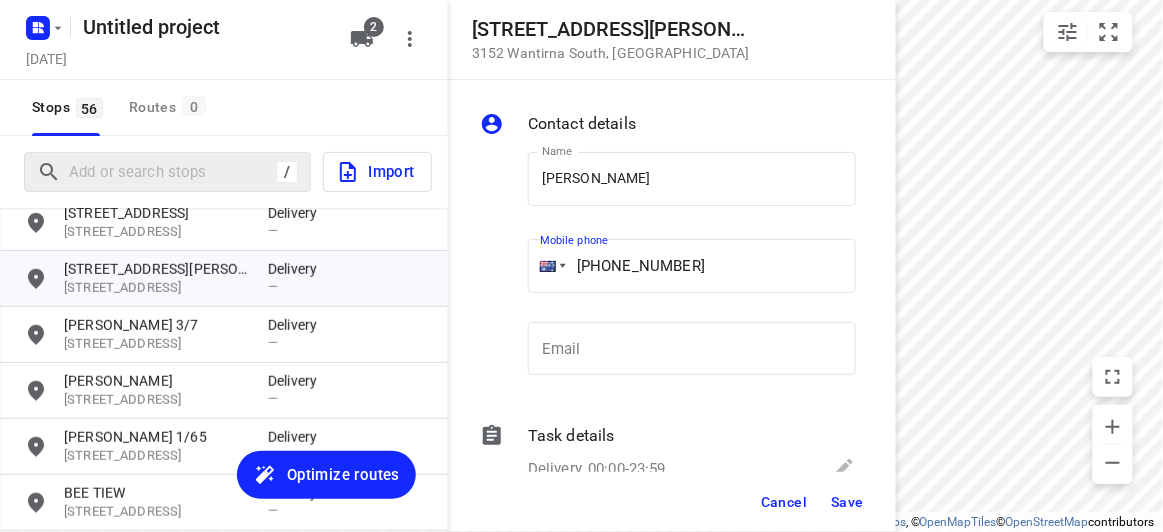 click on "[PHONE_NUMBER]" at bounding box center (692, 266) 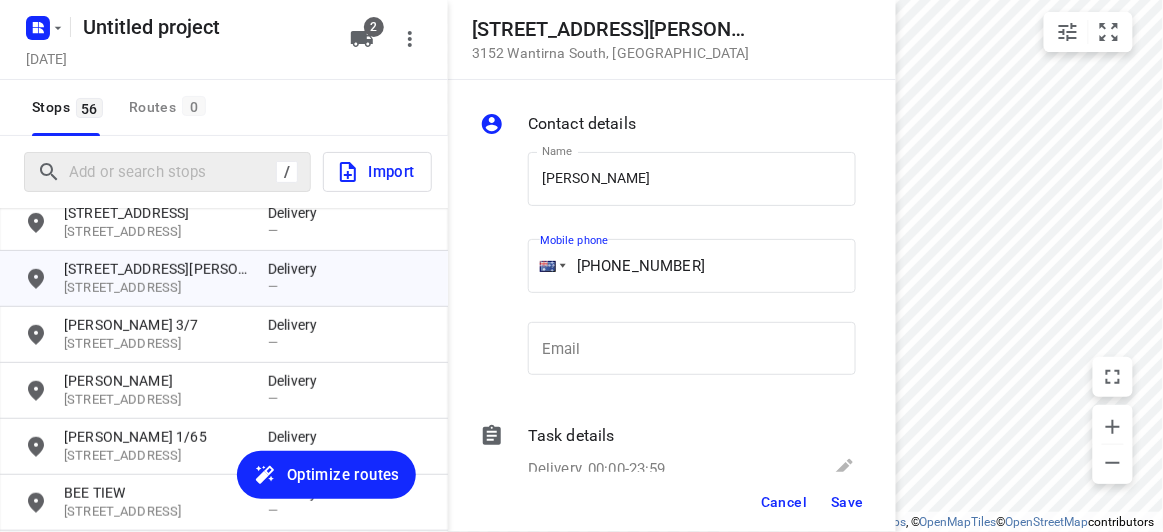 type on "[PHONE_NUMBER]" 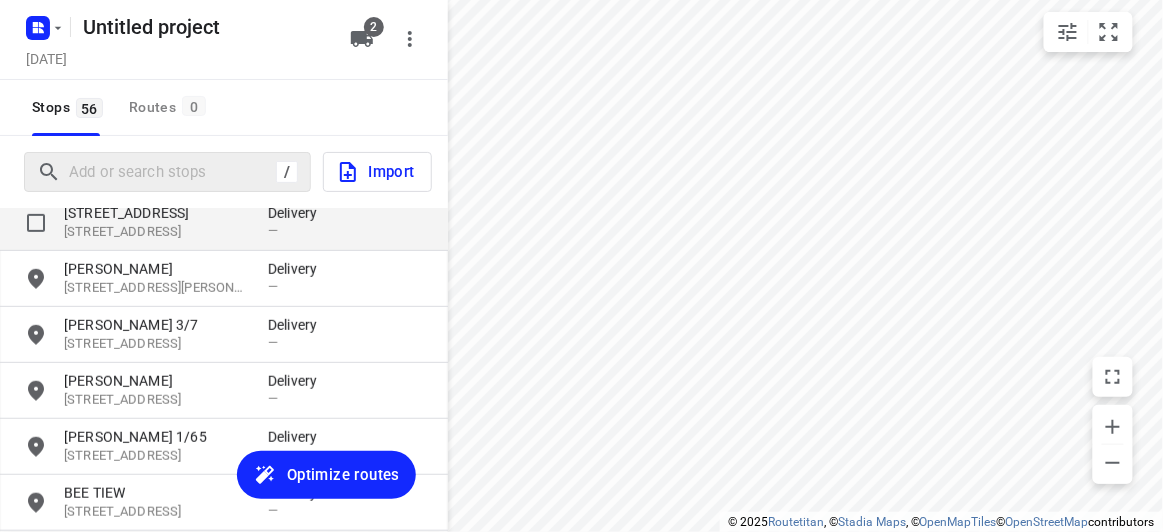 click on "[STREET_ADDRESS]" at bounding box center [156, 232] 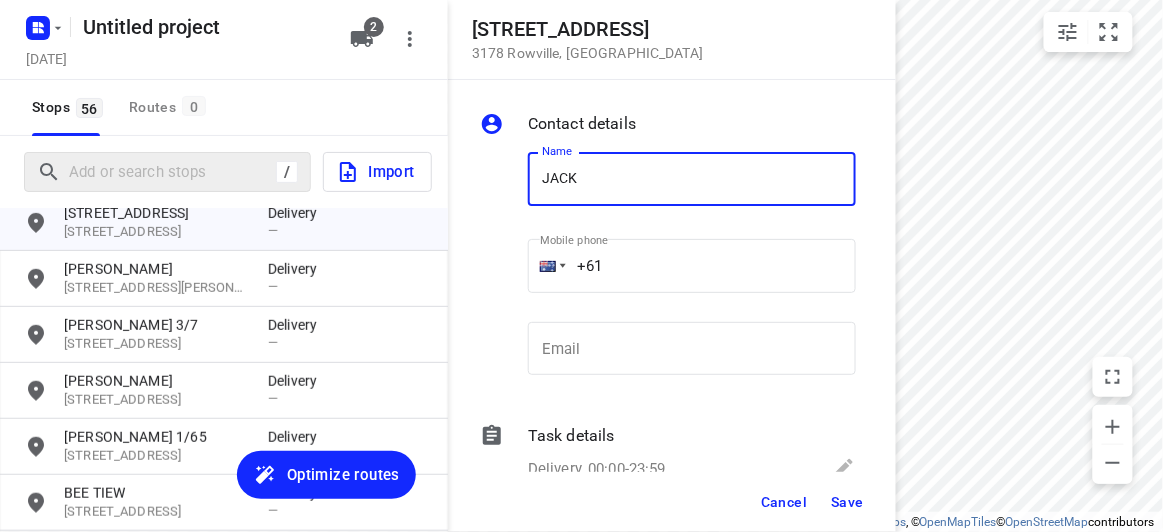 type on "JACK" 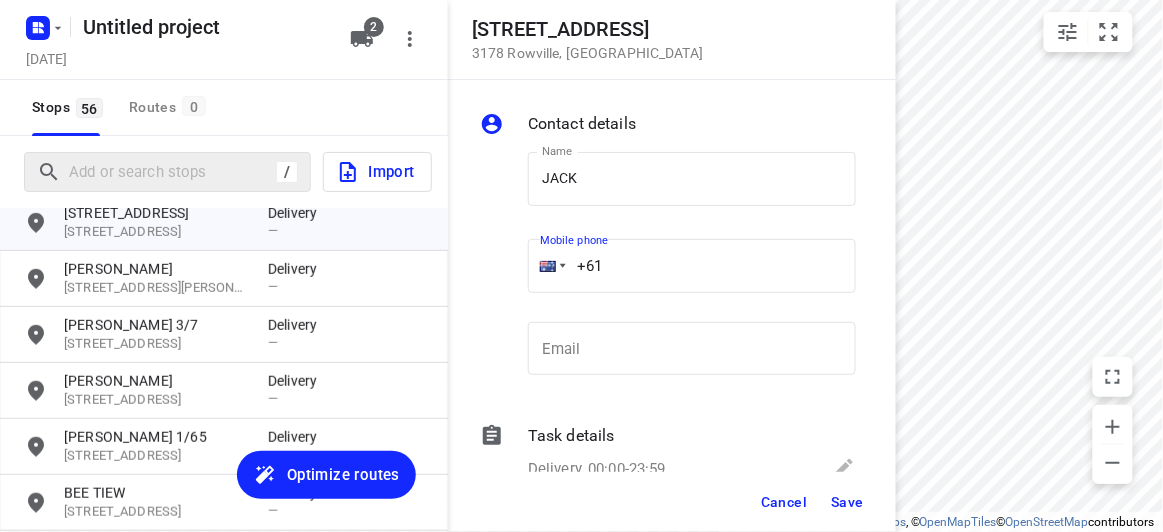 paste on "411744476" 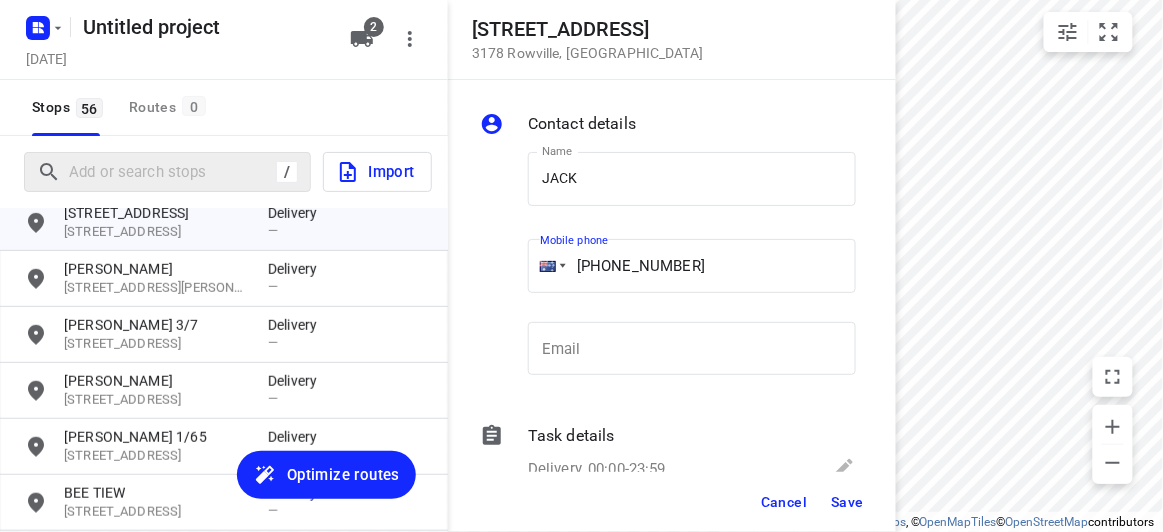 type on "[PHONE_NUMBER]" 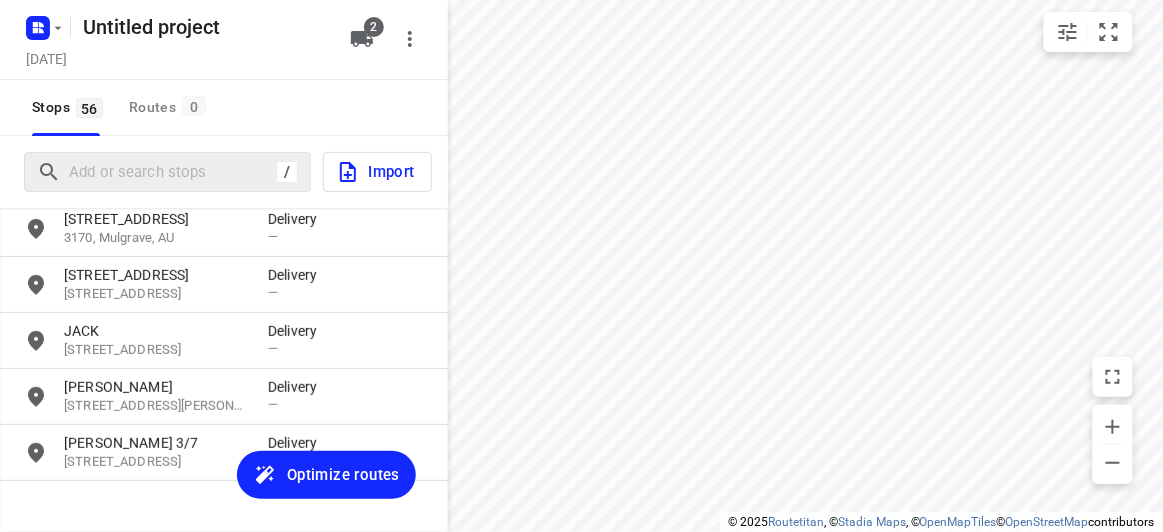 scroll, scrollTop: 1852, scrollLeft: 0, axis: vertical 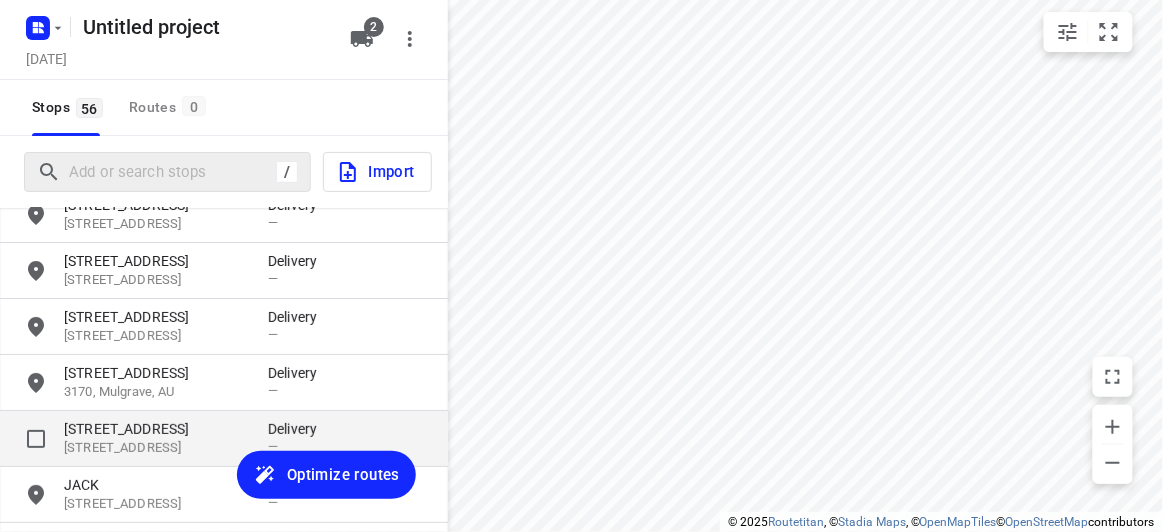 click on "[STREET_ADDRESS]" at bounding box center [156, 448] 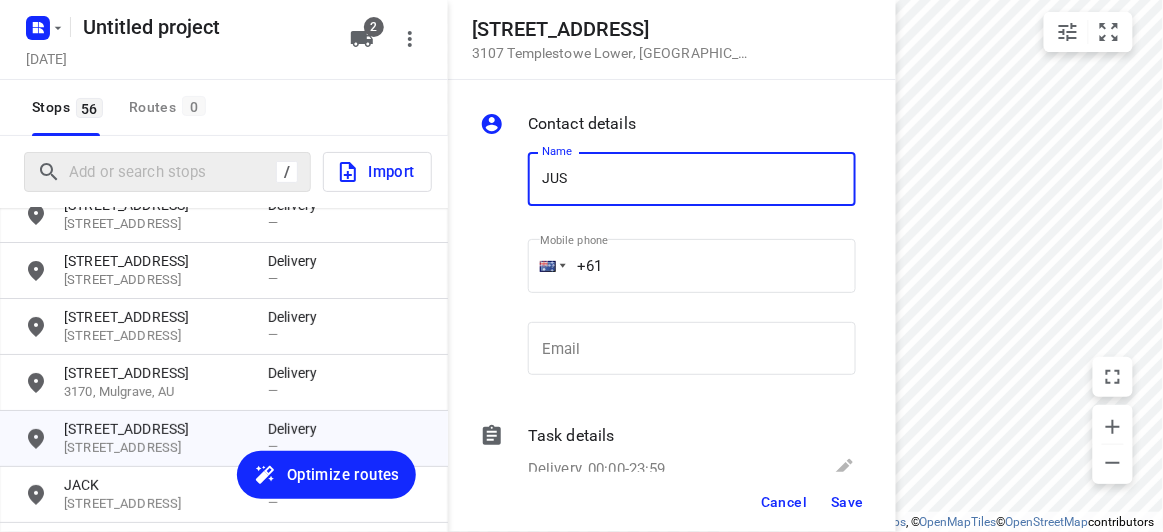 type on "[PERSON_NAME] 2/5" 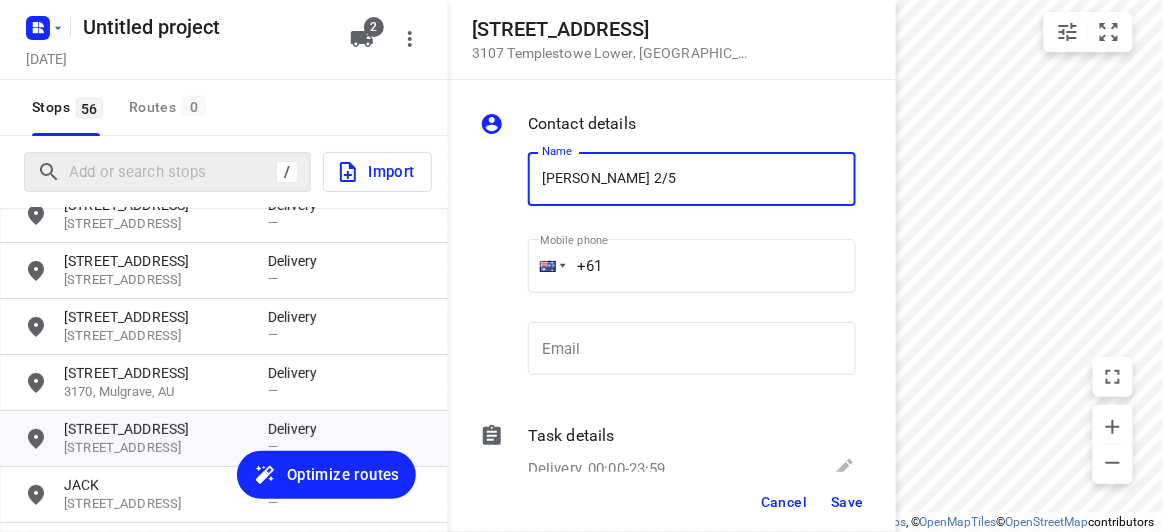 click on "+61" at bounding box center (692, 266) 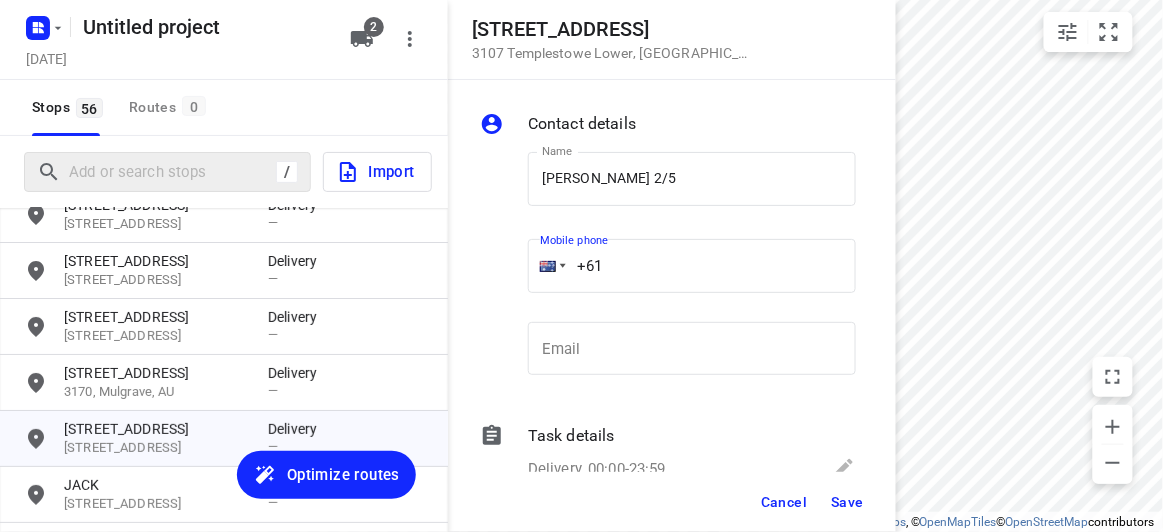 paste on "432208299" 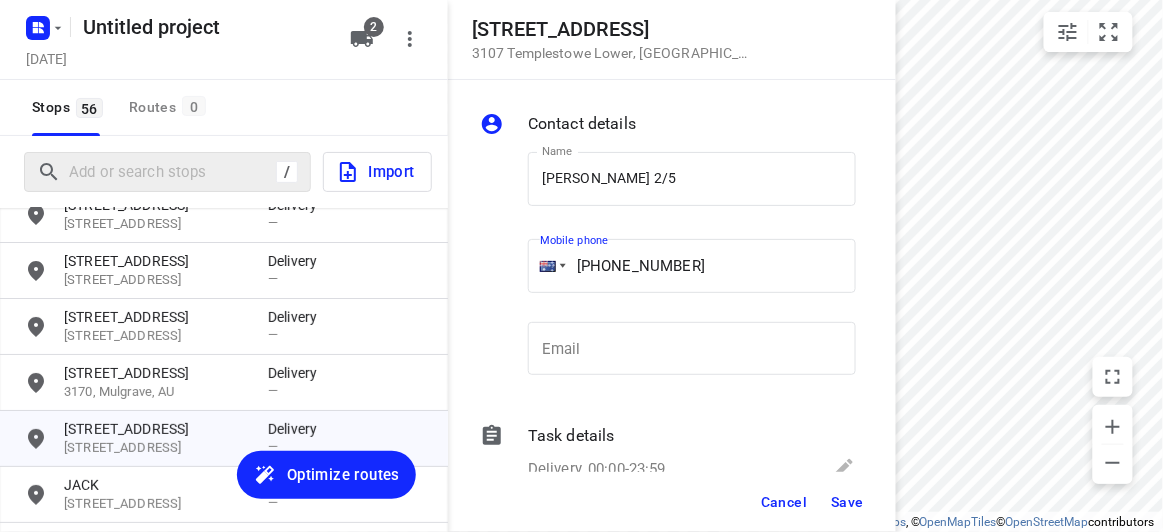 type on "[PHONE_NUMBER]" 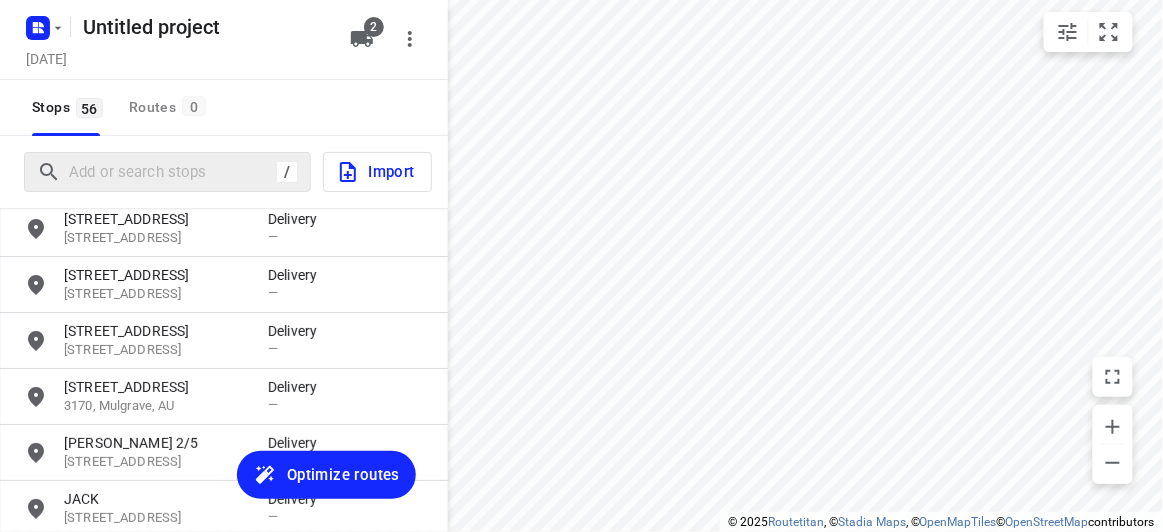 scroll, scrollTop: 1852, scrollLeft: 0, axis: vertical 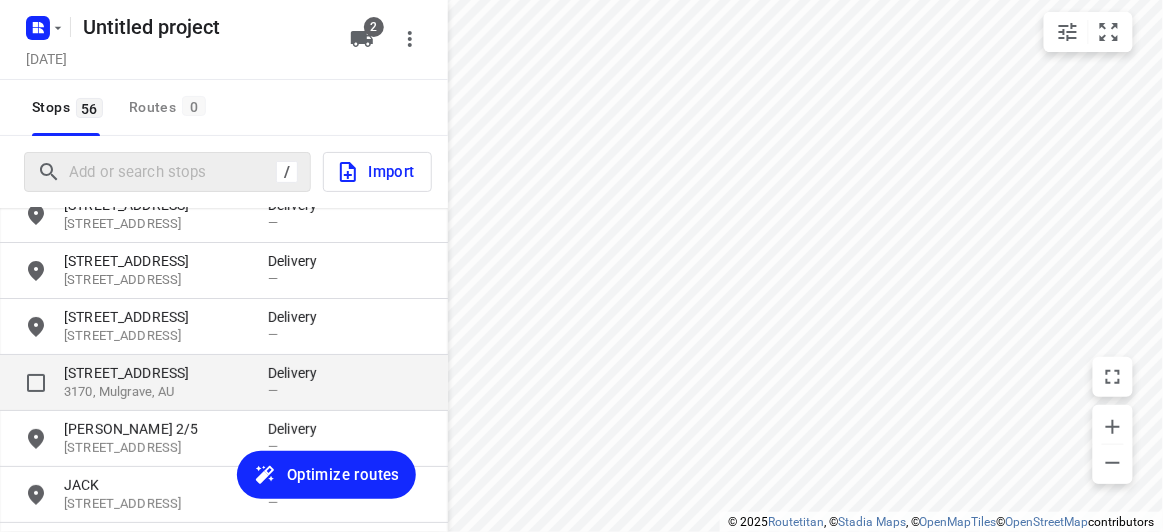 click on "[STREET_ADDRESS]" at bounding box center (156, 373) 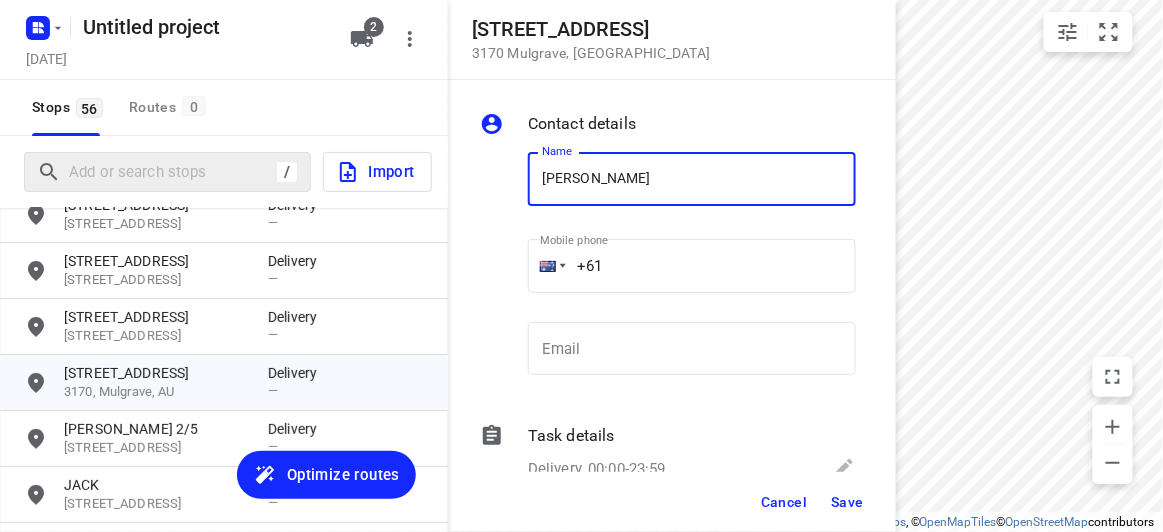 type on "[PERSON_NAME]" 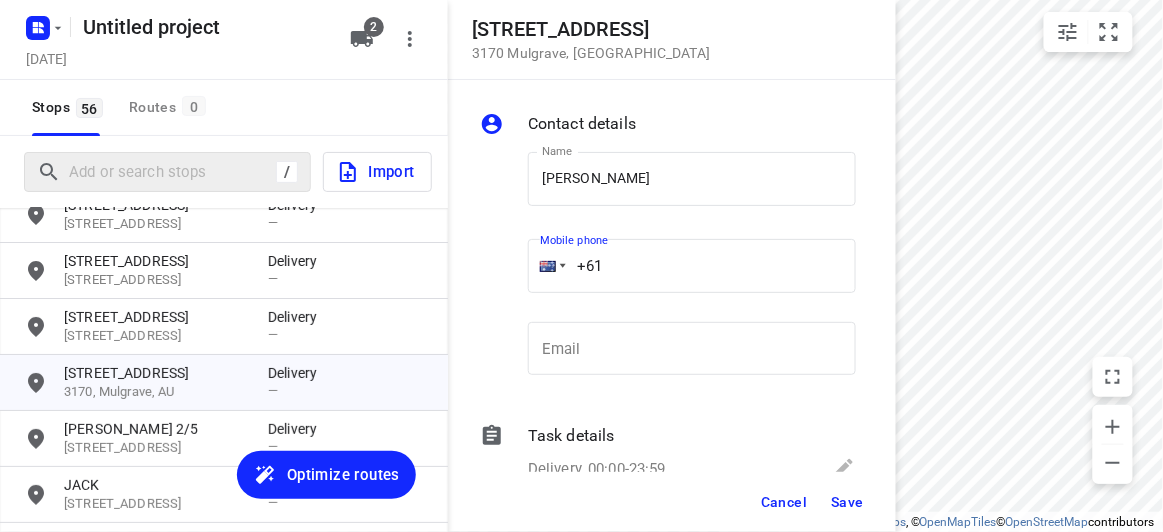 paste on "473551835" 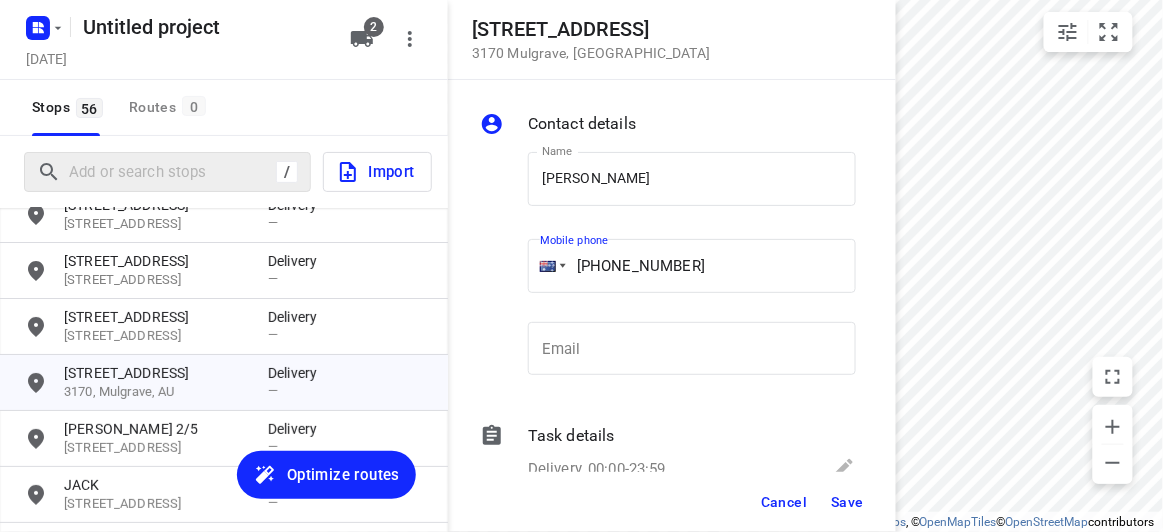 type on "[PHONE_NUMBER]" 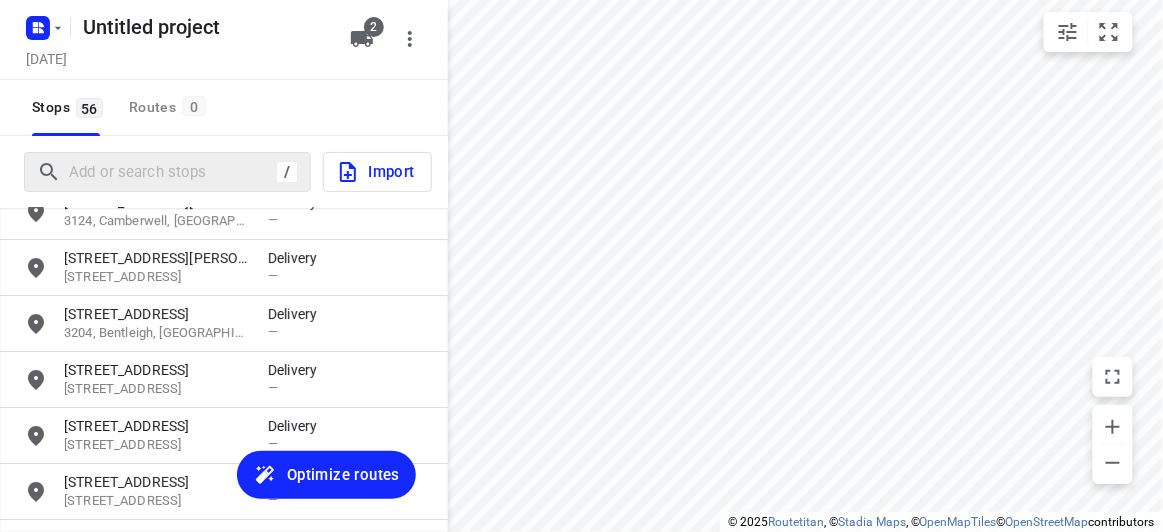 scroll, scrollTop: 1670, scrollLeft: 0, axis: vertical 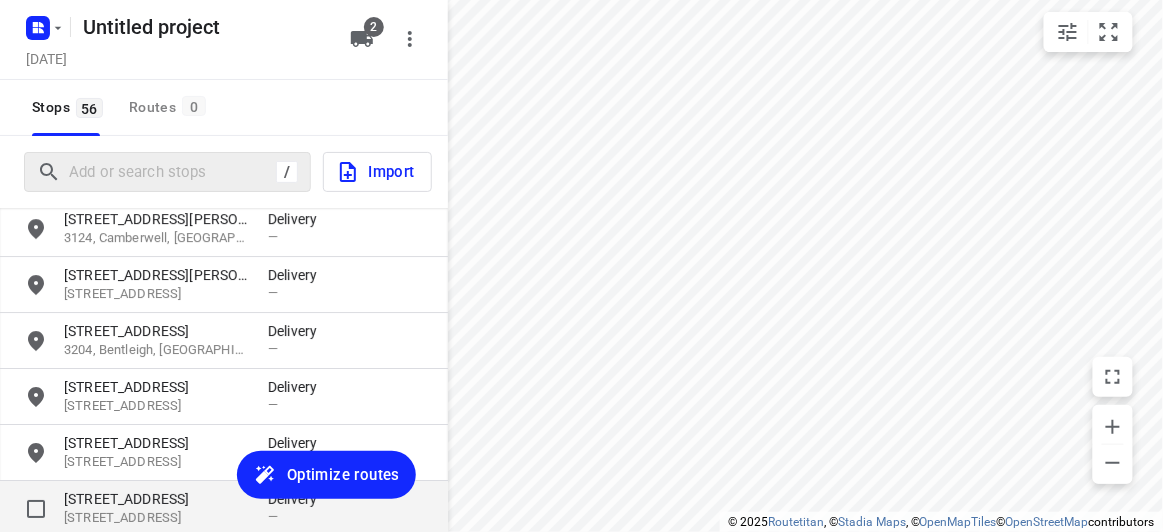 click on "[STREET_ADDRESS] Delivery —" at bounding box center (224, 509) 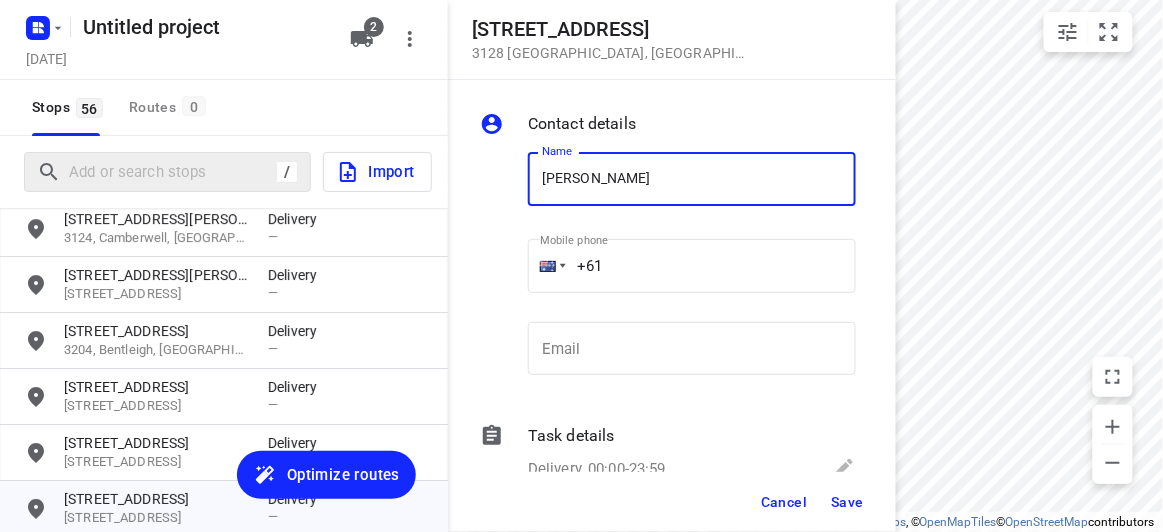 type on "[PERSON_NAME] 2/421" 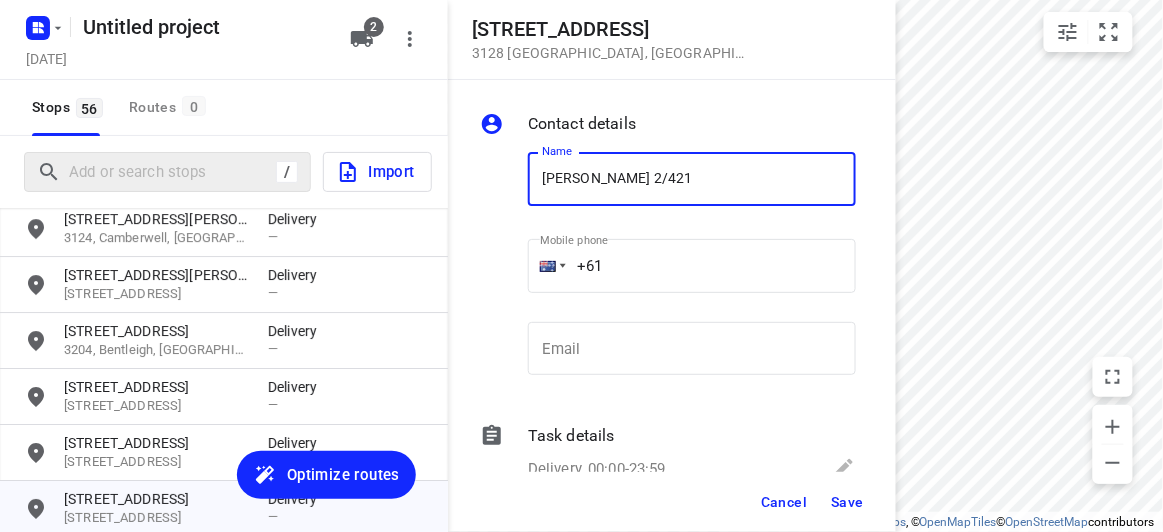 click on "+61" at bounding box center [692, 266] 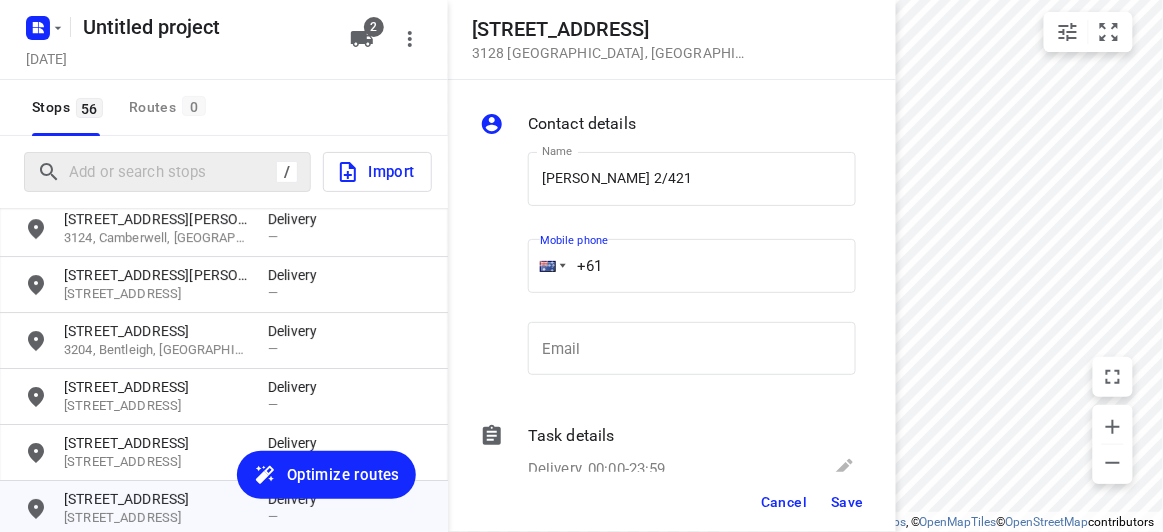 paste on "450581186" 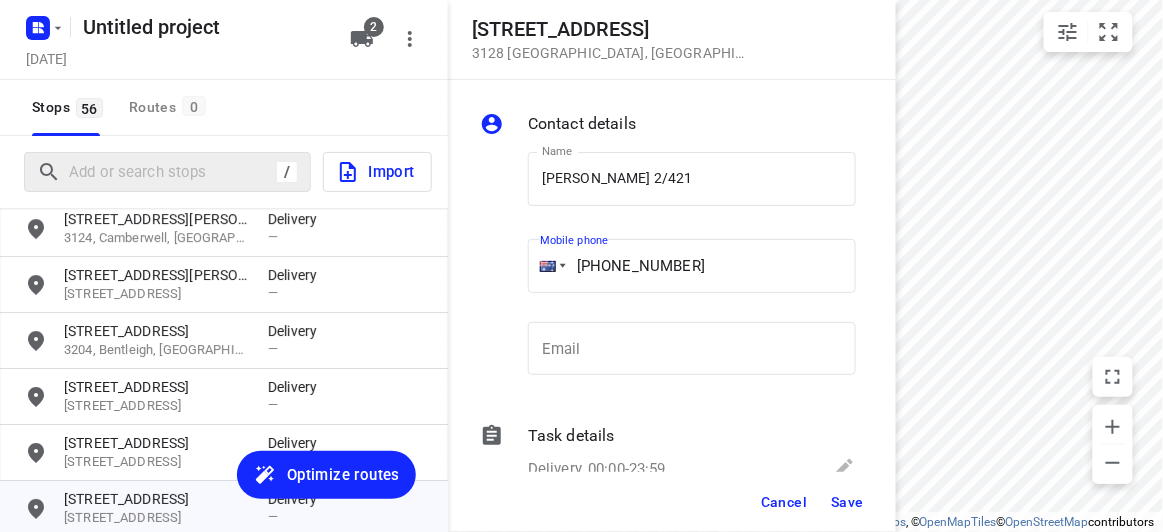 type on "[PHONE_NUMBER]" 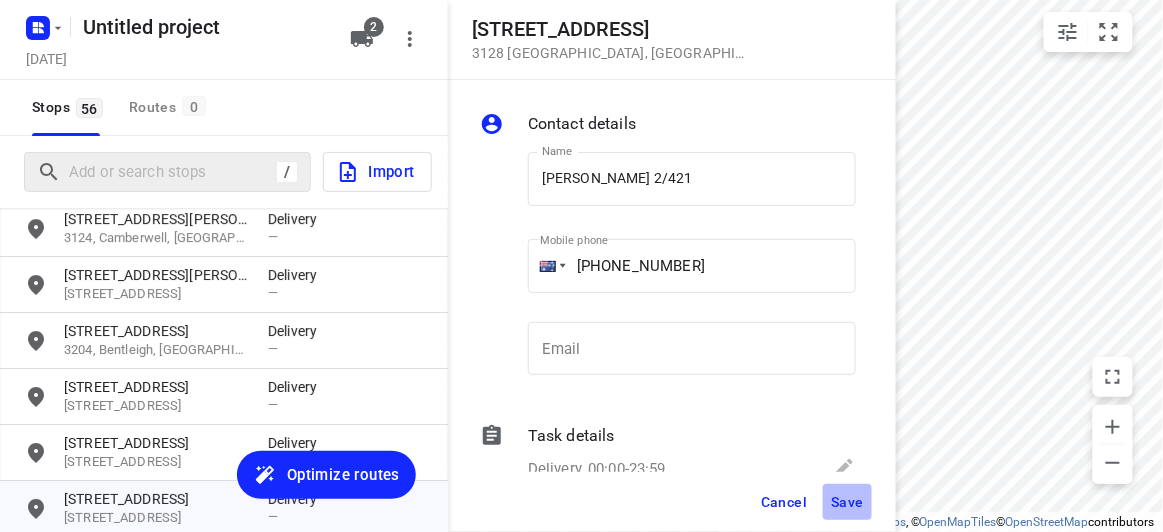 click on "Save" at bounding box center [847, 502] 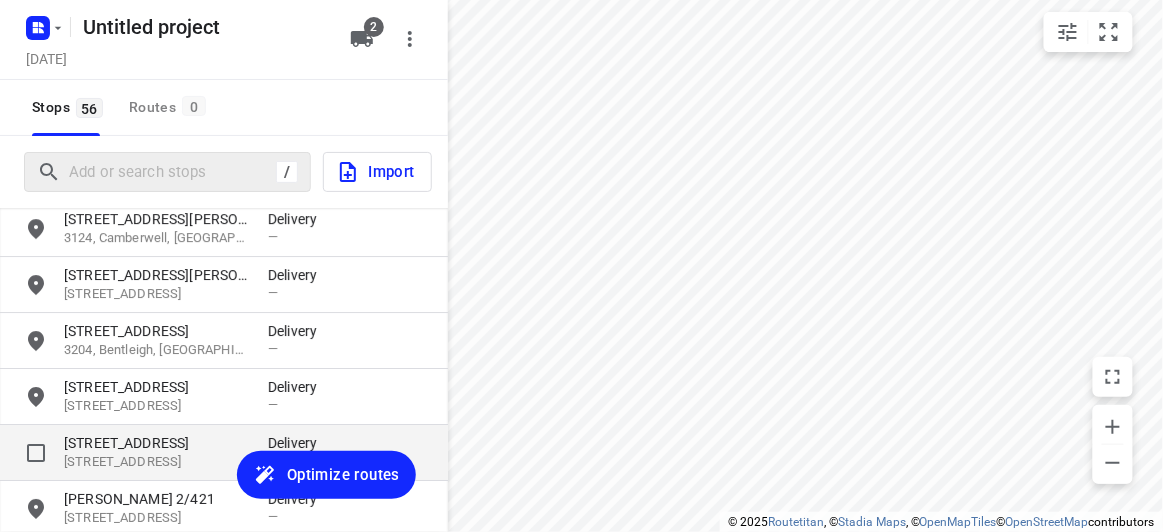 click on "[STREET_ADDRESS]" at bounding box center (156, 443) 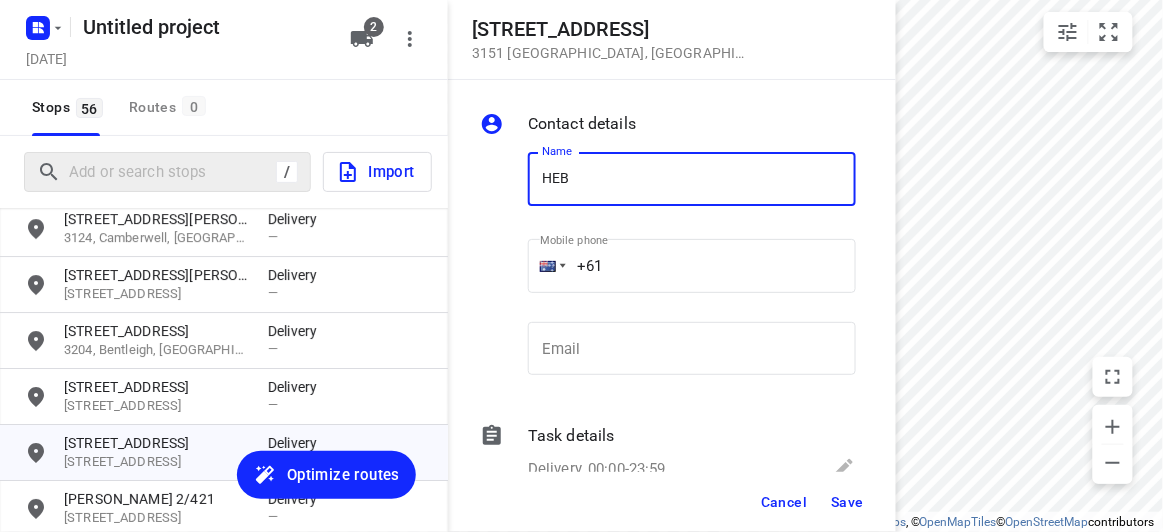 type on "HEBE" 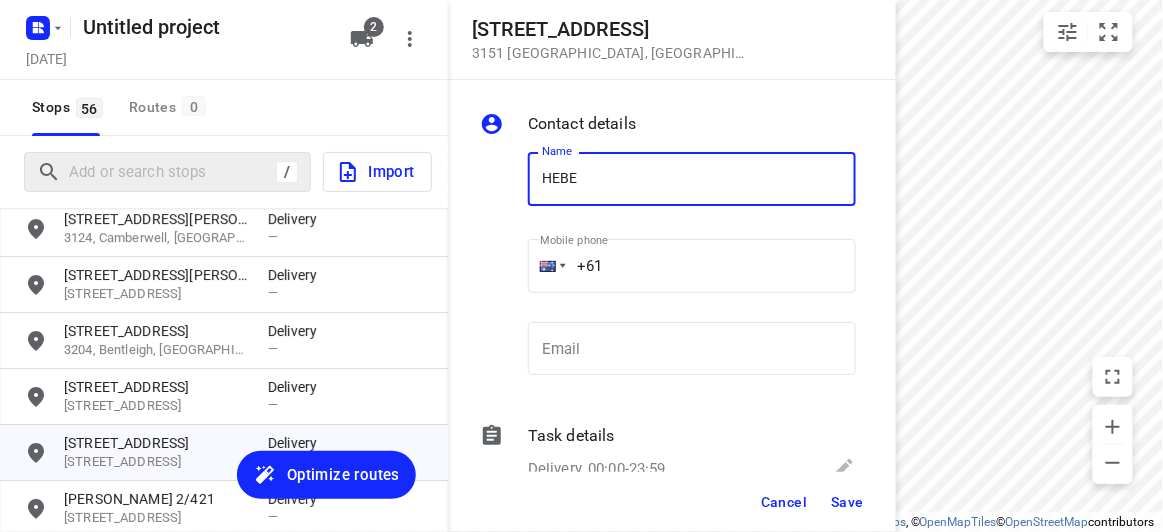 click on "+61" at bounding box center (692, 266) 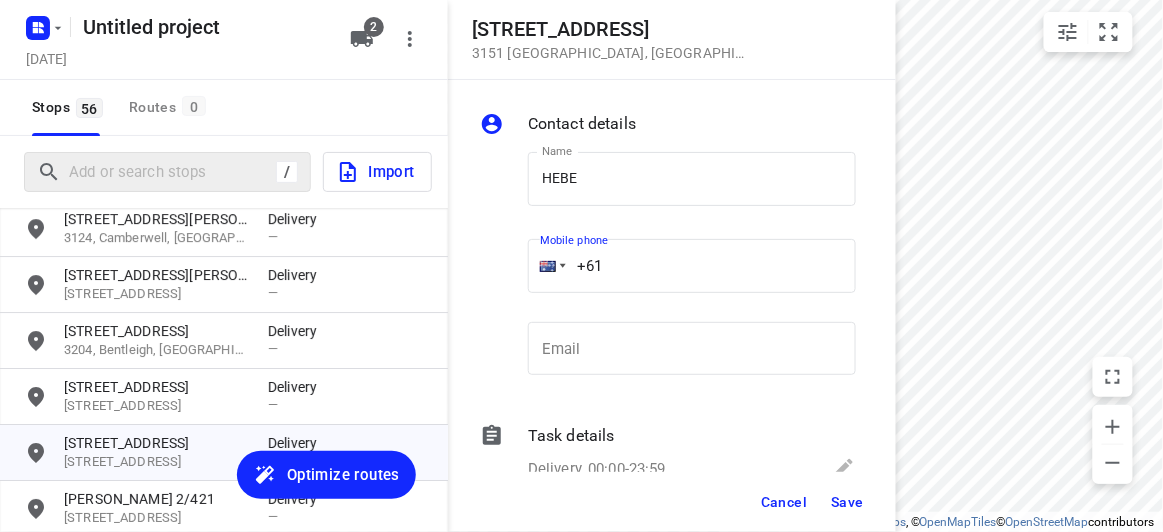 paste on "481587519" 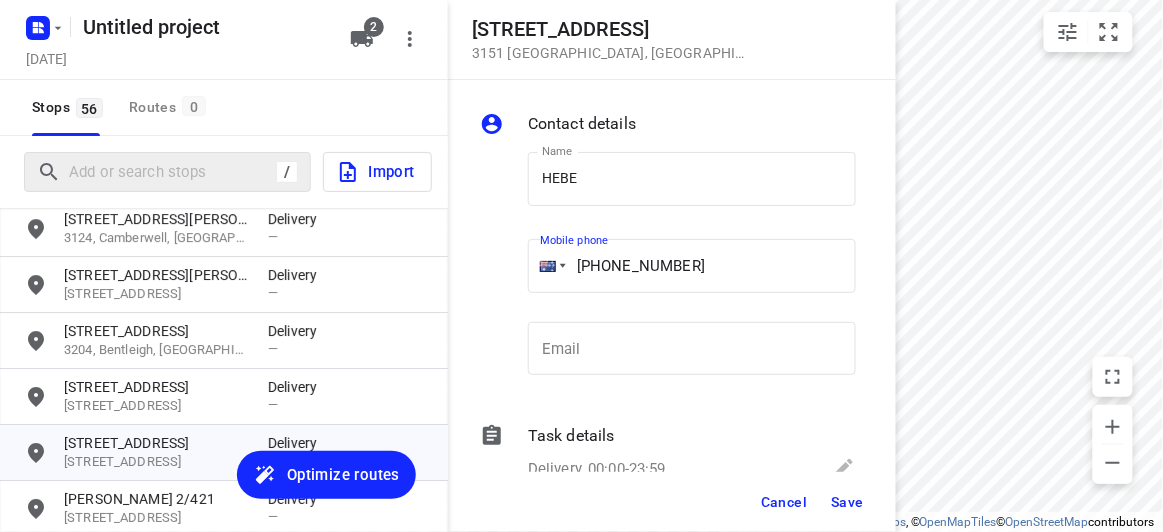 type on "[PHONE_NUMBER]" 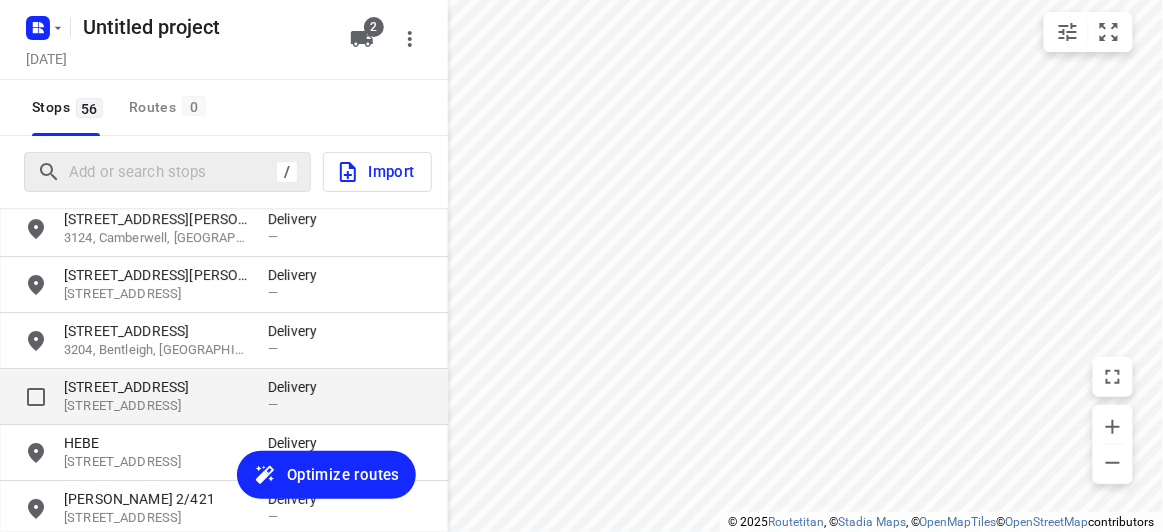 click on "[STREET_ADDRESS]" at bounding box center (156, 387) 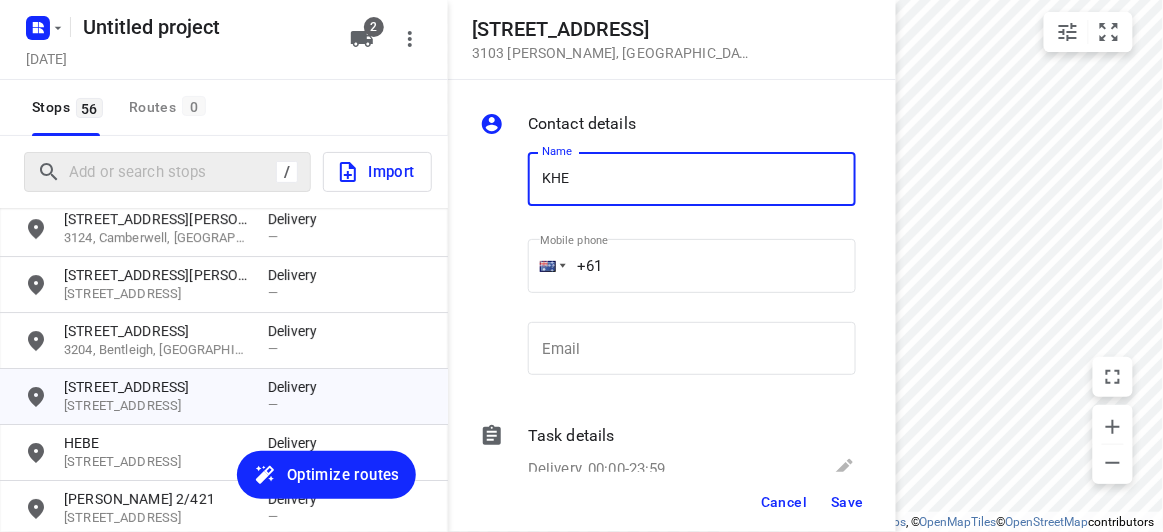 type on "[PERSON_NAME]" 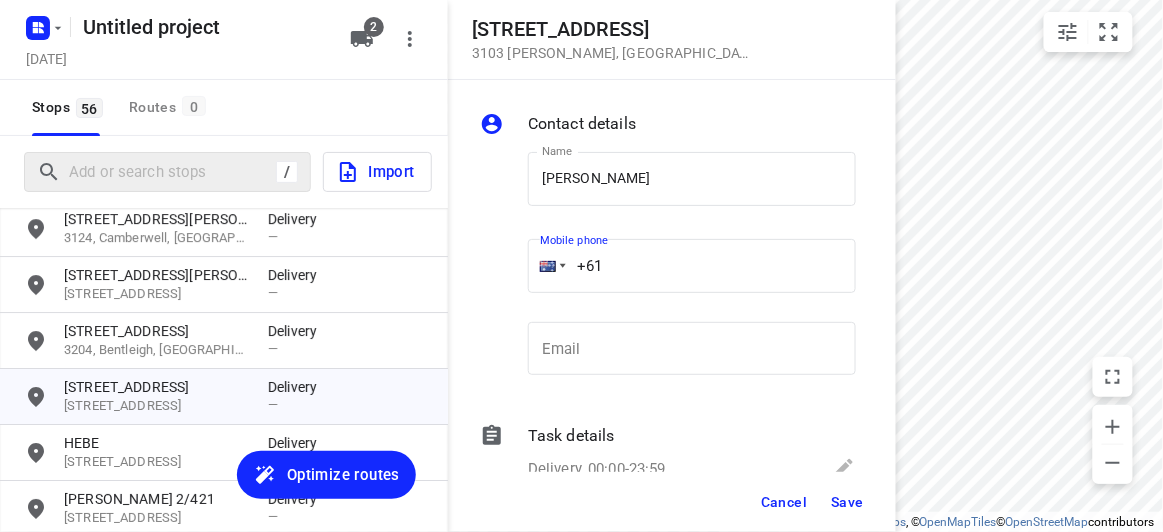 click on "+61" at bounding box center [692, 266] 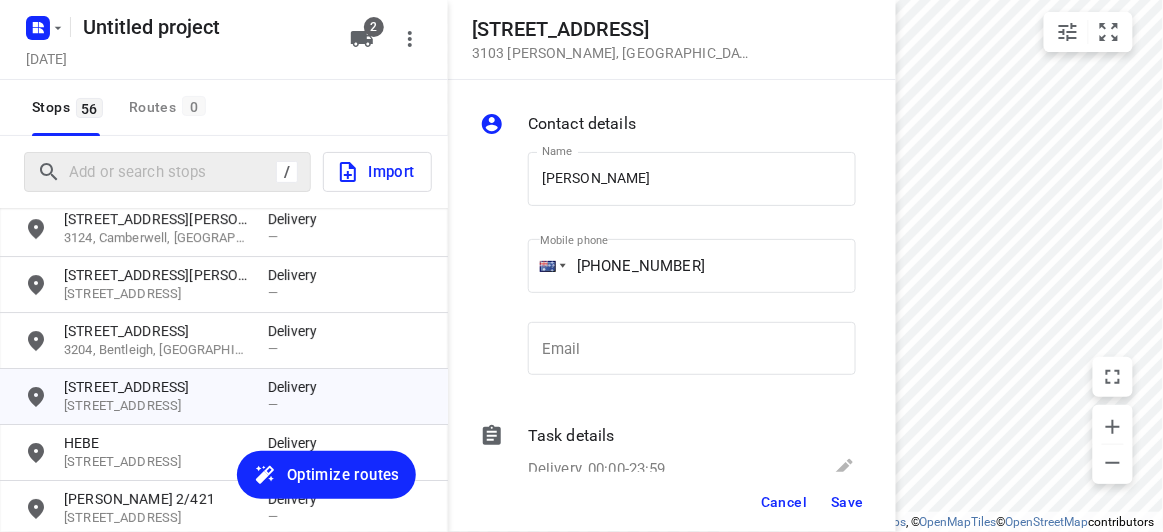 click on "​" at bounding box center [692, 303] 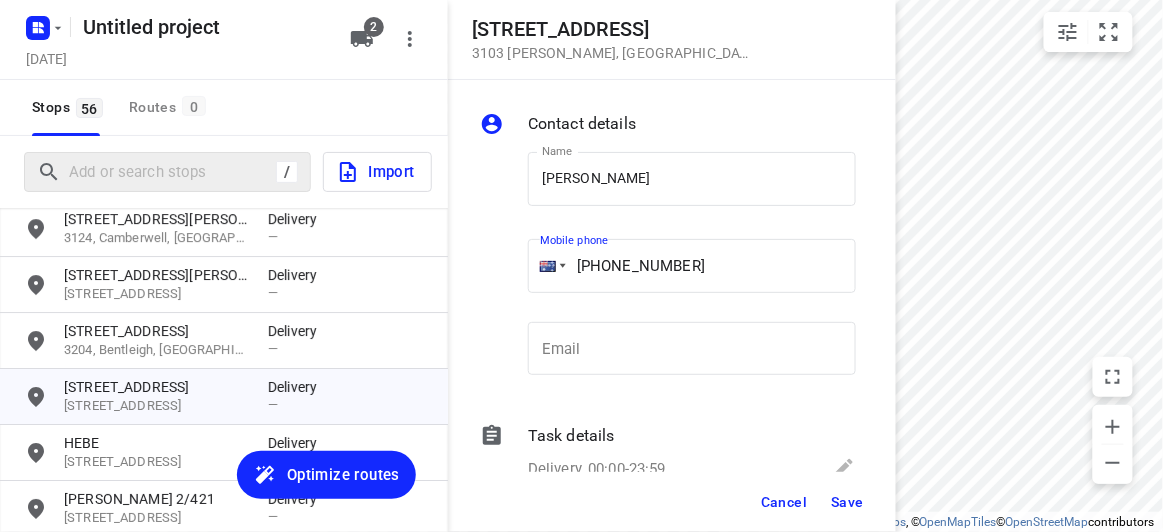 click on "[PHONE_NUMBER]" at bounding box center [692, 266] 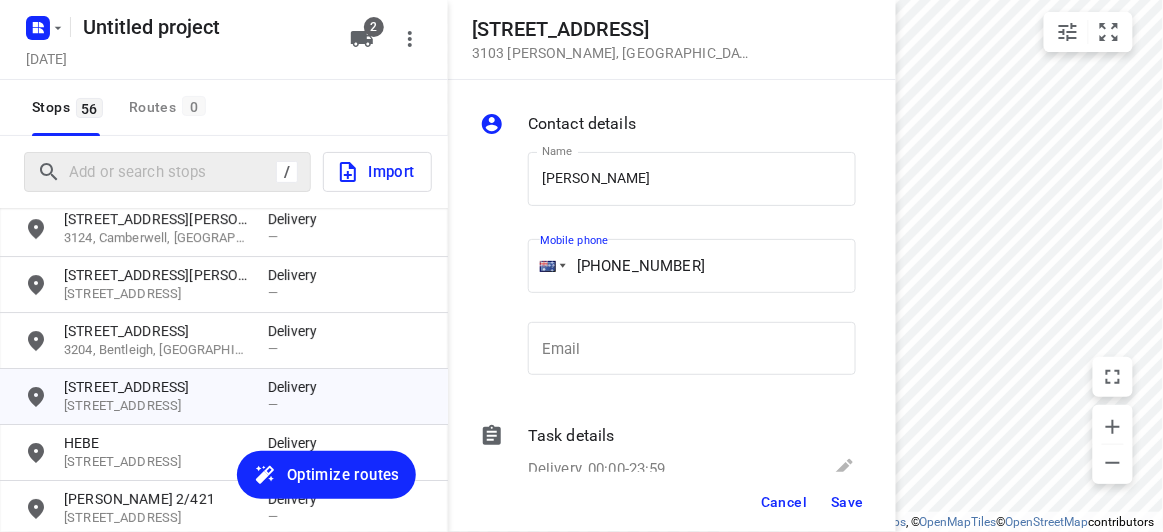 type on "[PHONE_NUMBER]" 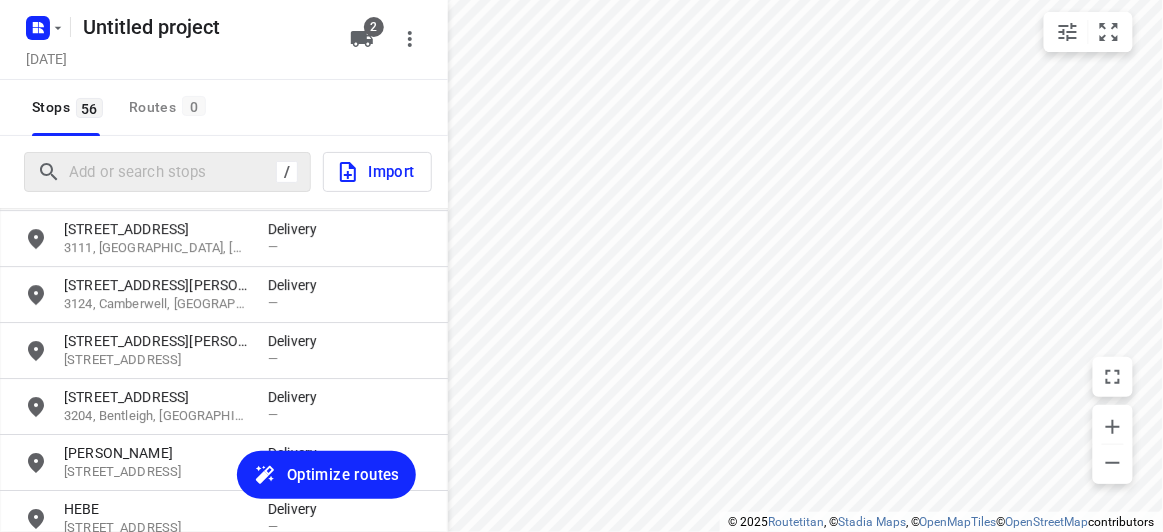 scroll, scrollTop: 1579, scrollLeft: 0, axis: vertical 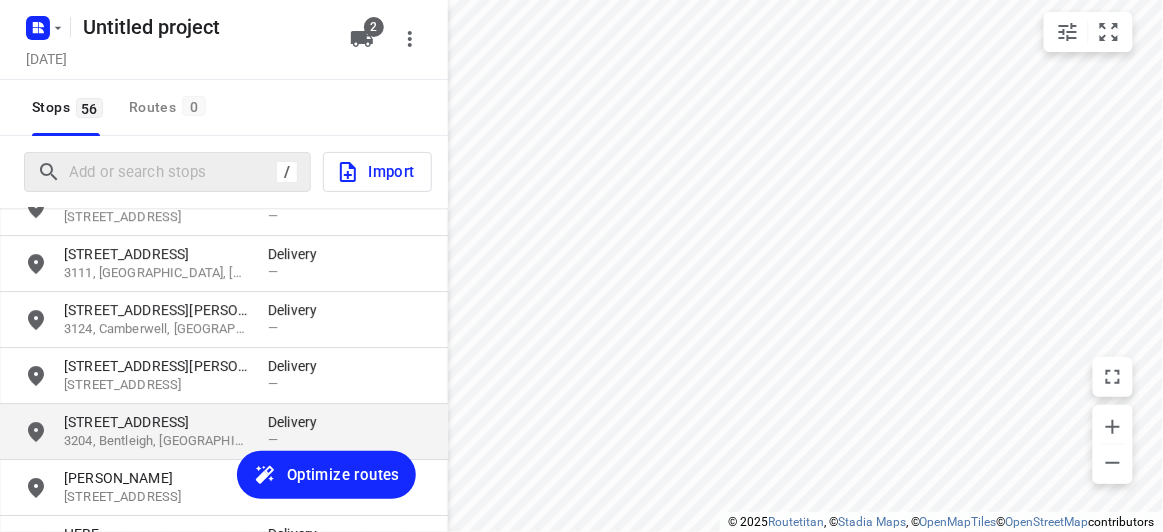 click on "[STREET_ADDRESS]" at bounding box center [156, 422] 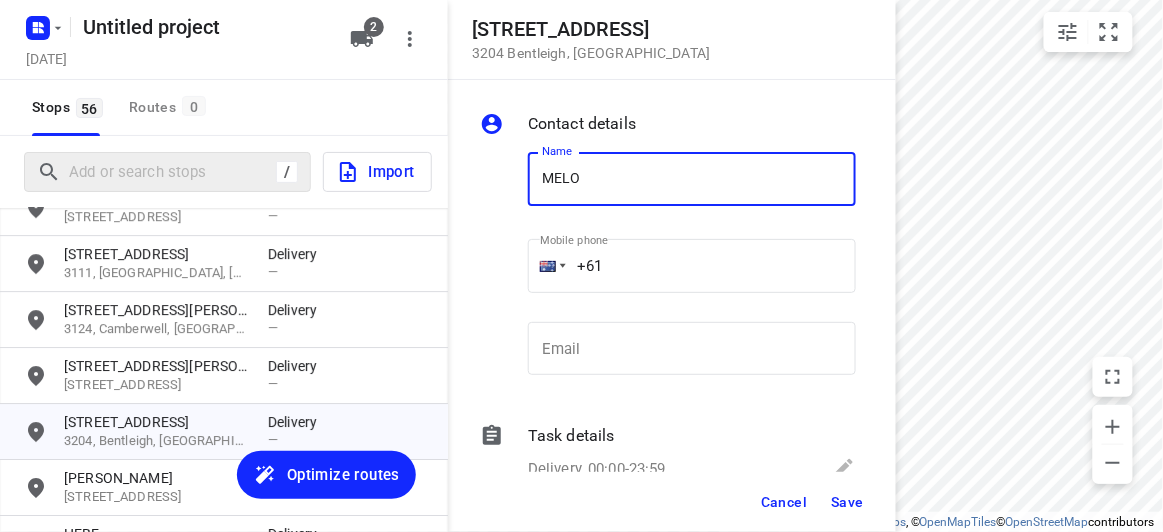 type on "[PERSON_NAME]" 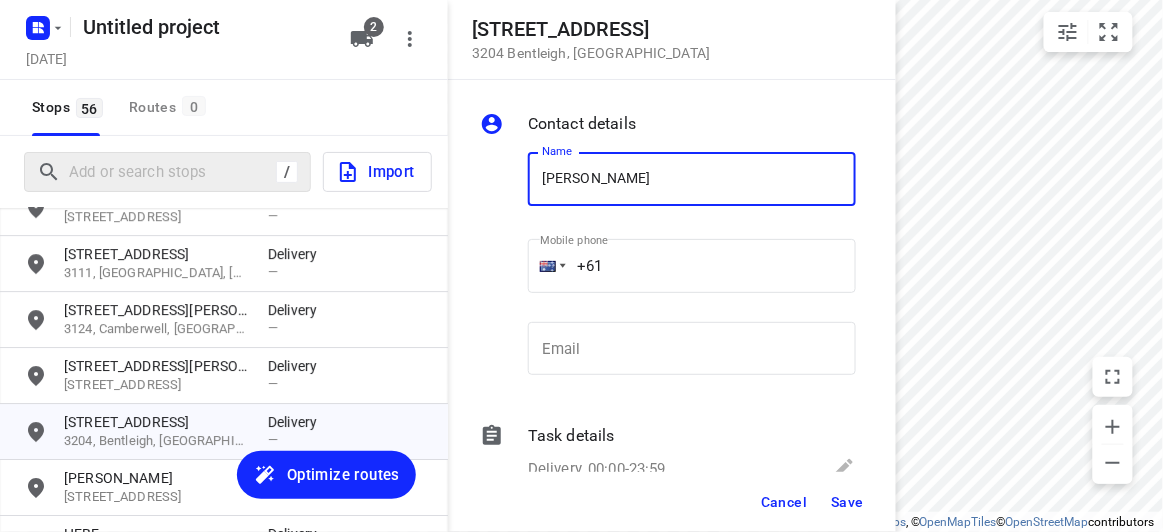 click on "+61" at bounding box center (692, 266) 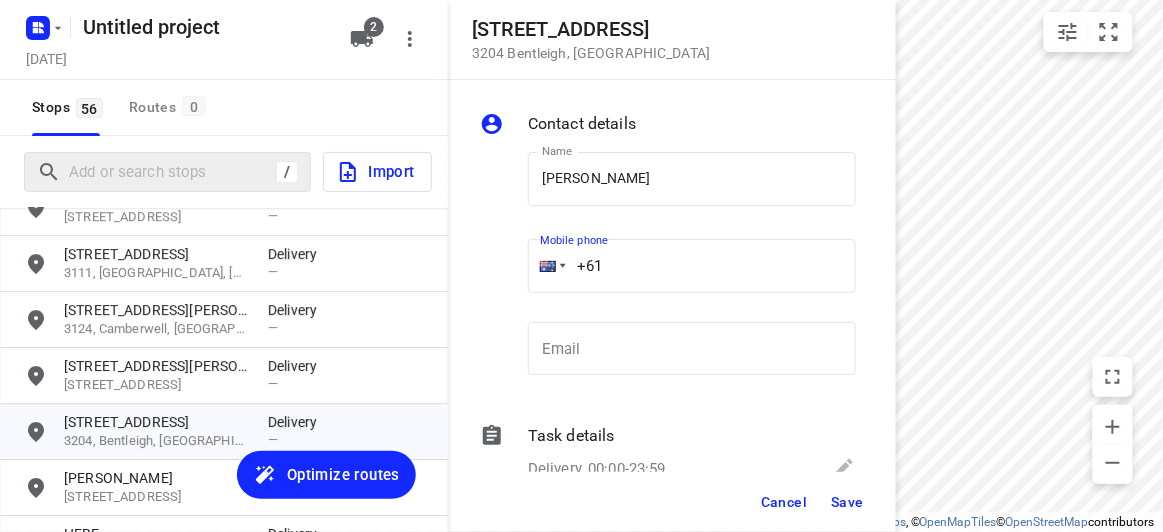 paste on "403220334" 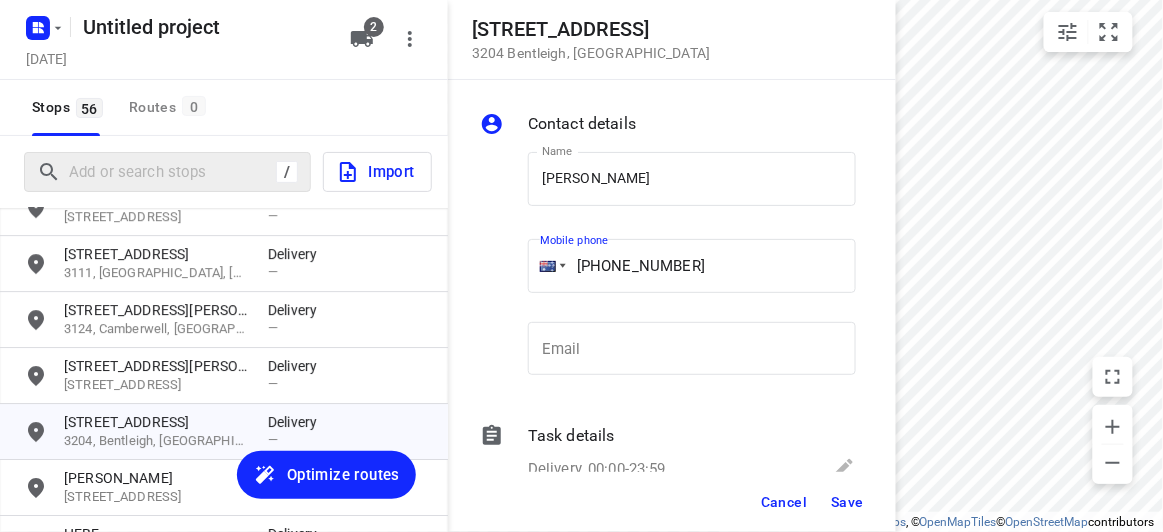 type on "[PHONE_NUMBER]" 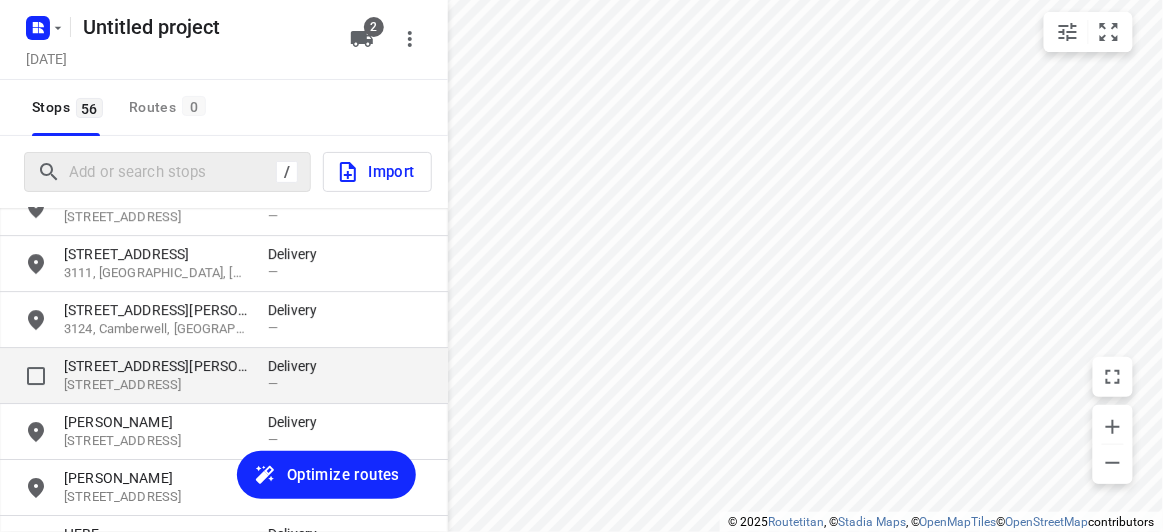 click on "[STREET_ADDRESS]" at bounding box center [156, 385] 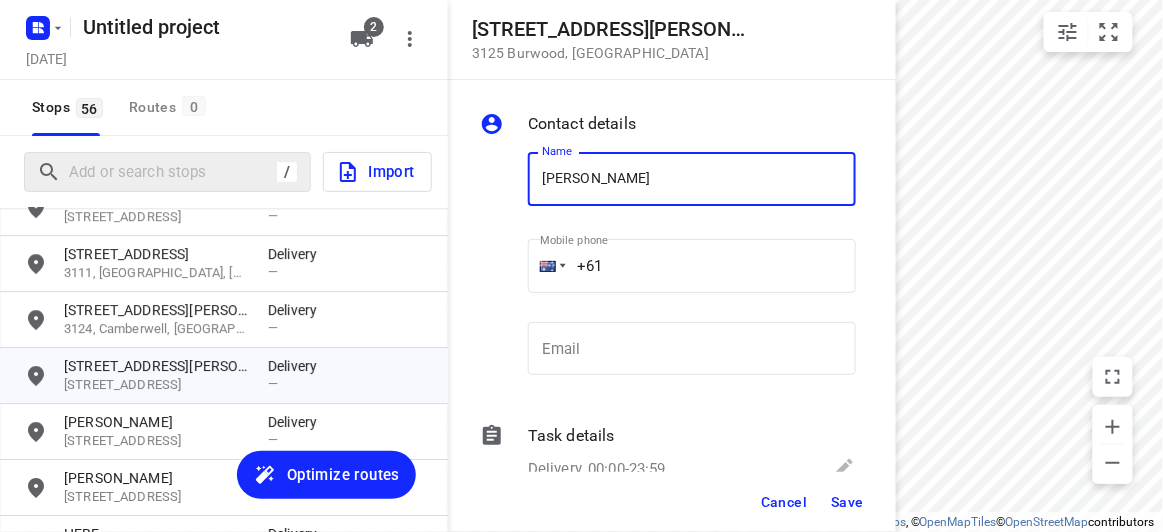 click on "[PERSON_NAME]" at bounding box center [692, 179] 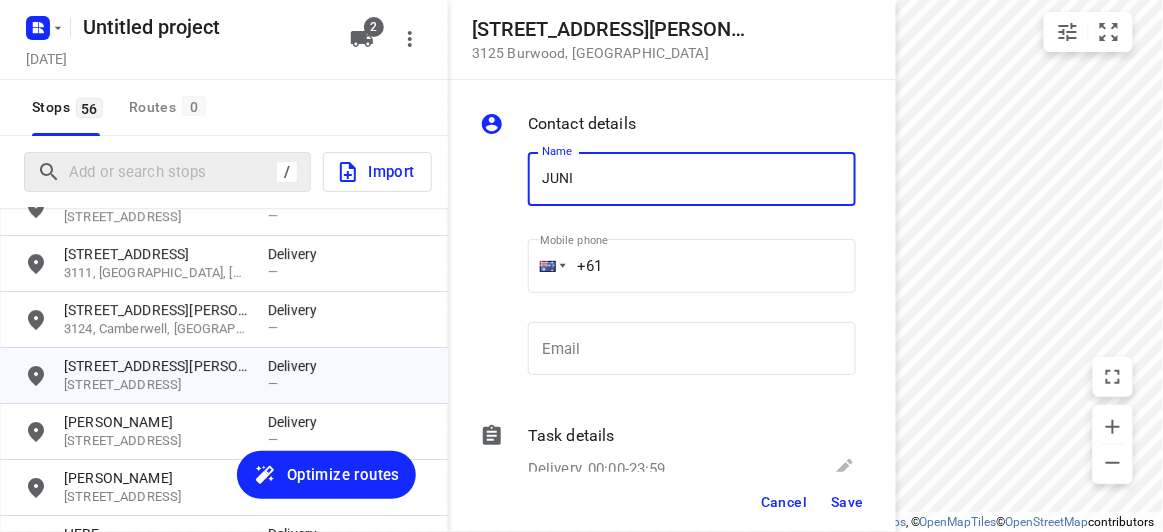 type on "[PERSON_NAME]" 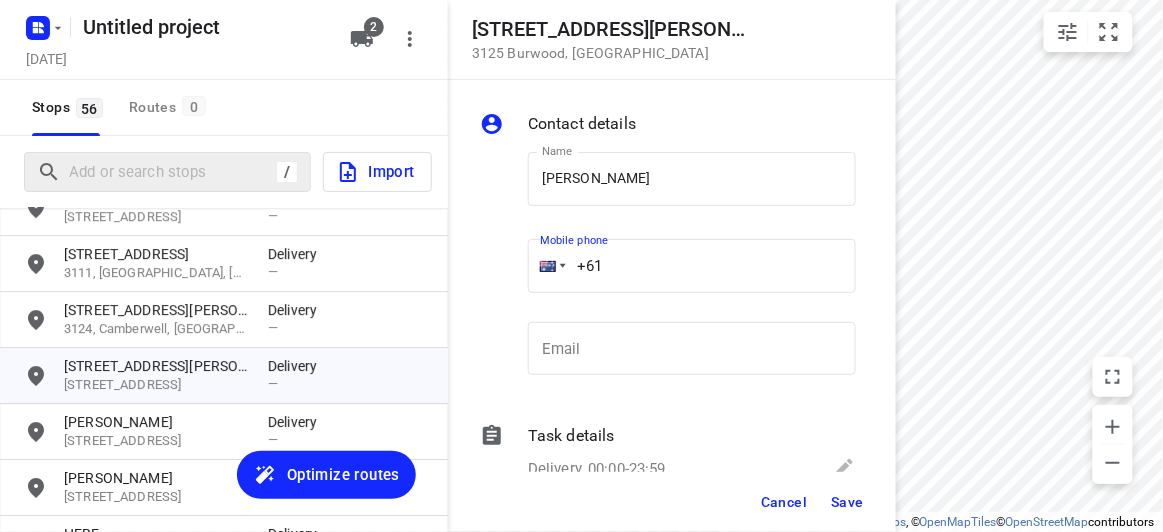 click on "+61" at bounding box center [692, 266] 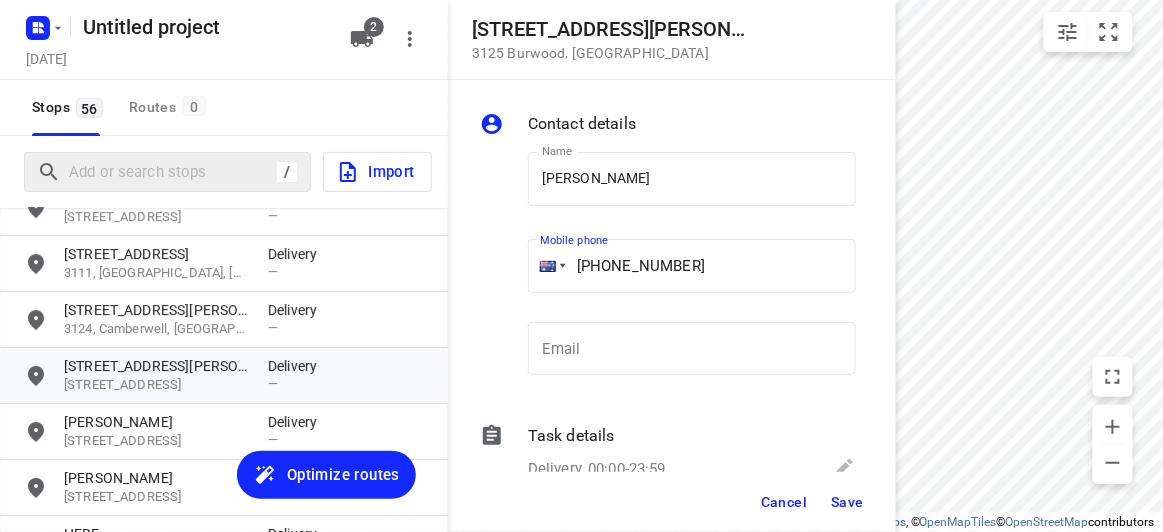 type on "[PHONE_NUMBER]" 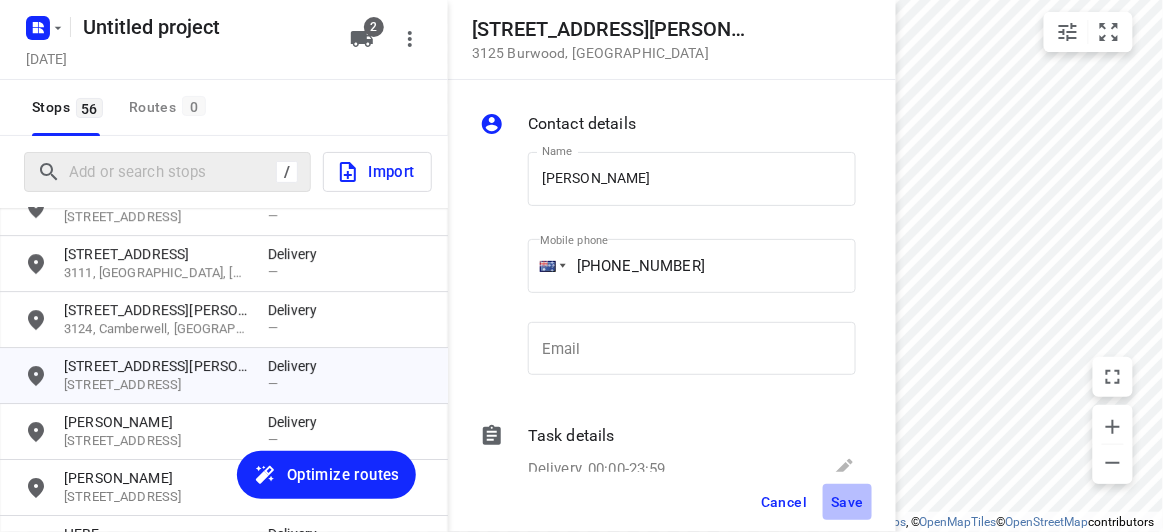click on "Save" at bounding box center (847, 502) 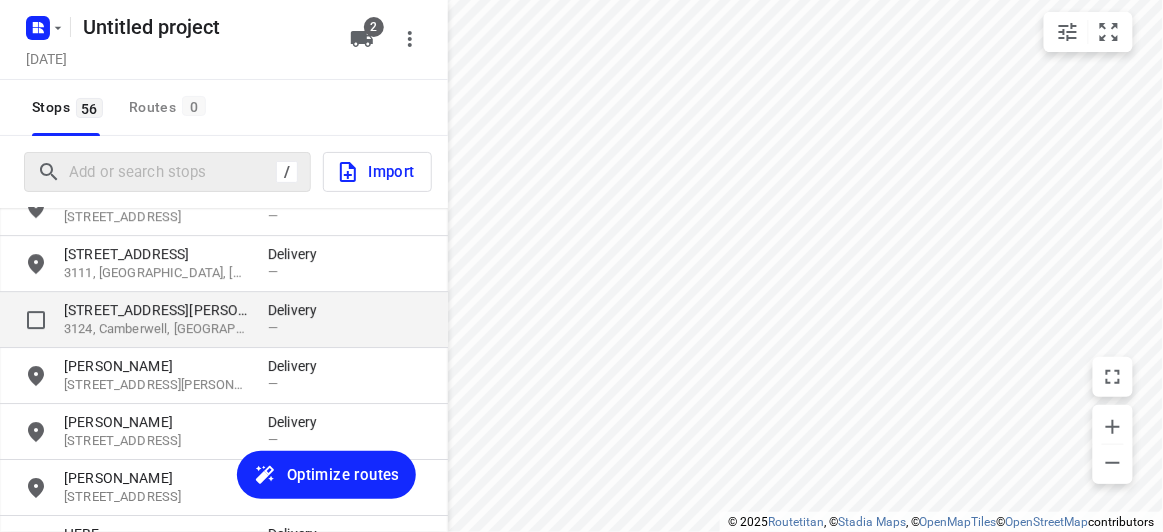 click on "3124, Camberwell, [GEOGRAPHIC_DATA]" at bounding box center (156, 329) 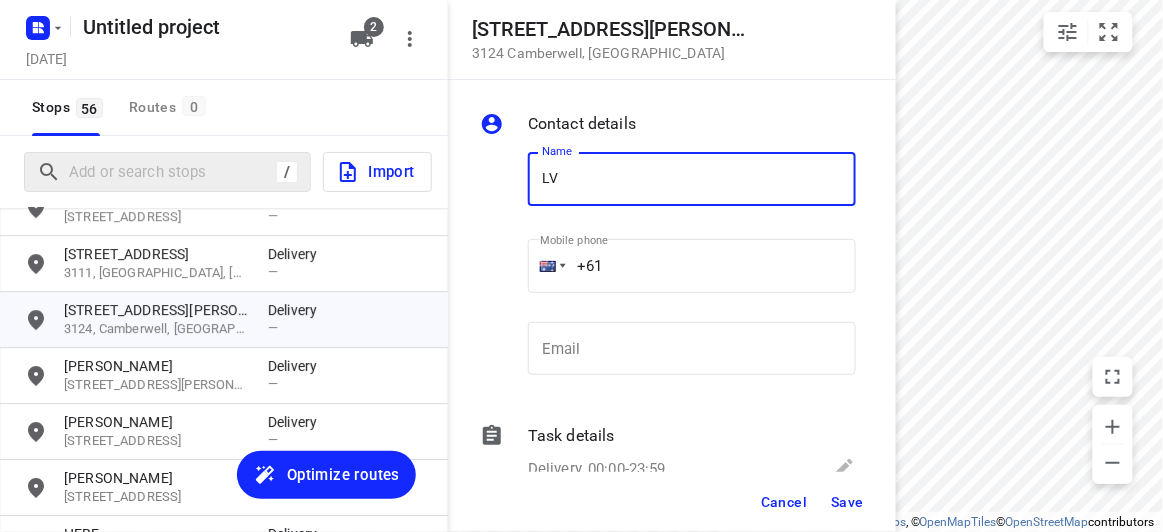 click on "Name LV Name" at bounding box center (692, 183) 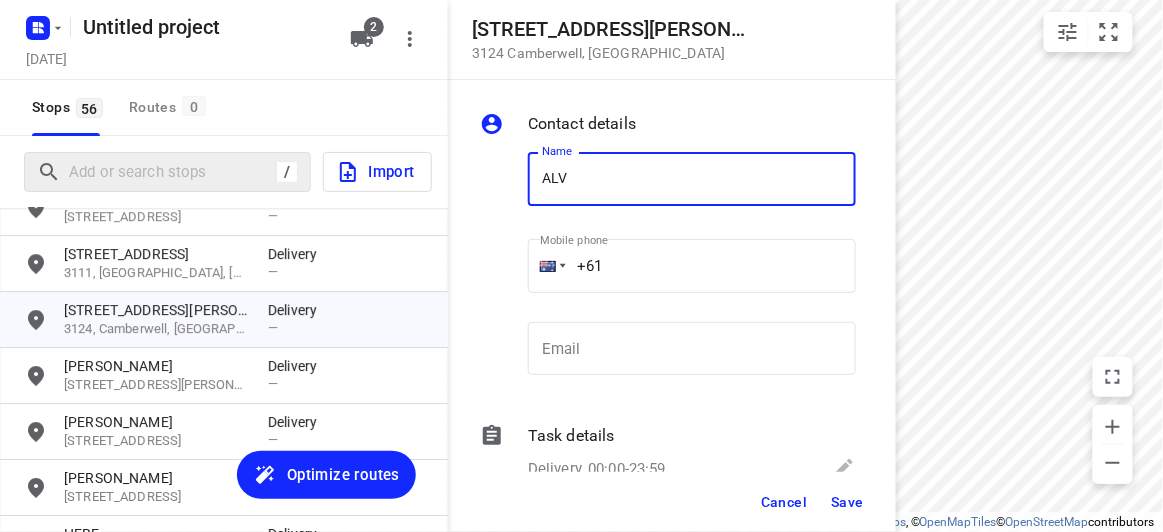 drag, startPoint x: 611, startPoint y: 174, endPoint x: 652, endPoint y: 193, distance: 45.188496 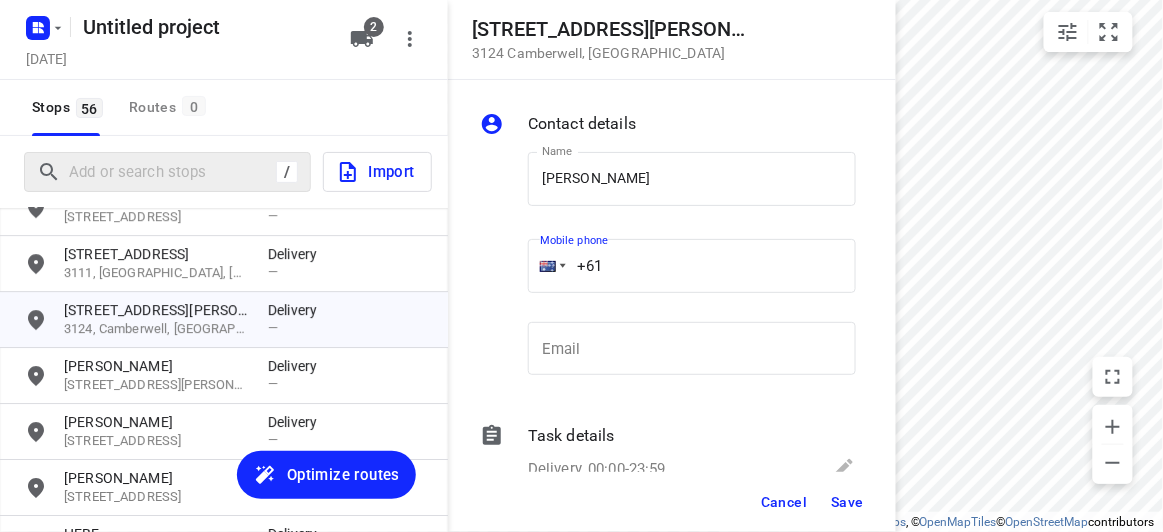click on "+61" at bounding box center (692, 266) 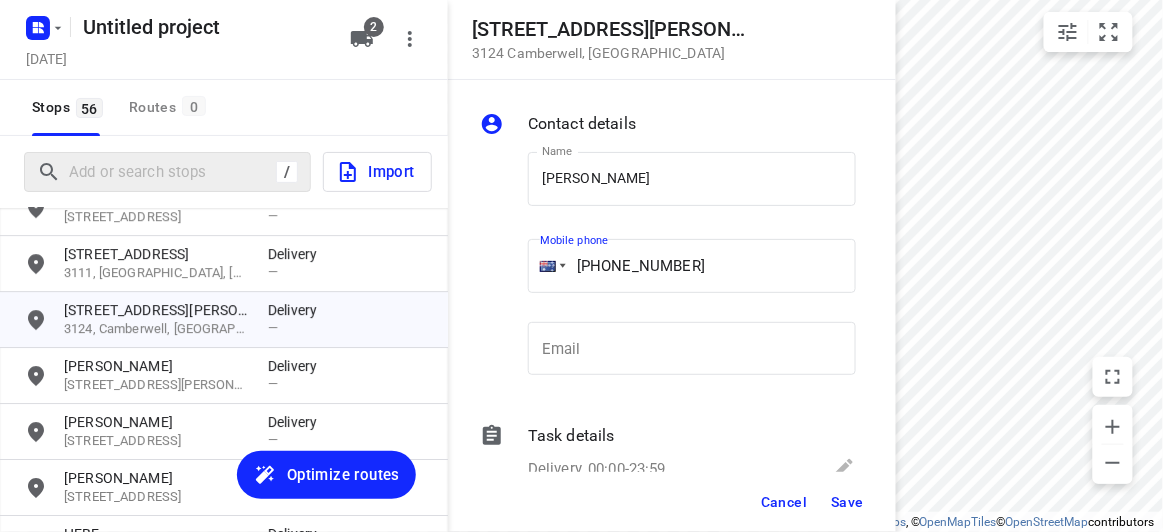 type on "[PHONE_NUMBER]" 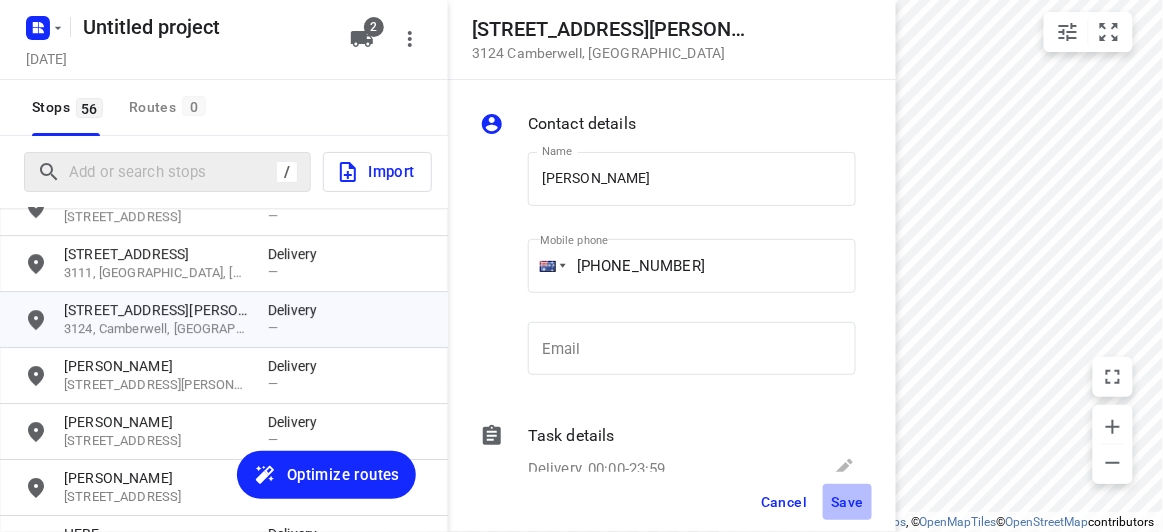 click on "Save" at bounding box center (847, 502) 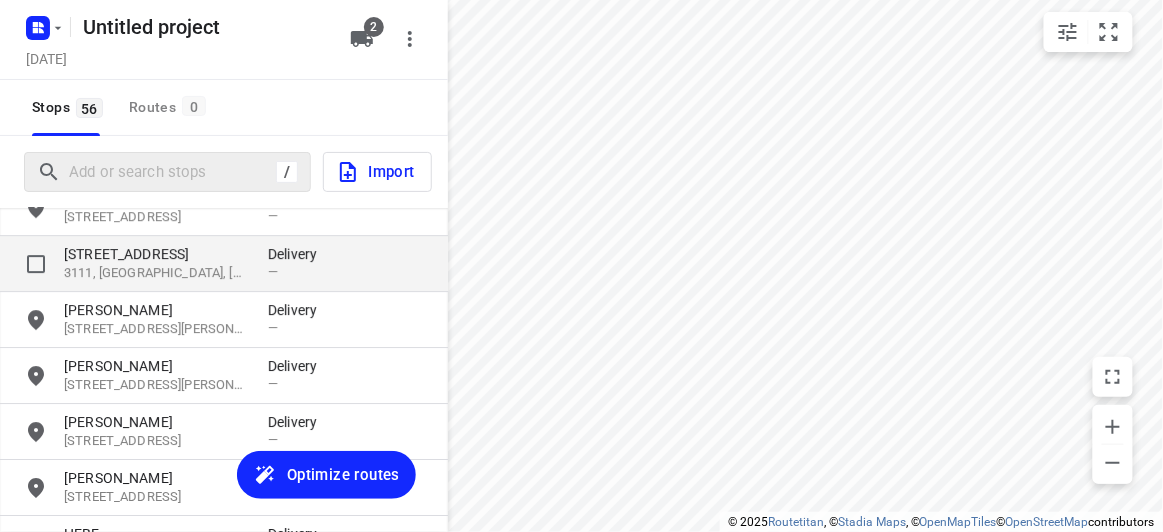 click on "3111, [GEOGRAPHIC_DATA], [GEOGRAPHIC_DATA]" at bounding box center (156, 273) 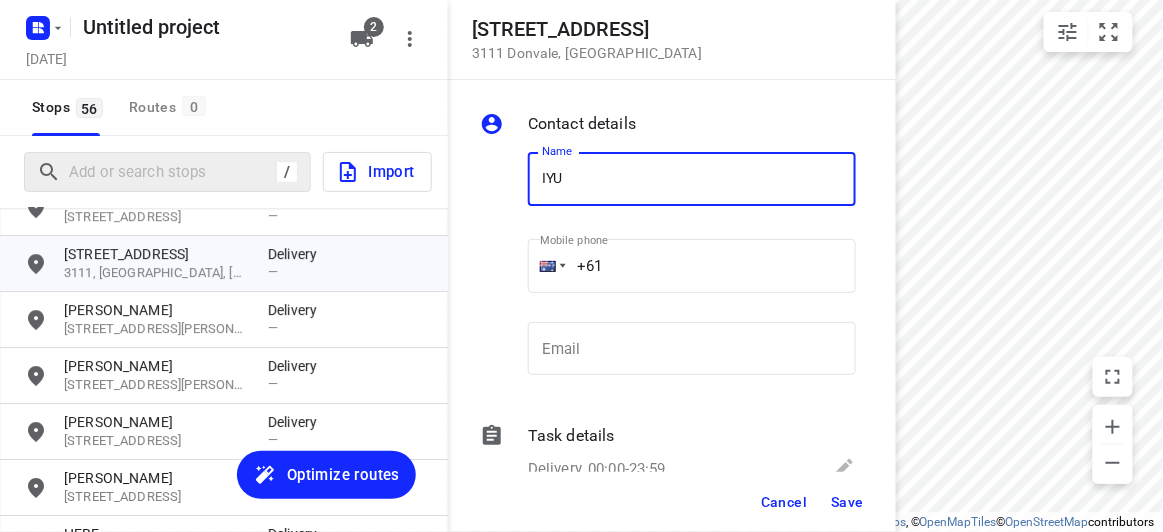 click on "IYU" at bounding box center [692, 179] 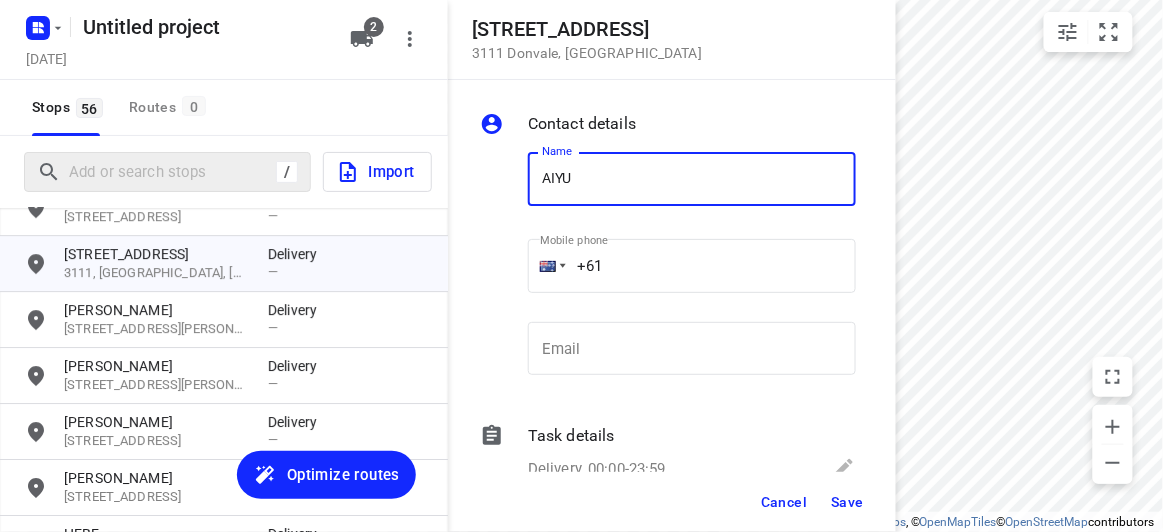 click on "AIYU" at bounding box center [692, 179] 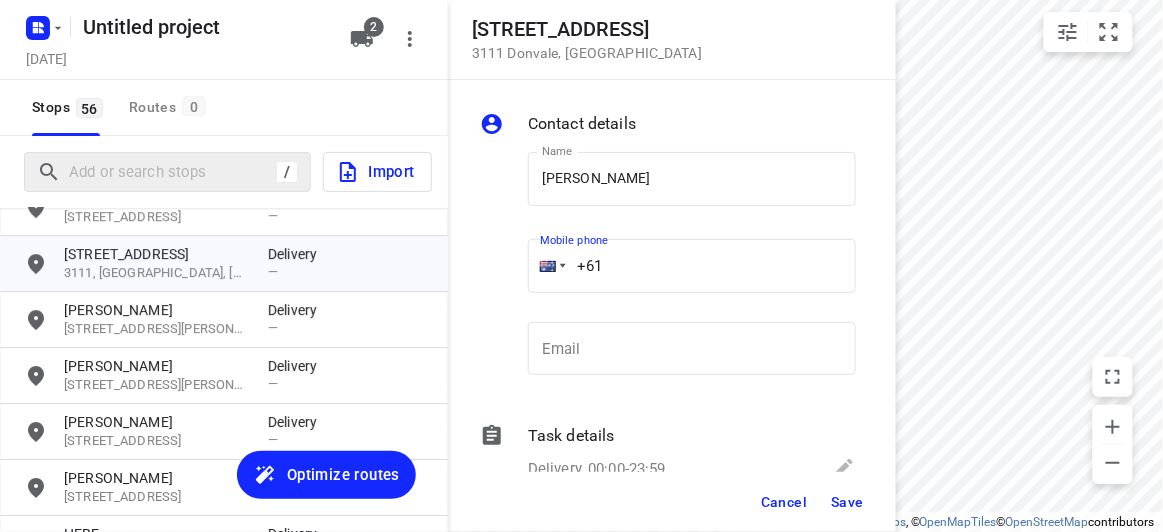 click on "+61" at bounding box center [692, 266] 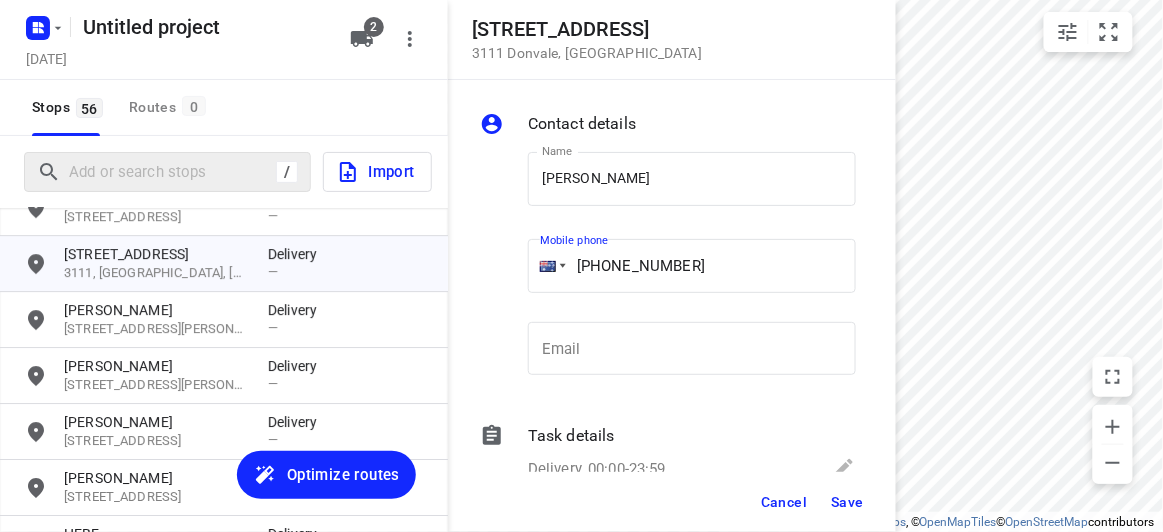 type on "[PHONE_NUMBER]" 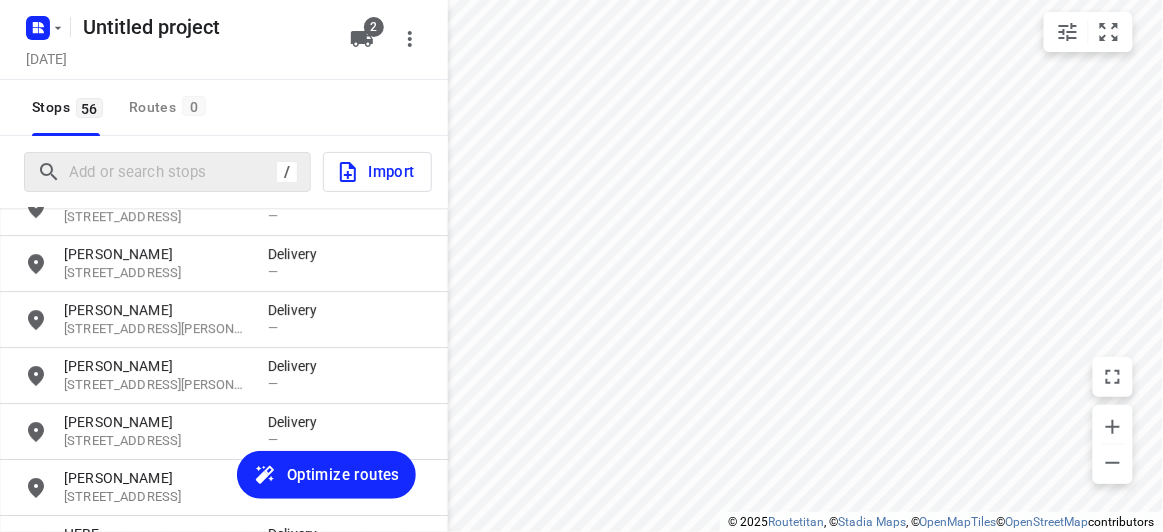 scroll, scrollTop: 1397, scrollLeft: 0, axis: vertical 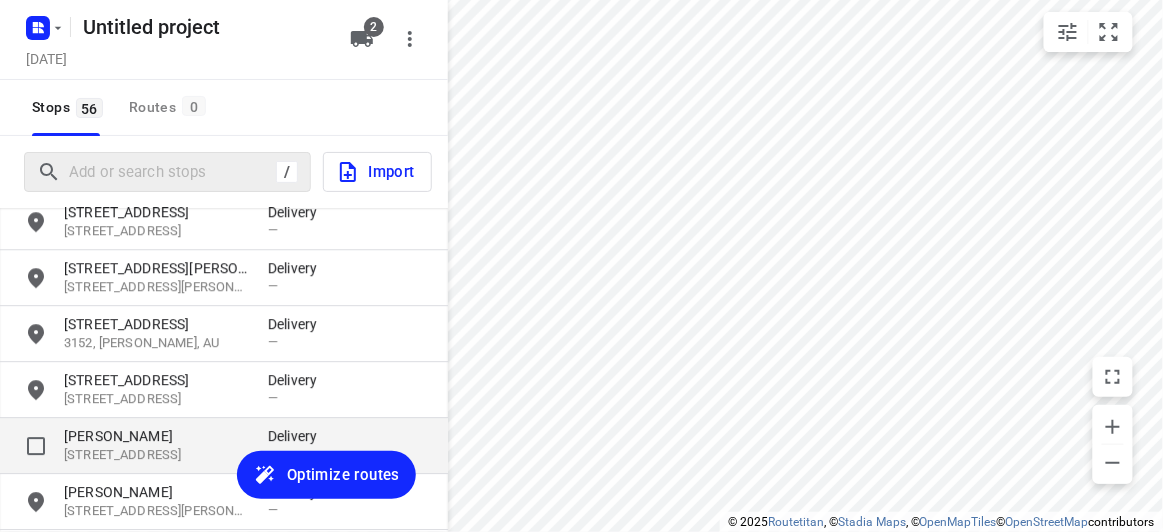 click on "[STREET_ADDRESS]" at bounding box center [156, 455] 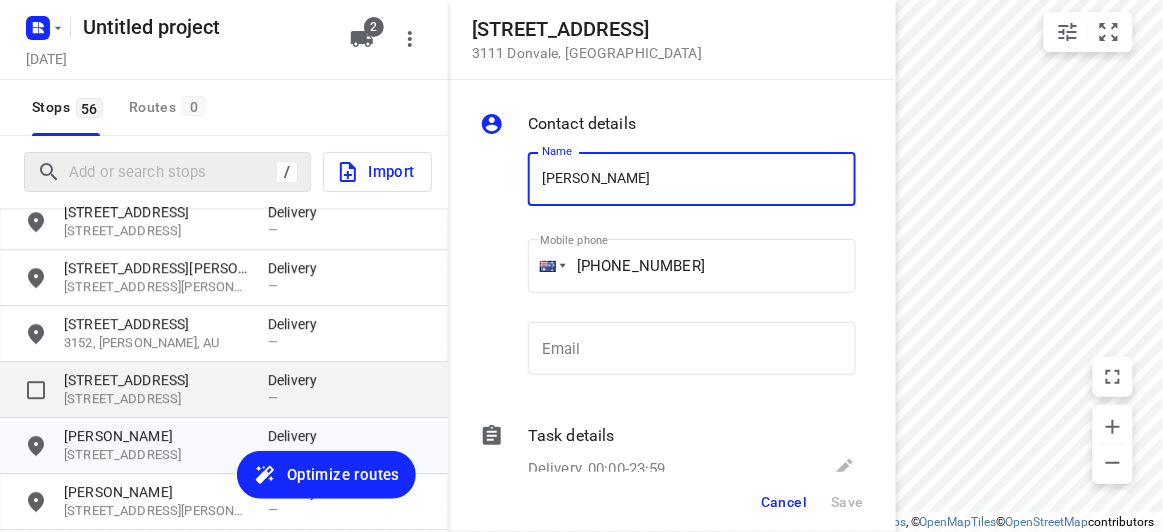 drag, startPoint x: 132, startPoint y: 396, endPoint x: 158, endPoint y: 382, distance: 29.529646 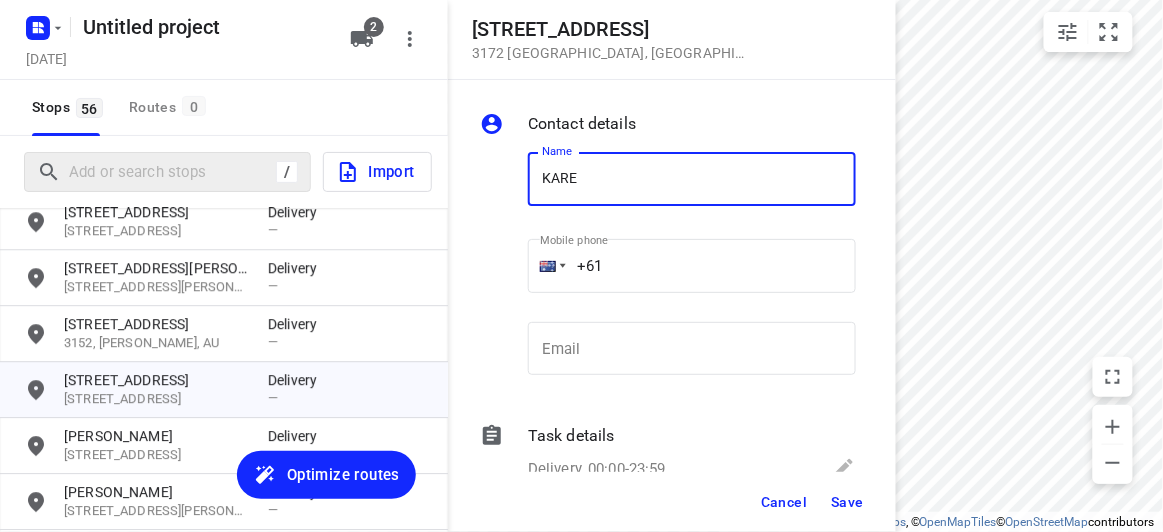 type on "[PERSON_NAME]" 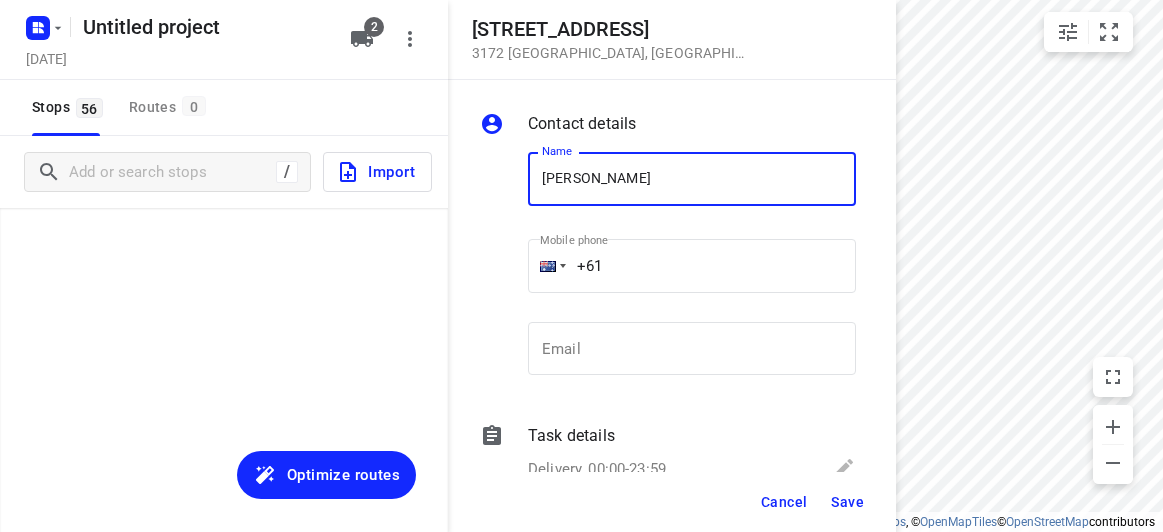 scroll, scrollTop: 0, scrollLeft: 0, axis: both 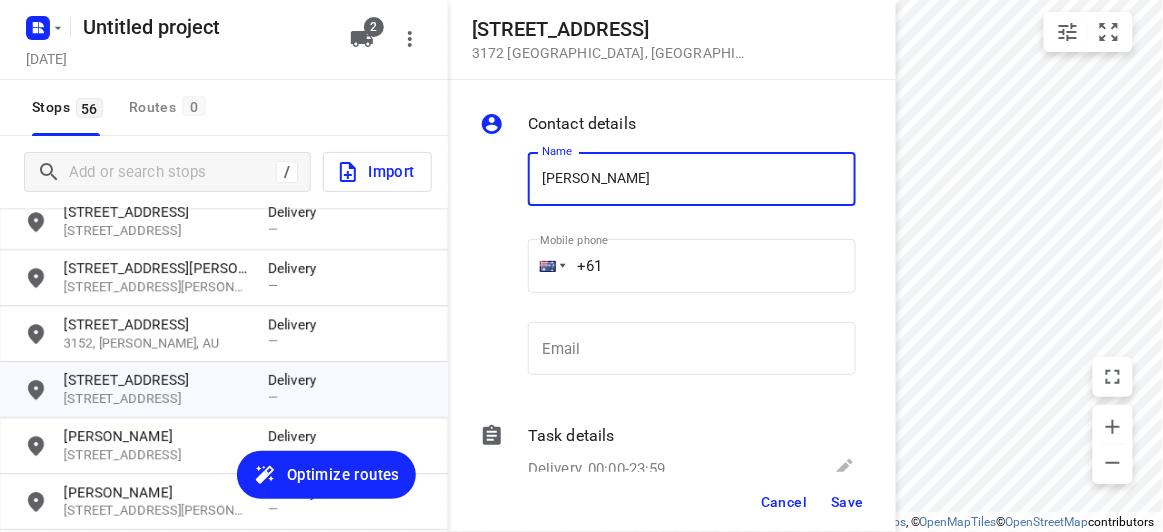 drag, startPoint x: 649, startPoint y: 165, endPoint x: 636, endPoint y: 184, distance: 23.021729 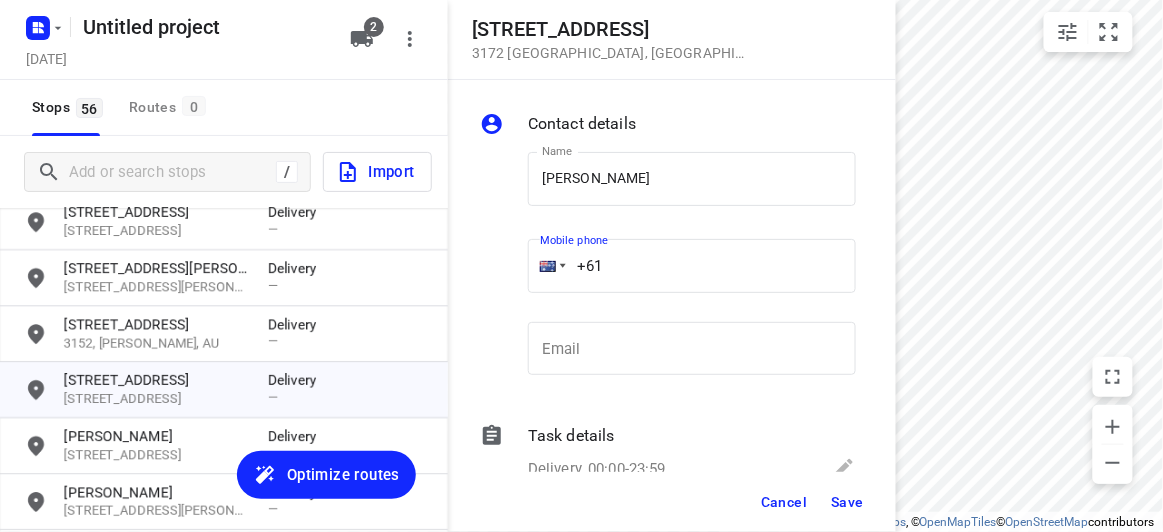 click on "+61" at bounding box center (692, 266) 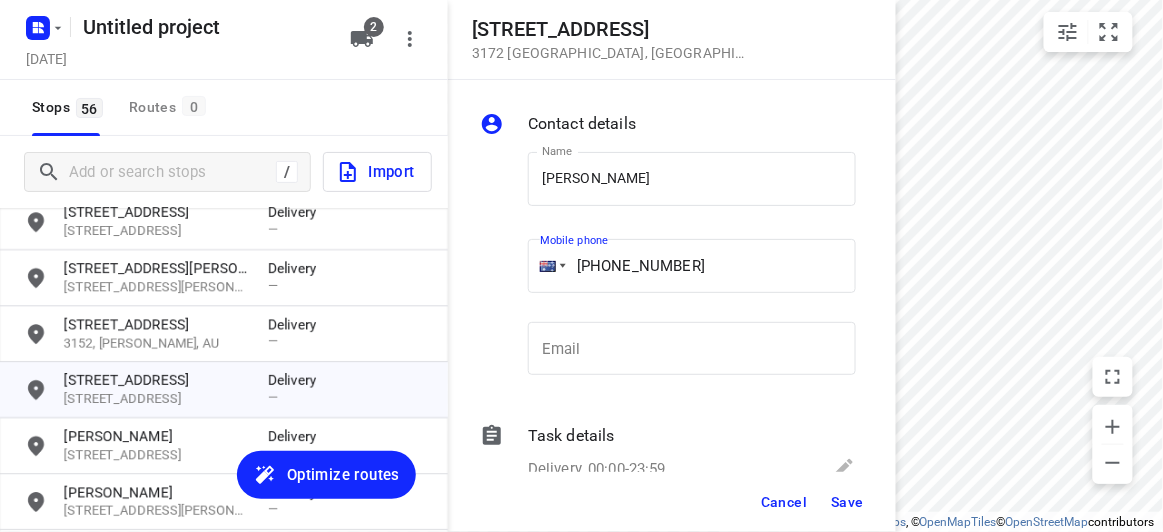 type on "+61 421531028" 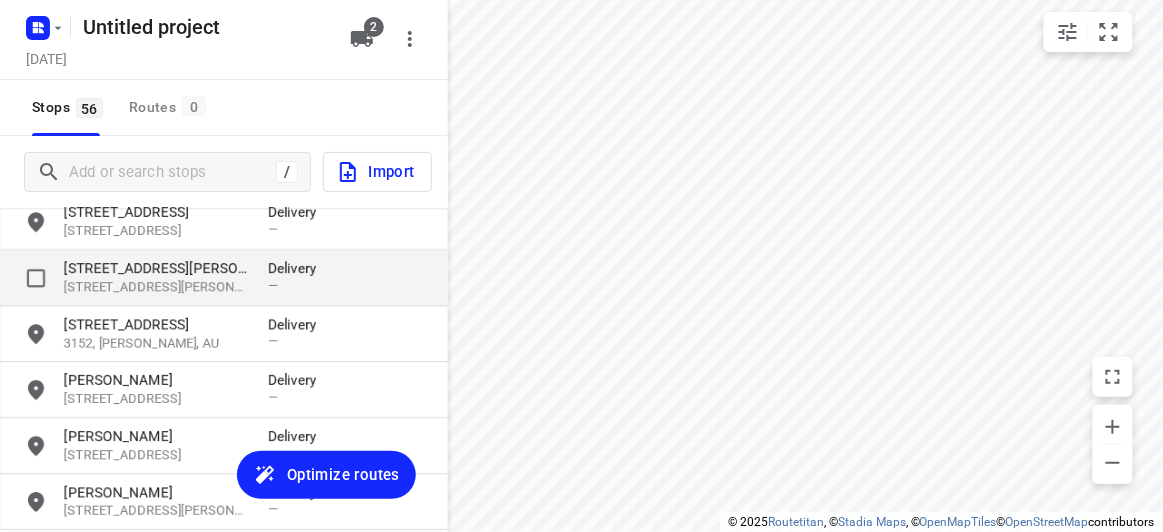 click on "[STREET_ADDRESS][PERSON_NAME][PERSON_NAME]" at bounding box center (156, 287) 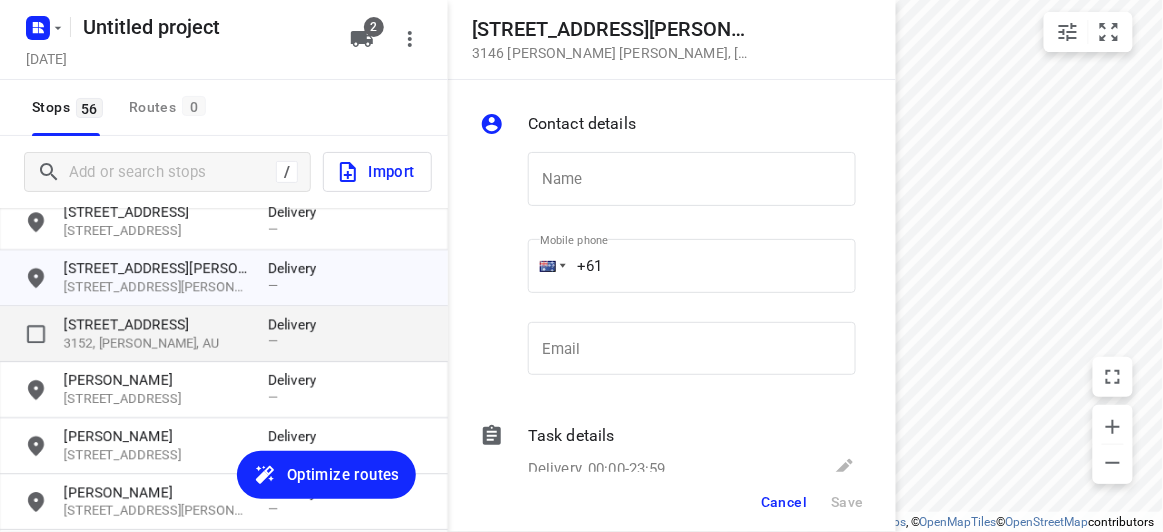 click on "[STREET_ADDRESS]" at bounding box center [156, 324] 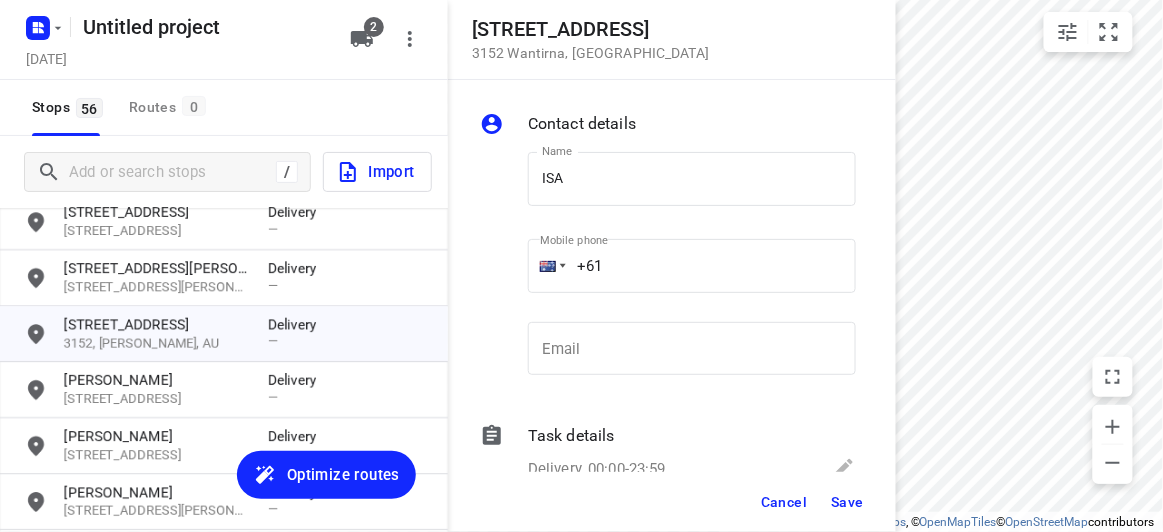 drag, startPoint x: 606, startPoint y: 243, endPoint x: 654, endPoint y: 234, distance: 48.83646 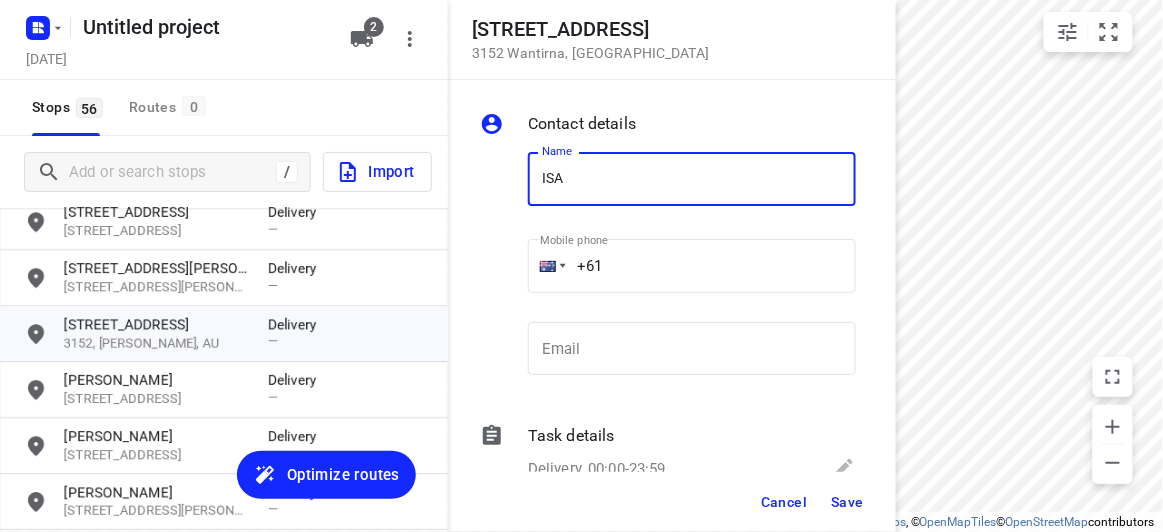click on "ISA" at bounding box center (692, 179) 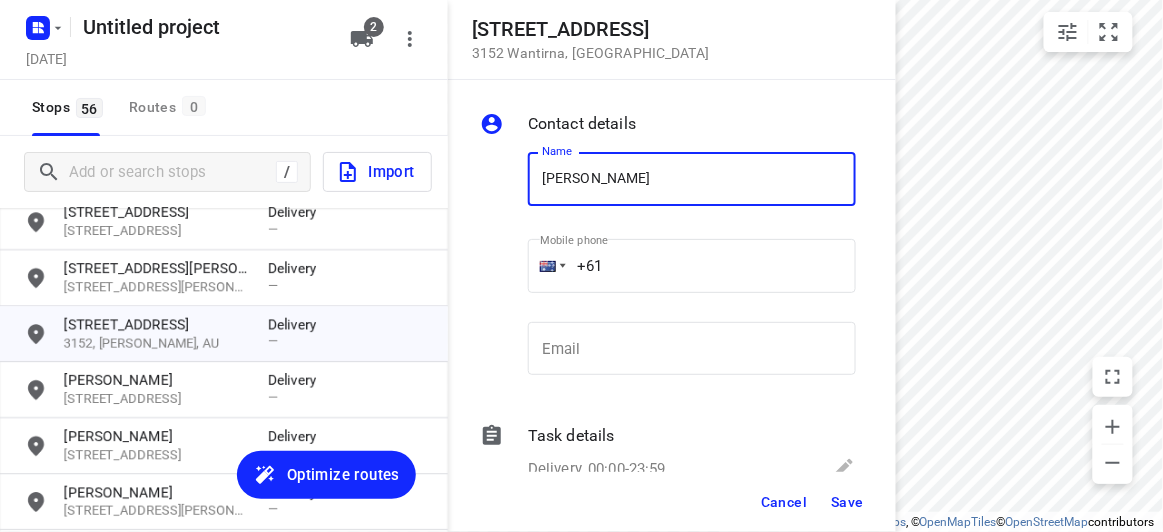 click on "​" at bounding box center (692, 303) 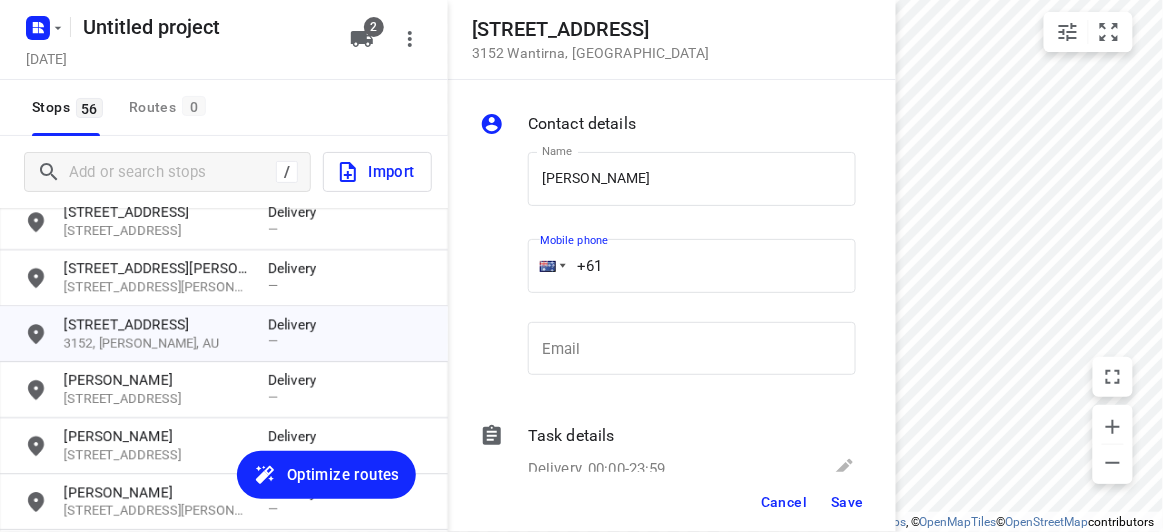 click on "+61" at bounding box center (692, 266) 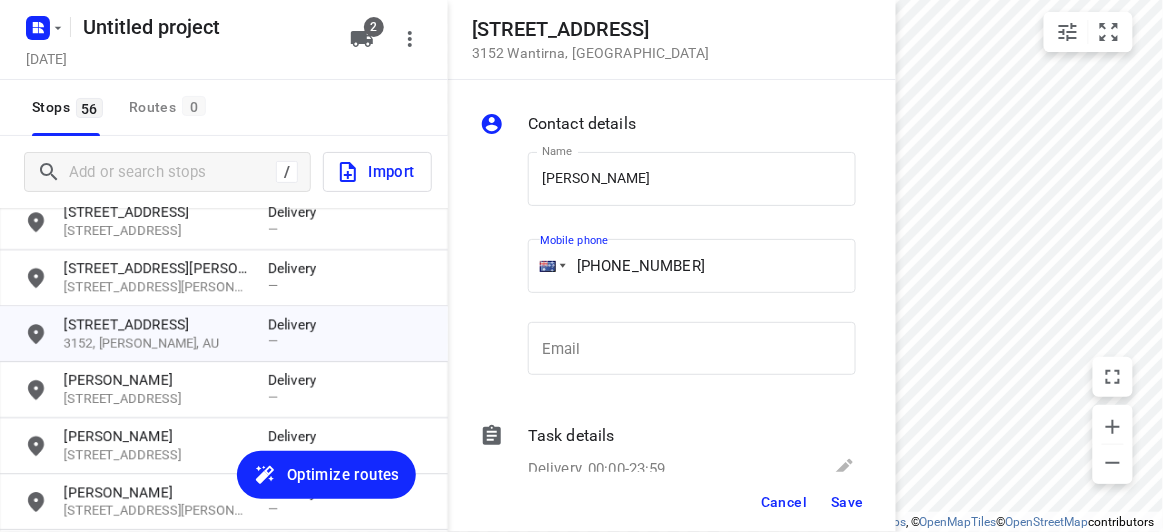 type on "+61 433807353" 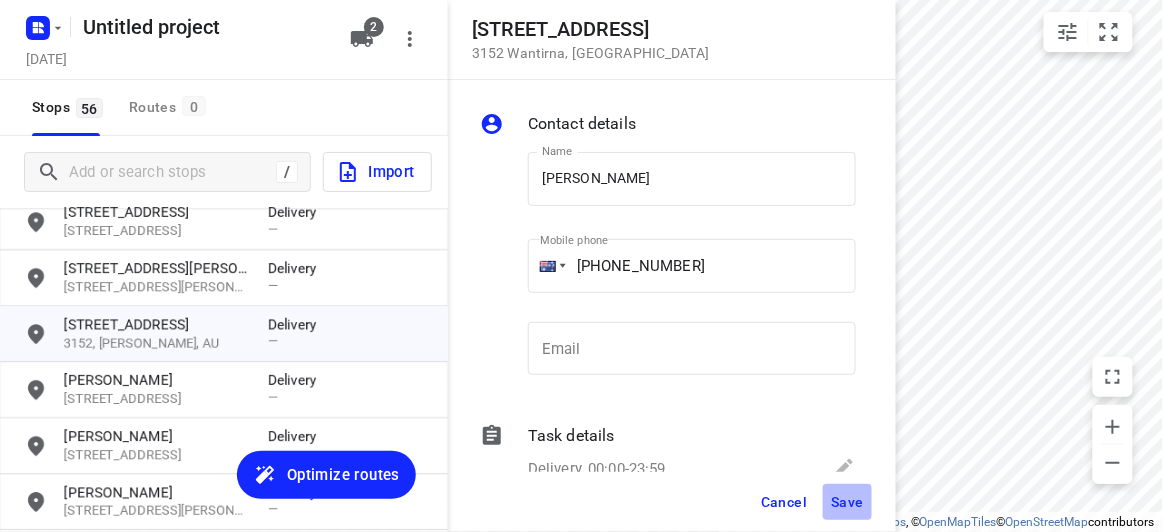click on "Save" at bounding box center (847, 502) 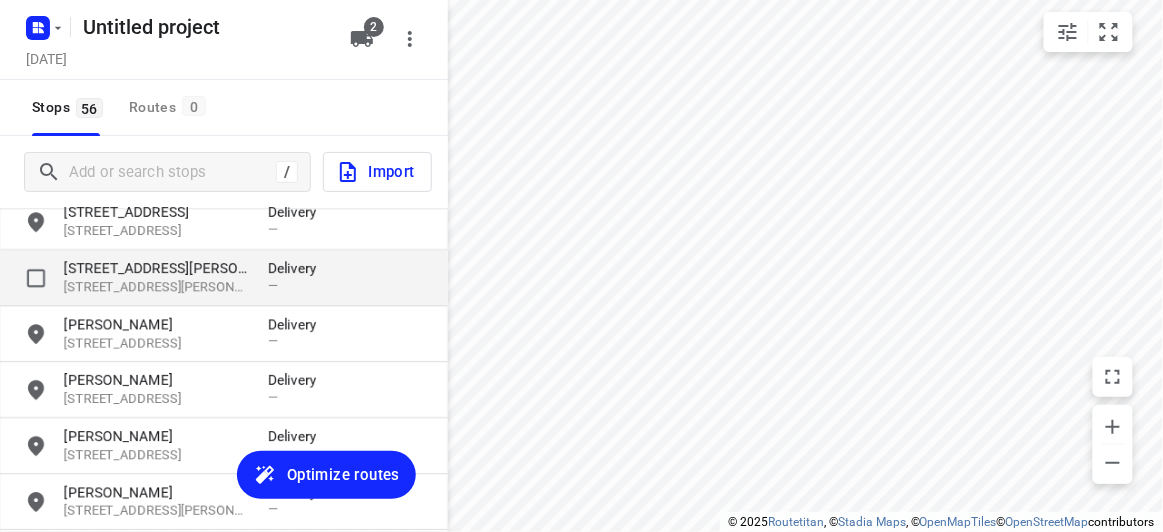click on "[STREET_ADDRESS][PERSON_NAME]" at bounding box center [156, 268] 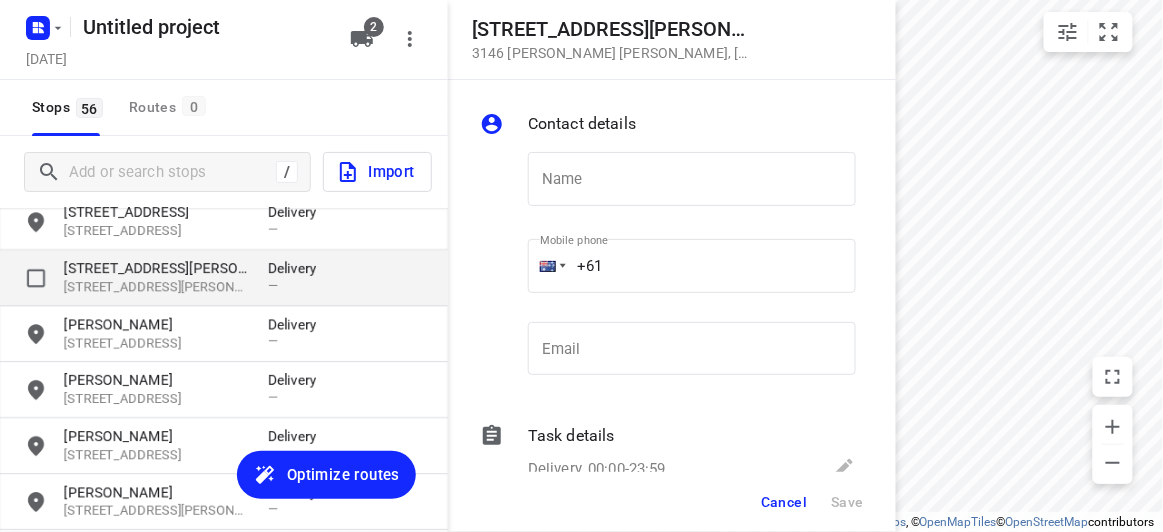 type on "G" 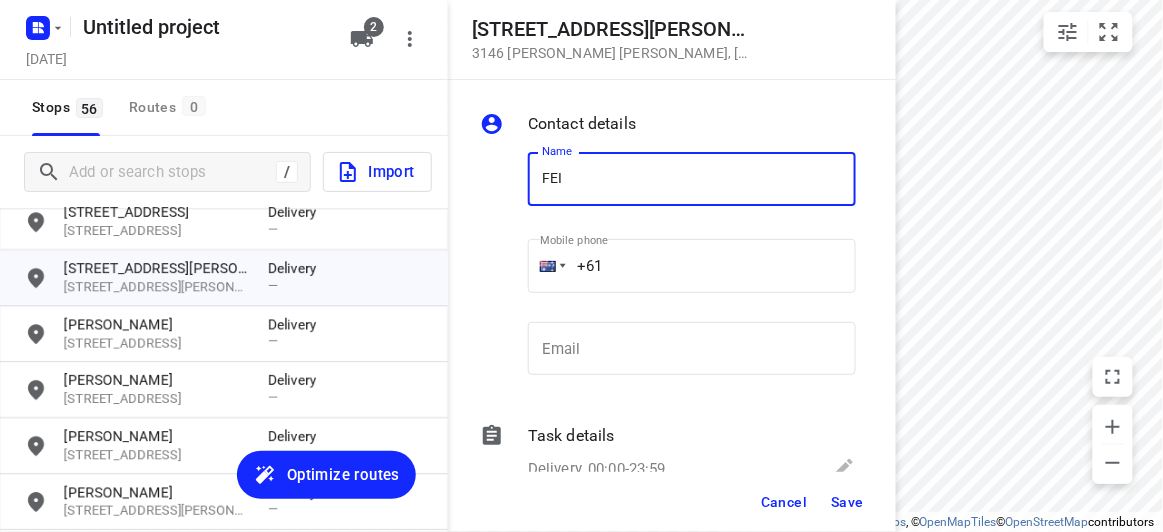 type on "FEIFEI LI 3/8" 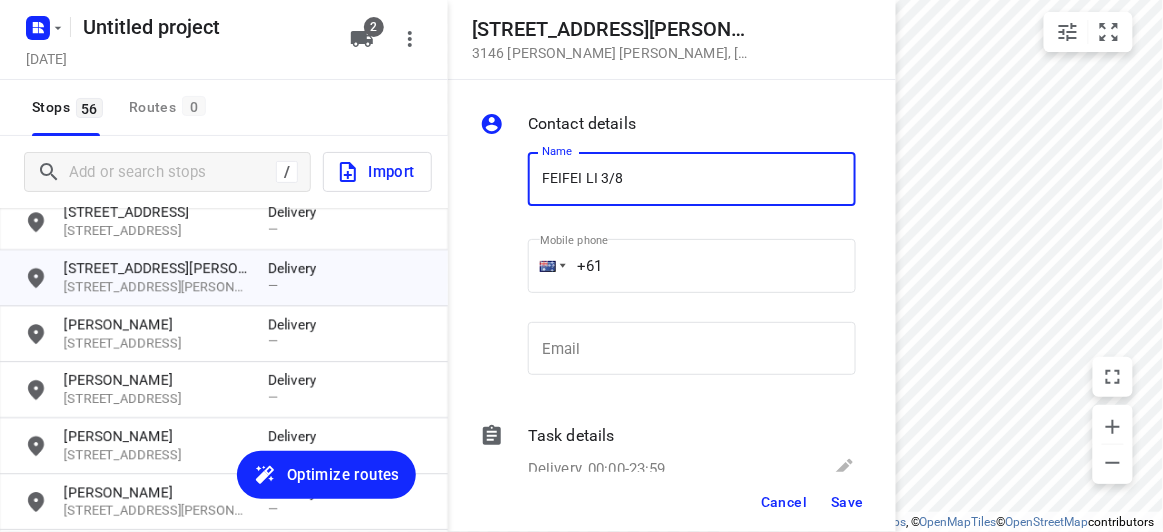click on "+61" at bounding box center (692, 266) 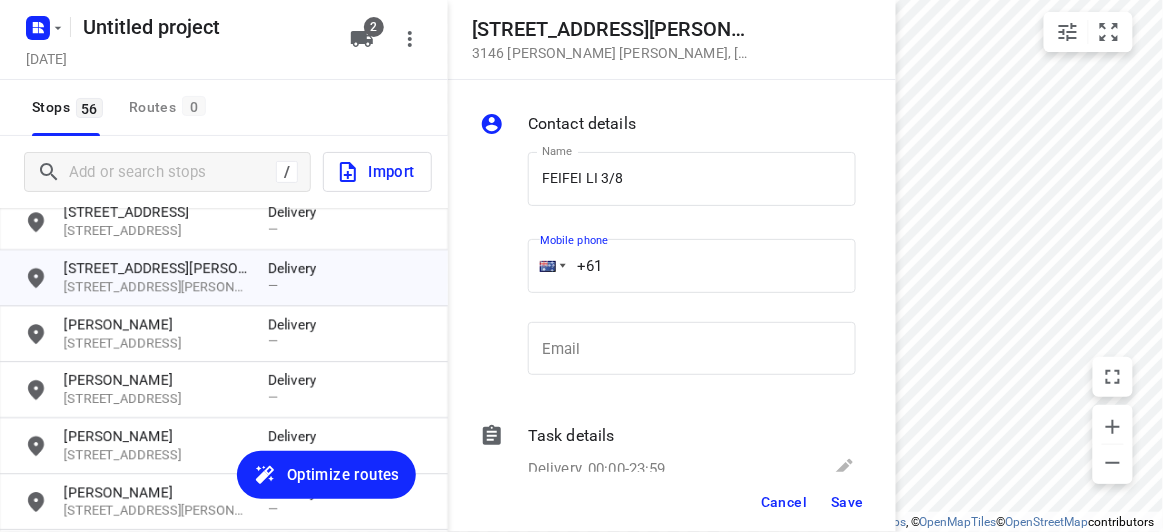 paste on "435888928" 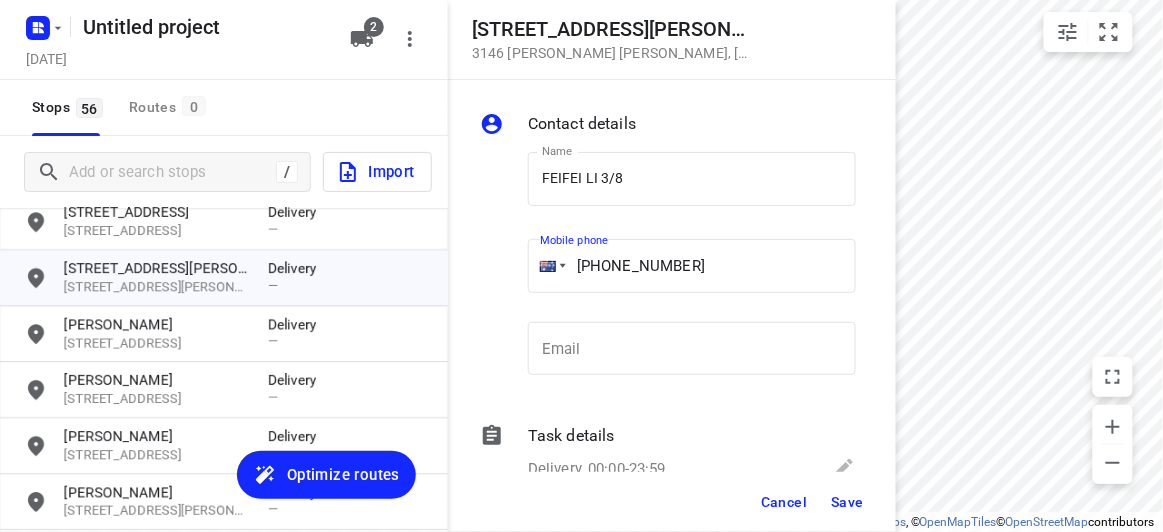 type on "+61 435888928" 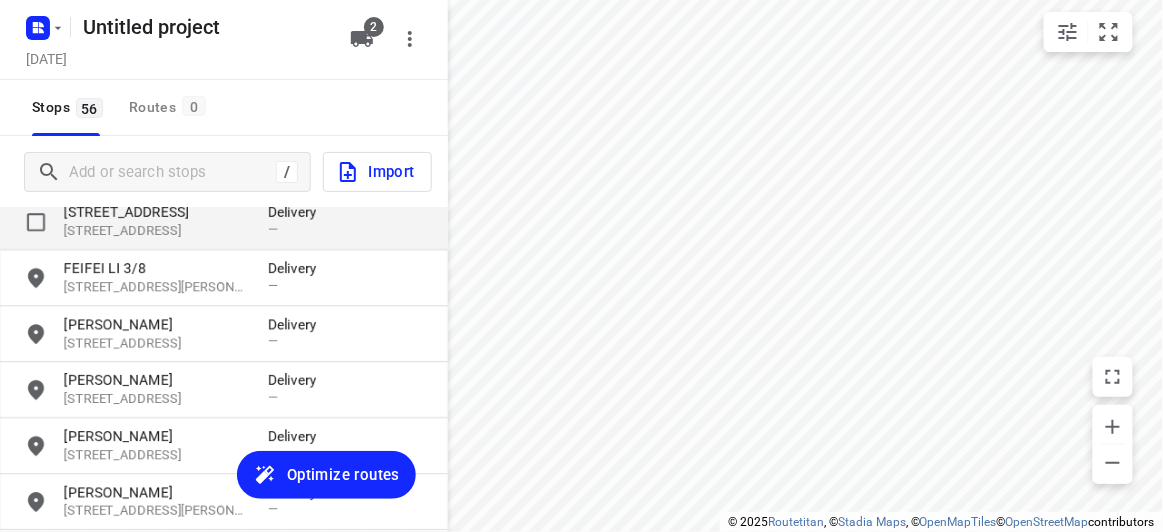 click on "[STREET_ADDRESS]" at bounding box center [156, 231] 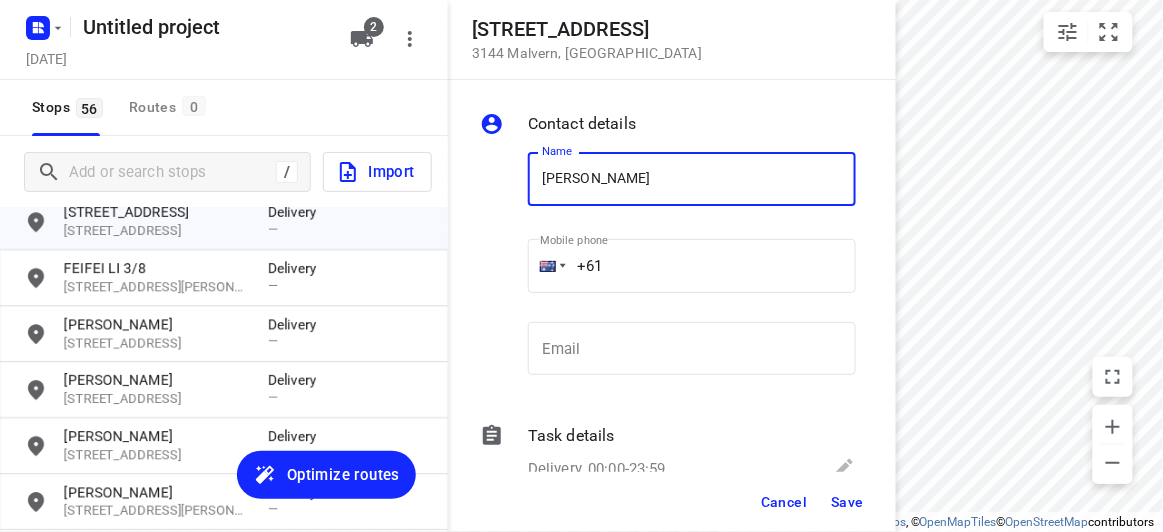 type on "AMY YE" 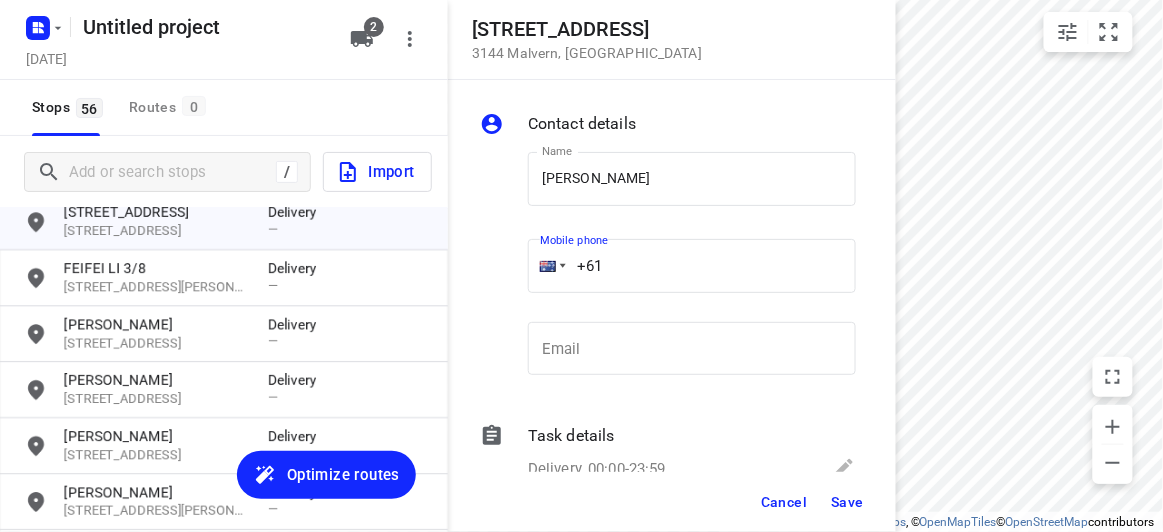 click on "+61" at bounding box center [692, 266] 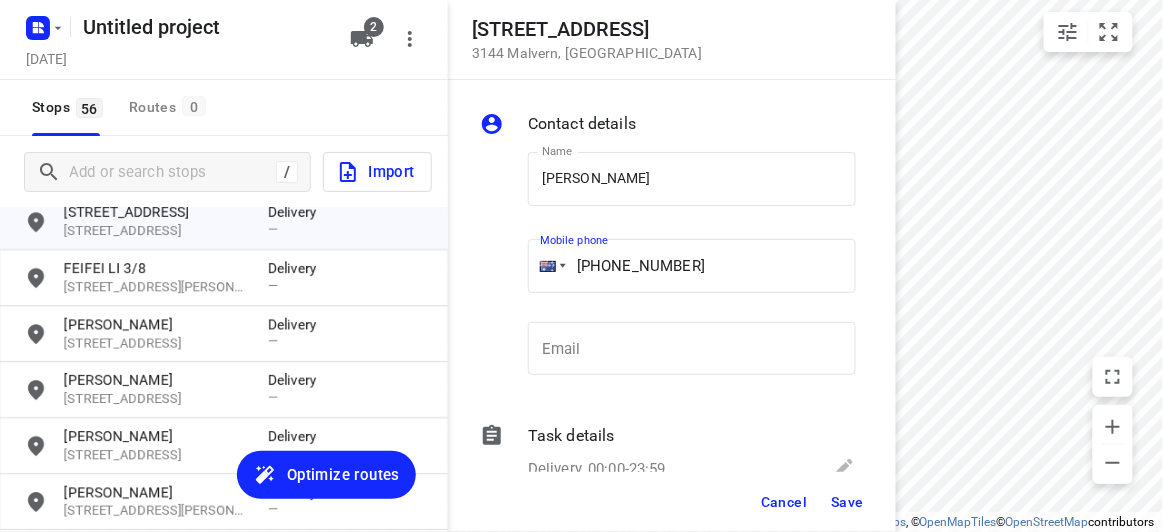 type on "+61 451175117" 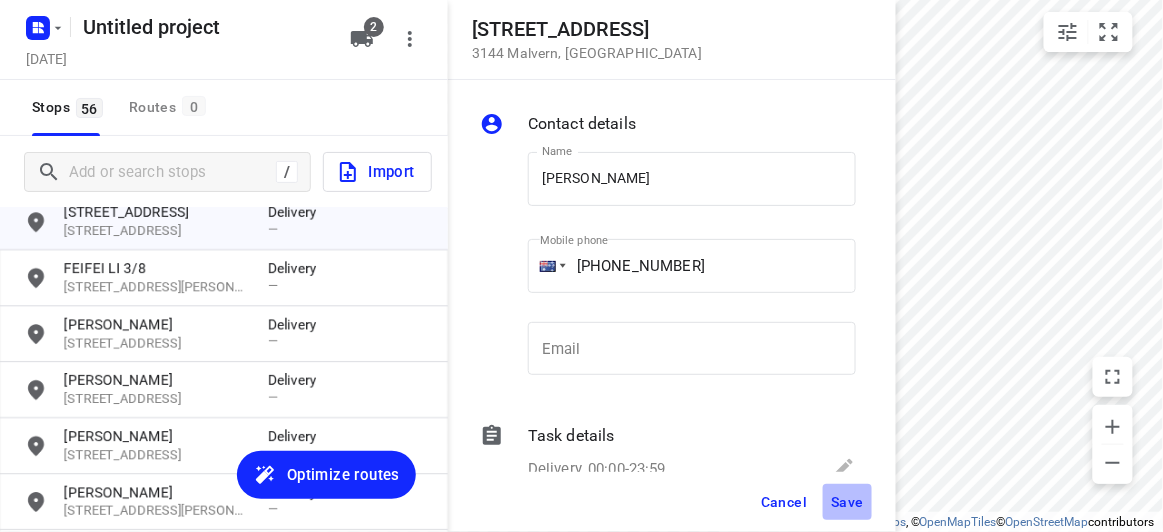 click on "Save" at bounding box center (847, 502) 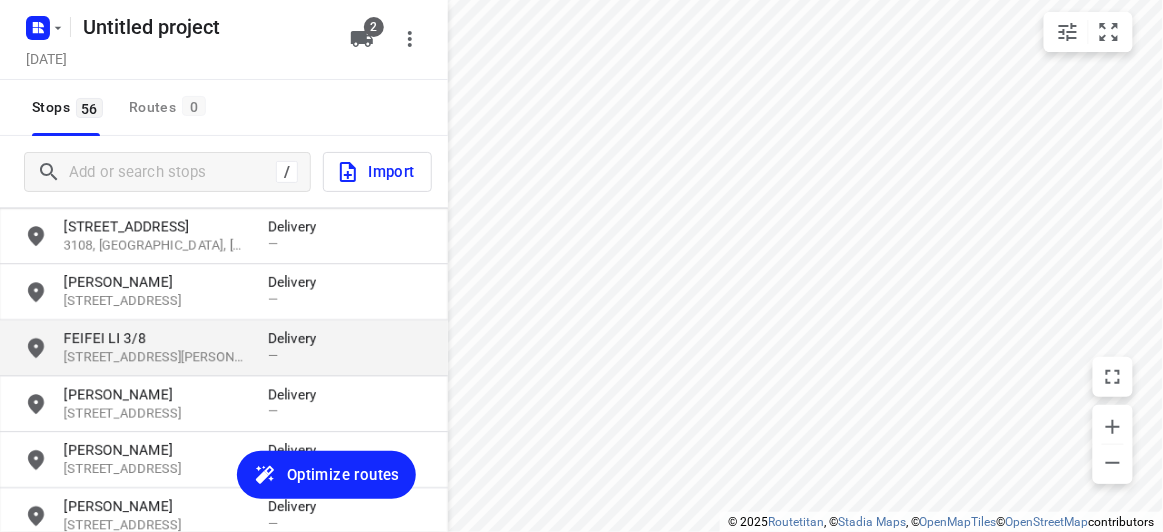 scroll, scrollTop: 1306, scrollLeft: 0, axis: vertical 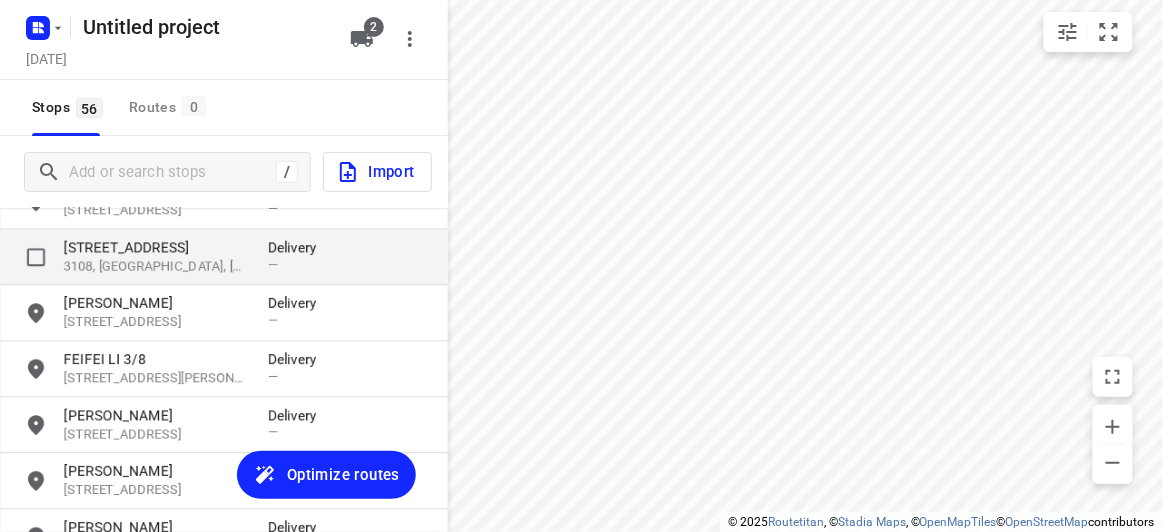 click on "[STREET_ADDRESS]" at bounding box center (156, 247) 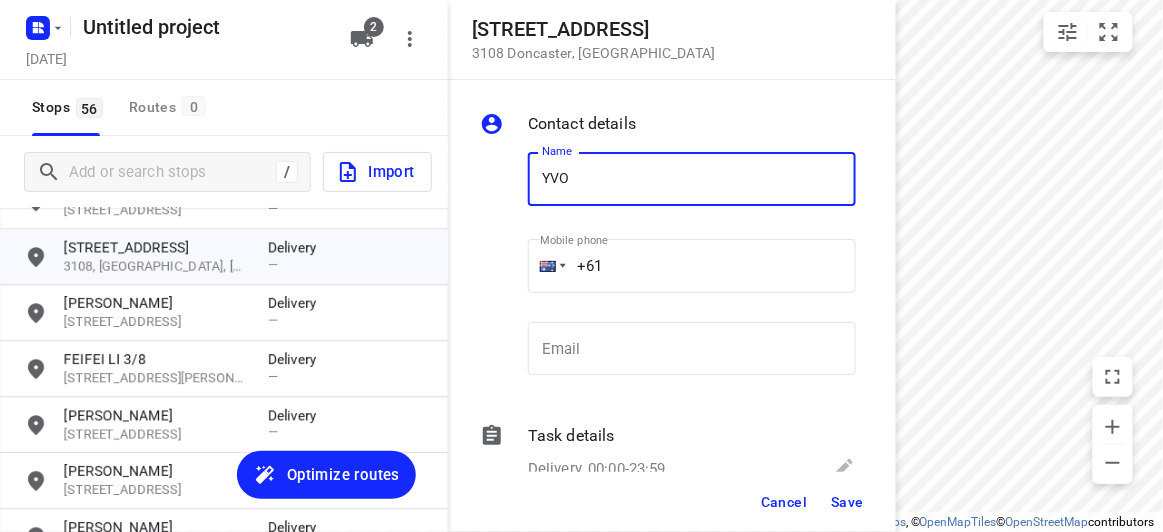 type on "YVONNE YAP" 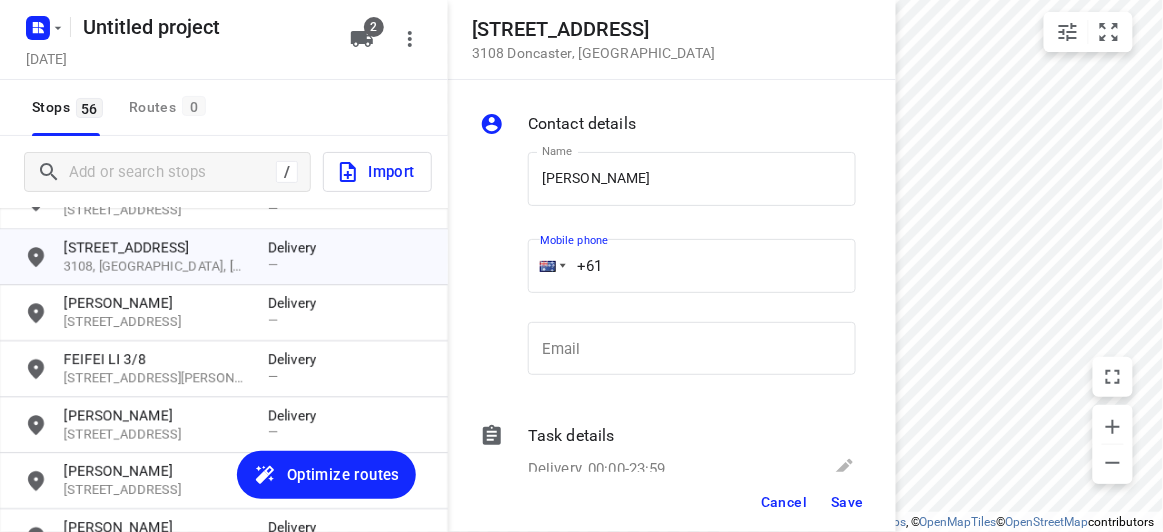 drag, startPoint x: 611, startPoint y: 225, endPoint x: 616, endPoint y: 273, distance: 48.259712 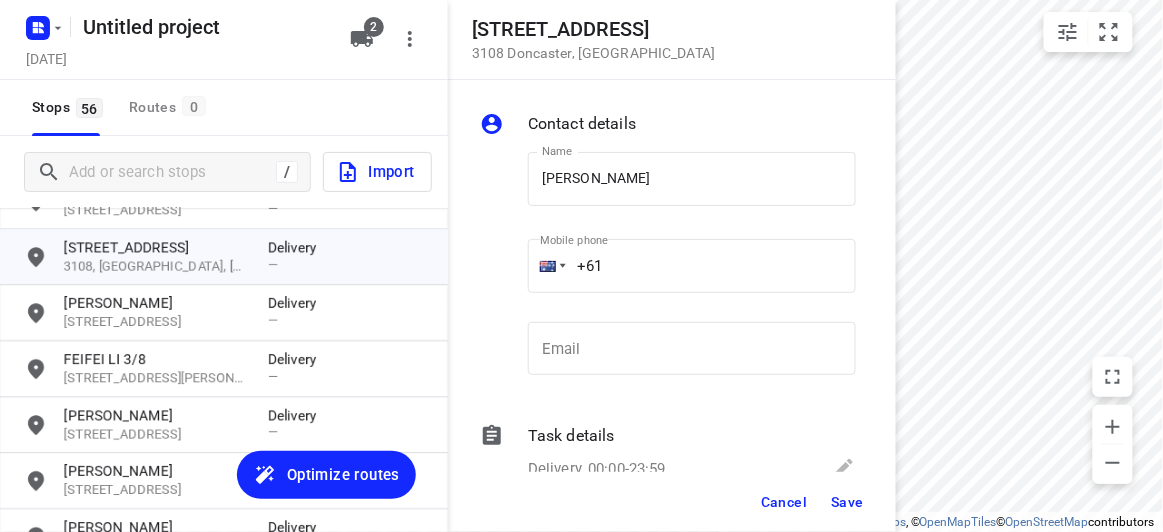 drag, startPoint x: 599, startPoint y: 234, endPoint x: 645, endPoint y: 269, distance: 57.801384 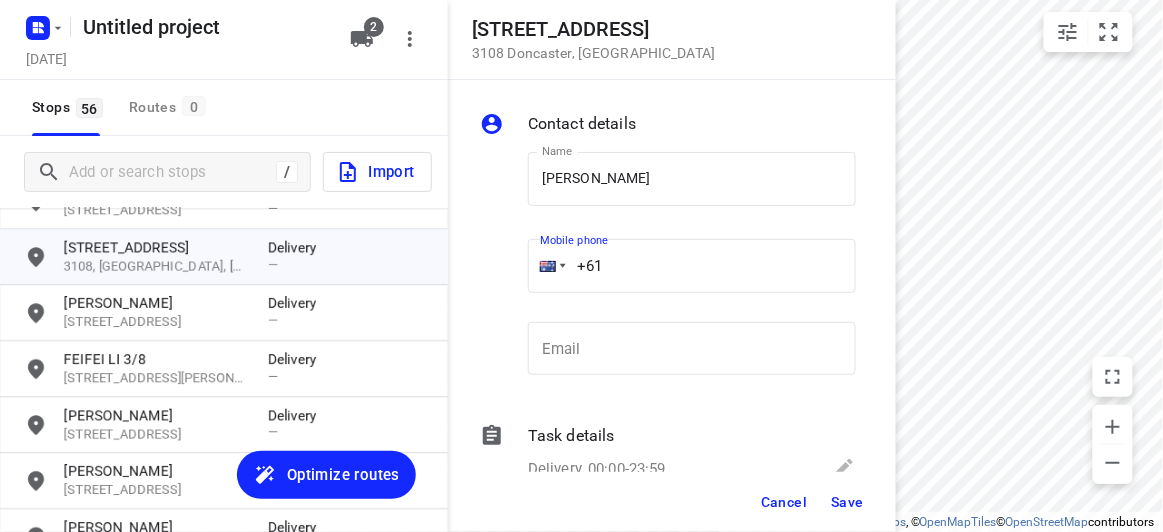 drag, startPoint x: 592, startPoint y: 267, endPoint x: 496, endPoint y: 280, distance: 96.87621 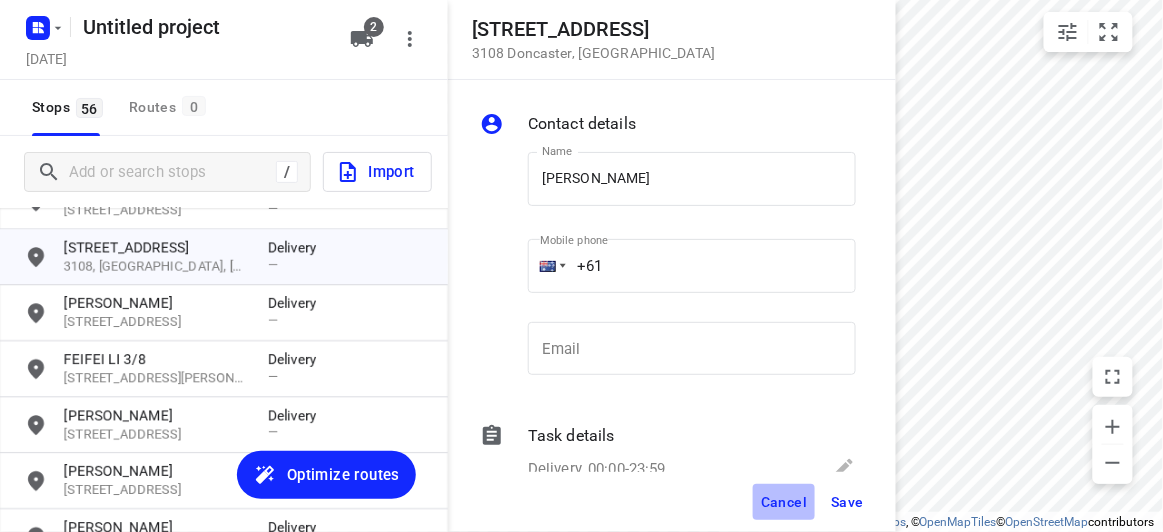 click on "Cancel Save" at bounding box center [672, 502] 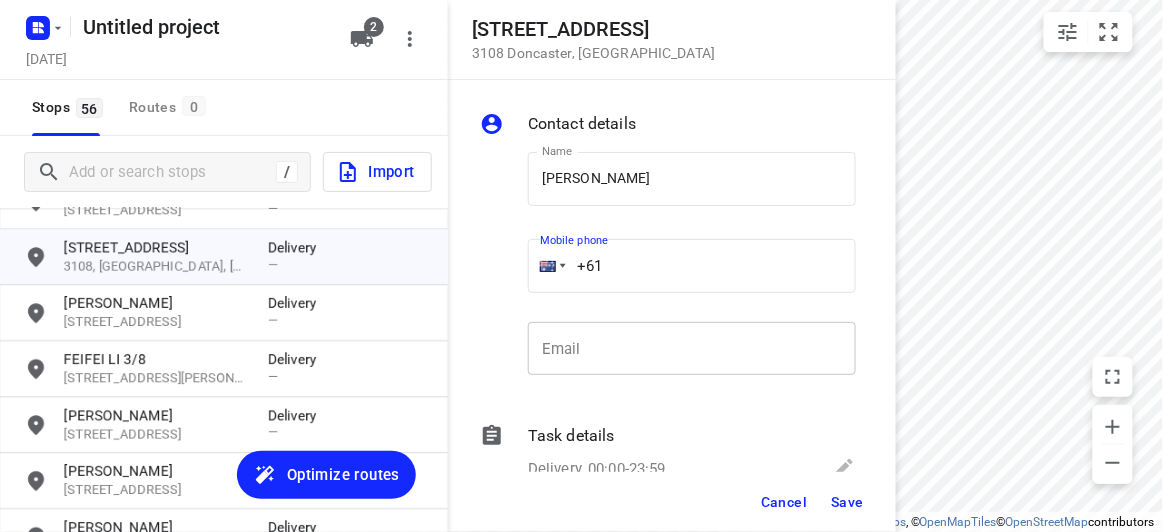 drag, startPoint x: 652, startPoint y: 265, endPoint x: 547, endPoint y: 349, distance: 134.4656 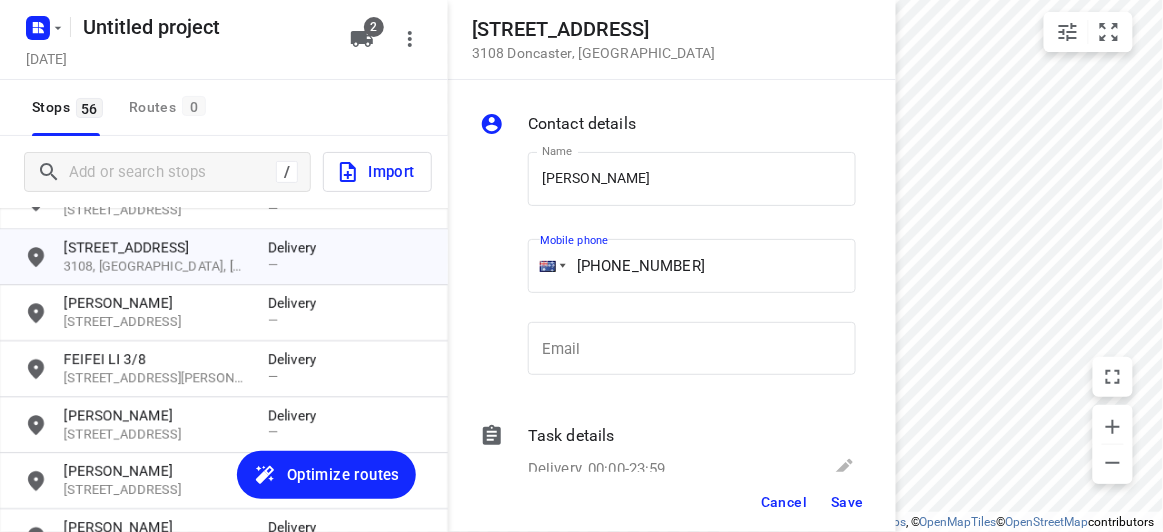 type on "+61 433289064" 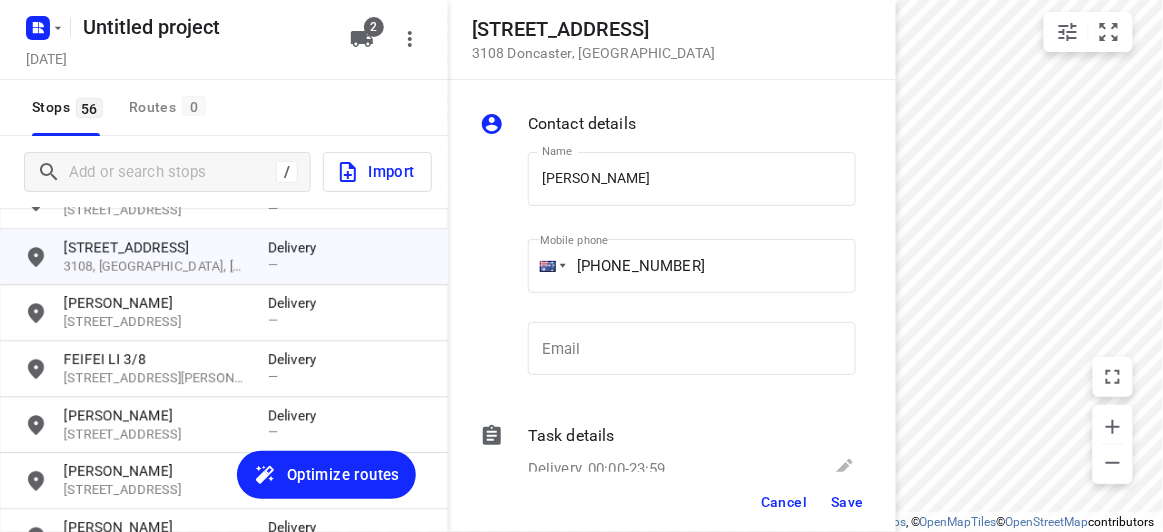 click on "Cancel Save" at bounding box center (672, 502) 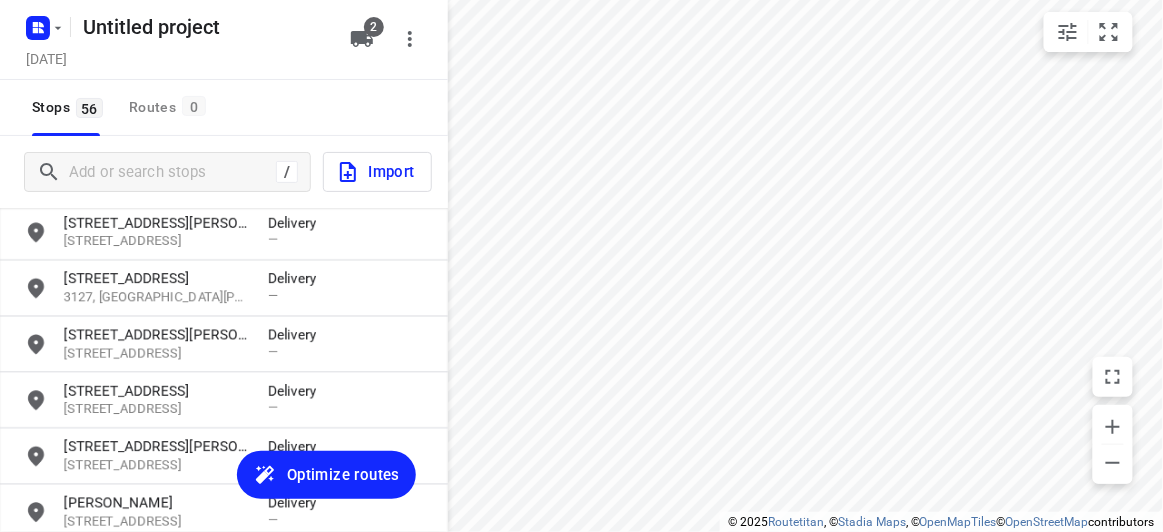 scroll, scrollTop: 1033, scrollLeft: 0, axis: vertical 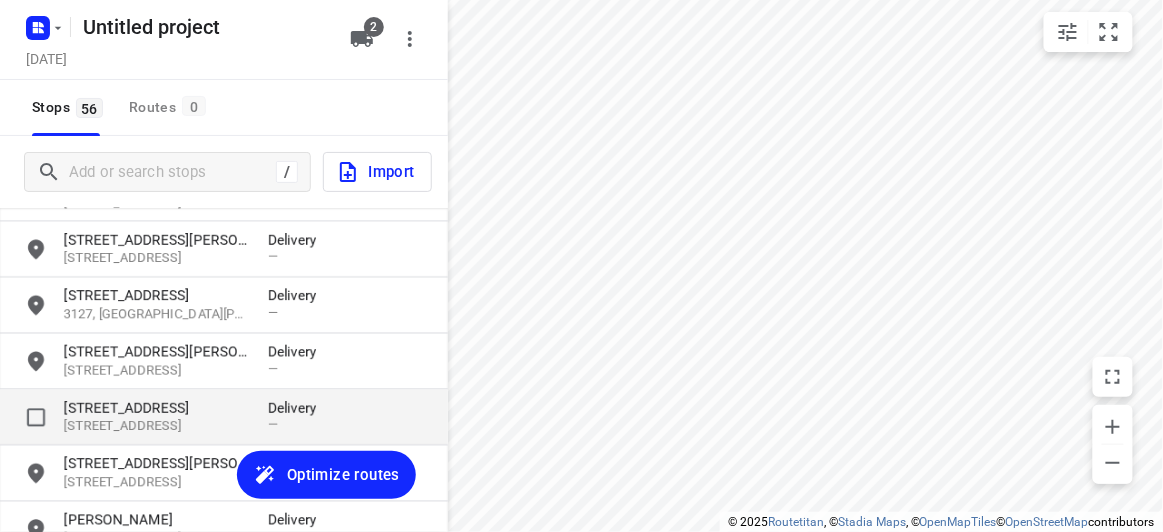 click on "[STREET_ADDRESS]" at bounding box center (156, 408) 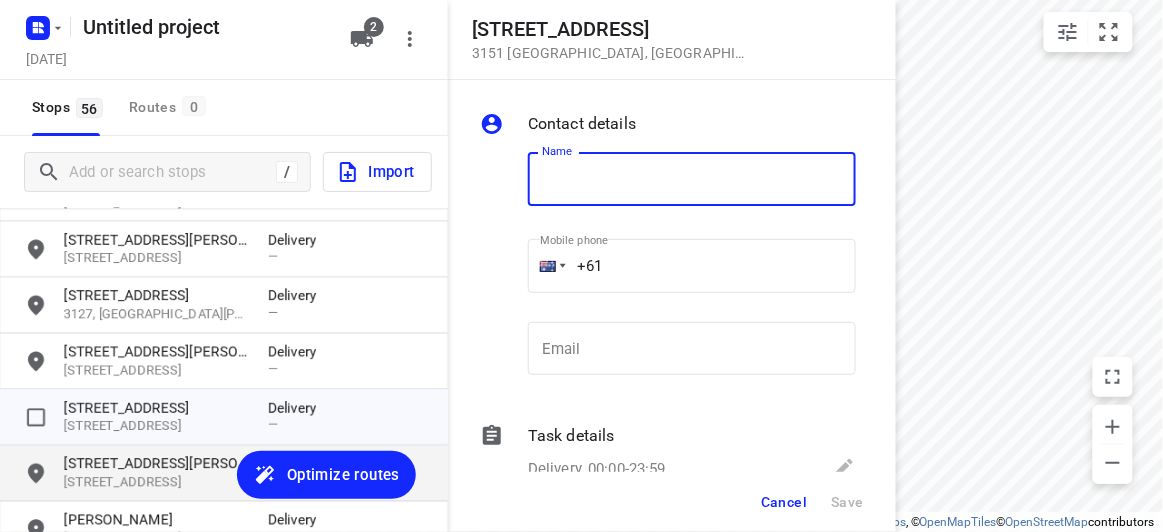 click on "28 Bellevue Avenue 3151, Burwood East, AU Delivery —" at bounding box center [224, 418] 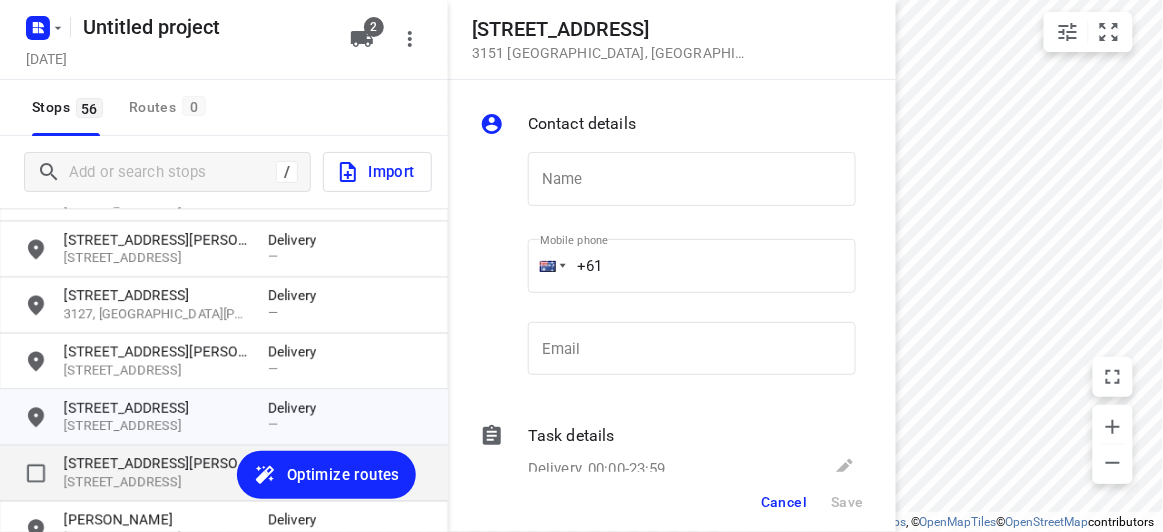 click on "[STREET_ADDRESS][PERSON_NAME]" at bounding box center (156, 464) 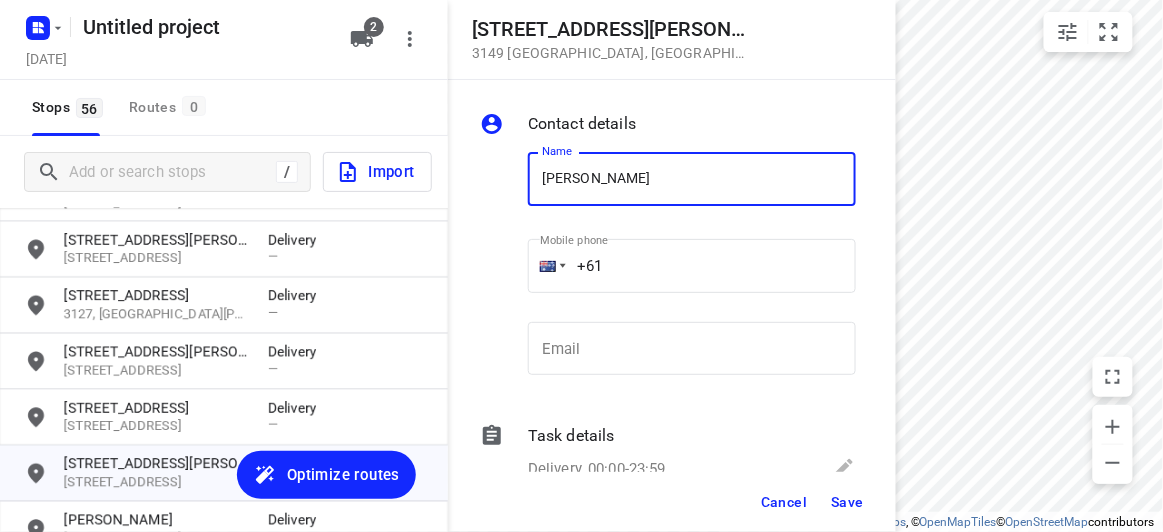 type on "JOHANNA LEE 1/56" 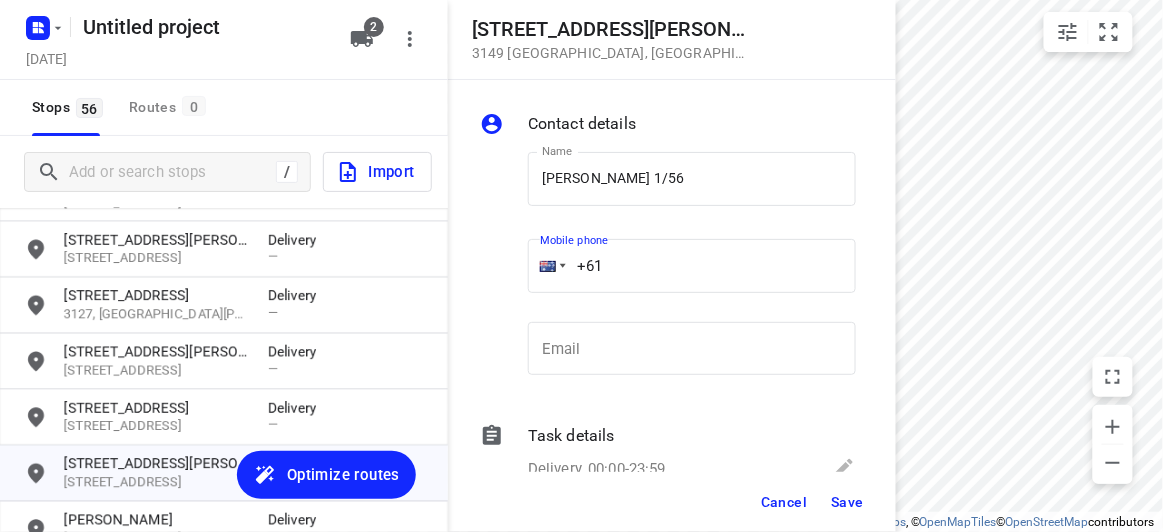 drag, startPoint x: 626, startPoint y: 284, endPoint x: 464, endPoint y: 330, distance: 168.40428 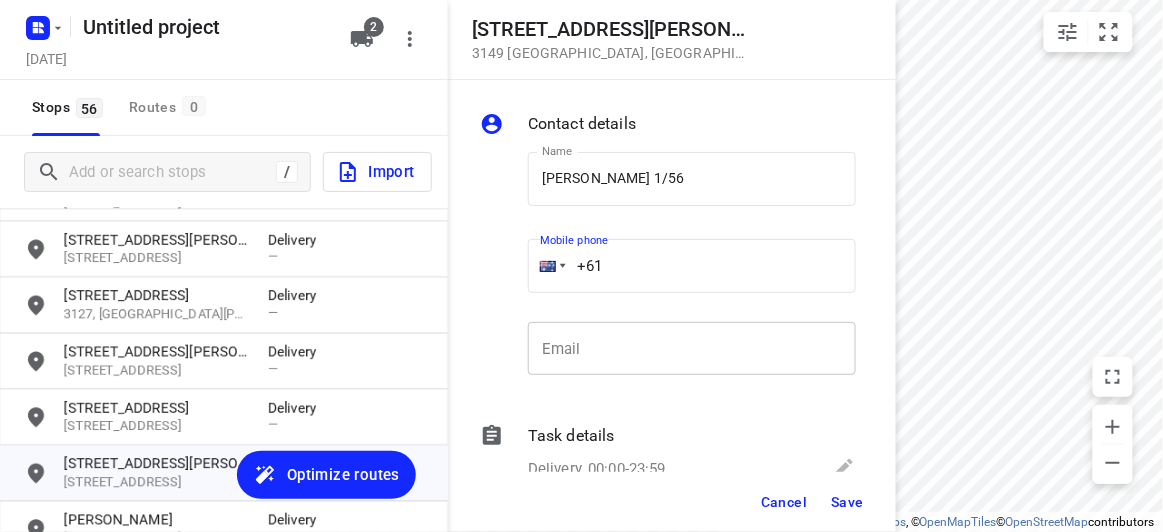 paste on "433708869" 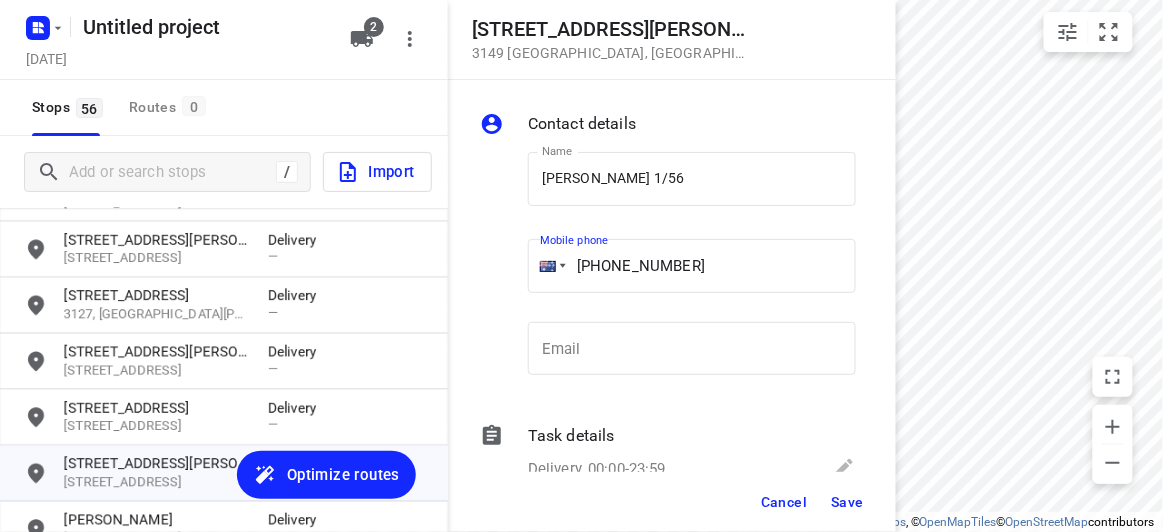 type on "+61 433708869" 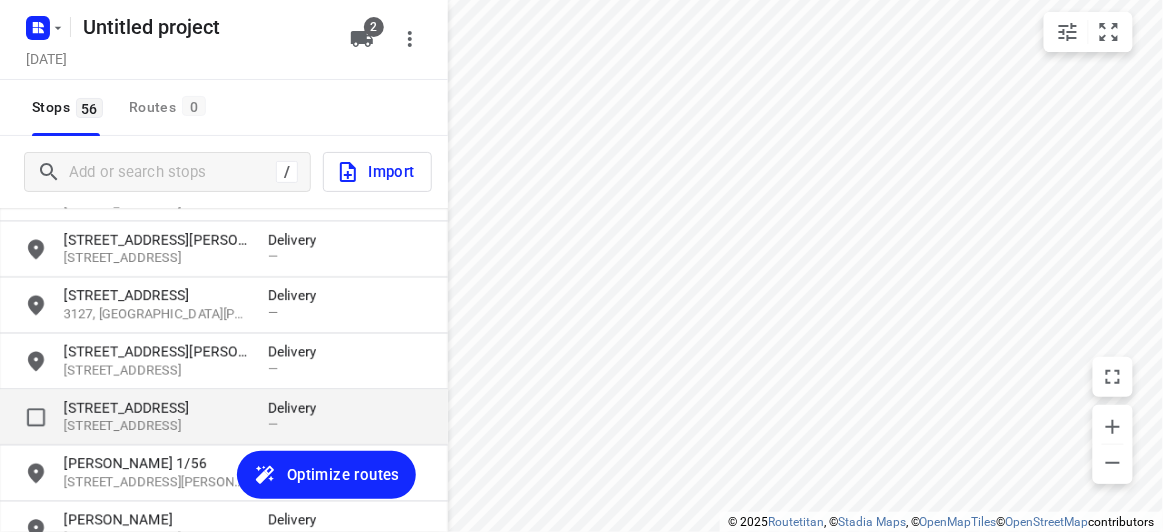 click on "[STREET_ADDRESS]" at bounding box center (156, 408) 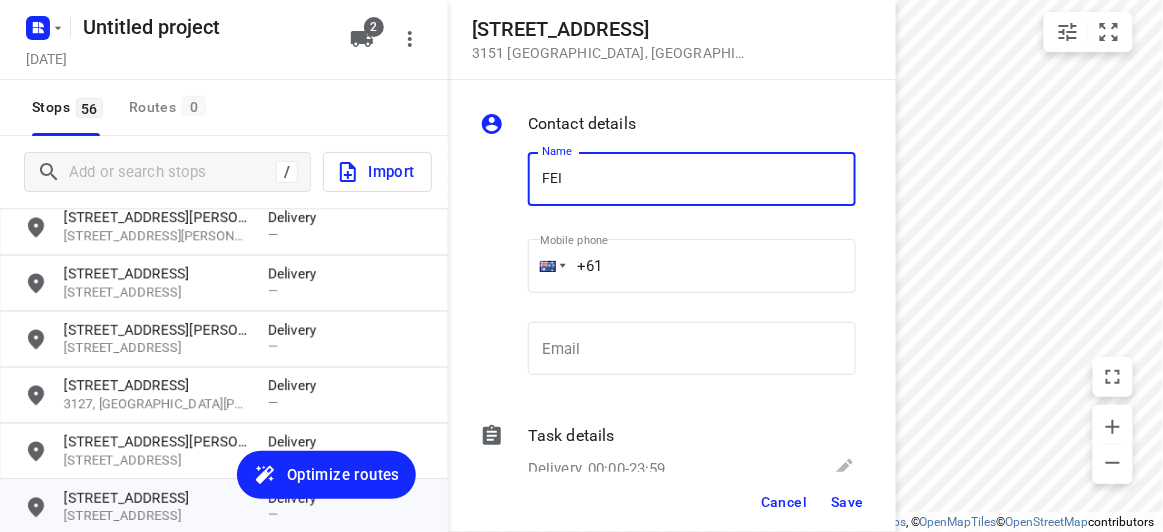 scroll, scrollTop: 1033, scrollLeft: 0, axis: vertical 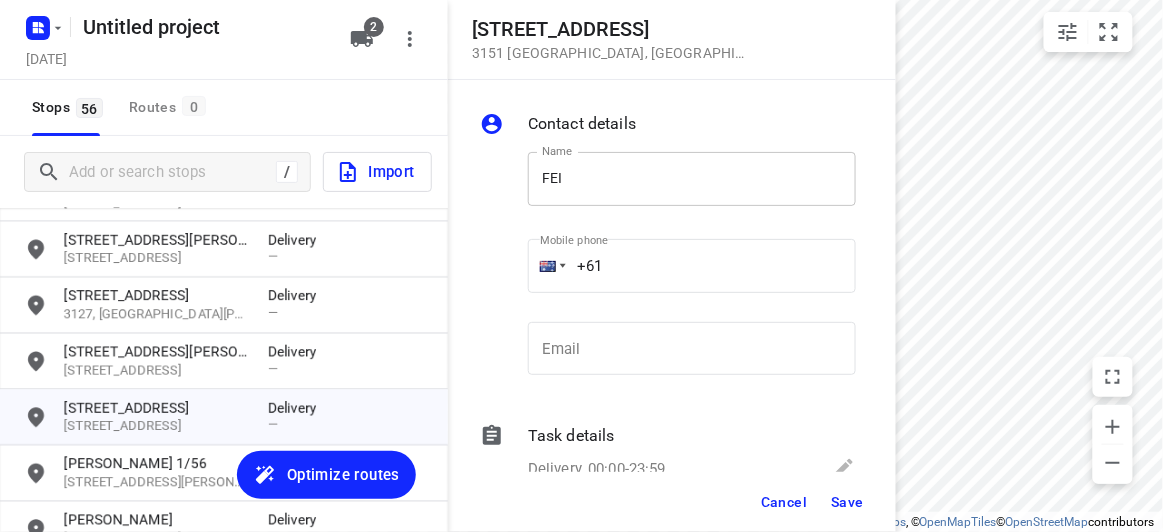drag, startPoint x: 590, startPoint y: 114, endPoint x: 657, endPoint y: 186, distance: 98.35141 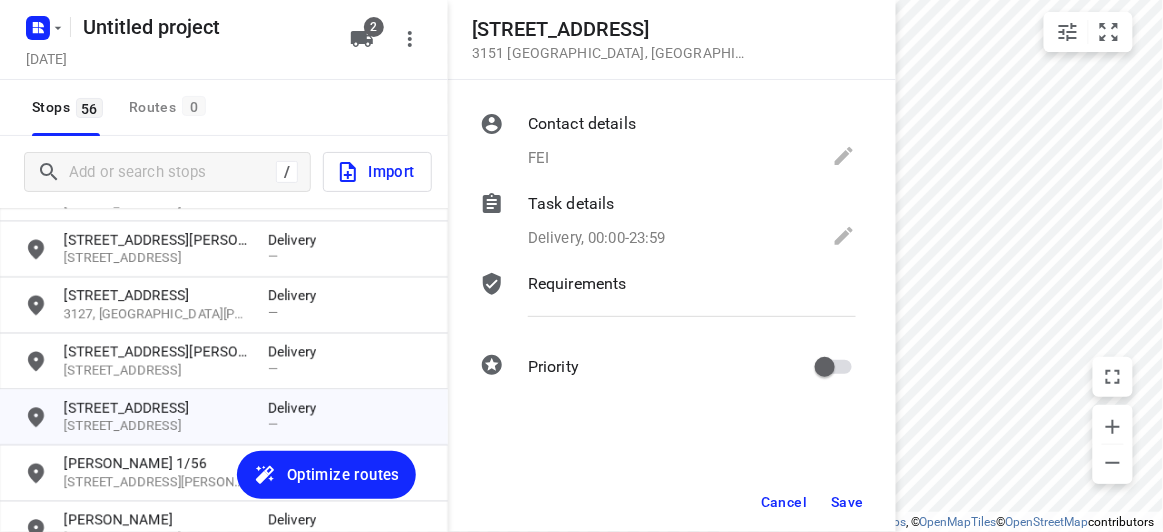 drag, startPoint x: 617, startPoint y: 177, endPoint x: 499, endPoint y: 177, distance: 118 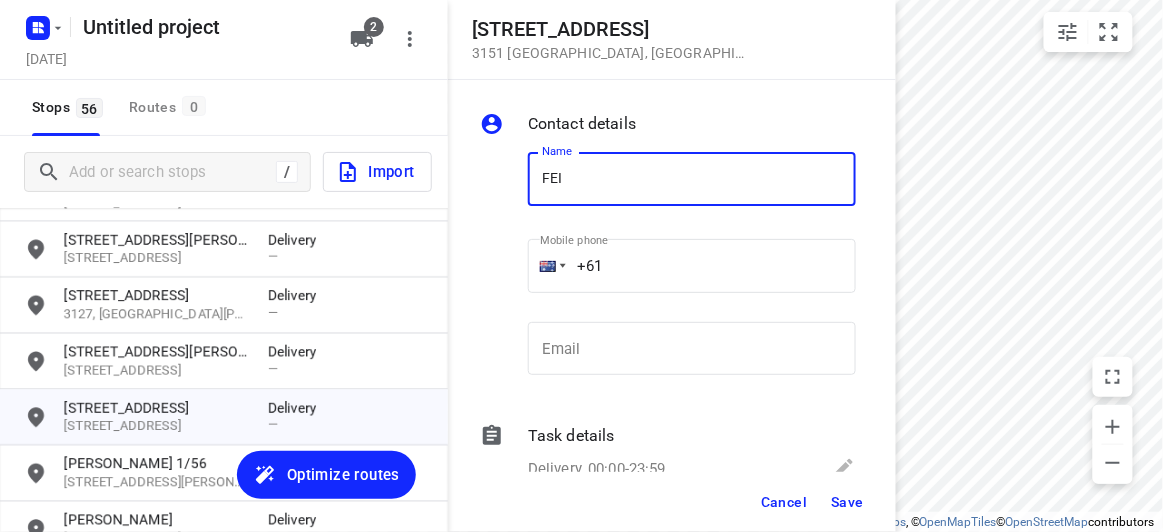 drag, startPoint x: 712, startPoint y: 165, endPoint x: 689, endPoint y: 176, distance: 25.495098 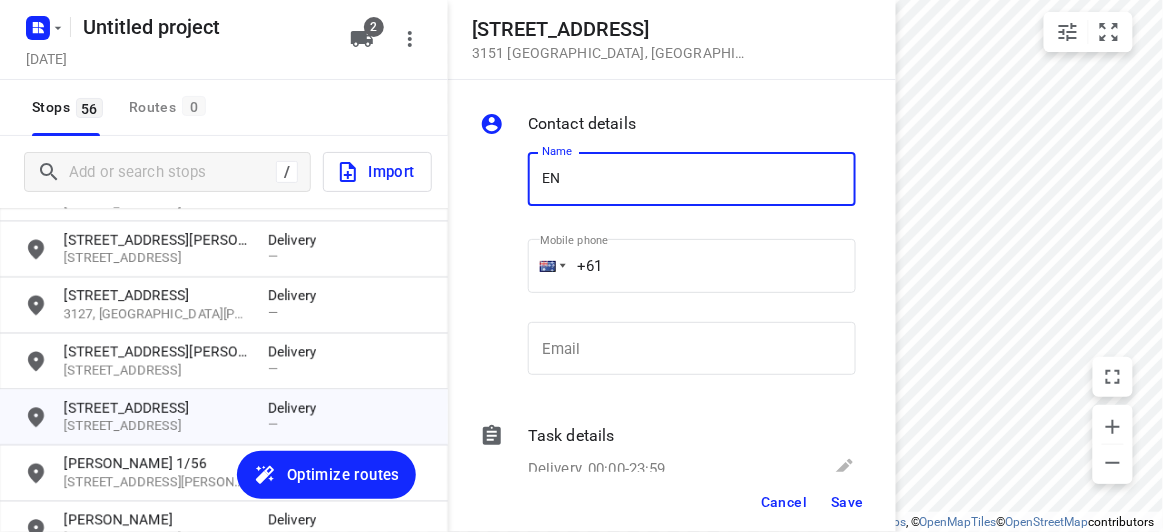 type on "ENRI LIN" 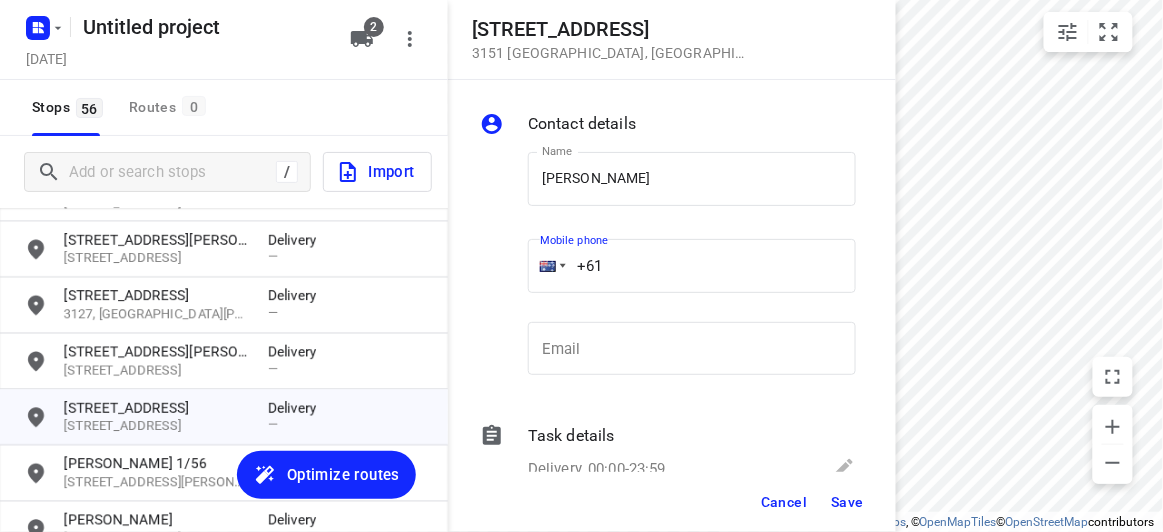 click on "+61" at bounding box center [692, 266] 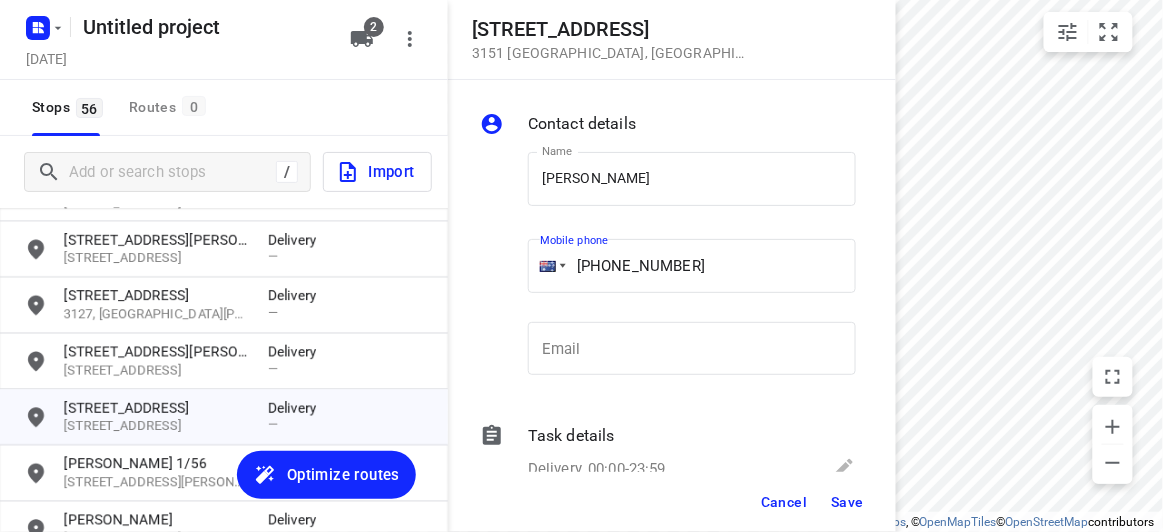 type on "+61 423385421" 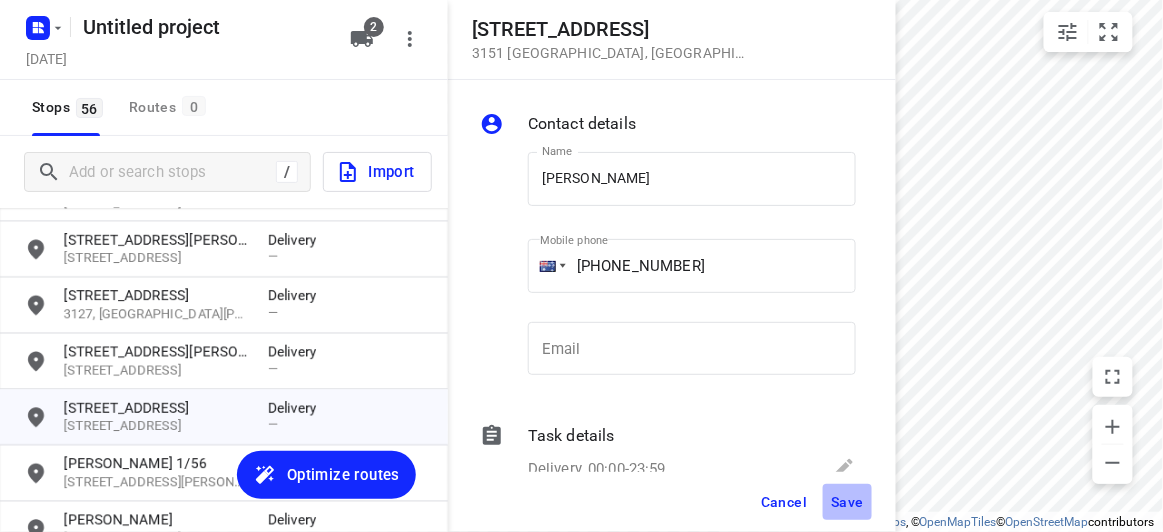 click on "Save" at bounding box center (847, 502) 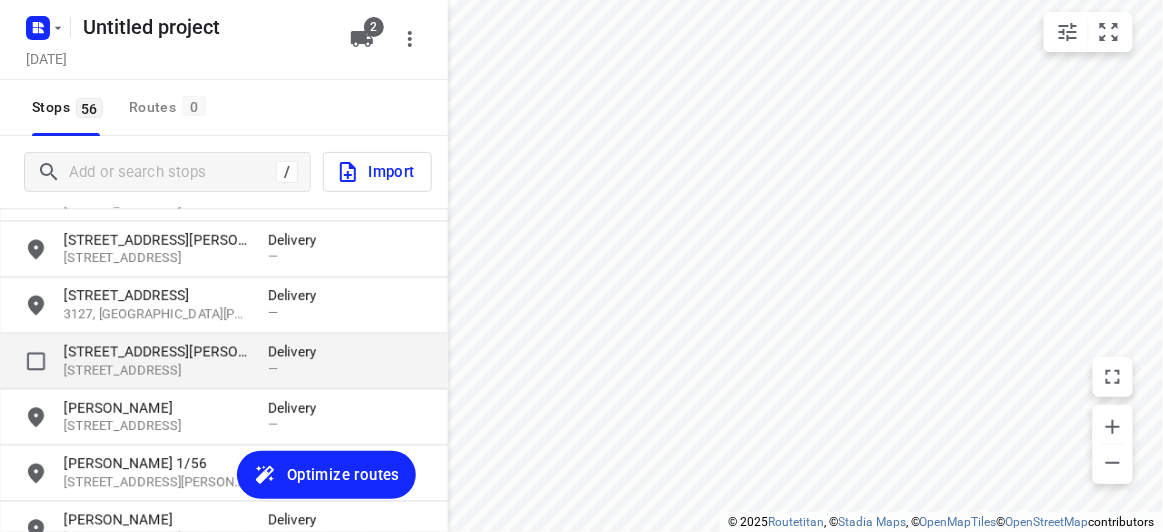 click on "42 Carrol Grove 3149, Mount Waverley, AU Delivery —" at bounding box center (224, 362) 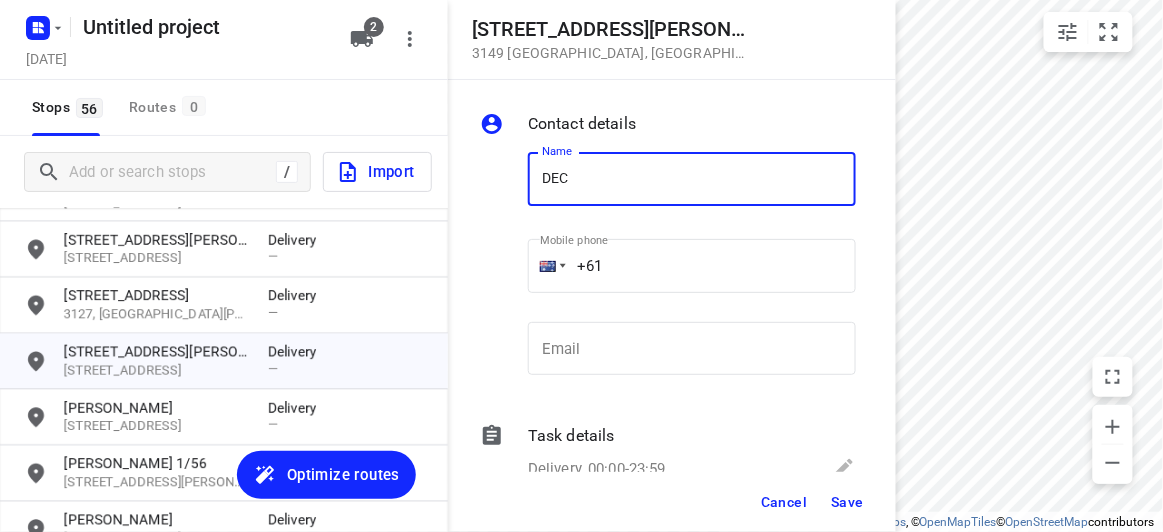 type on "DEC TANG 3/42" 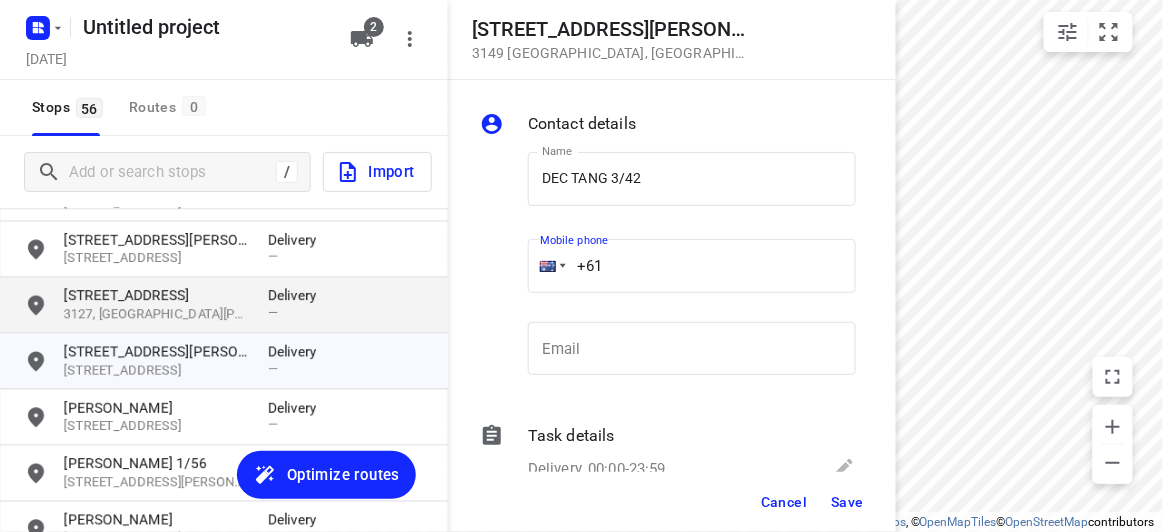 drag, startPoint x: 650, startPoint y: 276, endPoint x: 423, endPoint y: 286, distance: 227.22015 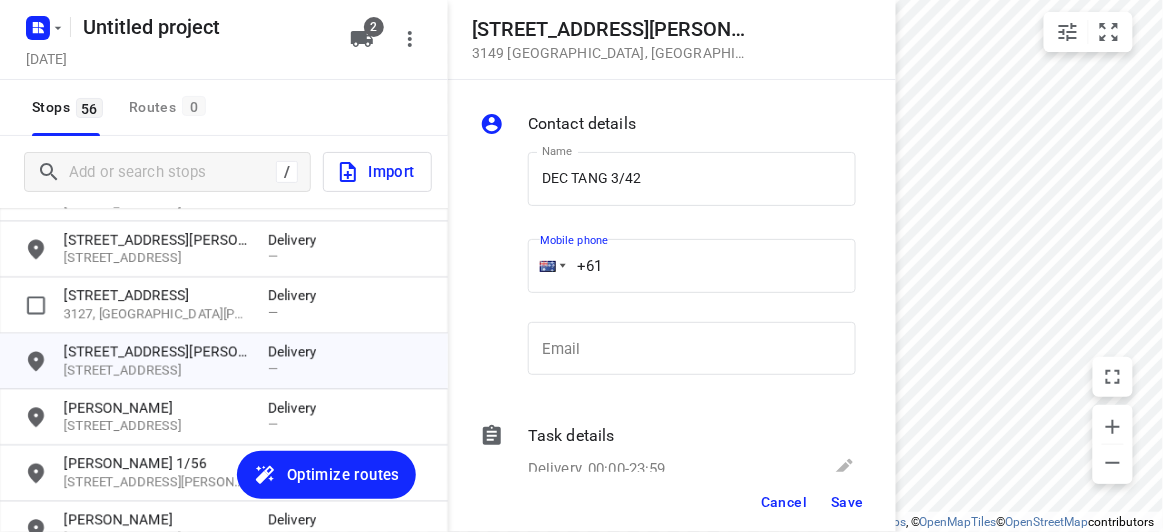 paste on "423146688" 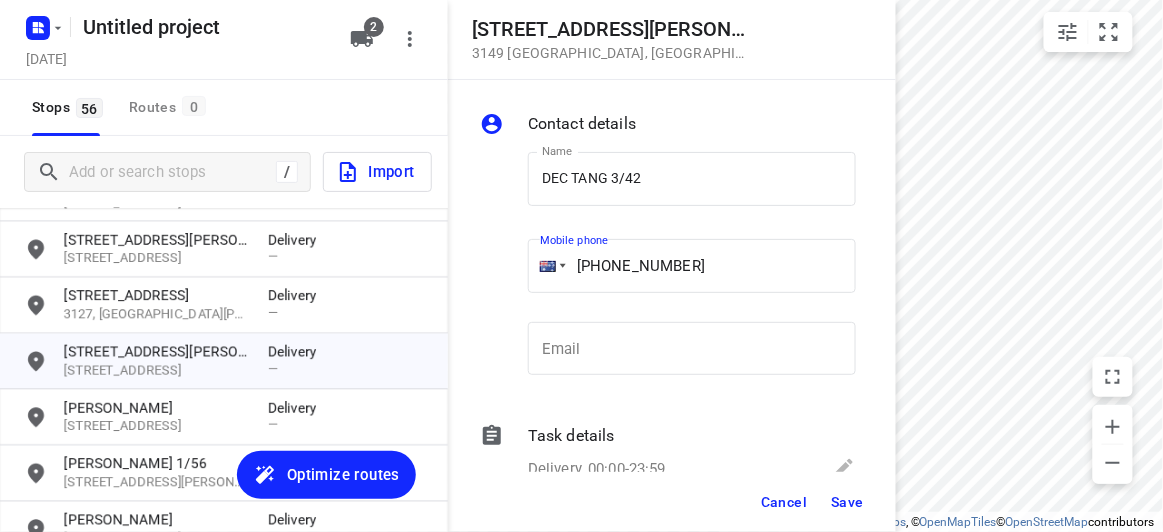 type on "+61 423146688" 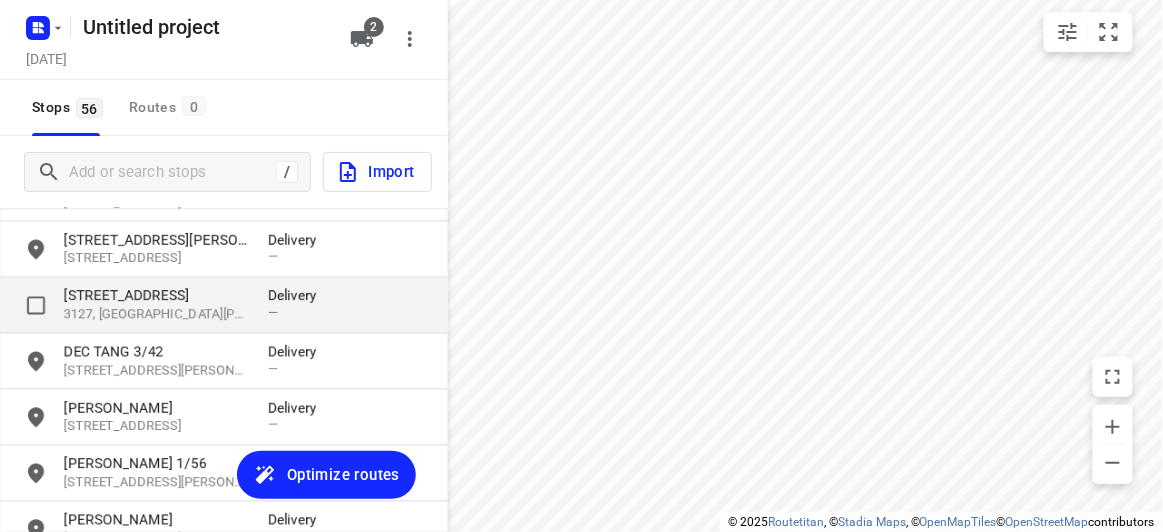 click on "3127, [GEOGRAPHIC_DATA][PERSON_NAME], [GEOGRAPHIC_DATA]" at bounding box center (156, 315) 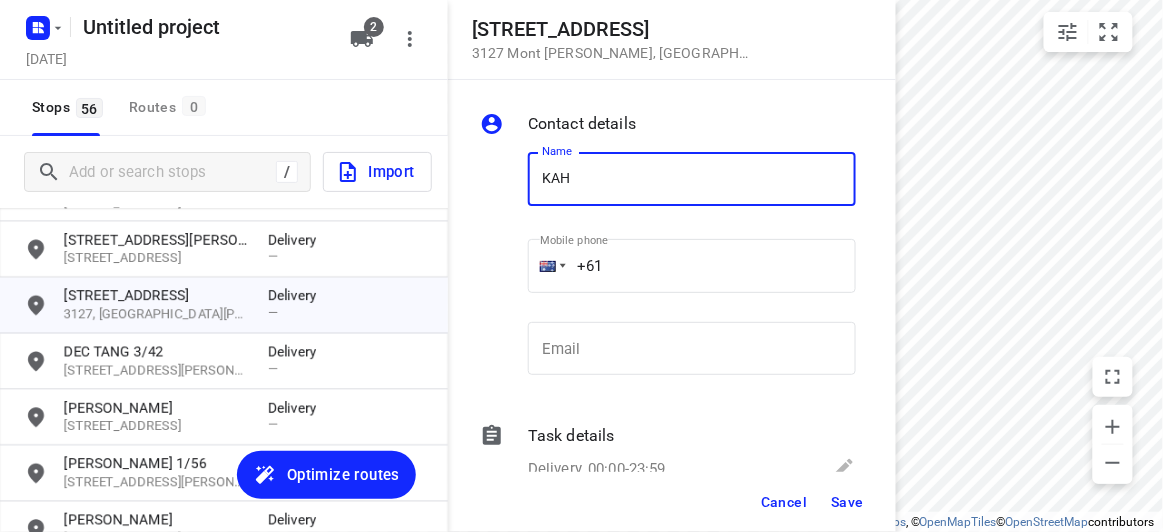 type on "KAH LEE 111/692" 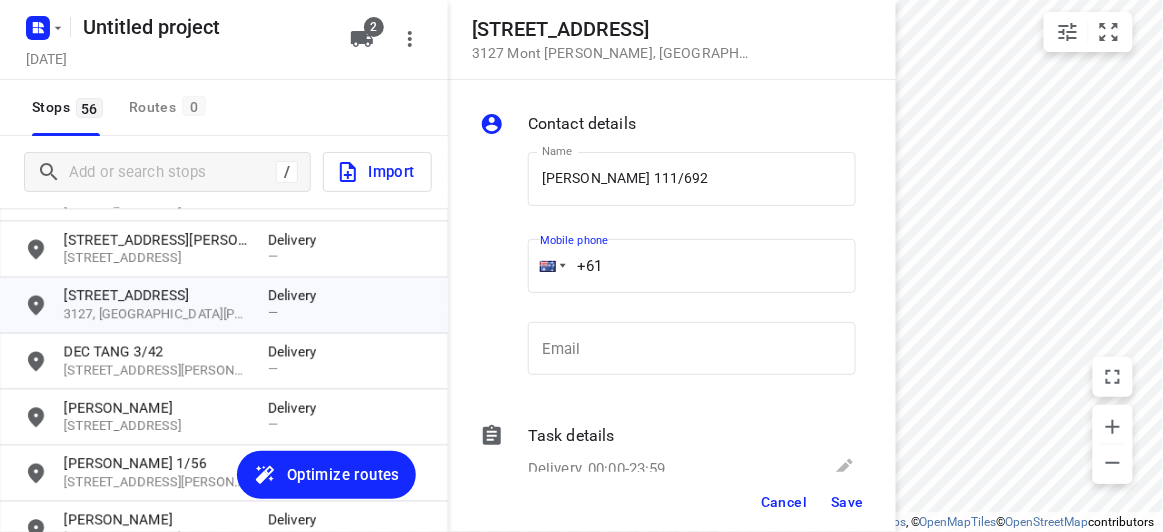 drag, startPoint x: 677, startPoint y: 265, endPoint x: 495, endPoint y: 291, distance: 183.84776 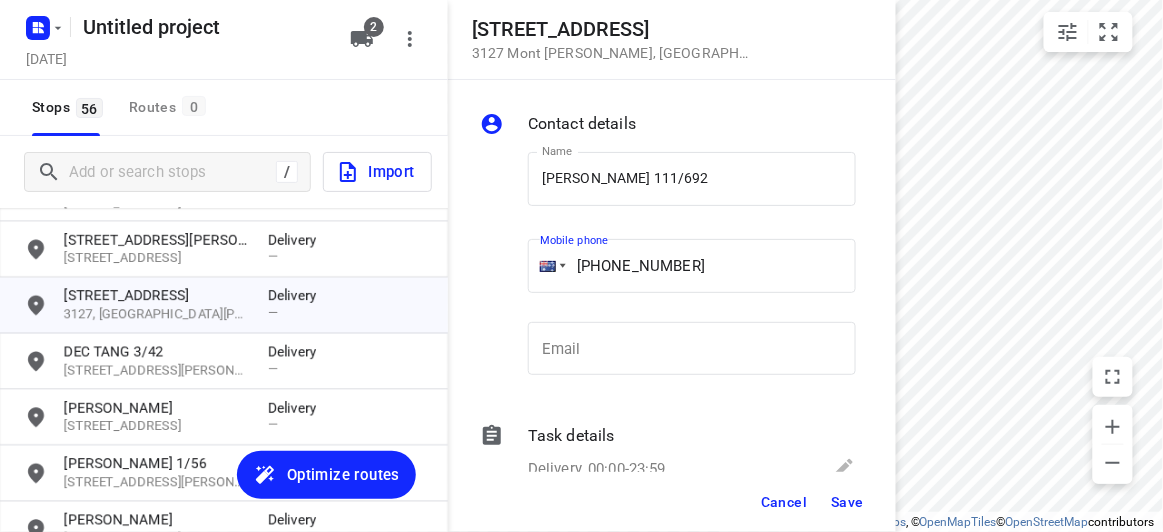 type on "+61 430886680" 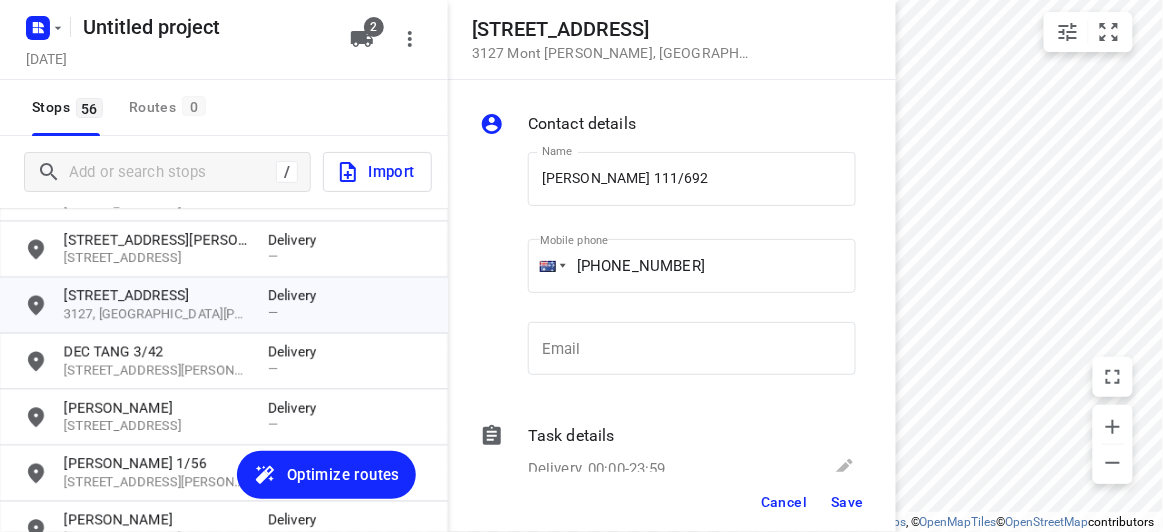 click on "Cancel Save" at bounding box center (672, 502) 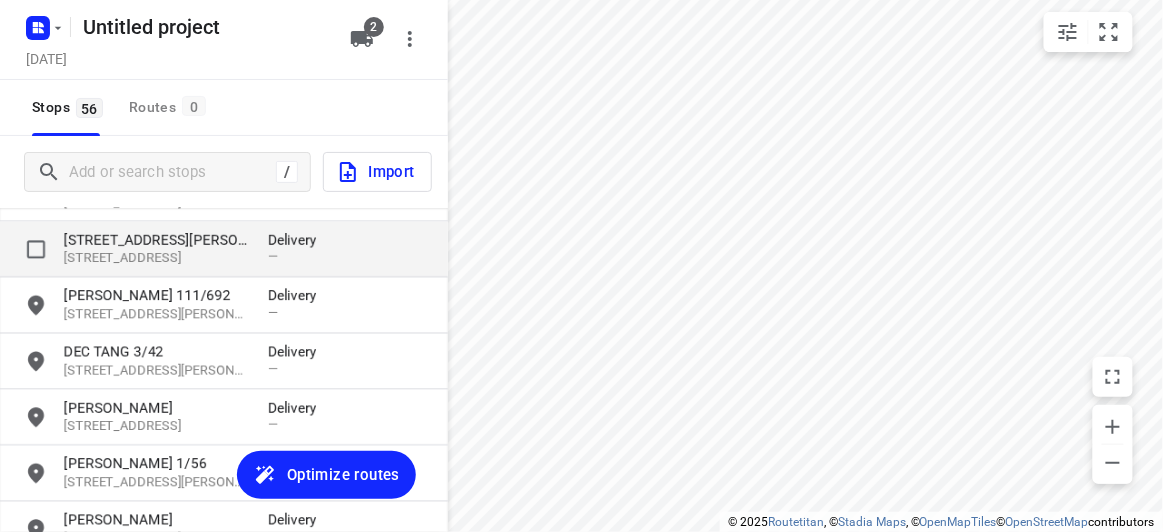click on "[STREET_ADDRESS][PERSON_NAME]" at bounding box center (156, 240) 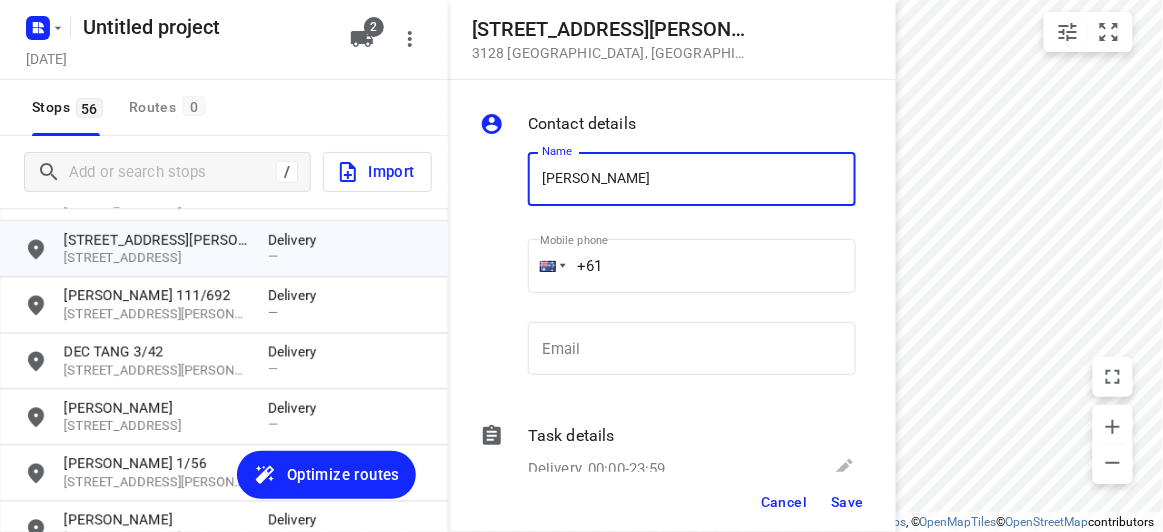 type on "STEVEN YUEN" 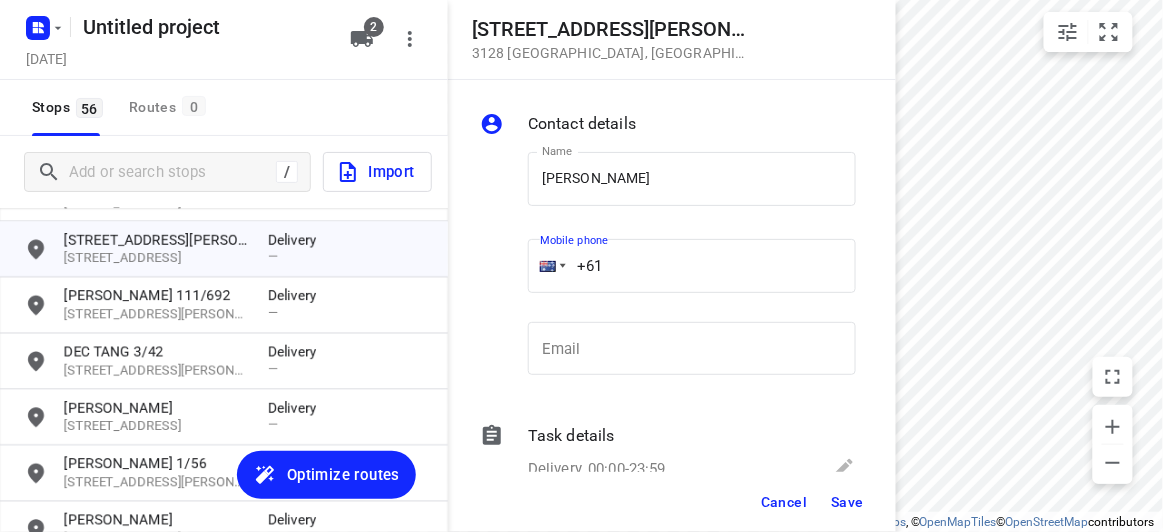 drag, startPoint x: 656, startPoint y: 270, endPoint x: 501, endPoint y: 284, distance: 155.63097 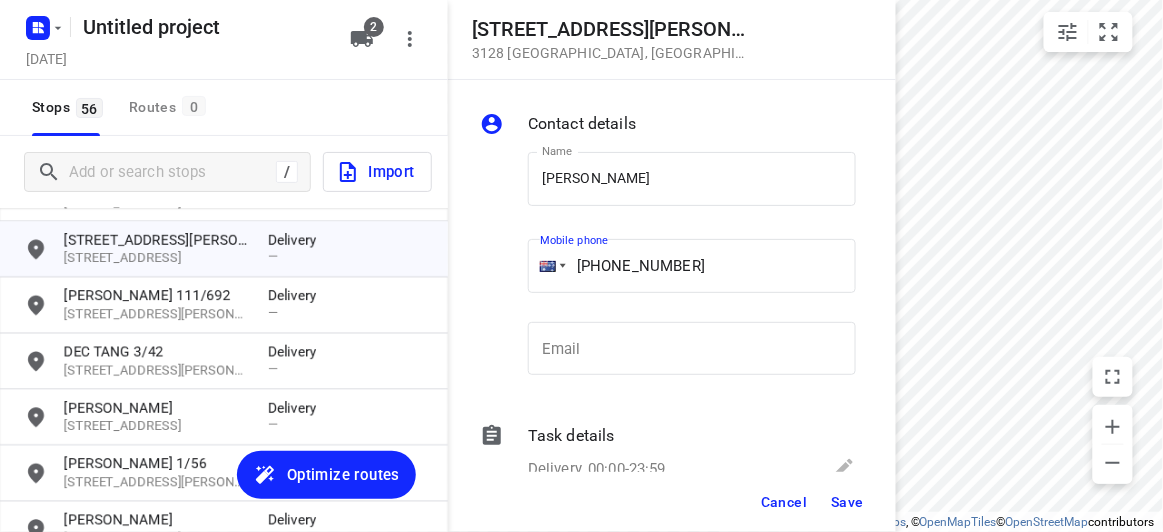 type on "+61 412643478" 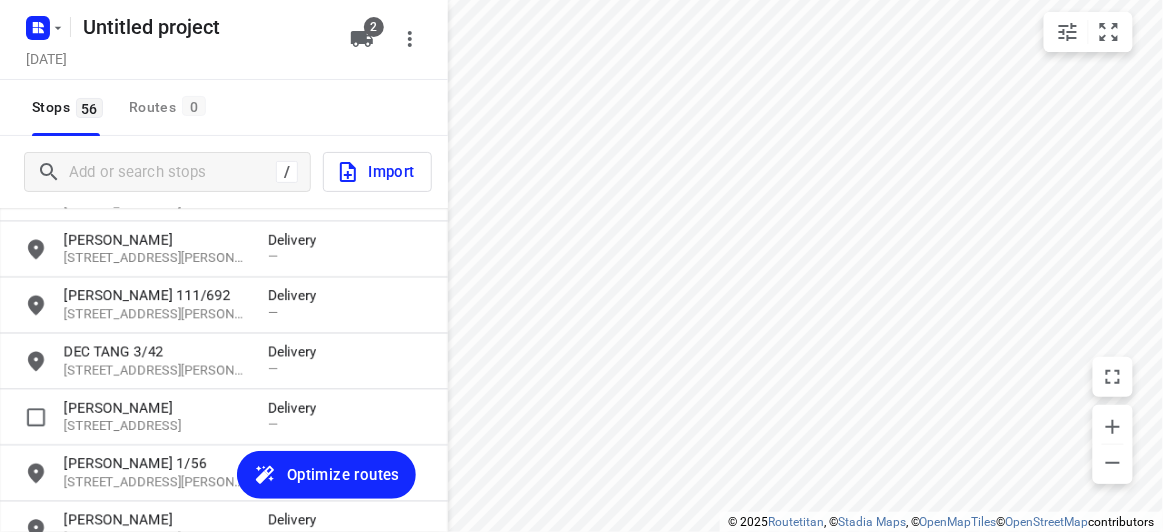 scroll, scrollTop: 761, scrollLeft: 0, axis: vertical 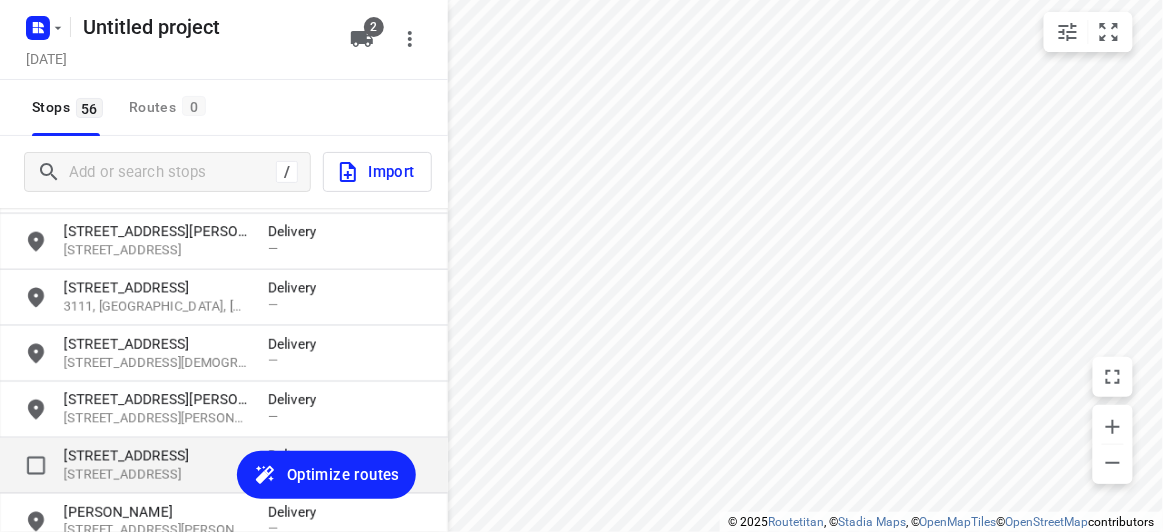 click on "[STREET_ADDRESS]" at bounding box center (156, 456) 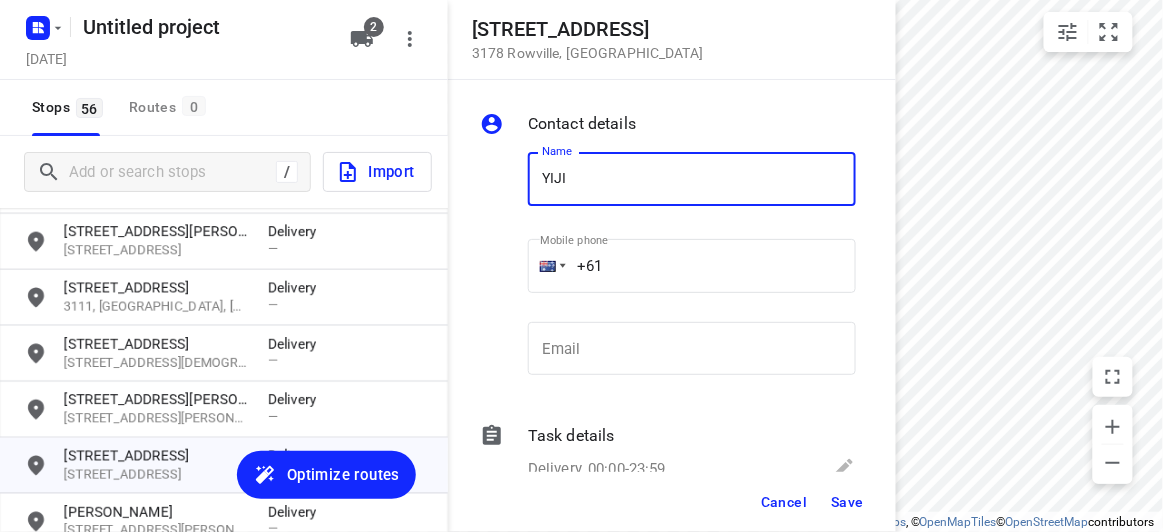 type on "YIJIA HU" 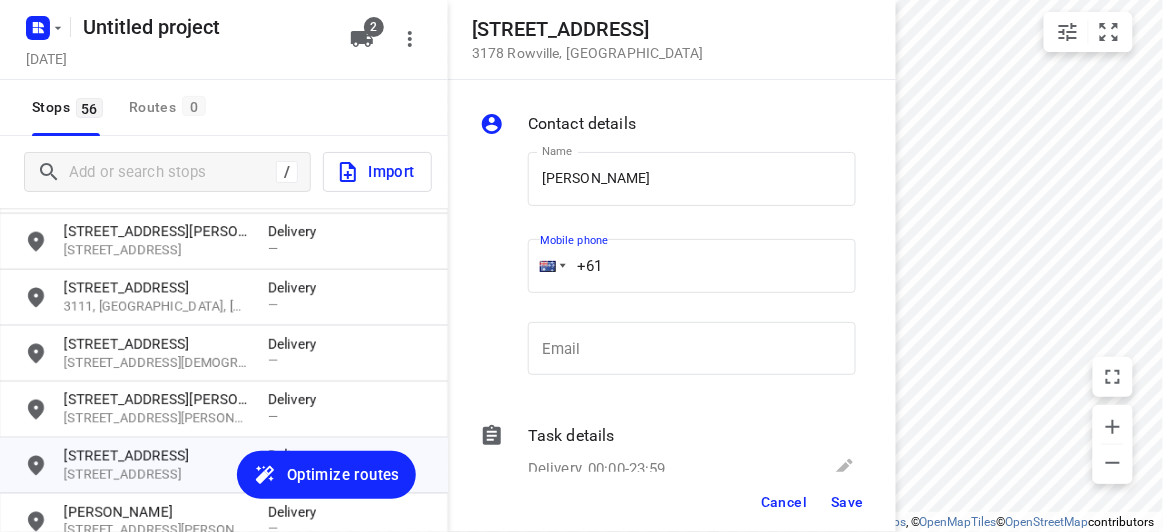 drag, startPoint x: 647, startPoint y: 257, endPoint x: 483, endPoint y: 266, distance: 164.24677 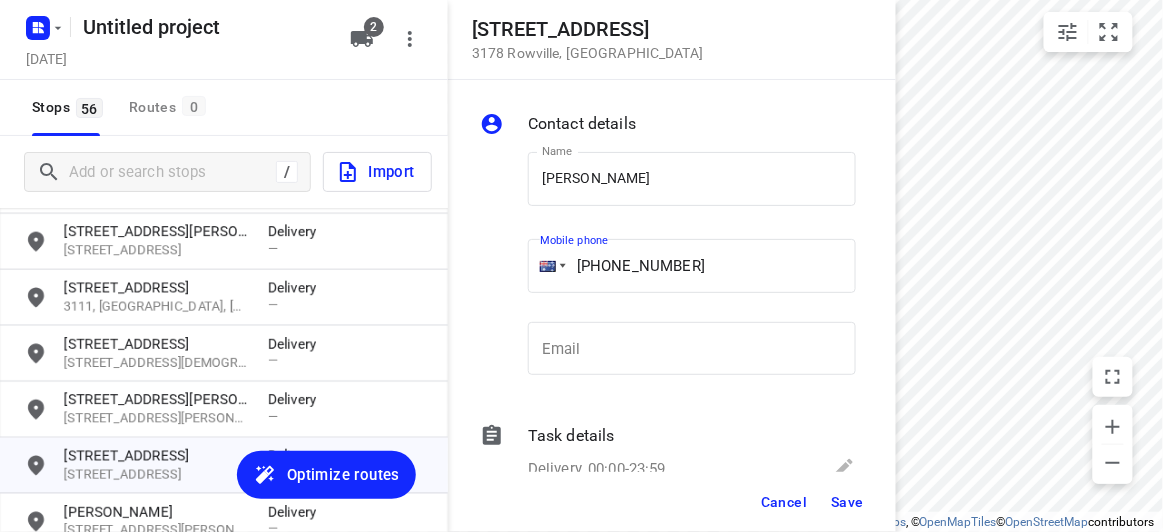 type on "+61 452609476" 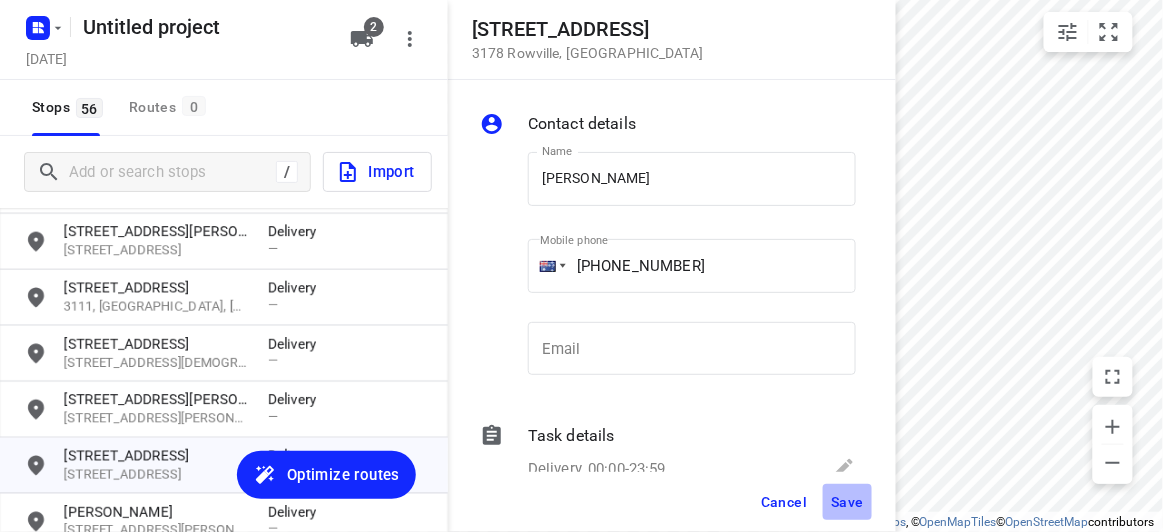 click on "Save" at bounding box center (847, 502) 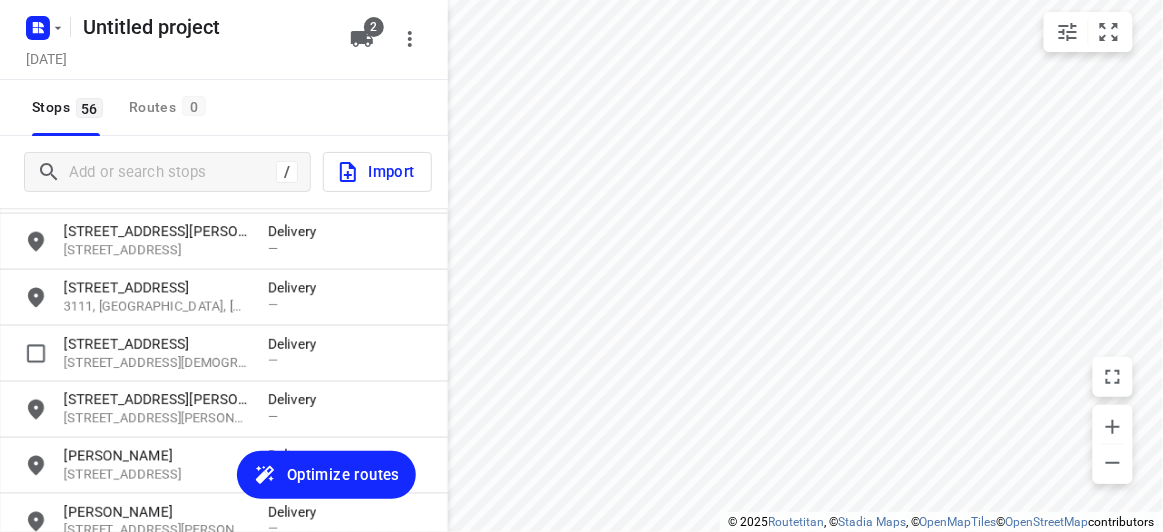 scroll, scrollTop: 670, scrollLeft: 0, axis: vertical 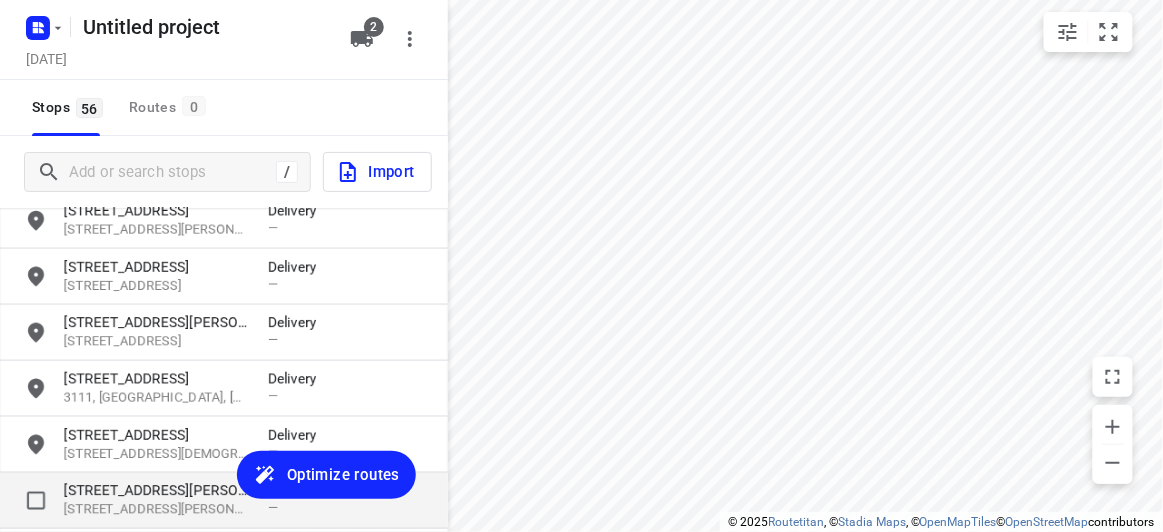 click on "[STREET_ADDRESS][PERSON_NAME]" at bounding box center [156, 491] 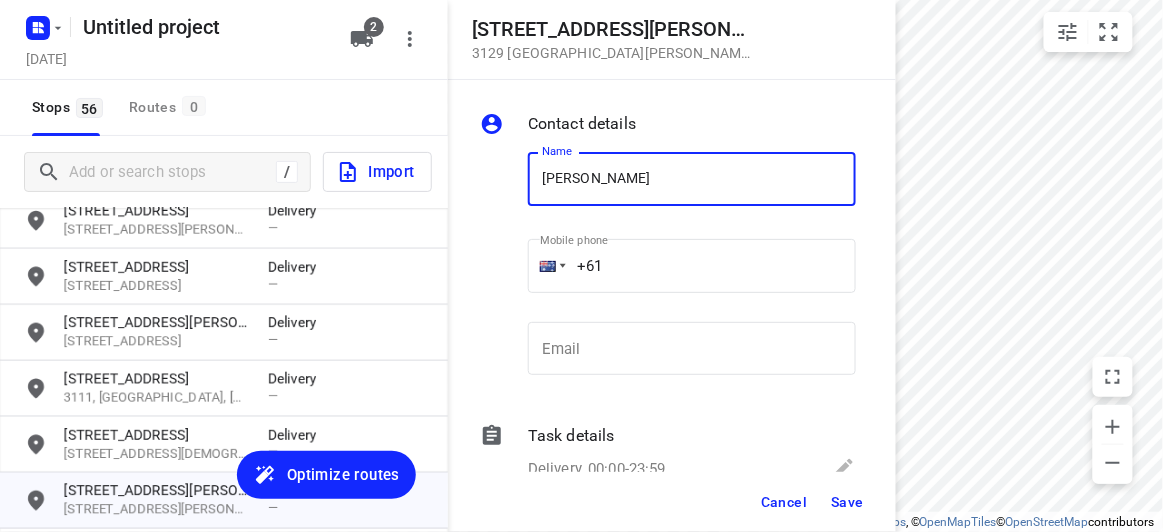 type on "JON CHEONG" 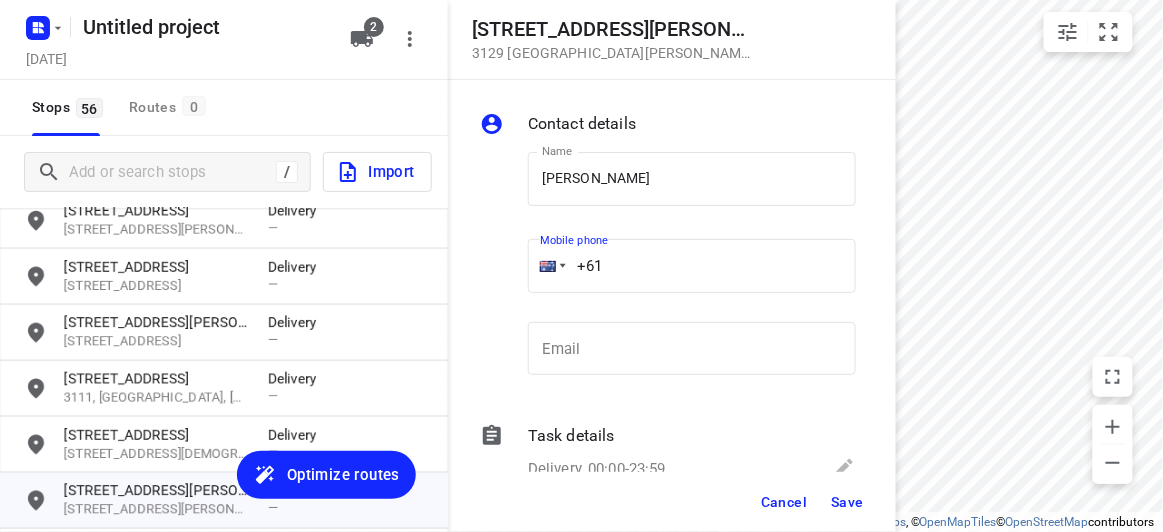 drag, startPoint x: 613, startPoint y: 273, endPoint x: 542, endPoint y: 285, distance: 72.00694 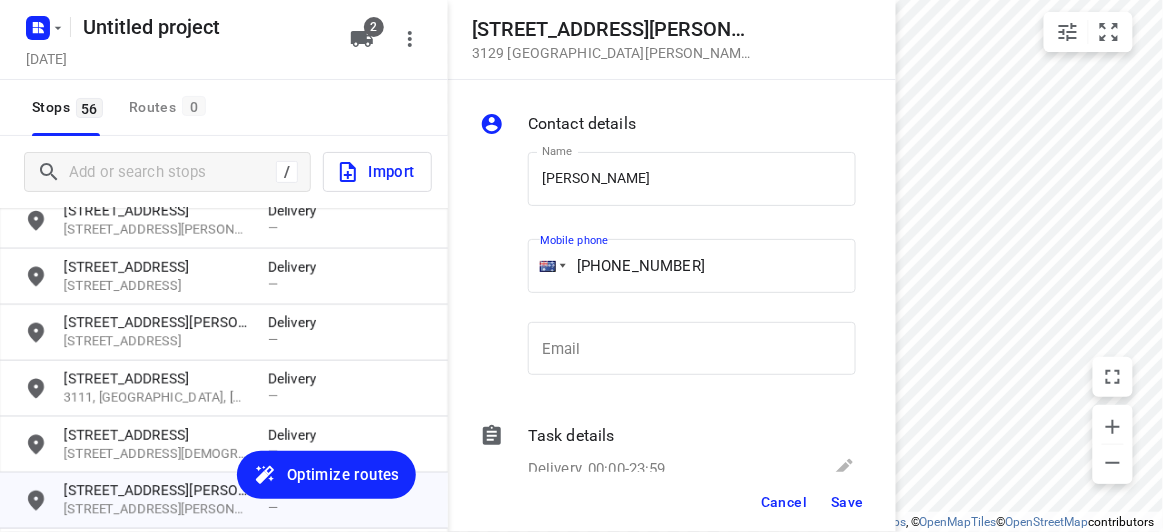 type on "+61 448525958" 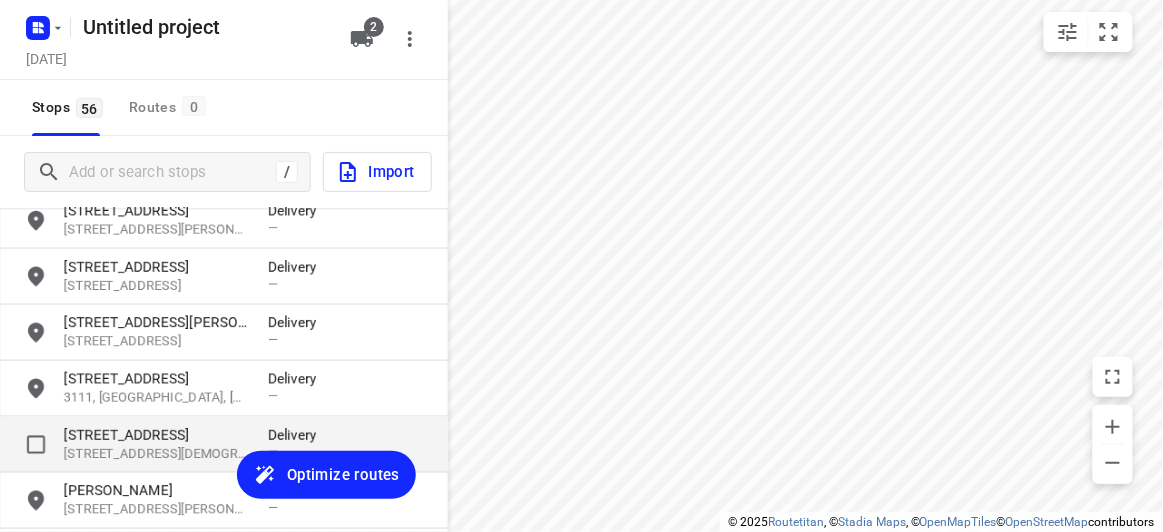 click on "[STREET_ADDRESS]" at bounding box center [156, 435] 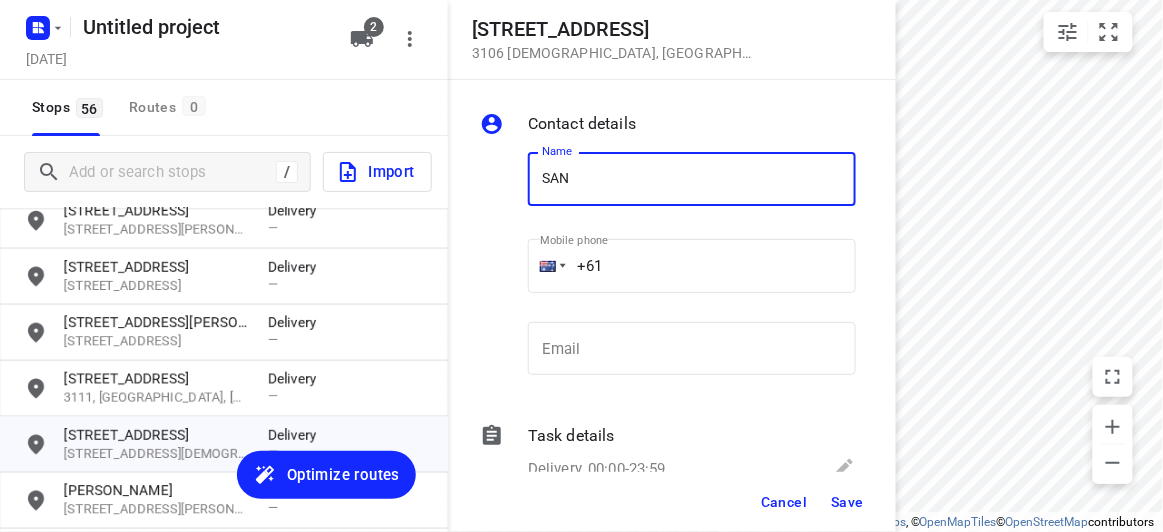 type on "SANDRA HO" 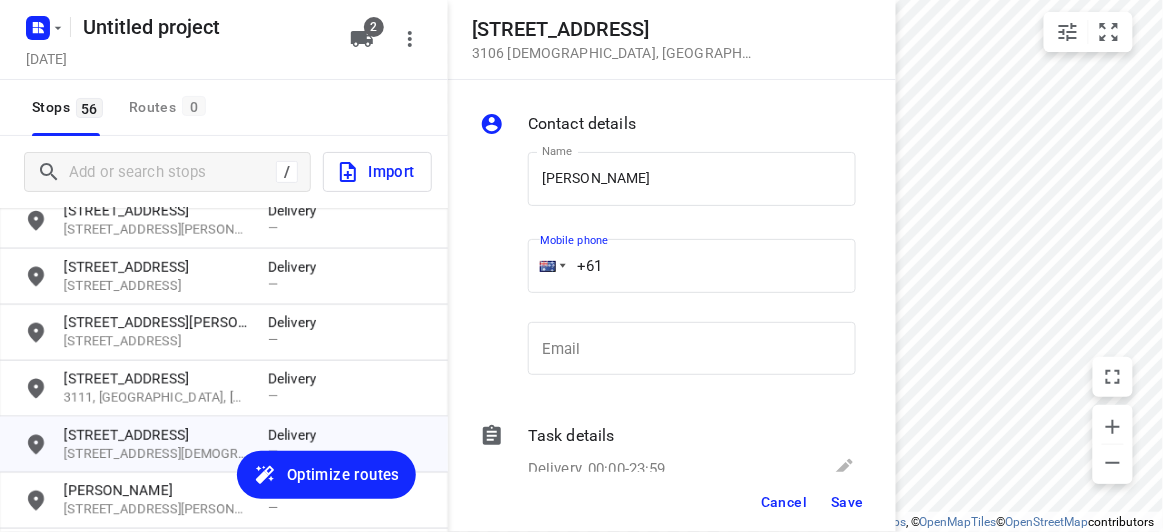 drag, startPoint x: 581, startPoint y: 275, endPoint x: 527, endPoint y: 285, distance: 54.91812 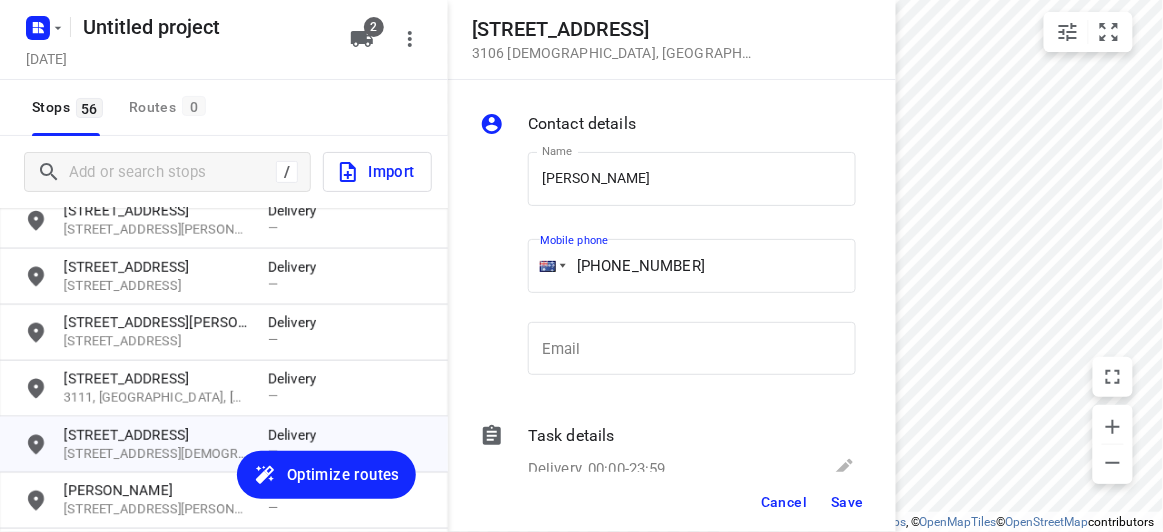 type on "+61 448993758" 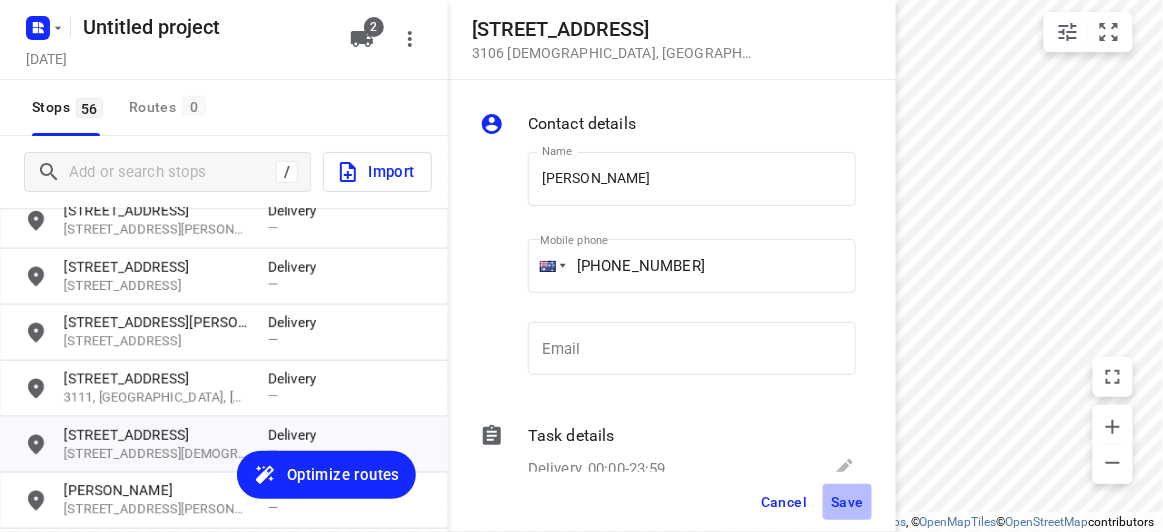 click on "Save" at bounding box center [847, 502] 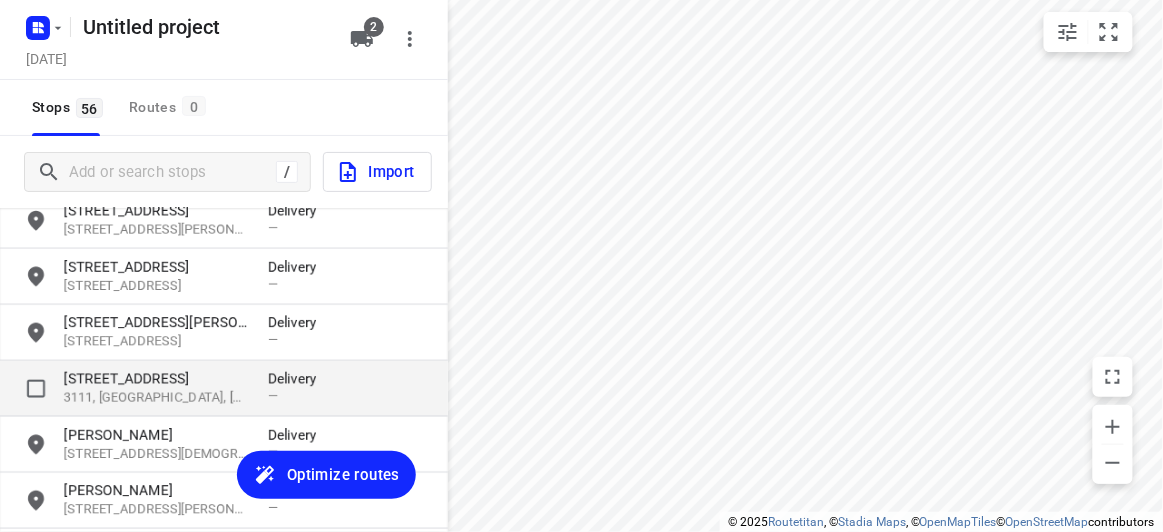 click on "3111, [GEOGRAPHIC_DATA], [GEOGRAPHIC_DATA]" at bounding box center [156, 398] 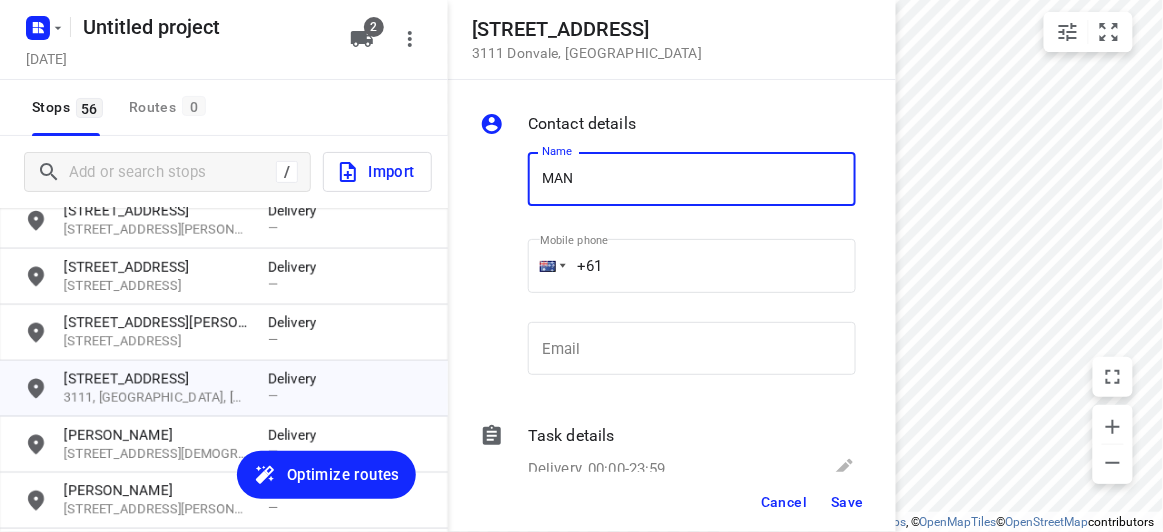 click on "MAN" at bounding box center (692, 179) 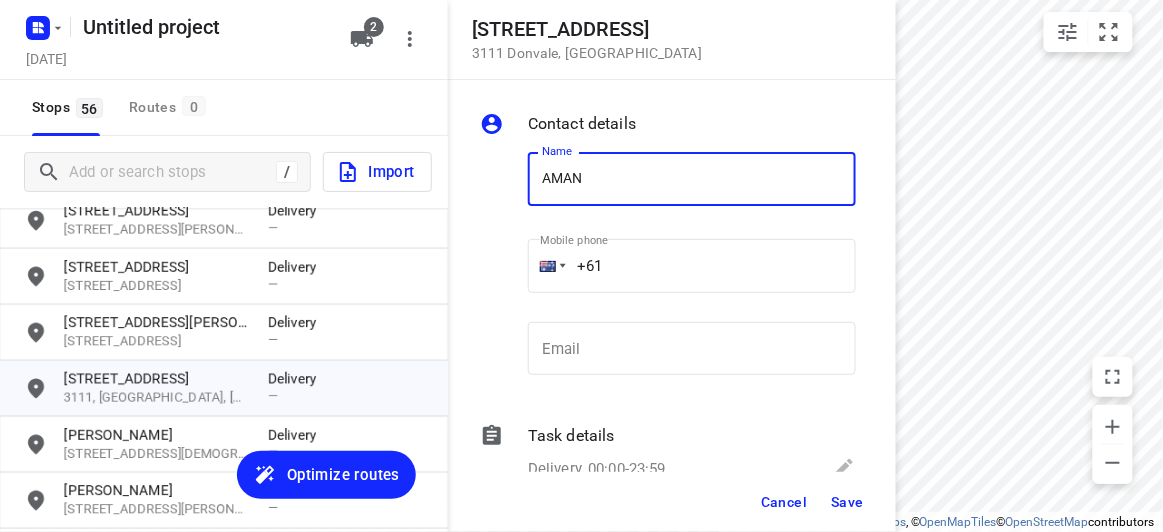 click on "AMAN" at bounding box center [692, 179] 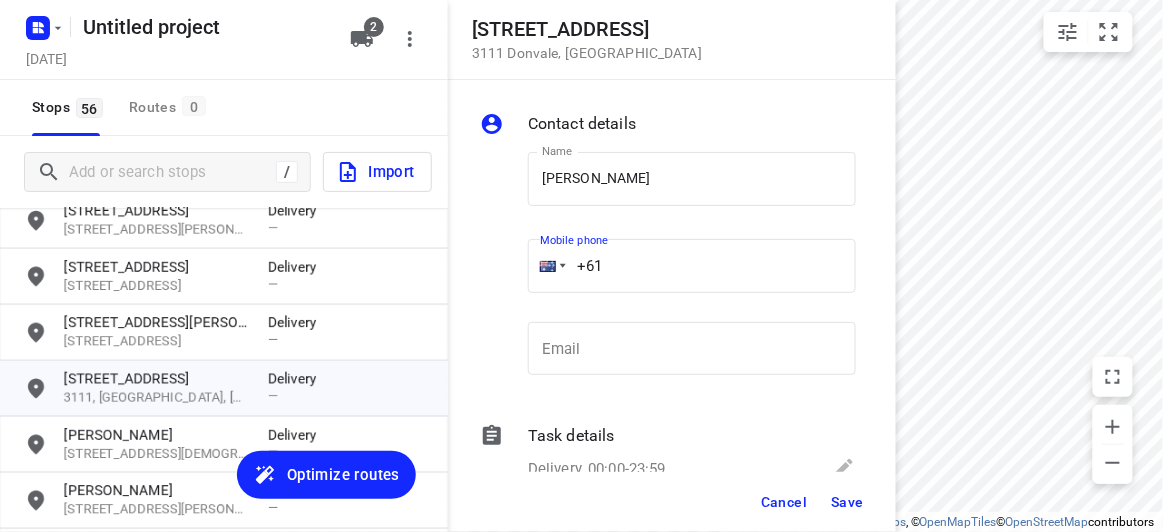 drag, startPoint x: 615, startPoint y: 266, endPoint x: 518, endPoint y: 265, distance: 97.00516 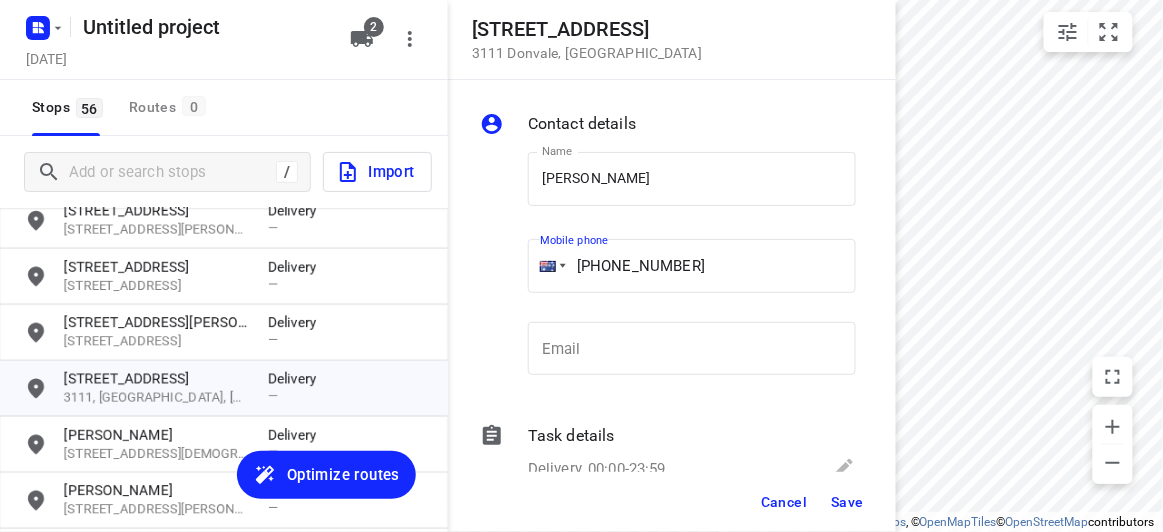 type on "+61 421906306" 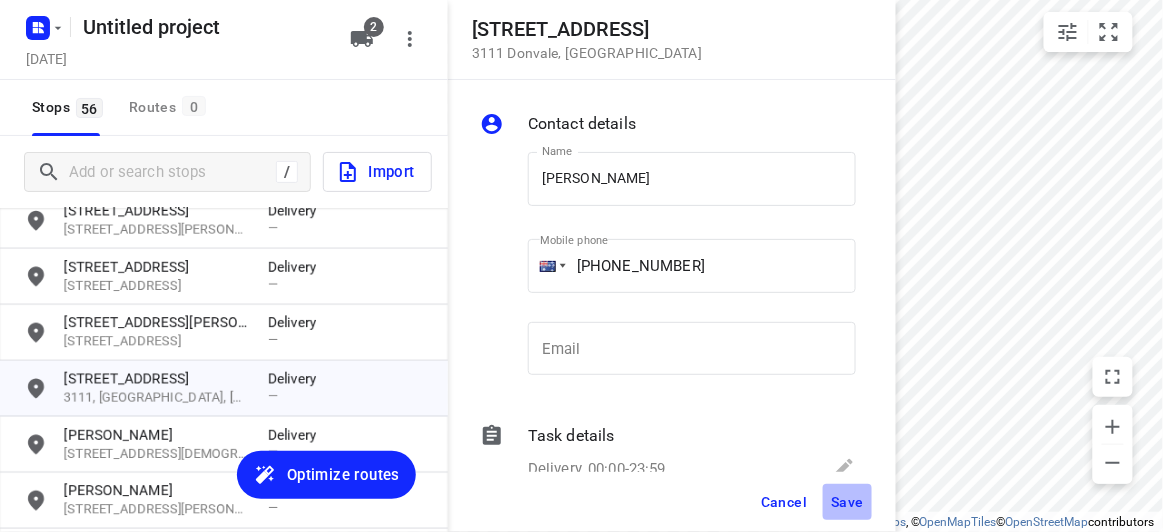 click on "Save" at bounding box center [847, 502] 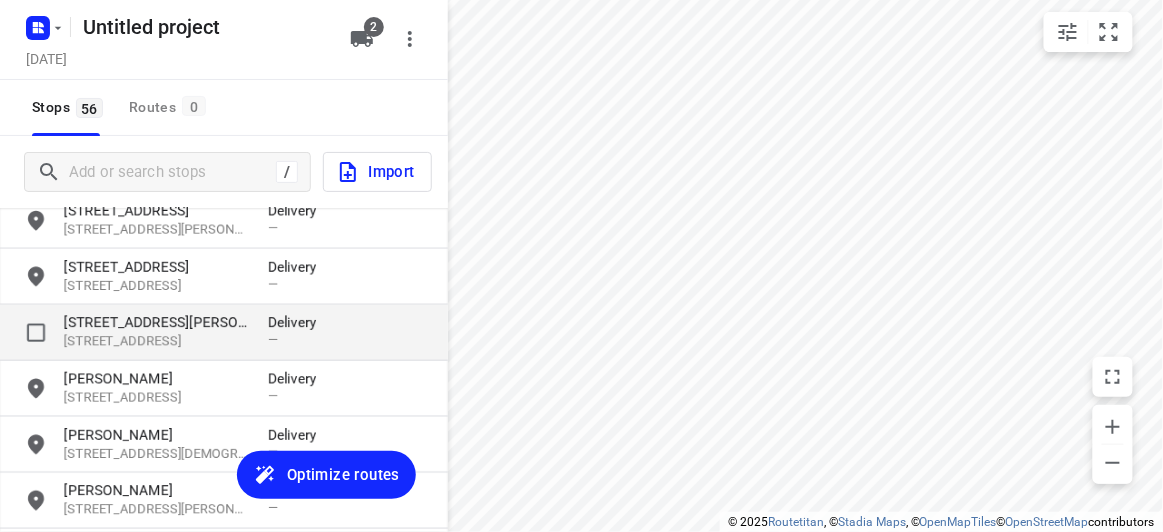 click on "[STREET_ADDRESS]" at bounding box center (156, 342) 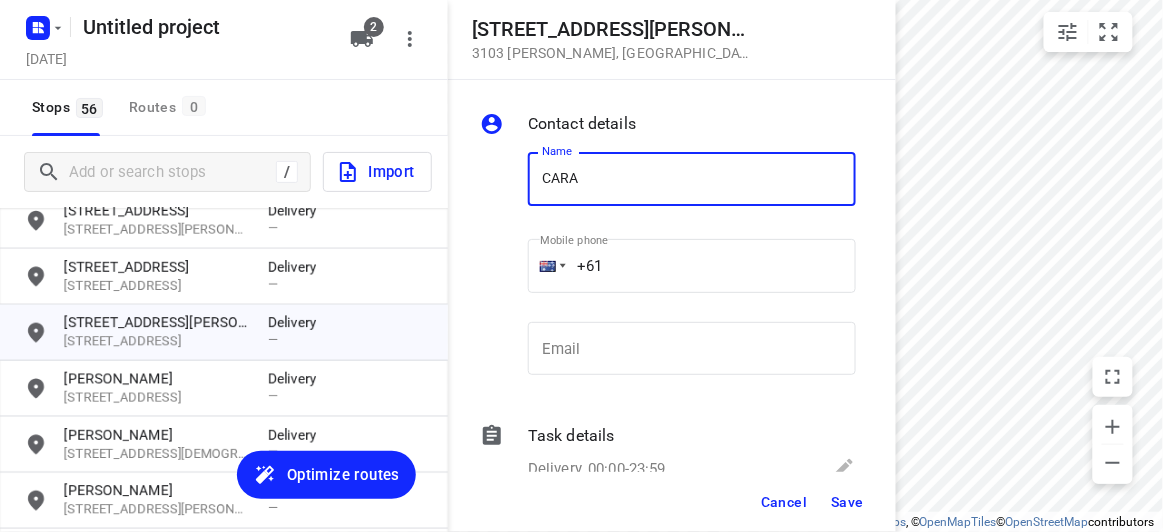 type on "CARA LEUNG" 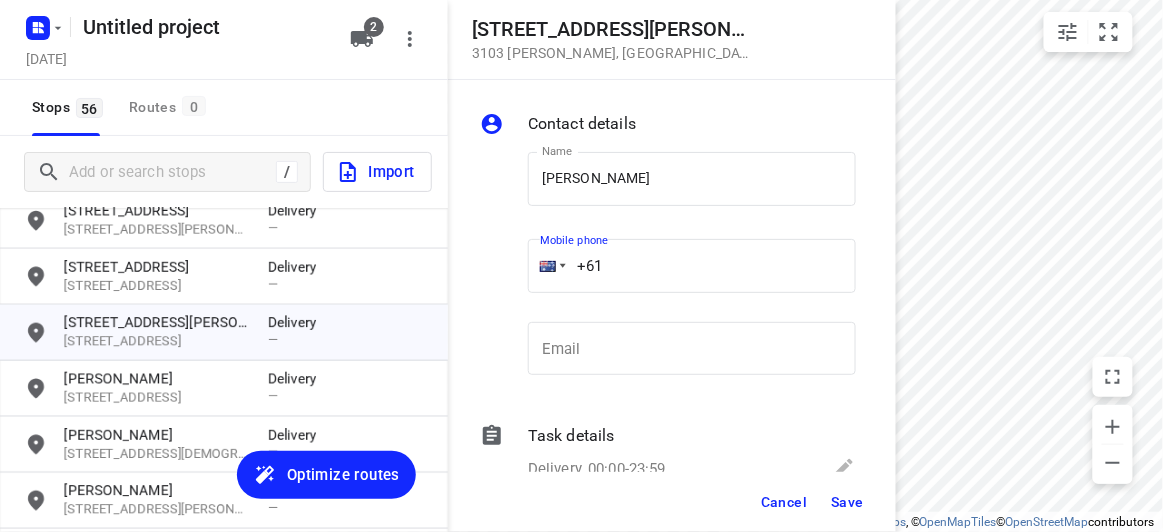 drag, startPoint x: 658, startPoint y: 285, endPoint x: 530, endPoint y: 277, distance: 128.24976 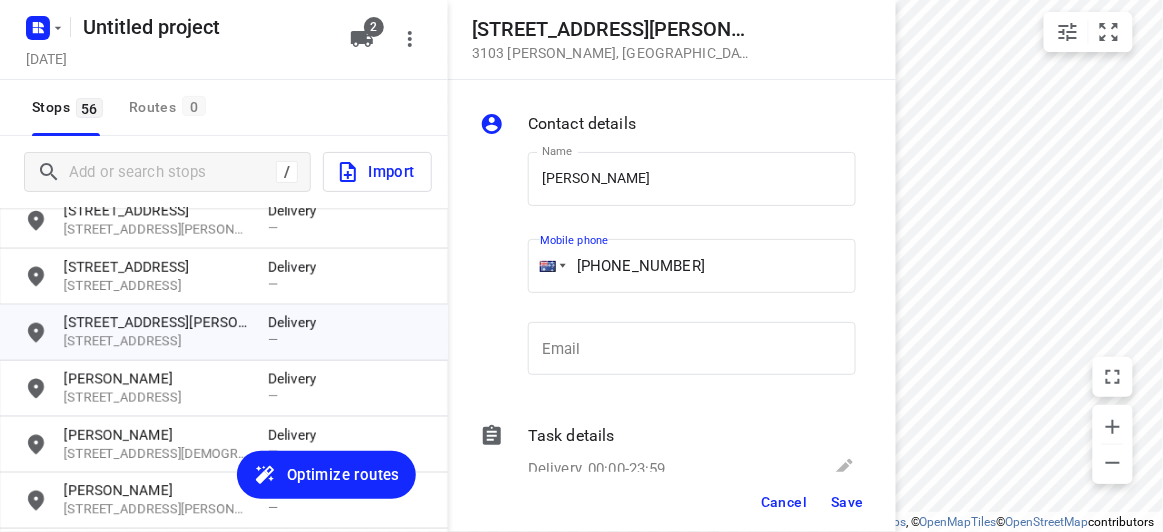 type on "+61 434189288" 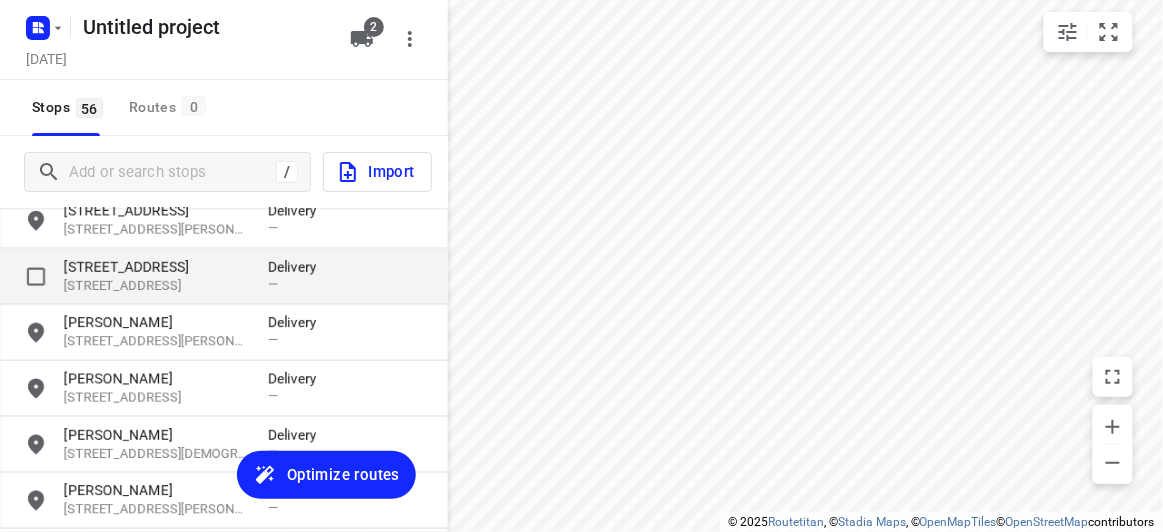 click on "[STREET_ADDRESS]" at bounding box center (156, 267) 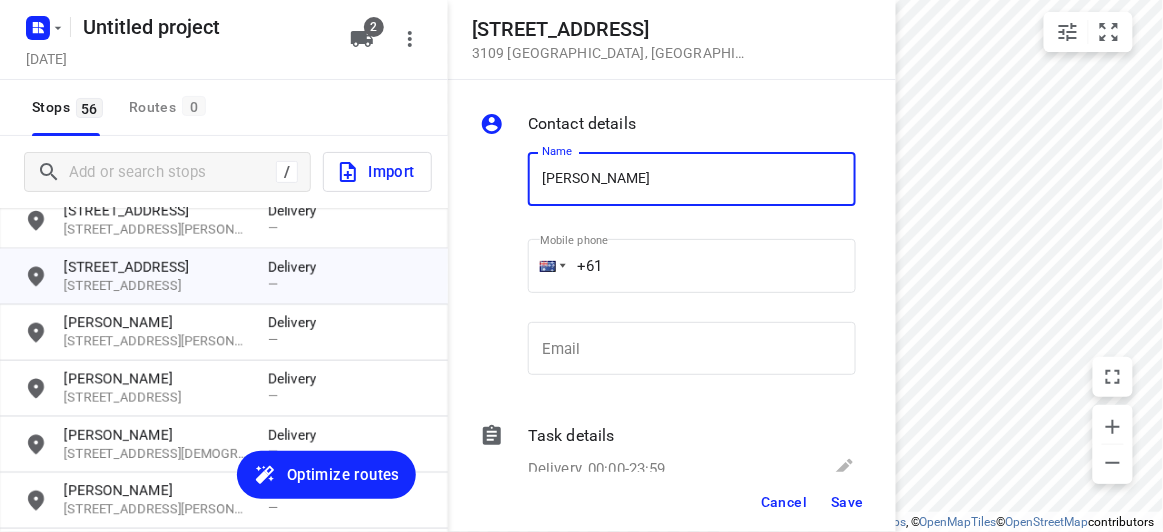 paste on "+61432160664" 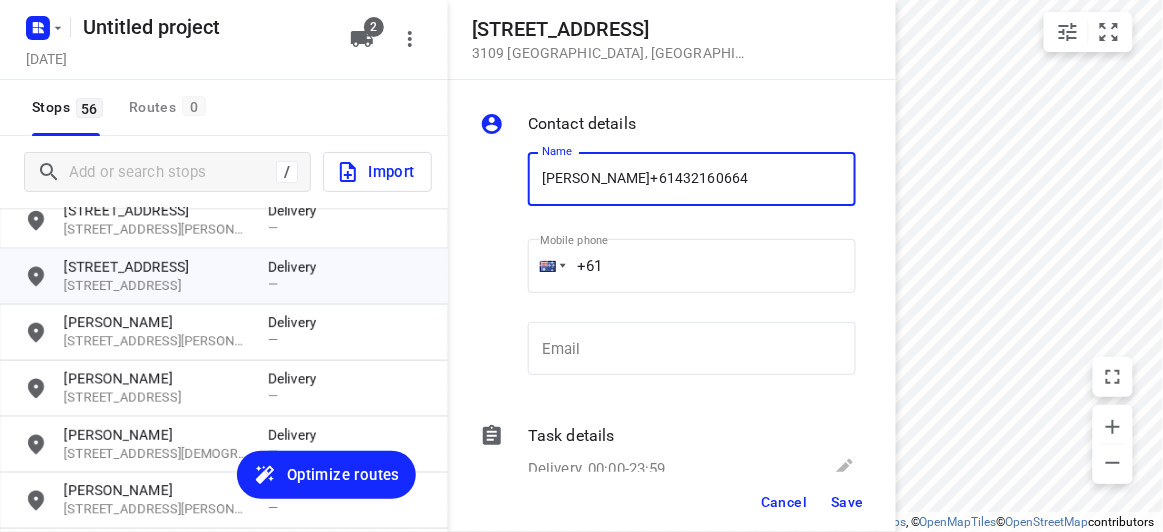 type on "Kristin van Geyzel+61432160664" 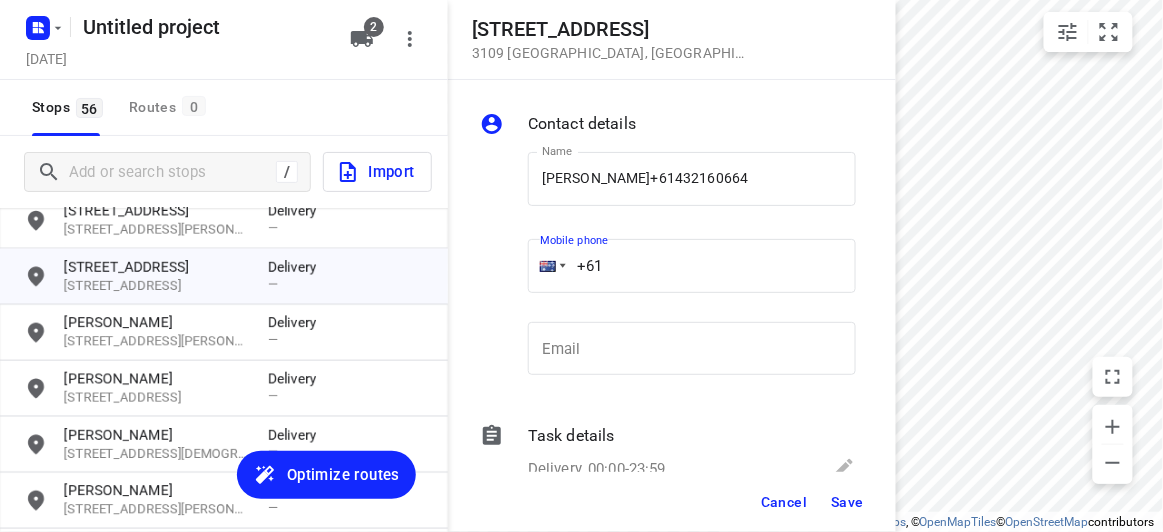 drag, startPoint x: 557, startPoint y: 266, endPoint x: 521, endPoint y: 268, distance: 36.05551 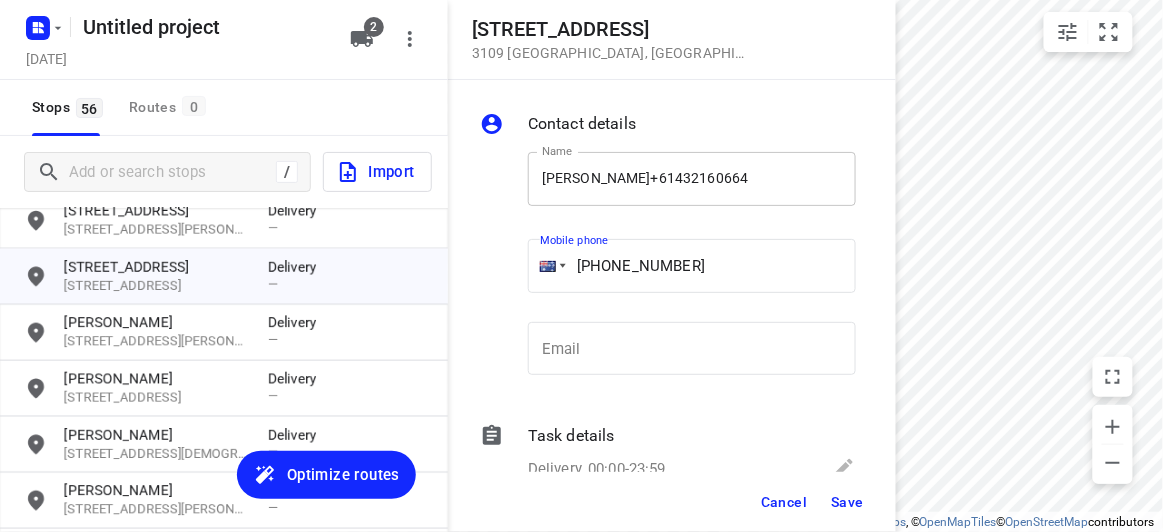 type on "+61 432160664" 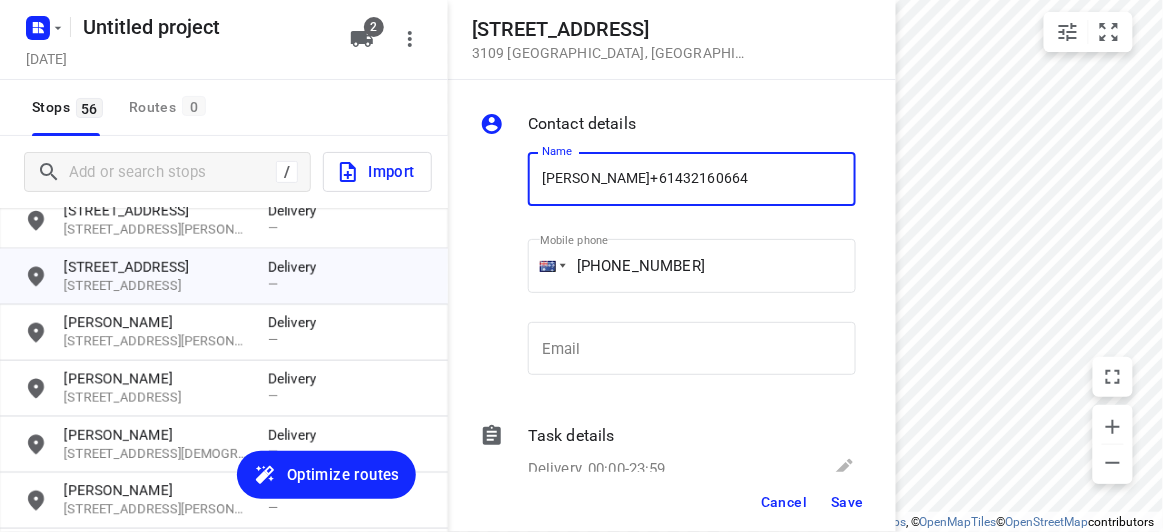 drag, startPoint x: 800, startPoint y: 175, endPoint x: 648, endPoint y: 180, distance: 152.08221 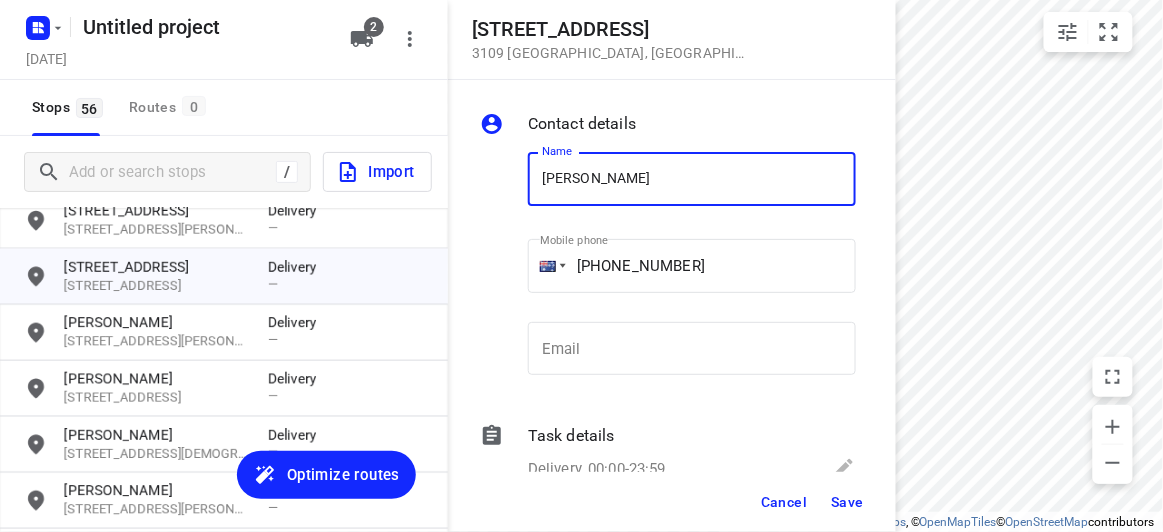 type on "Kristin van Geyze" 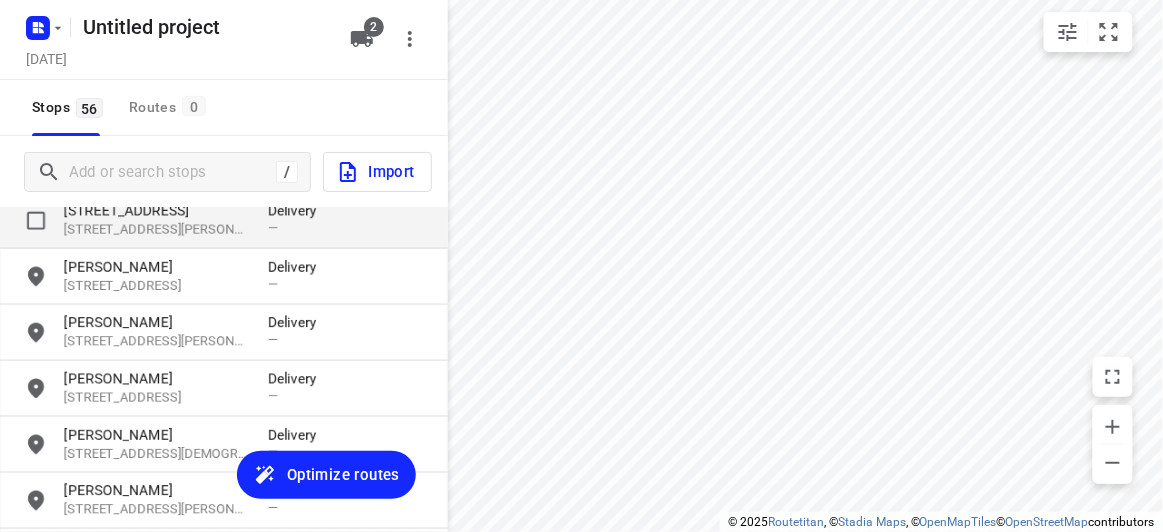 click on "[STREET_ADDRESS][PERSON_NAME]" at bounding box center (156, 230) 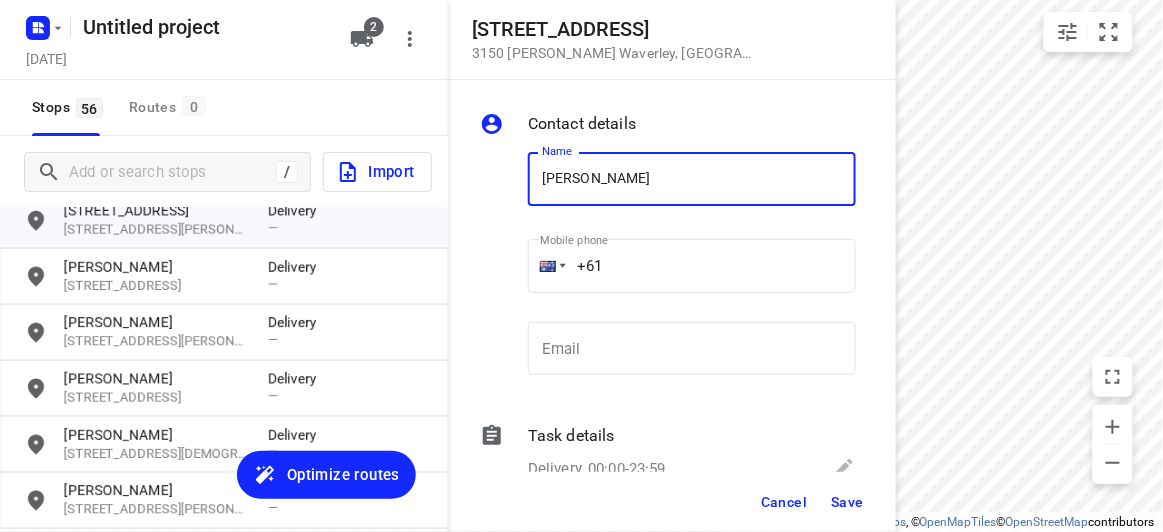 drag, startPoint x: 630, startPoint y: 175, endPoint x: 481, endPoint y: 187, distance: 149.48244 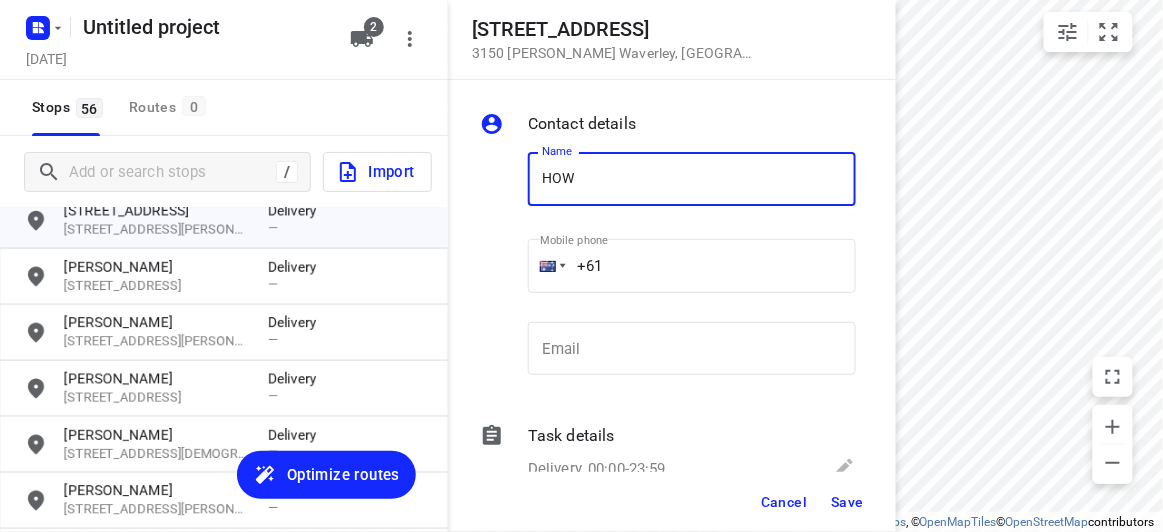type on "HOW MAN MOK" 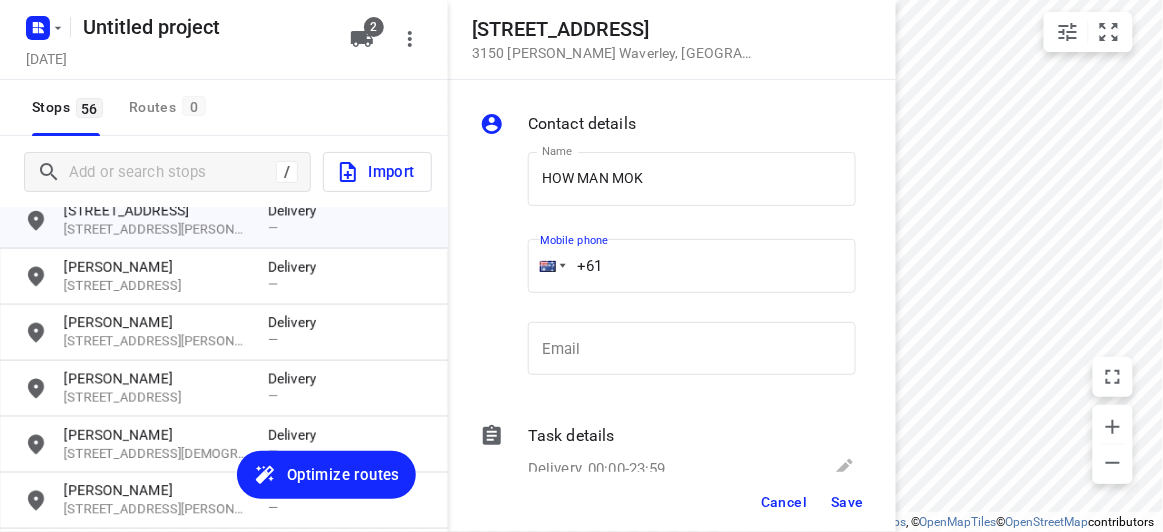 drag, startPoint x: 521, startPoint y: 259, endPoint x: 495, endPoint y: 259, distance: 26 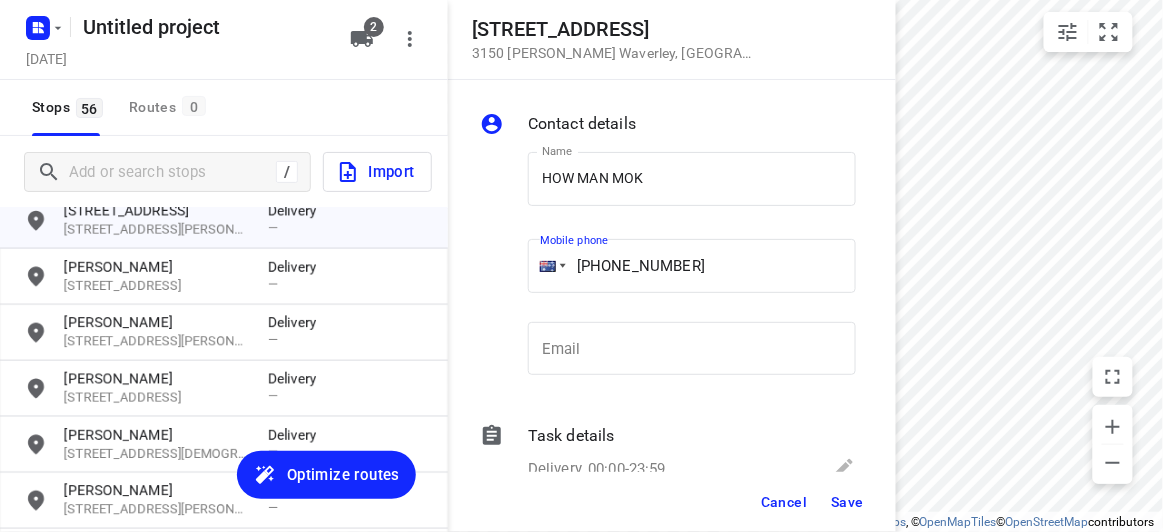 type on "+61 413677689" 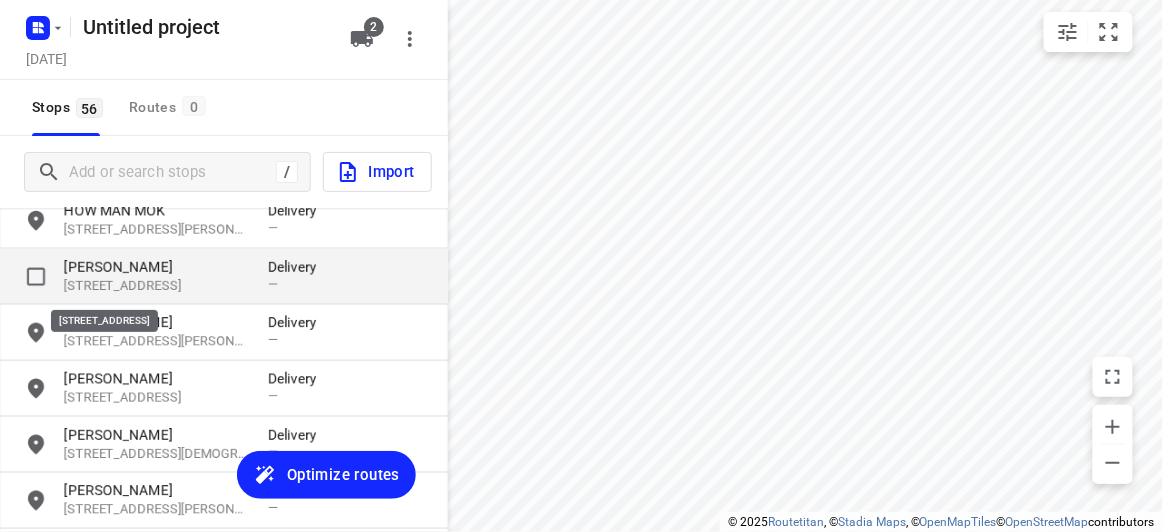 click on "6A Bogong Court, 3109, Doncaster East, AU" at bounding box center (156, 286) 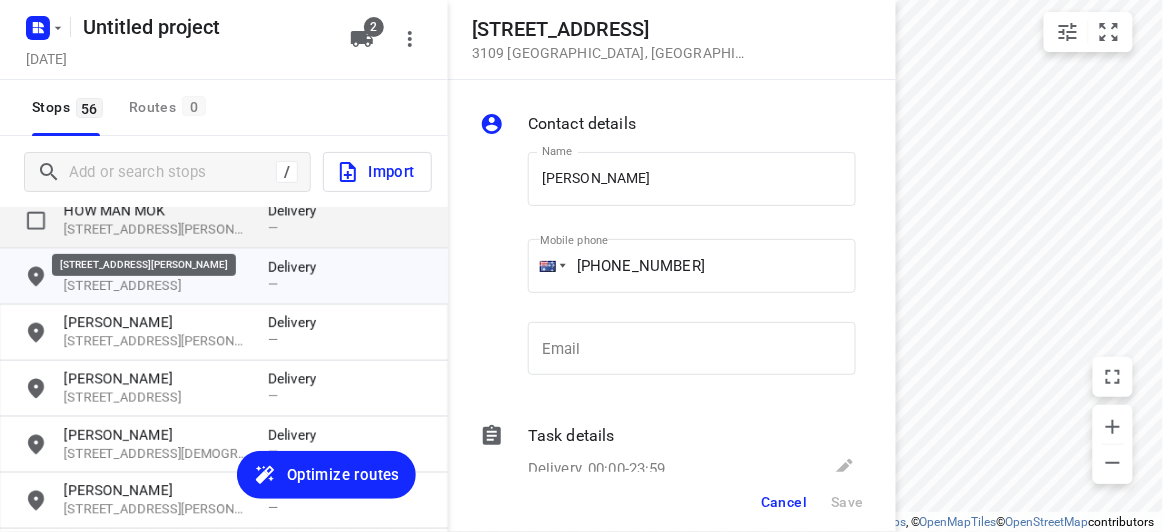 click on "35 Hallows Street, 3150, Glen Waverley, AU" at bounding box center (156, 230) 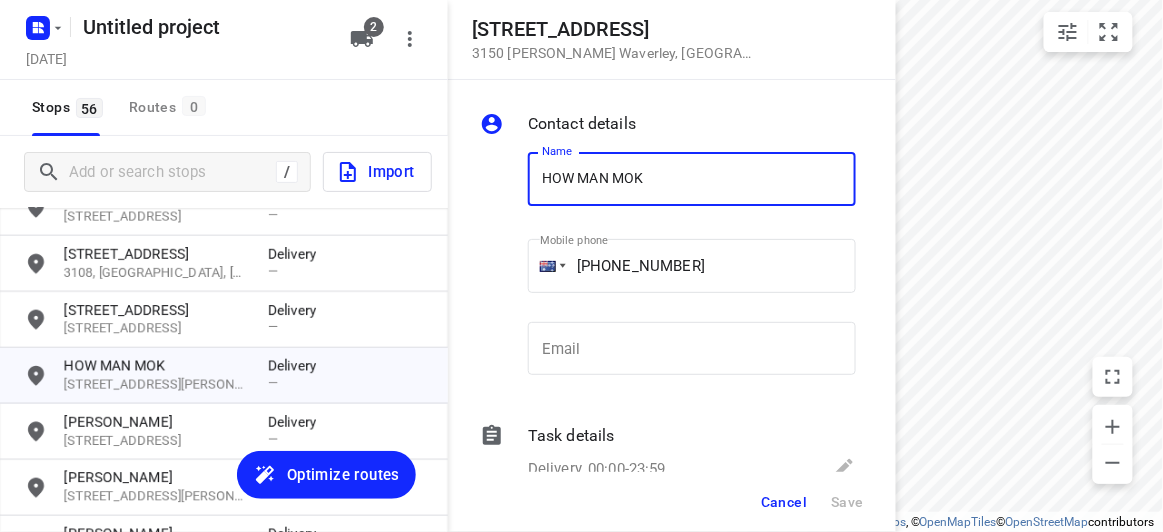 scroll, scrollTop: 397, scrollLeft: 0, axis: vertical 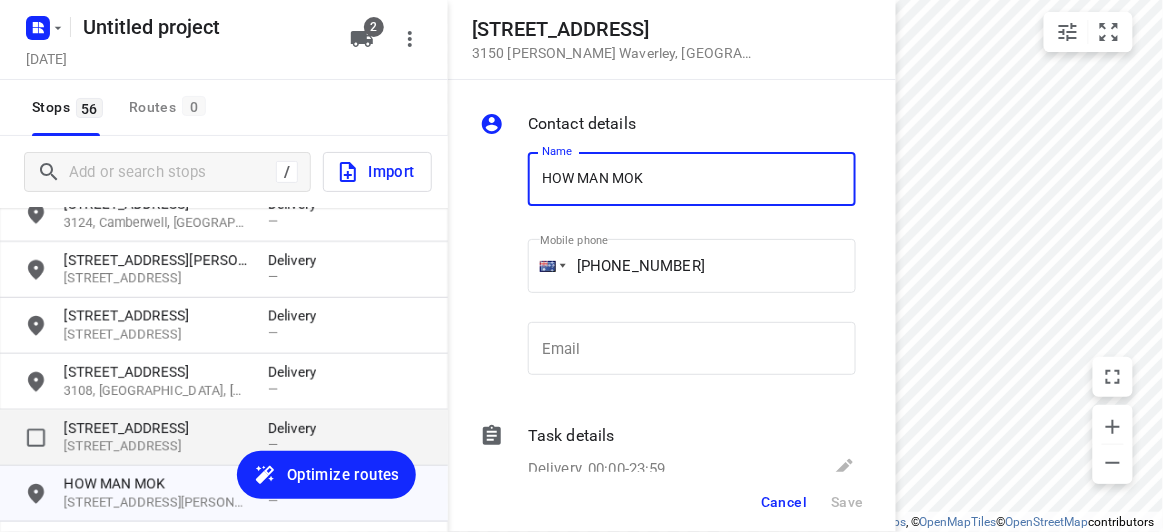 click on "[STREET_ADDRESS]" at bounding box center (156, 428) 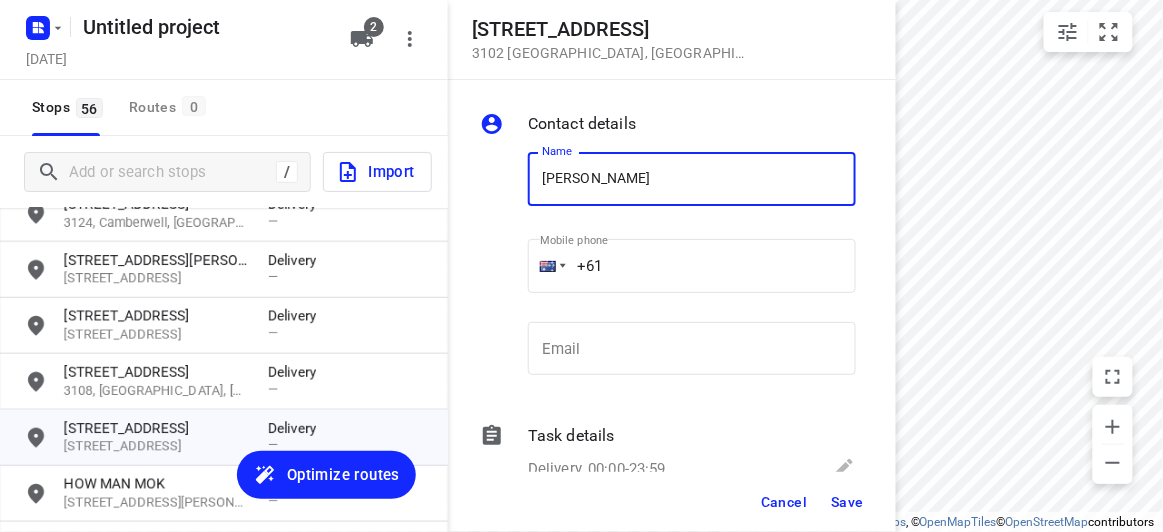 type on "MARION" 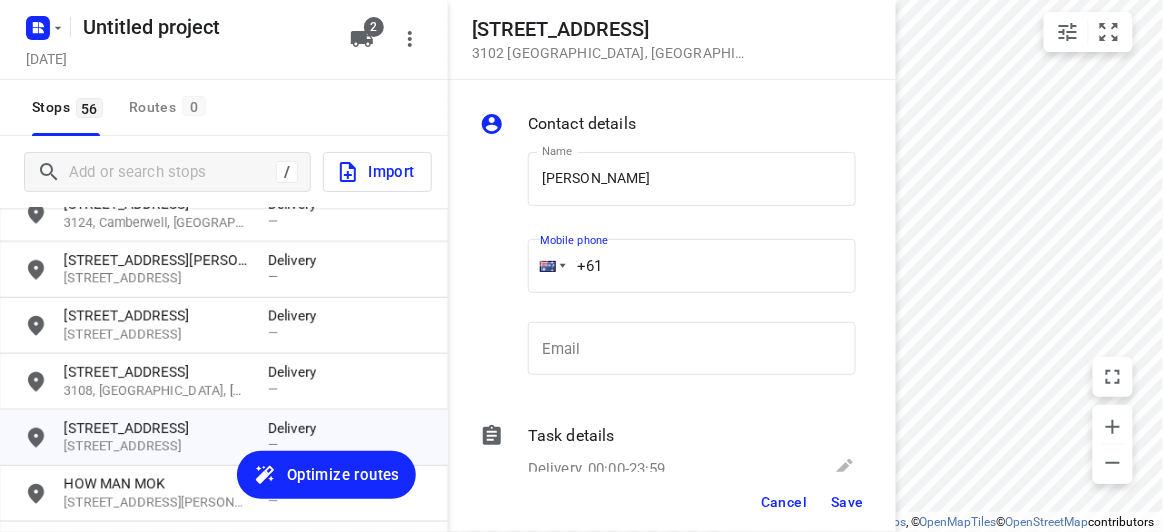 drag, startPoint x: 488, startPoint y: 268, endPoint x: 473, endPoint y: 268, distance: 15 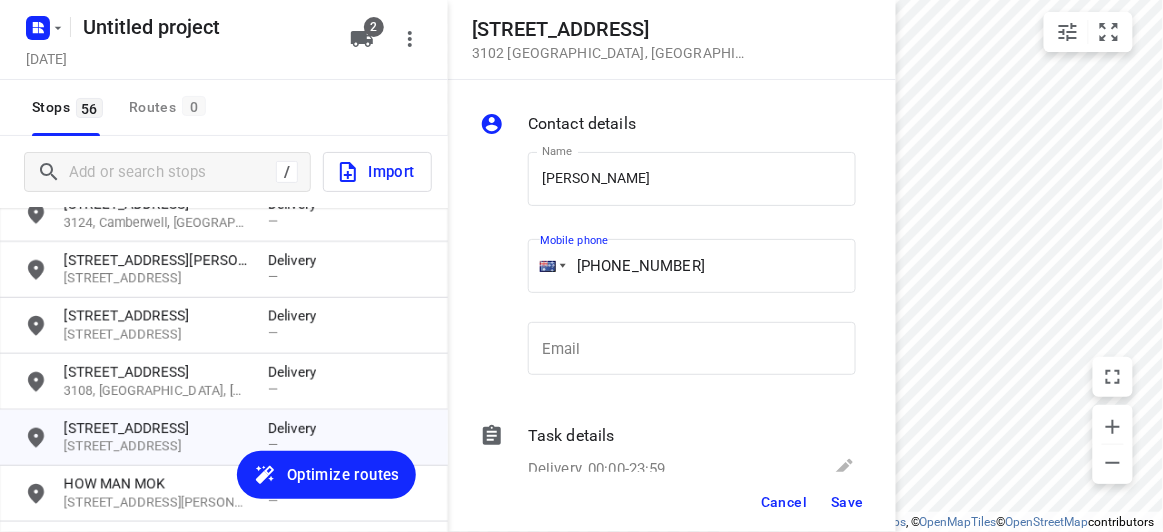 type on "+61 433325450" 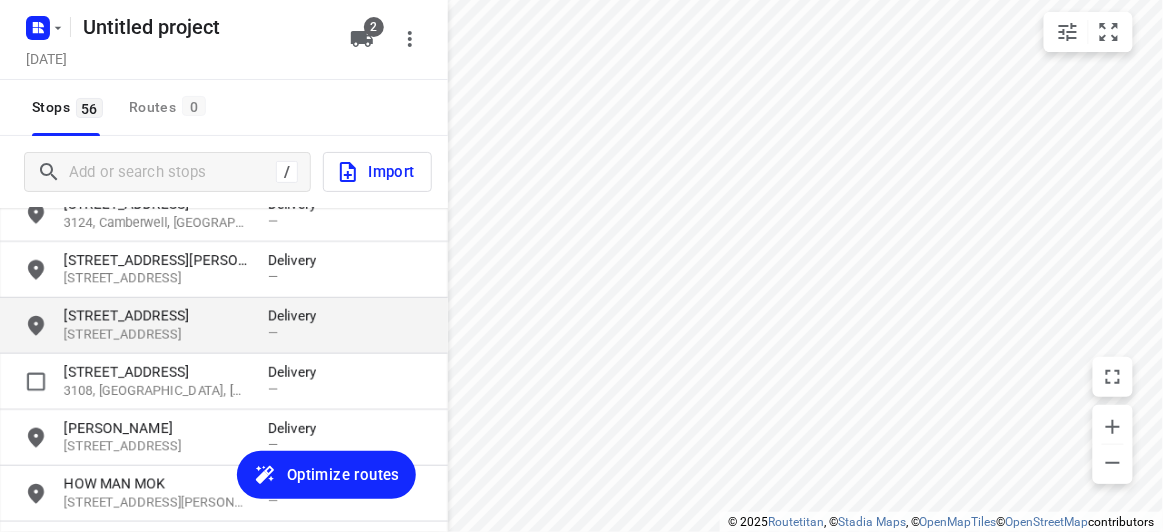 click on "[STREET_ADDRESS]" at bounding box center [156, 335] 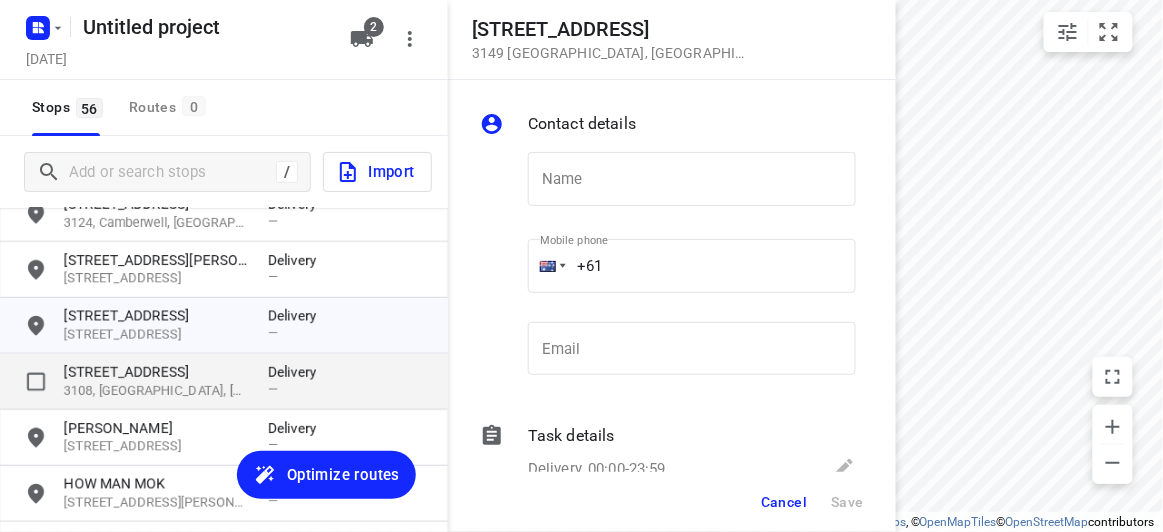 click on "[STREET_ADDRESS]" at bounding box center [156, 372] 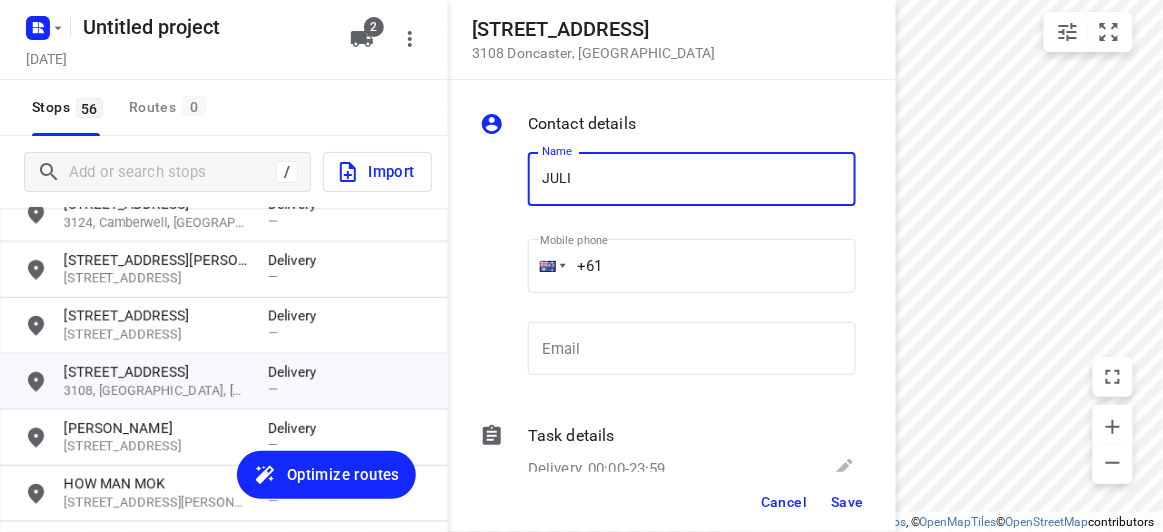 type on "JULIA LEUNG" 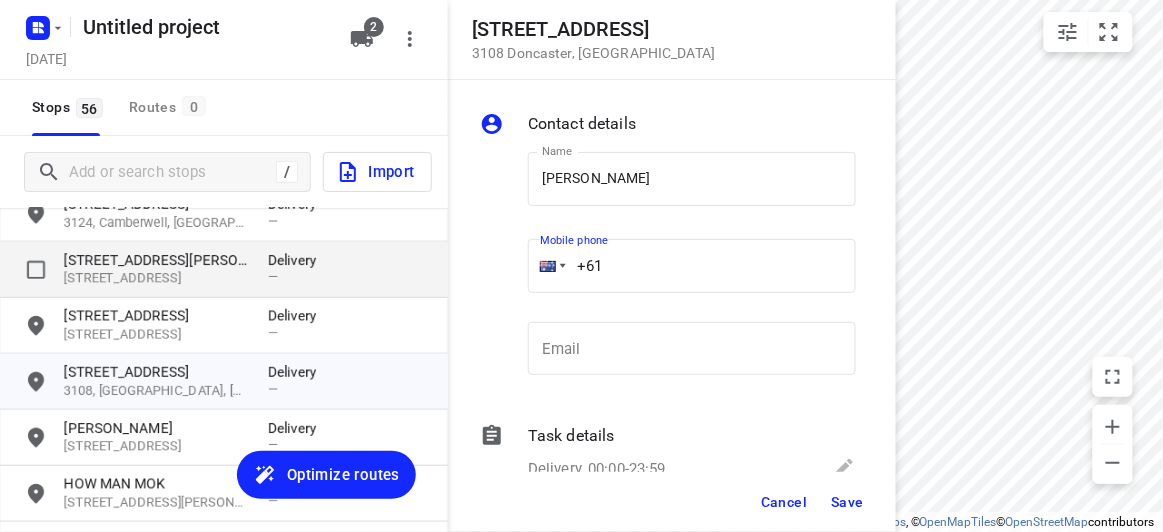 click on "15 Hender Street 3108   Doncaster , Australia Contact details Name JULIA LEUNG Name Mobile phone +61 ​ Email Email Task details Delivery, 00:00-23:59 Type Delivery delivery Type Deliver between 00:00 Deliver between — And 23:59 And Duration Min. Duration Load Units Load More details Delivery note x Delivery note 0/2500 Tags ​ ​ Requirements If nothing is ticked, the driver will not be obligated collect any proof of delivery Signature Age verification Photo Priority Cancel Save Untitled project Wednesday, Jul 02 2 Stops 56 Routes 0 / Import Added stops (56) 16 Tranmere Avenue 3163, Carnegie, AU Delivery — 45 Cavenagh Boulevard 3170, Mulgrave, AU Delivery — 28 Heatherdale Road 3132, Mitcham, AU Delivery — 4 Frank Street 3108, Doncaster, AU Delivery — 4 Locksley Avenue 3101, Kew, AU Delivery — 28 Norbert Street 3103, Balwyn, AU Delivery — 60 Cooloongatta Road 3124, Camberwell, AU Delivery — 67 Gordon Street 3103, Balwyn, AU Delivery — 44A Hillview Avenue 3149, Mount Waverley, AU Delivery" at bounding box center (224, 266) 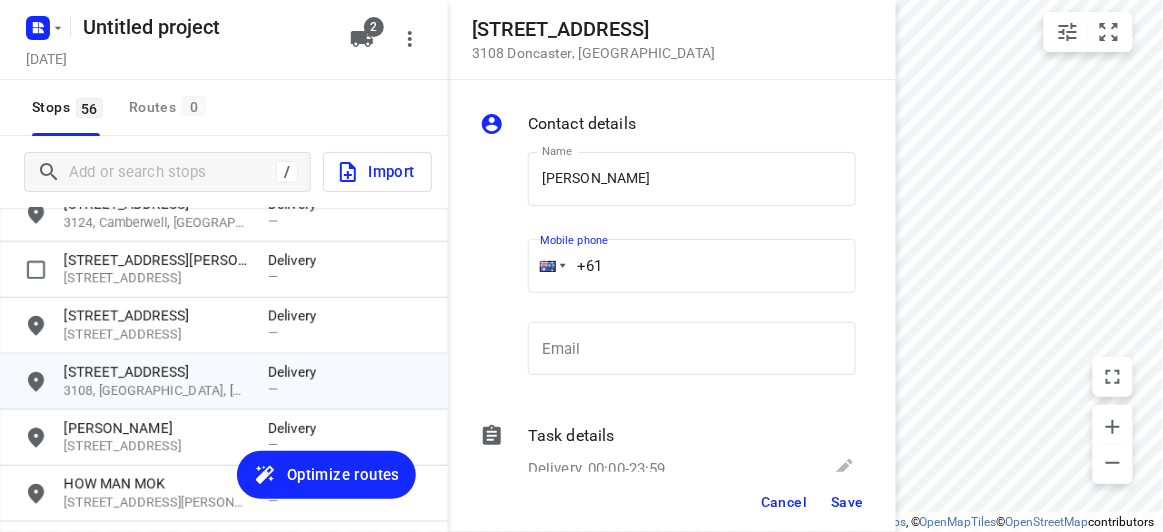 paste on "451074668" 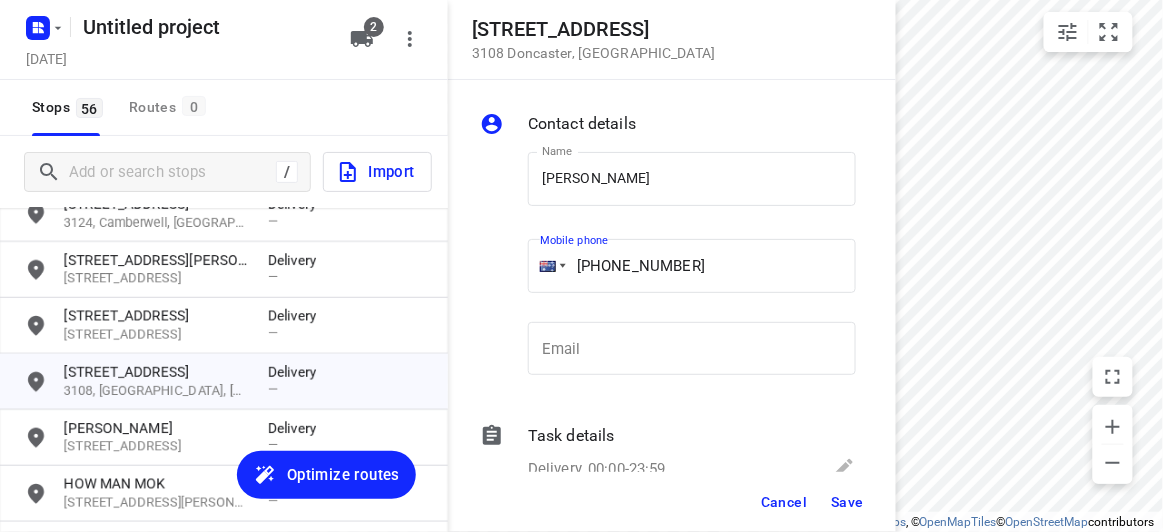 type on "+61 451074668" 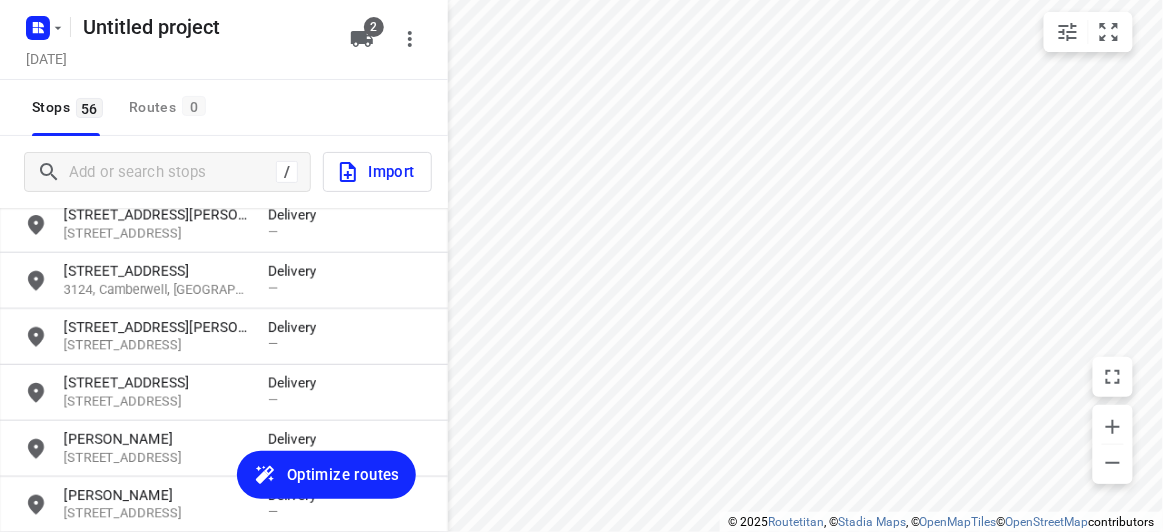 scroll, scrollTop: 306, scrollLeft: 0, axis: vertical 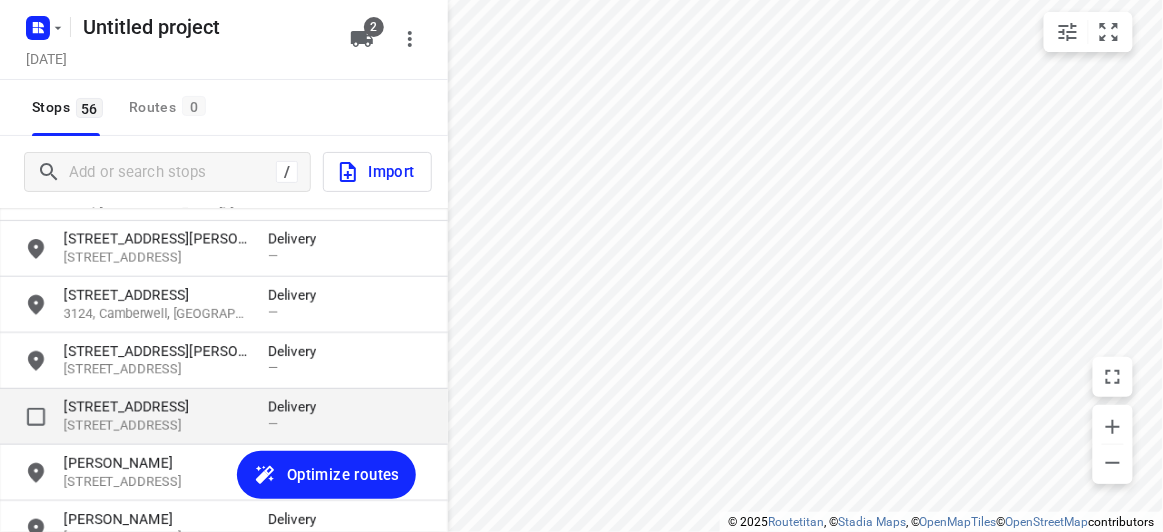 click on "[STREET_ADDRESS]" at bounding box center (156, 407) 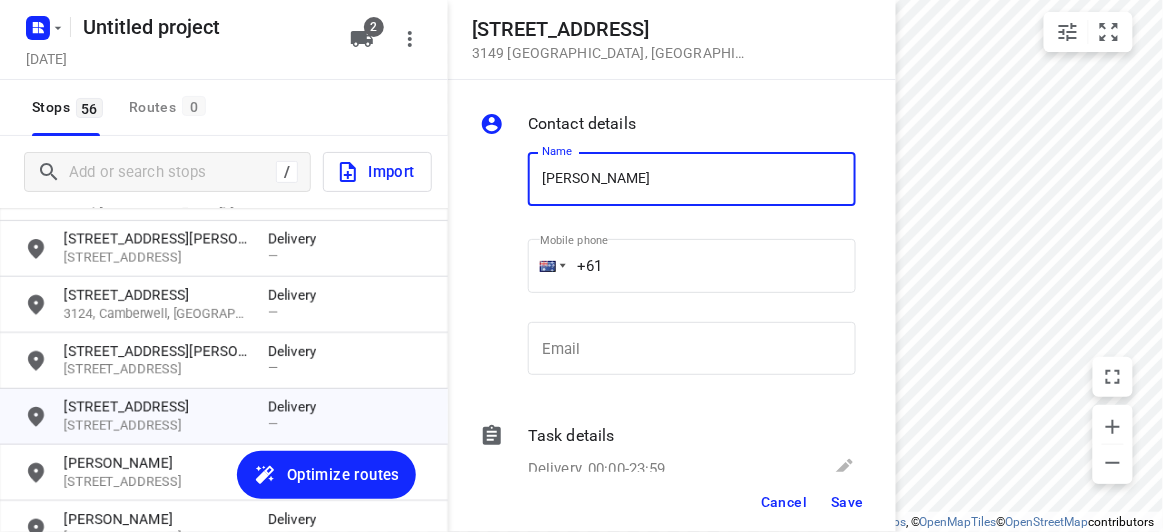 type on "LING TEE" 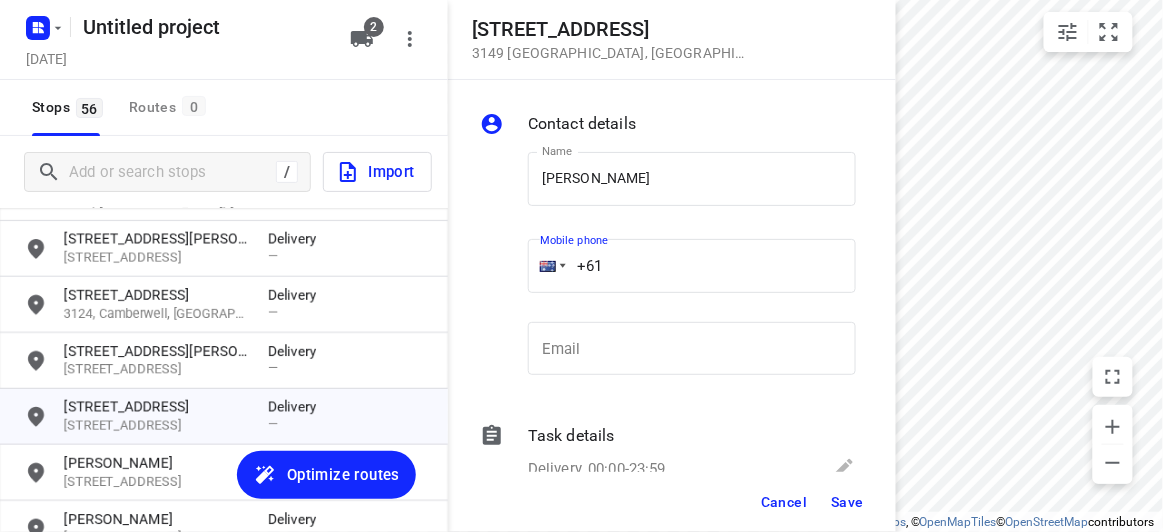 drag, startPoint x: 630, startPoint y: 277, endPoint x: 482, endPoint y: 280, distance: 148.0304 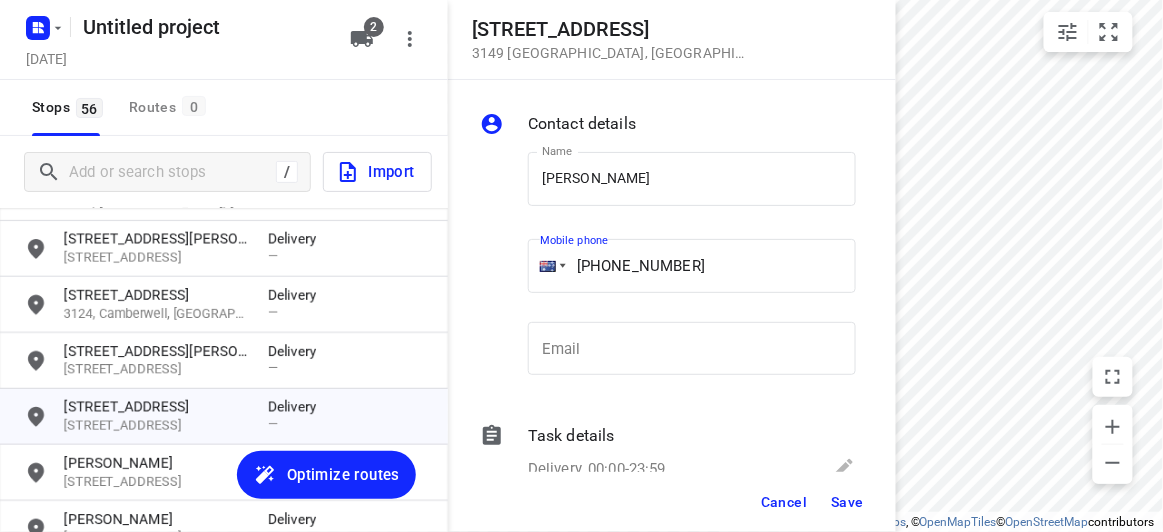 type on "+61 412213325" 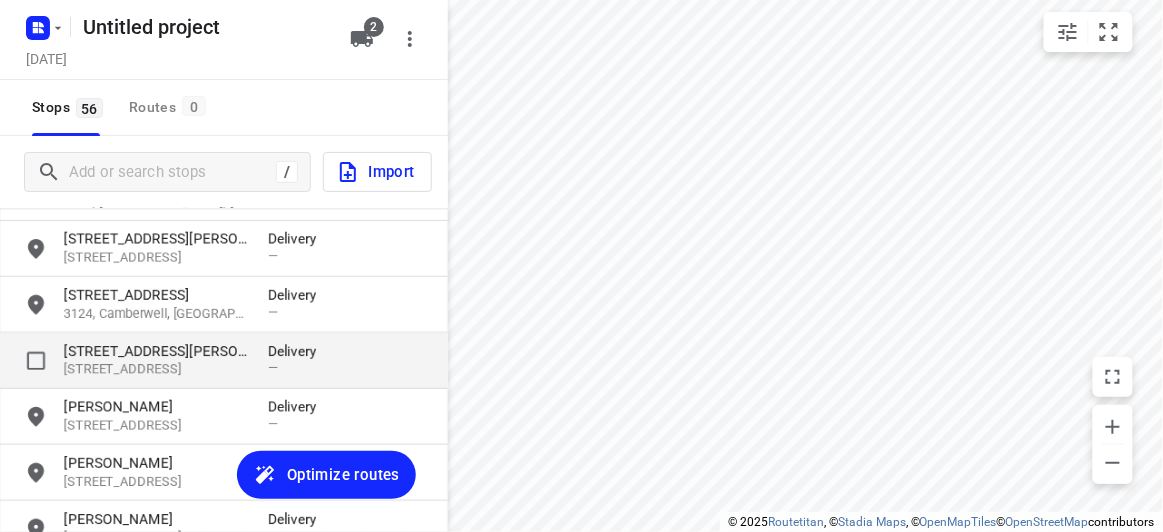 click on "[STREET_ADDRESS][PERSON_NAME]" at bounding box center (156, 351) 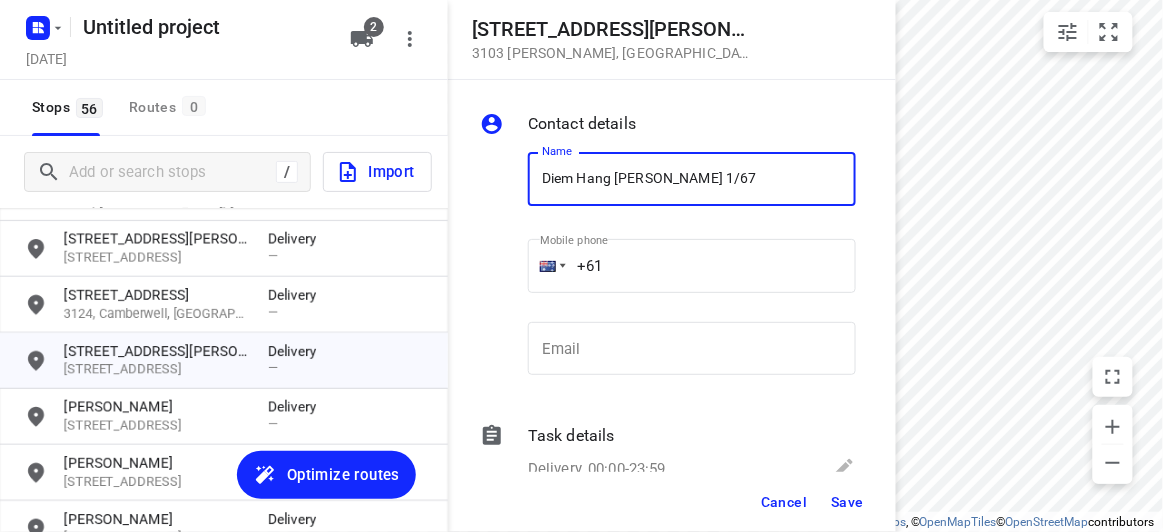 paste on "+61409468970" 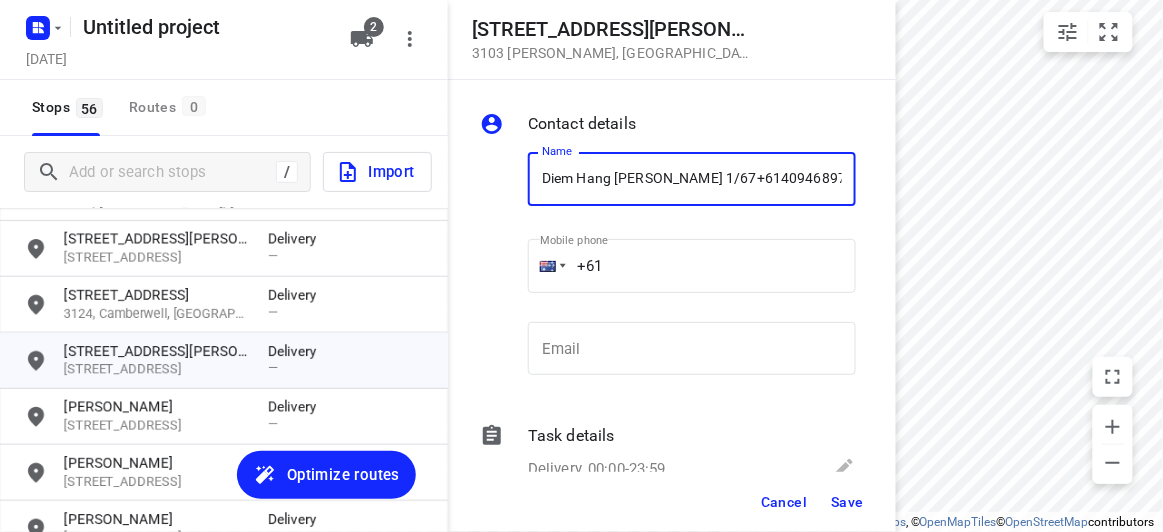 type on "Diem Hang Tran Nguyen 1/67+61409468970" 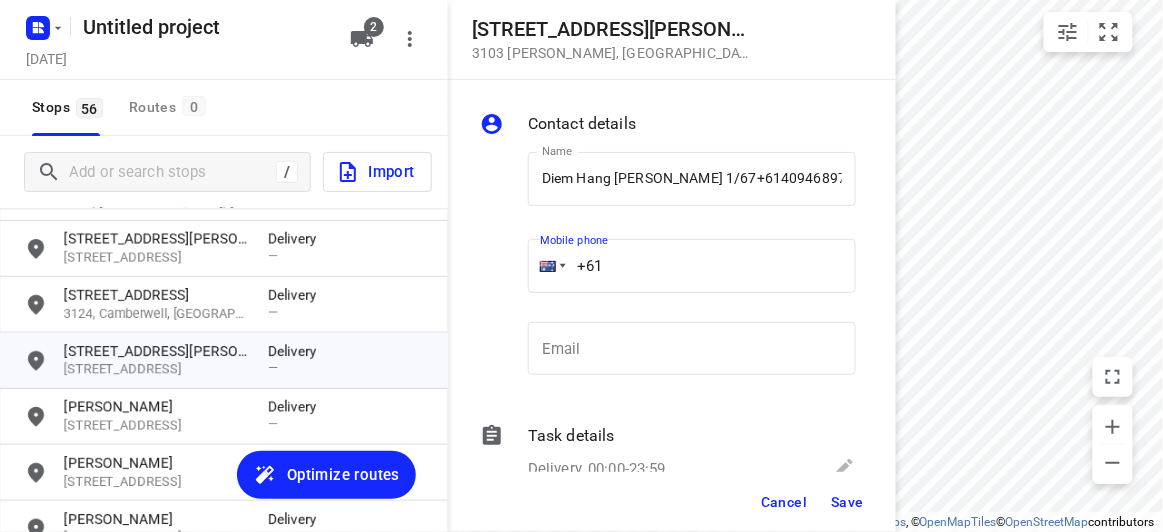 paste on "409468970" 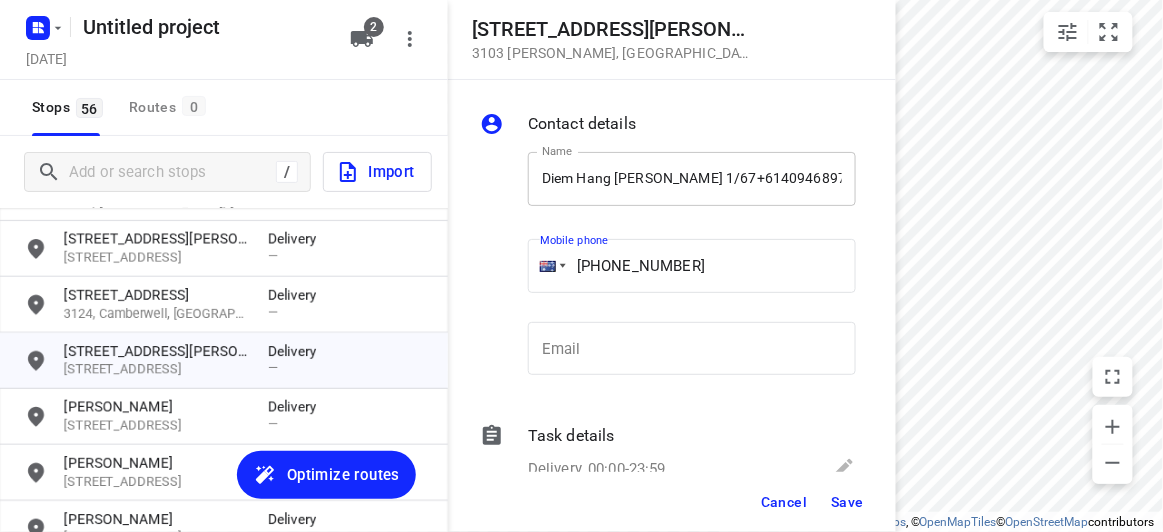 type on "+61 409468970" 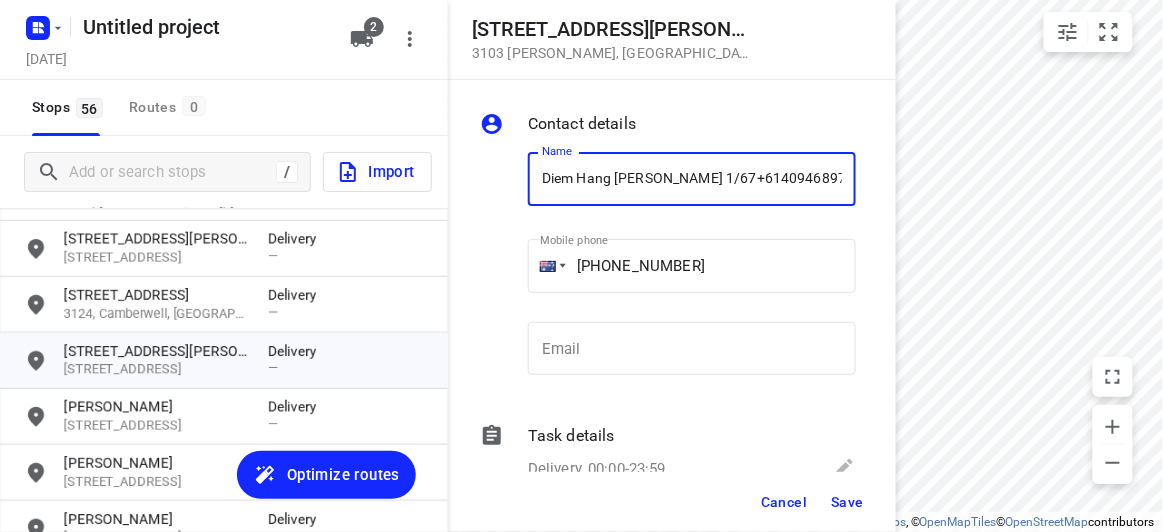 drag, startPoint x: 726, startPoint y: 185, endPoint x: 874, endPoint y: 198, distance: 148.56985 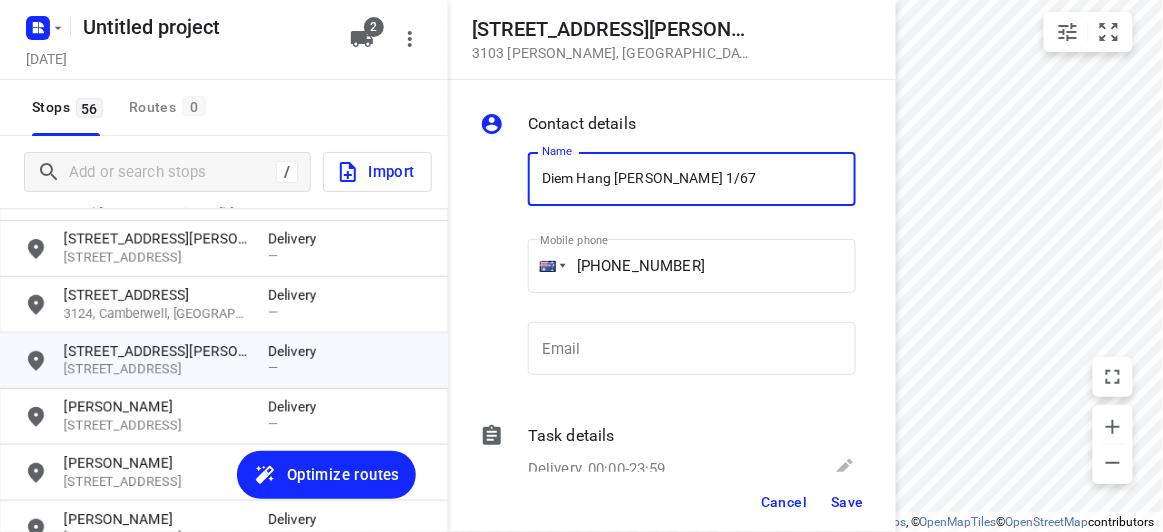 type on "Diem Hang Tran Nguyen 1/67" 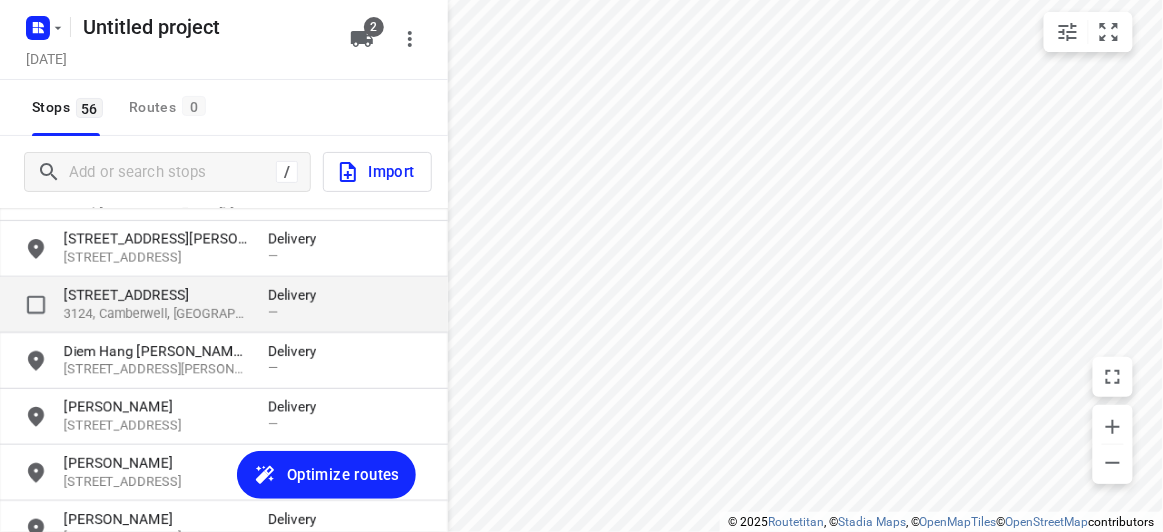 click on "[STREET_ADDRESS]" at bounding box center [156, 295] 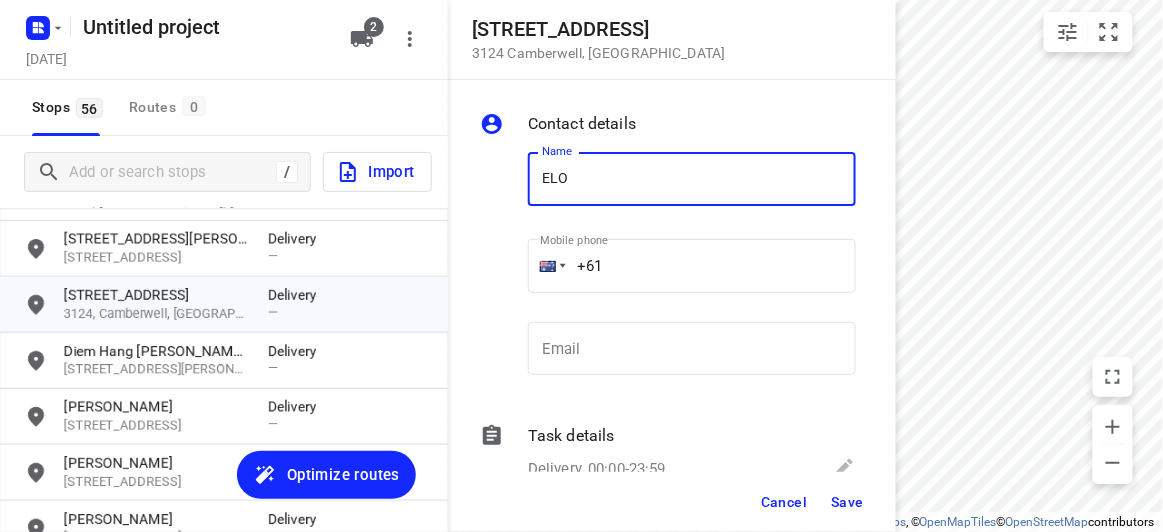 type on "ELODIE WONG" 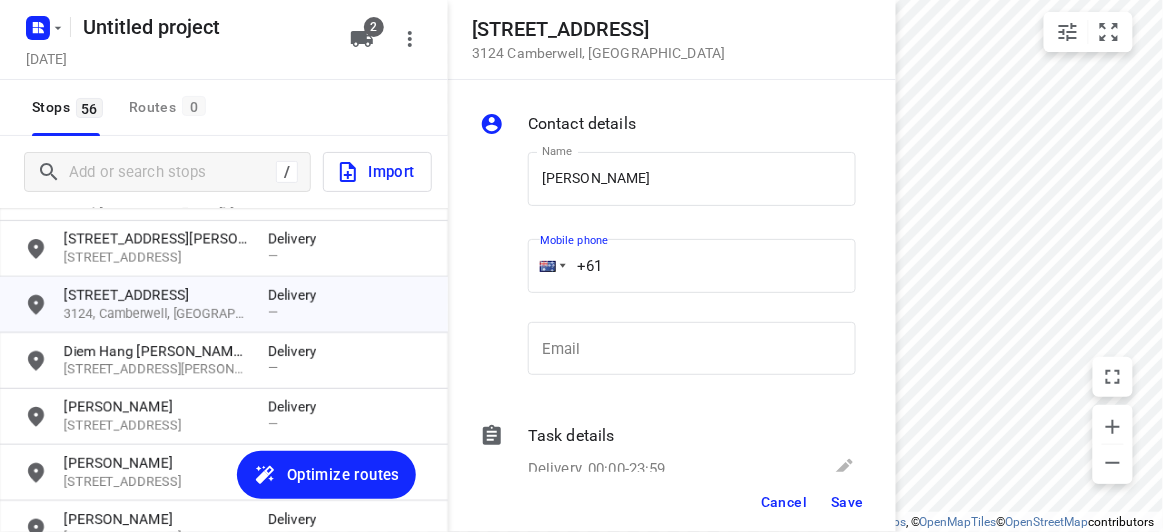 drag, startPoint x: 612, startPoint y: 260, endPoint x: 538, endPoint y: 270, distance: 74.672615 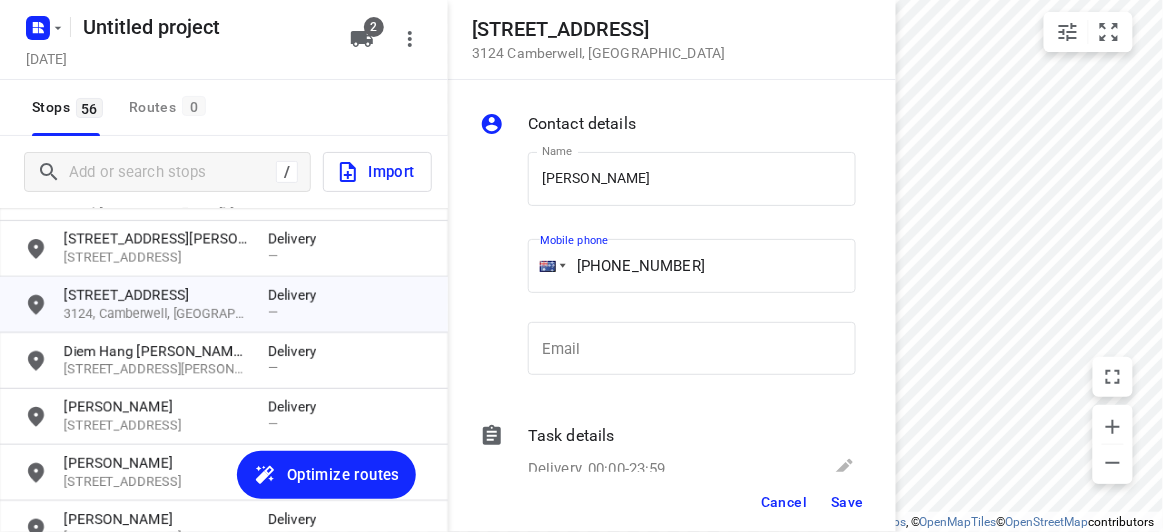 type on "+61 422293561" 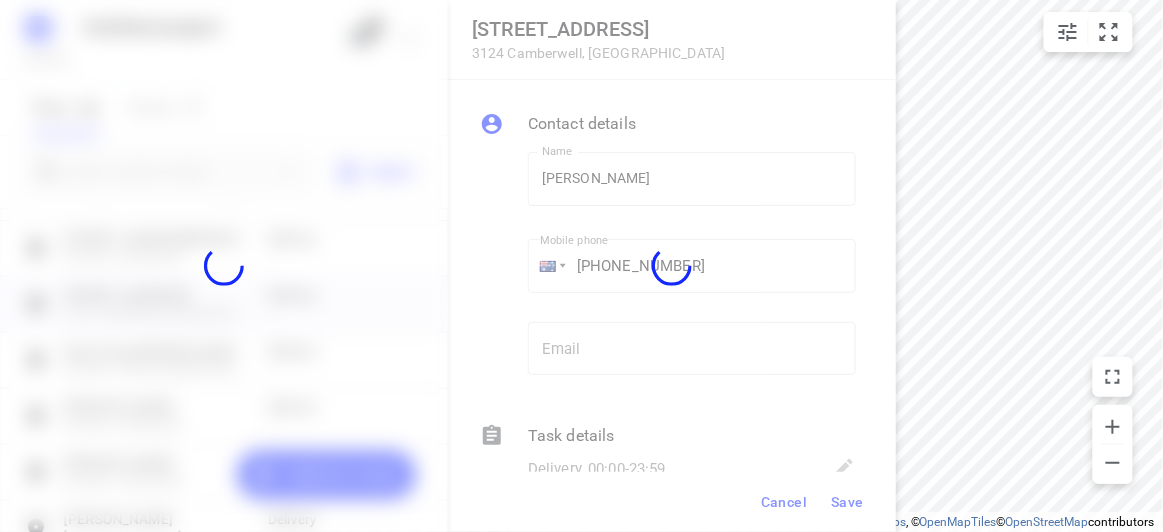 click at bounding box center [672, 266] 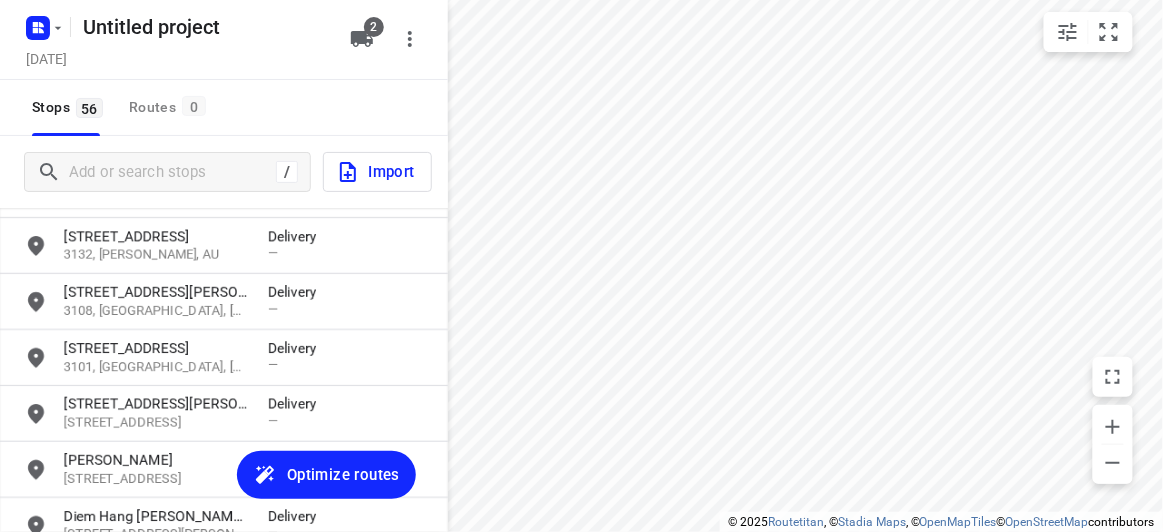 scroll, scrollTop: 124, scrollLeft: 0, axis: vertical 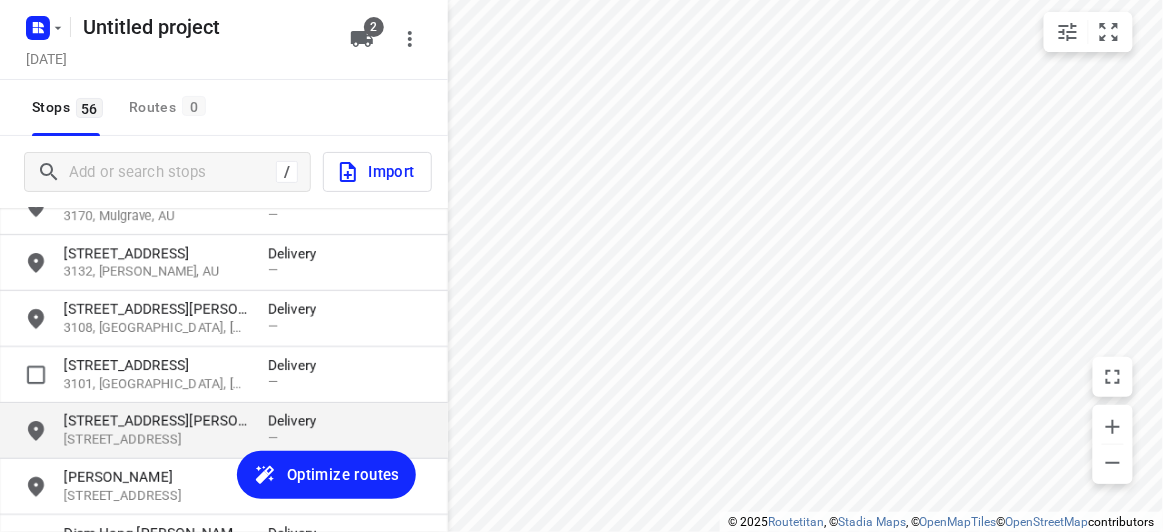 click on "[STREET_ADDRESS][PERSON_NAME]" at bounding box center [156, 421] 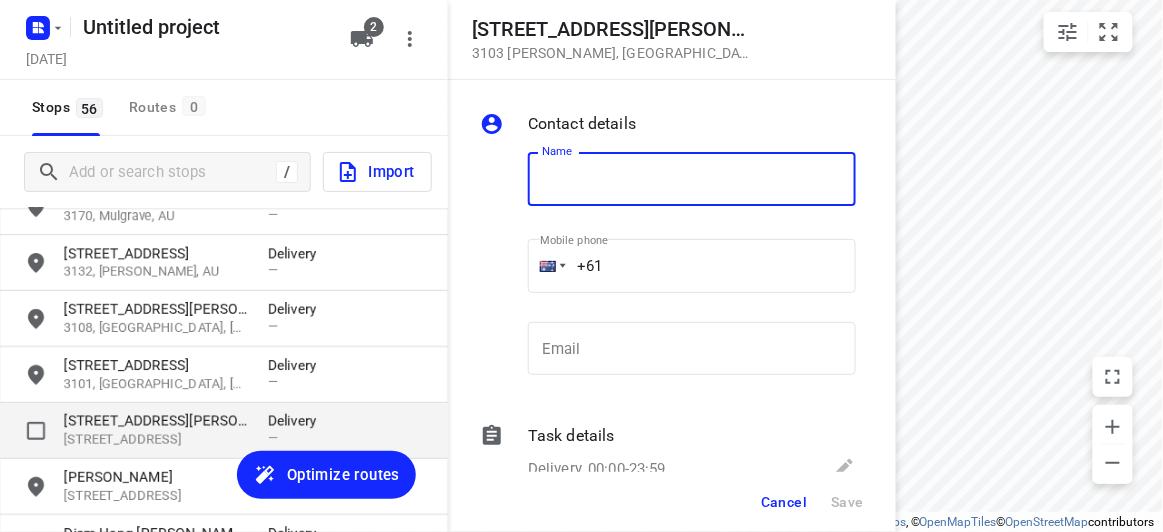 type on "D" 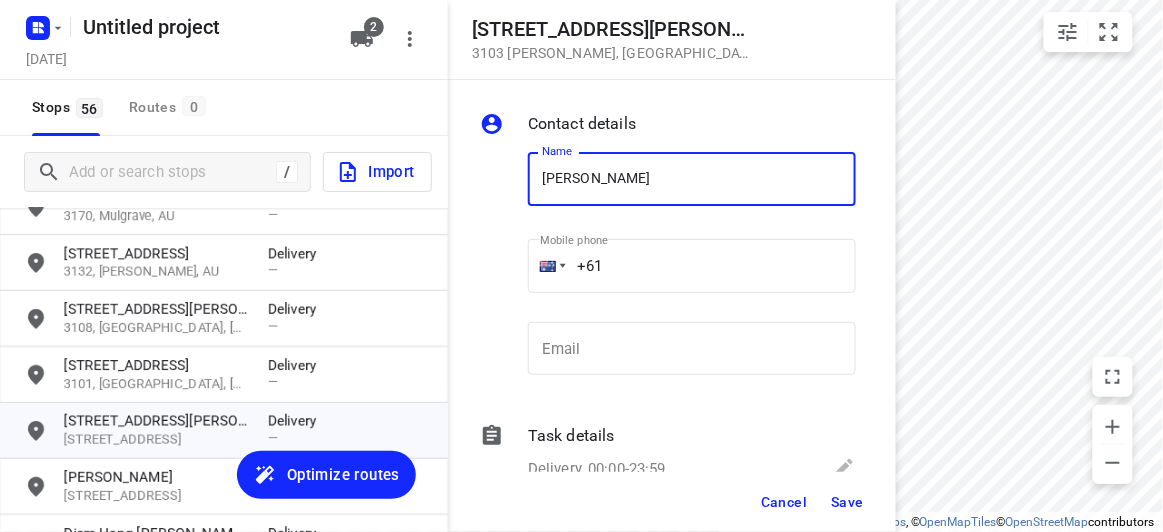 click on "Mobile phone +61 ​" at bounding box center [692, 270] 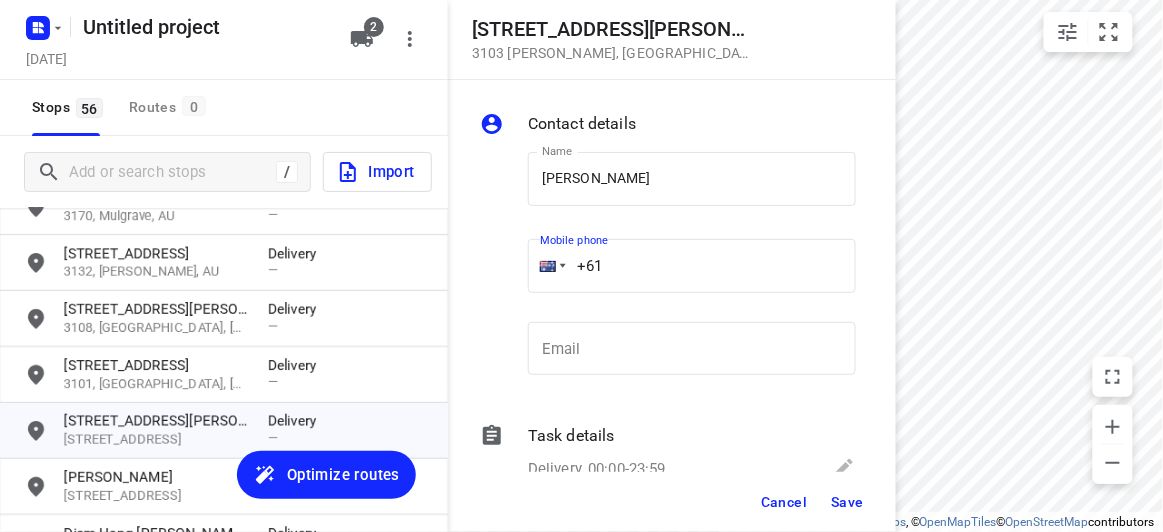 paste on "424327728" 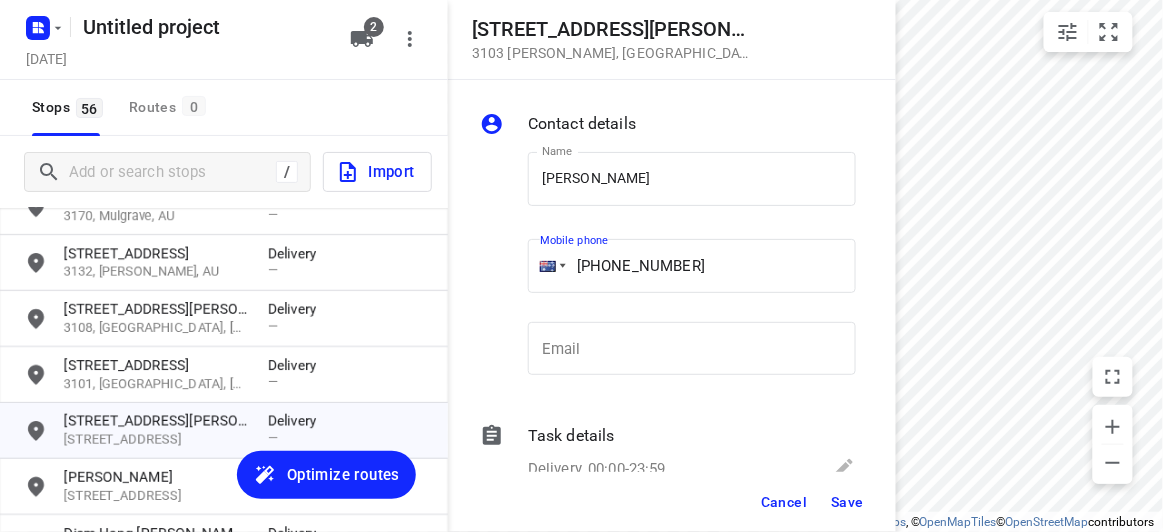 type on "+61 424327728" 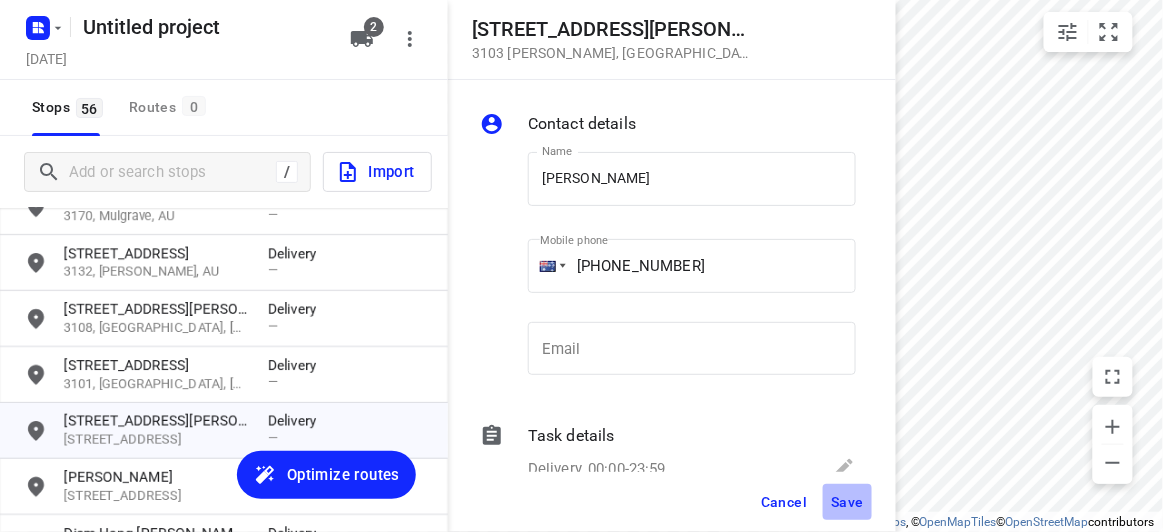 click on "Save" at bounding box center (847, 502) 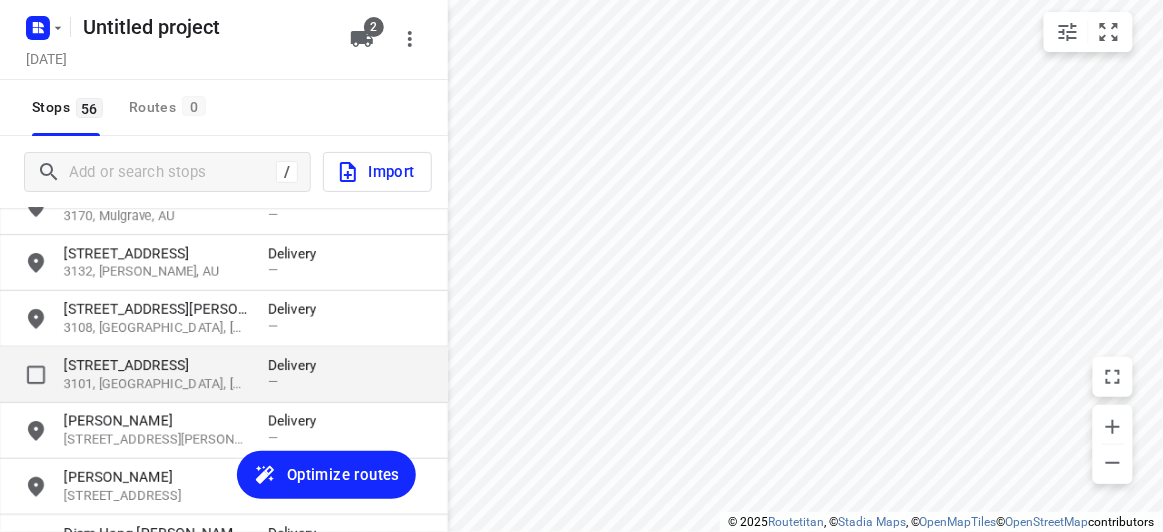 click on "[STREET_ADDRESS]" at bounding box center [156, 365] 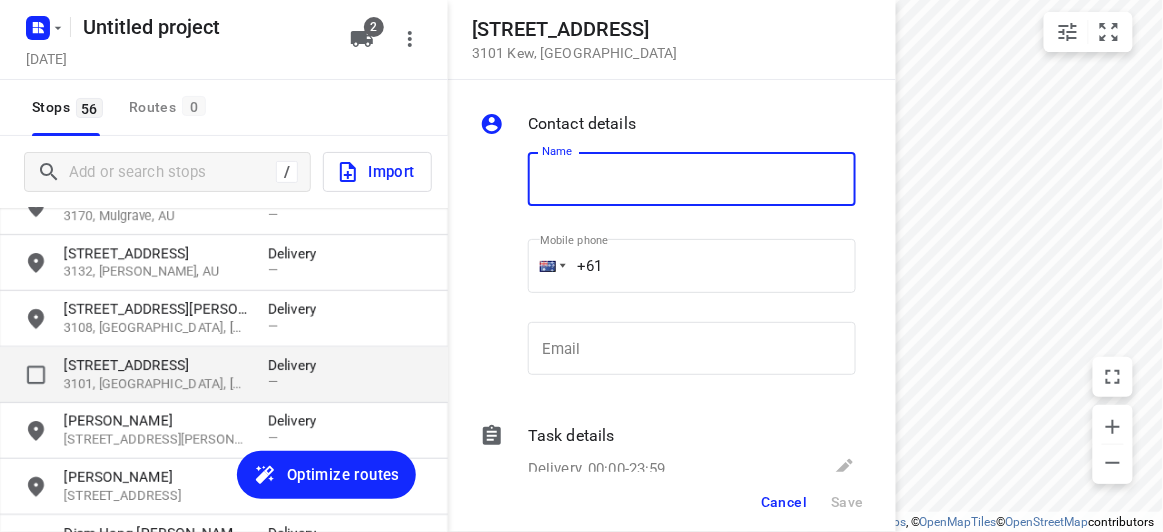 type on "N" 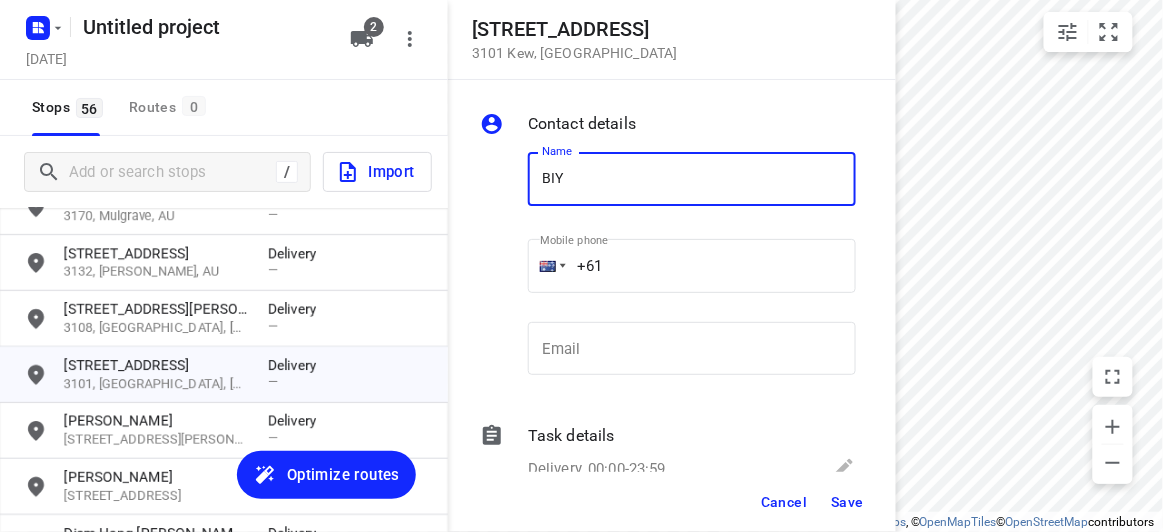 type on "BIYATI" 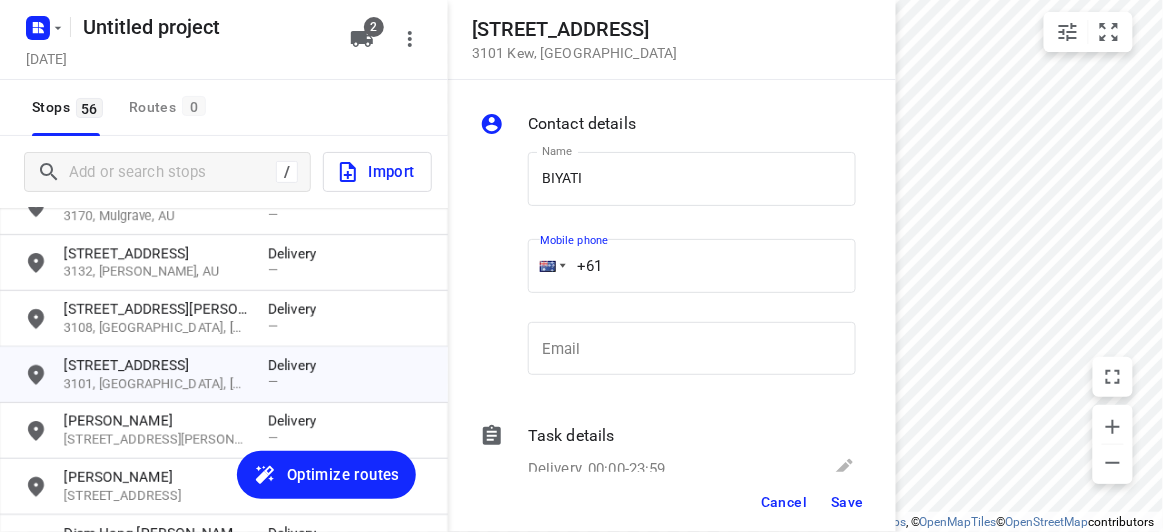 drag, startPoint x: 628, startPoint y: 267, endPoint x: 527, endPoint y: 277, distance: 101.49384 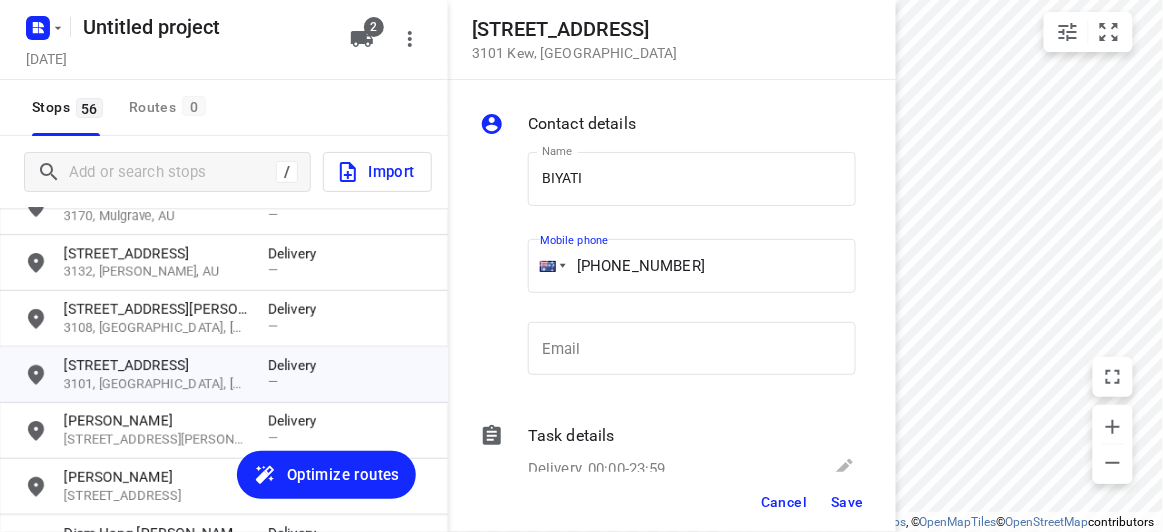 type on "+61 431022845" 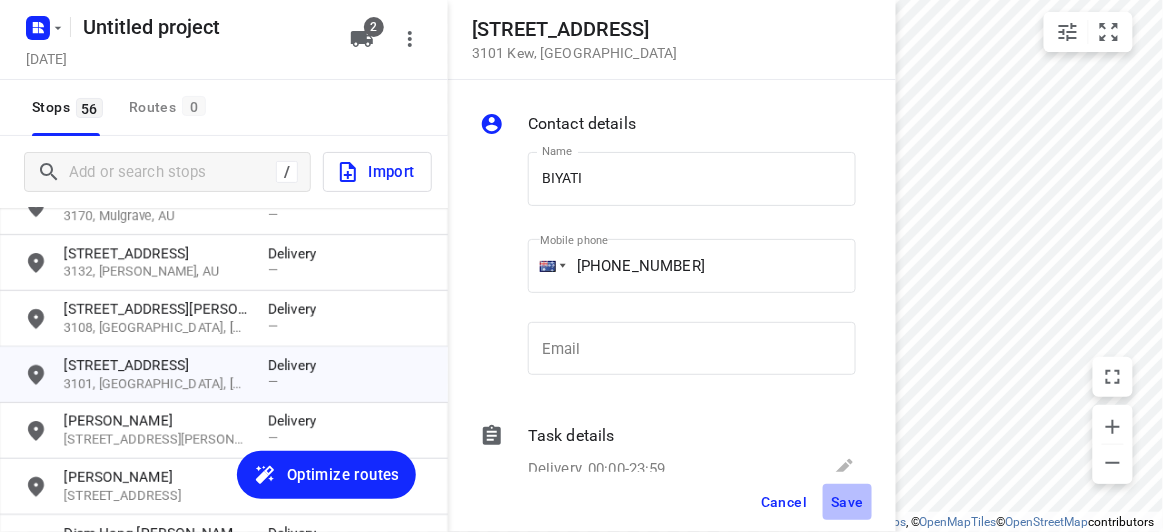 click on "Save" at bounding box center (847, 502) 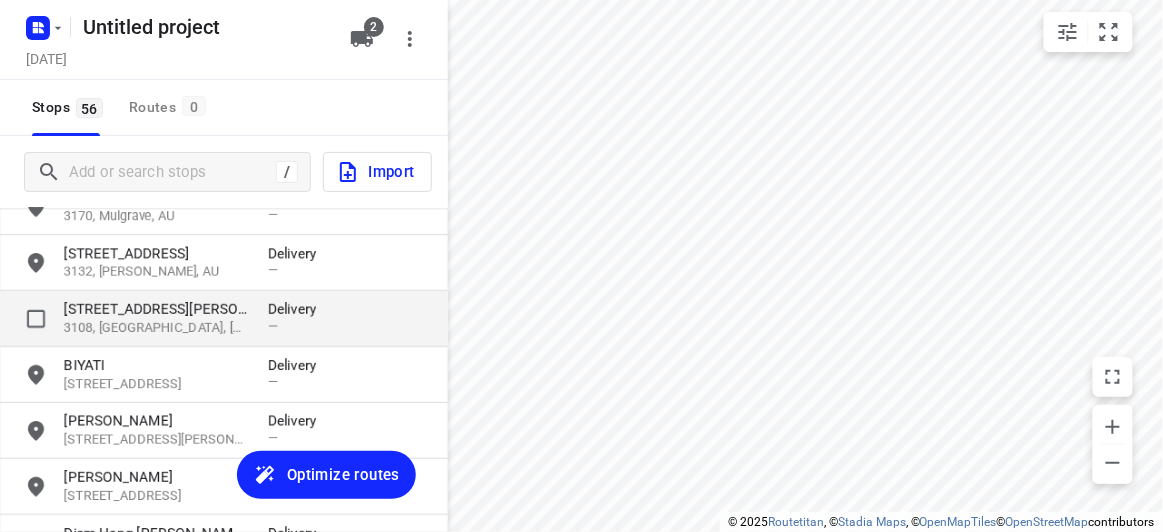 click on "[STREET_ADDRESS][PERSON_NAME]" at bounding box center [156, 309] 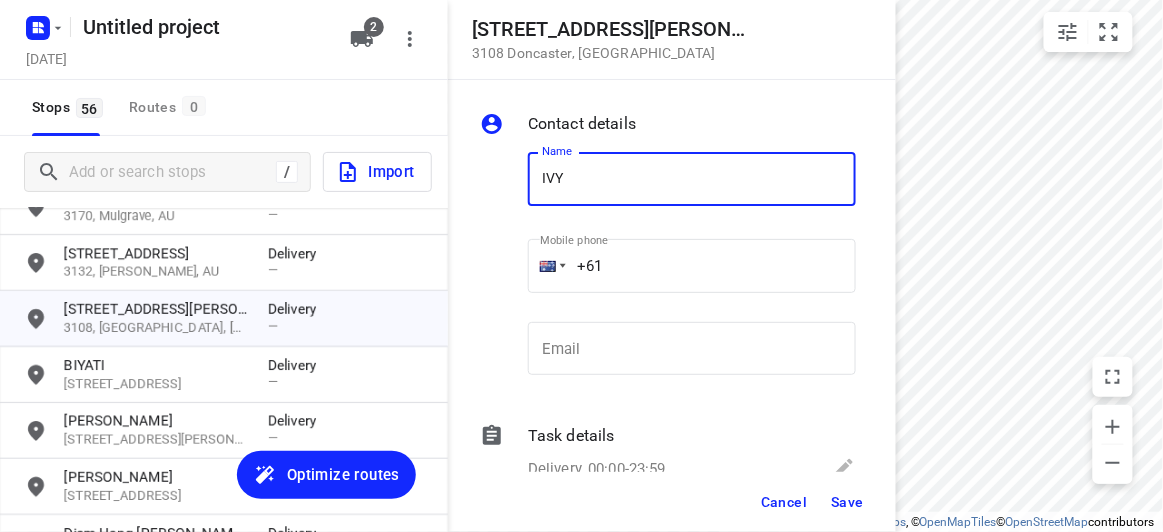type on "IVY XIE 3/4" 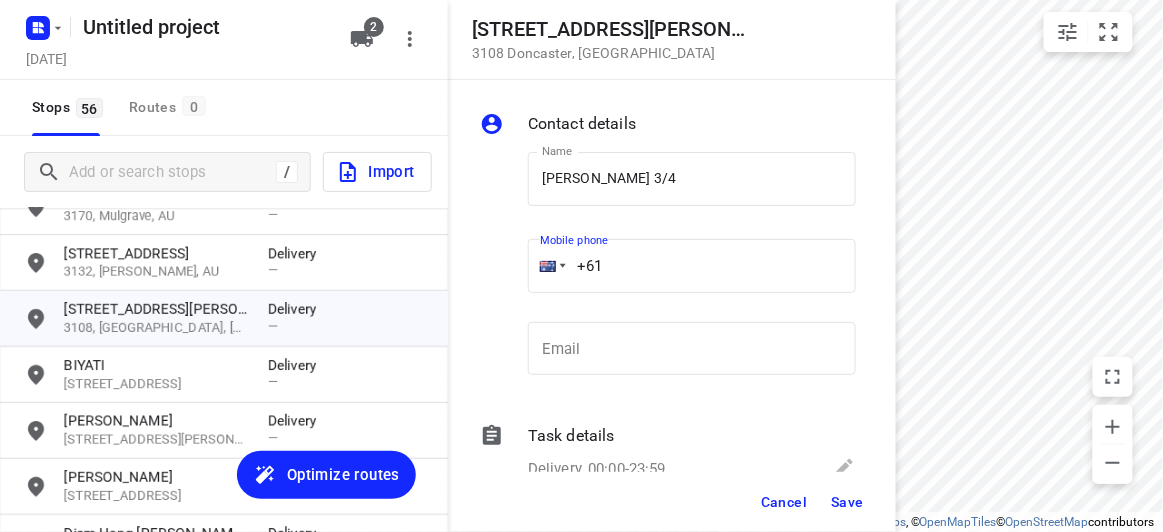 drag, startPoint x: 563, startPoint y: 268, endPoint x: 531, endPoint y: 268, distance: 32 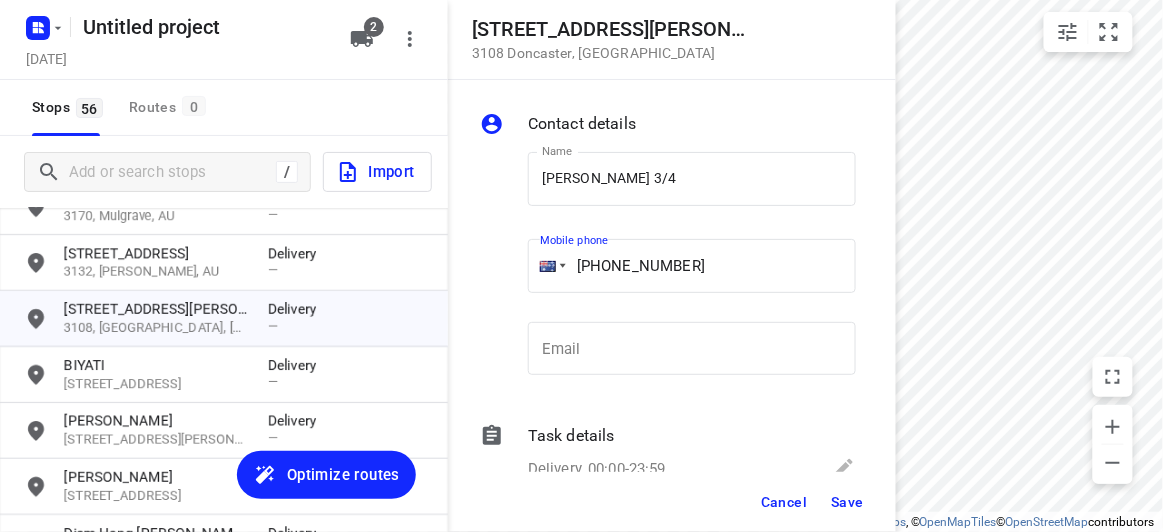 type on "+61 425166000" 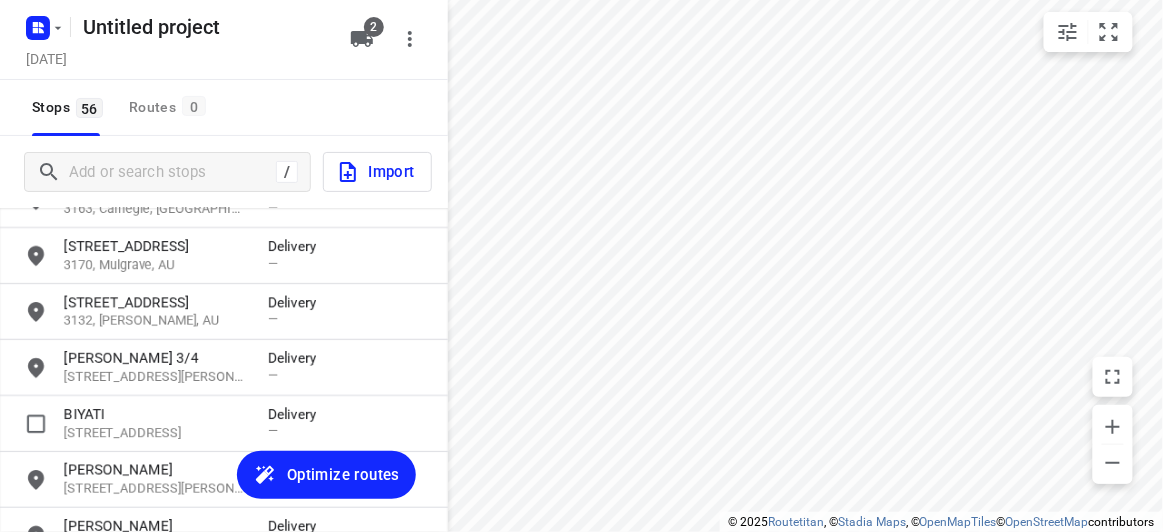 scroll, scrollTop: 0, scrollLeft: 0, axis: both 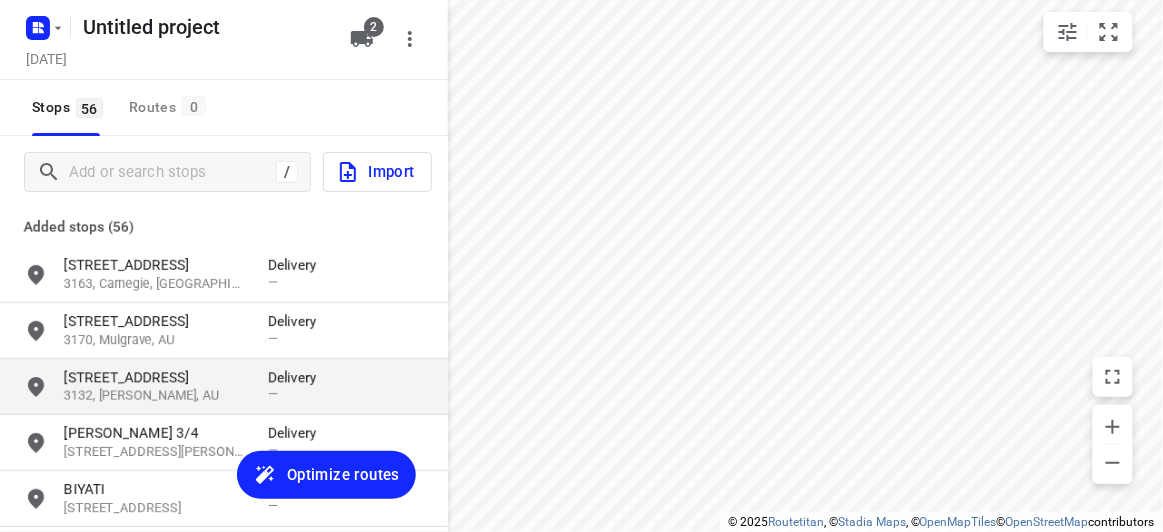 click on "3132, [PERSON_NAME], AU" at bounding box center (156, 396) 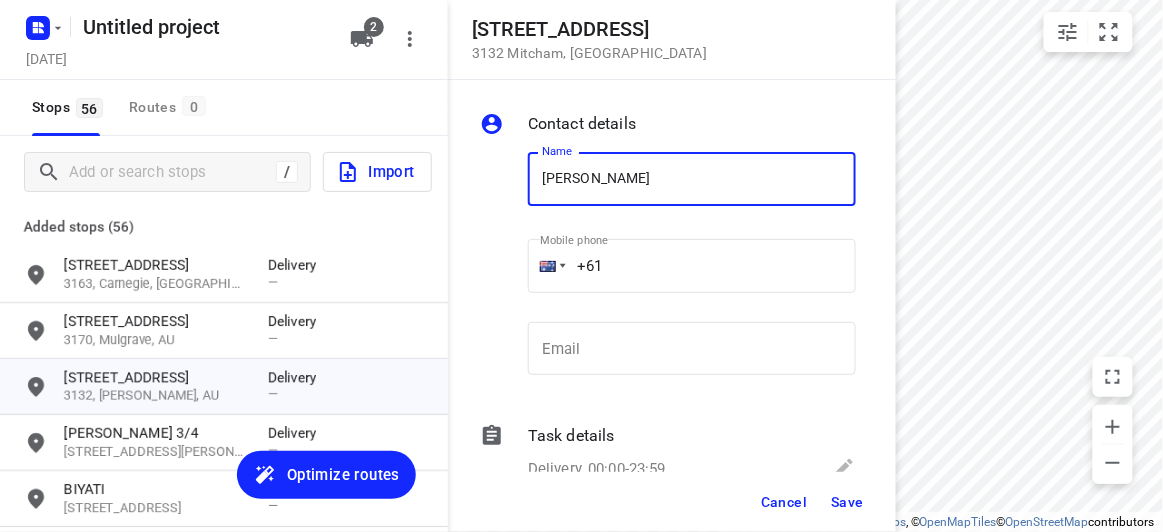 type on "ERIK DARITAN 3/28" 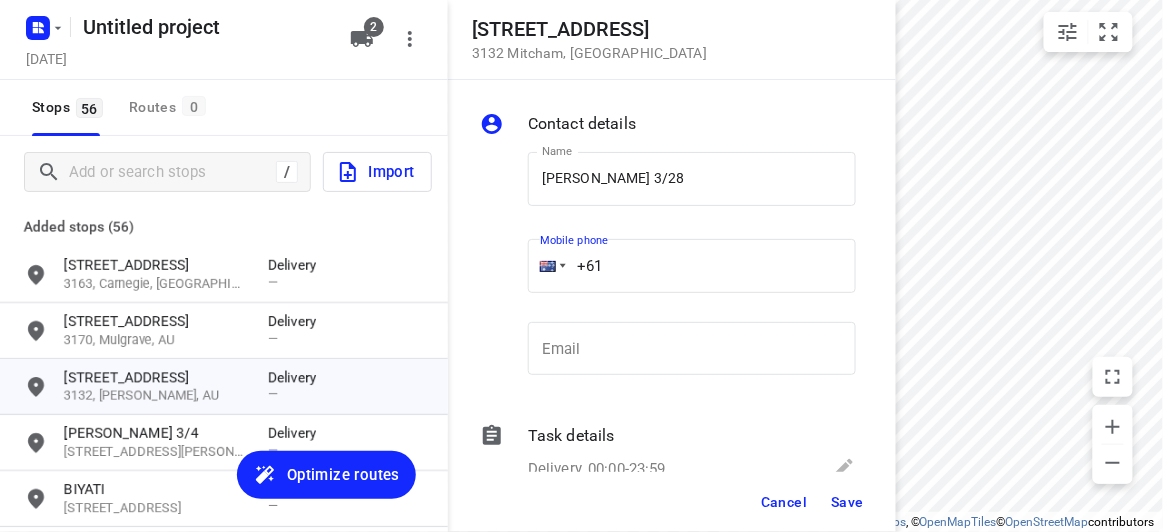drag, startPoint x: 630, startPoint y: 278, endPoint x: 558, endPoint y: 288, distance: 72.691124 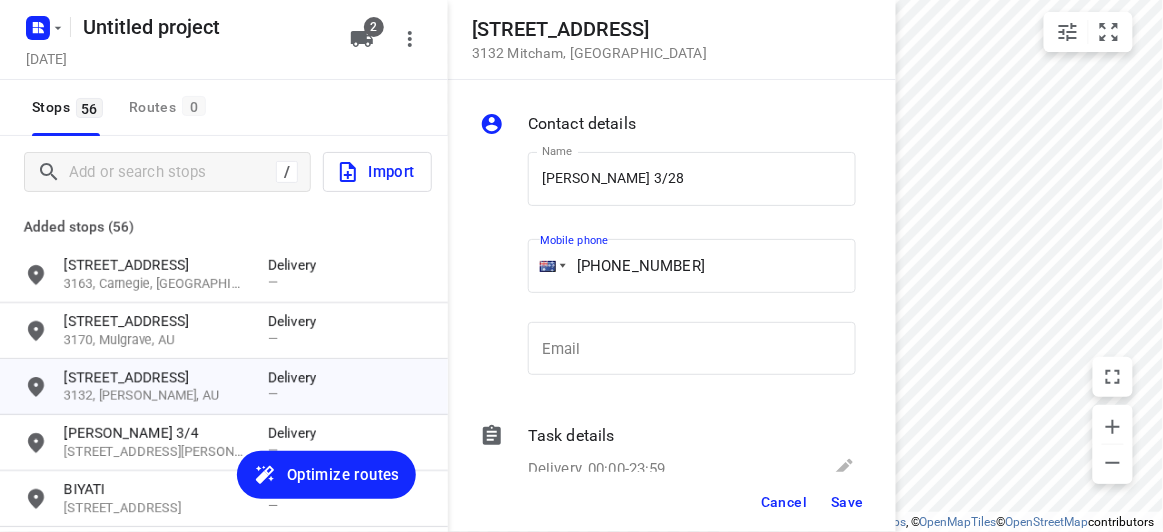 type on "+61 417723320" 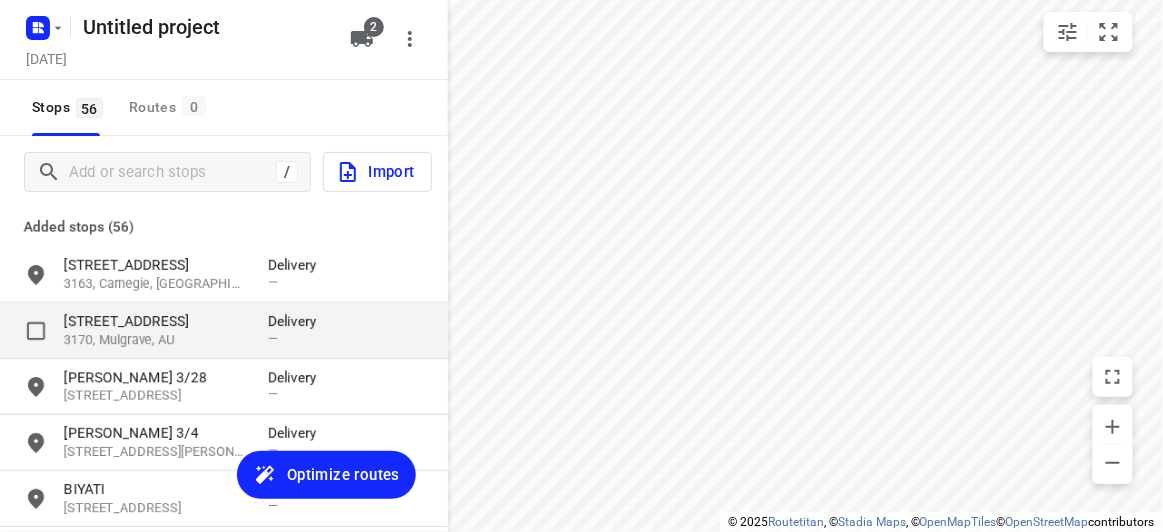 click on "3170, Mulgrave, AU" at bounding box center [156, 340] 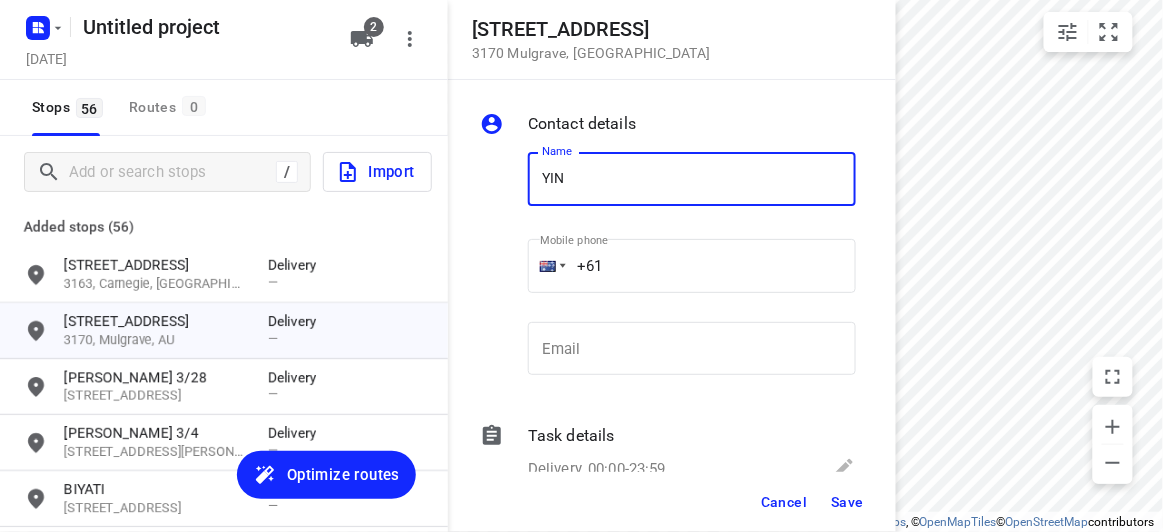 type on "YIN YIN CHONG" 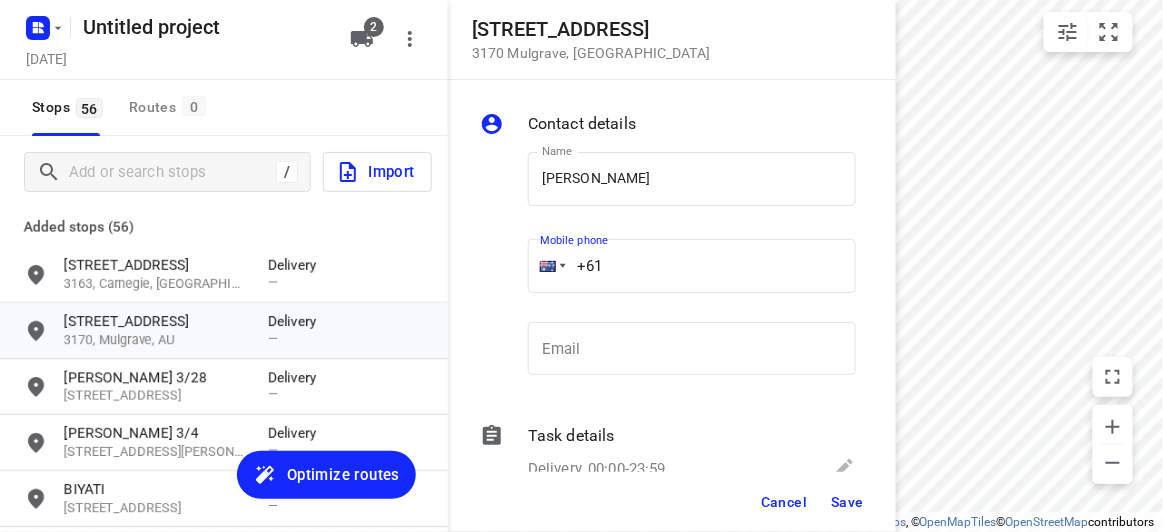 drag, startPoint x: 586, startPoint y: 277, endPoint x: 565, endPoint y: 279, distance: 21.095022 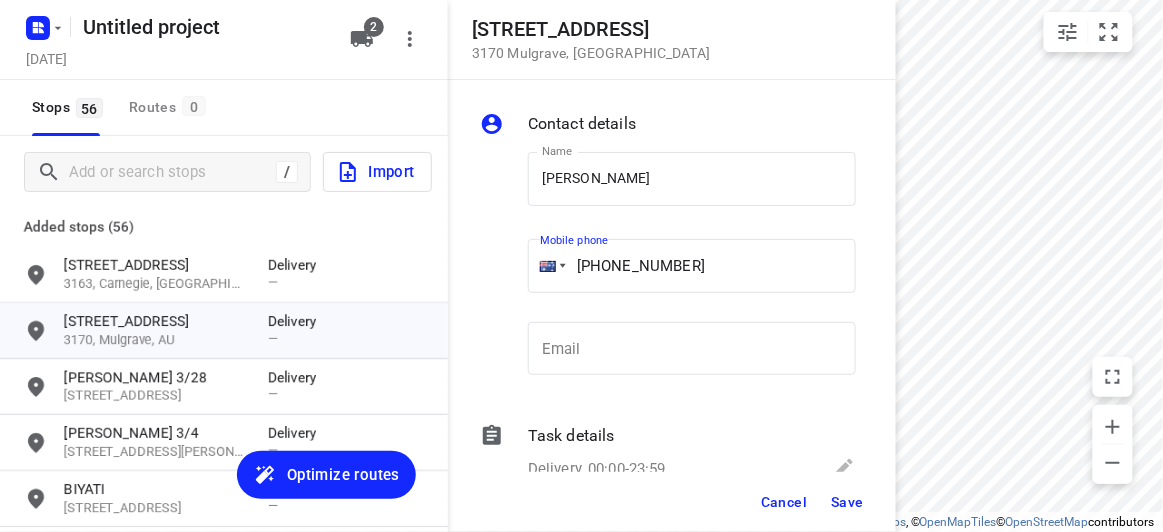 type on "+61 422155118" 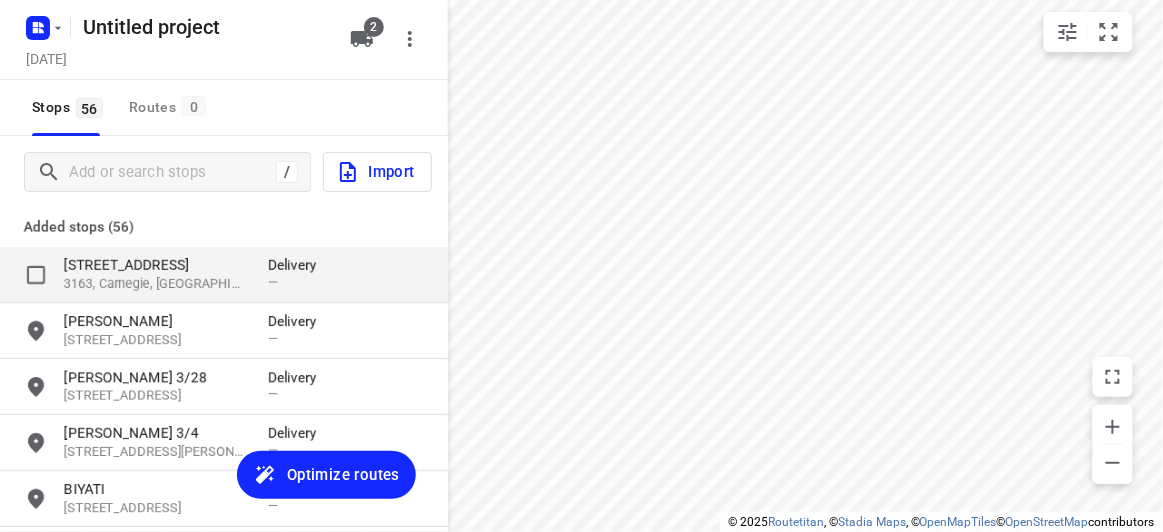 click on "[STREET_ADDRESS]" at bounding box center [156, 265] 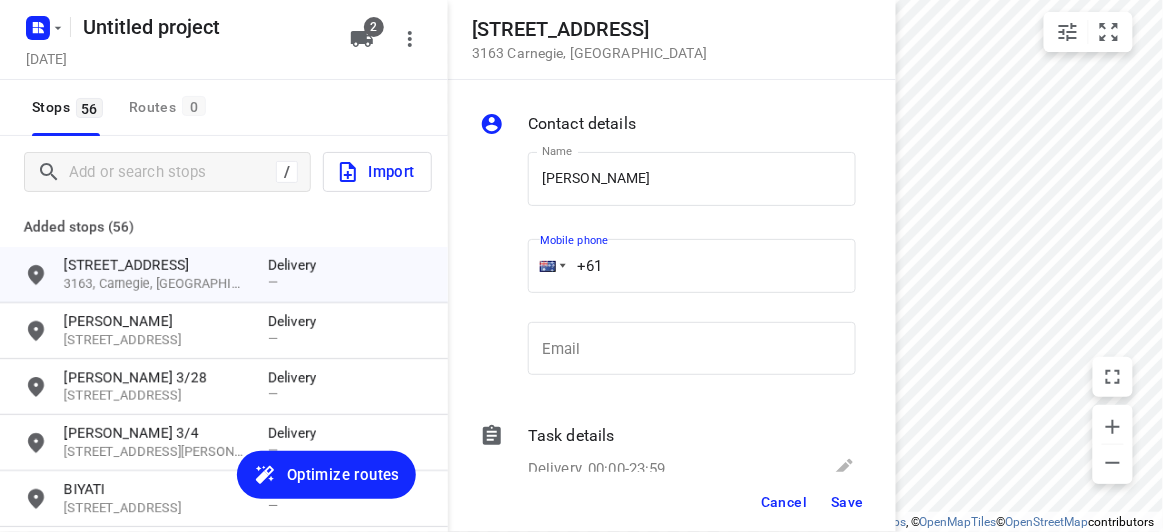 click on "+61" at bounding box center [692, 266] 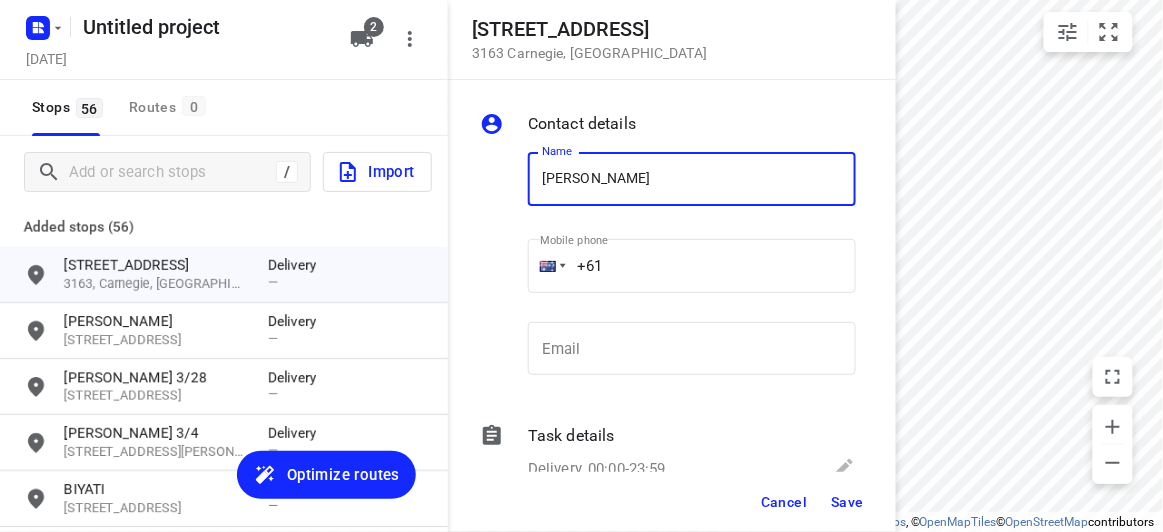 drag, startPoint x: 678, startPoint y: 172, endPoint x: 663, endPoint y: 216, distance: 46.486557 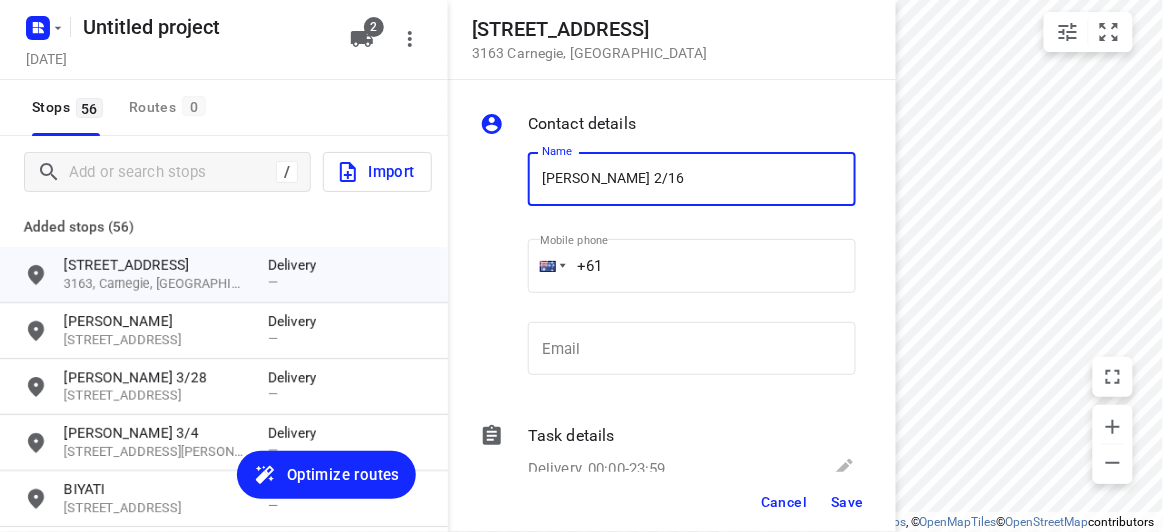 type on "WENDY CHONG 2/16" 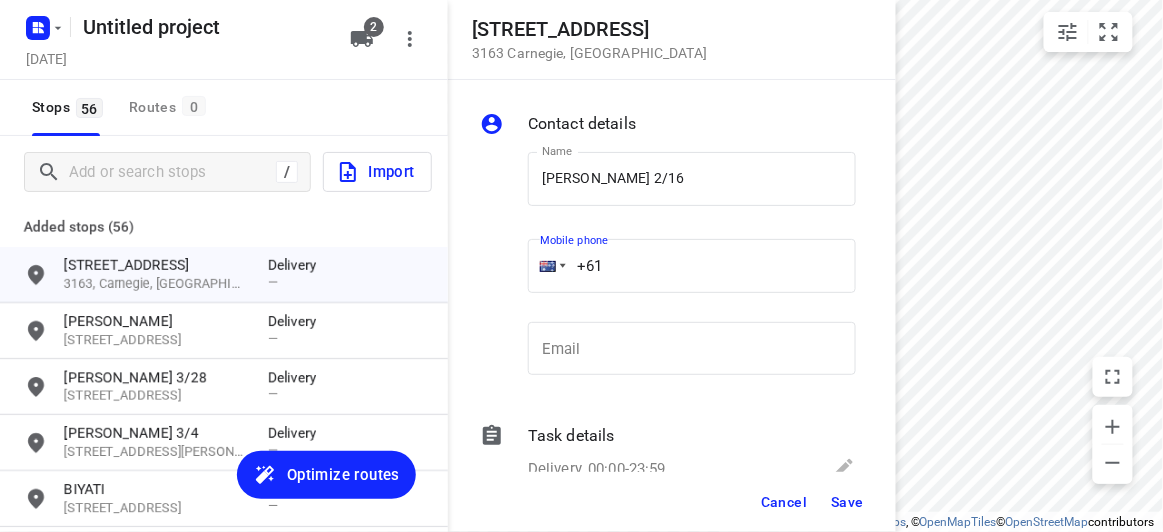 click on "+61" at bounding box center (692, 266) 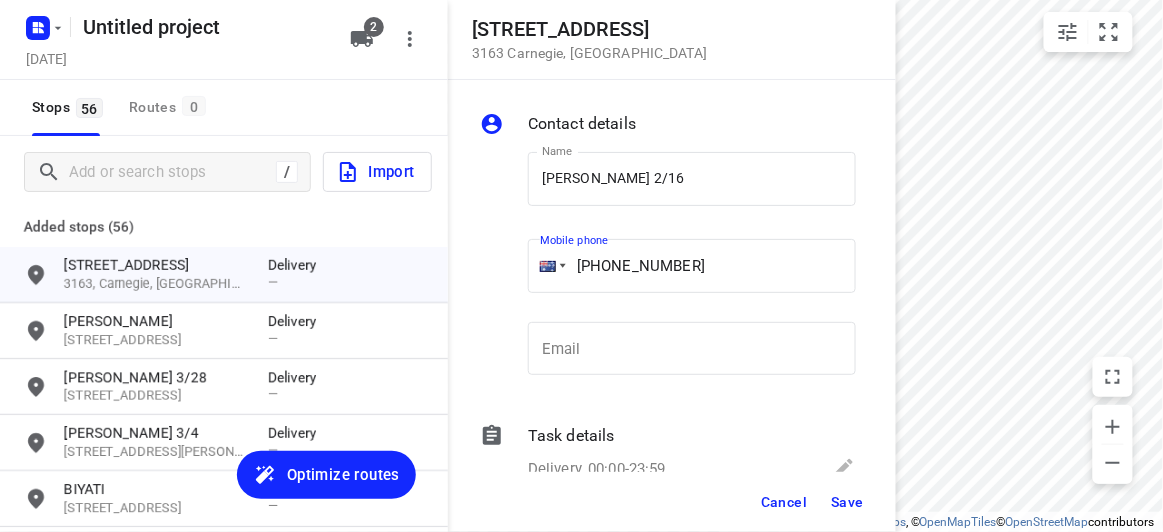 drag, startPoint x: 734, startPoint y: 276, endPoint x: 527, endPoint y: 306, distance: 209.16261 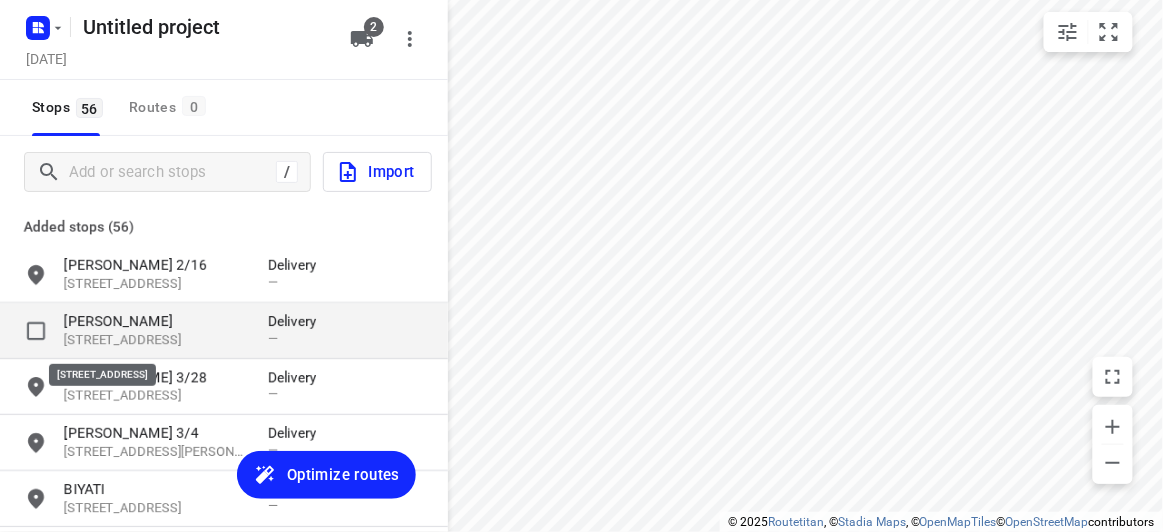 click on "45 Cavenagh Boulevard, 3170, Mulgrave, AU" at bounding box center [156, 340] 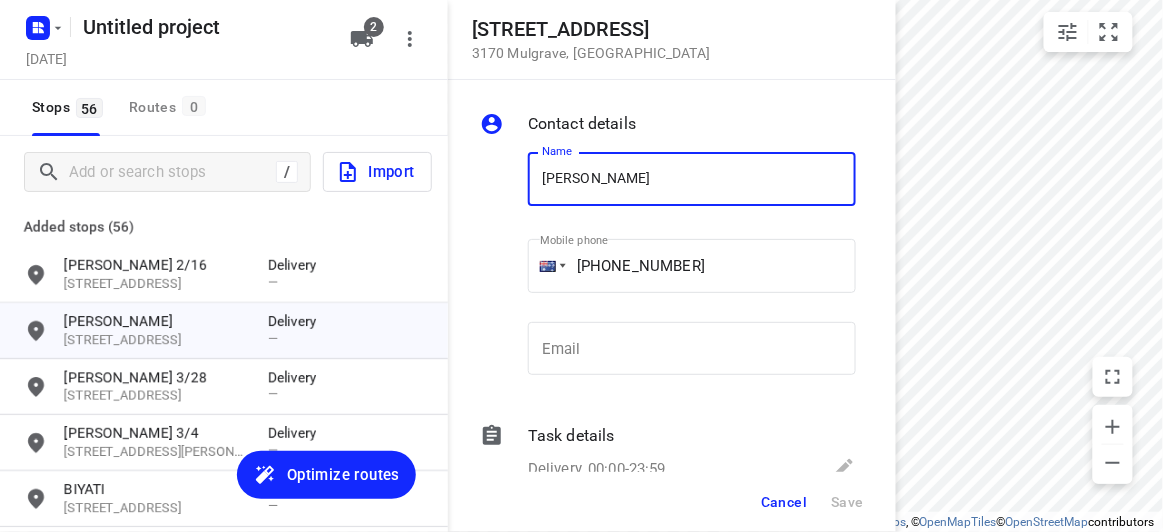 click on "Cancel" at bounding box center [784, 502] 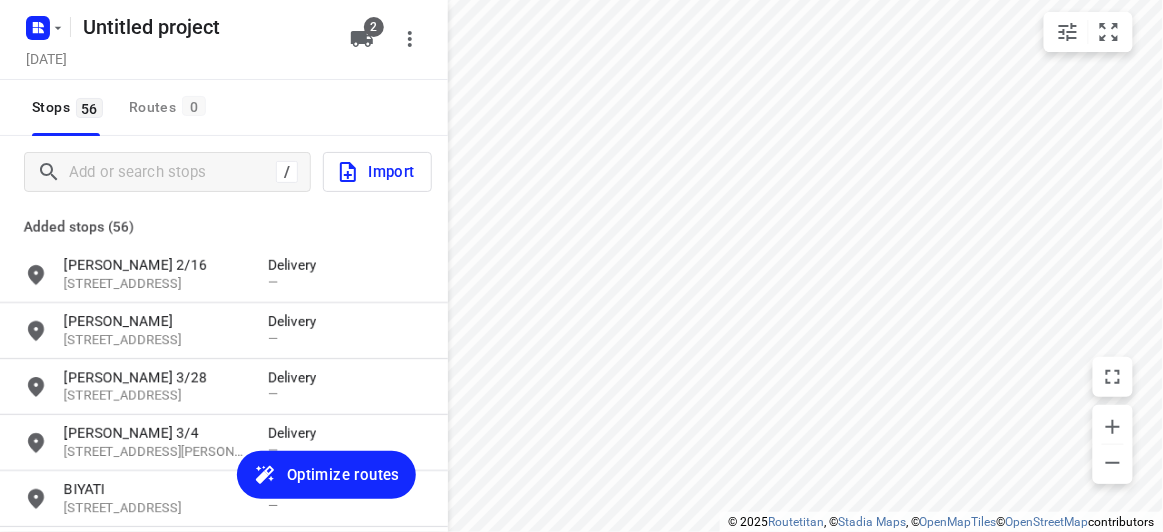 click on "Optimize routes" at bounding box center [343, 475] 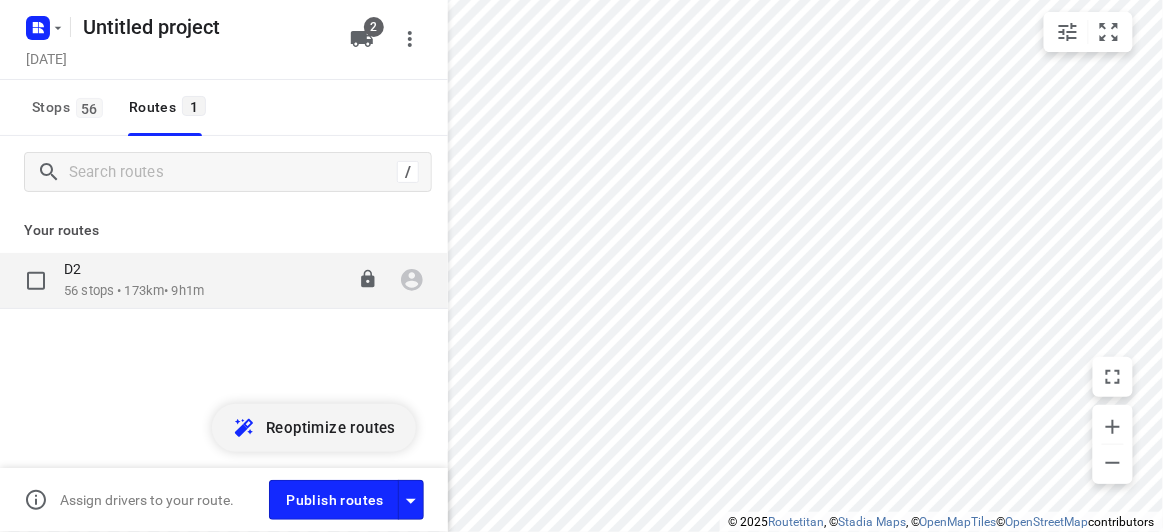 click on "D2" at bounding box center (134, 271) 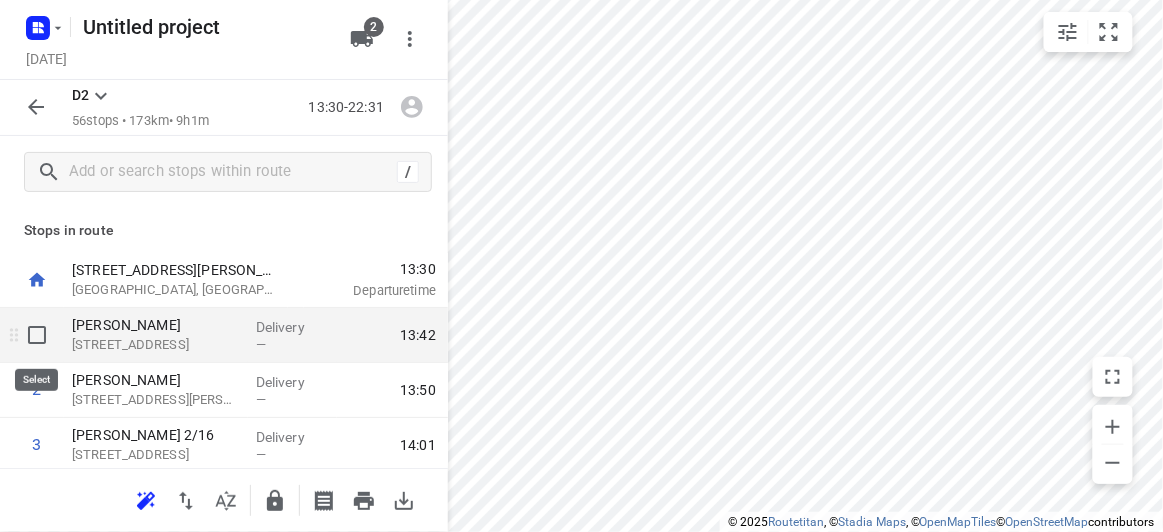 click at bounding box center (37, 335) 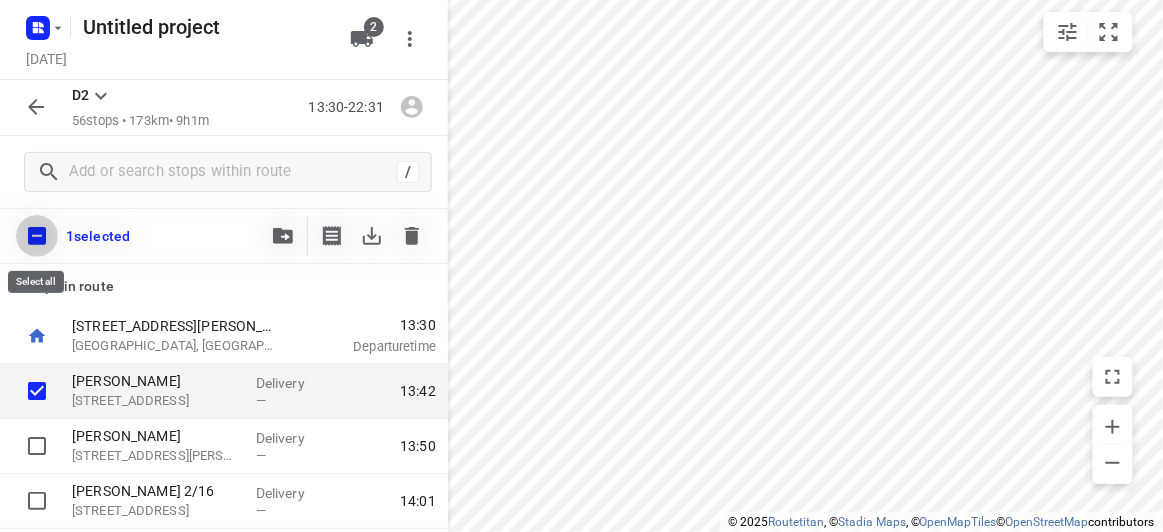 click at bounding box center (37, 236) 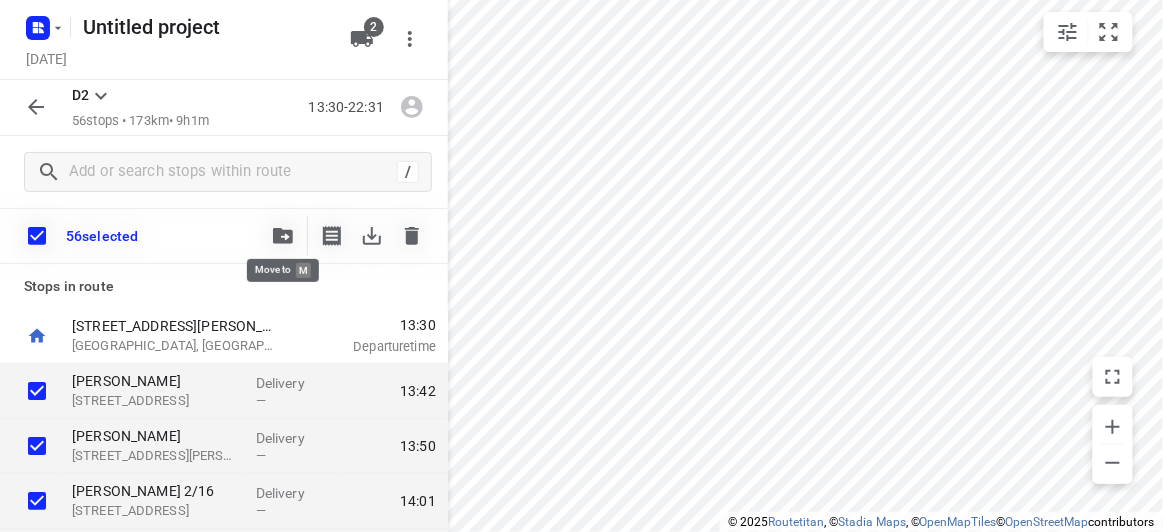 click 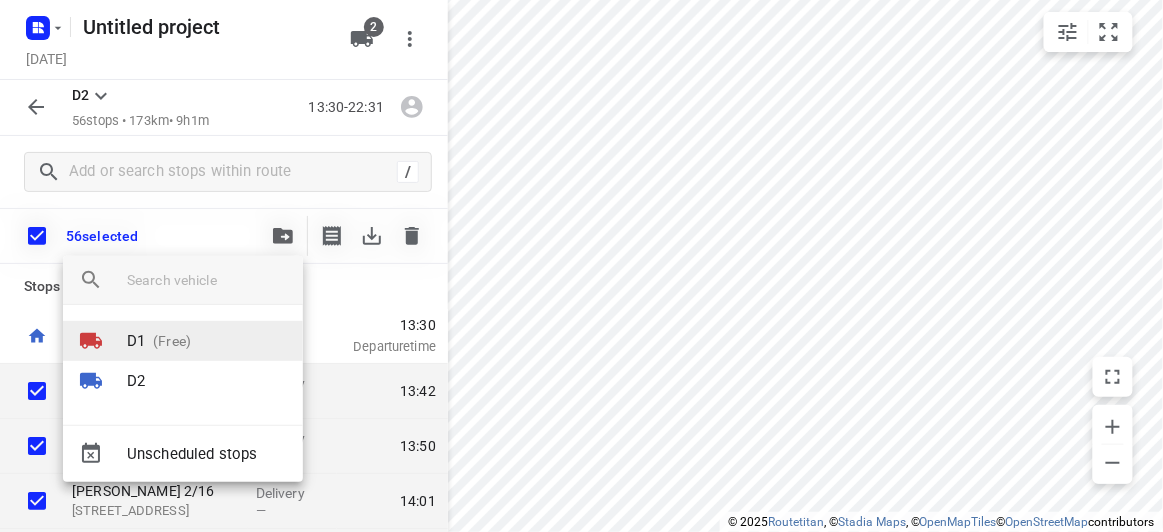 click on "D1 (Free)" at bounding box center [183, 341] 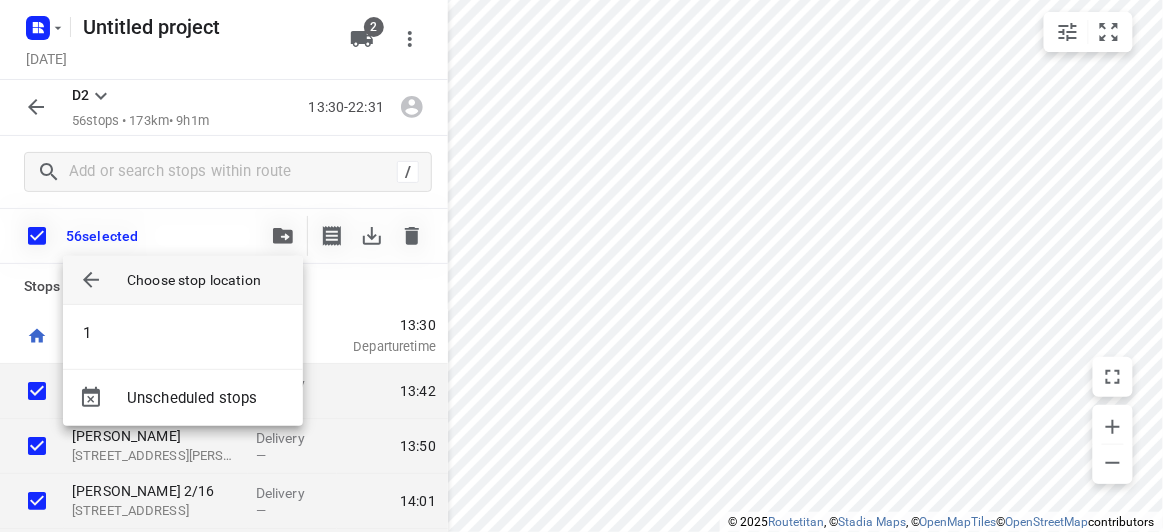 click on "1" at bounding box center (183, 337) 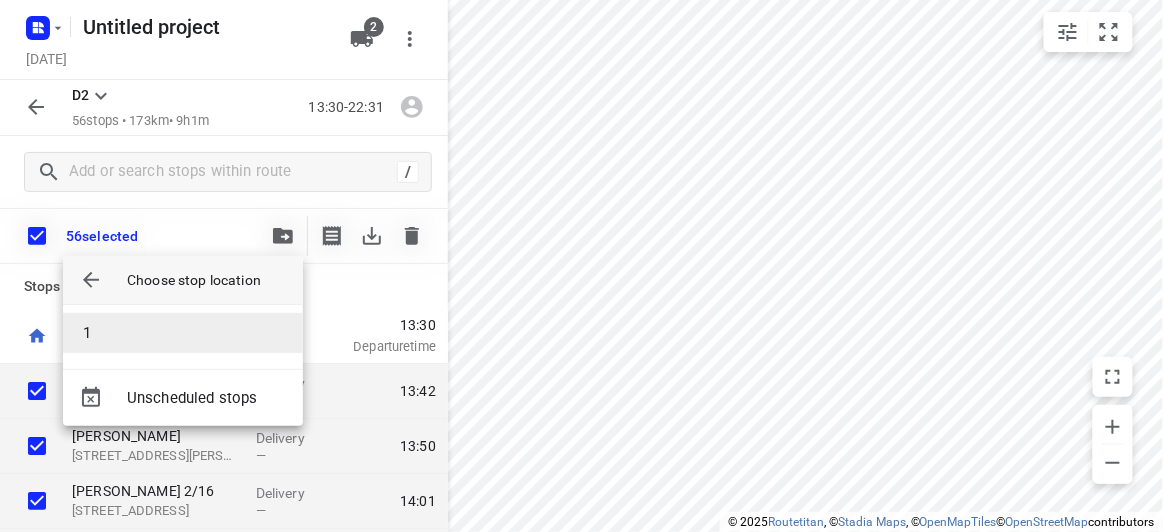 click on "1" at bounding box center (183, 333) 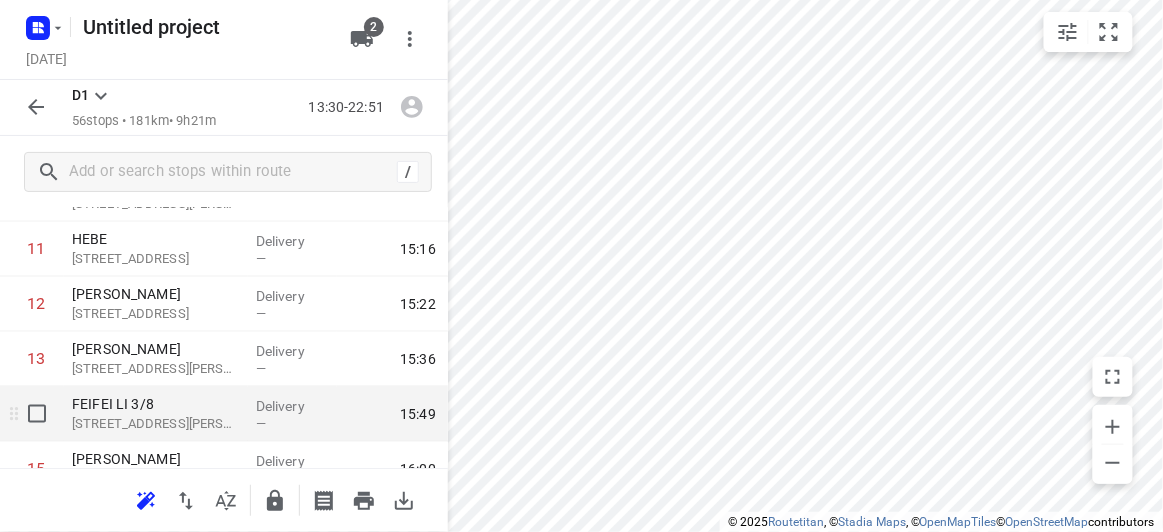 scroll, scrollTop: 727, scrollLeft: 0, axis: vertical 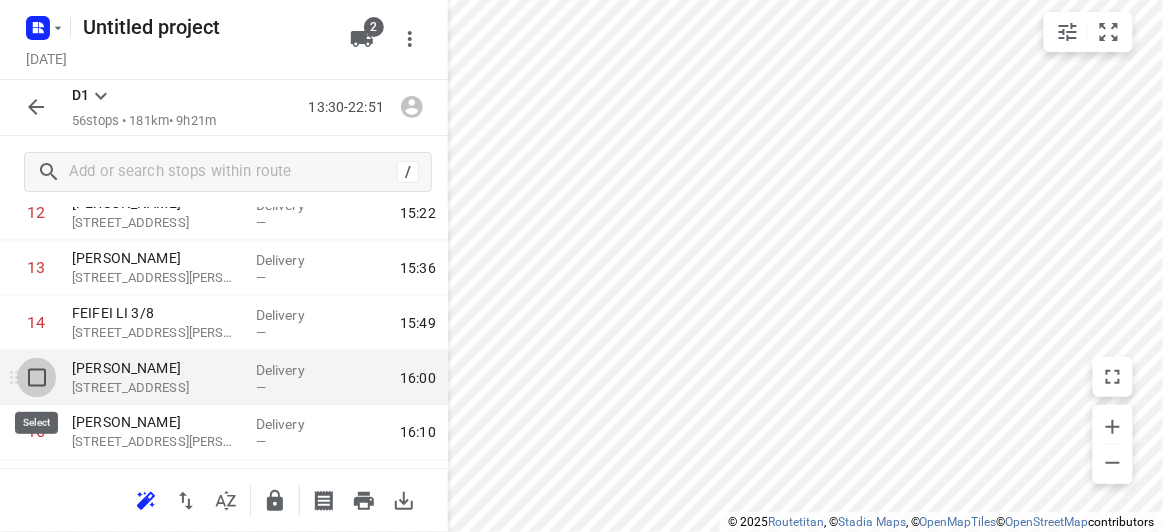 click at bounding box center [37, 378] 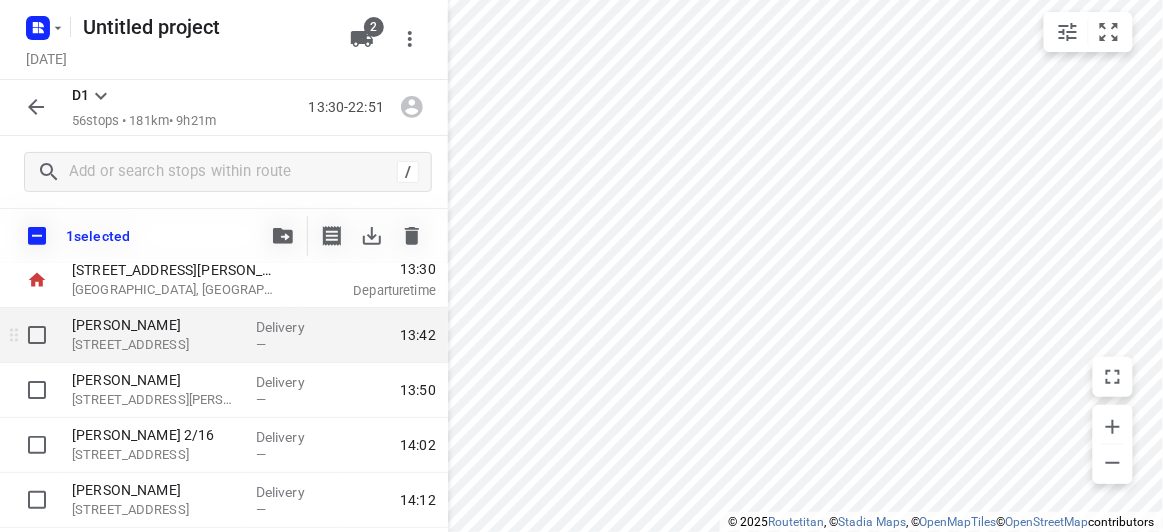 scroll, scrollTop: 0, scrollLeft: 0, axis: both 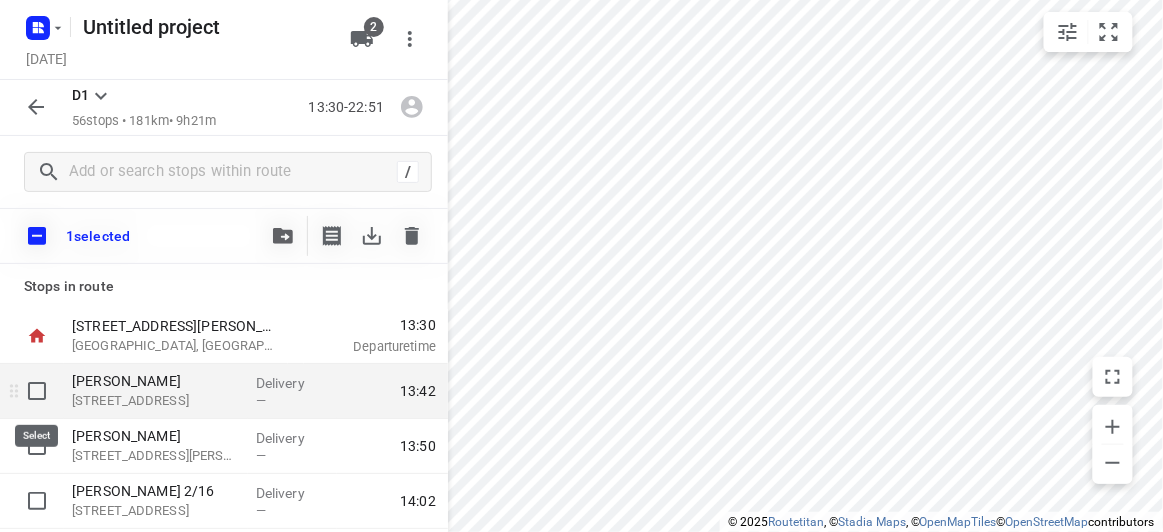 click at bounding box center [37, 391] 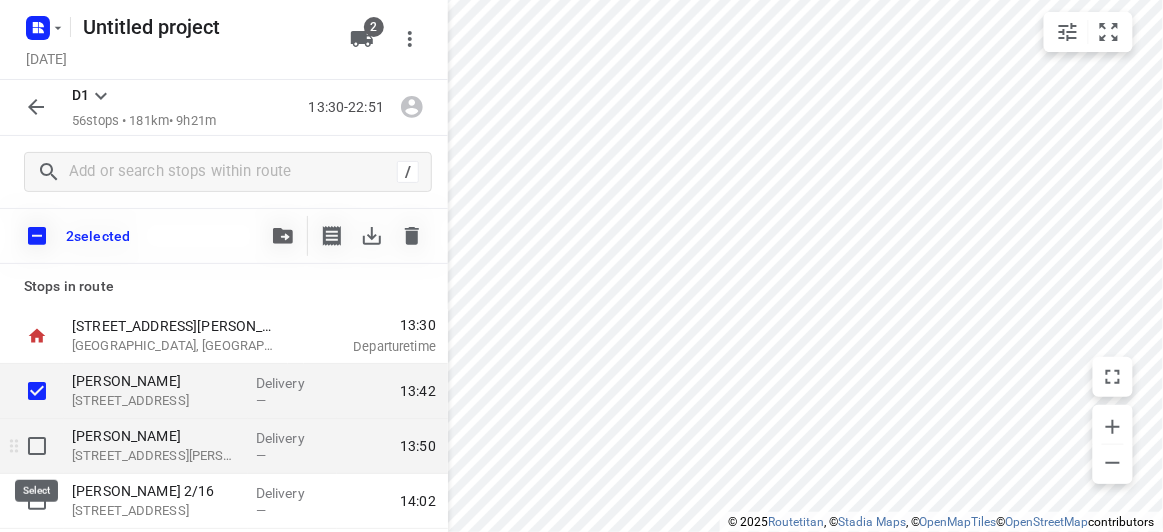 click at bounding box center [37, 446] 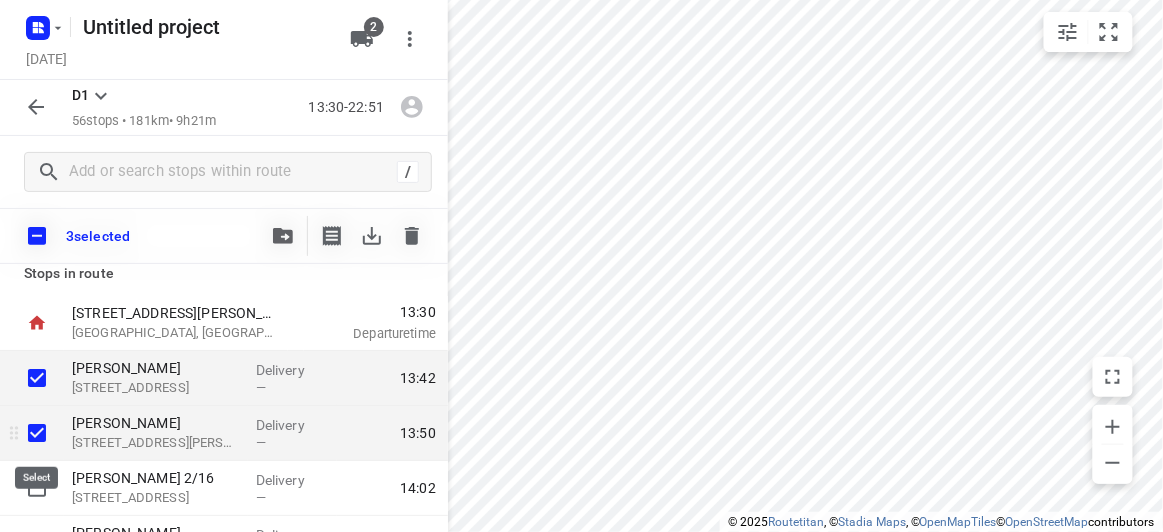 scroll, scrollTop: 0, scrollLeft: 0, axis: both 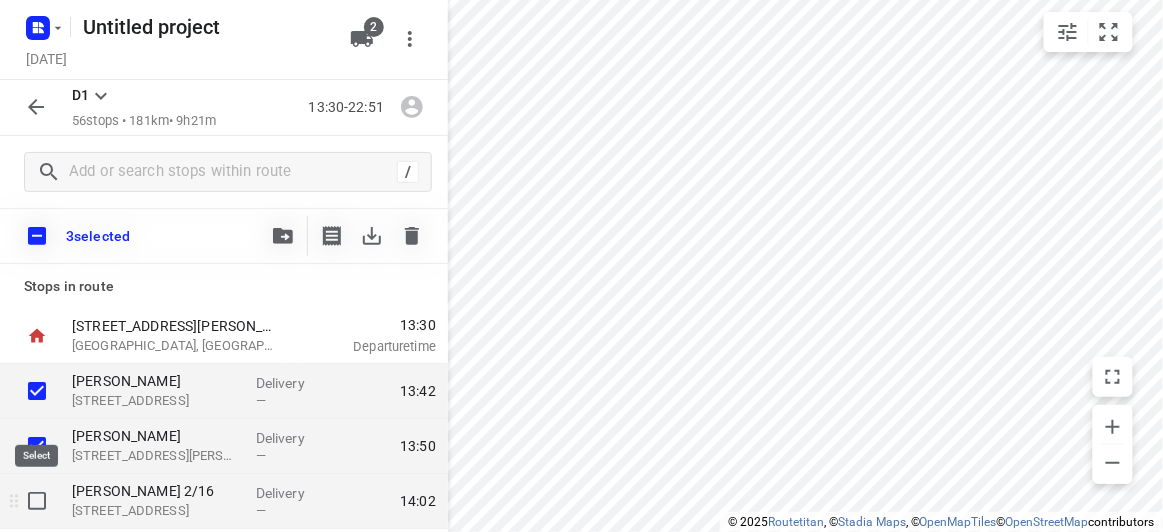 click at bounding box center (37, 501) 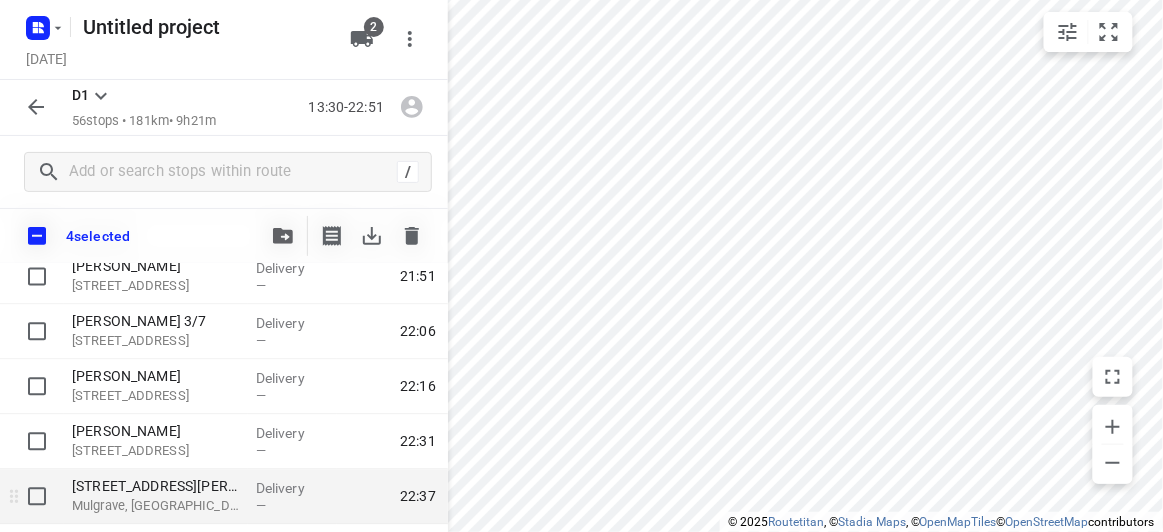 scroll, scrollTop: 2966, scrollLeft: 0, axis: vertical 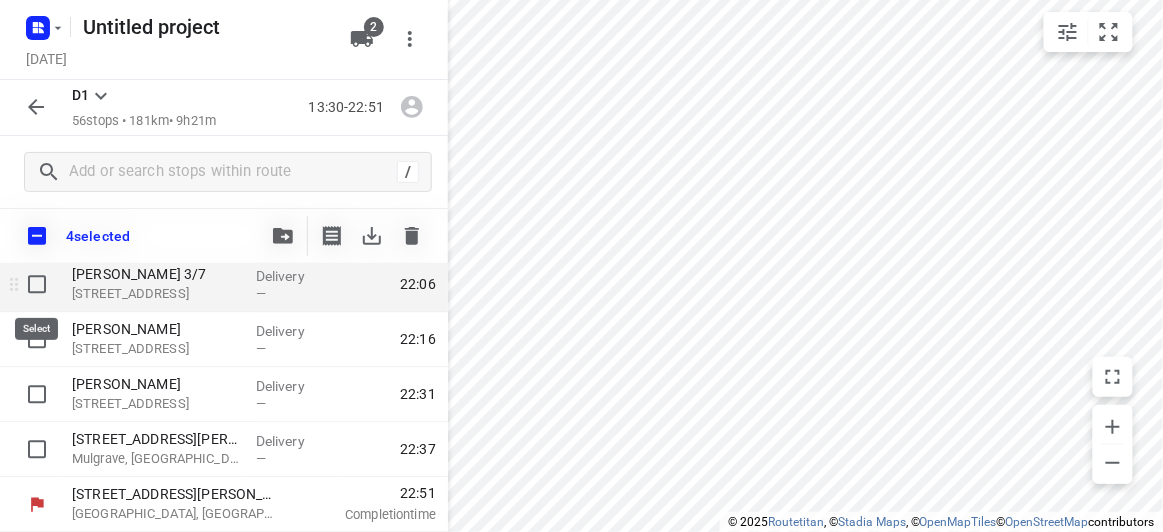 click at bounding box center [37, 285] 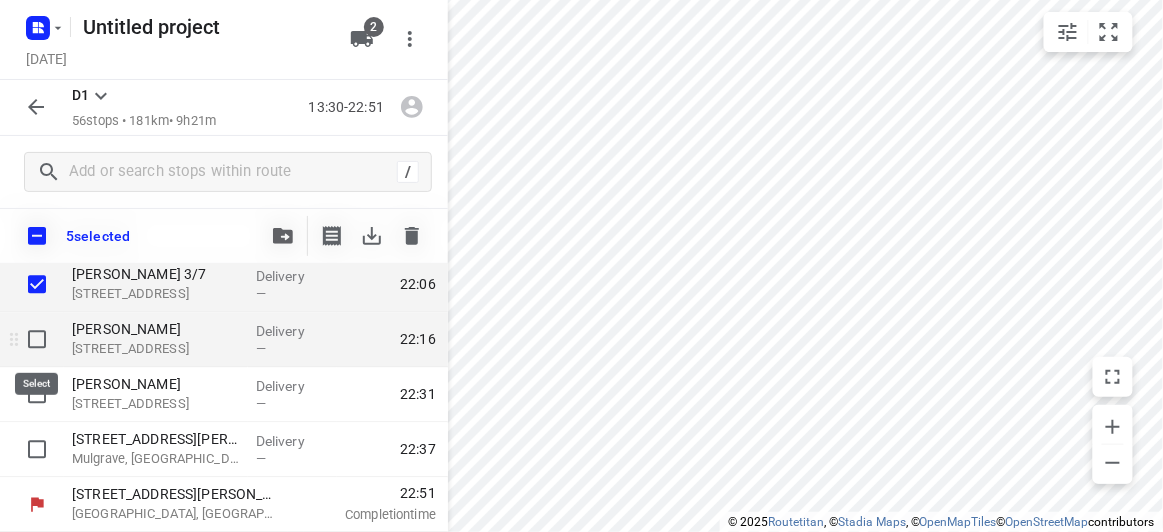 click at bounding box center (37, 340) 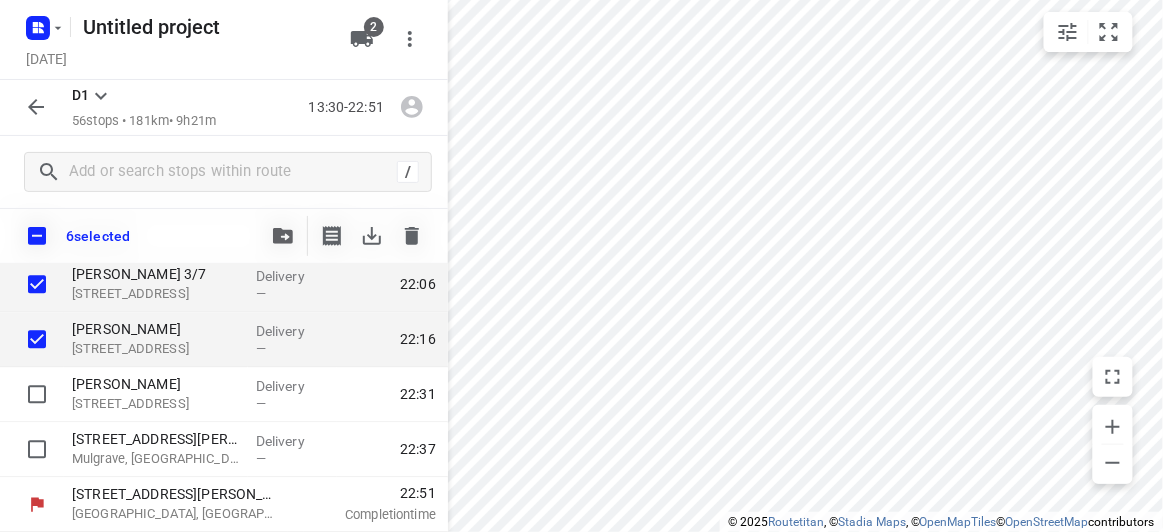 click 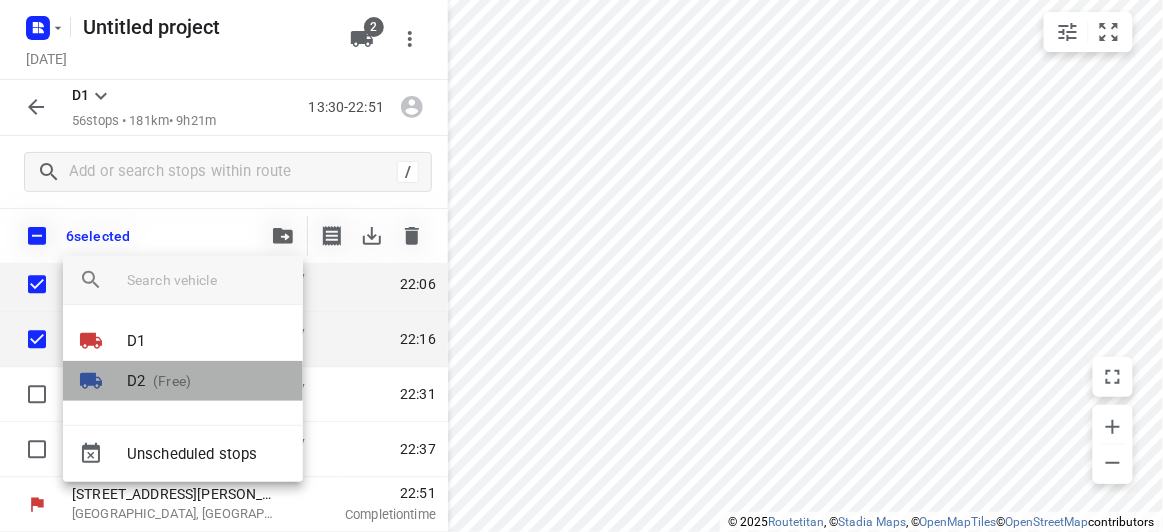 click at bounding box center [103, 381] 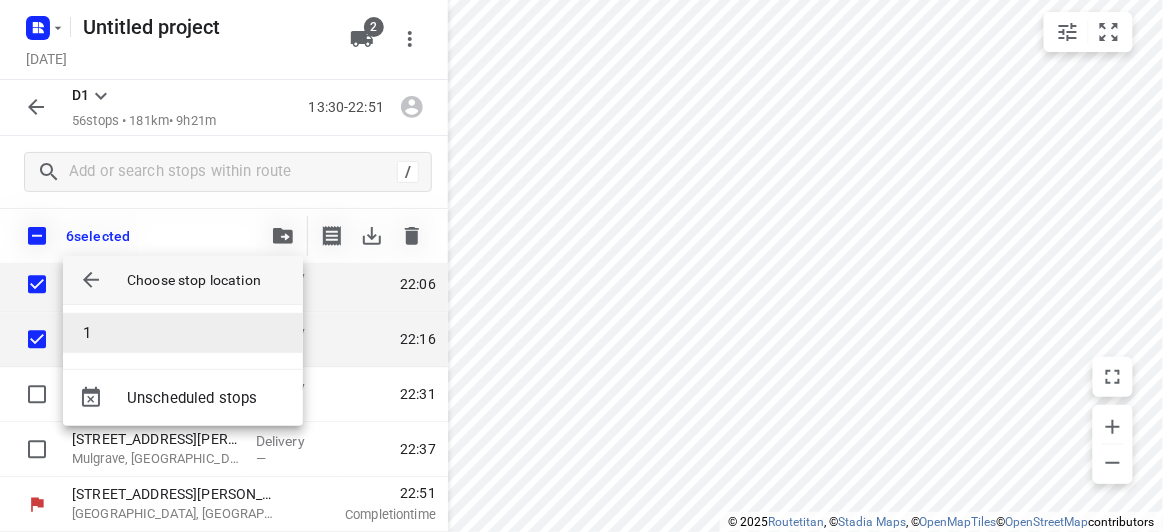 click on "1" at bounding box center [183, 333] 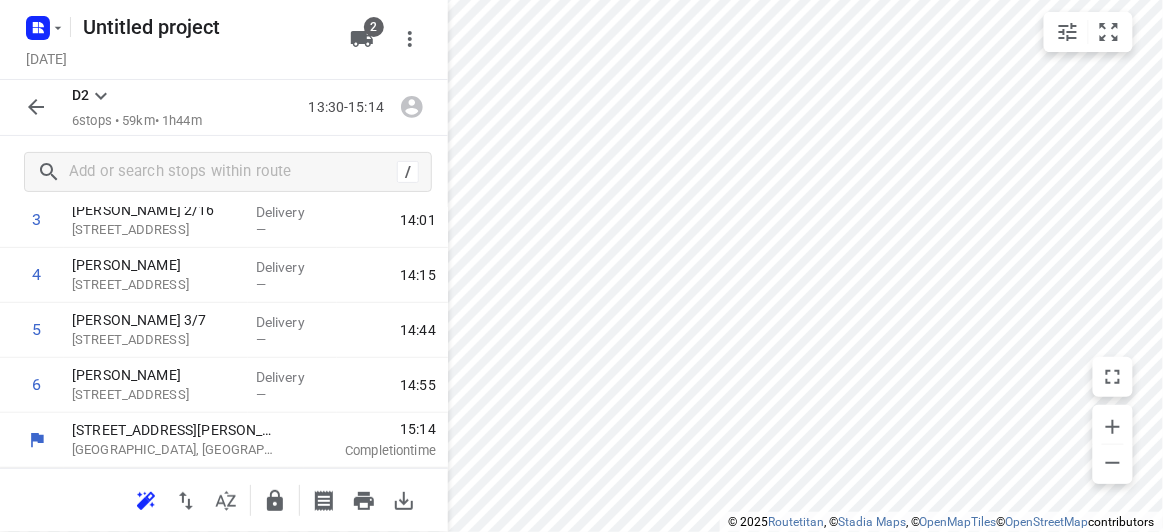 scroll, scrollTop: 224, scrollLeft: 0, axis: vertical 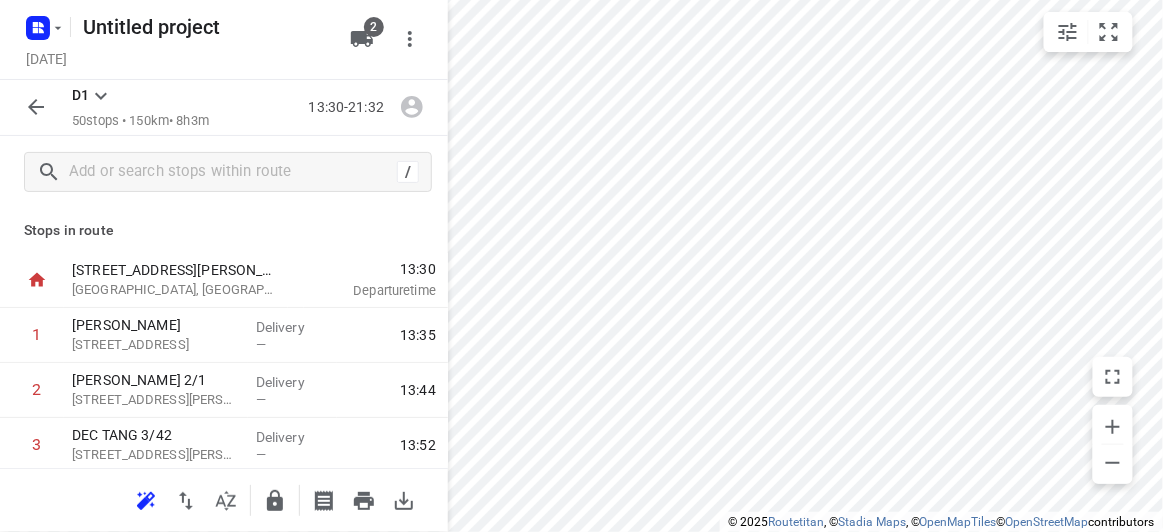 click 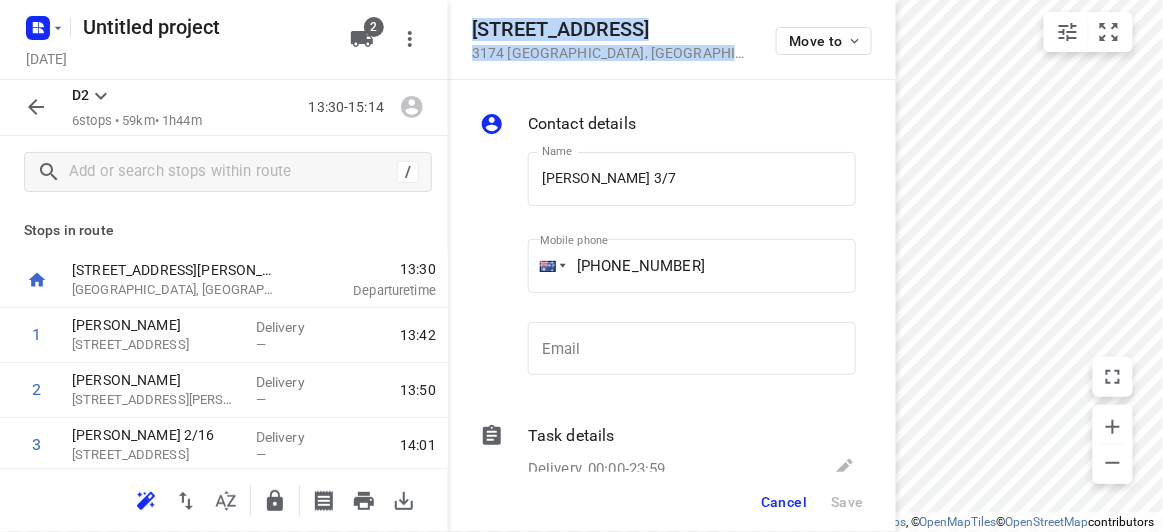 drag, startPoint x: 674, startPoint y: 86, endPoint x: 458, endPoint y: 28, distance: 223.65152 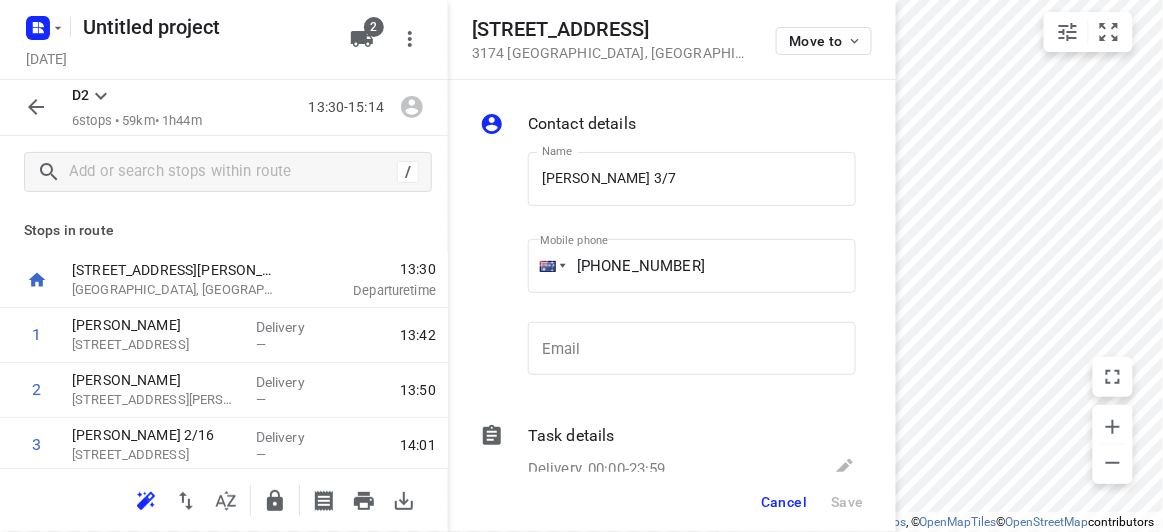 click on "2" at bounding box center (366, 39) 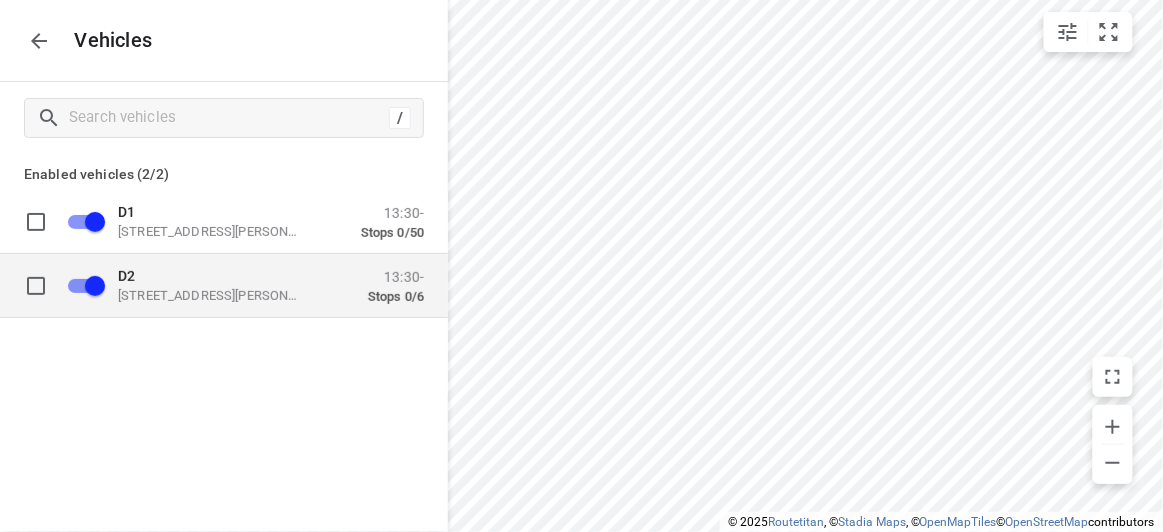 click on "49 John St, Oakleigh VIC 3166, Australia" at bounding box center [218, 295] 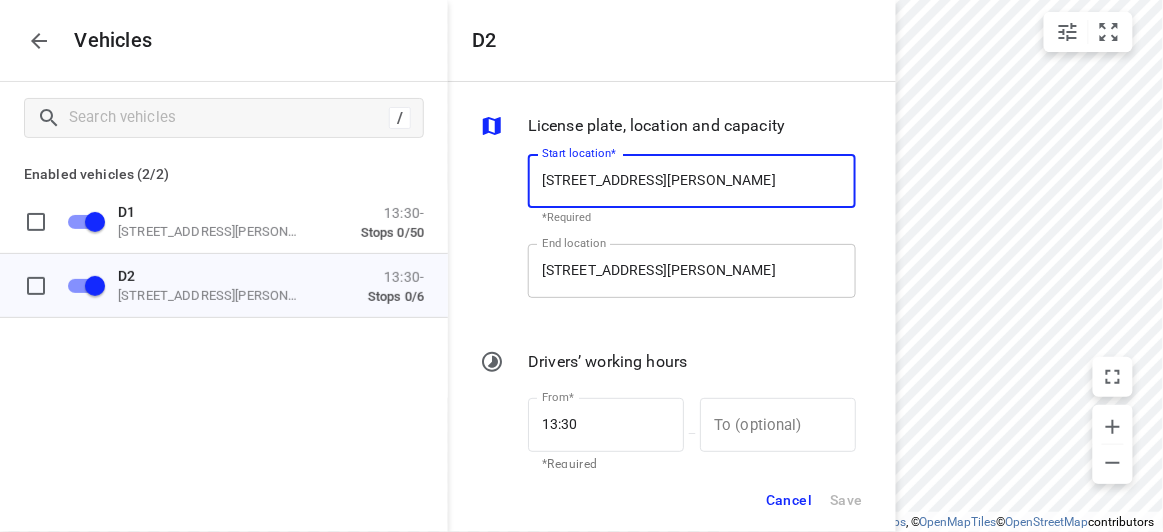 click on "49 John St, Oakleigh VIC 3166, Australia" at bounding box center (692, 271) 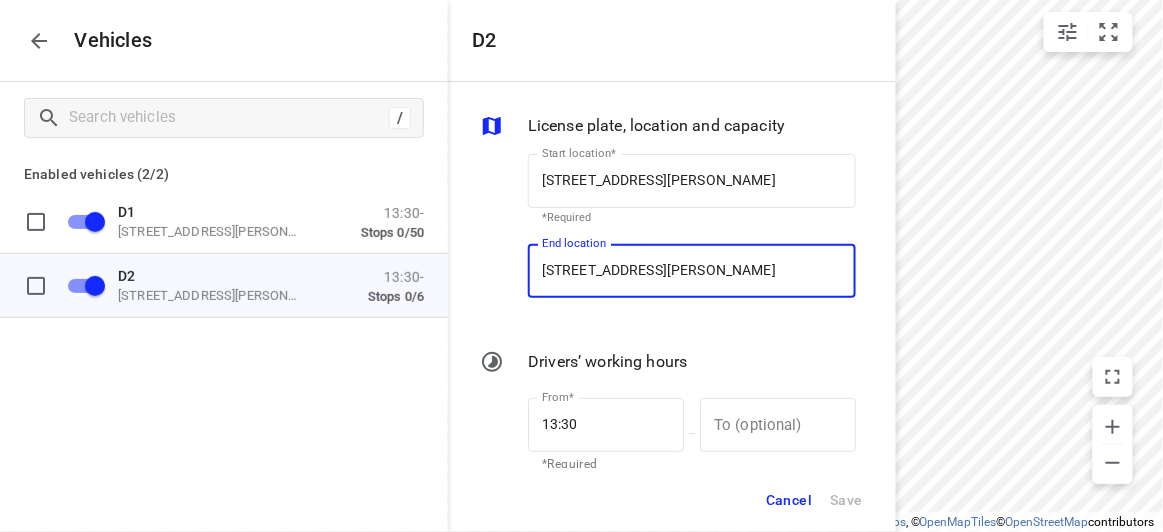 paste on "7 Stella Avenue 3174 Noble Park" 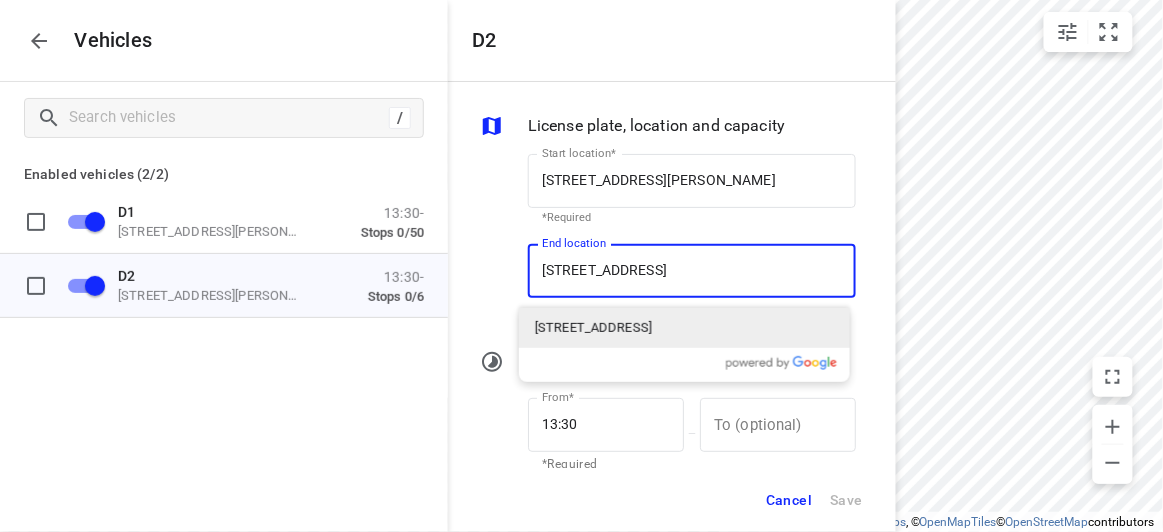 click on "7 Stella Avenue, Noble Park VIC 3174, Australia" at bounding box center [593, 328] 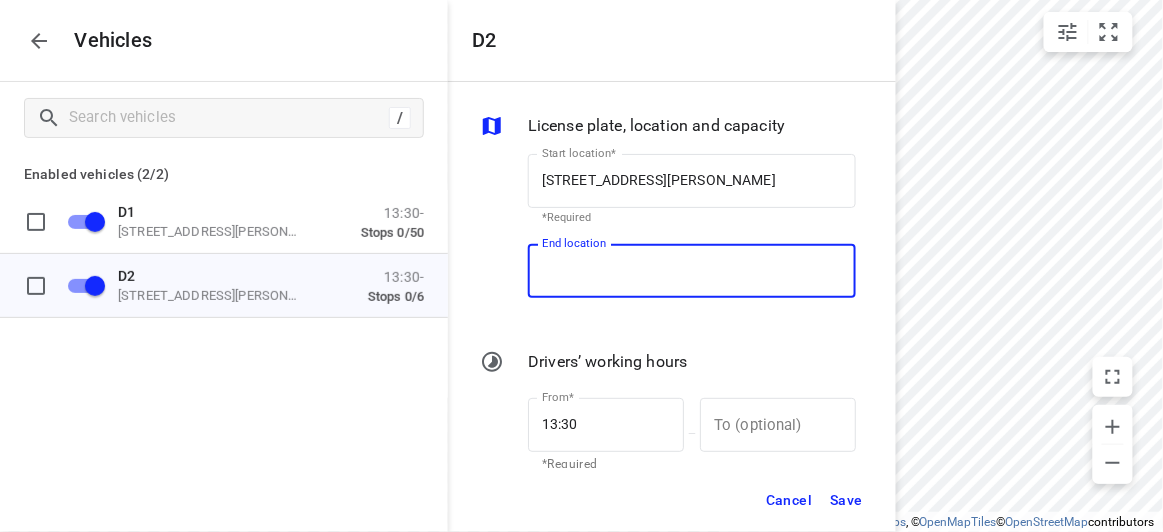 type on "7 Stella Ave, Noble Park VIC 3174, Australia" 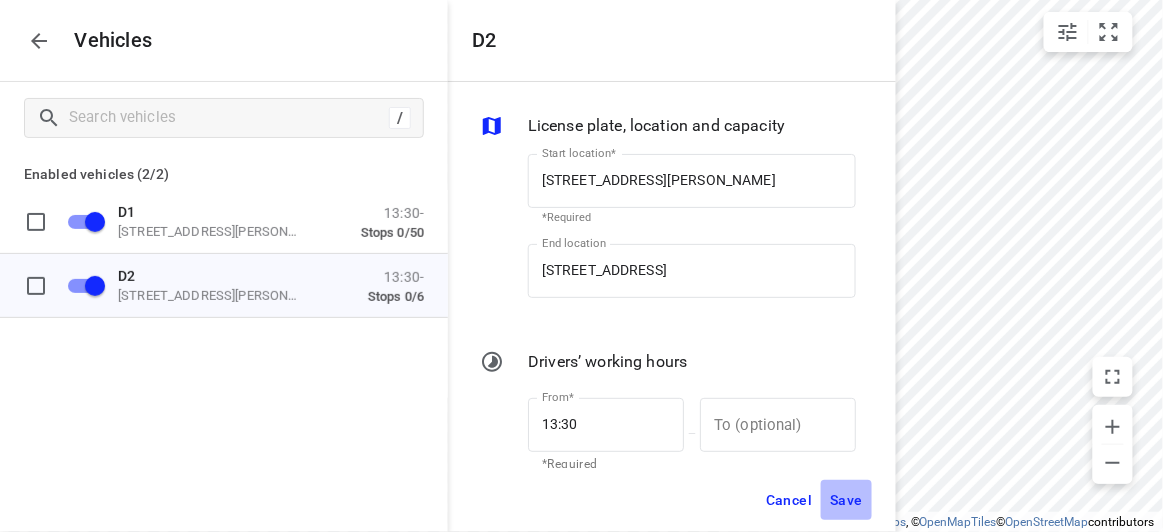 click on "Save" at bounding box center [846, 500] 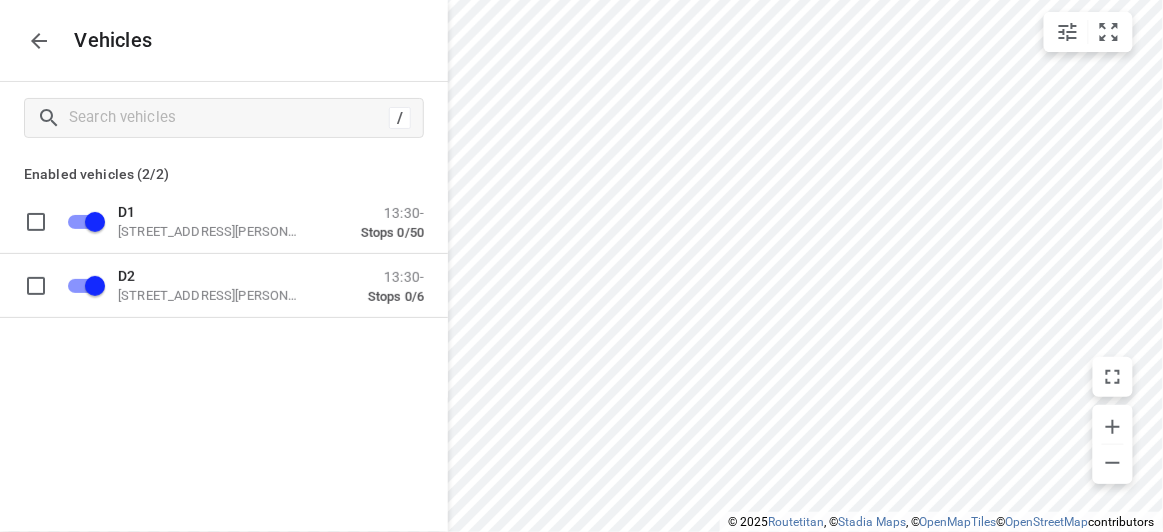 click 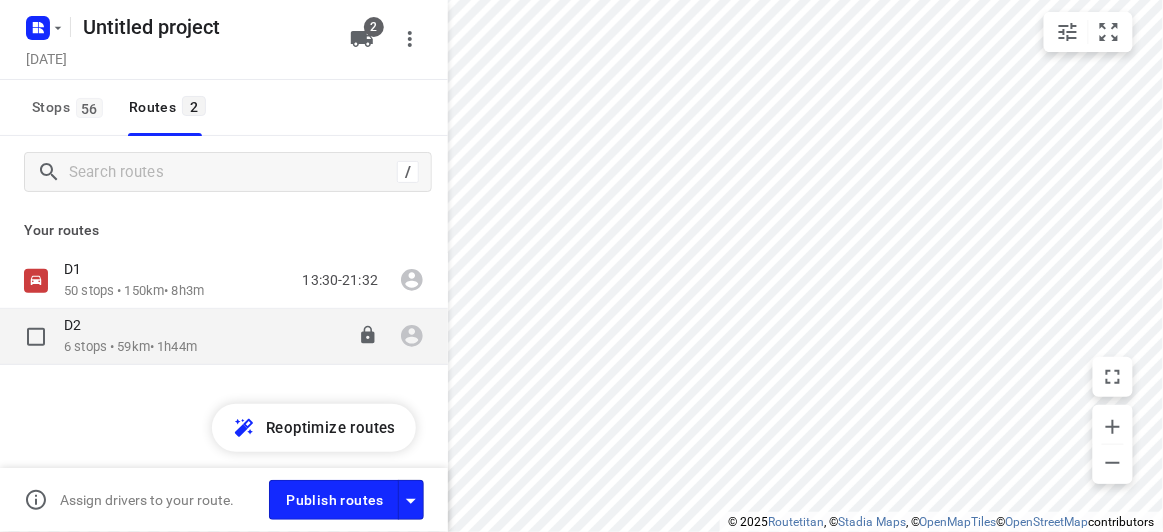 click on "D2 6   stops •   59km  •   1h44m 13:30-15:14" at bounding box center [224, 337] 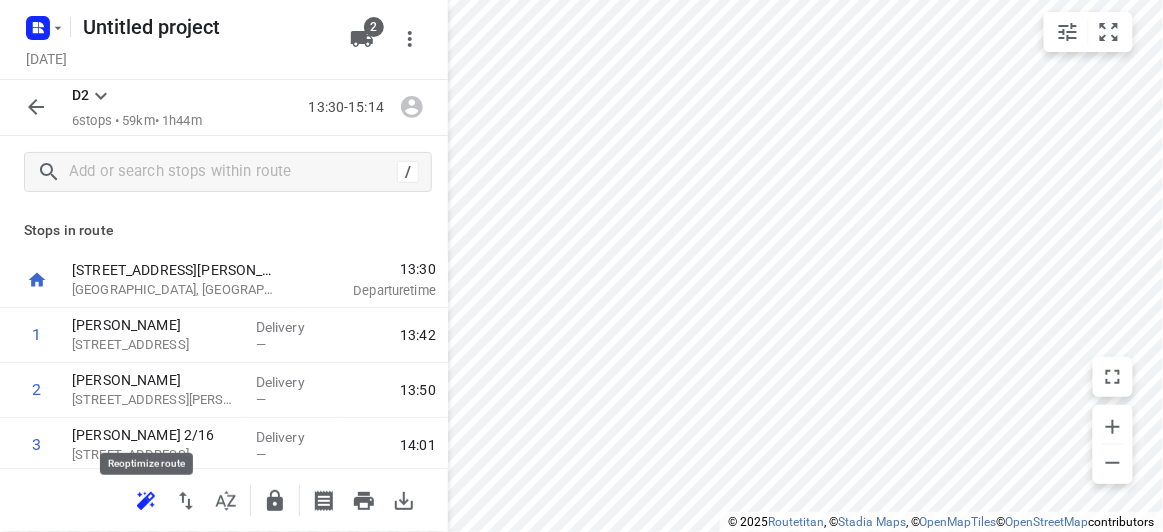 click at bounding box center (146, 501) 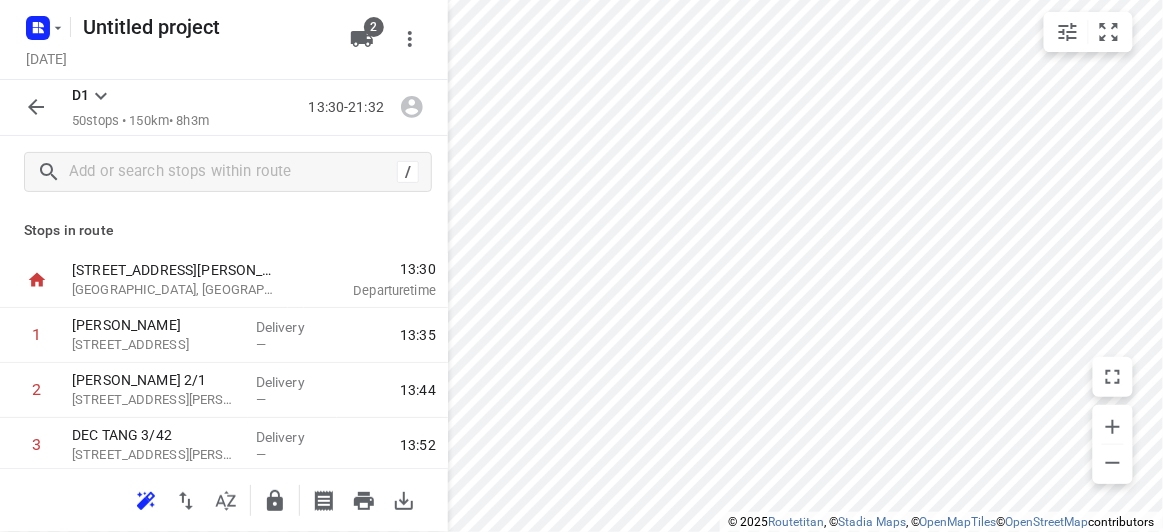 click at bounding box center [36, 107] 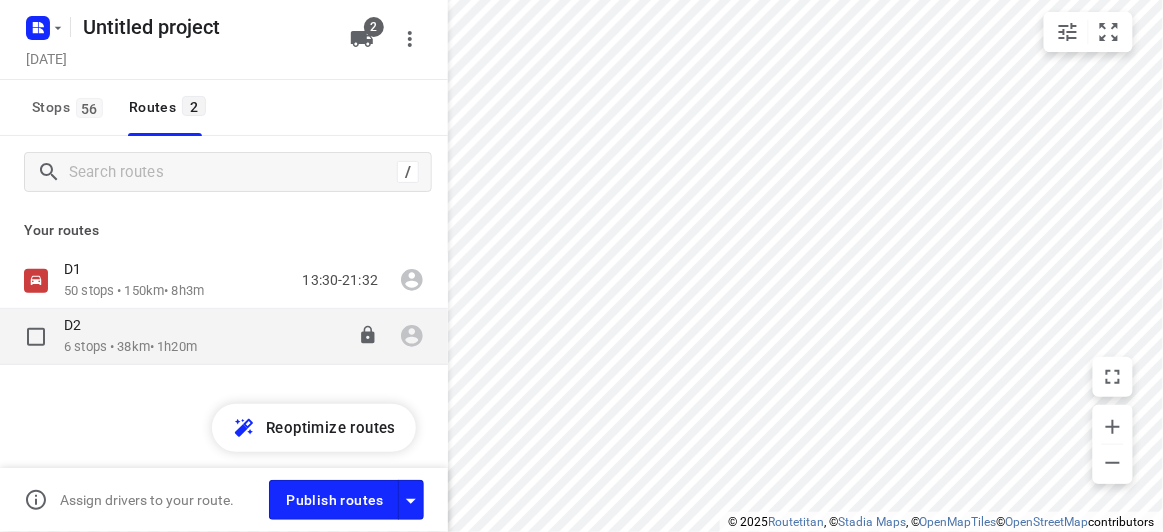 click on "6   stops •   38km  •   1h20m" at bounding box center (130, 347) 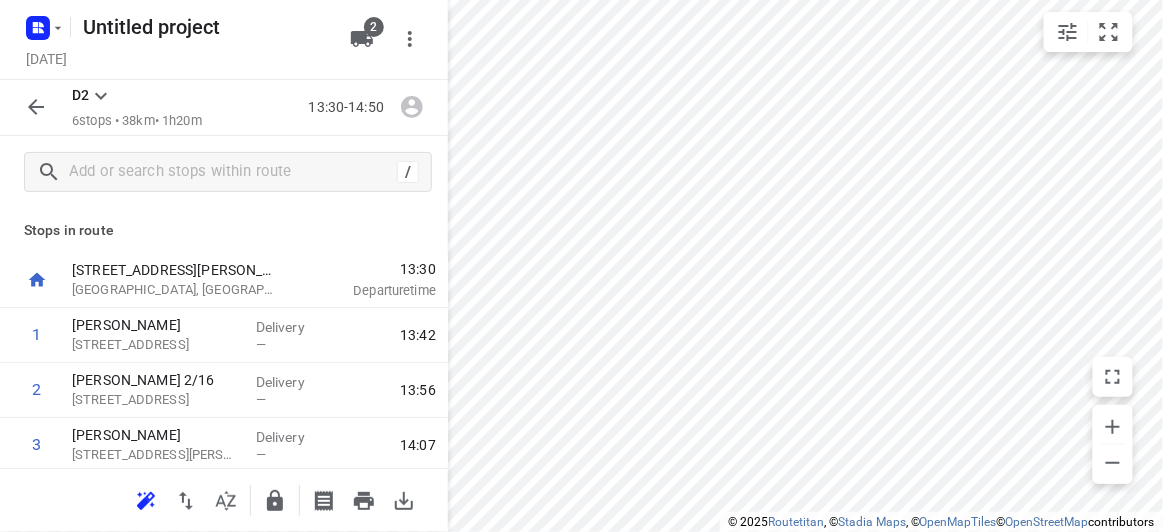 click on "D2 6  stops •   38km  •   1h20m 13:30-14:50" at bounding box center (224, 108) 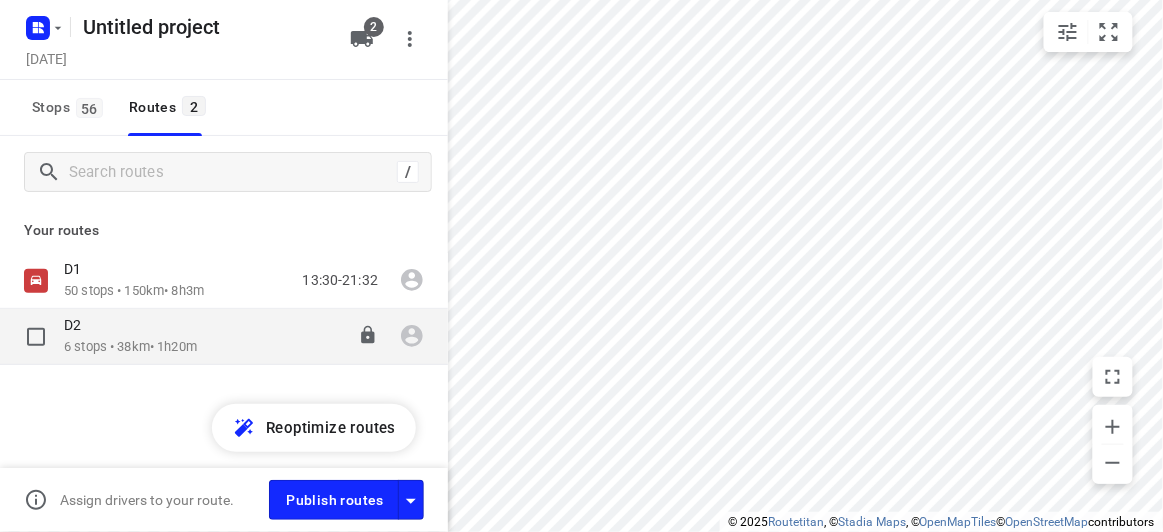 click at bounding box center [36, 337] 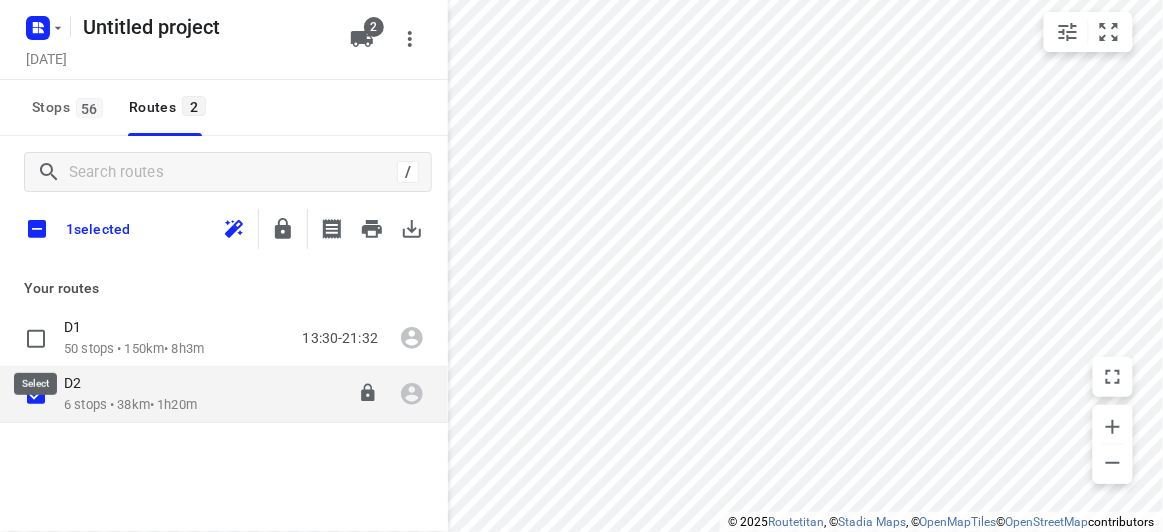 checkbox on "true" 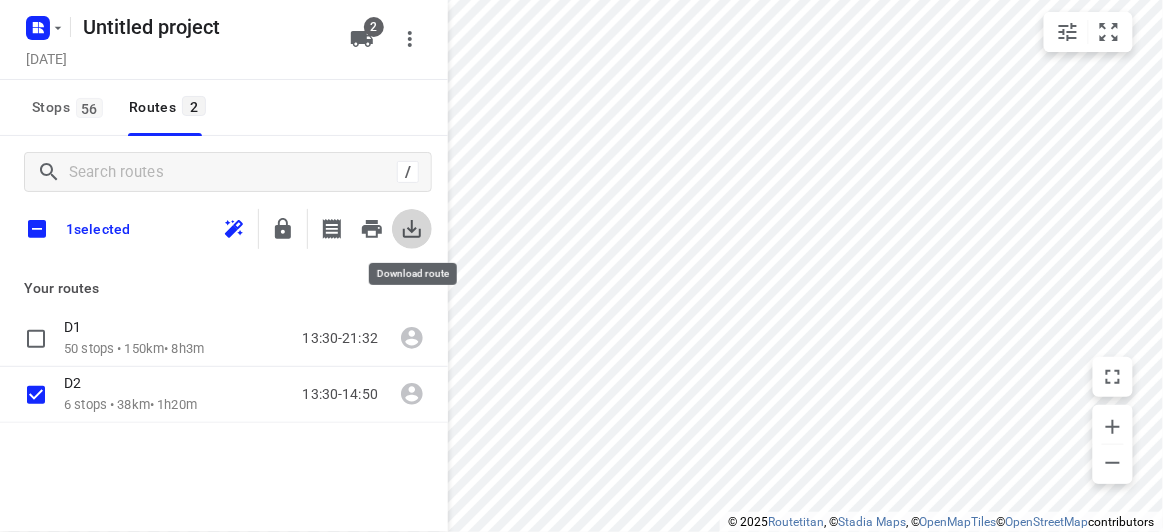 click 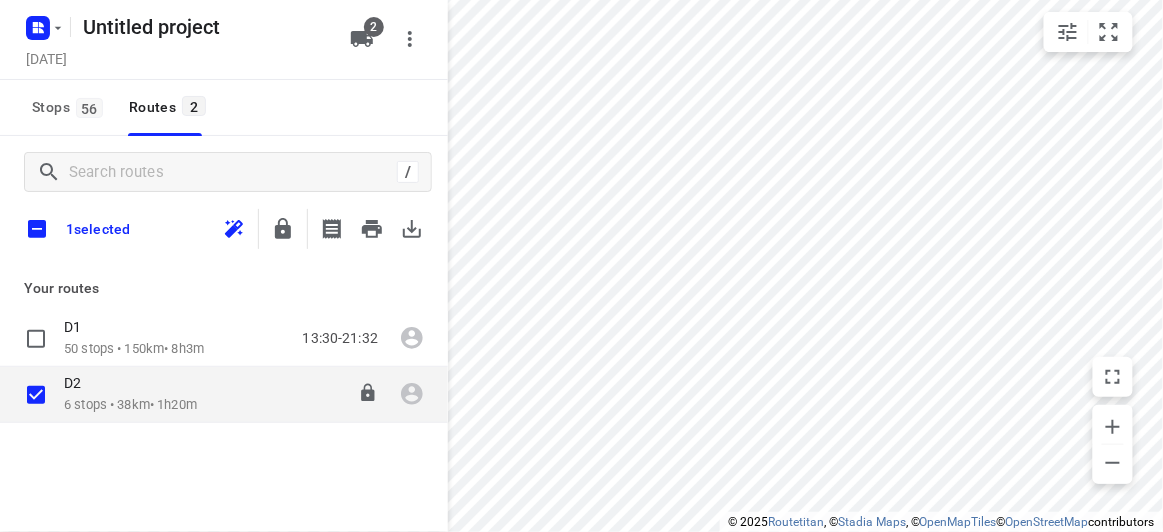 click on "D2 6   stops •   38km  •   1h20m 13:30-14:50" at bounding box center (224, 395) 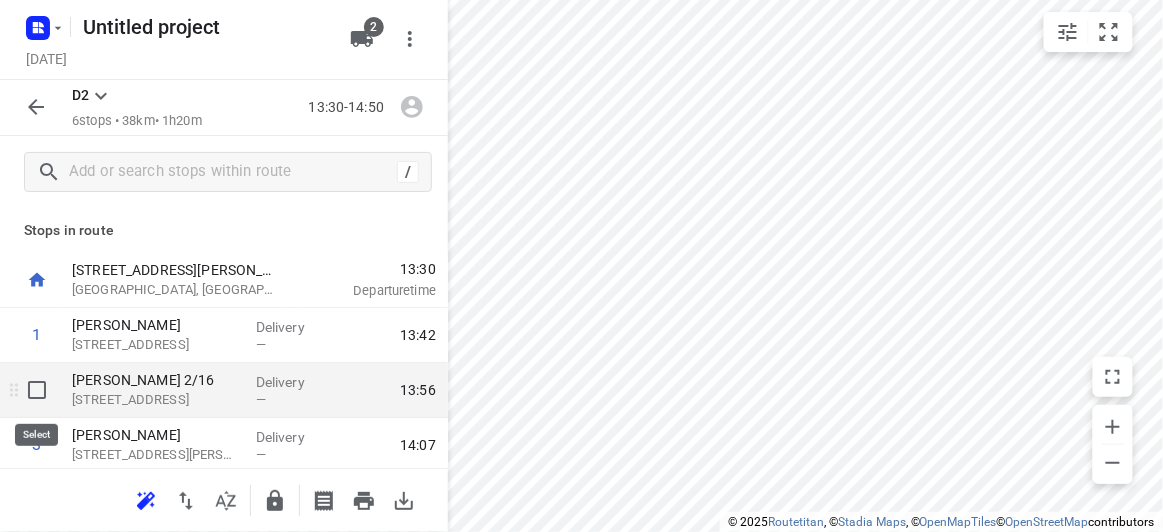 click at bounding box center [37, 390] 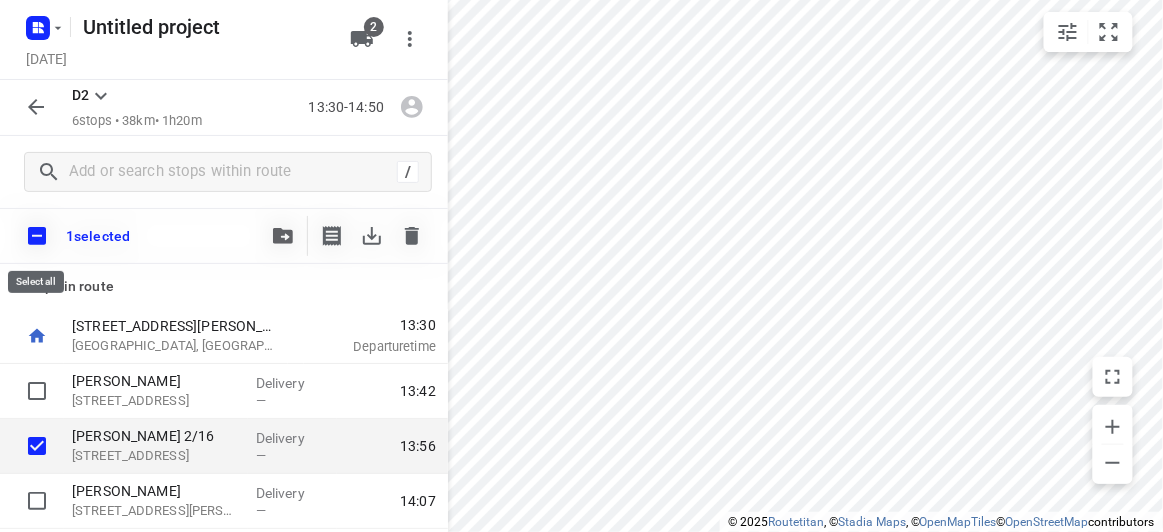 click at bounding box center (37, 236) 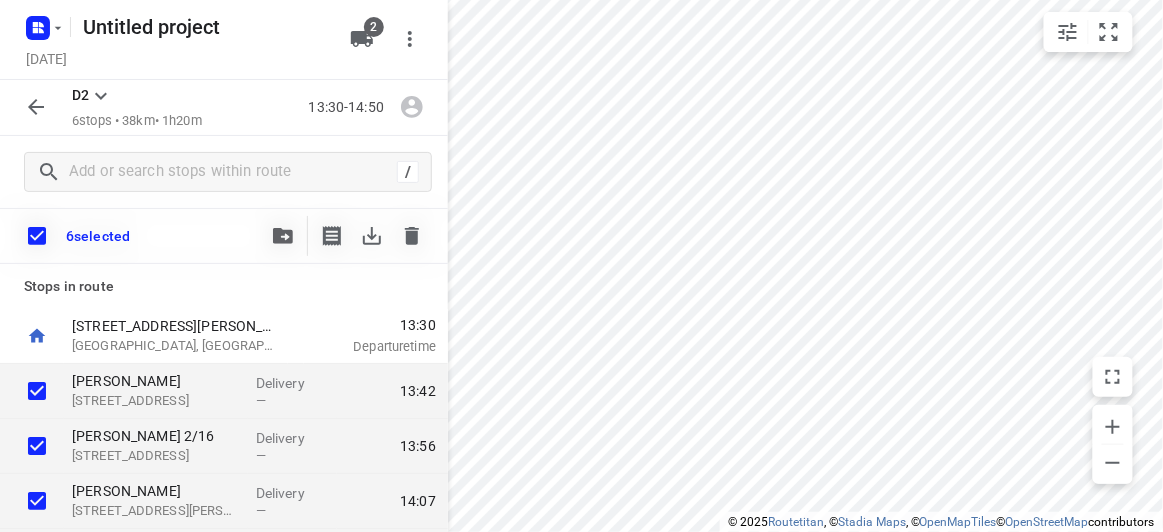 click 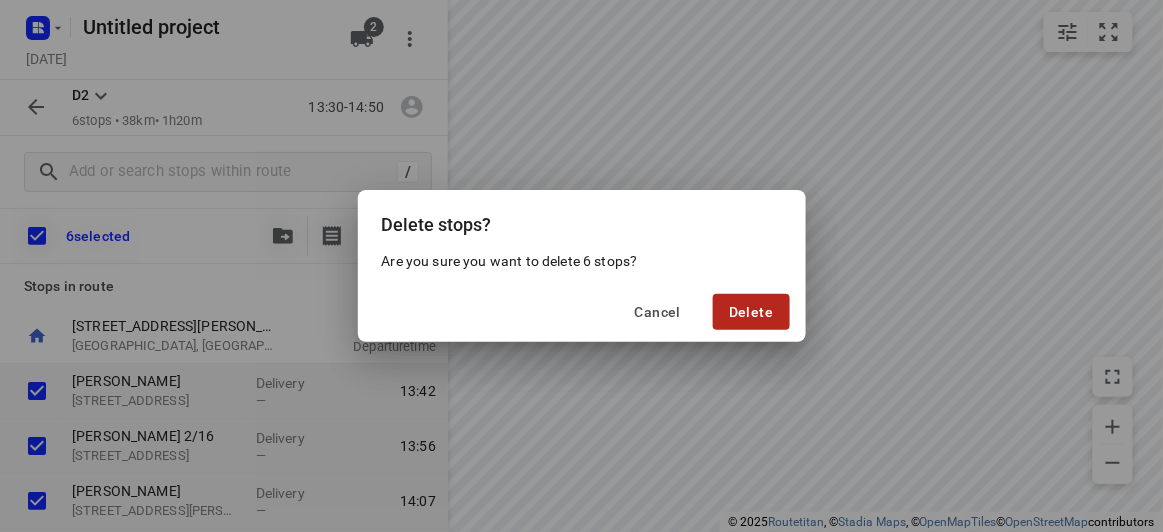 click on "Delete" at bounding box center (751, 312) 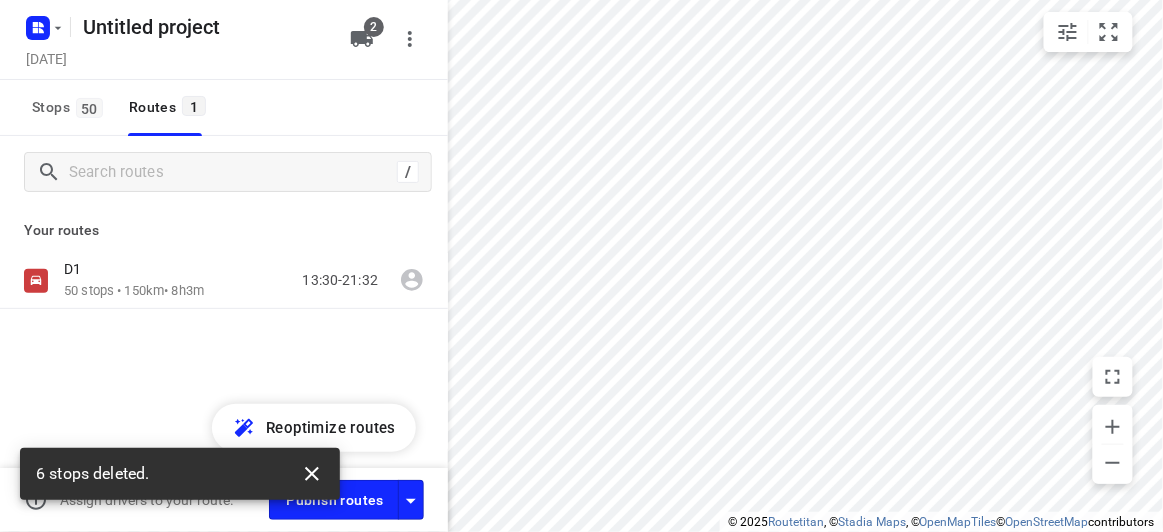 click 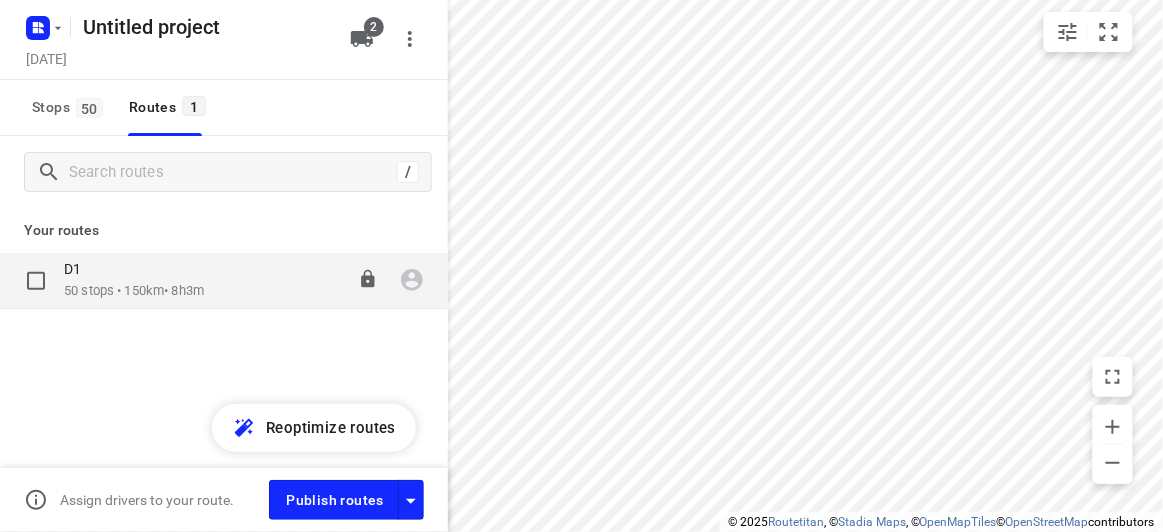 click on "50   stops •   150km  •   8h3m" at bounding box center [134, 291] 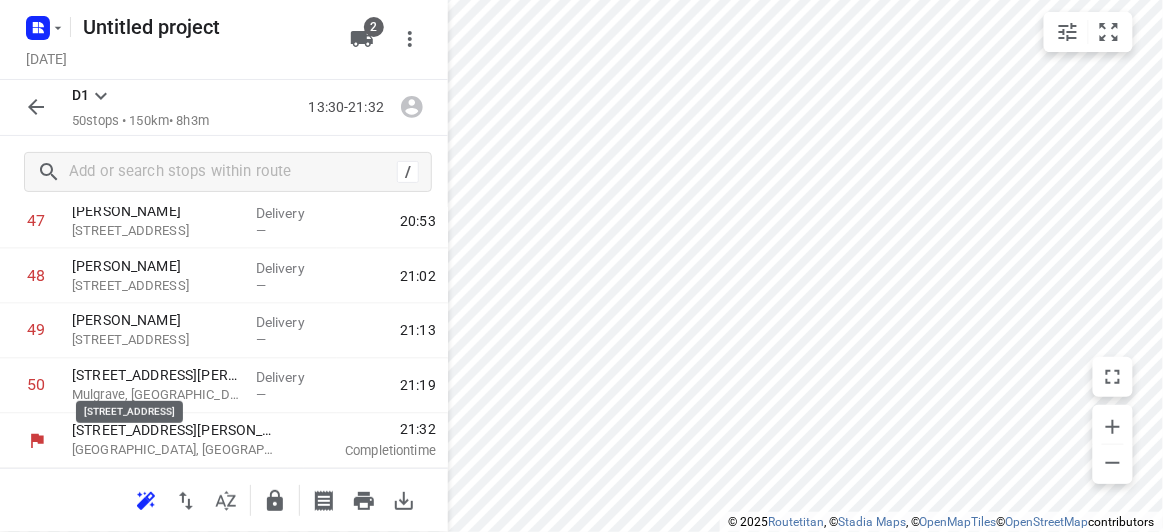 scroll, scrollTop: 2007, scrollLeft: 0, axis: vertical 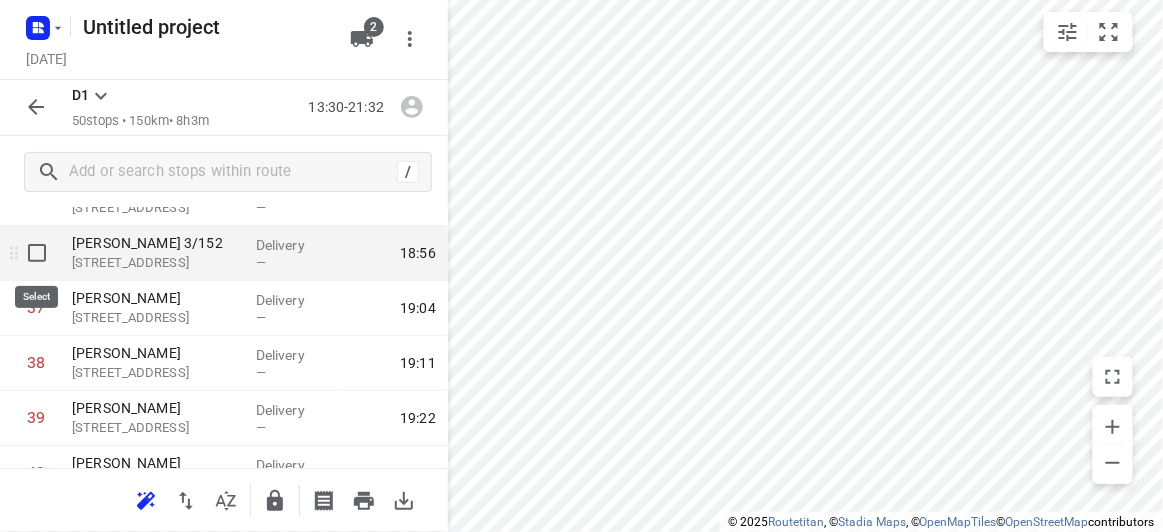 click at bounding box center (37, 253) 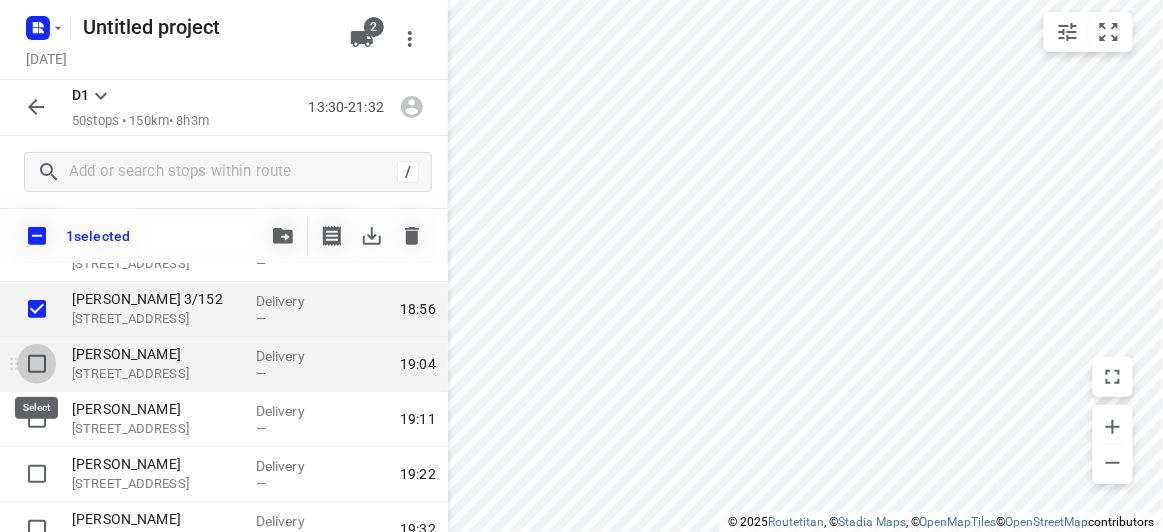 click at bounding box center [37, 364] 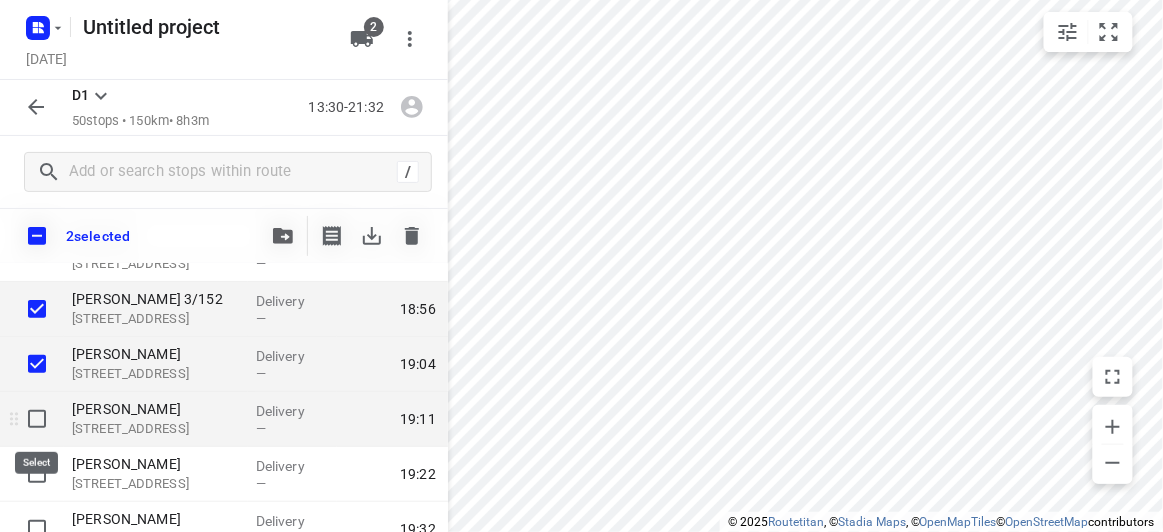 click at bounding box center (37, 419) 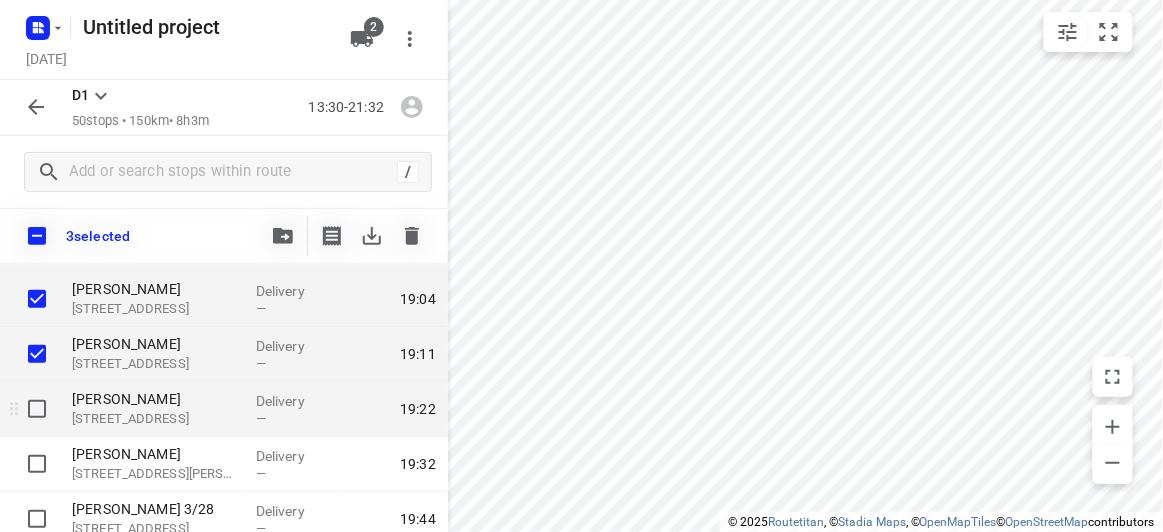 scroll, scrollTop: 2098, scrollLeft: 0, axis: vertical 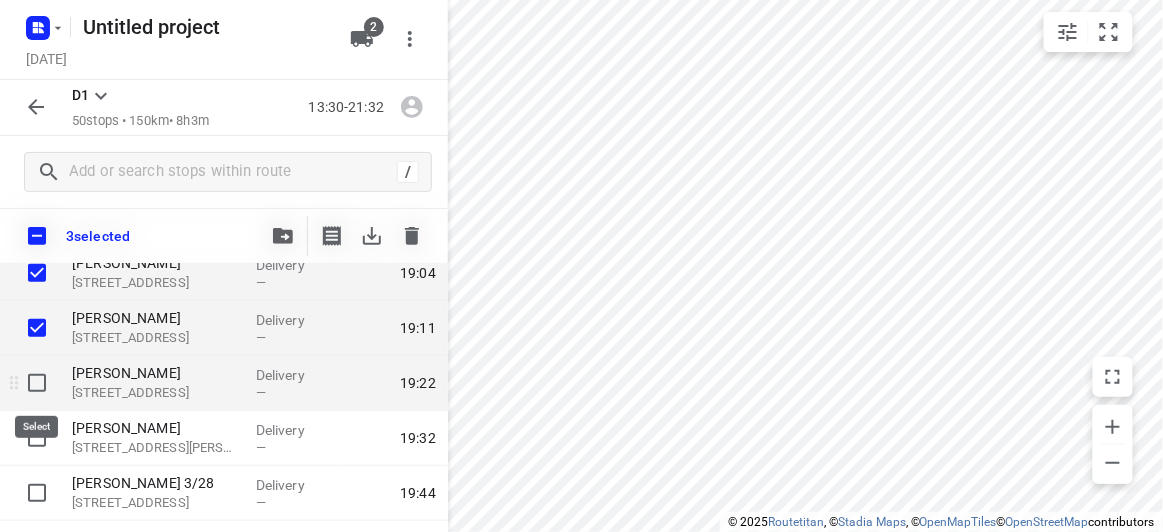 click at bounding box center [37, 383] 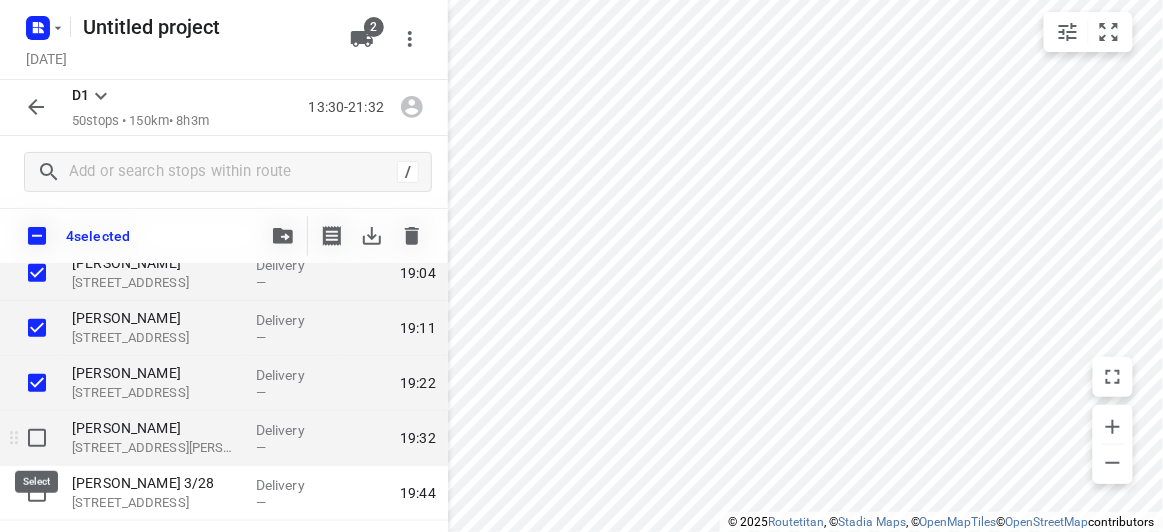 click at bounding box center (37, 438) 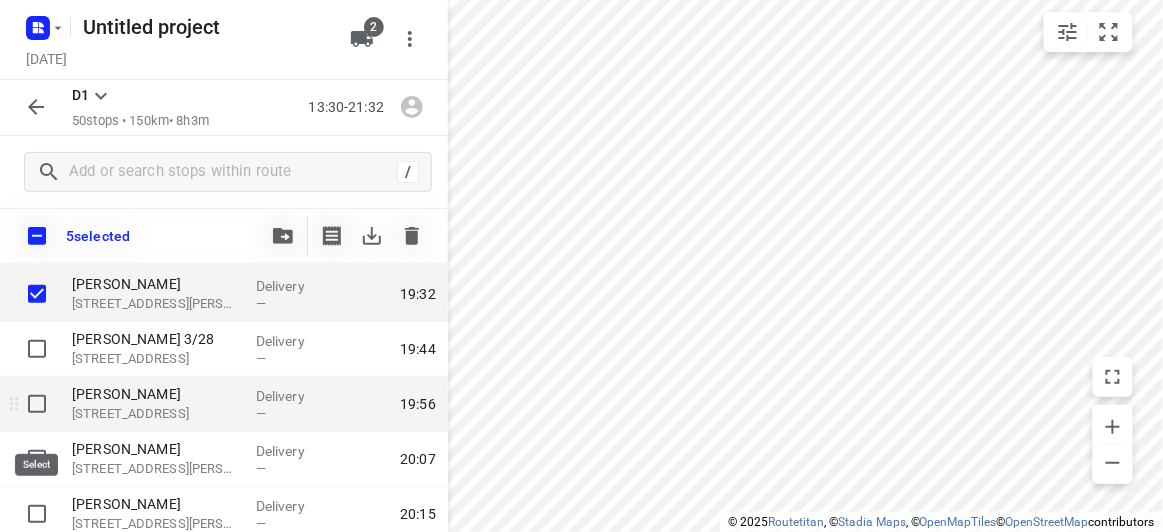 scroll, scrollTop: 2280, scrollLeft: 0, axis: vertical 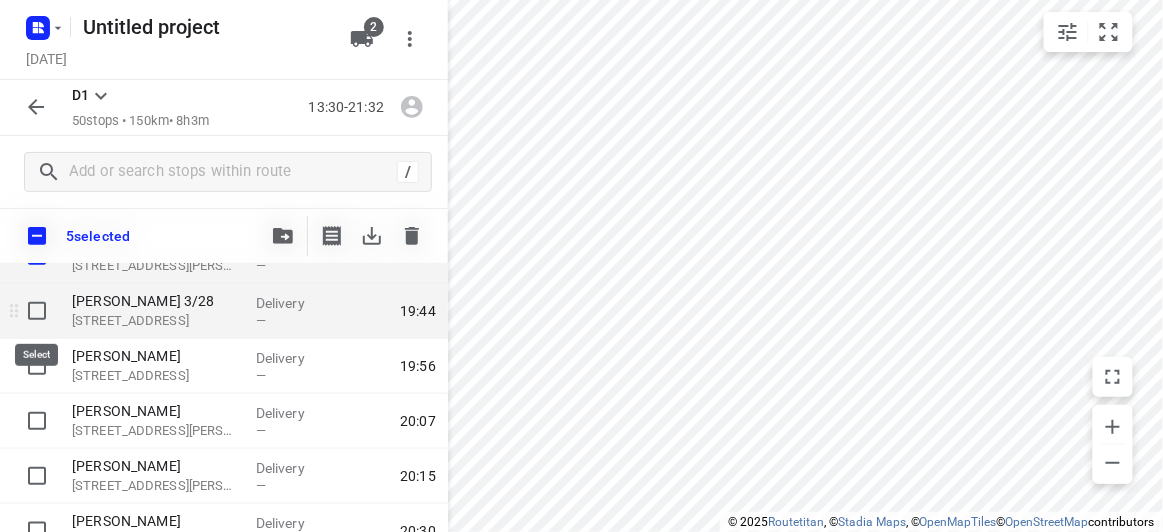 click at bounding box center [37, 311] 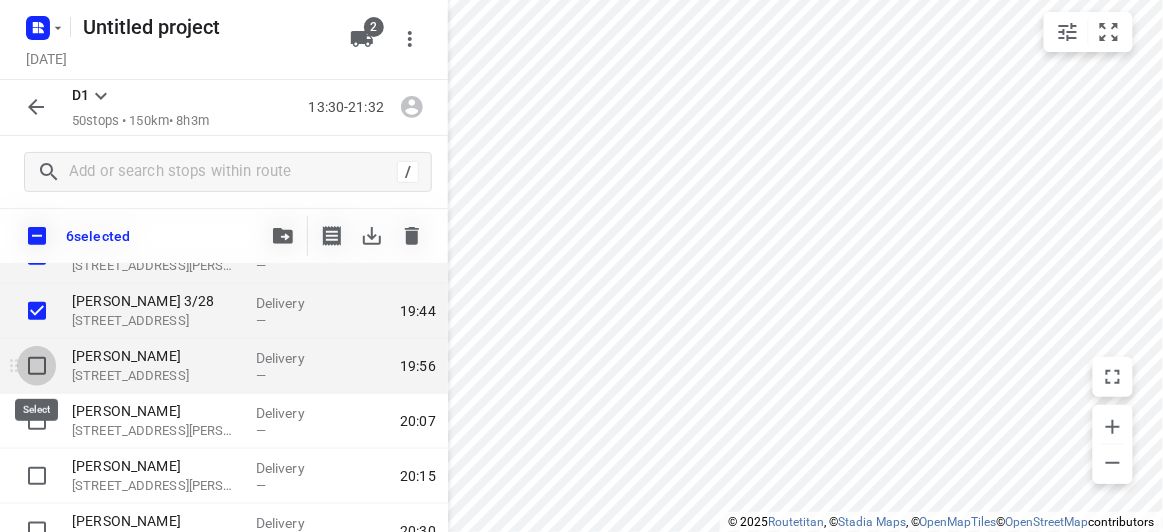 click at bounding box center (37, 366) 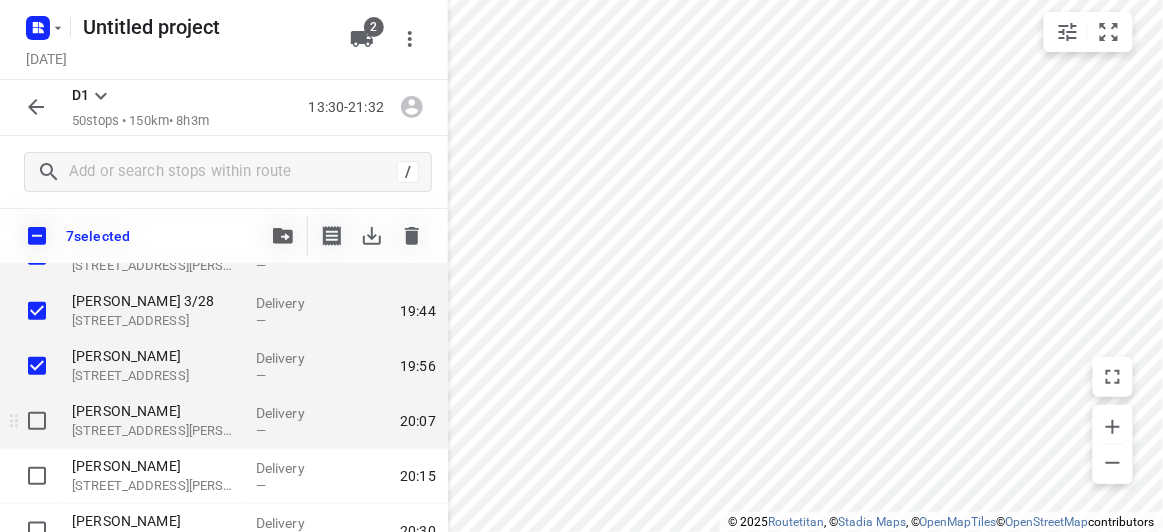 click at bounding box center (37, 421) 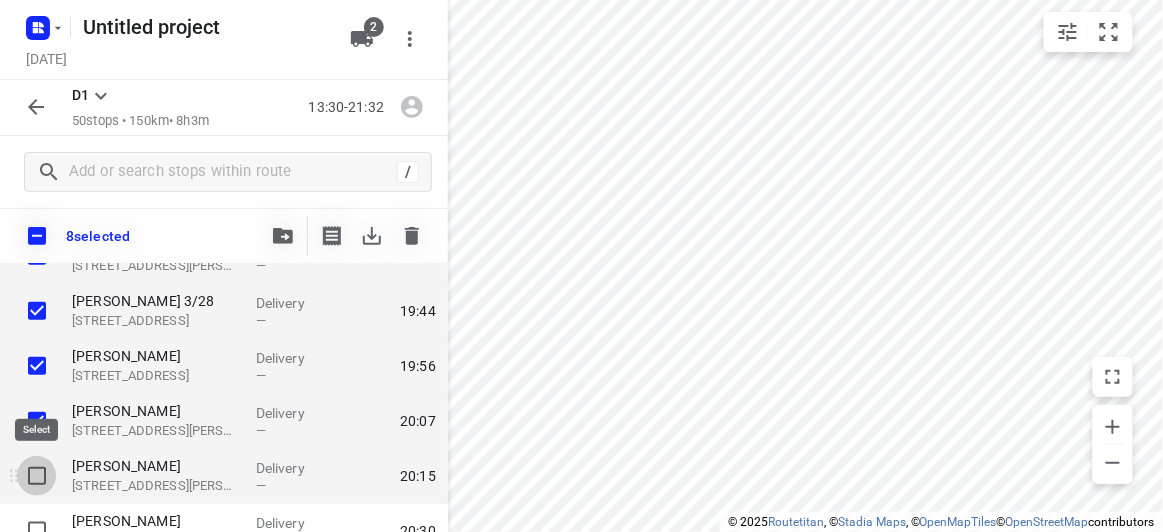 click at bounding box center [37, 476] 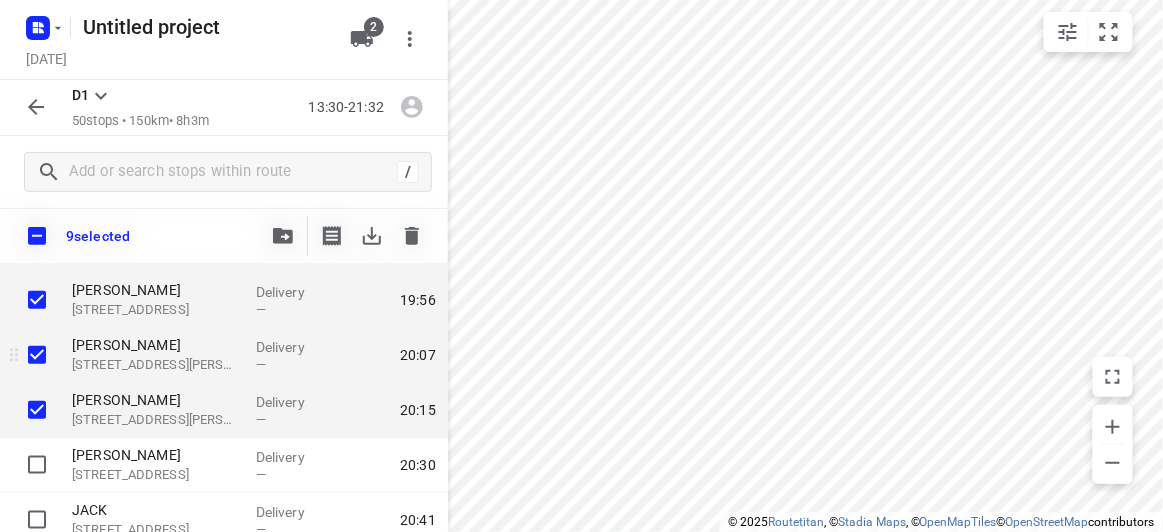scroll, scrollTop: 2371, scrollLeft: 0, axis: vertical 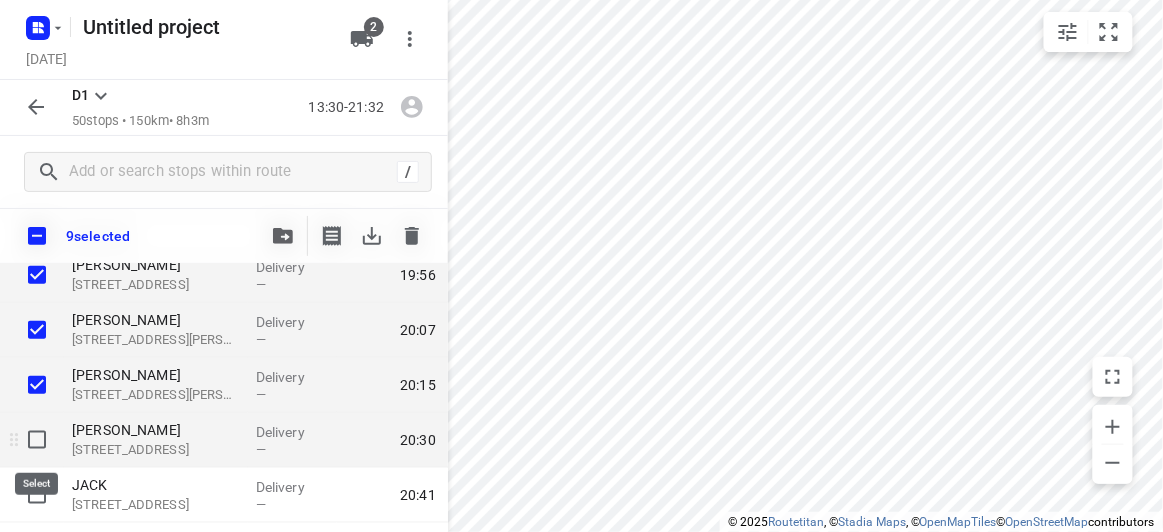 click at bounding box center (37, 440) 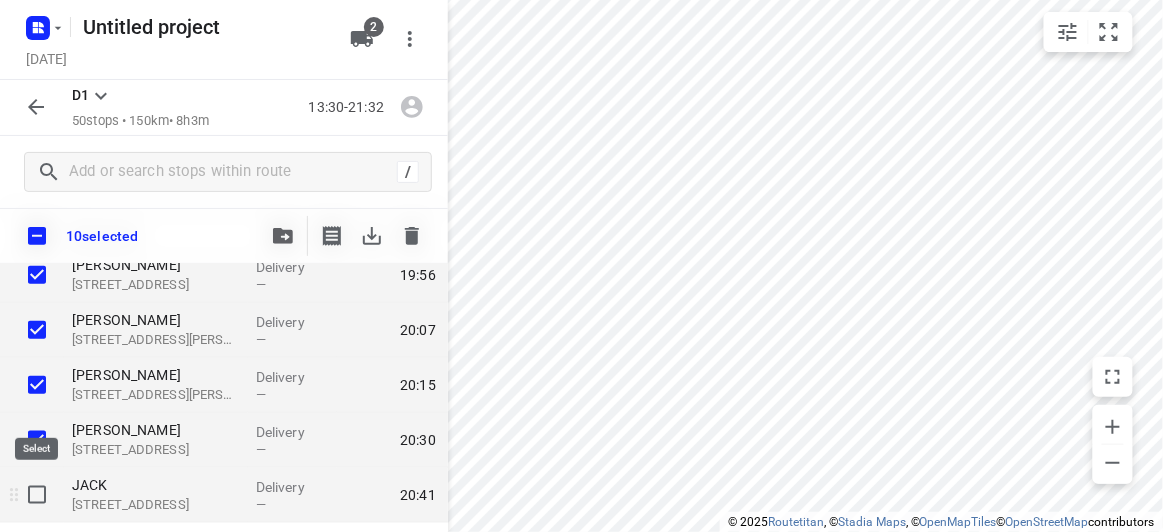 click at bounding box center (37, 495) 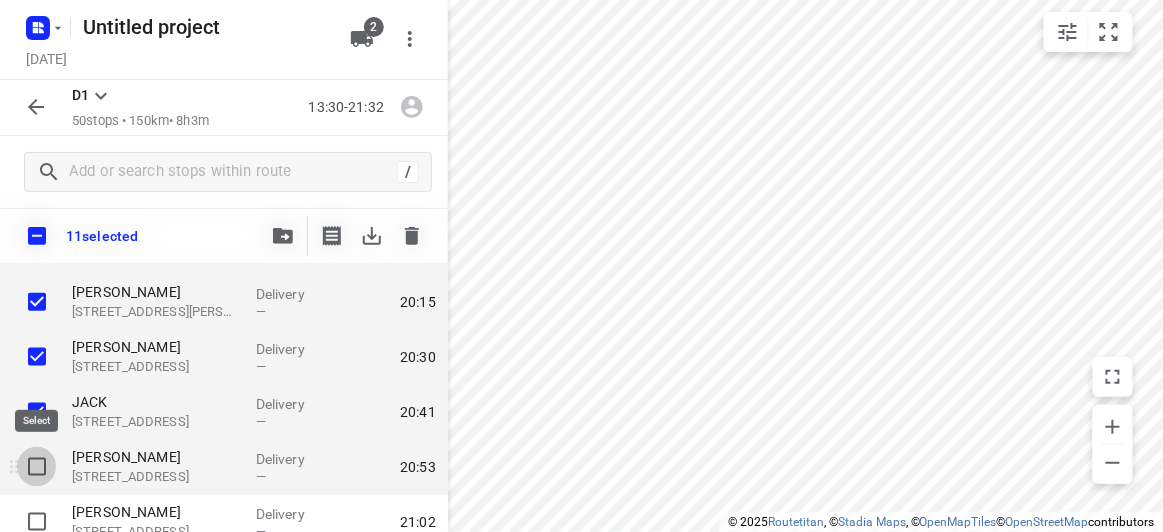 click at bounding box center (37, 467) 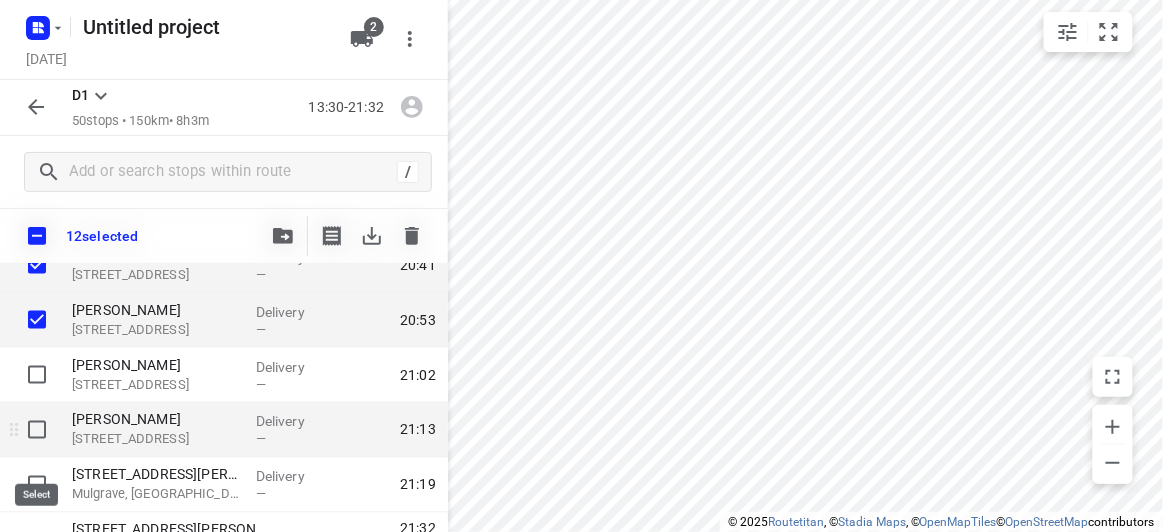 scroll, scrollTop: 2636, scrollLeft: 0, axis: vertical 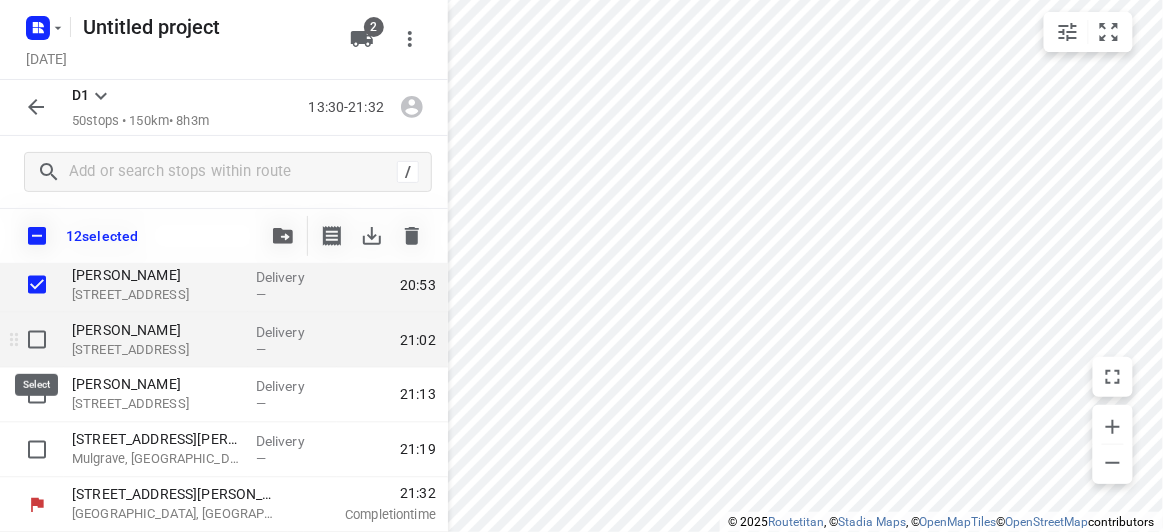 click at bounding box center (37, 340) 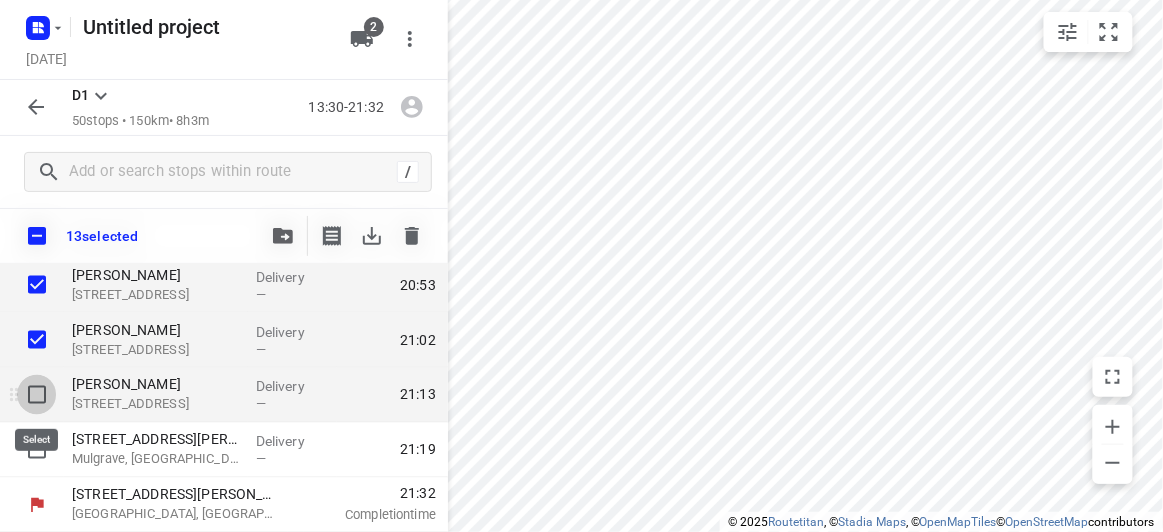 click at bounding box center (37, 395) 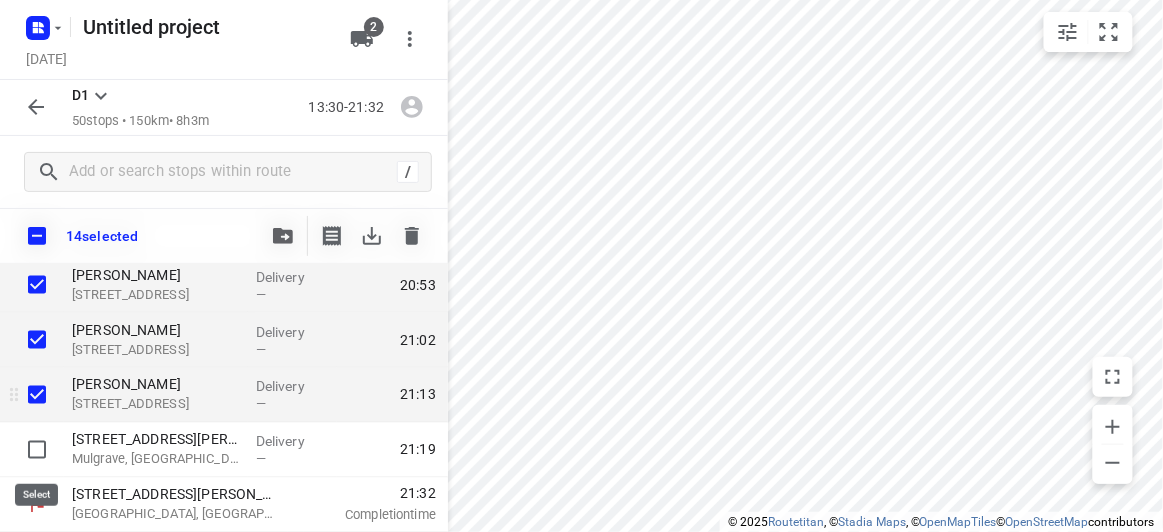 click at bounding box center [37, 450] 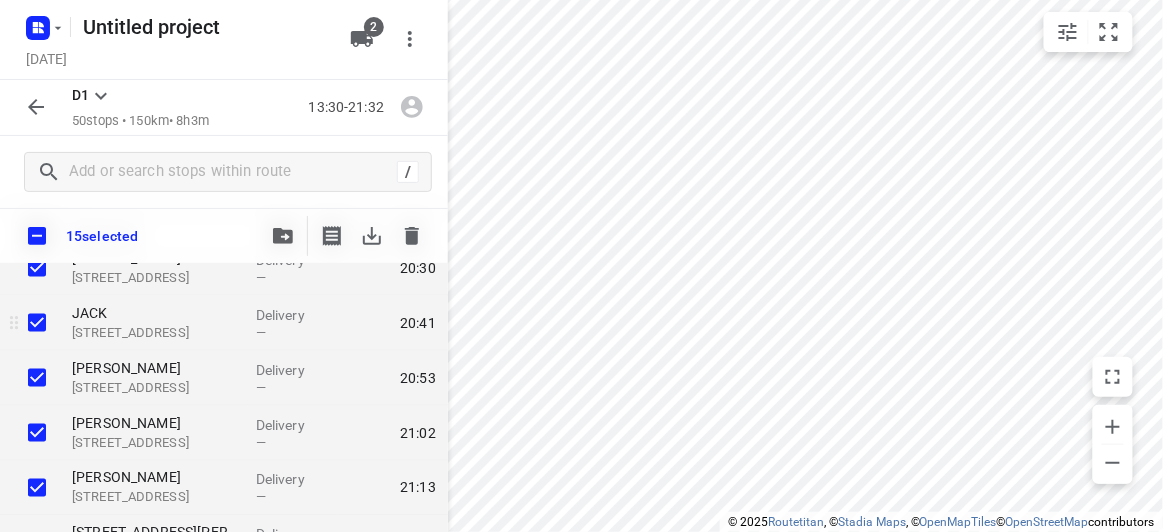 scroll, scrollTop: 2454, scrollLeft: 0, axis: vertical 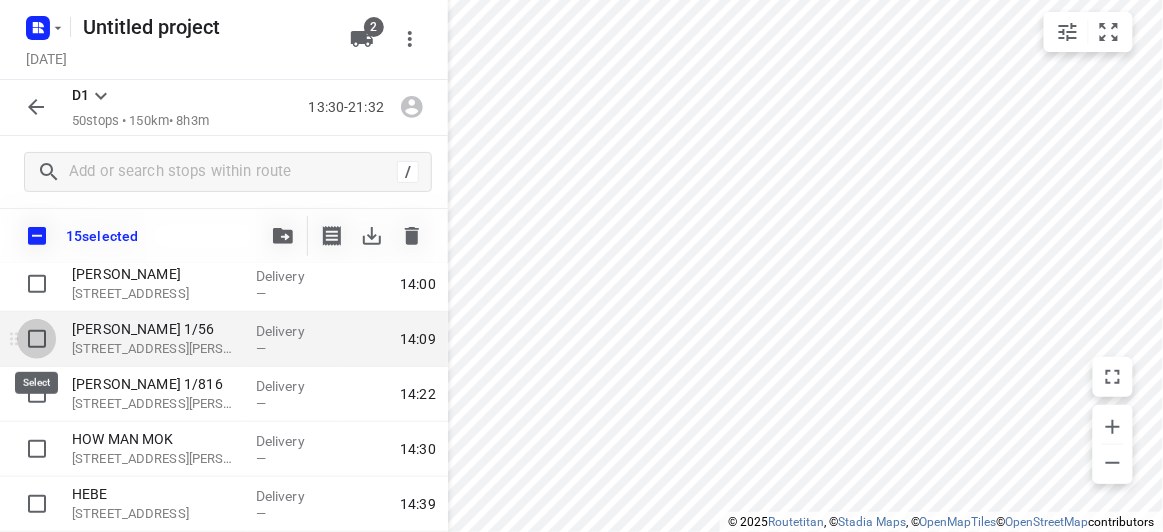 click at bounding box center [37, 339] 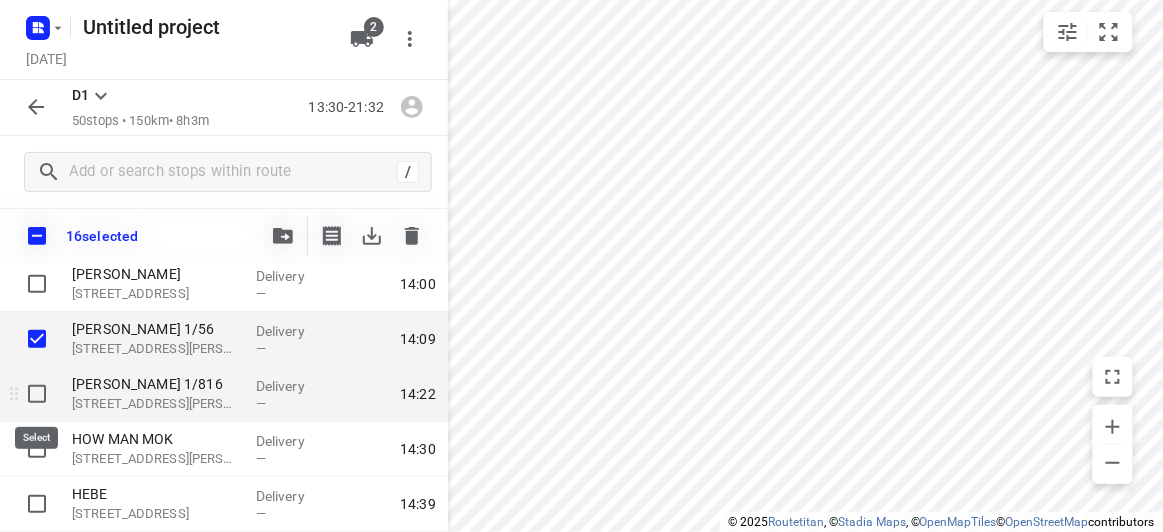 click at bounding box center (37, 394) 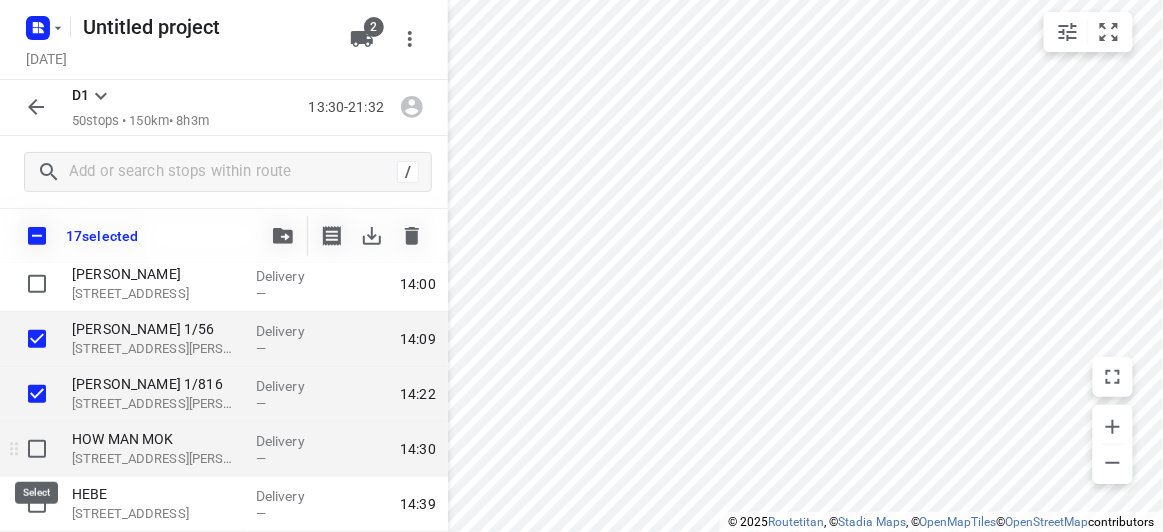 click at bounding box center [37, 449] 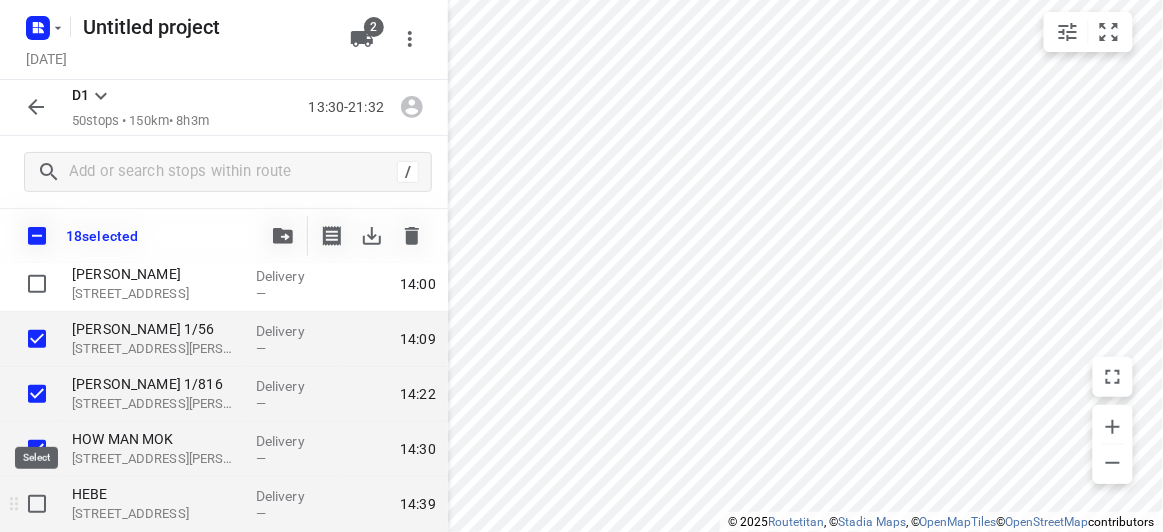 click at bounding box center [37, 504] 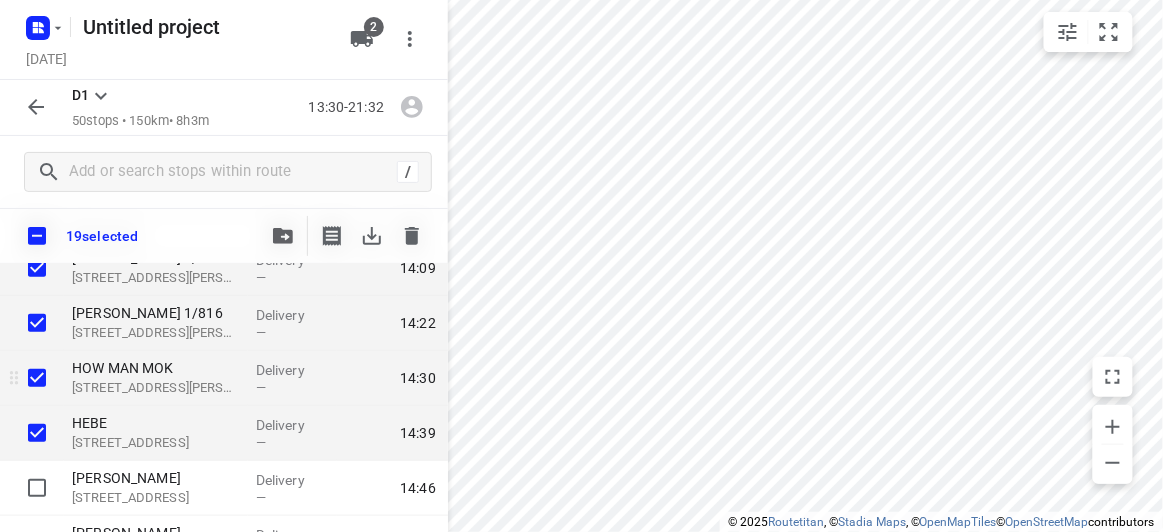 scroll, scrollTop: 363, scrollLeft: 0, axis: vertical 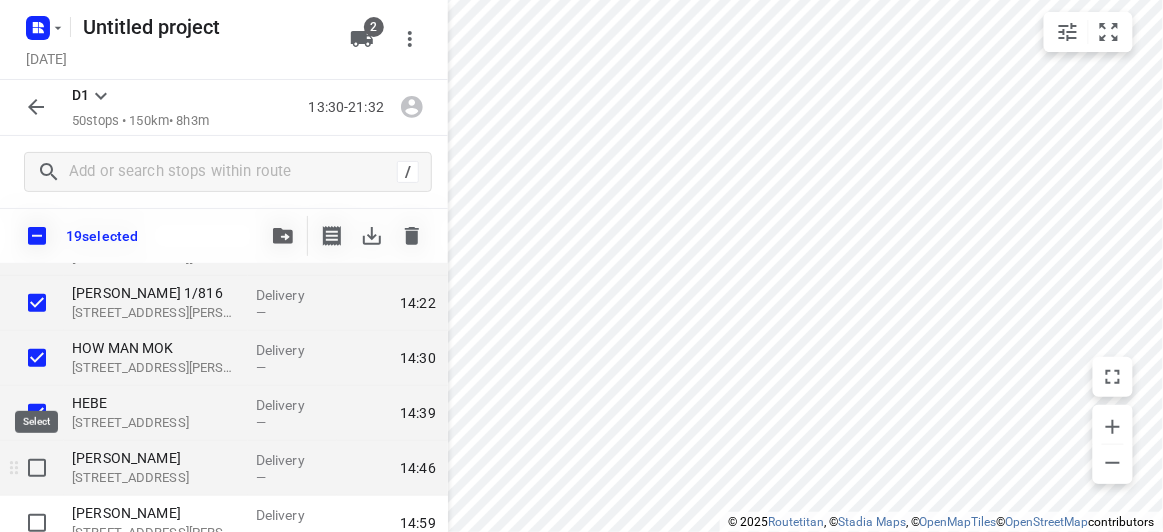 click at bounding box center [37, 468] 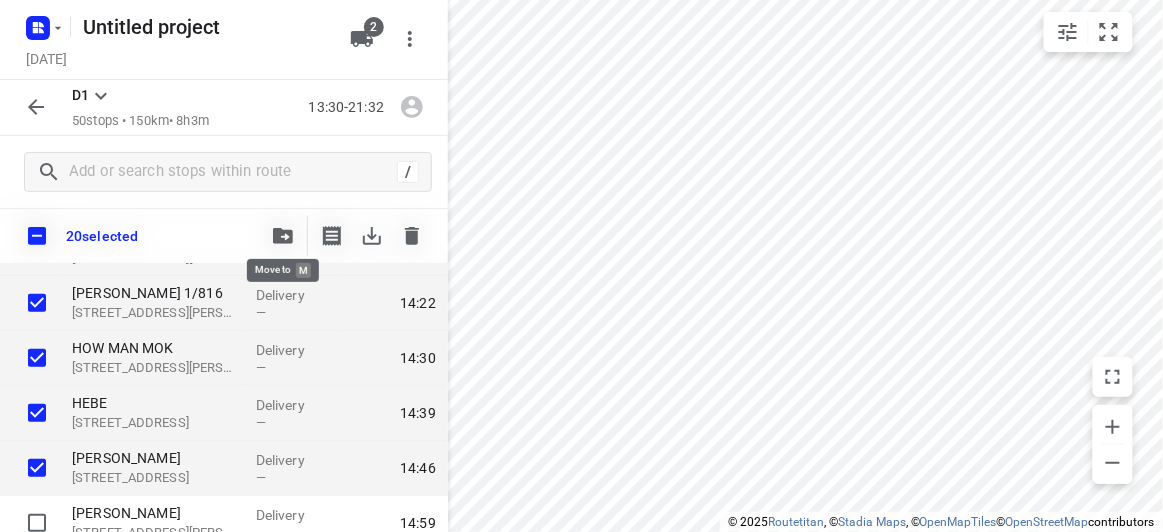 click 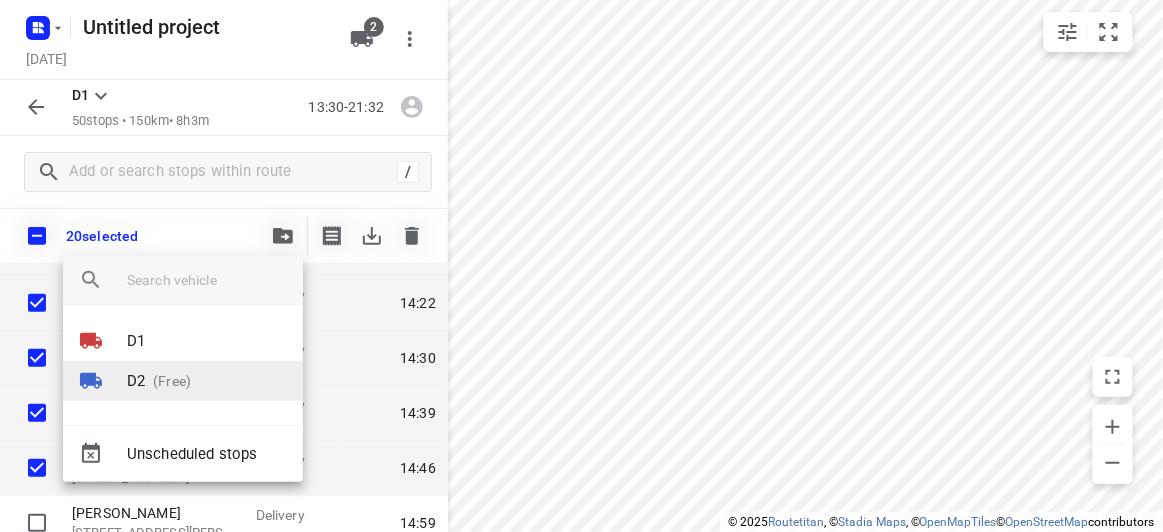 click on "(Free)" at bounding box center [168, 381] 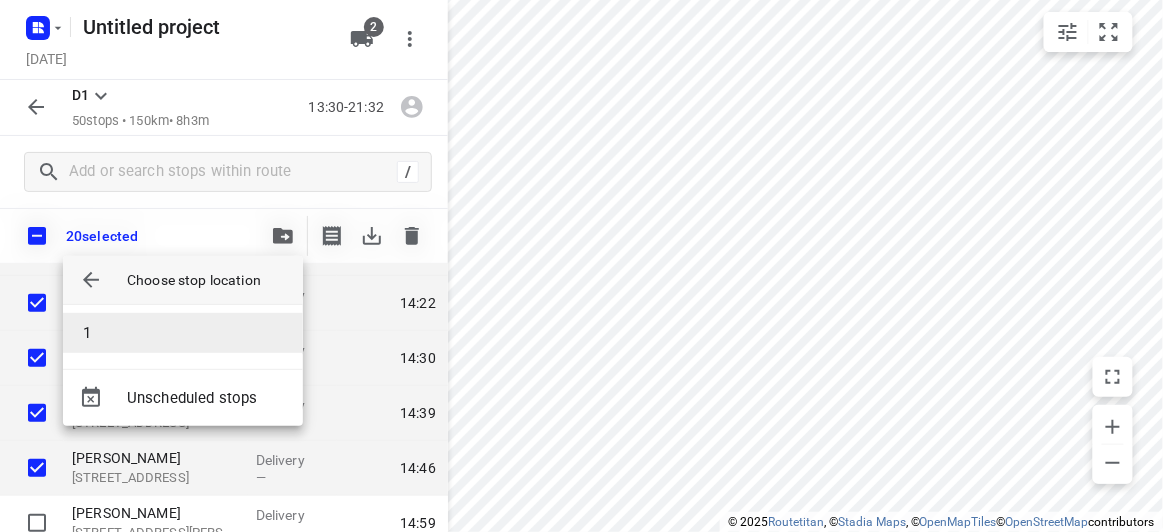 click on "1" at bounding box center [183, 333] 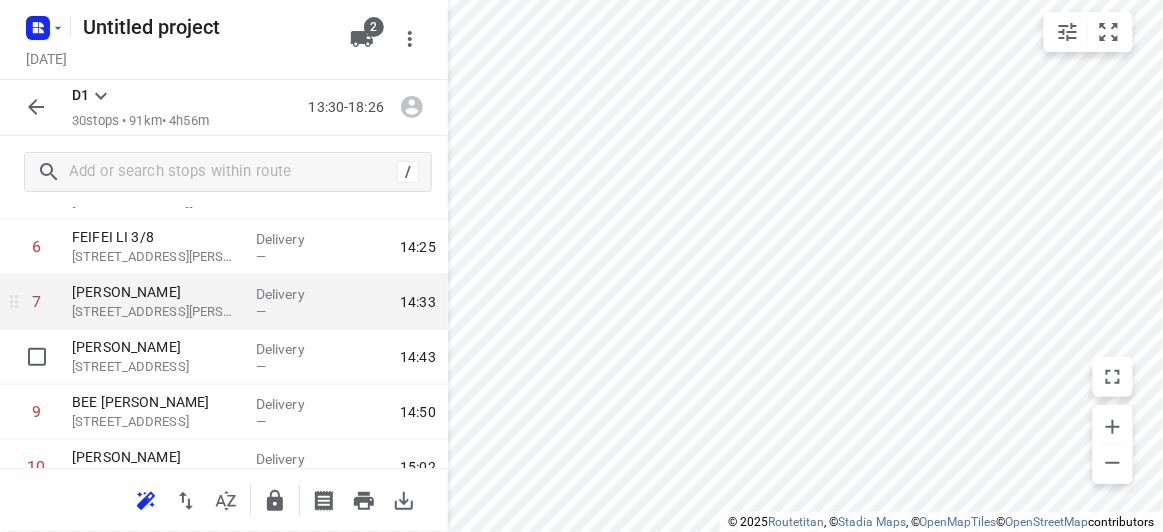 scroll, scrollTop: 0, scrollLeft: 0, axis: both 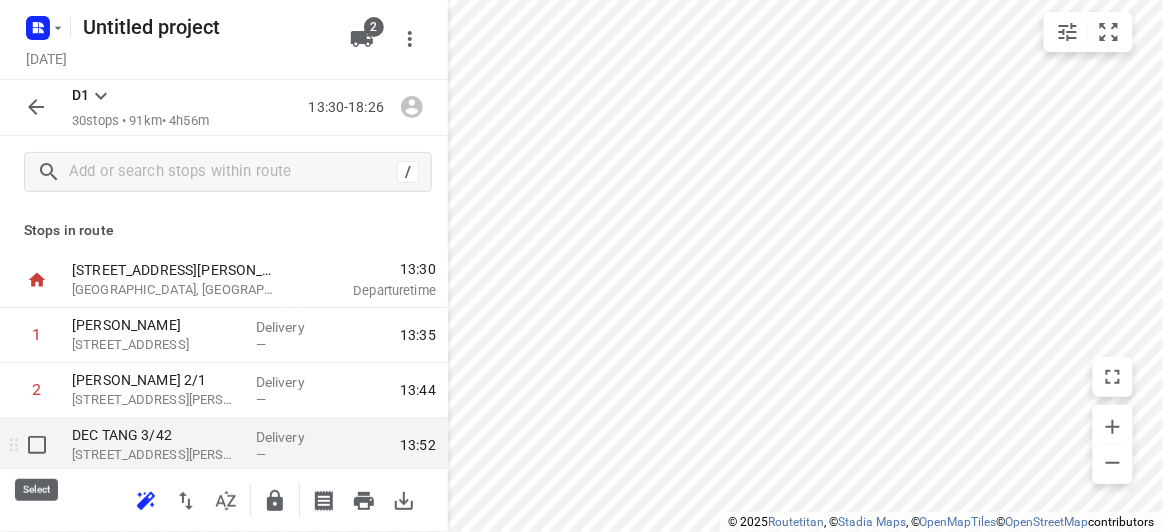 click at bounding box center (37, 445) 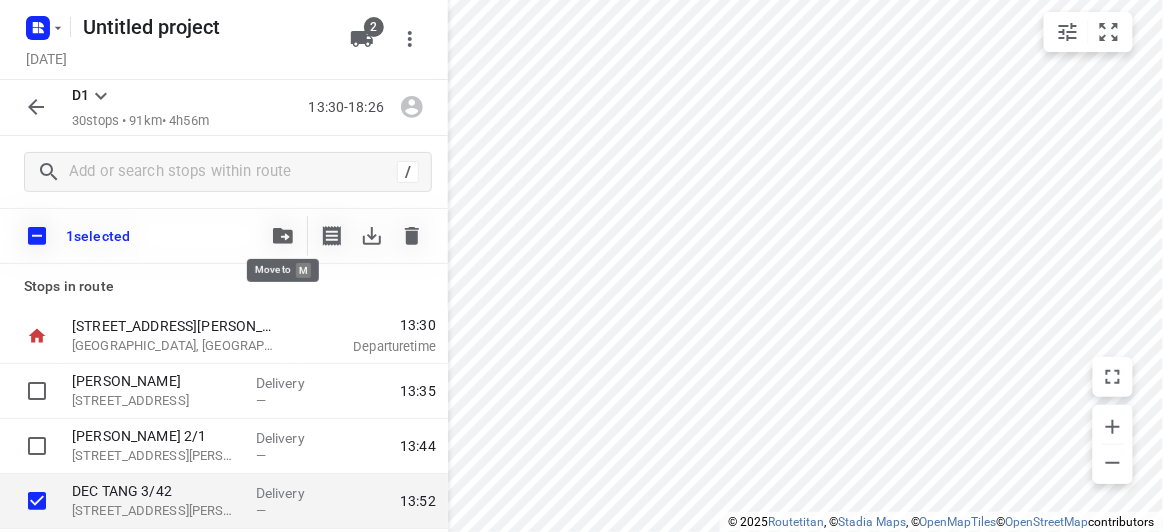 click 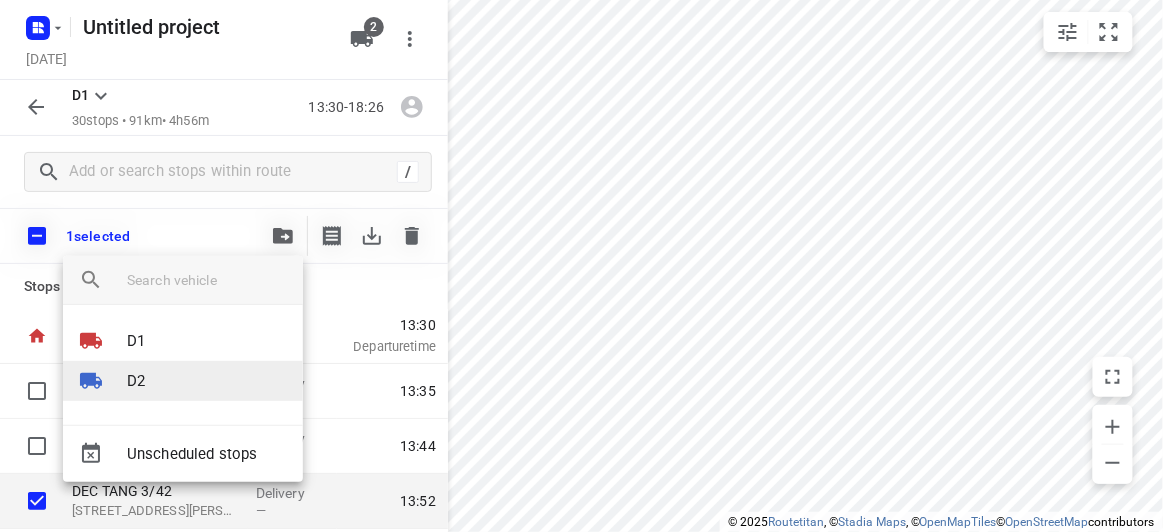 click at bounding box center (103, 381) 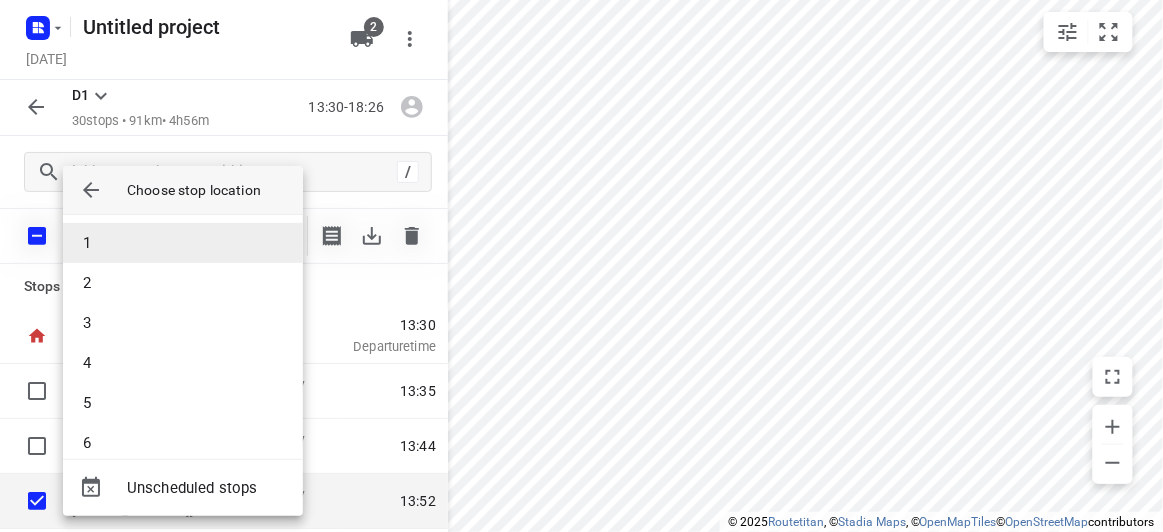 click on "1" at bounding box center (183, 243) 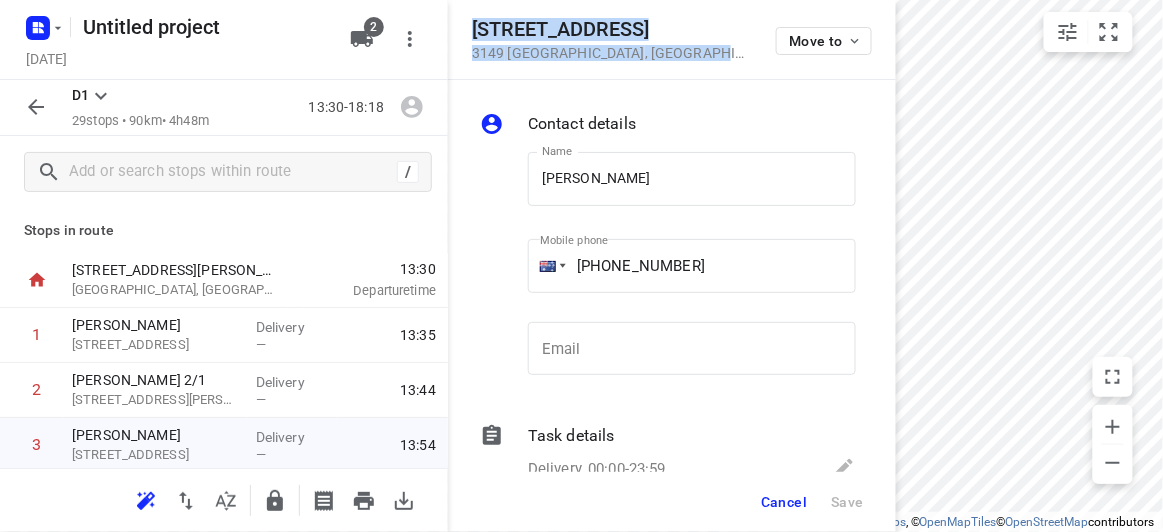 drag, startPoint x: 671, startPoint y: 46, endPoint x: 457, endPoint y: 35, distance: 214.28252 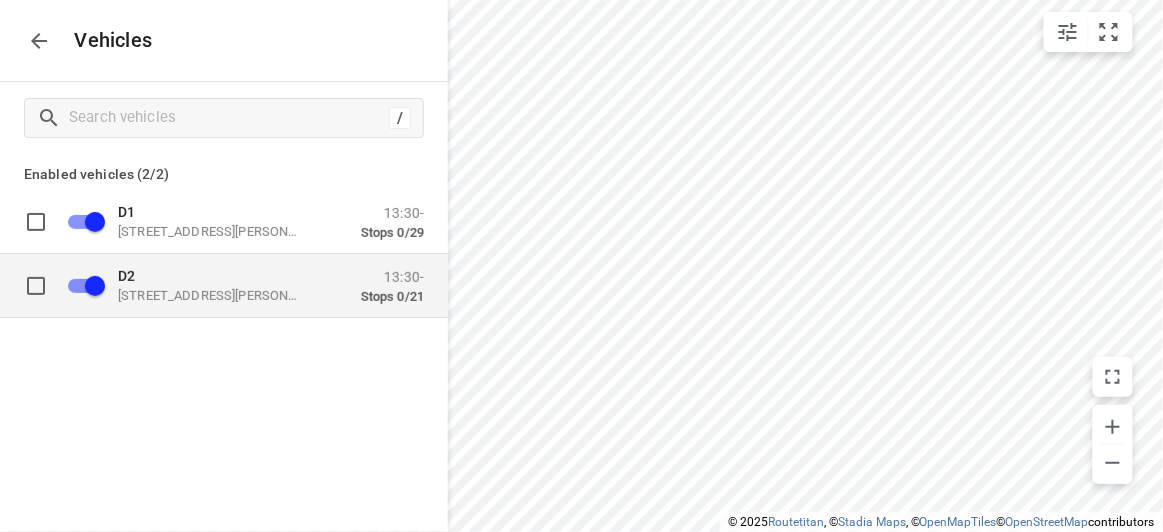 click on "D2 49 John St, Oakleigh VIC 3166, Australia" at bounding box center (218, 285) 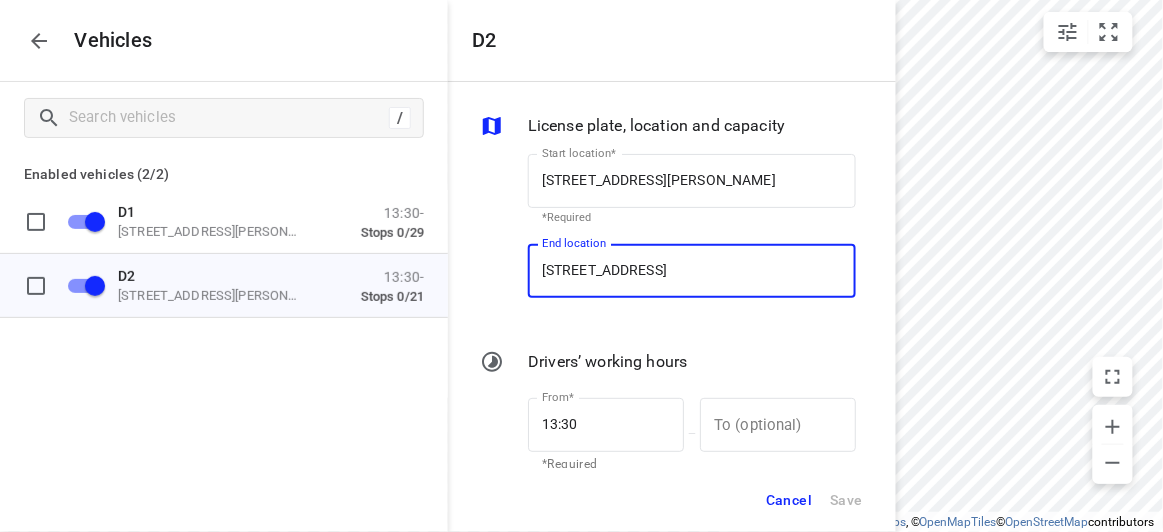 click on "7 Stella Ave, Noble Park VIC 3174, Australia" at bounding box center (692, 271) 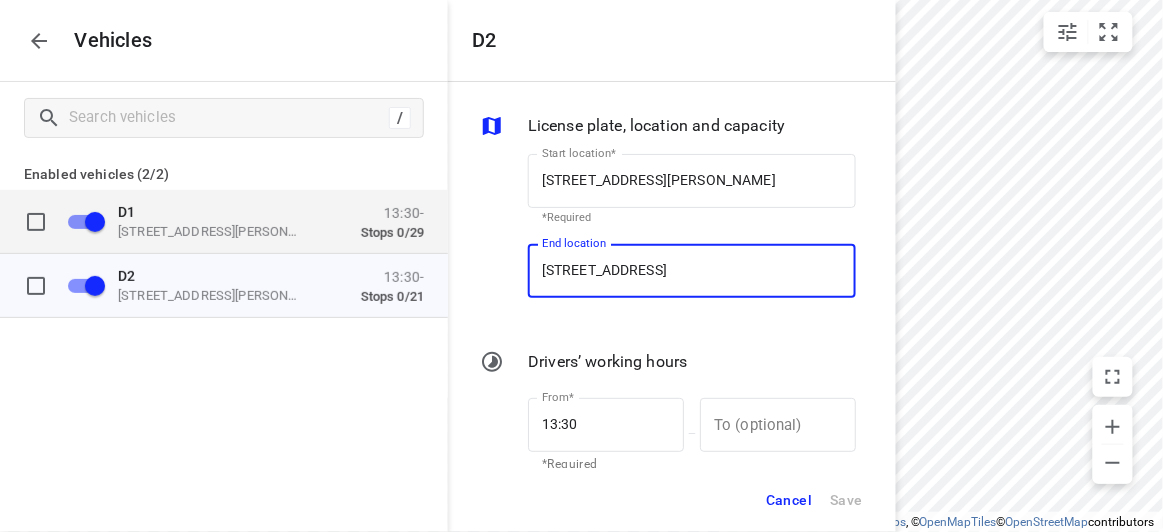 click at bounding box center (95, 221) 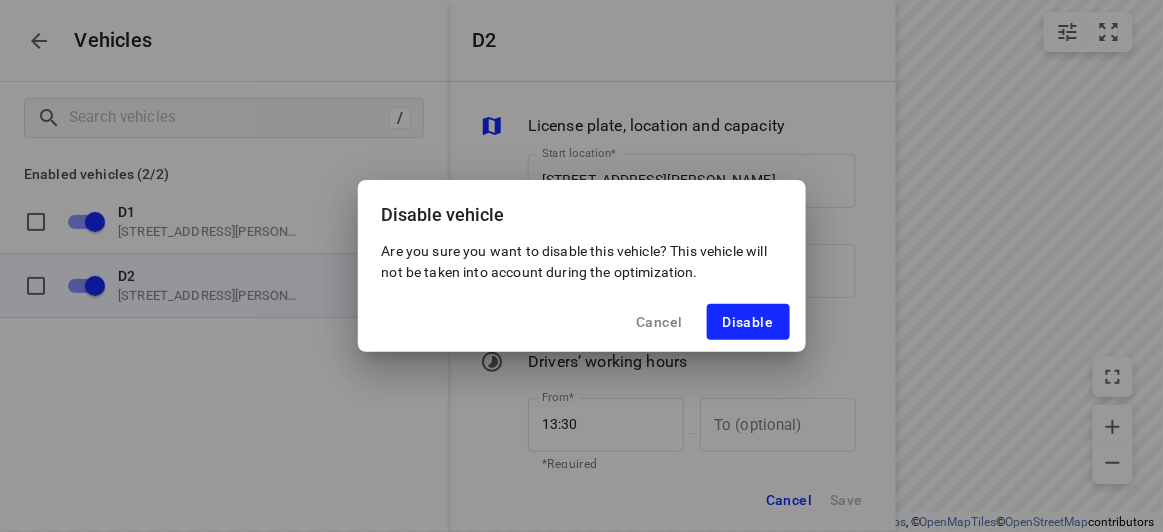 click on "Cancel" at bounding box center [659, 322] 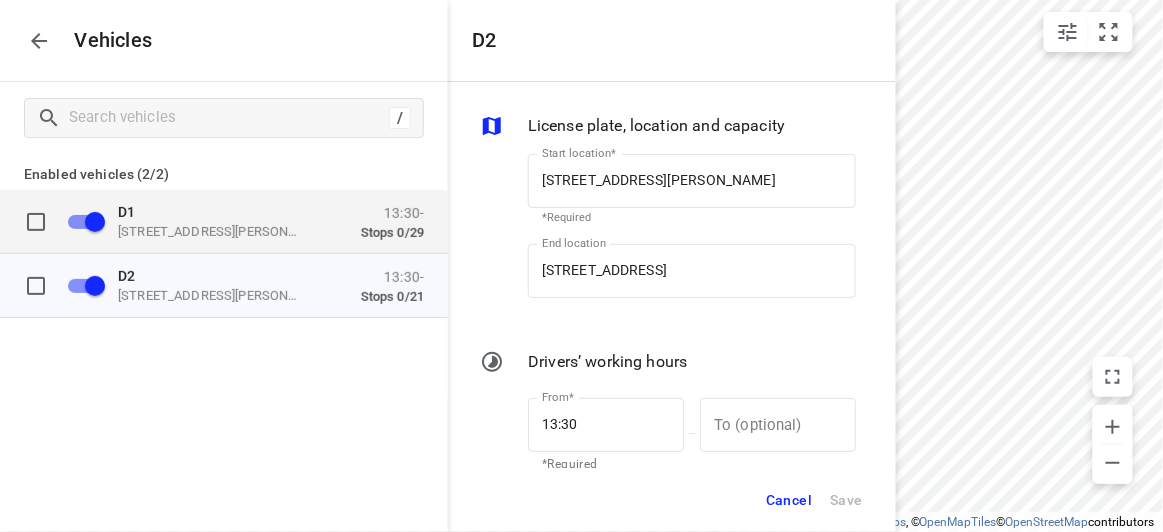 click on "D1 49 John St, Oakleigh VIC 3166, Australia 13:30- Stops 0/29" at bounding box center [265, 221] 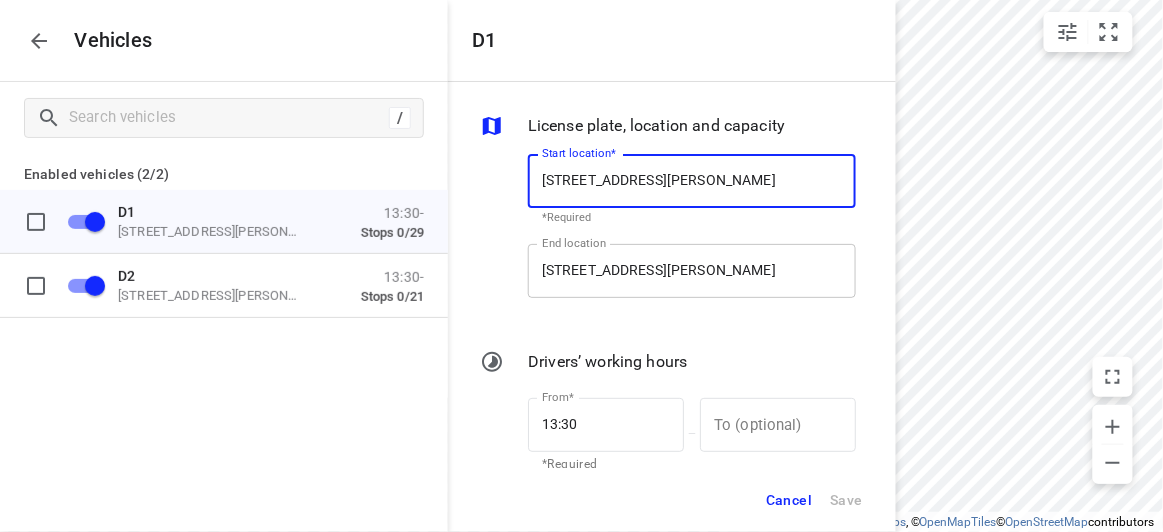 click on "49 John St, Oakleigh VIC 3166, Australia" at bounding box center [692, 271] 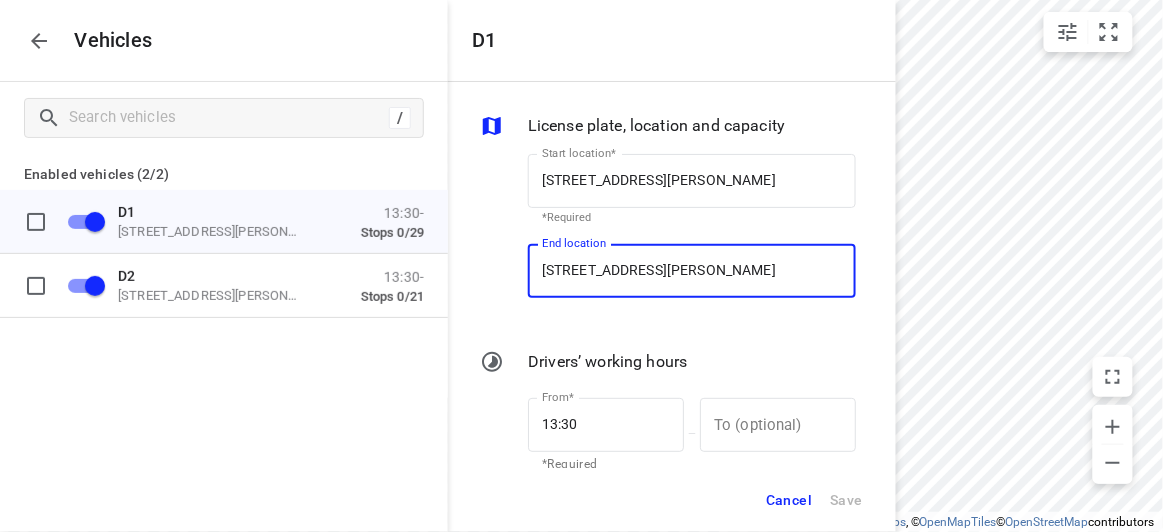 paste on "4A Hillview Avenue 3149 Mount Waverley" 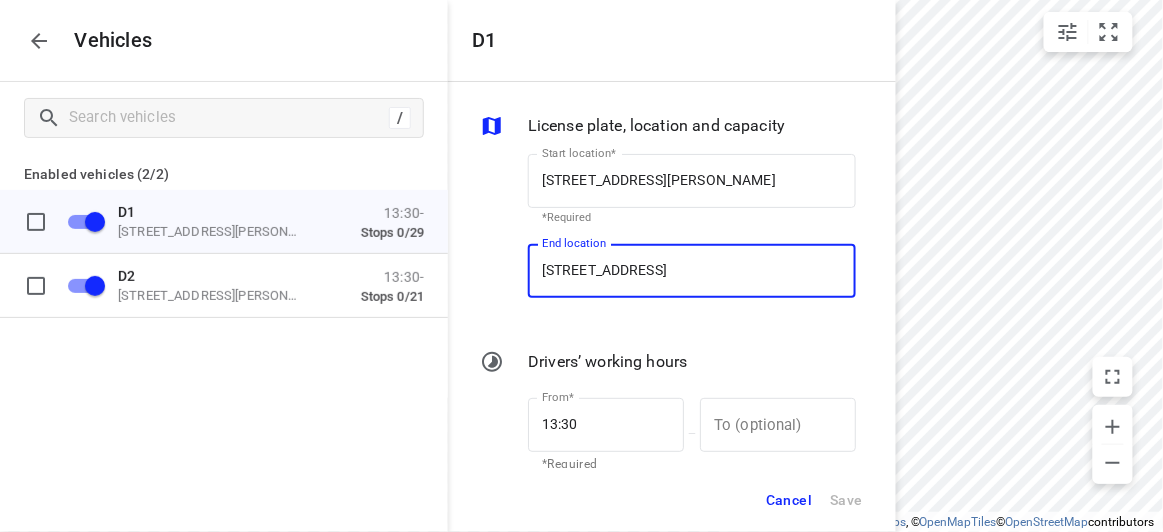 scroll, scrollTop: 0, scrollLeft: 45, axis: horizontal 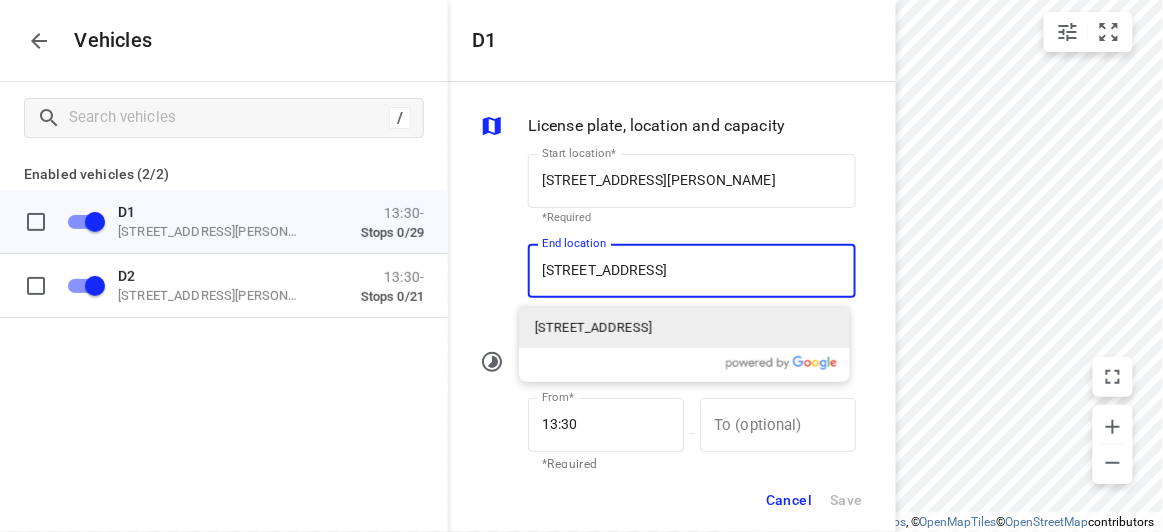 click on "44A Hillview Avenue, Mount Waverley VIC 3149, Australia" at bounding box center (593, 328) 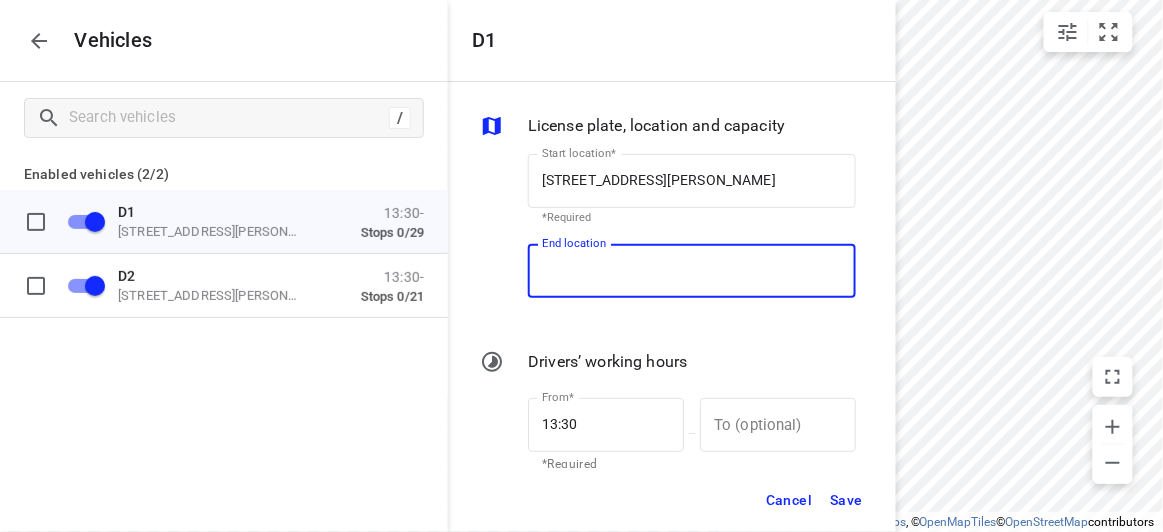 scroll, scrollTop: 0, scrollLeft: 0, axis: both 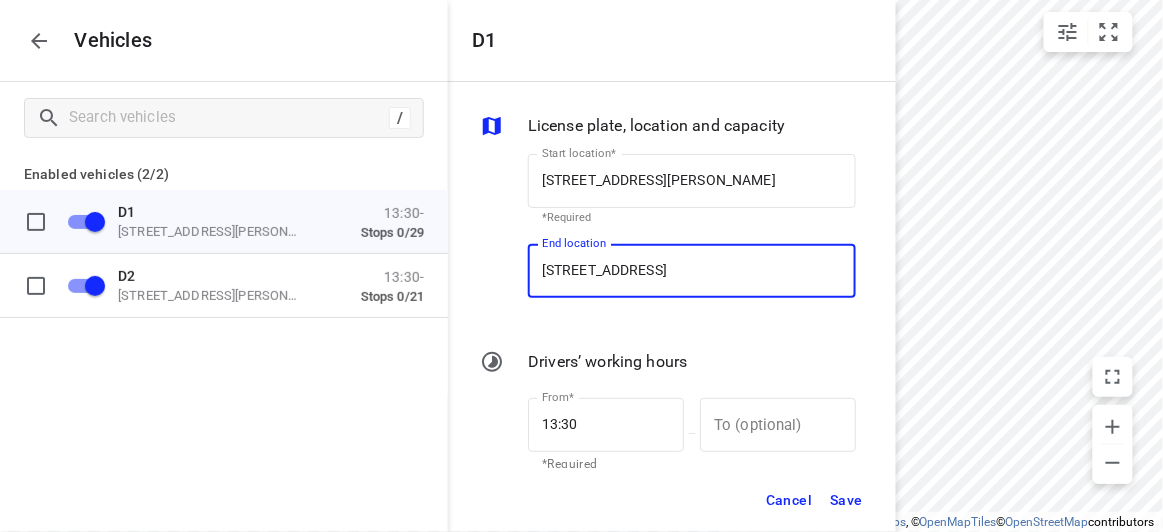 type on "44A Hillview Ave, Mount Waverley VIC 3149, Australia" 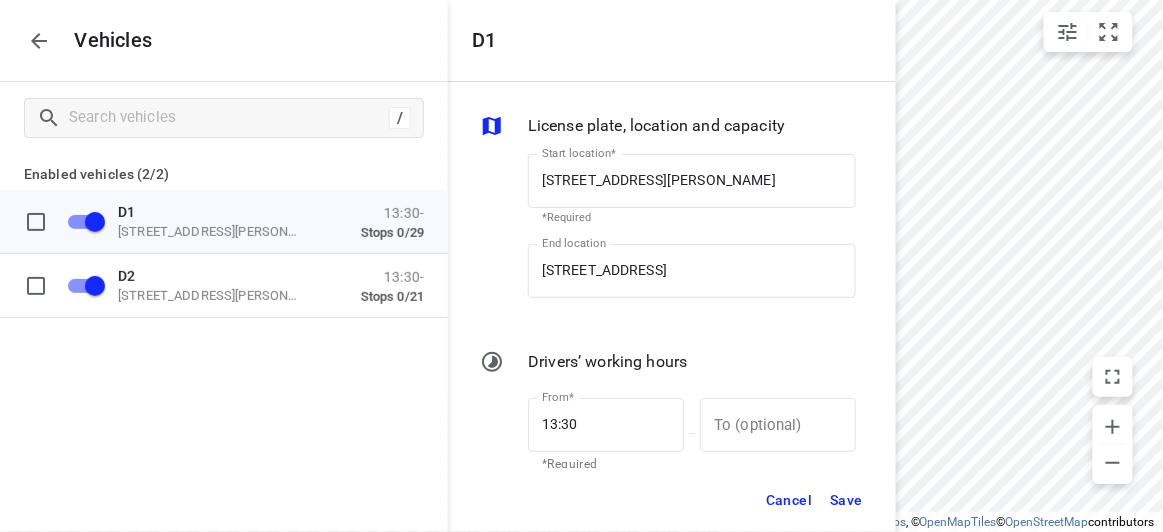 click on "Save" at bounding box center [846, 500] 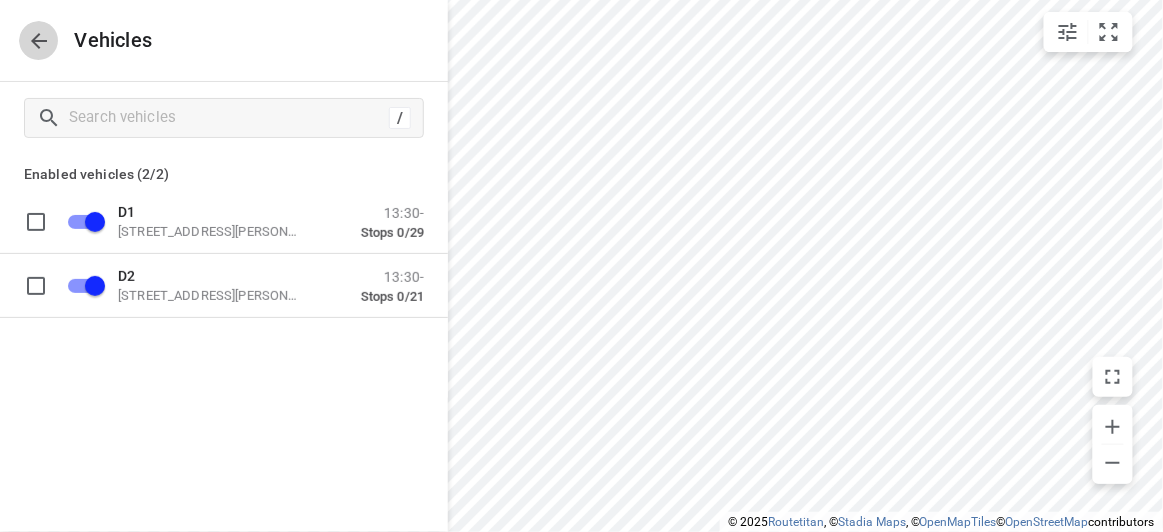 click at bounding box center [39, 41] 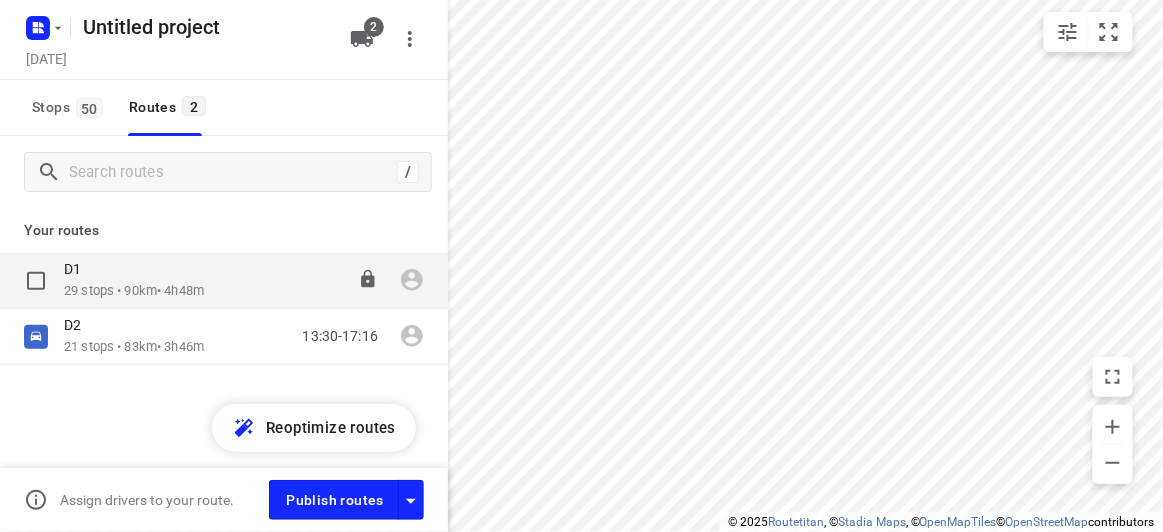 click on "29   stops •   90km  •   4h48m" at bounding box center [134, 291] 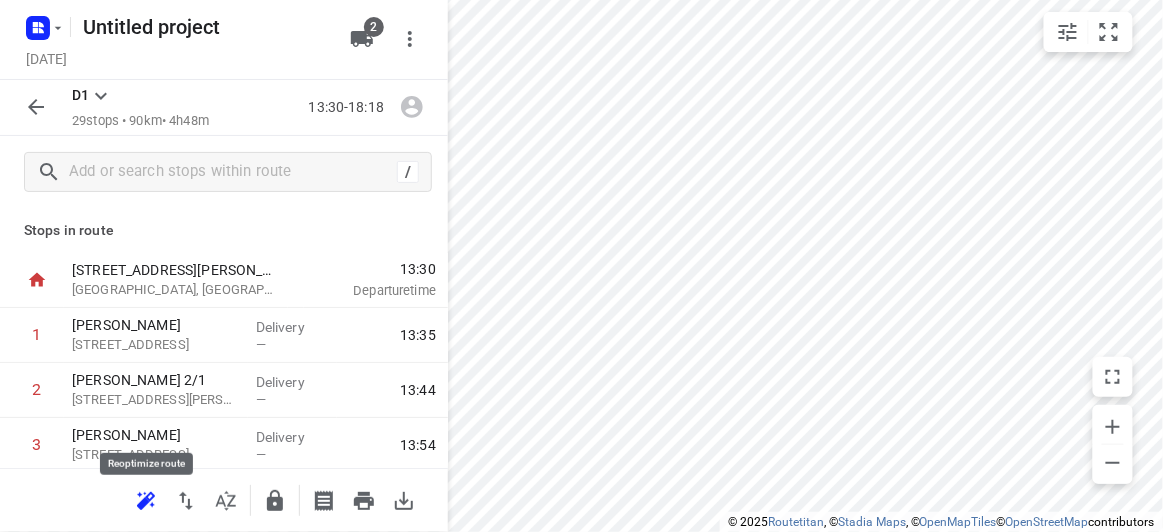 click 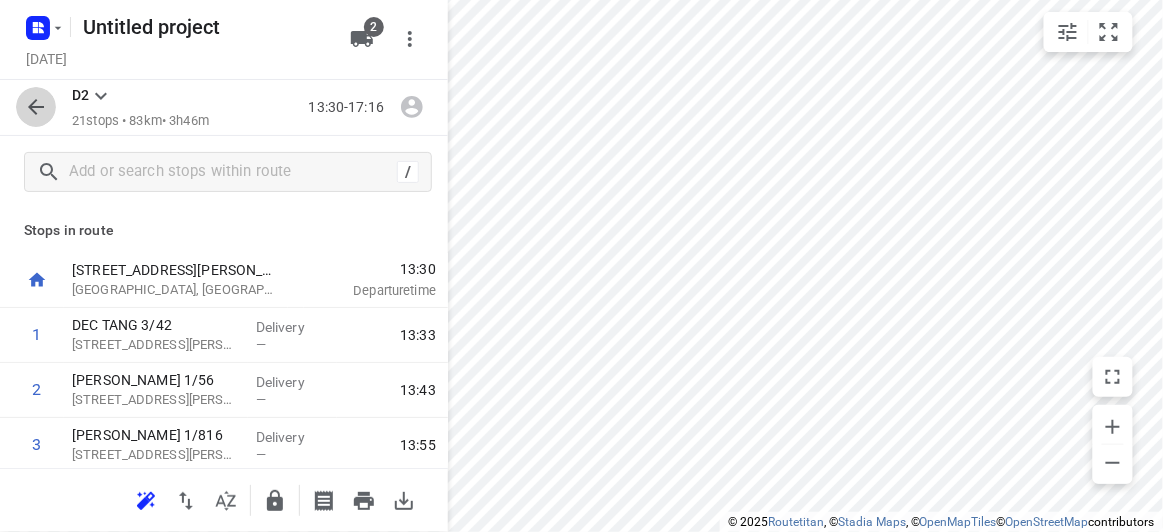 click 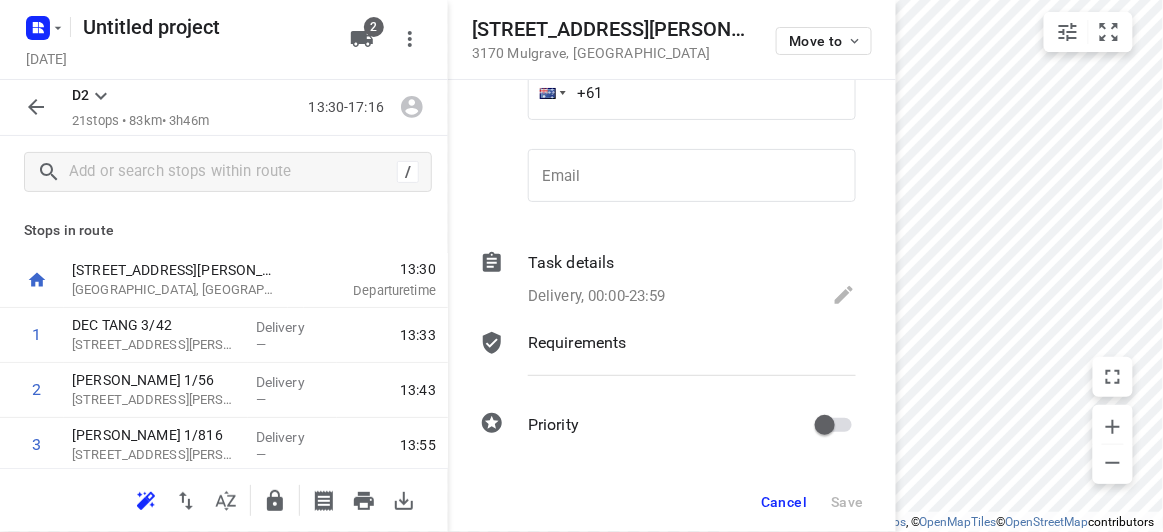 scroll, scrollTop: 176, scrollLeft: 0, axis: vertical 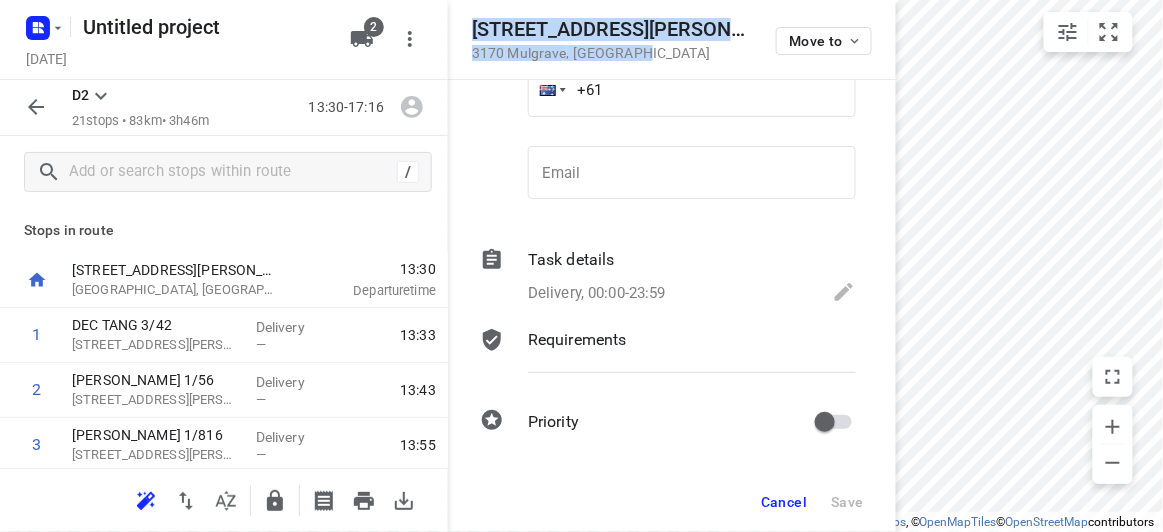 drag, startPoint x: 605, startPoint y: 55, endPoint x: 466, endPoint y: 30, distance: 141.2303 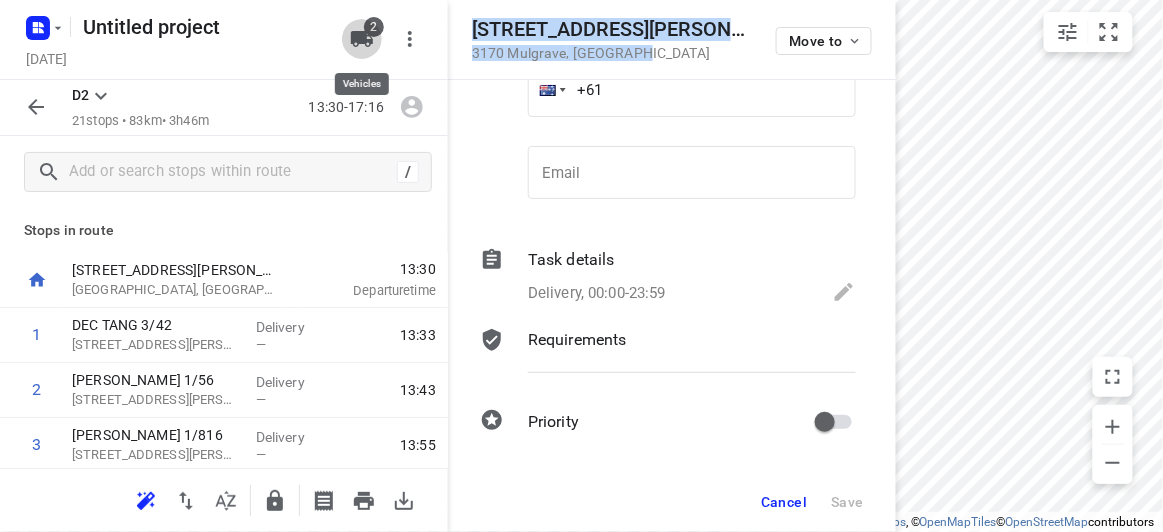 click on "2" at bounding box center (374, 27) 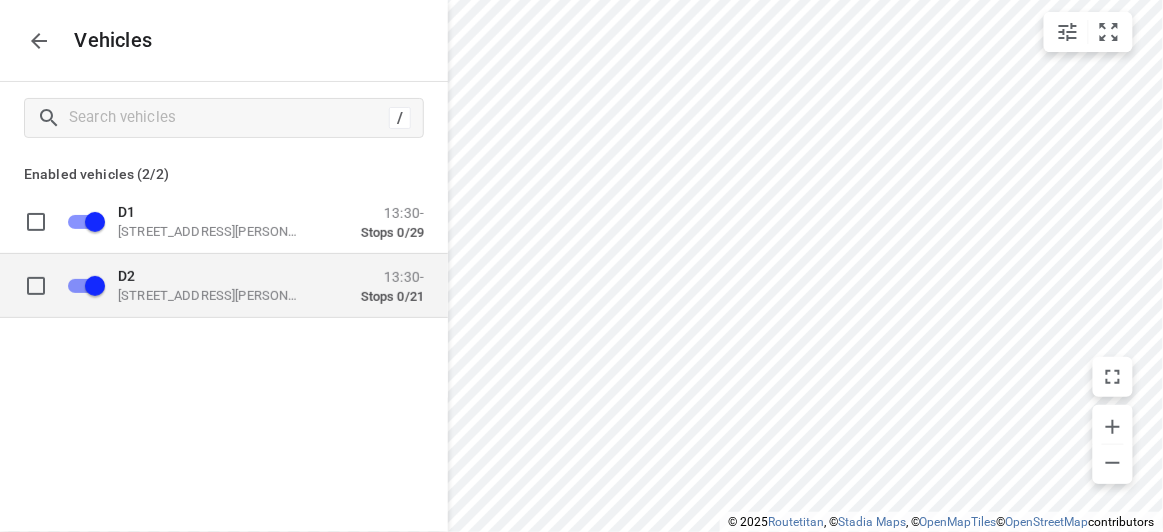click on "D2" at bounding box center [218, 275] 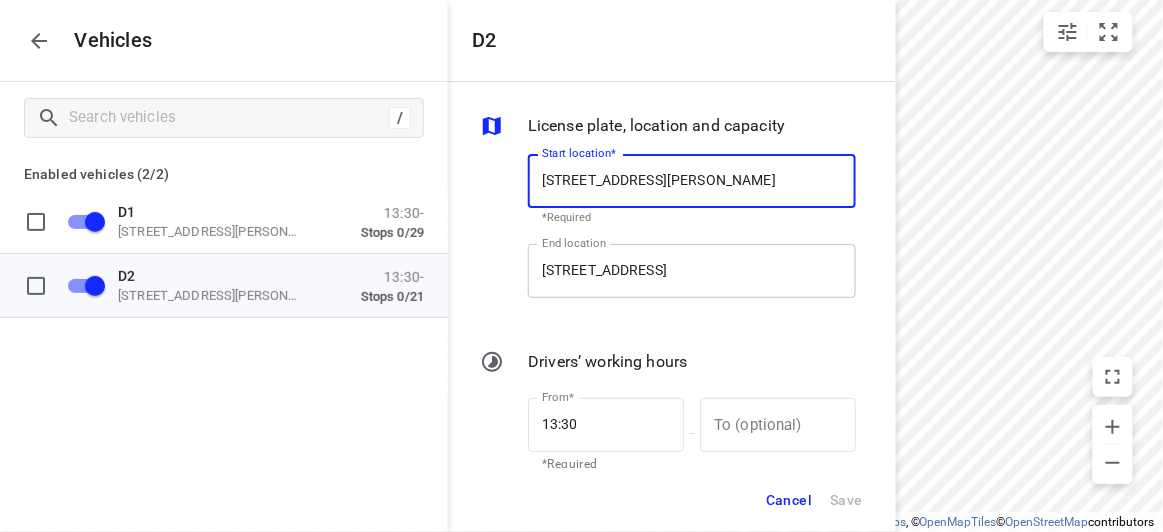 click on "7 Stella Ave, Noble Park VIC 3174, Australia" at bounding box center [692, 271] 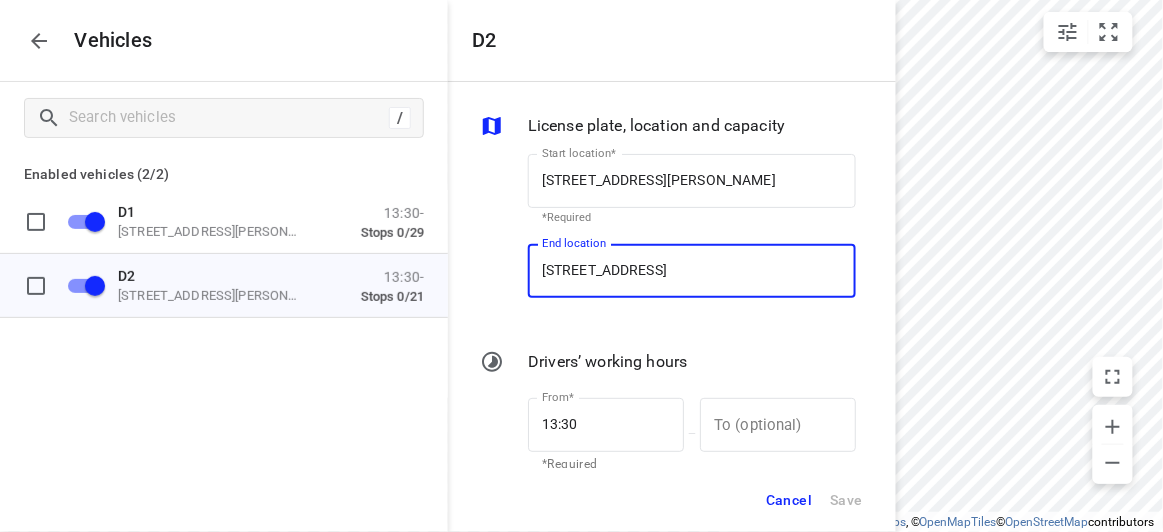 paste on "5 Earls Court 3170 Mulgrave" 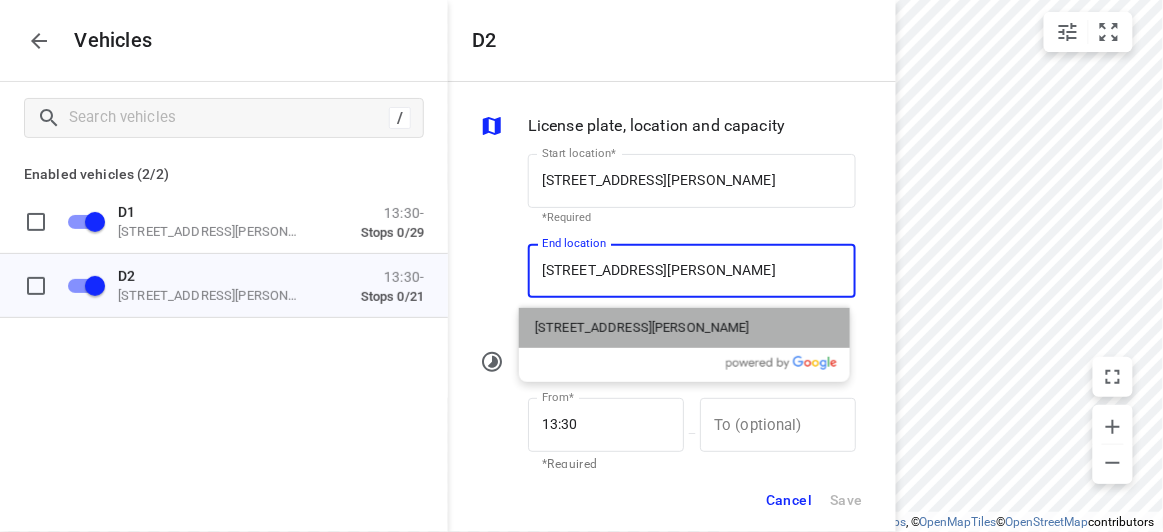 click on "5 Earls Court, Mulgrave VIC 3170, Australia" at bounding box center [642, 328] 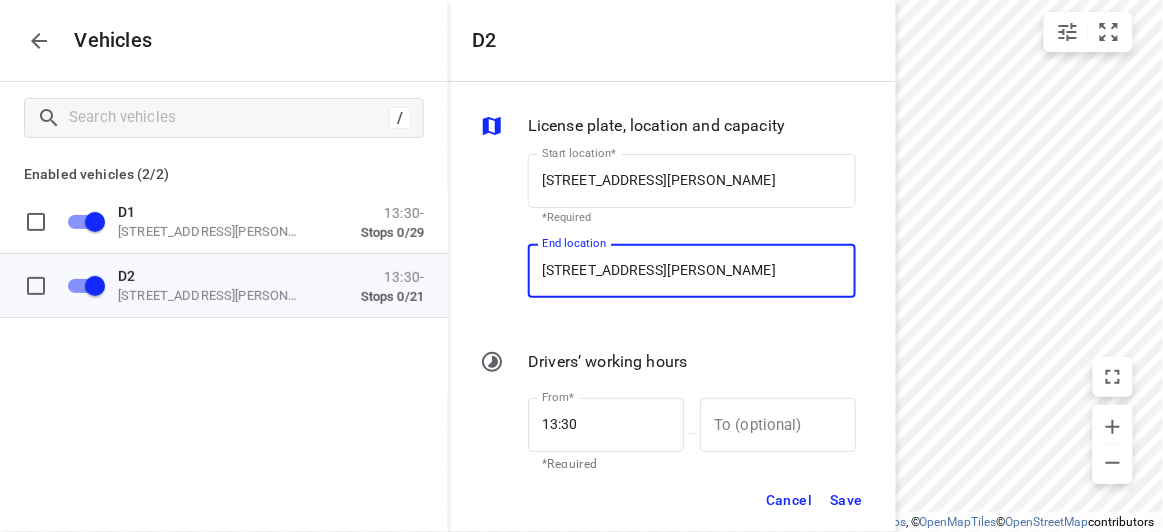 type on "5 Earls Ct, Mulgrave VIC 3170, Australia" 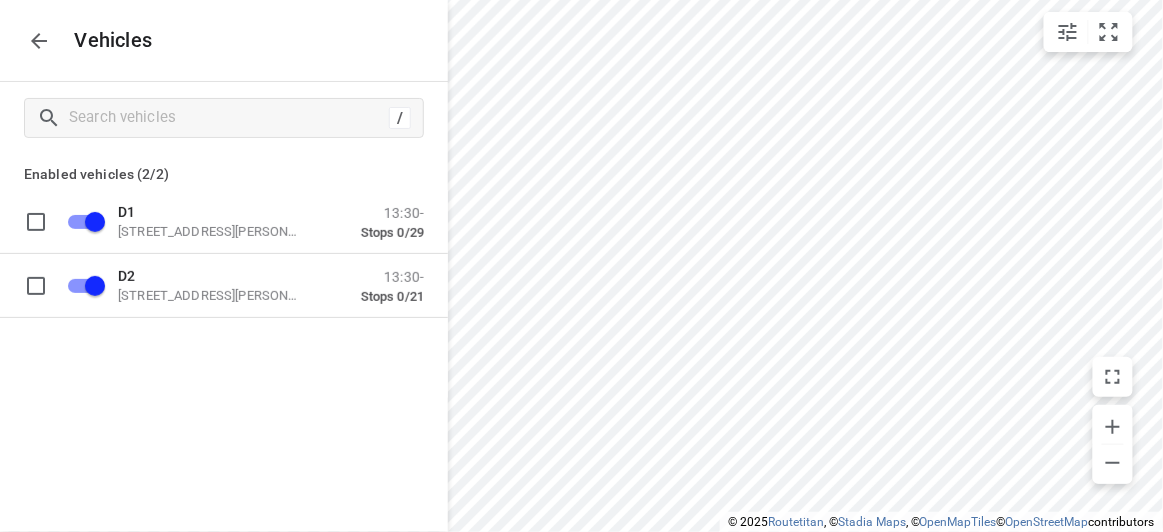 click 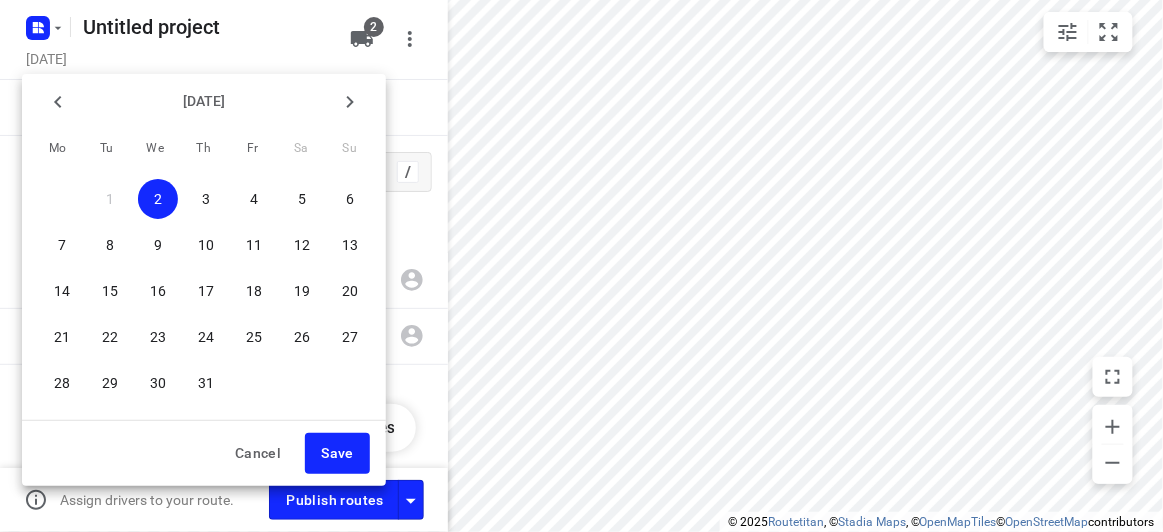 click at bounding box center [581, 266] 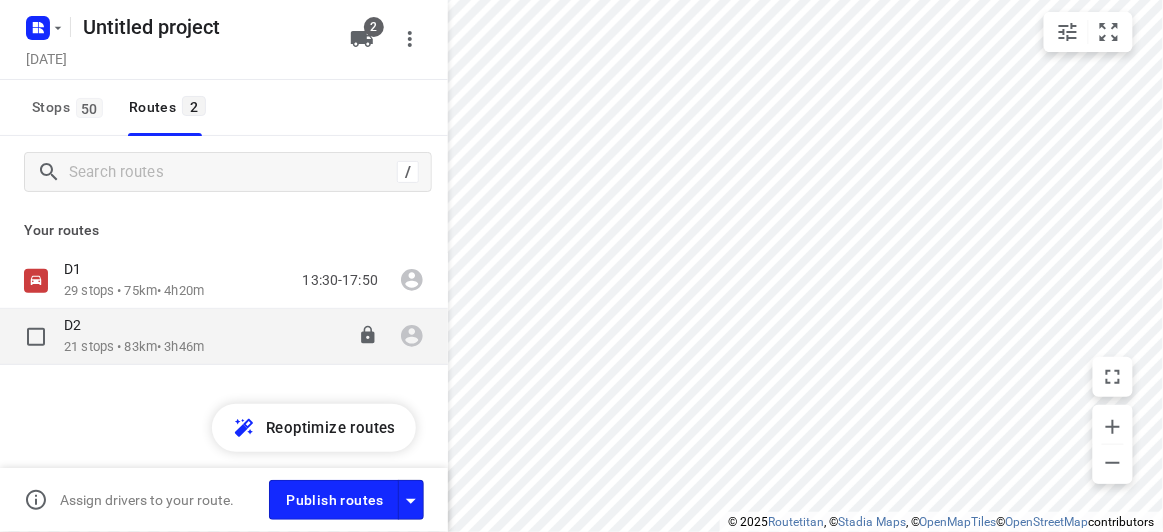 click on "21   stops •   83km  •   3h46m" at bounding box center (134, 347) 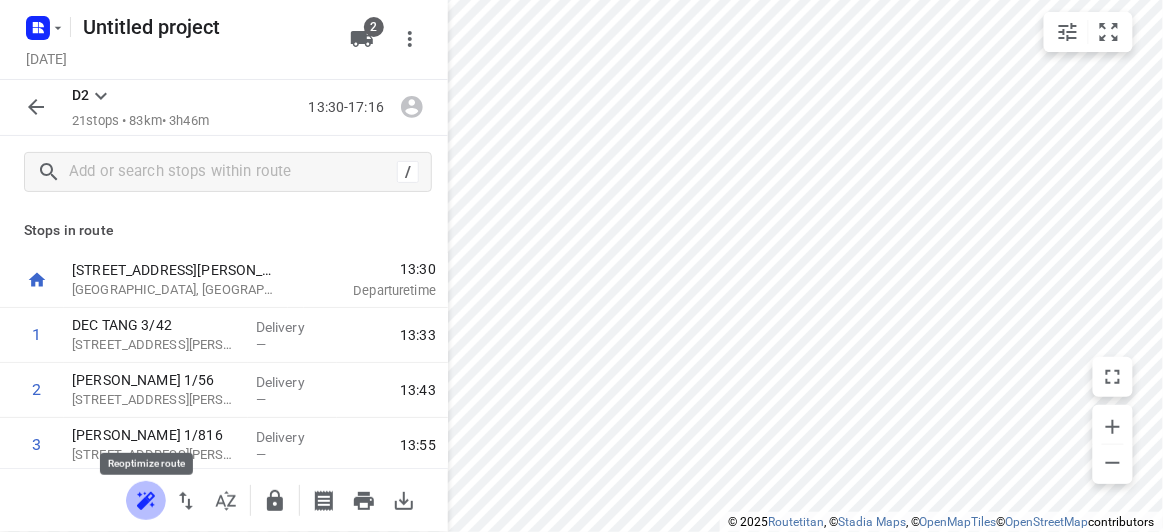click 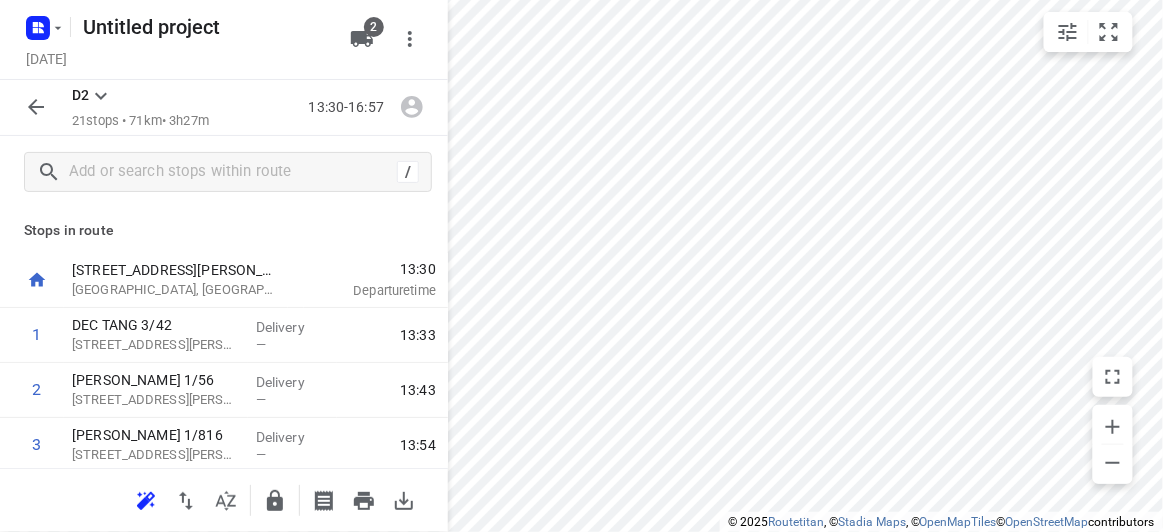 click 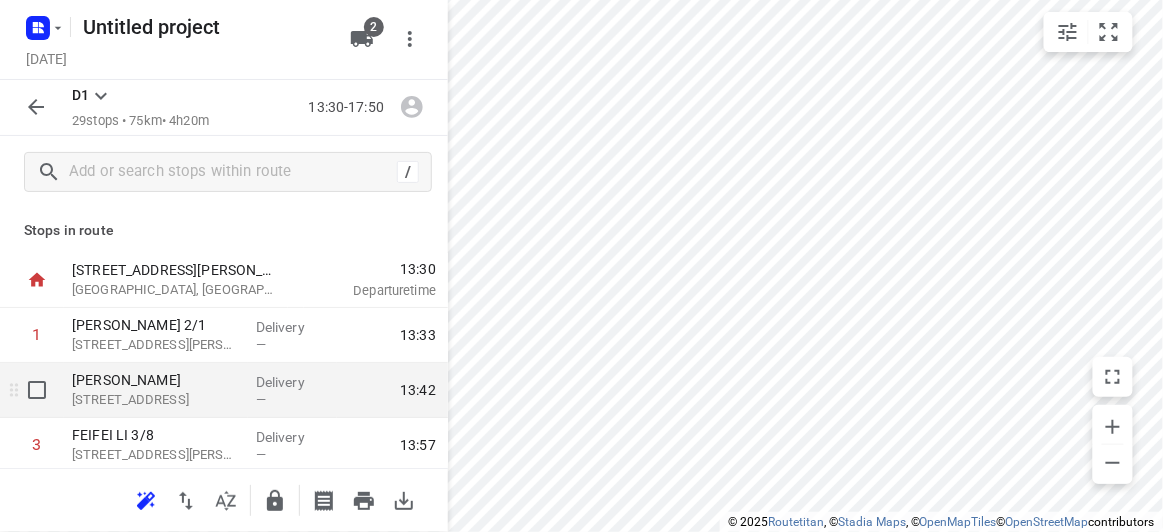scroll, scrollTop: 181, scrollLeft: 0, axis: vertical 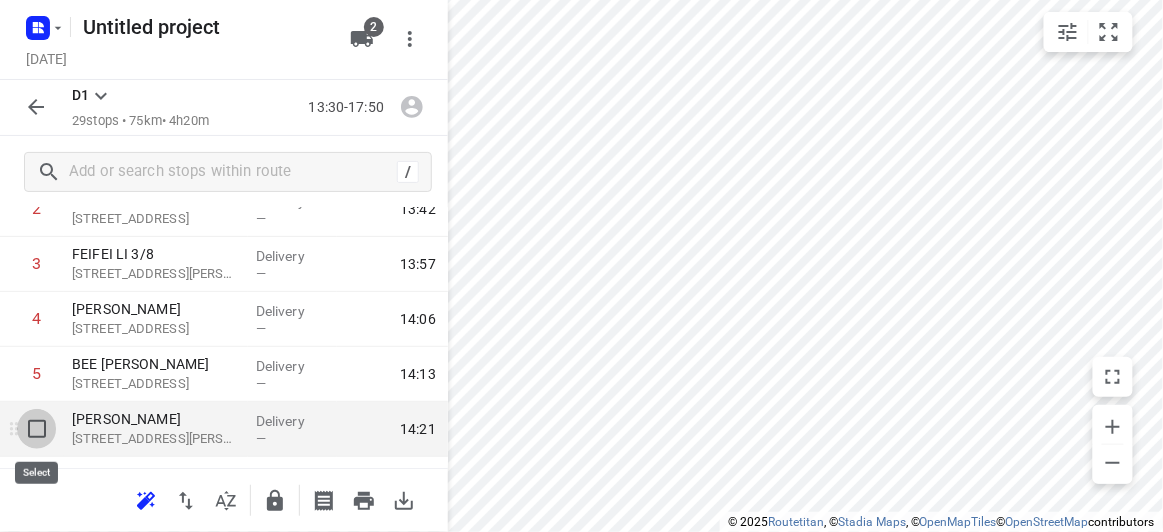 click at bounding box center (37, 429) 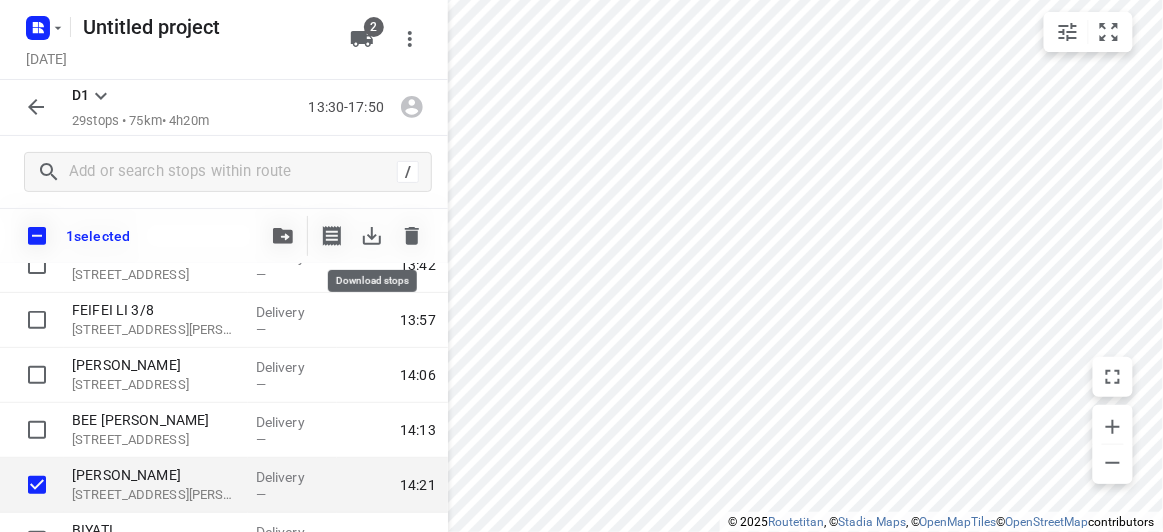 click 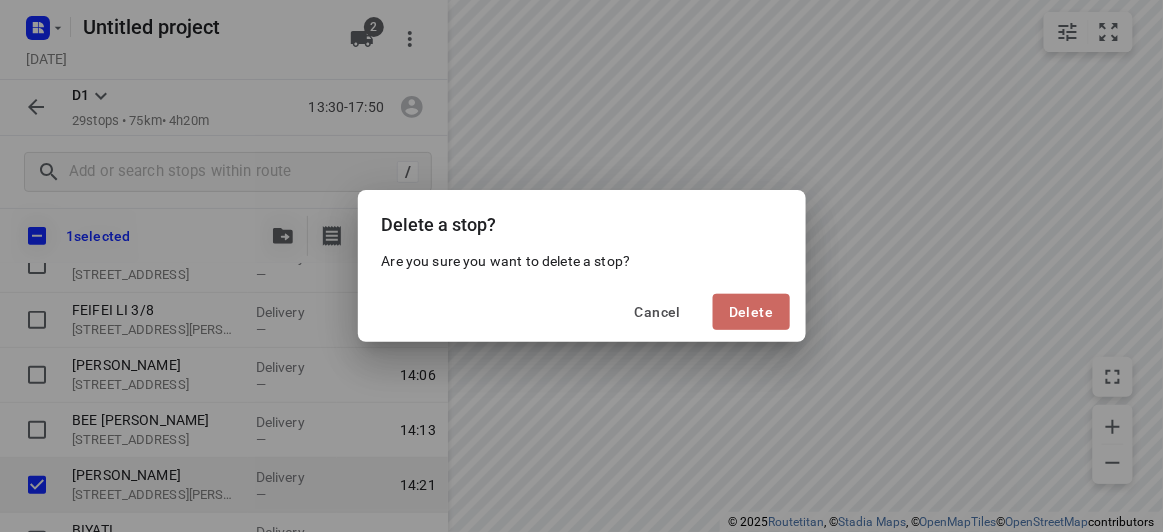 click on "Delete" at bounding box center [751, 312] 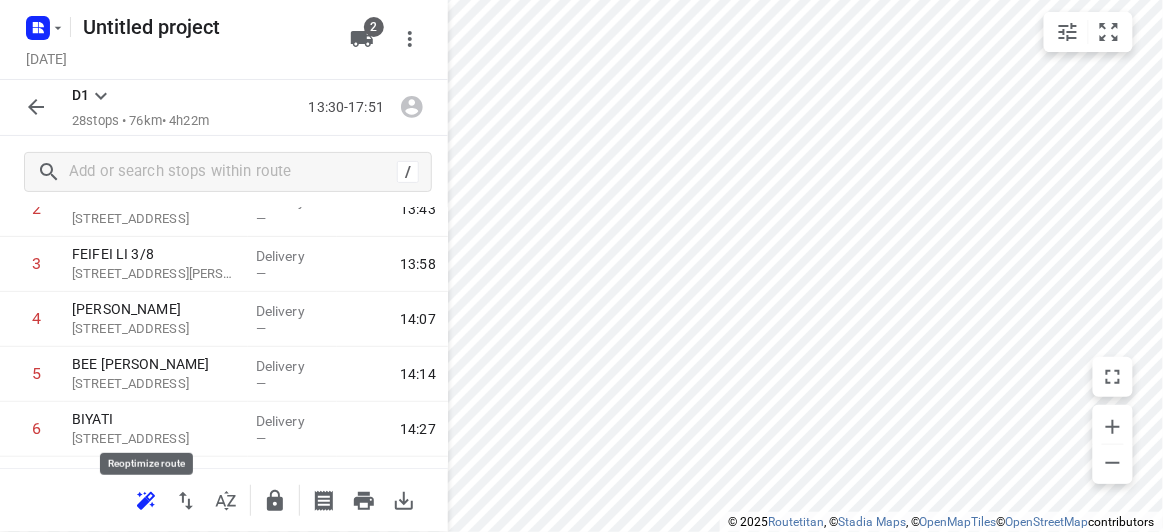 click 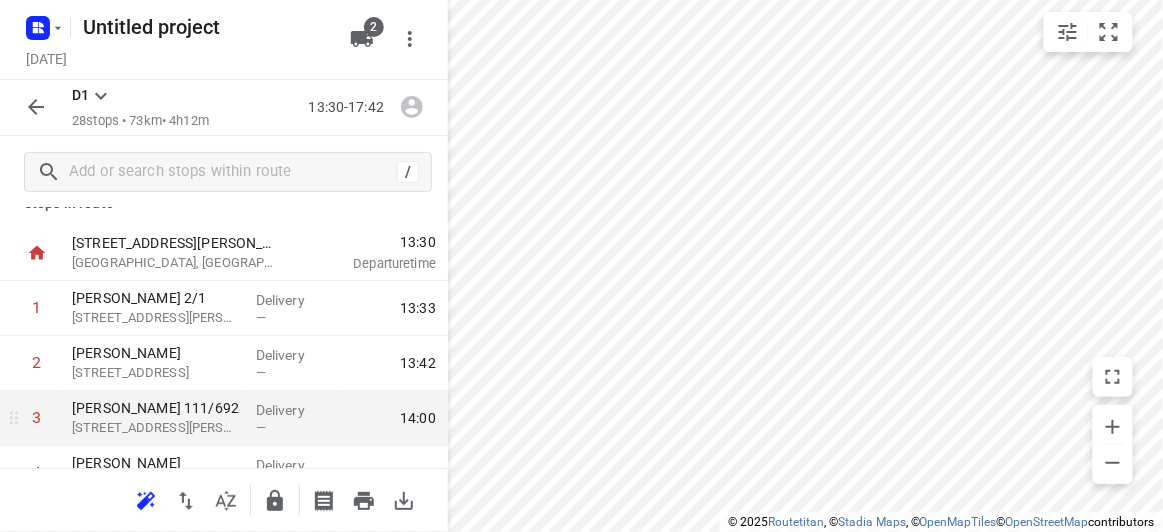 scroll, scrollTop: 0, scrollLeft: 0, axis: both 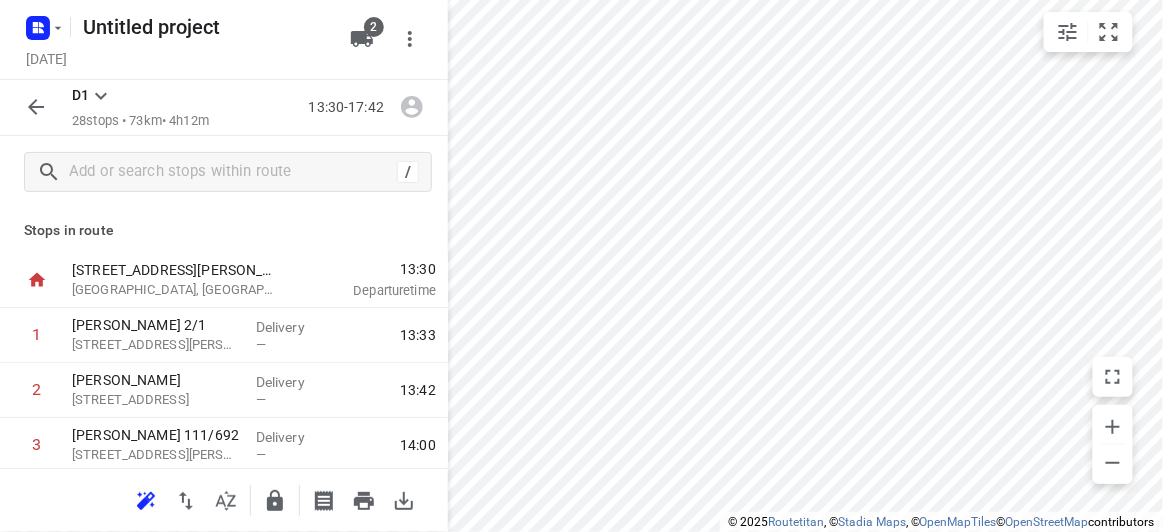 click 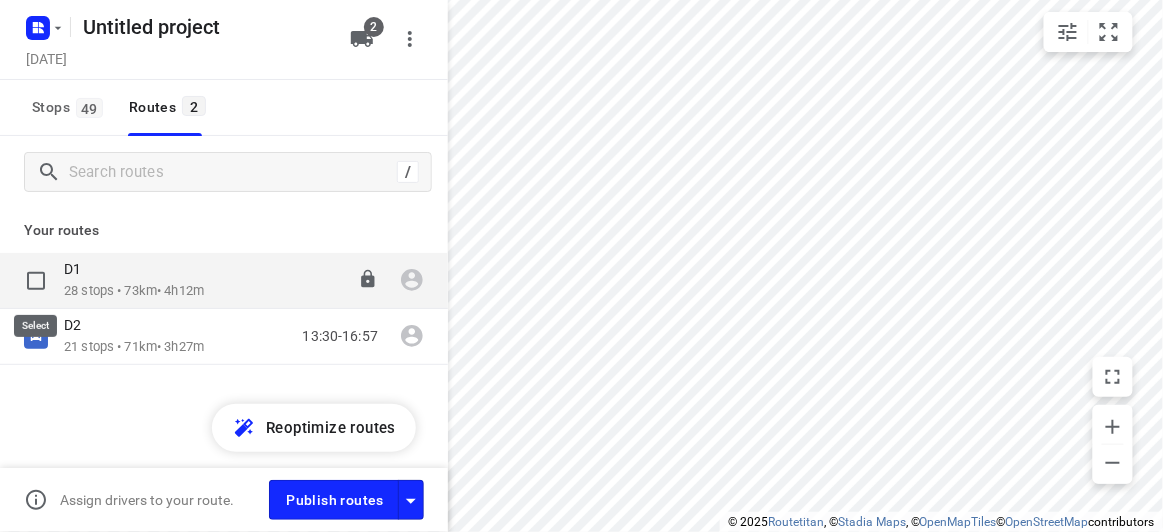 click at bounding box center (36, 281) 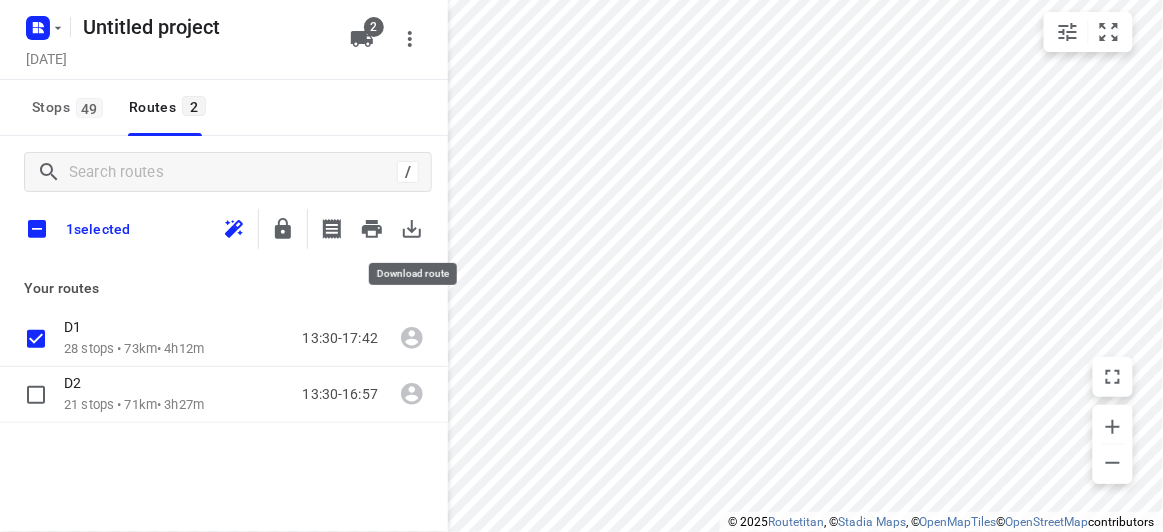 click at bounding box center (412, 229) 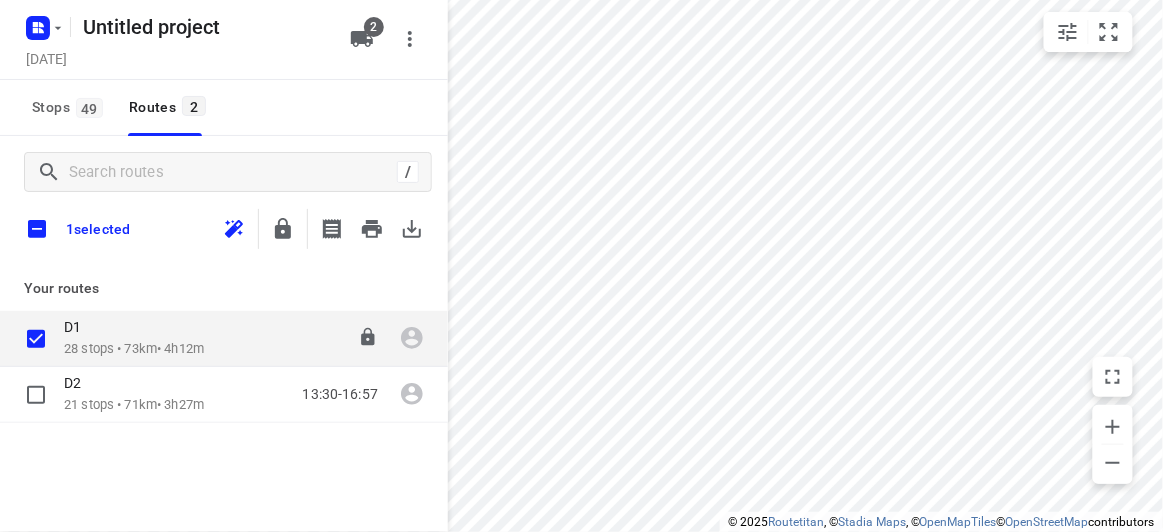 click on "D1 28   stops •   73km  •   4h12m 13:30-17:42" at bounding box center [224, 339] 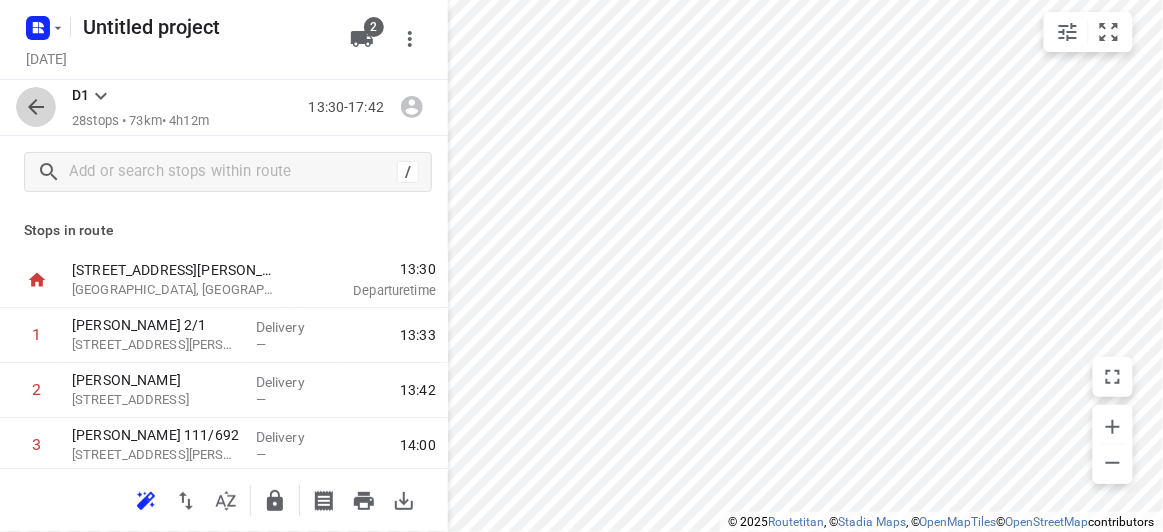 click 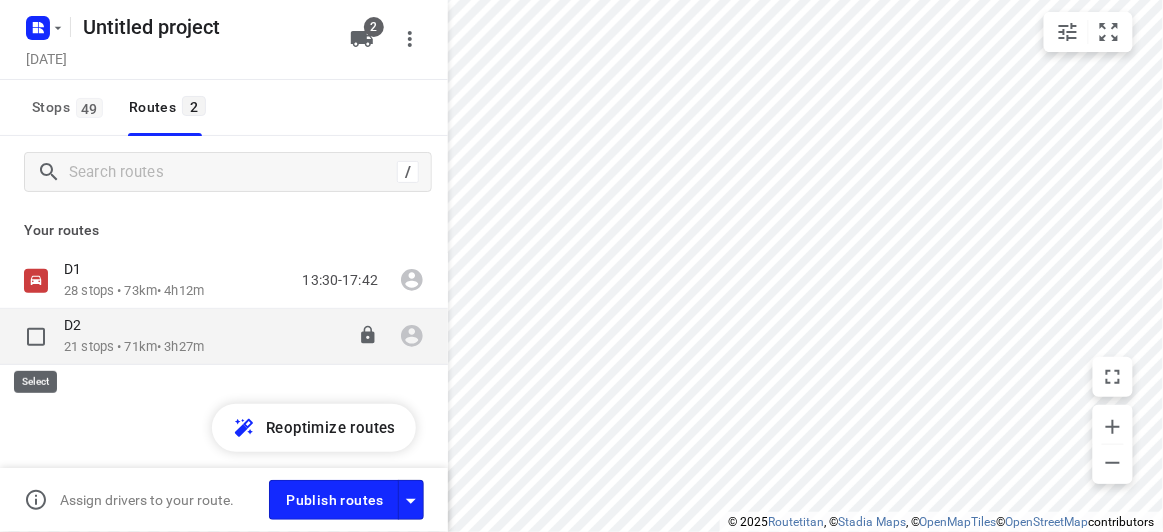 click at bounding box center [36, 337] 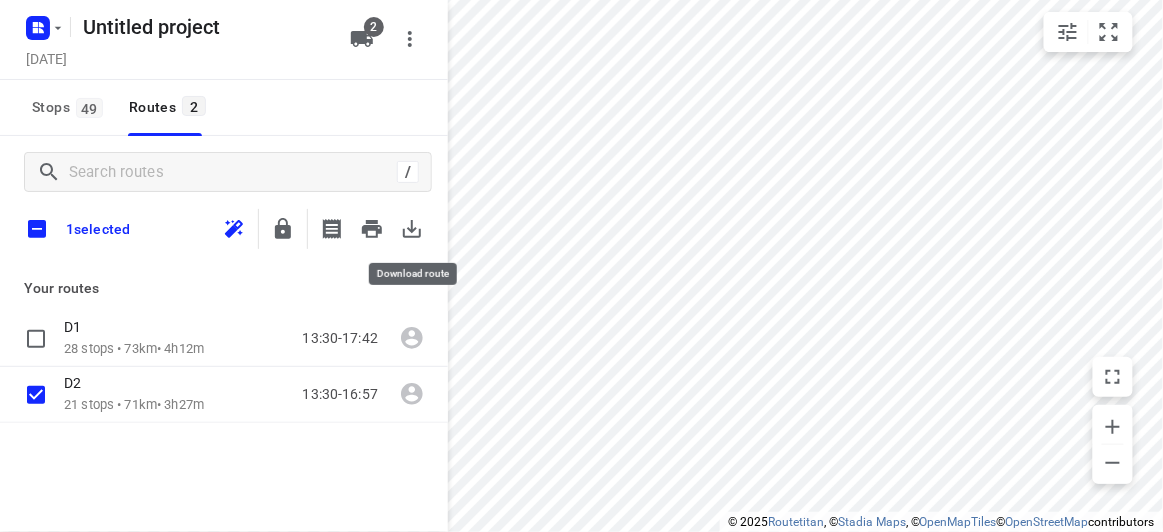 click 